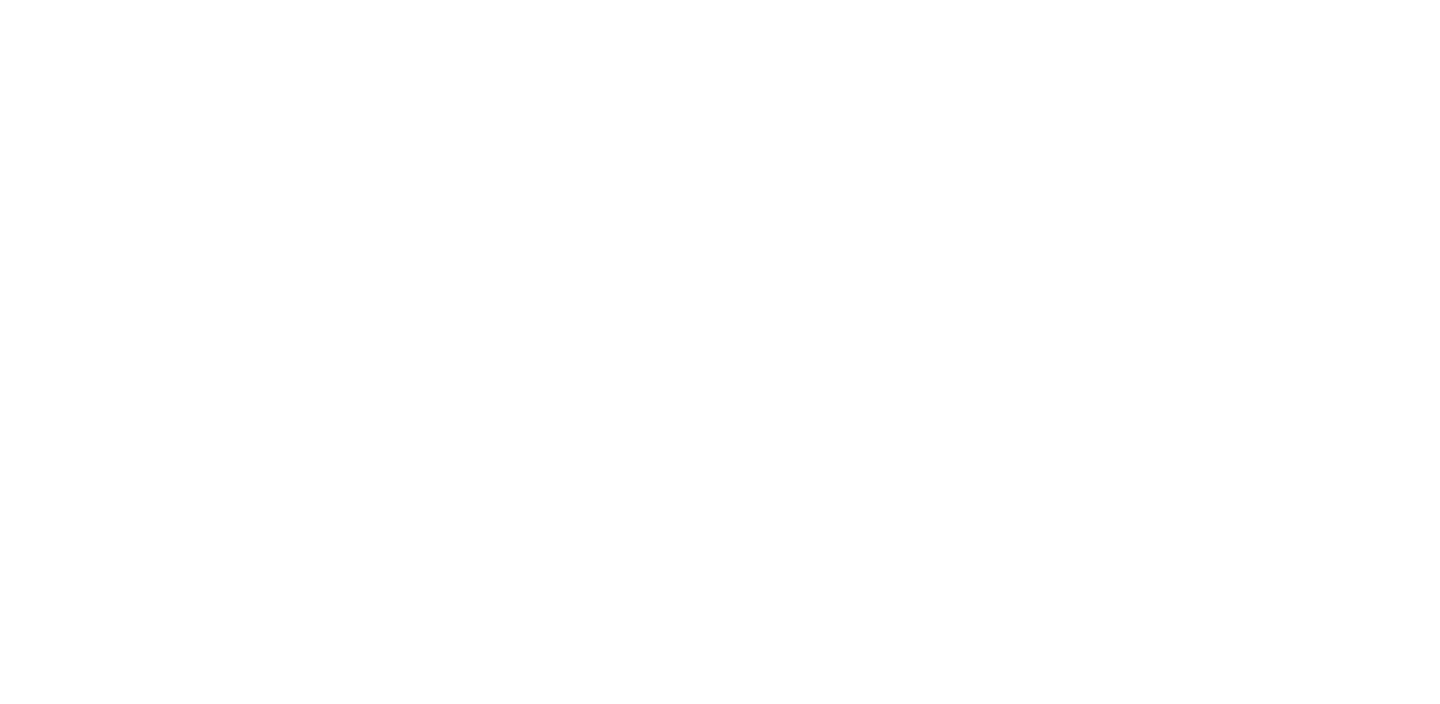 scroll, scrollTop: 0, scrollLeft: 0, axis: both 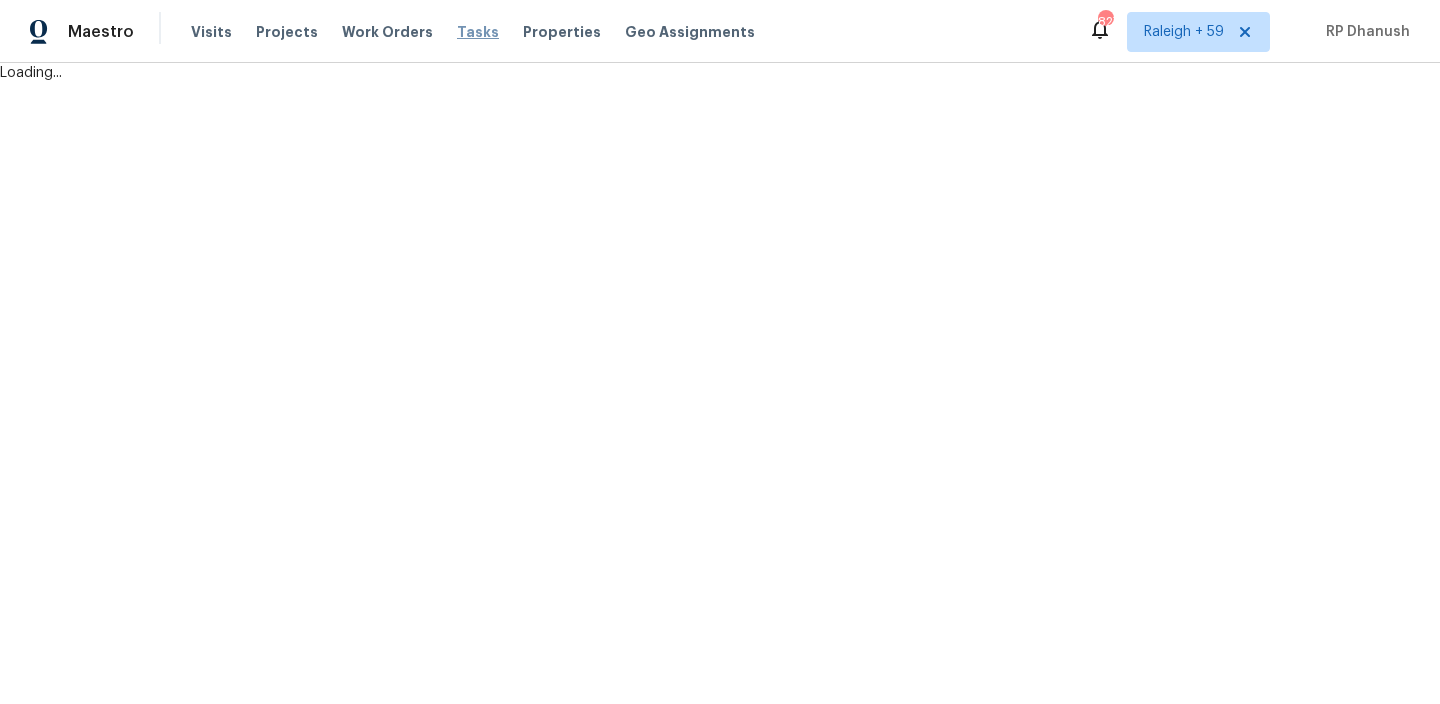 click on "Tasks" at bounding box center [478, 32] 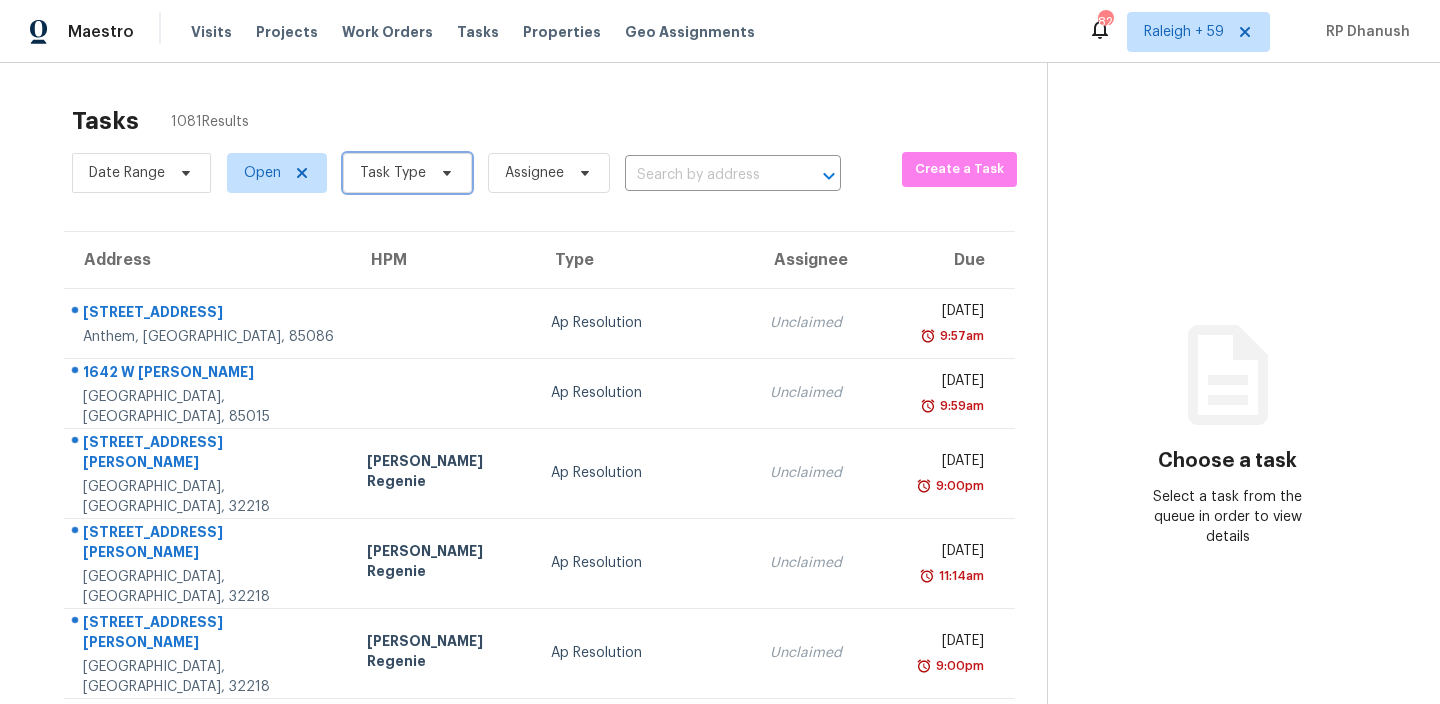 click on "Task Type" at bounding box center (407, 173) 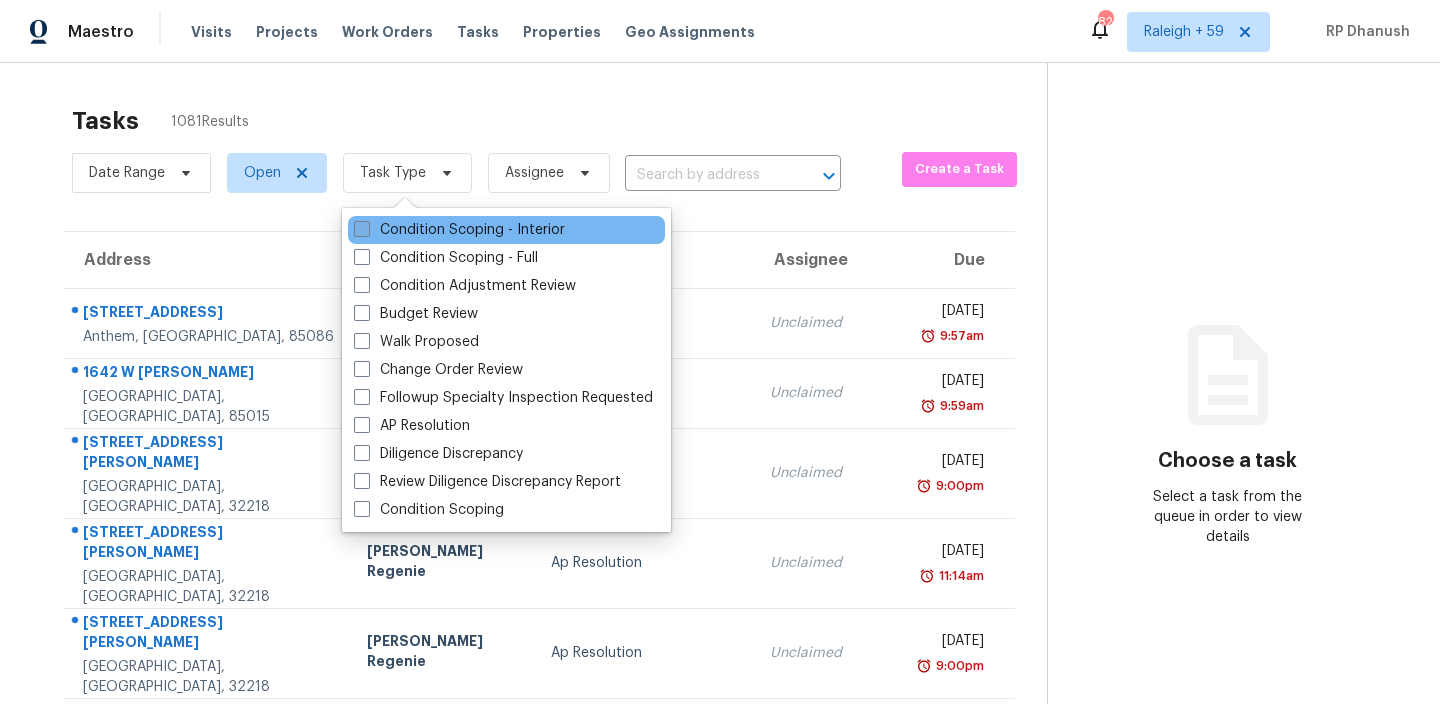 click on "Condition Scoping - Interior" at bounding box center [459, 230] 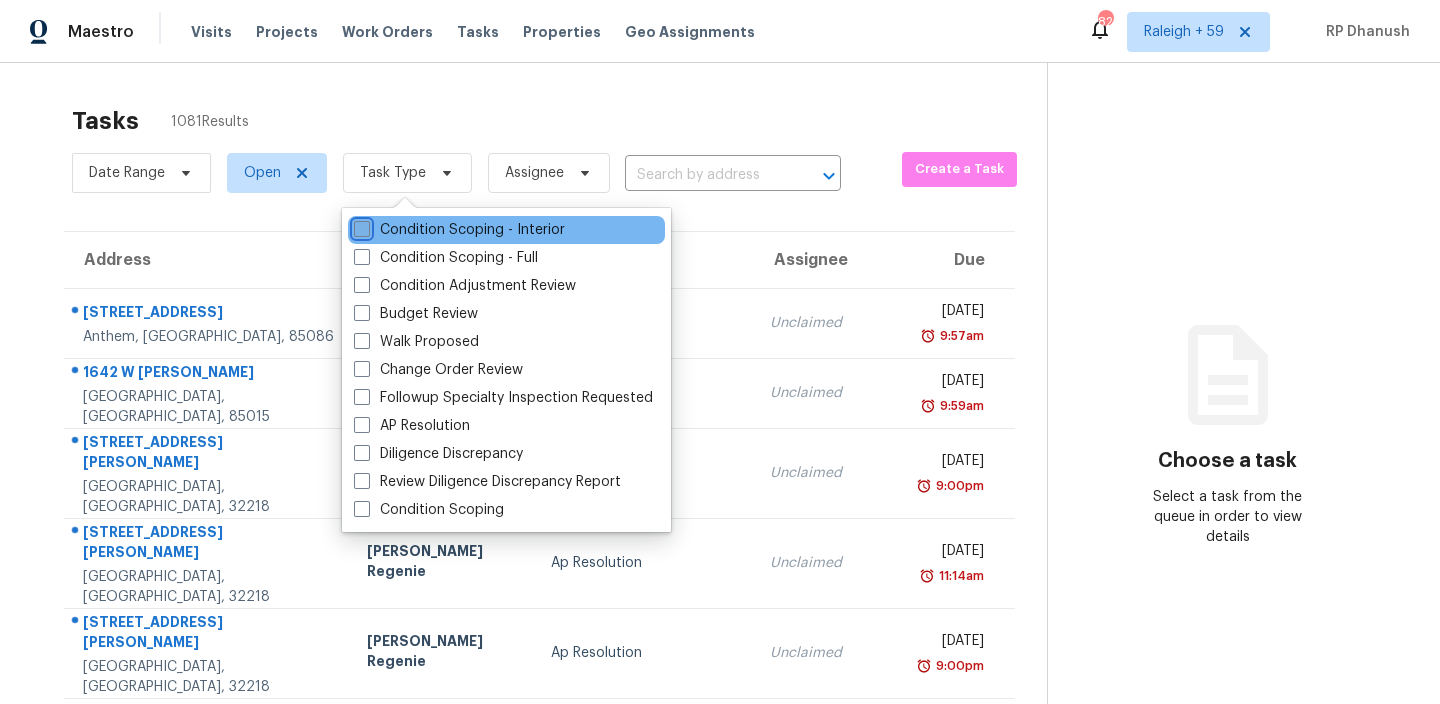 click on "Condition Scoping - Interior" at bounding box center [360, 226] 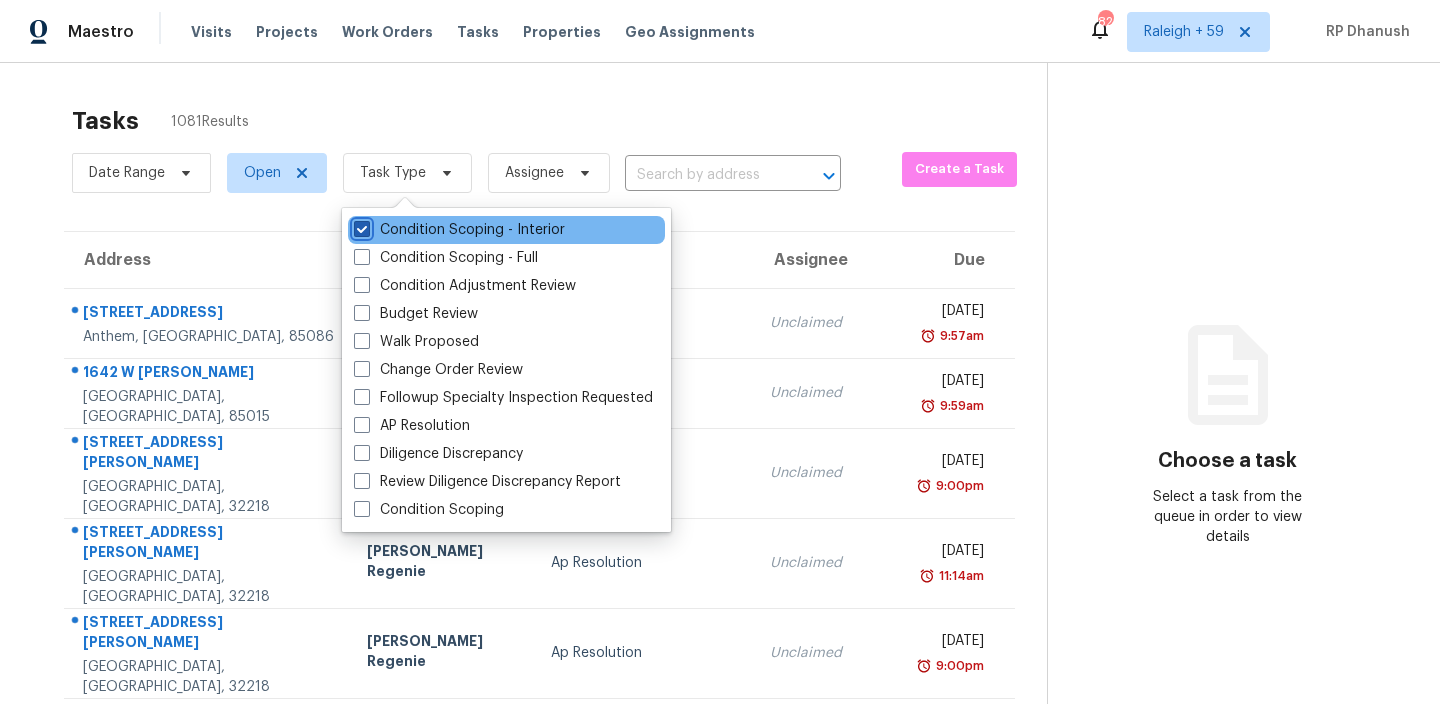 checkbox on "true" 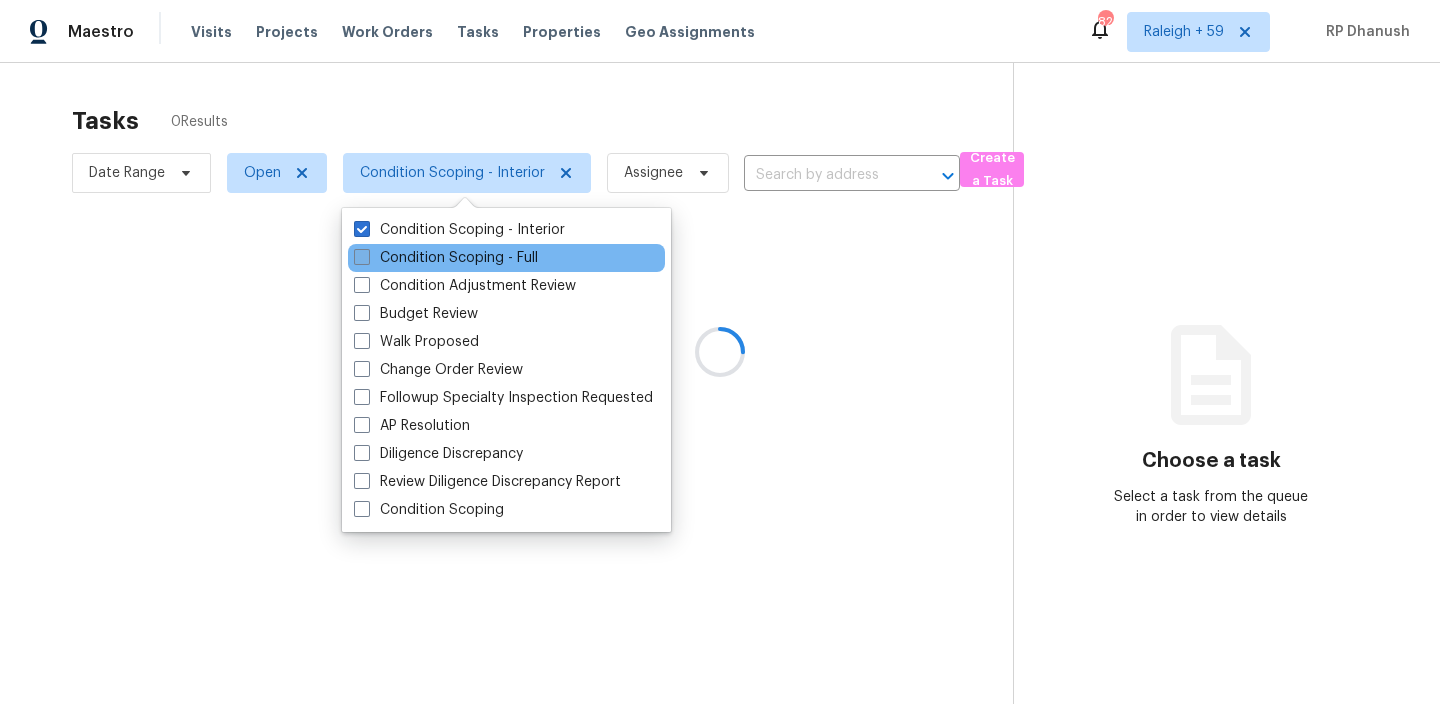 click on "Condition Scoping - Full" at bounding box center (446, 258) 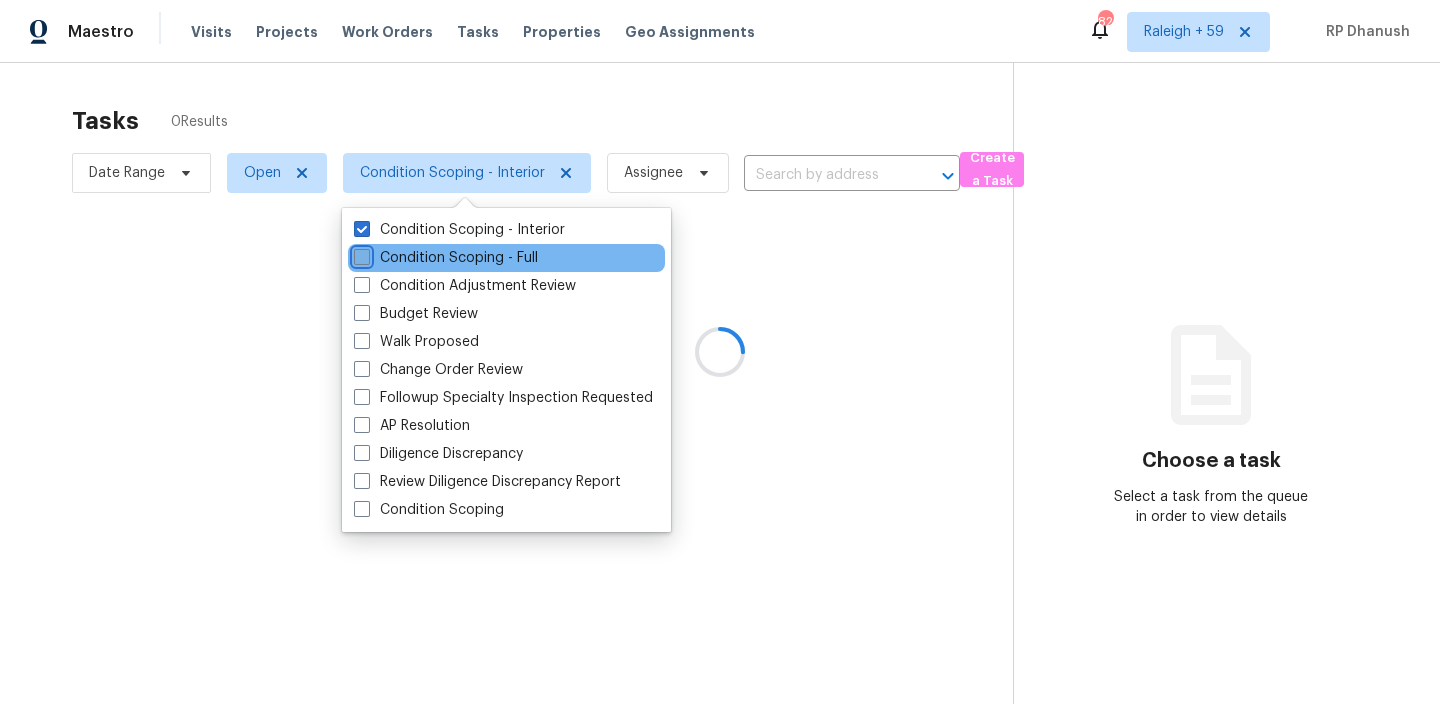 click on "Condition Scoping - Full" at bounding box center [360, 254] 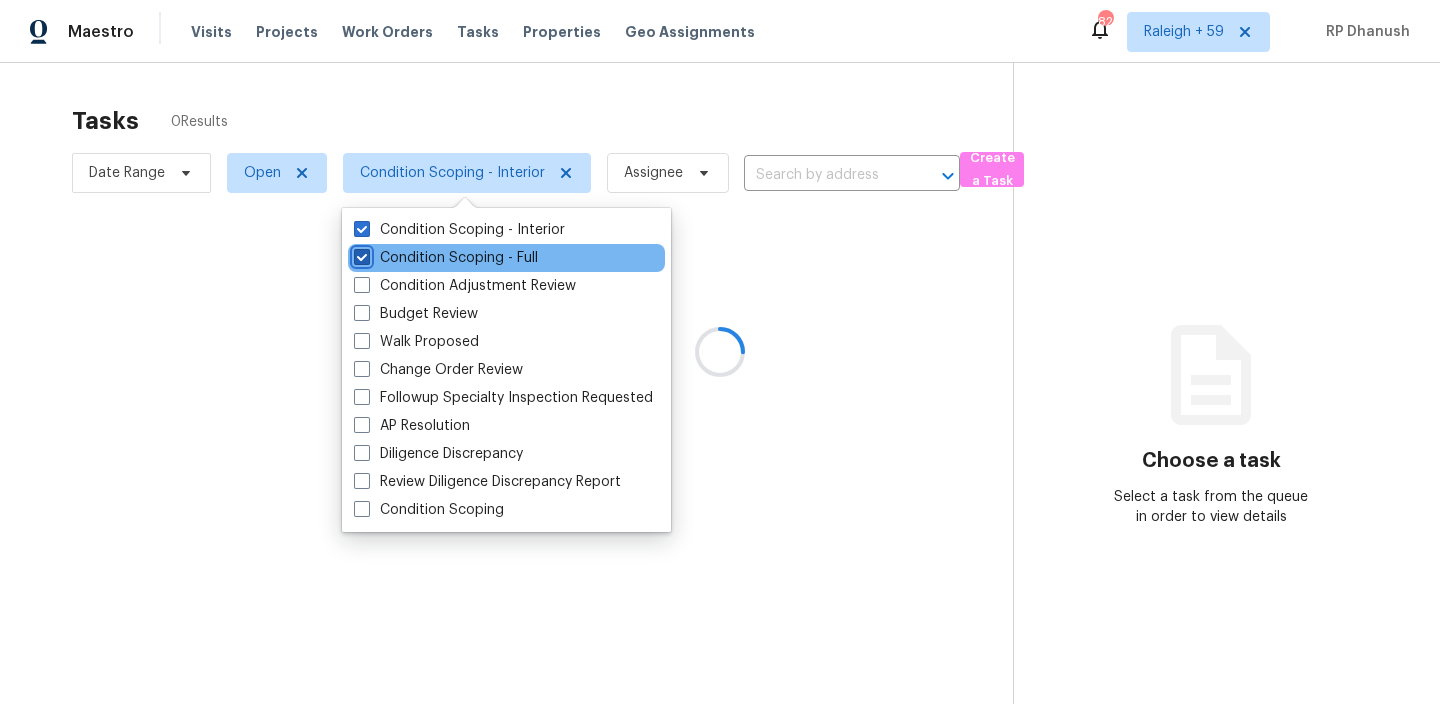 checkbox on "true" 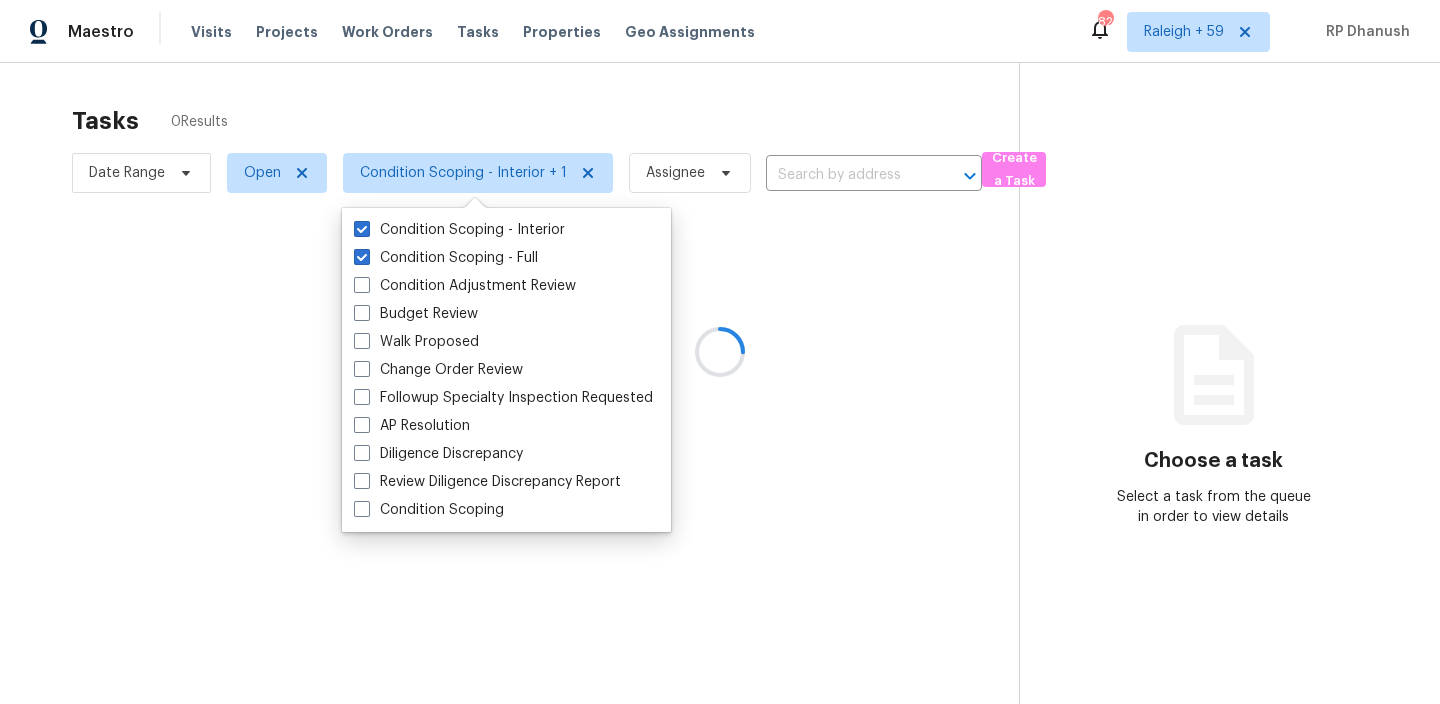 click at bounding box center (720, 352) 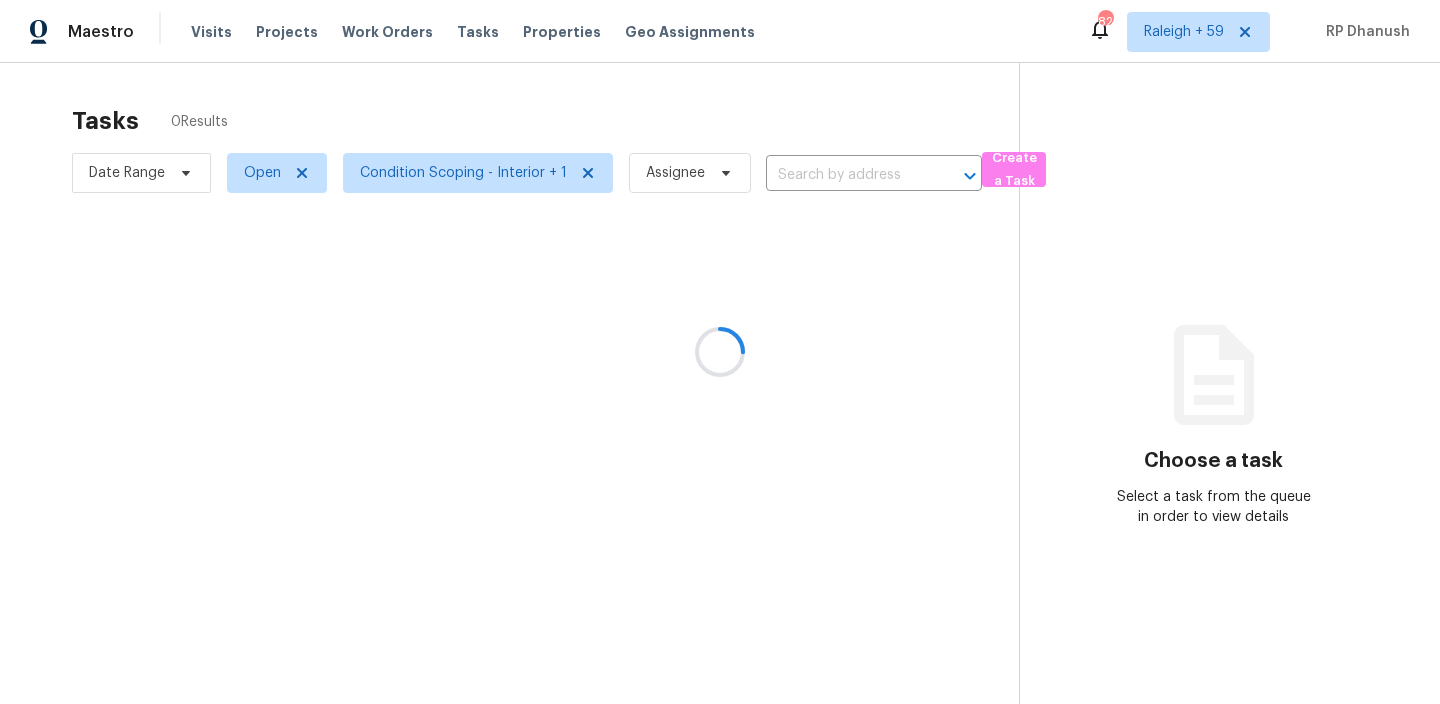 click at bounding box center (720, 352) 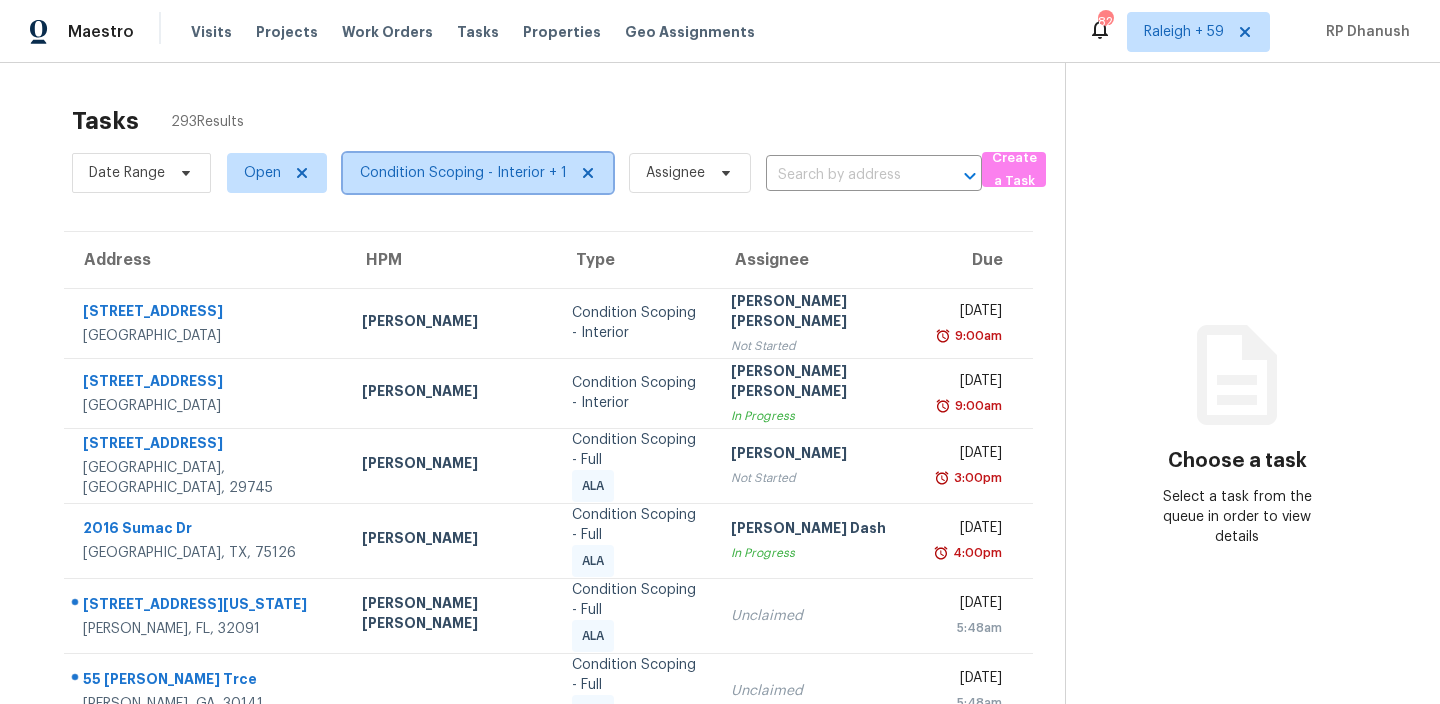 click on "Condition Scoping - Interior + 1" at bounding box center [463, 173] 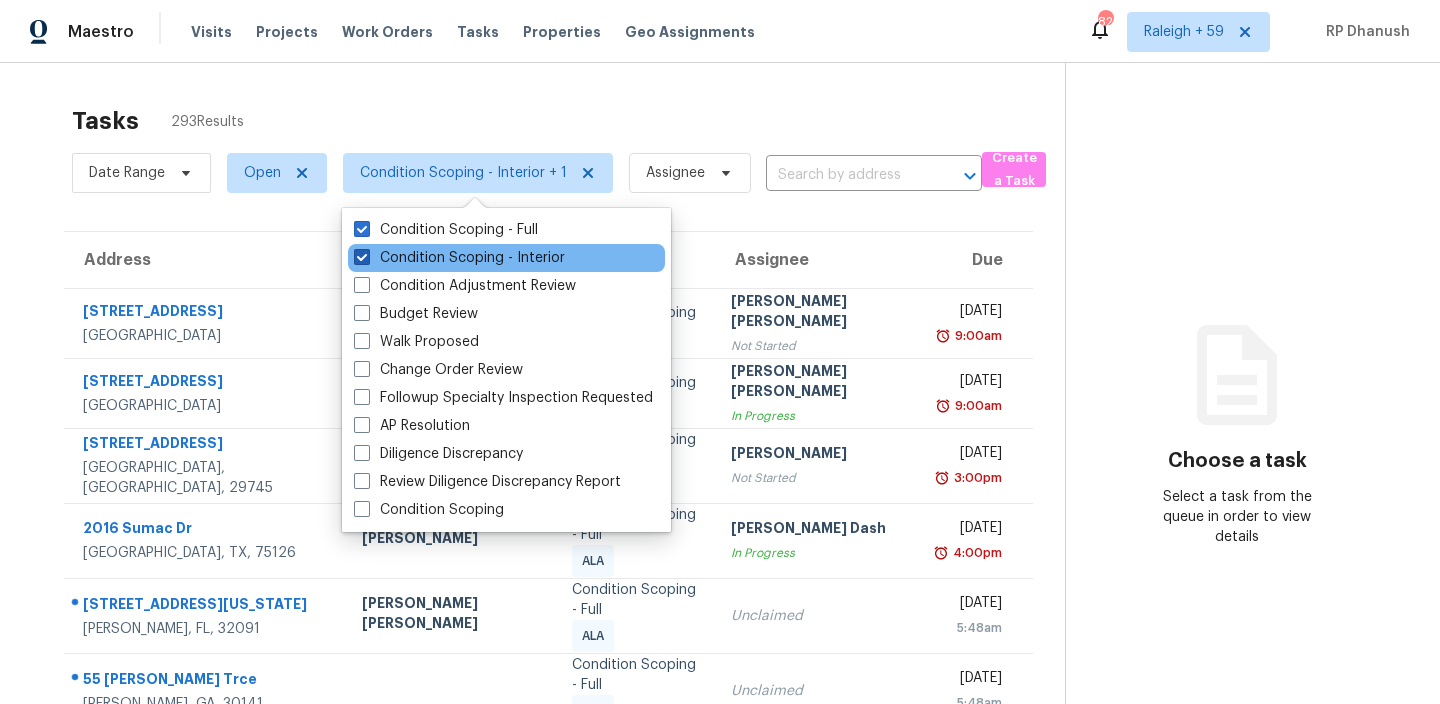 click on "Condition Scoping - Interior" at bounding box center [459, 258] 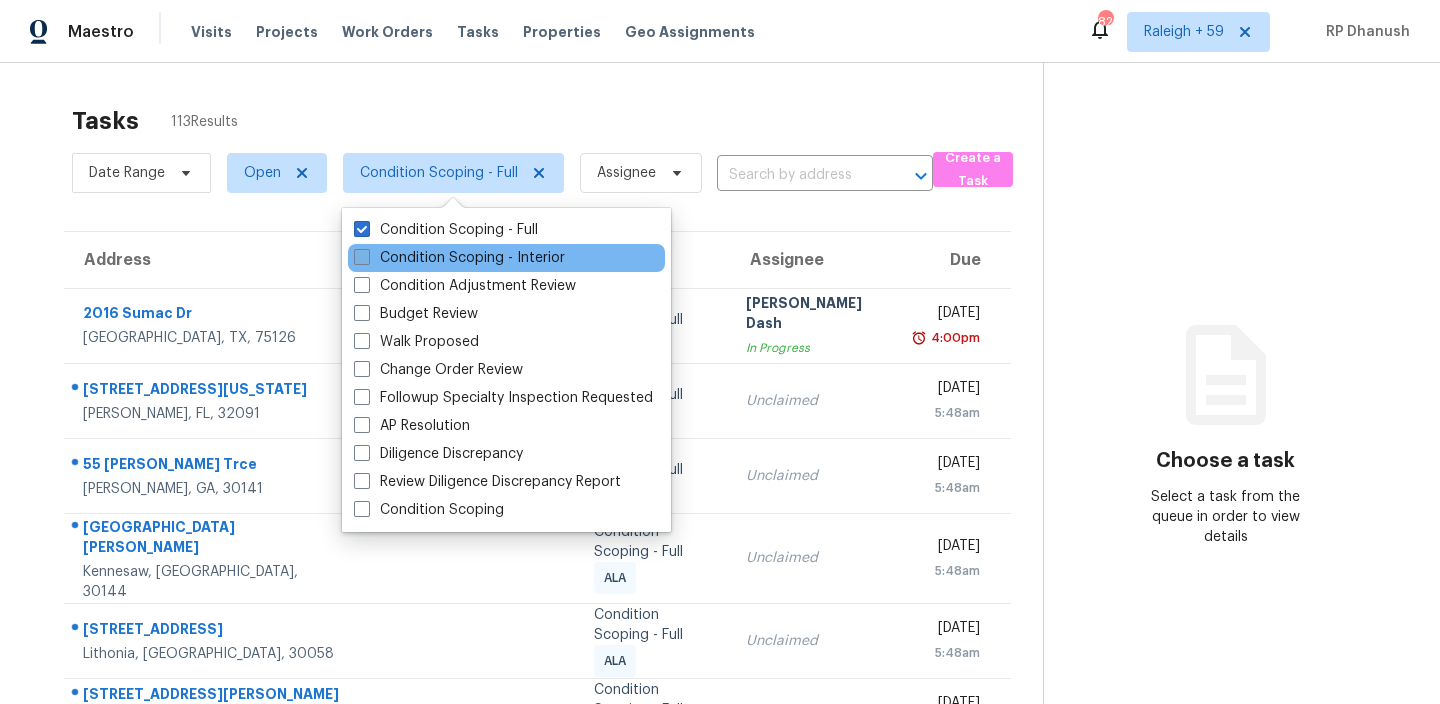 click on "Condition Scoping - Interior" at bounding box center (459, 258) 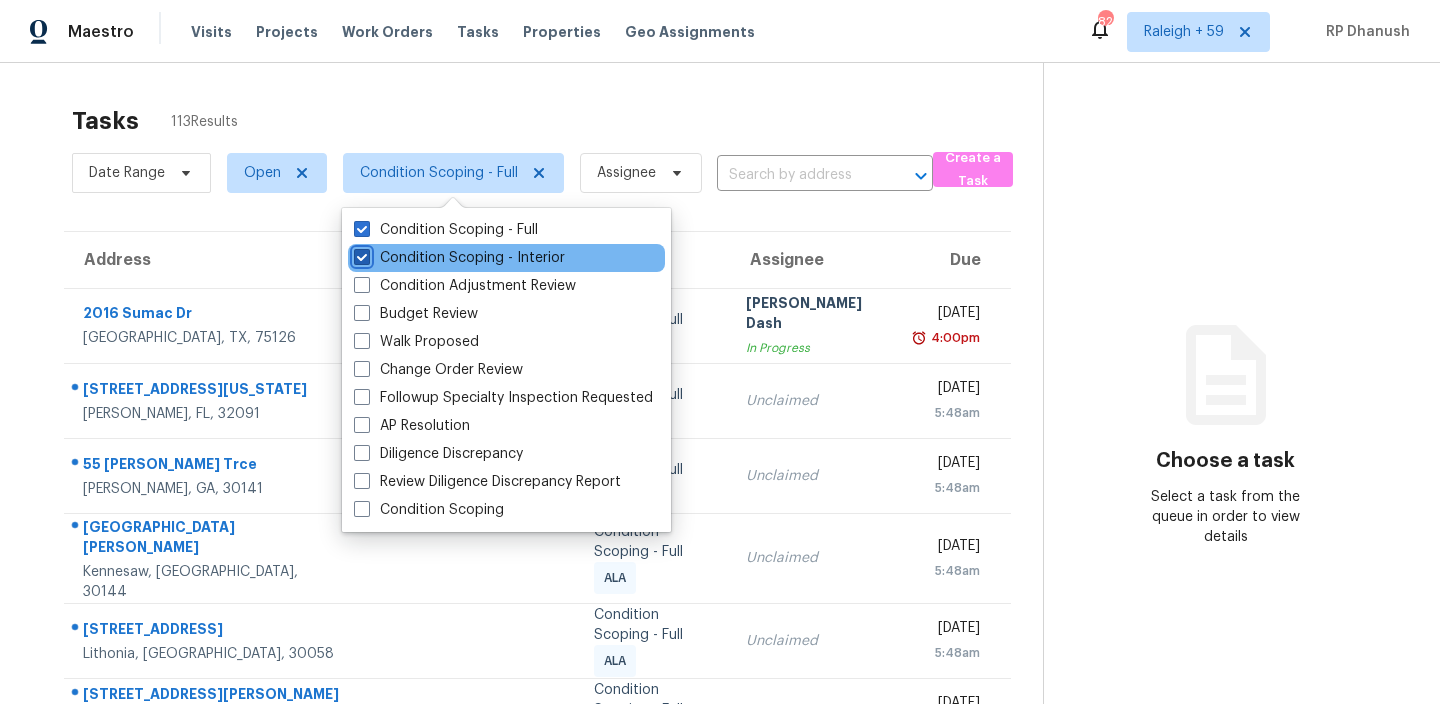 checkbox on "true" 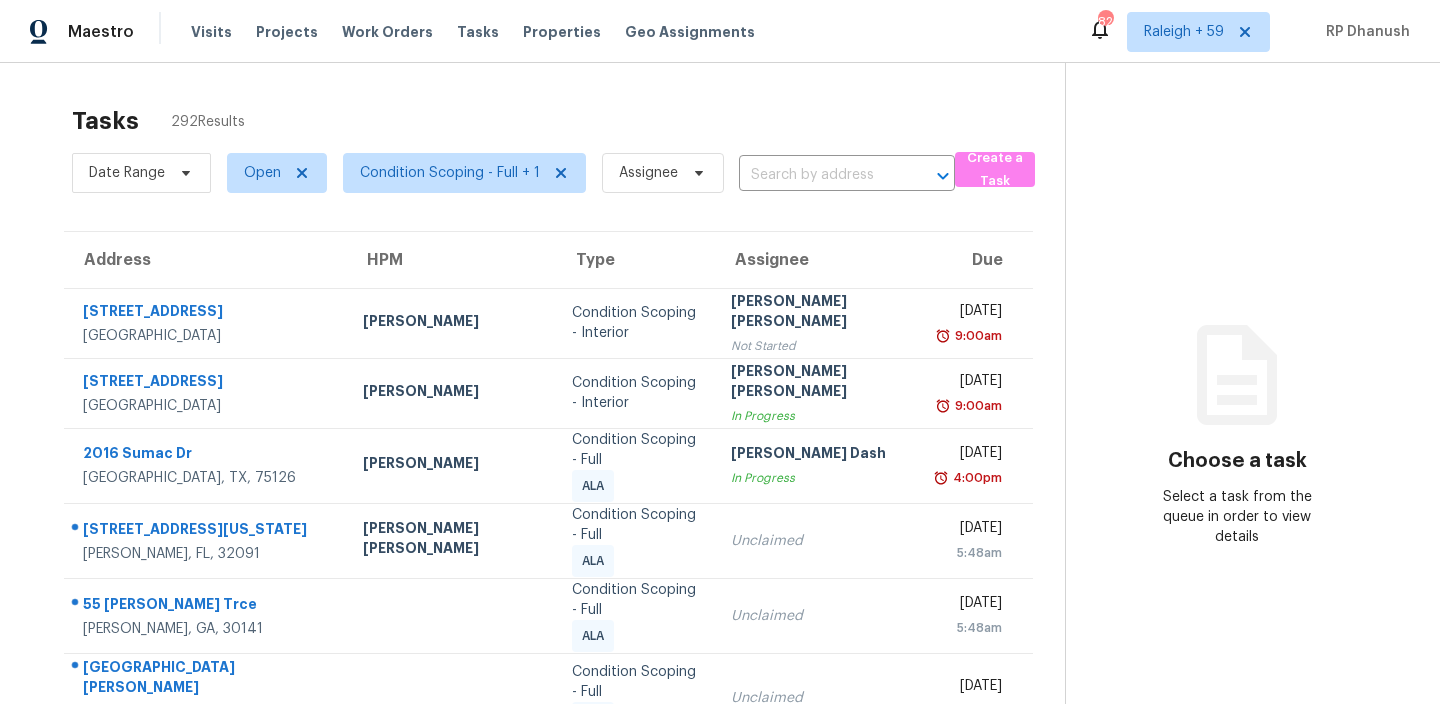 scroll, scrollTop: 0, scrollLeft: 0, axis: both 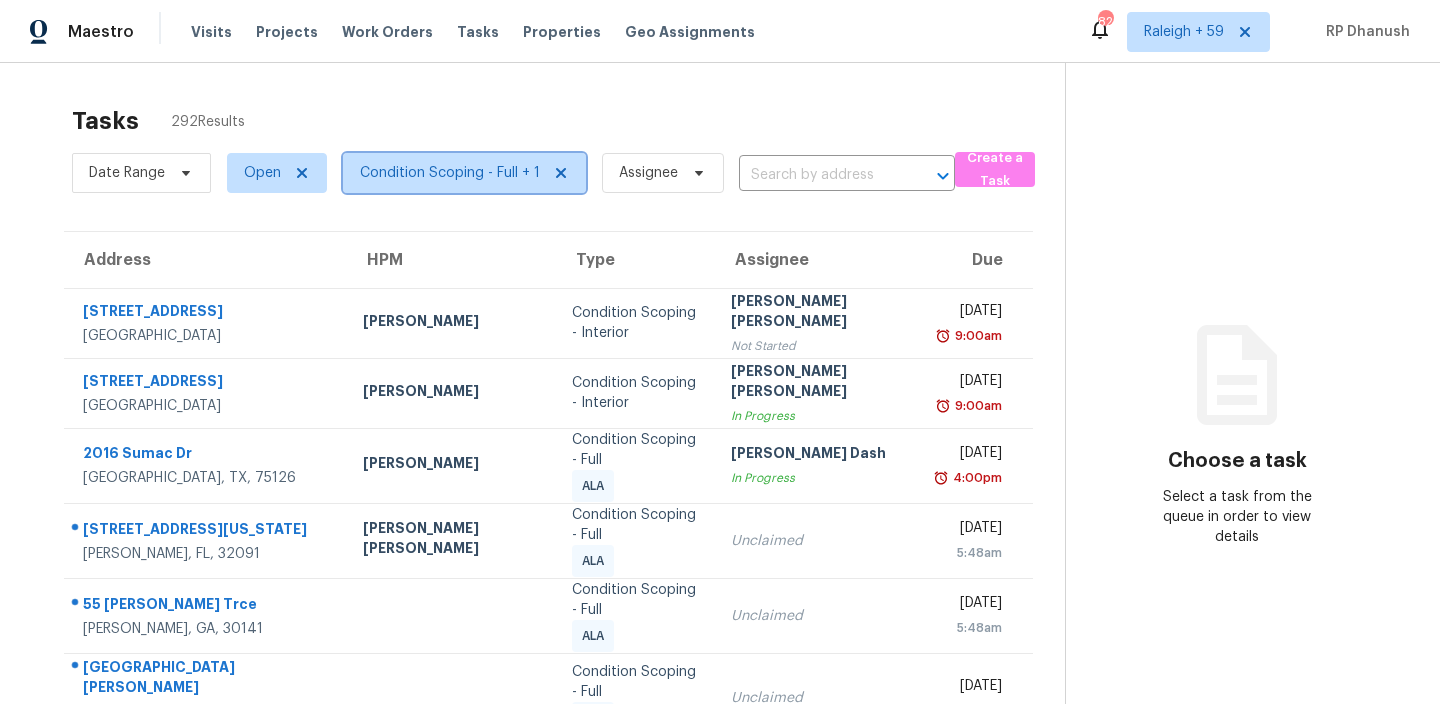 click on "Condition Scoping - Full + 1" at bounding box center [450, 173] 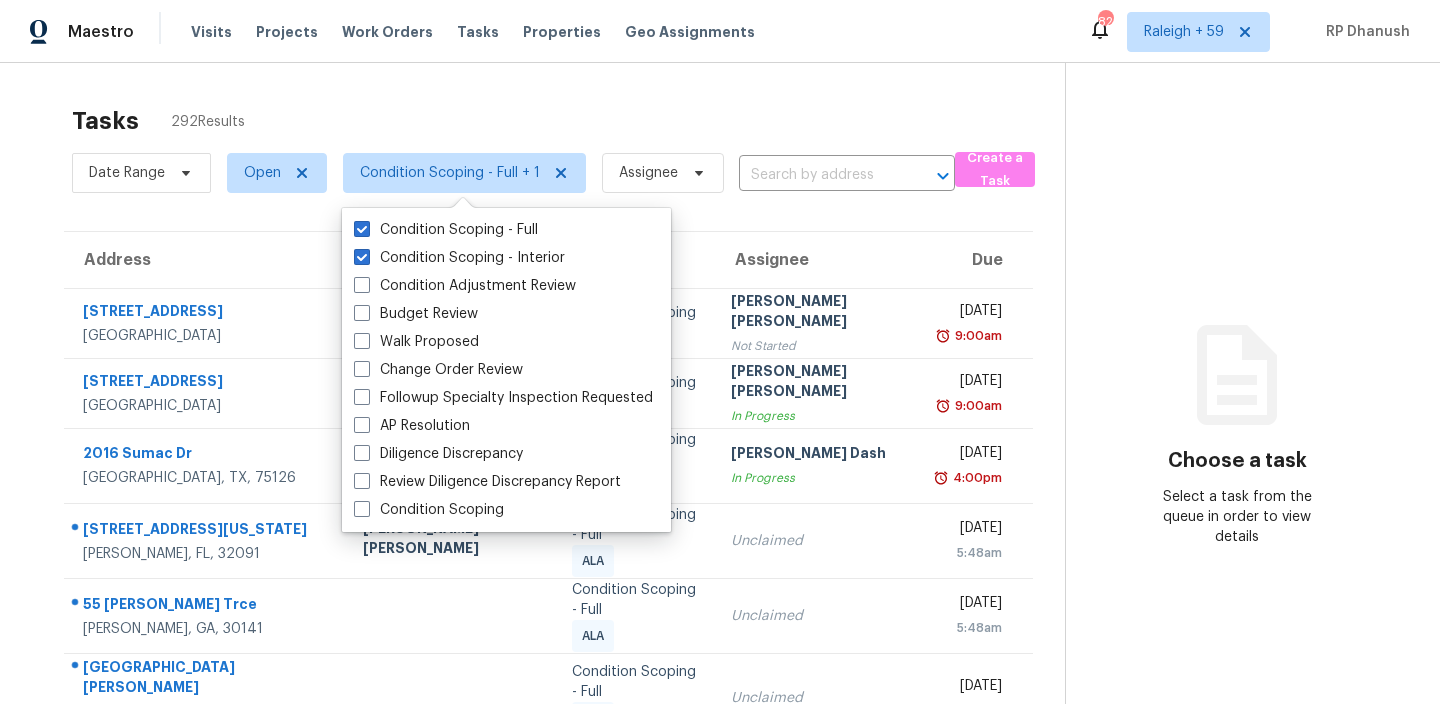 click on "Choose a task Select a task from the queue in order to view details" at bounding box center [1236, 587] 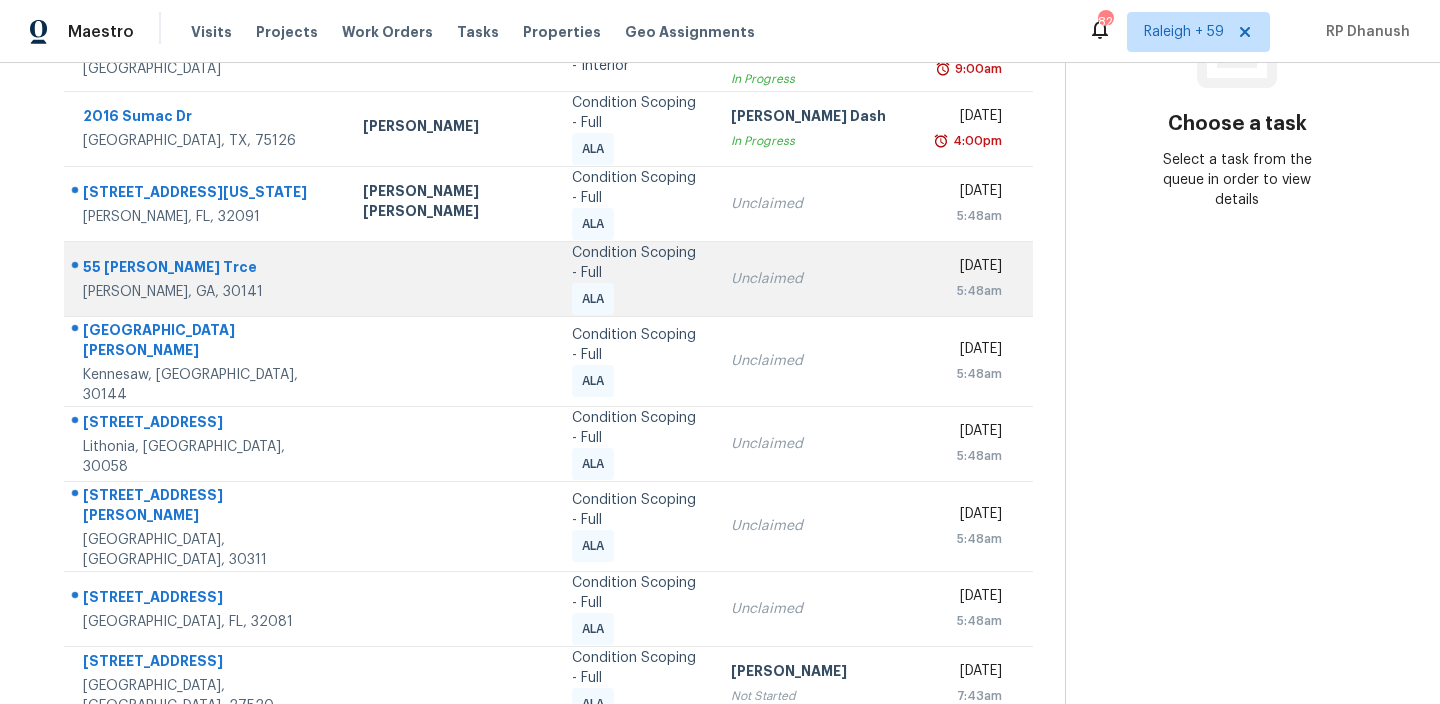 scroll, scrollTop: 0, scrollLeft: 0, axis: both 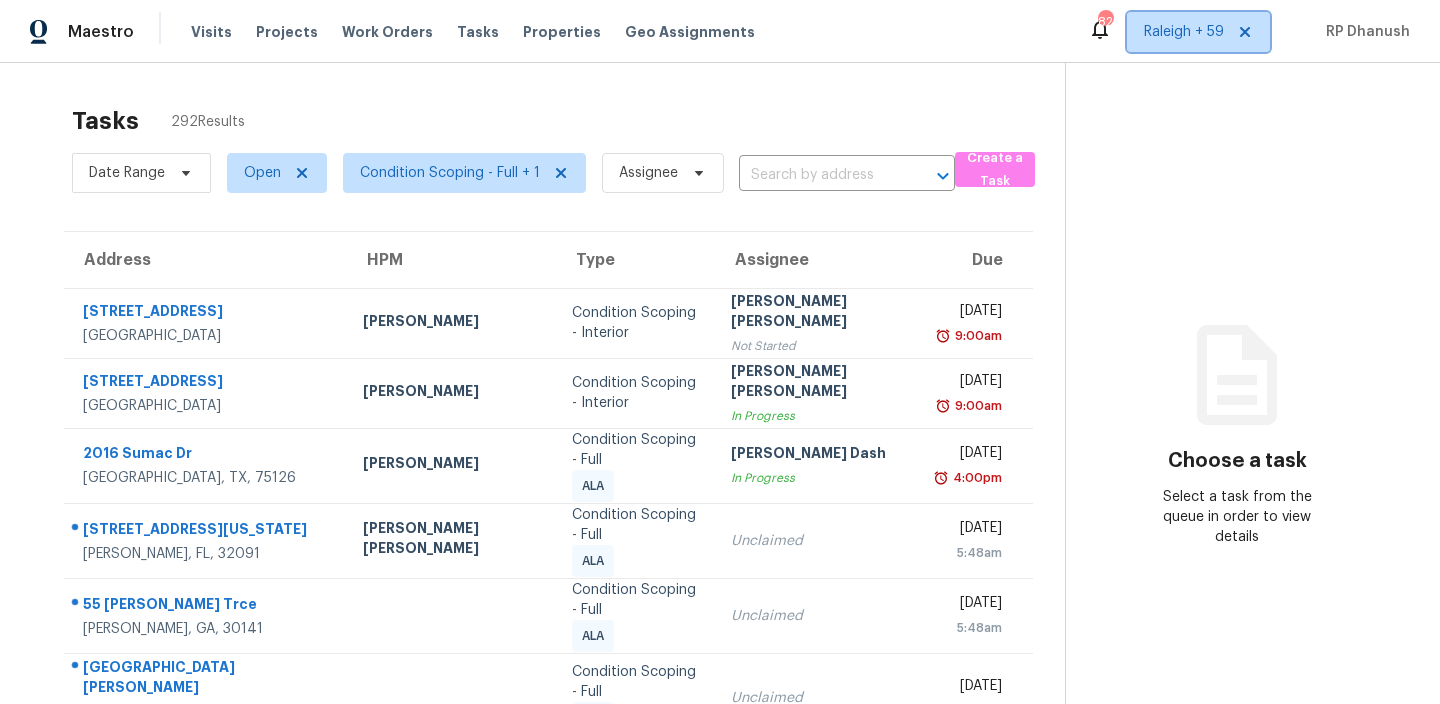 click on "Raleigh + 59" at bounding box center (1184, 32) 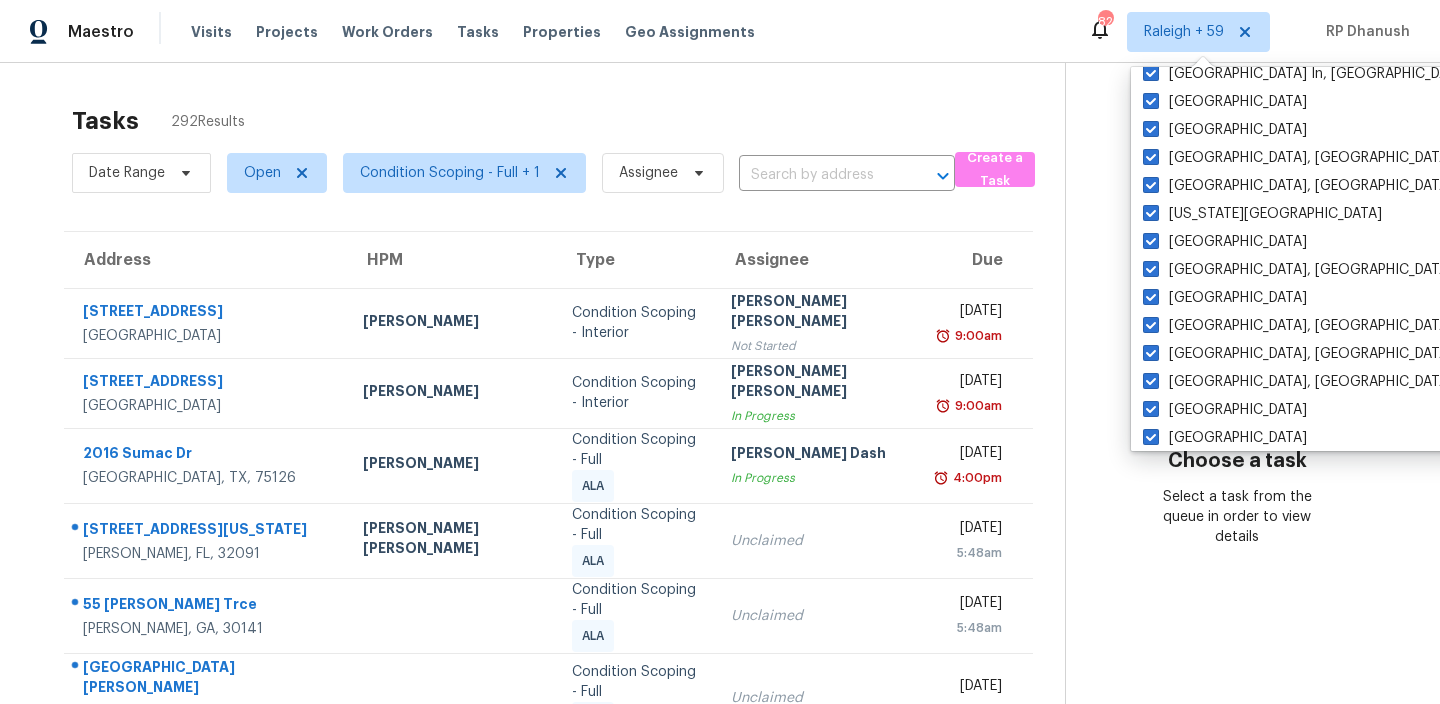scroll, scrollTop: 1340, scrollLeft: 0, axis: vertical 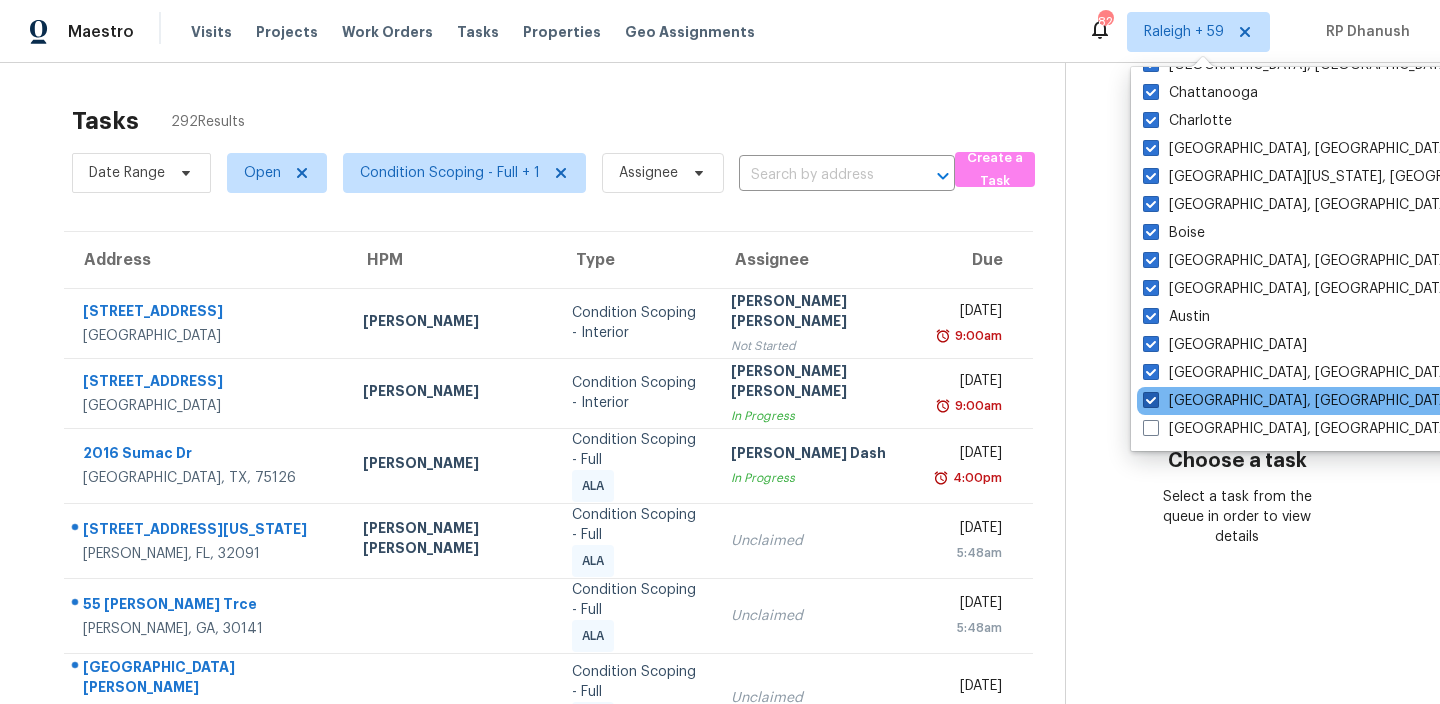 click on "[GEOGRAPHIC_DATA], [GEOGRAPHIC_DATA]" at bounding box center [1298, 401] 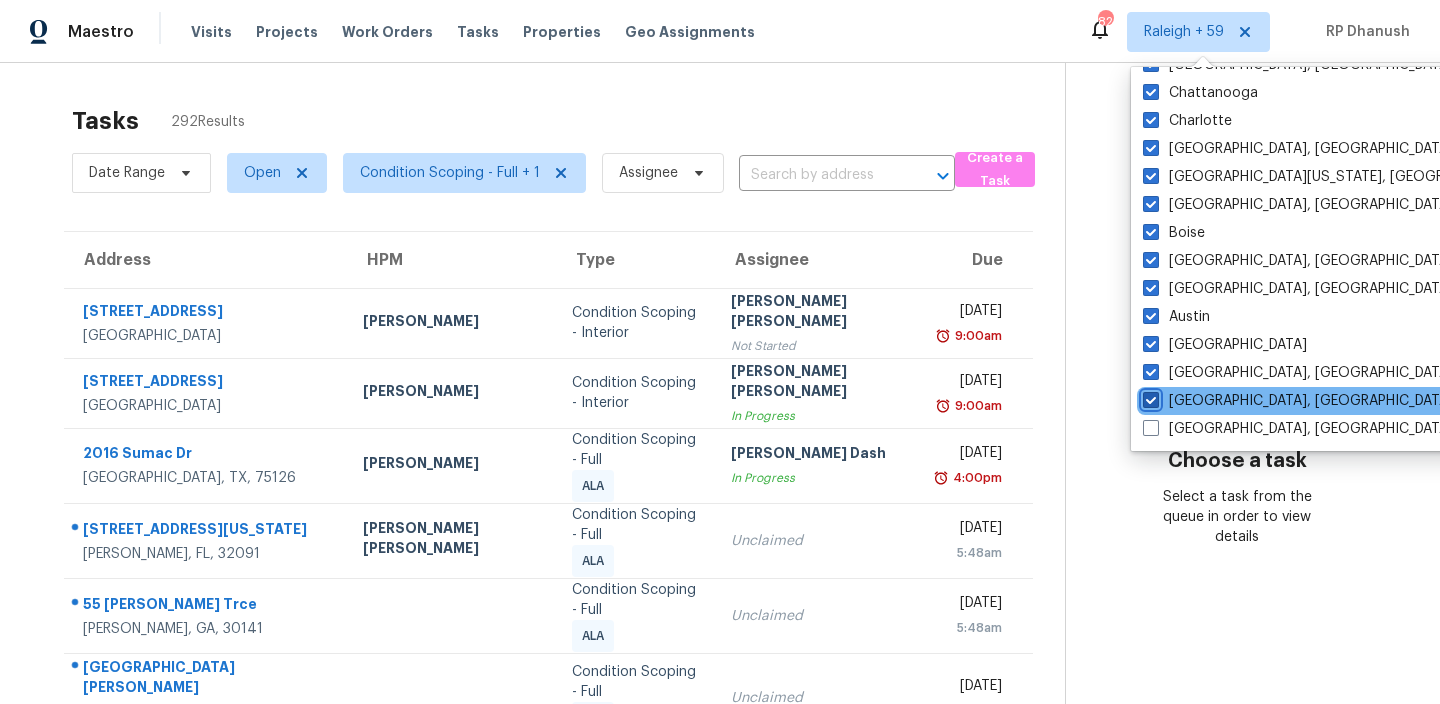 click on "[GEOGRAPHIC_DATA], [GEOGRAPHIC_DATA]" at bounding box center (1149, 397) 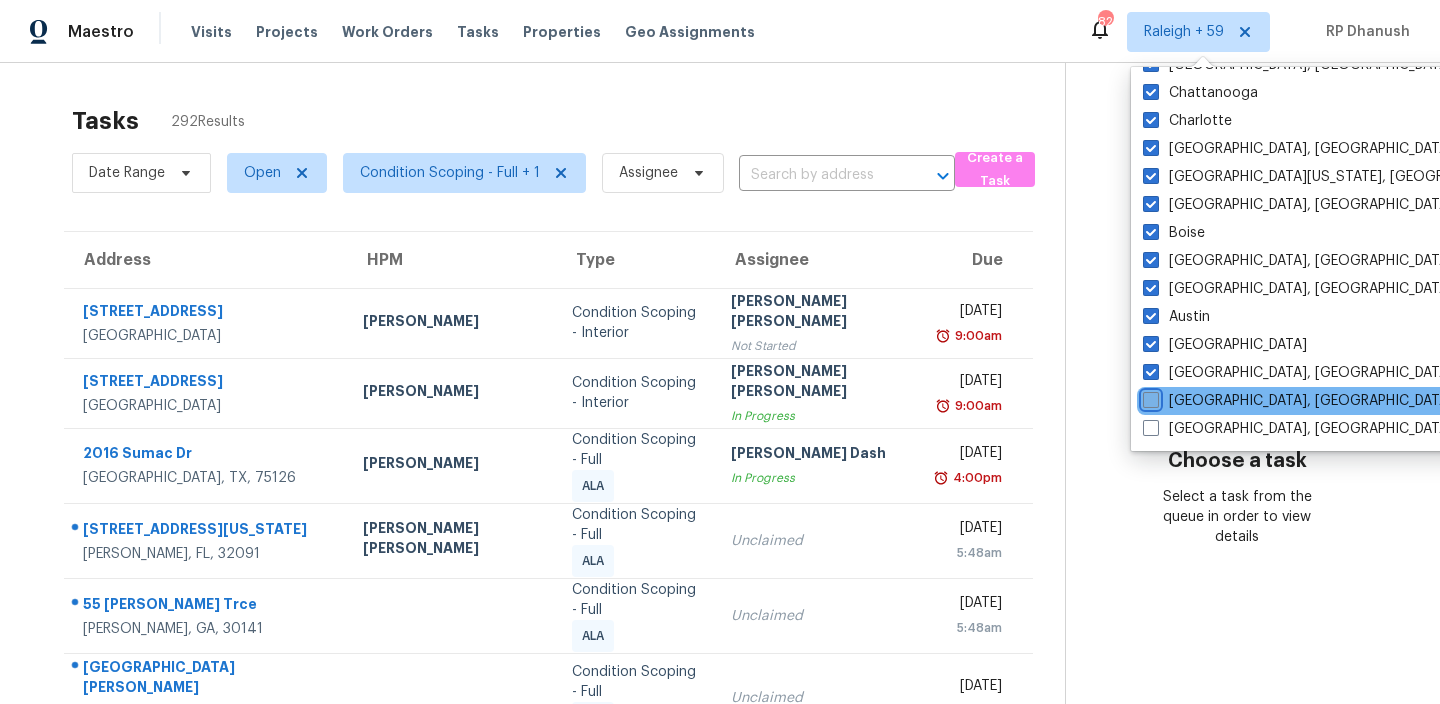 checkbox on "false" 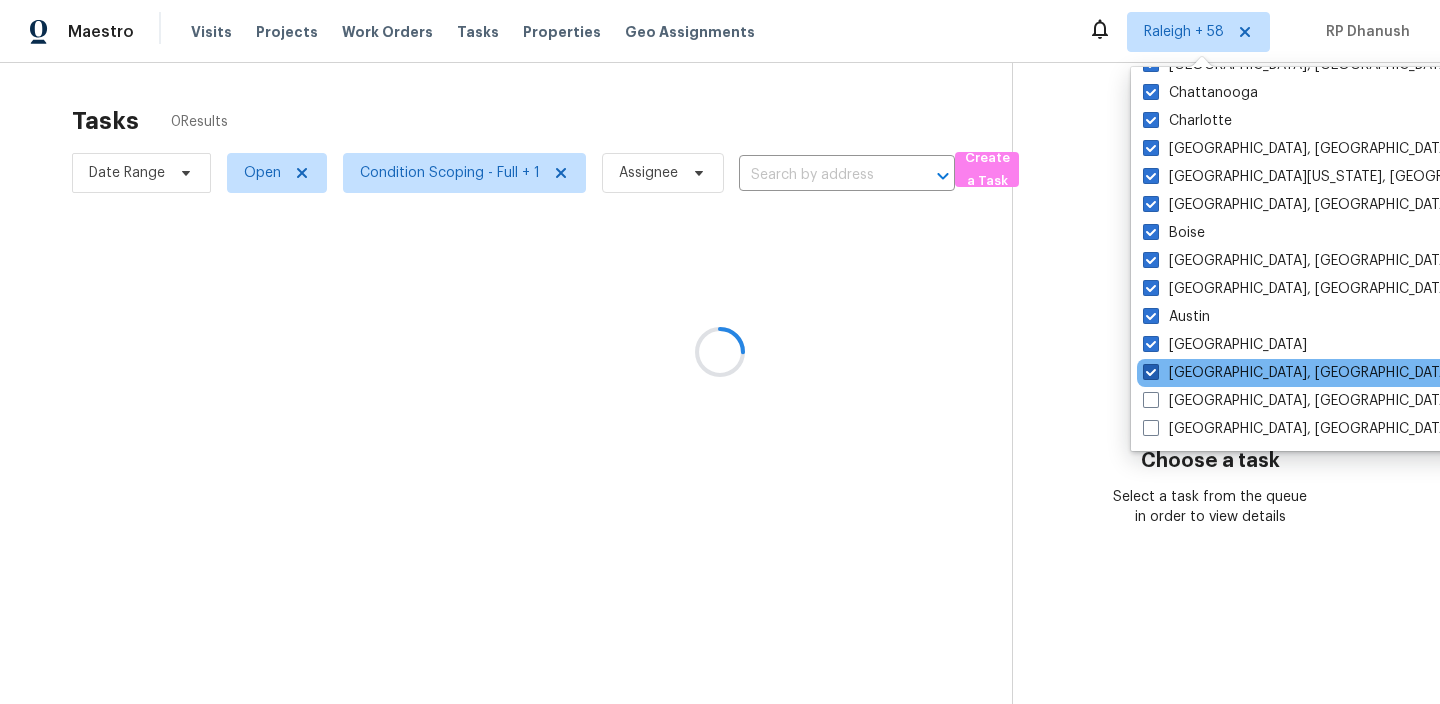 click on "[GEOGRAPHIC_DATA], [GEOGRAPHIC_DATA]" at bounding box center (1298, 373) 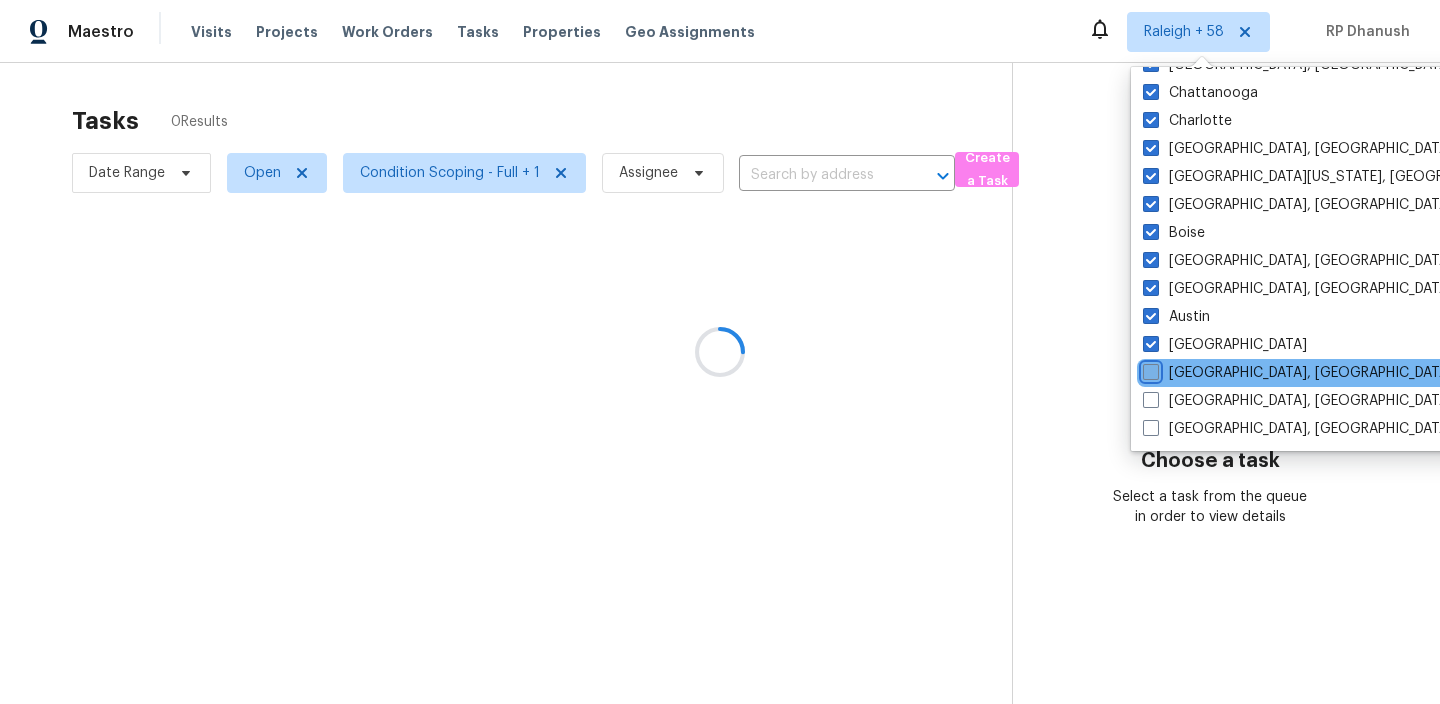 checkbox on "false" 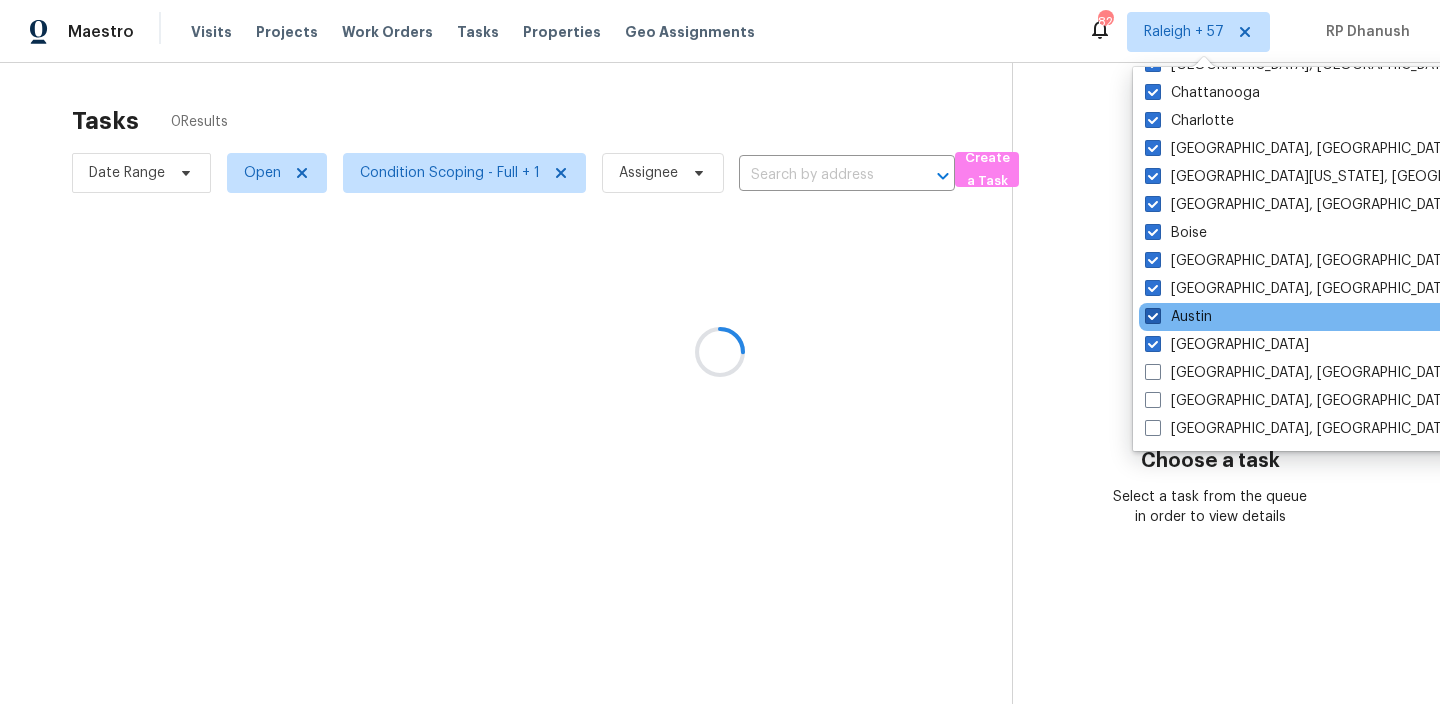 click on "Austin" at bounding box center (1178, 317) 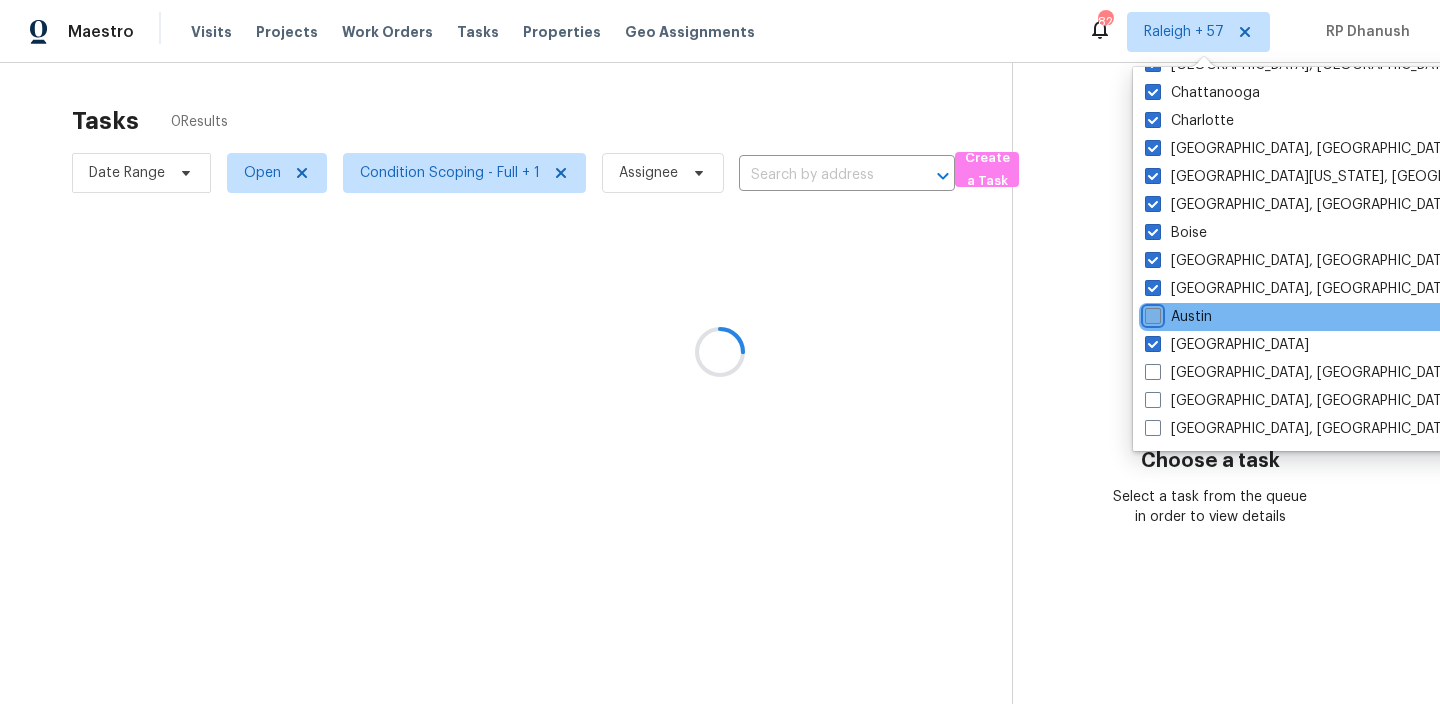 checkbox on "false" 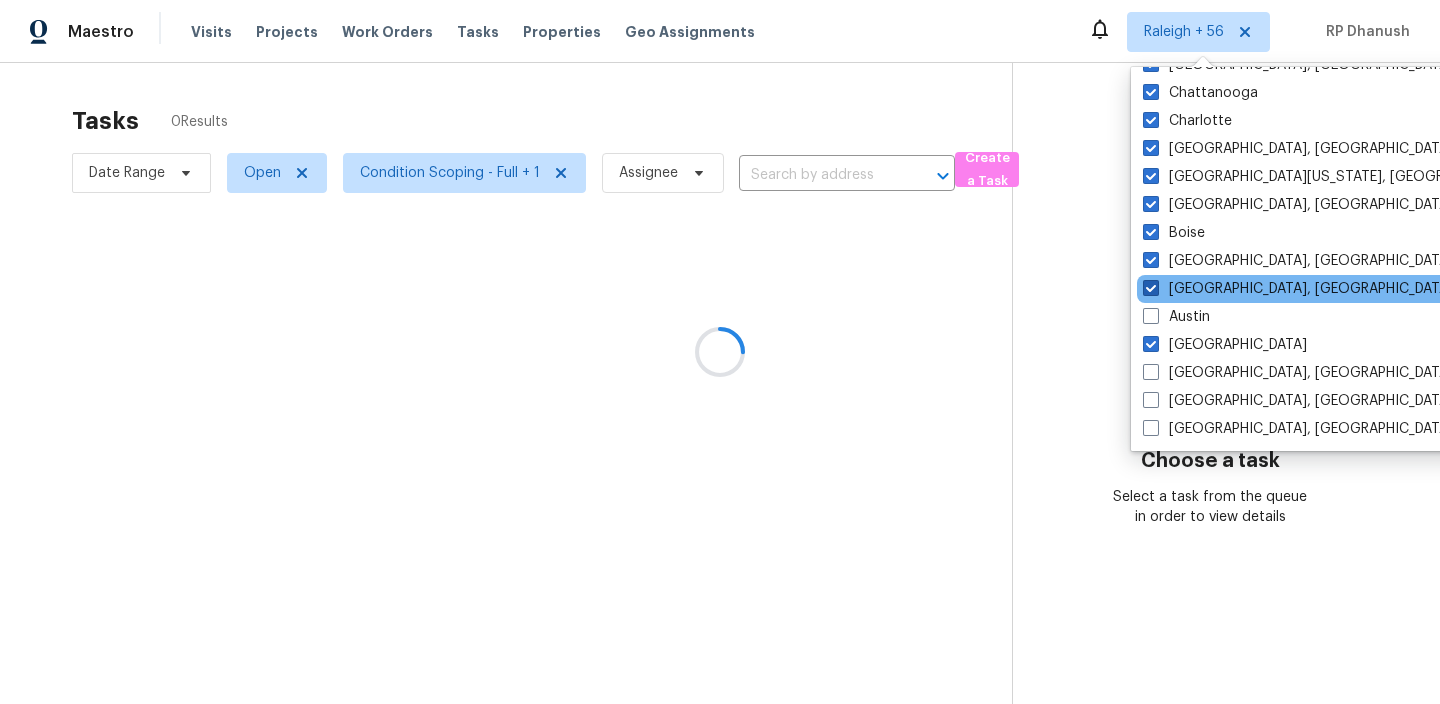 click on "[GEOGRAPHIC_DATA], [GEOGRAPHIC_DATA]" at bounding box center (1298, 289) 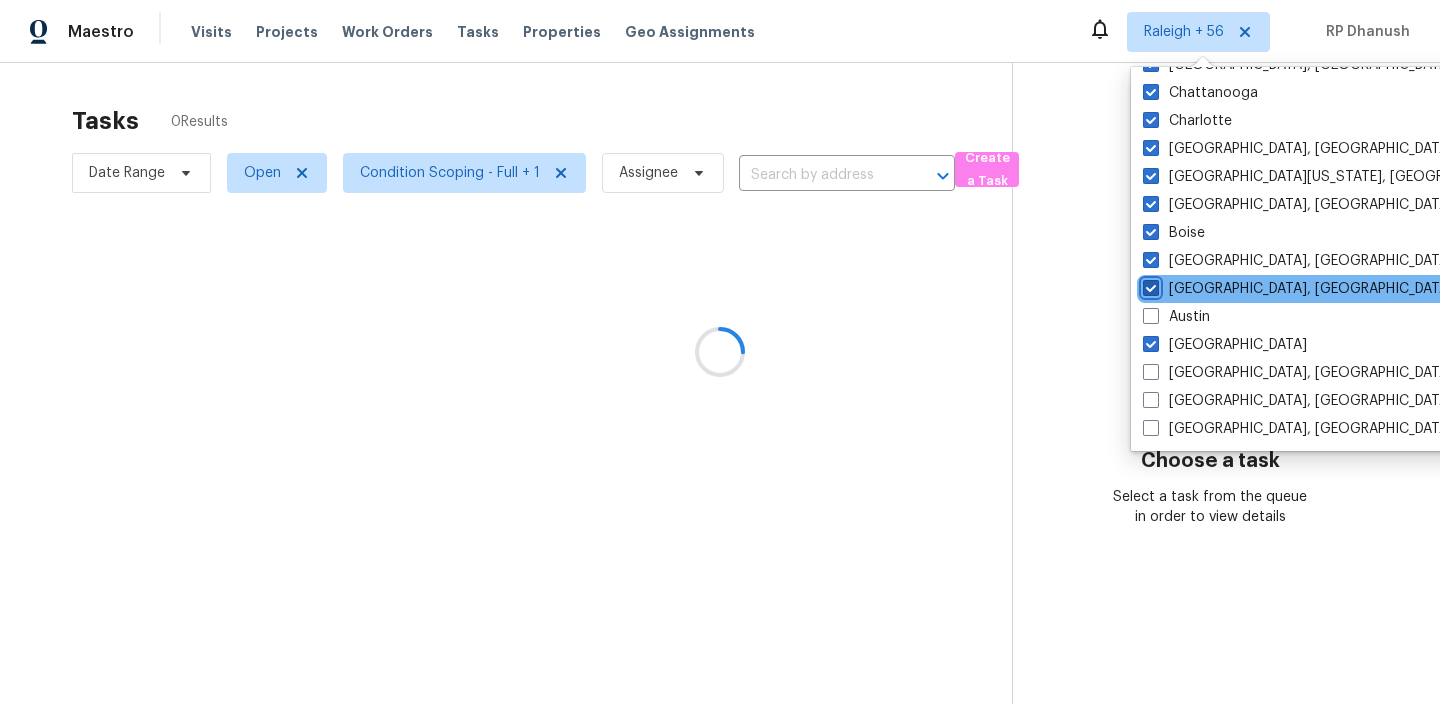 click on "[GEOGRAPHIC_DATA], [GEOGRAPHIC_DATA]" at bounding box center (1149, 285) 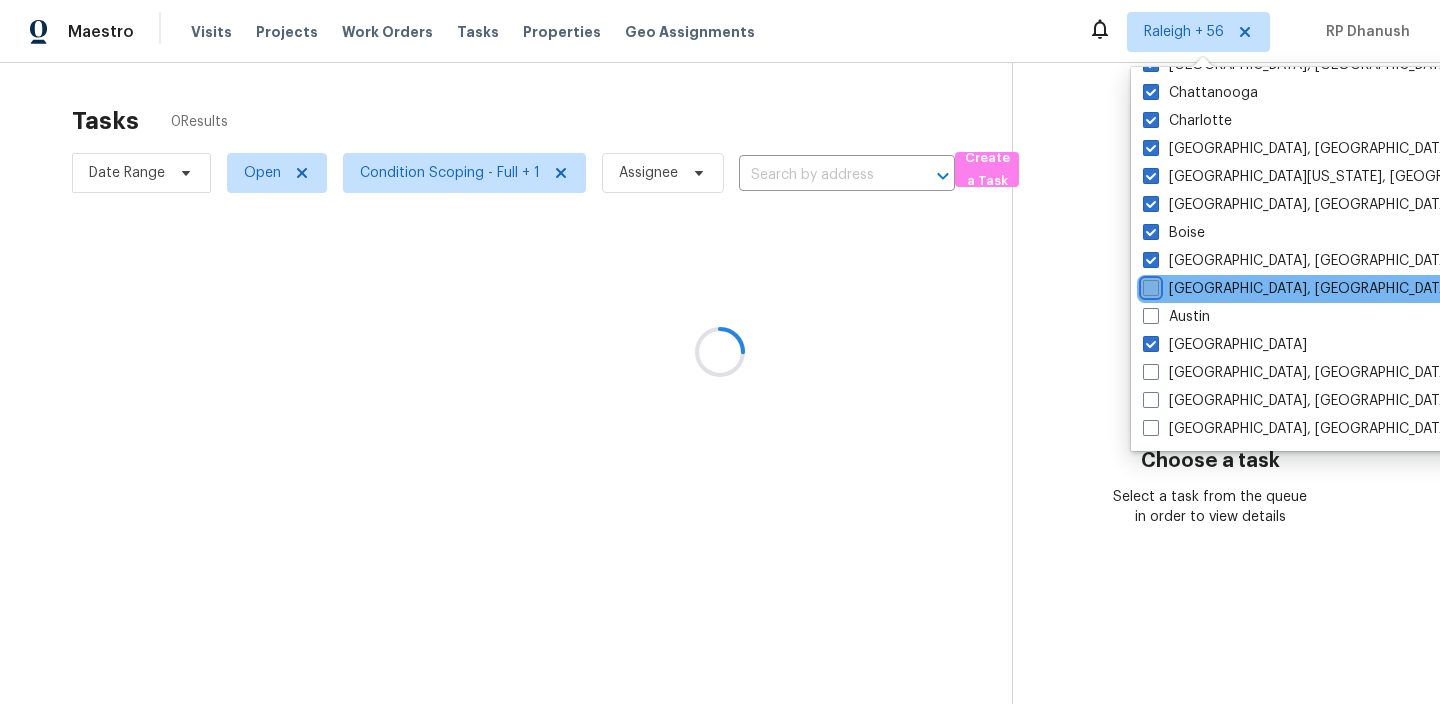 checkbox on "false" 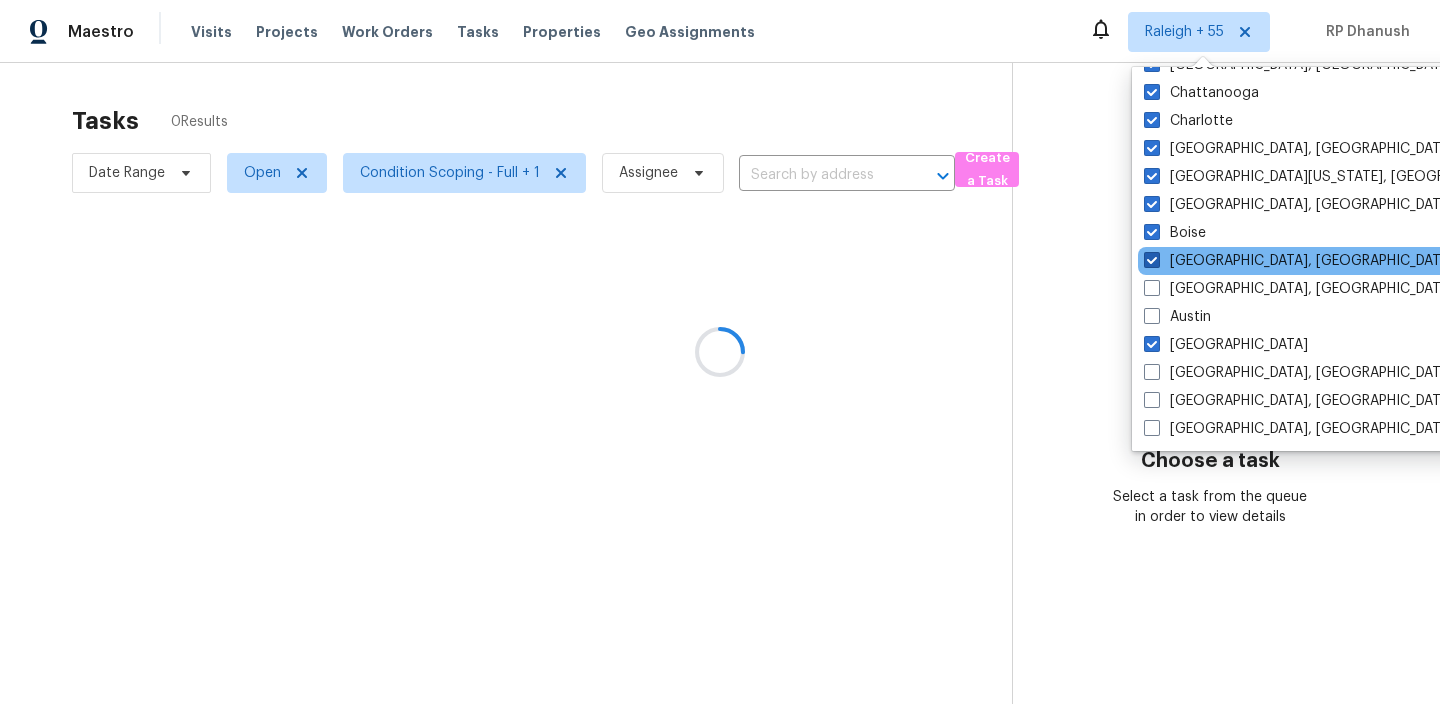 click on "[GEOGRAPHIC_DATA], [GEOGRAPHIC_DATA]" at bounding box center [1299, 261] 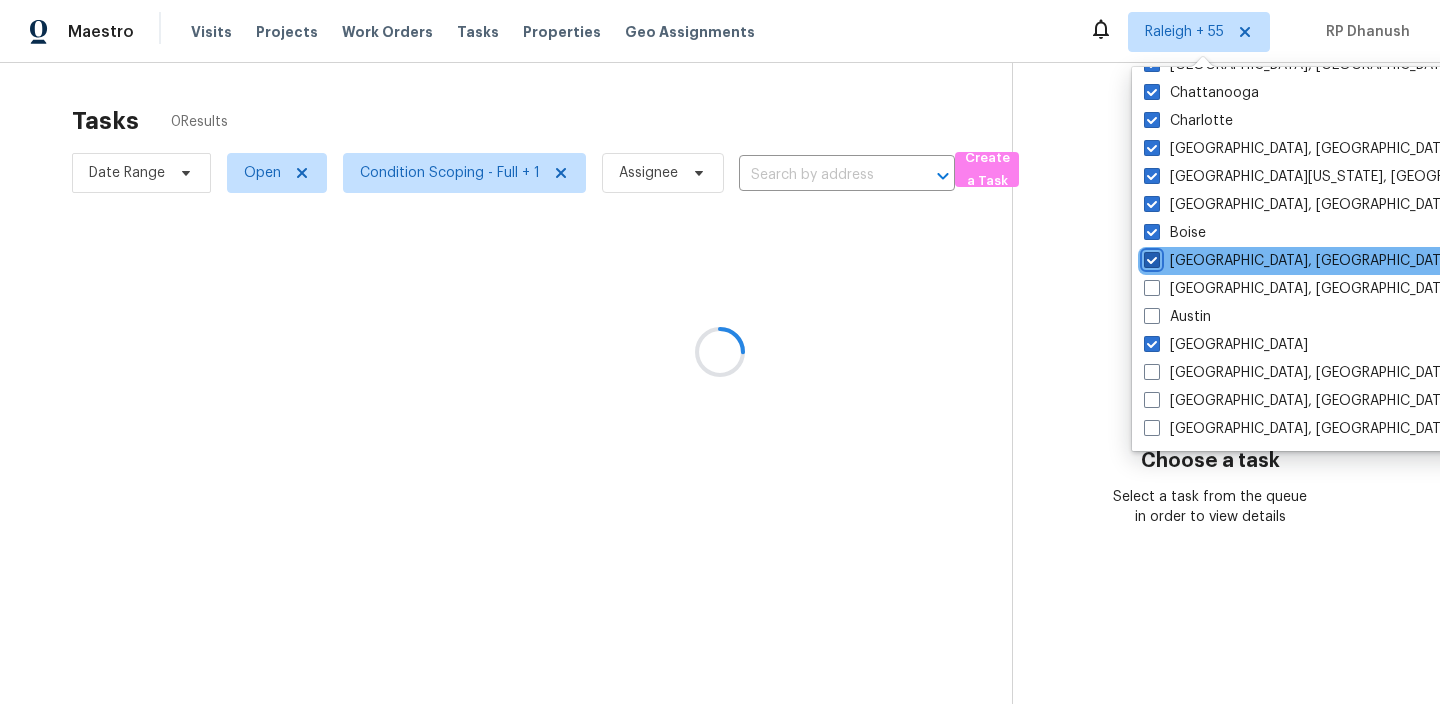 click on "[GEOGRAPHIC_DATA], [GEOGRAPHIC_DATA]" at bounding box center [1150, 257] 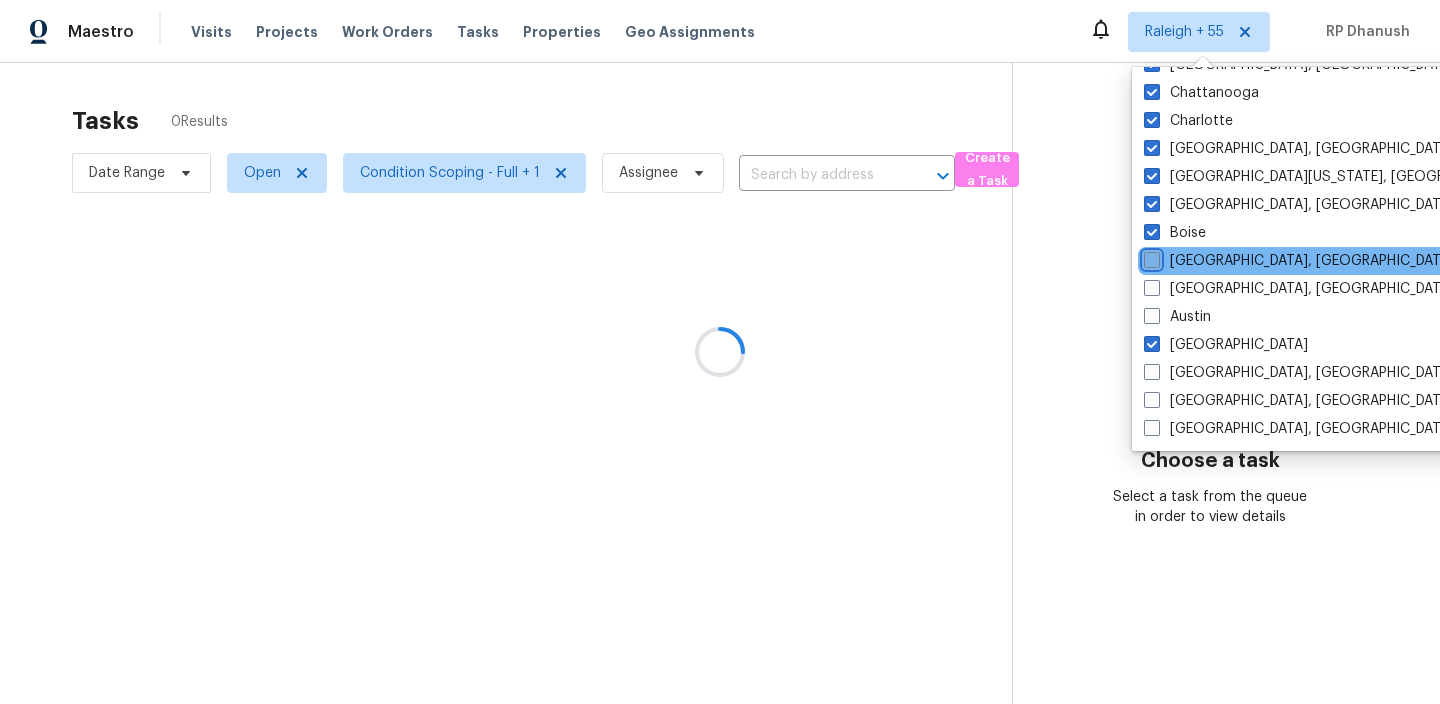 checkbox on "false" 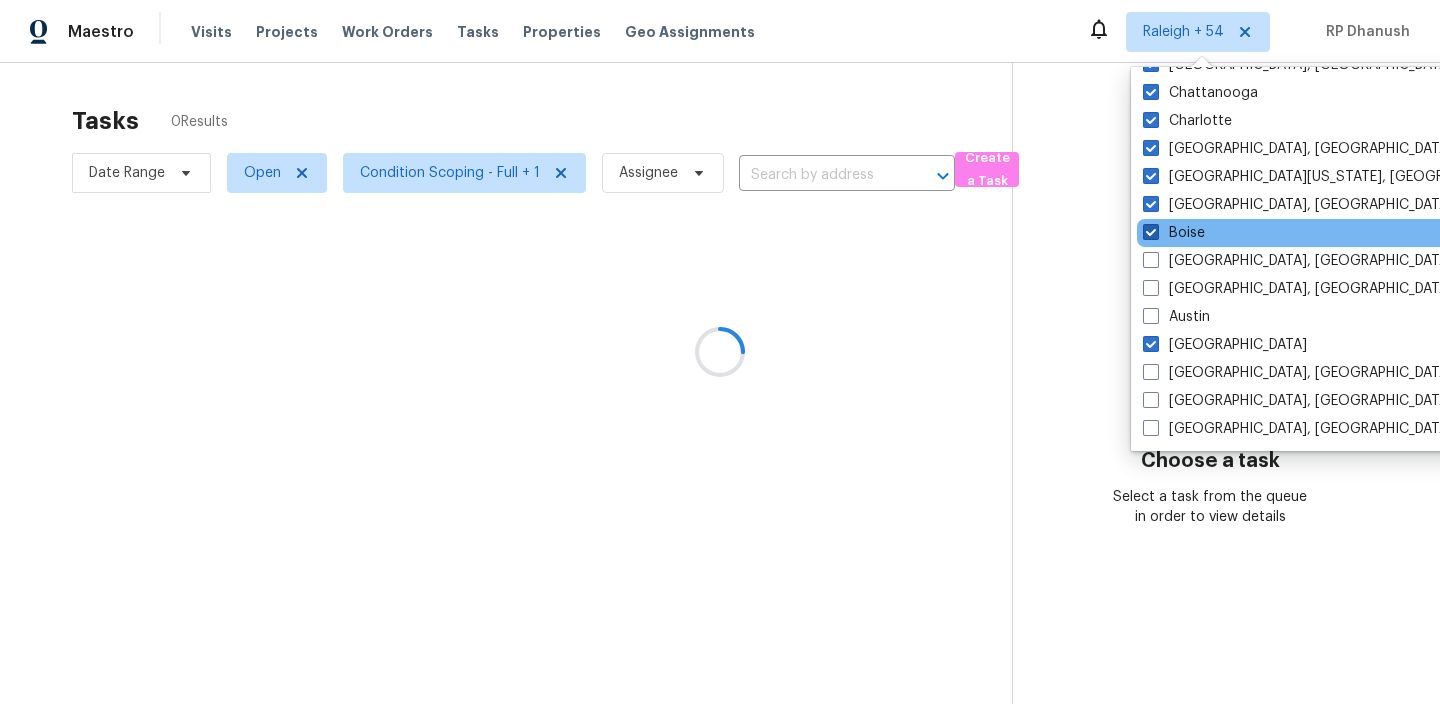 click on "Boise" at bounding box center [1174, 233] 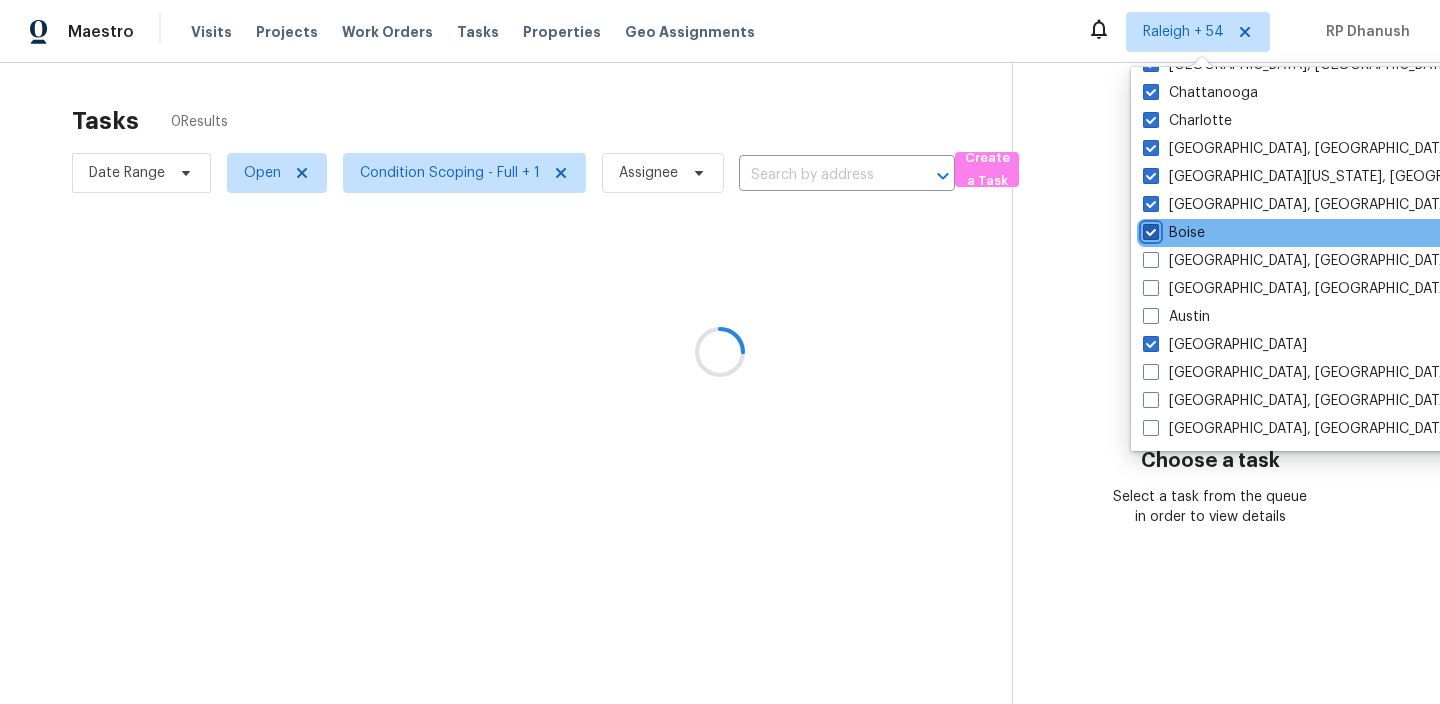 click on "Boise" at bounding box center [1149, 229] 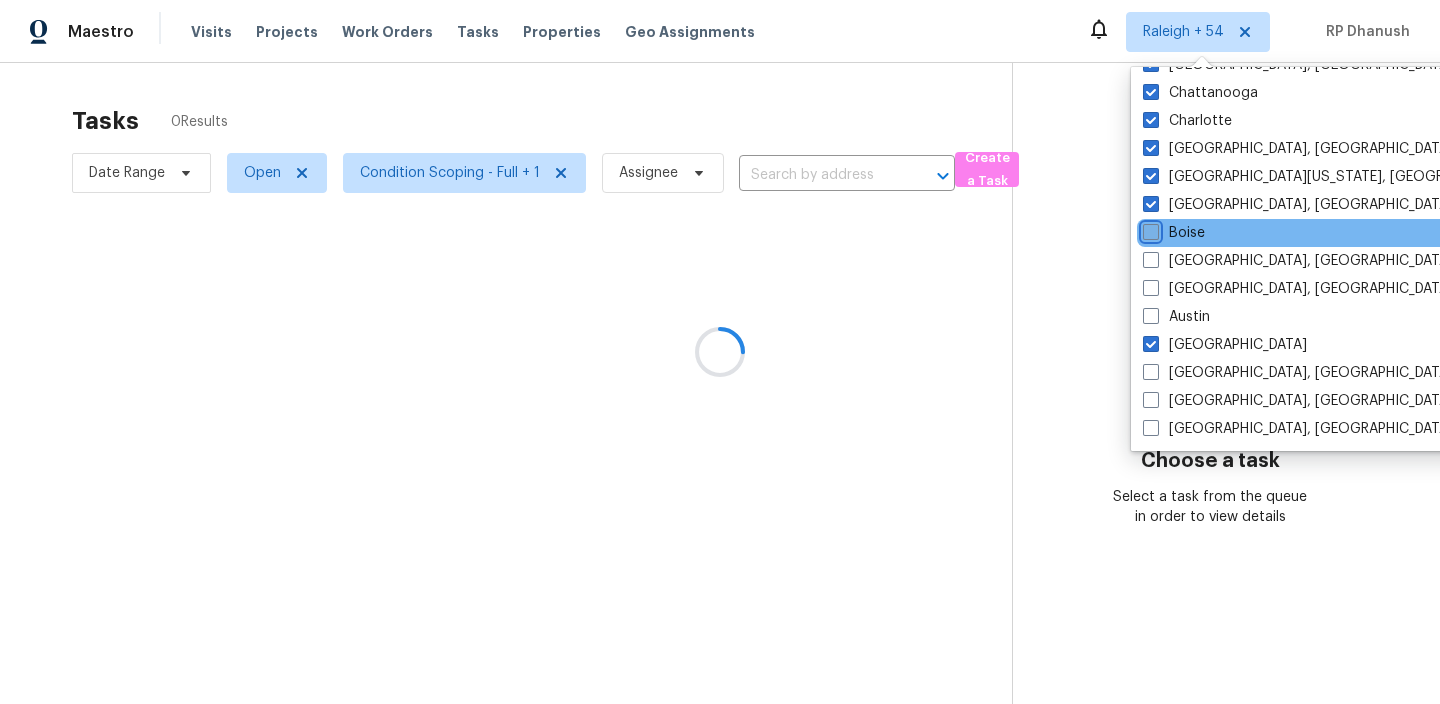 checkbox on "false" 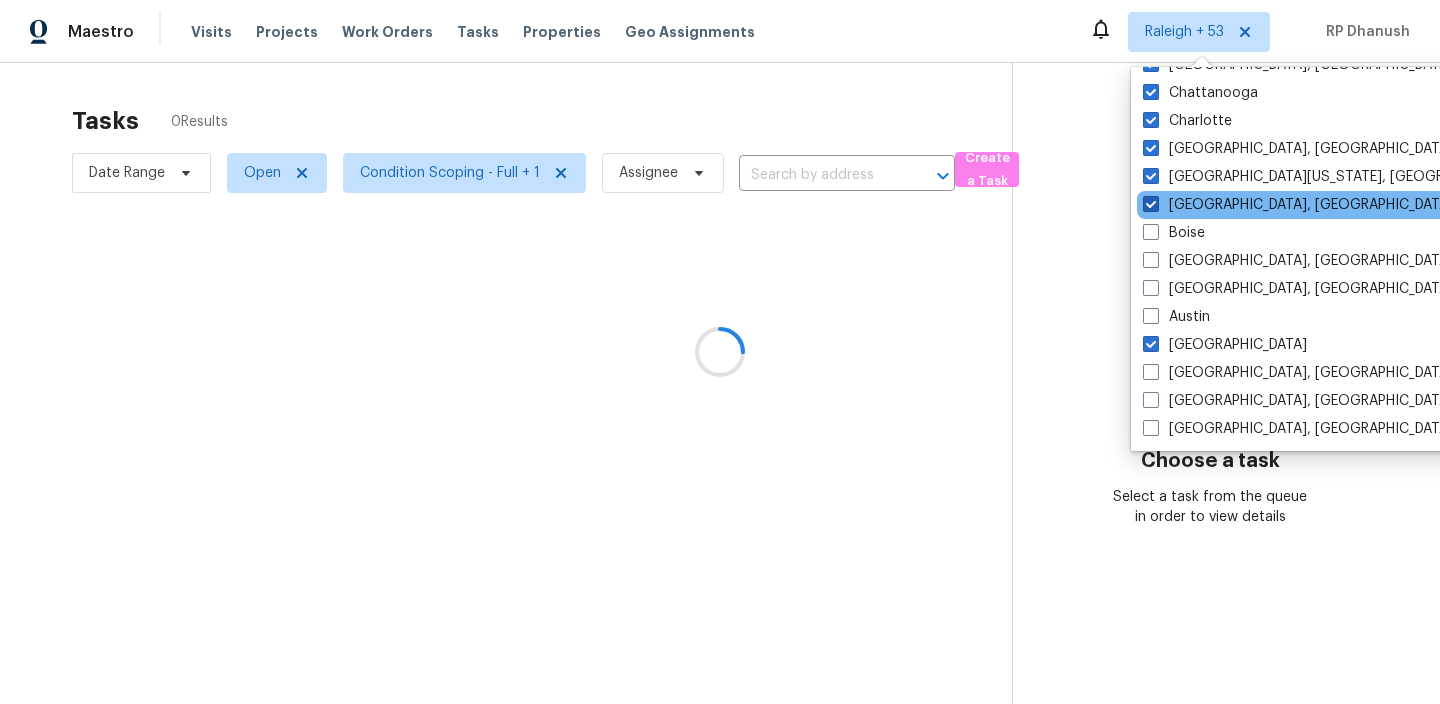 click on "[GEOGRAPHIC_DATA], [GEOGRAPHIC_DATA]" at bounding box center [1298, 205] 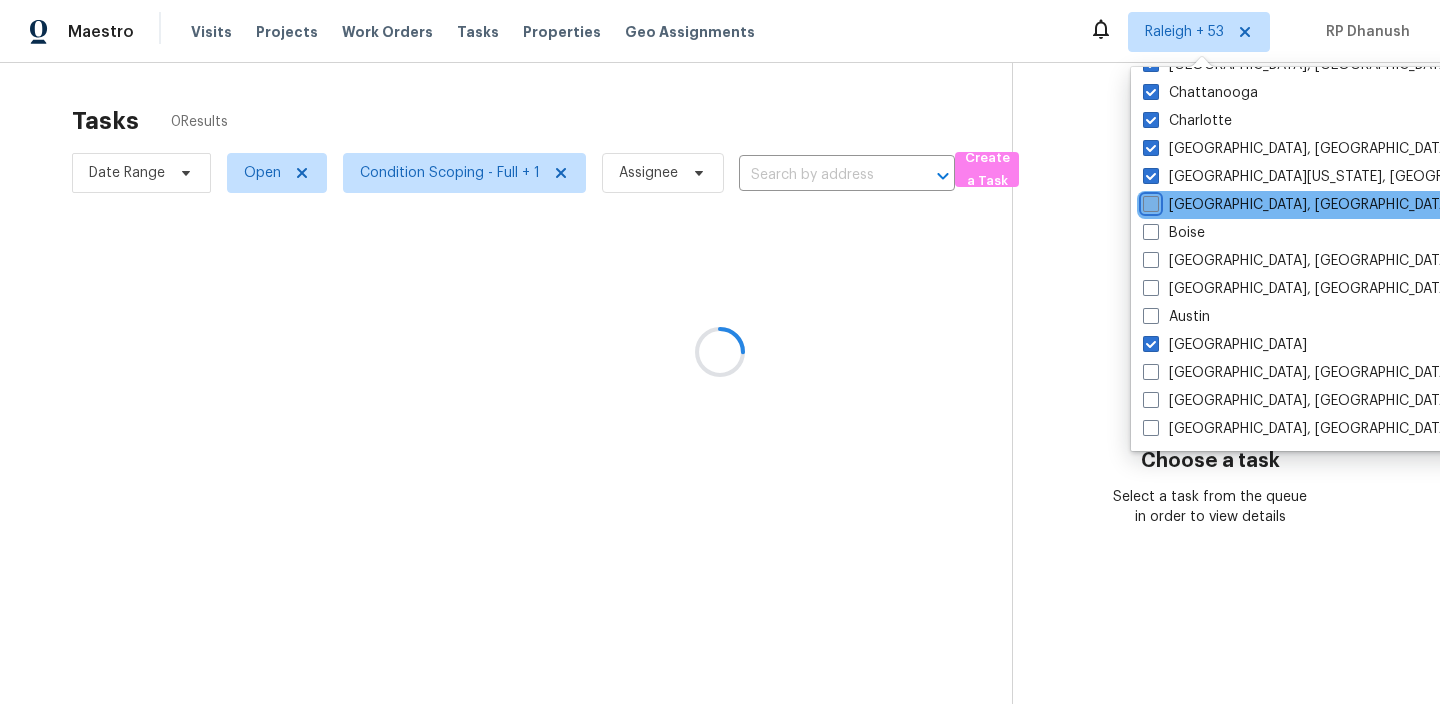 checkbox on "false" 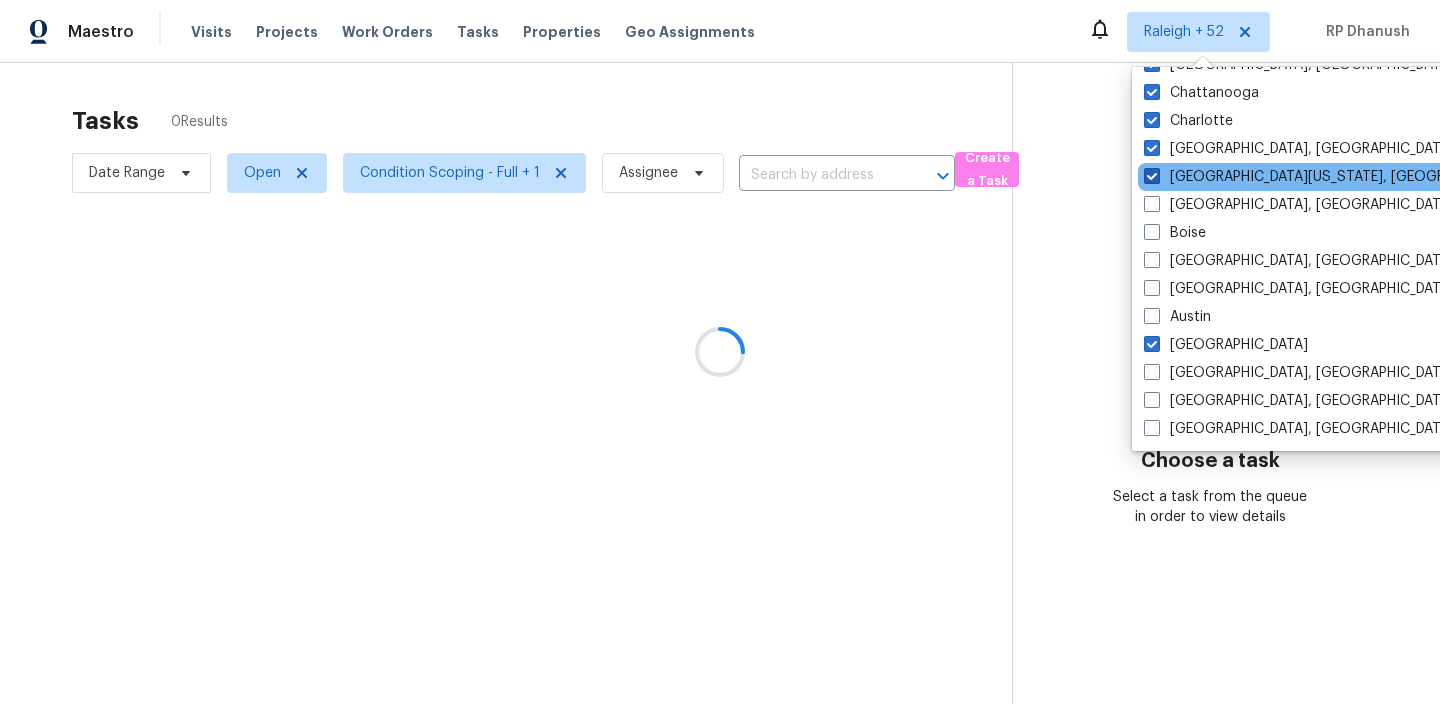 click on "[GEOGRAPHIC_DATA][US_STATE], [GEOGRAPHIC_DATA]" at bounding box center (1336, 177) 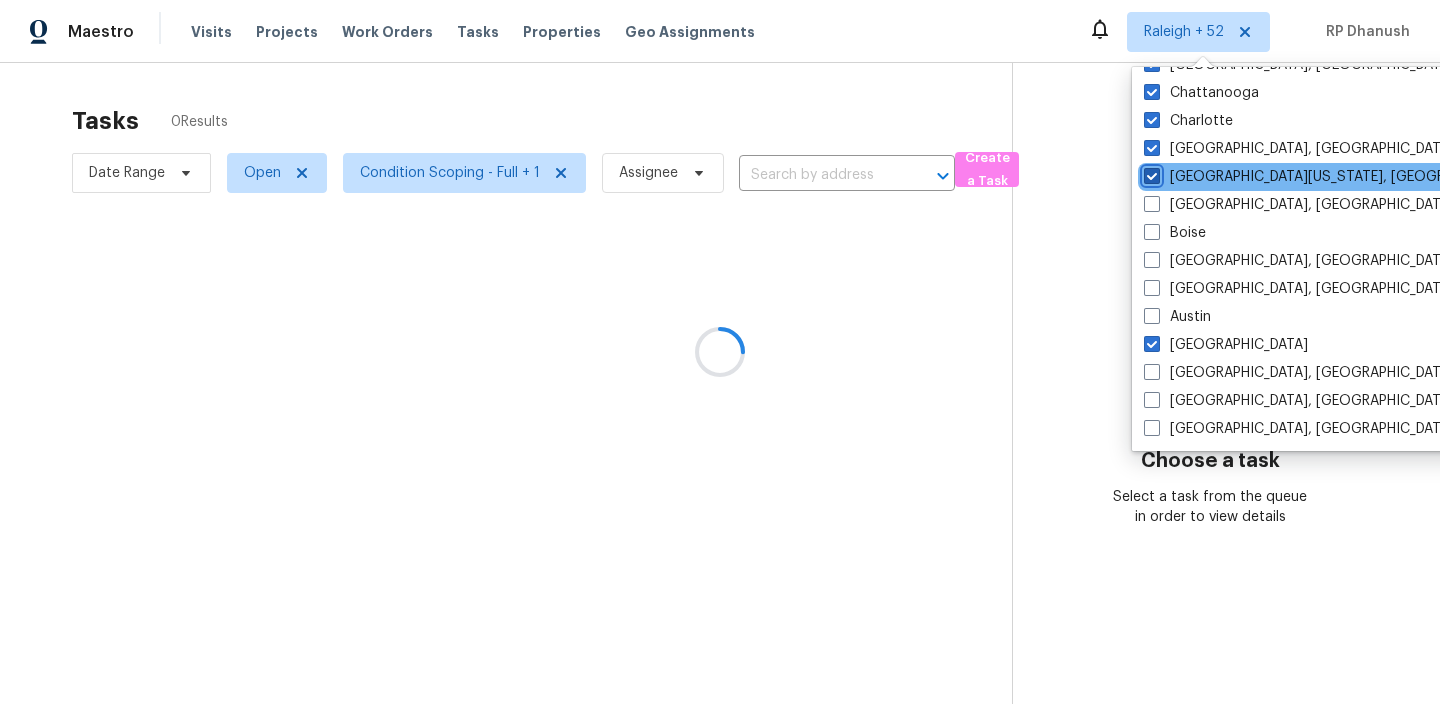 click on "[GEOGRAPHIC_DATA][US_STATE], [GEOGRAPHIC_DATA]" at bounding box center (1150, 173) 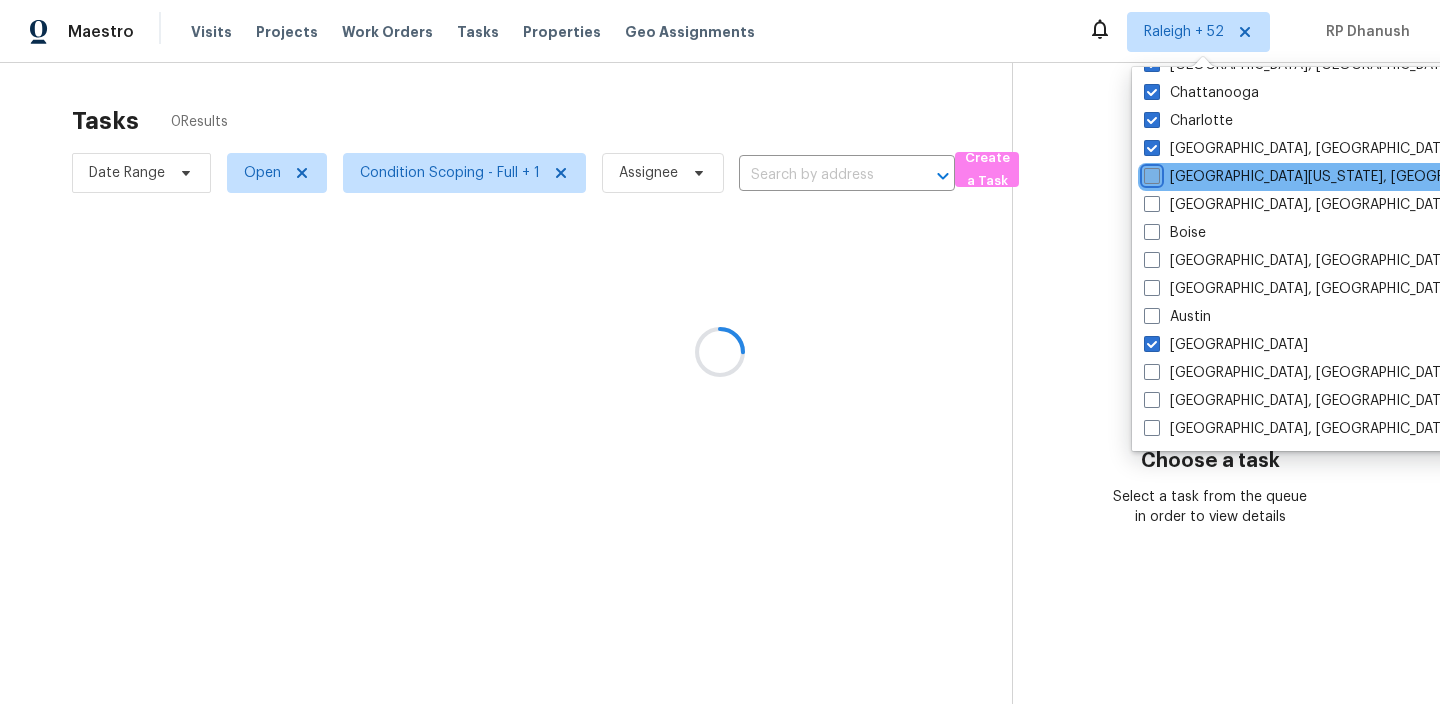 checkbox on "false" 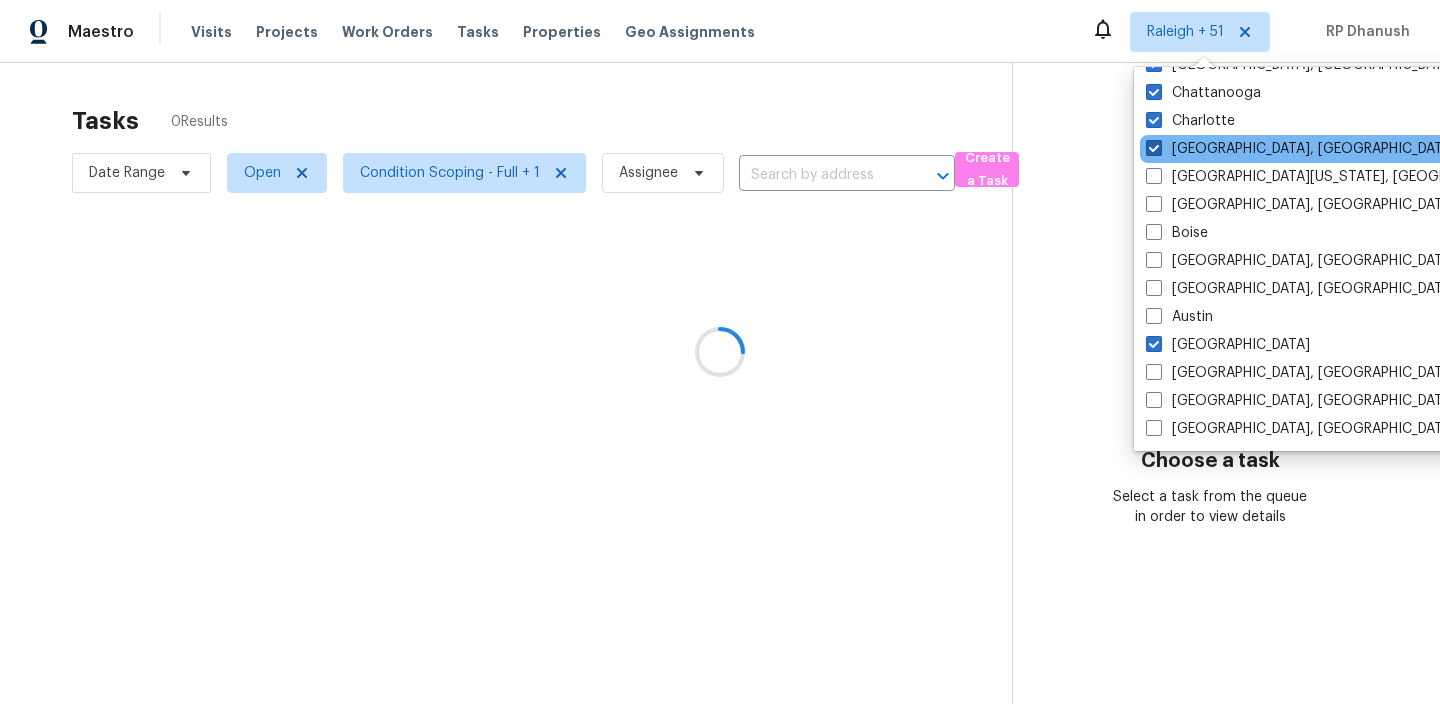 click on "[GEOGRAPHIC_DATA], [GEOGRAPHIC_DATA]" at bounding box center [1301, 149] 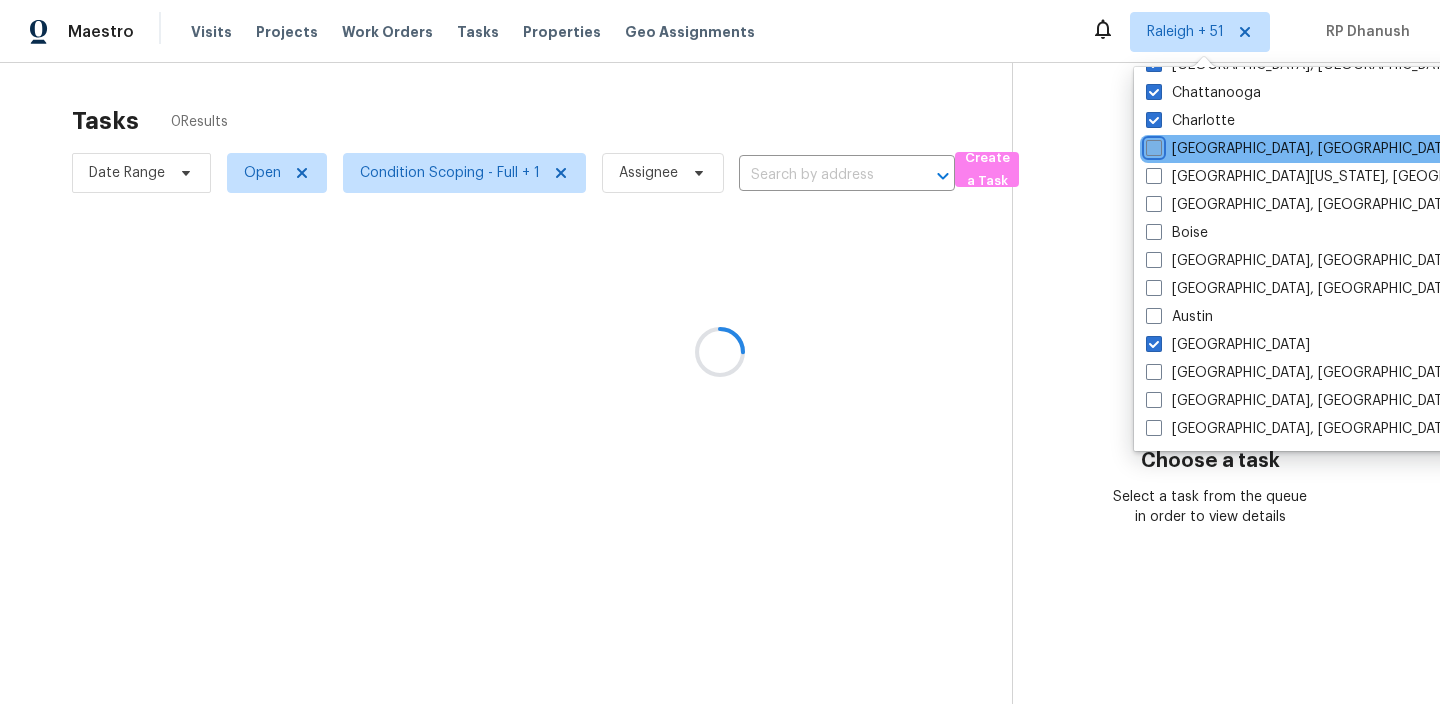 checkbox on "false" 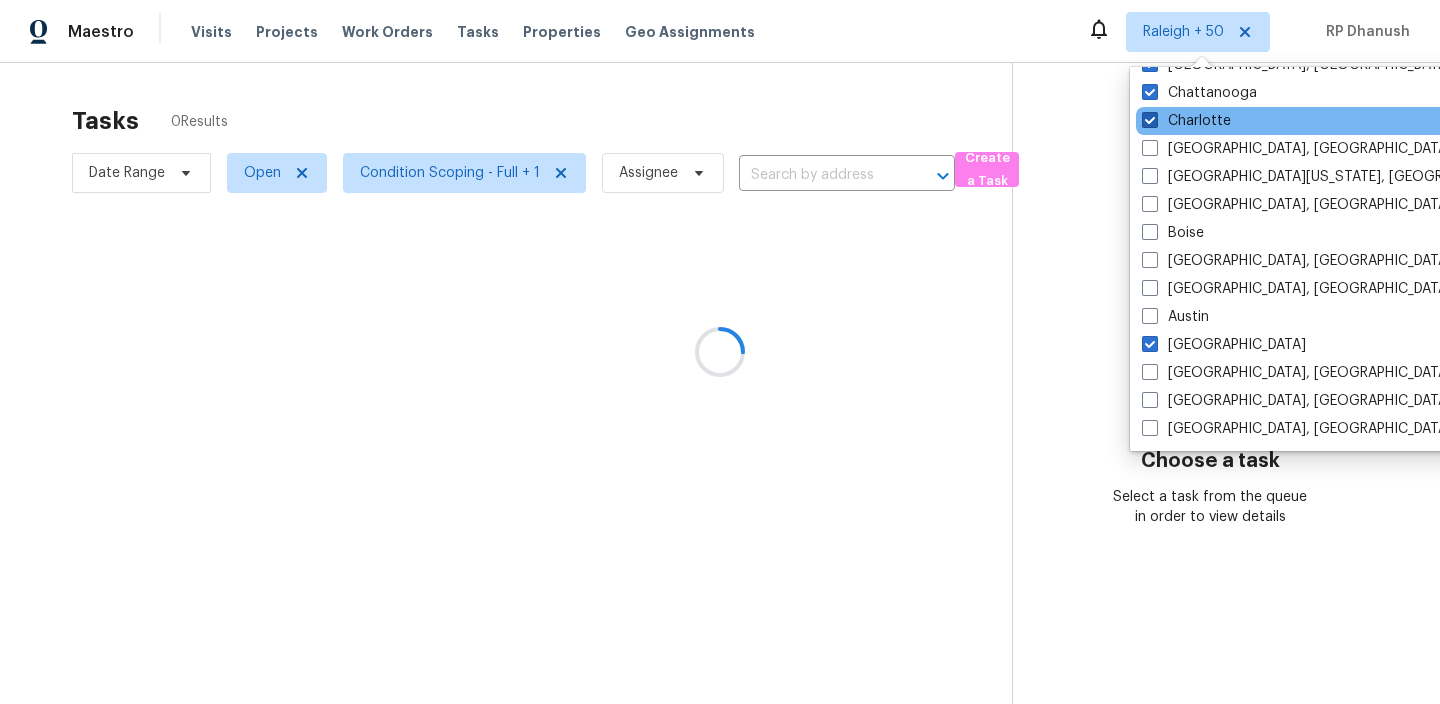 click on "Charlotte" at bounding box center (1186, 121) 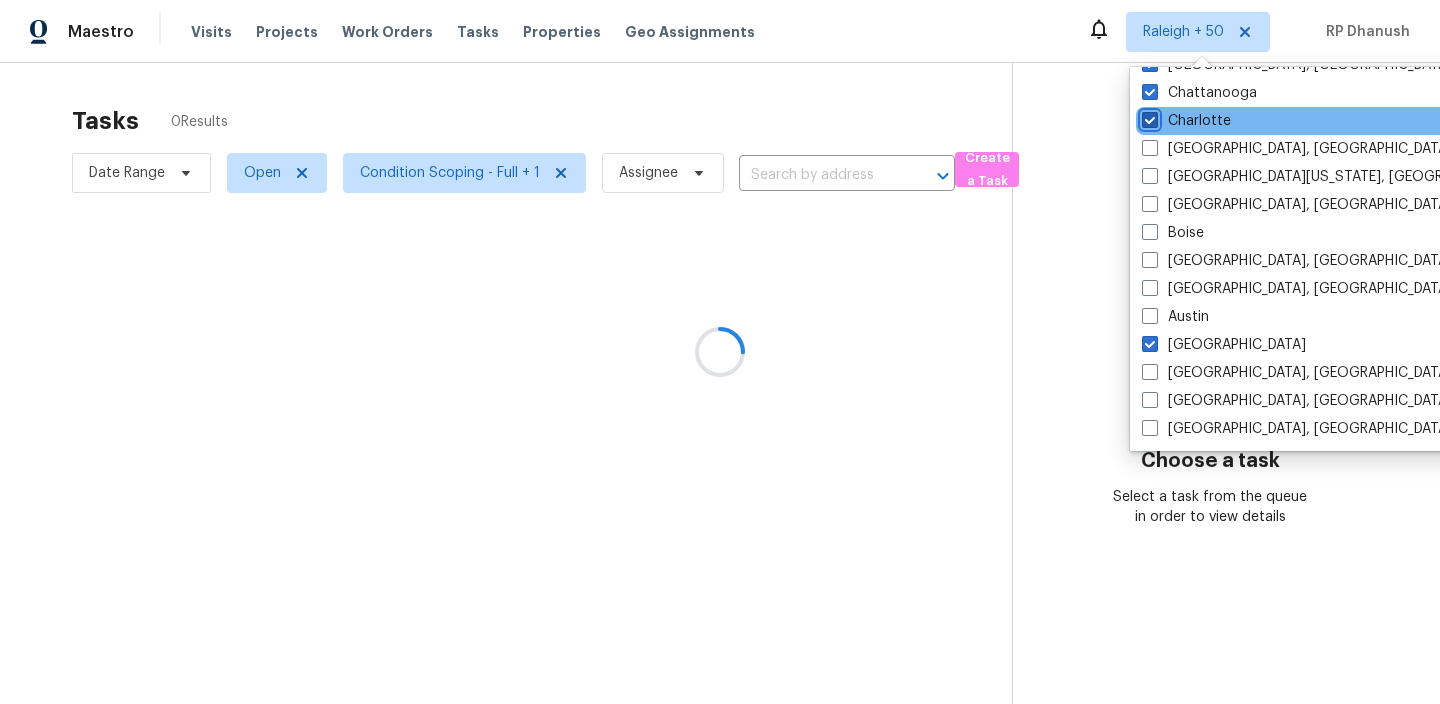 click on "Charlotte" at bounding box center (1148, 117) 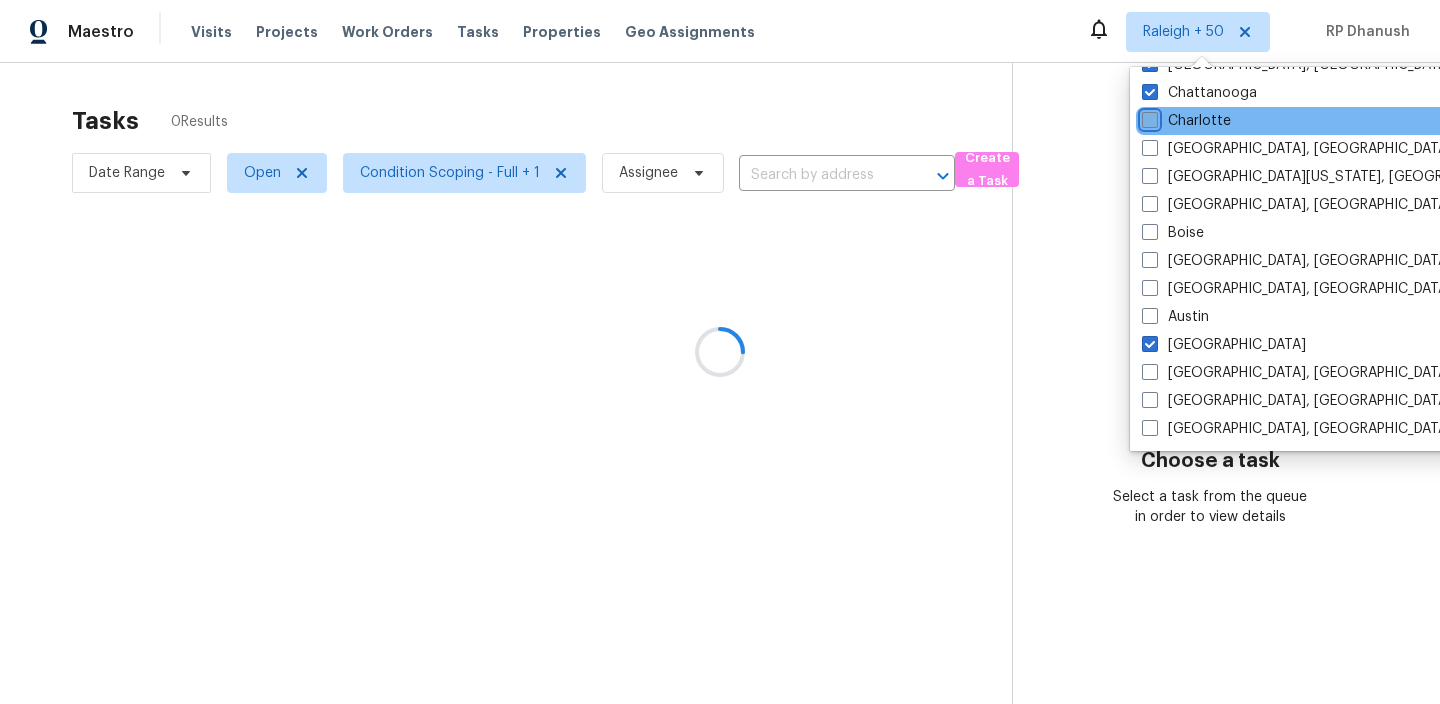 checkbox on "false" 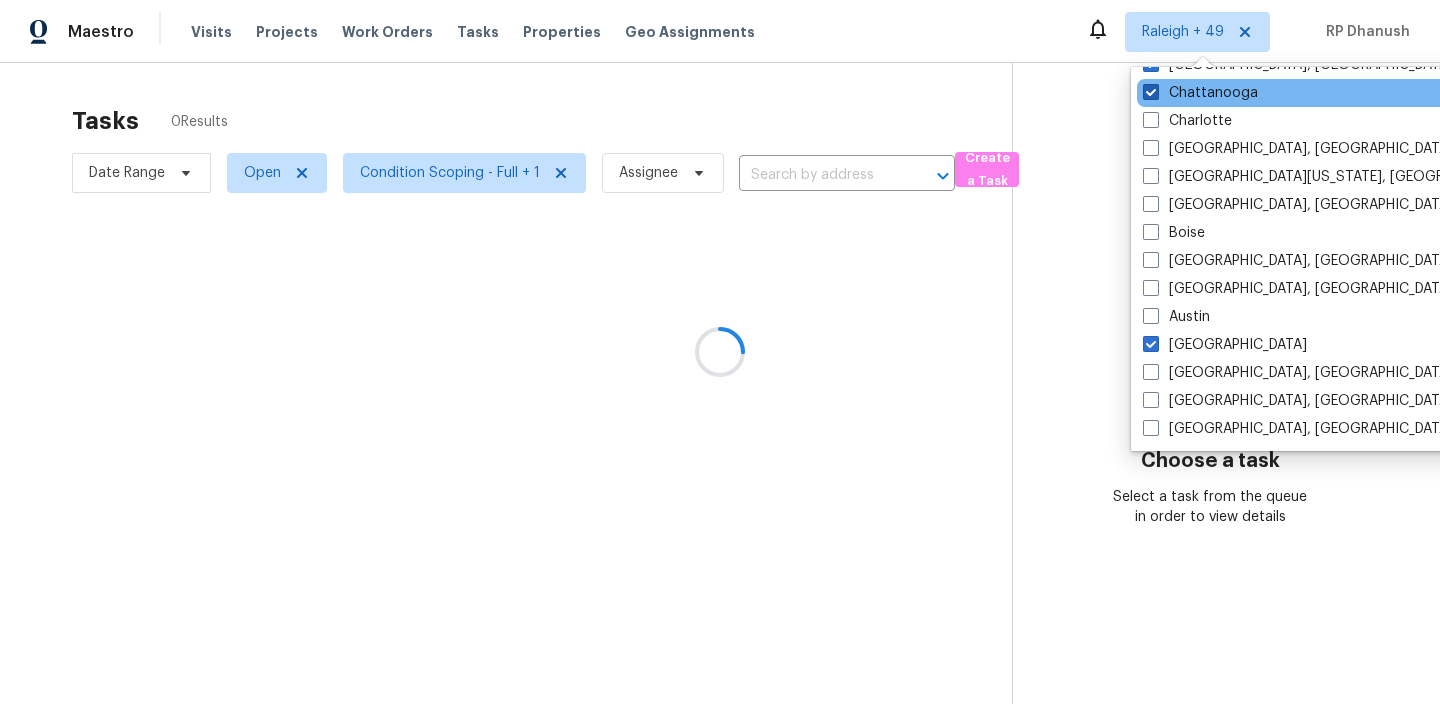 click on "Chattanooga" at bounding box center (1200, 93) 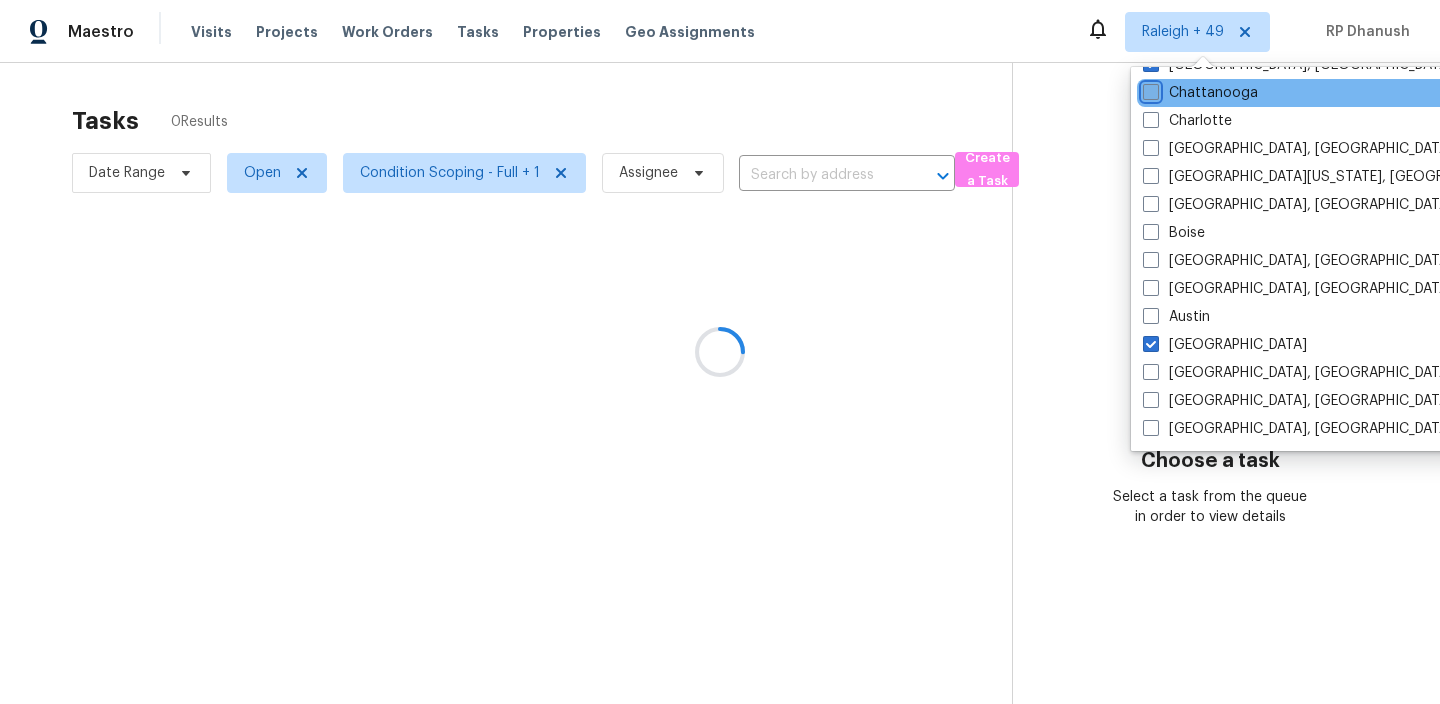 checkbox on "false" 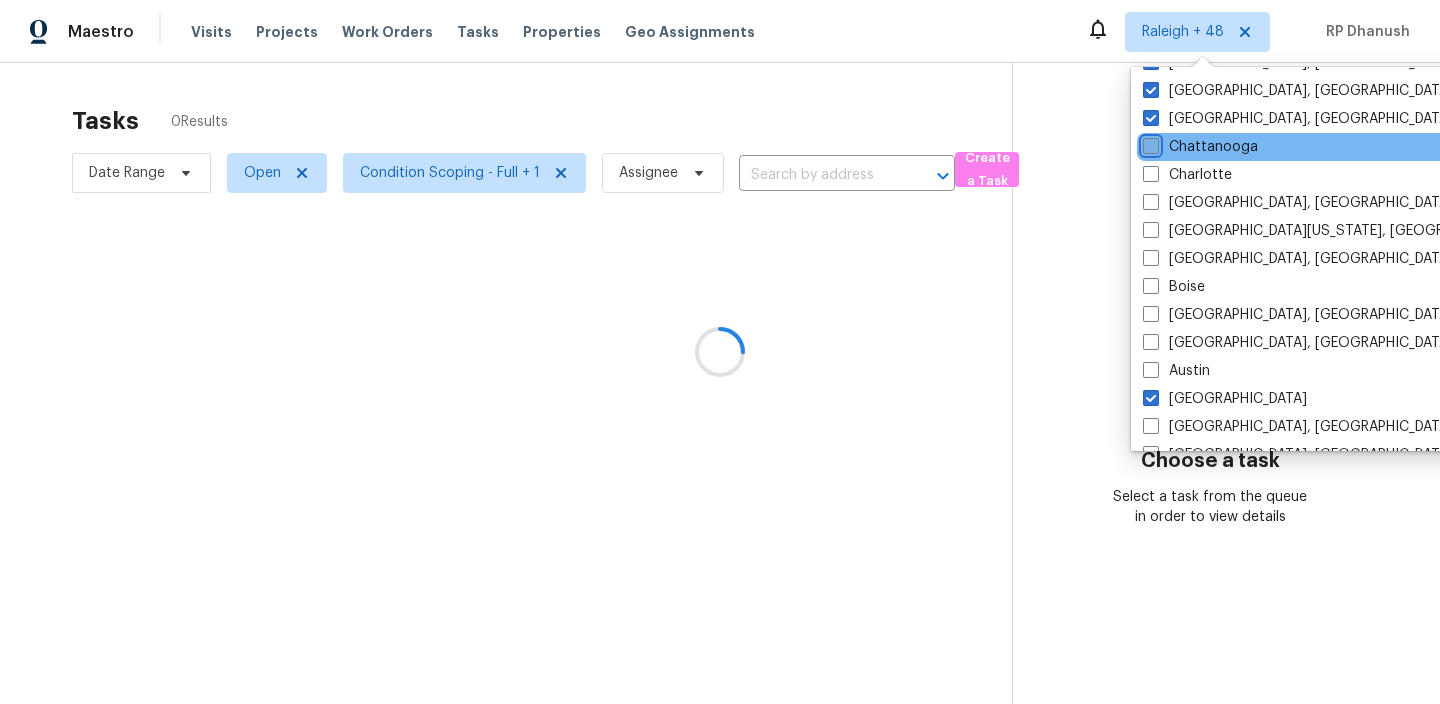 scroll, scrollTop: 1261, scrollLeft: 0, axis: vertical 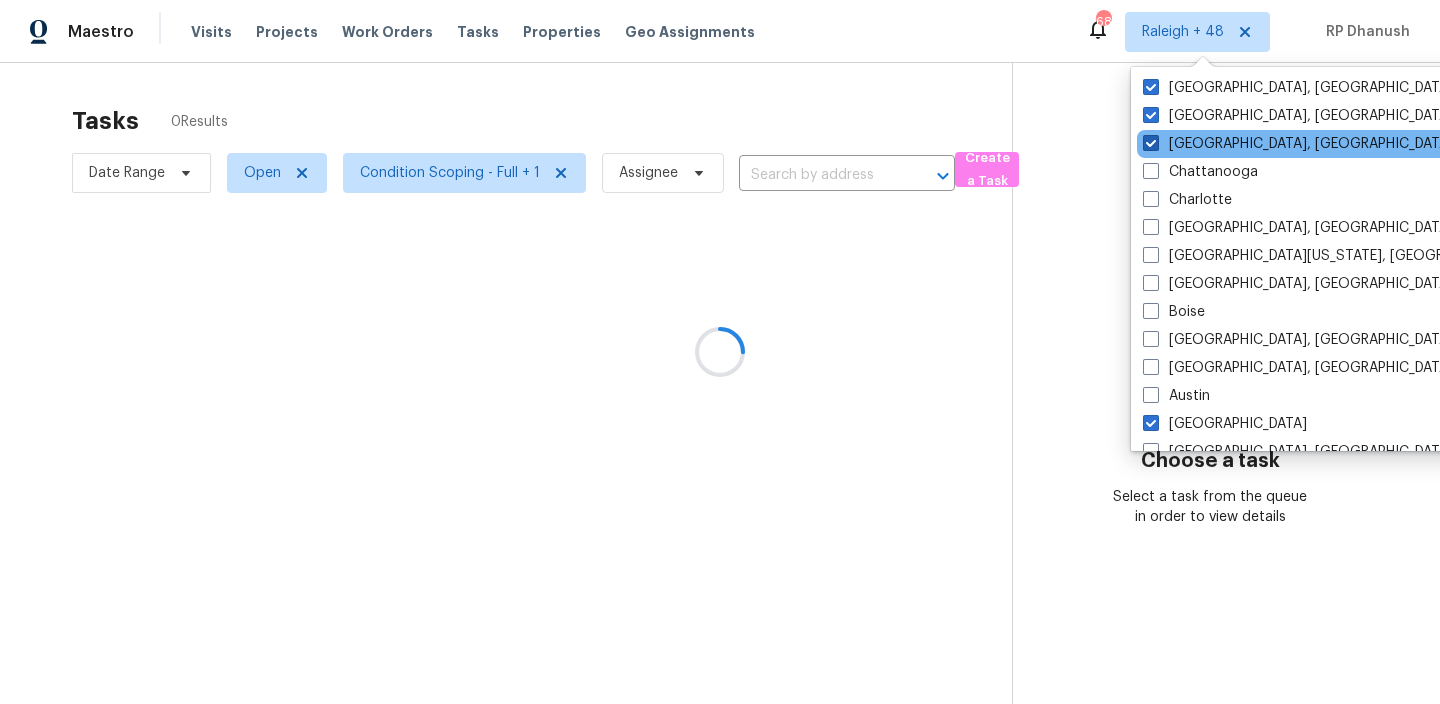 click on "Chicago, IL" at bounding box center [1298, 144] 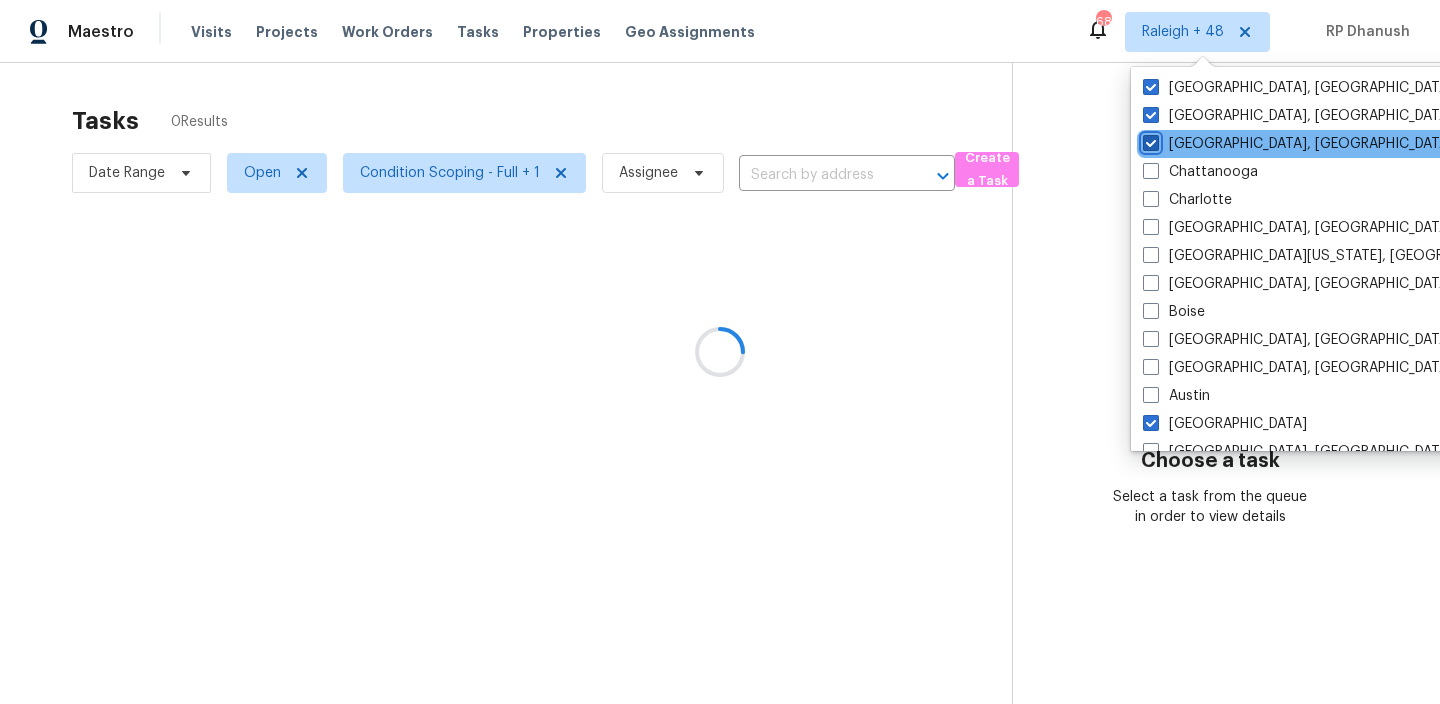click on "Chicago, IL" at bounding box center (1149, 140) 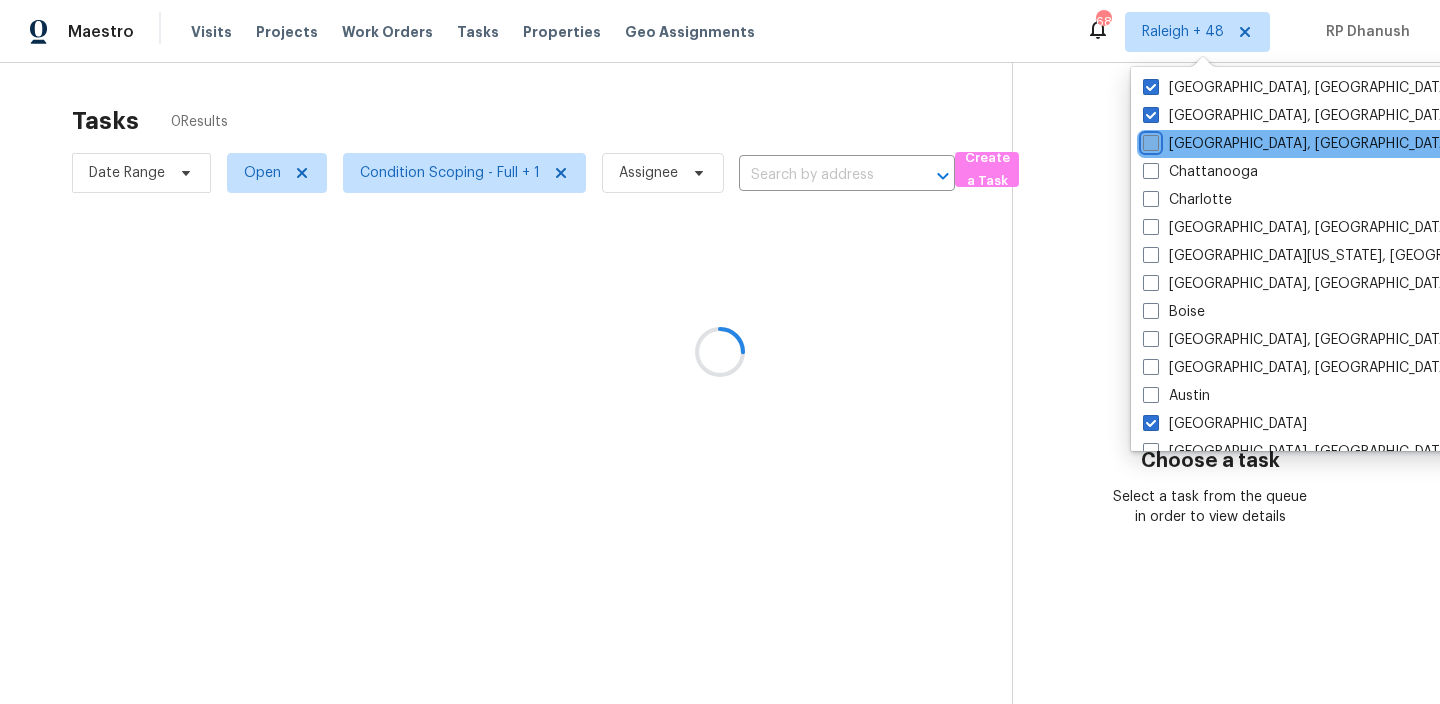 checkbox on "false" 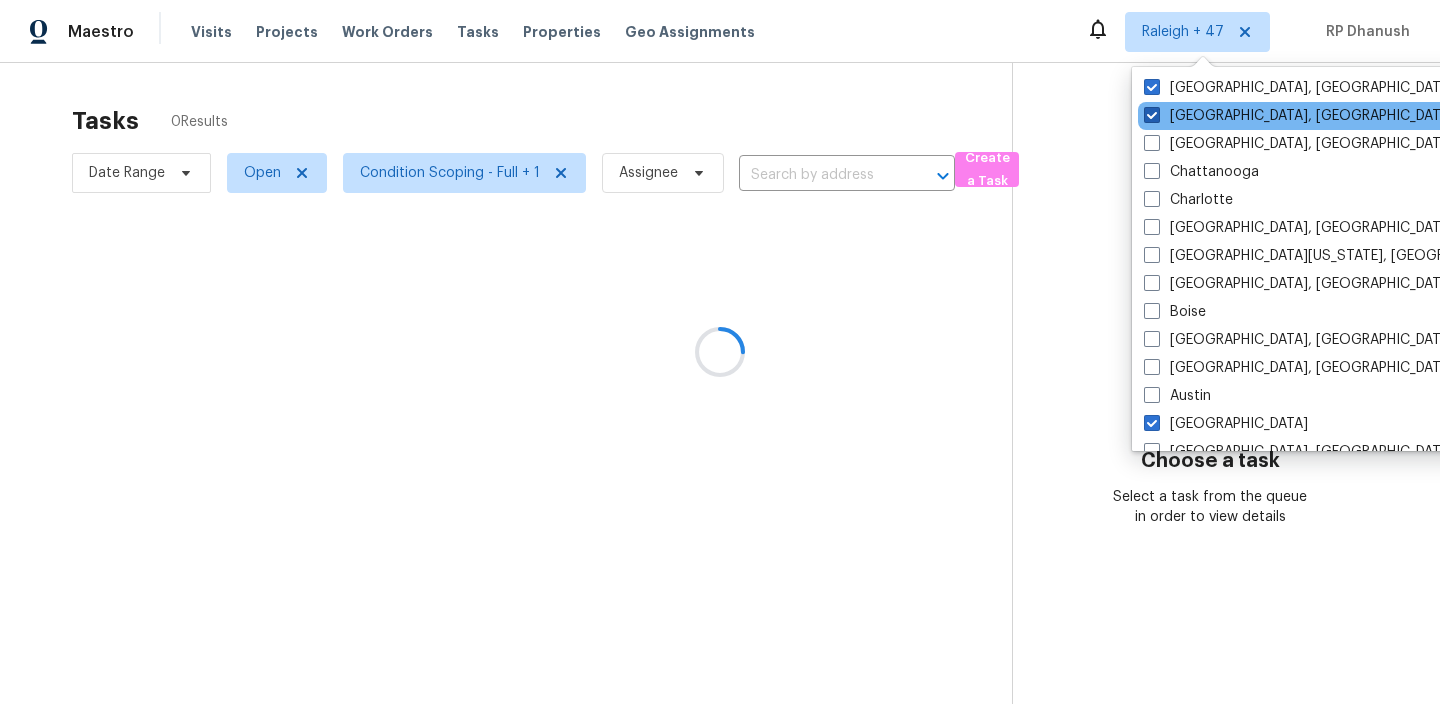 click on "Cincinnati, OH" at bounding box center (1299, 116) 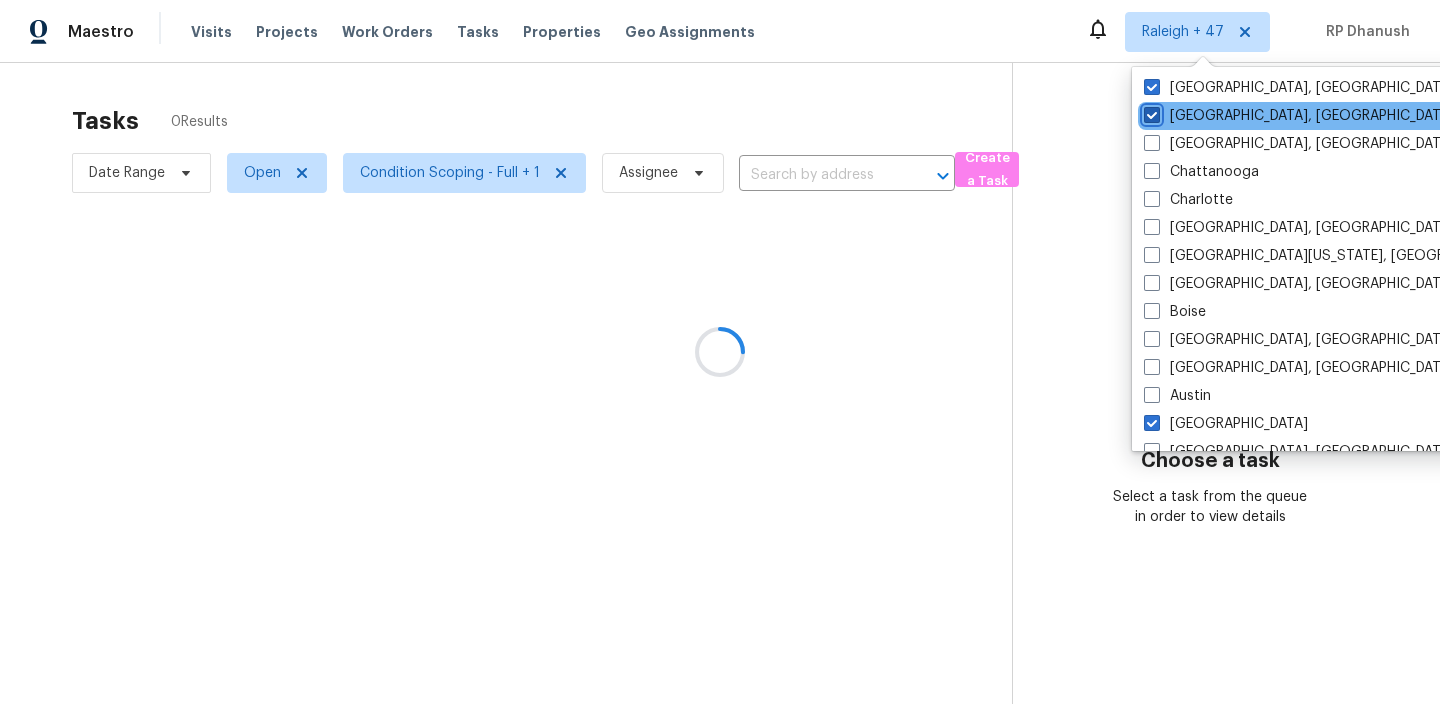 click on "Cincinnati, OH" at bounding box center [1150, 112] 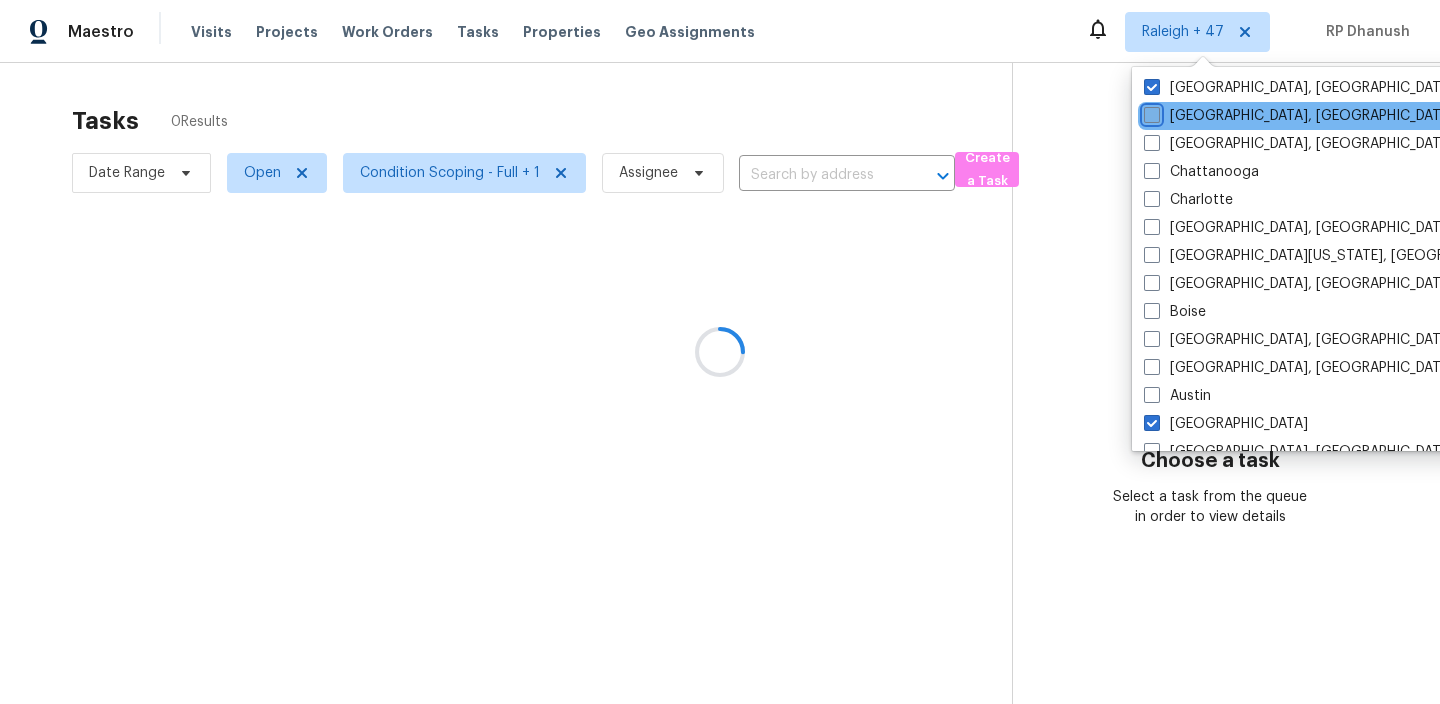 checkbox on "false" 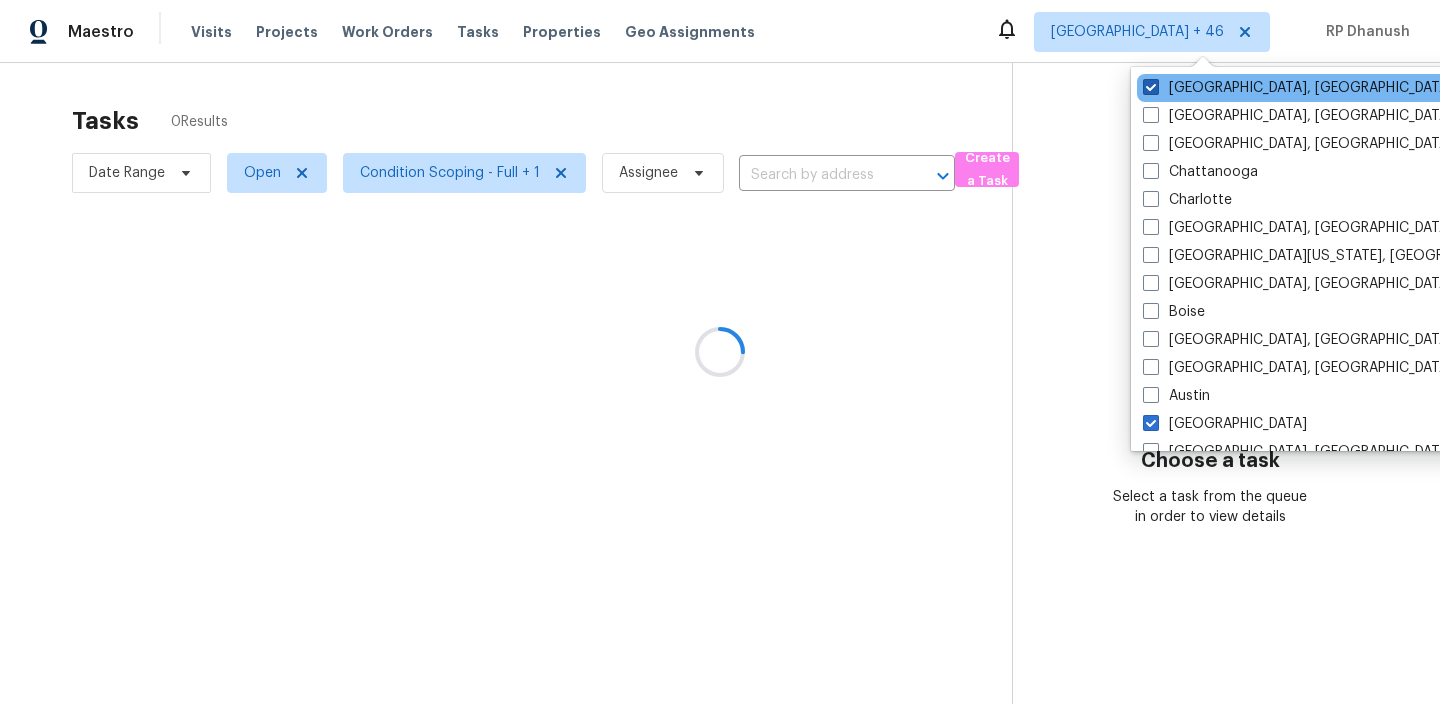 click on "Cleveland, OH" at bounding box center (1298, 88) 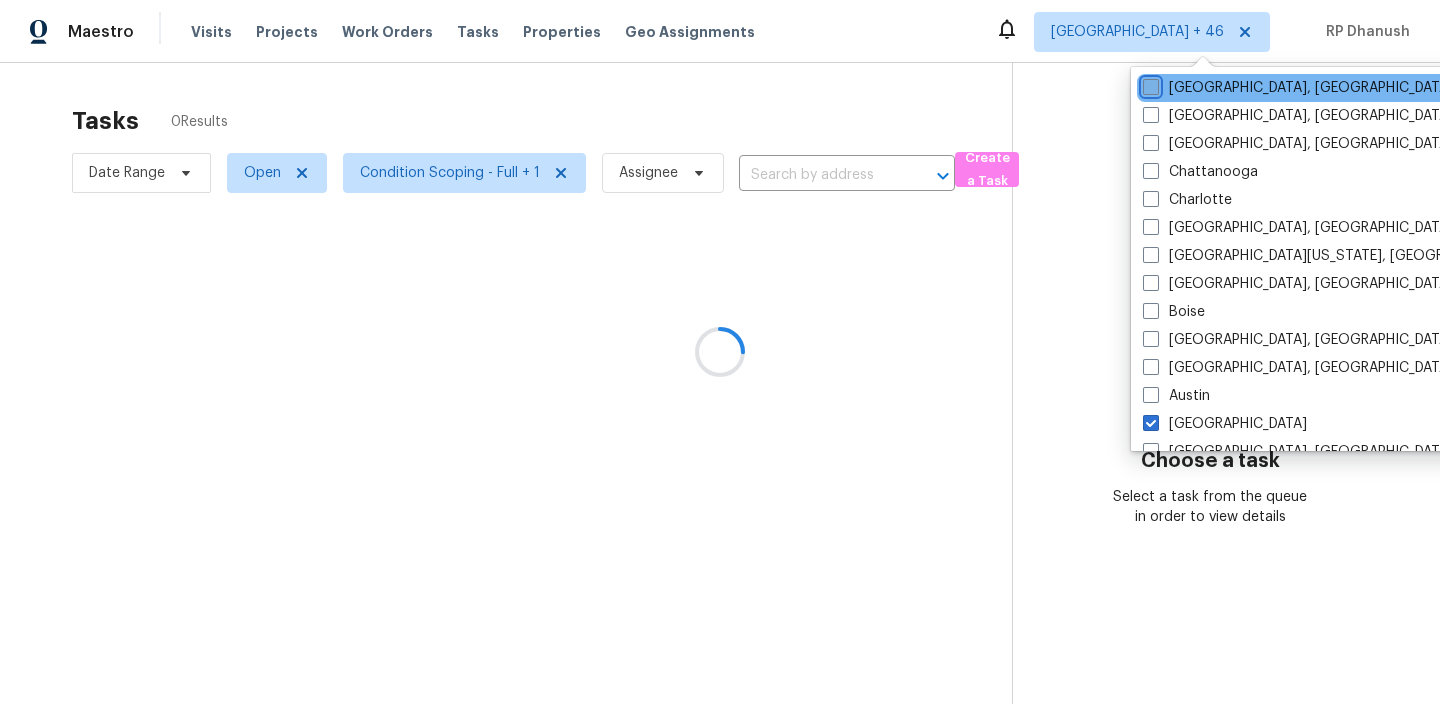 checkbox on "false" 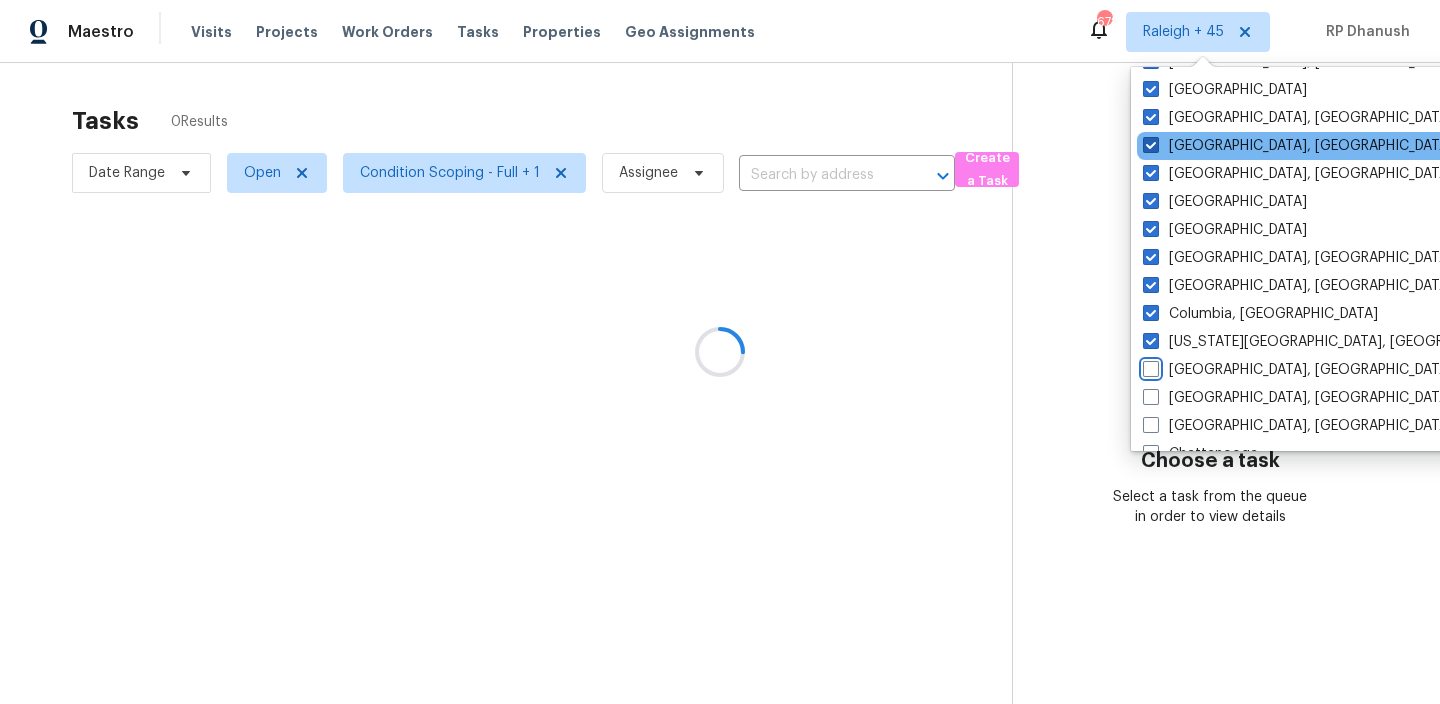 scroll, scrollTop: 1077, scrollLeft: 0, axis: vertical 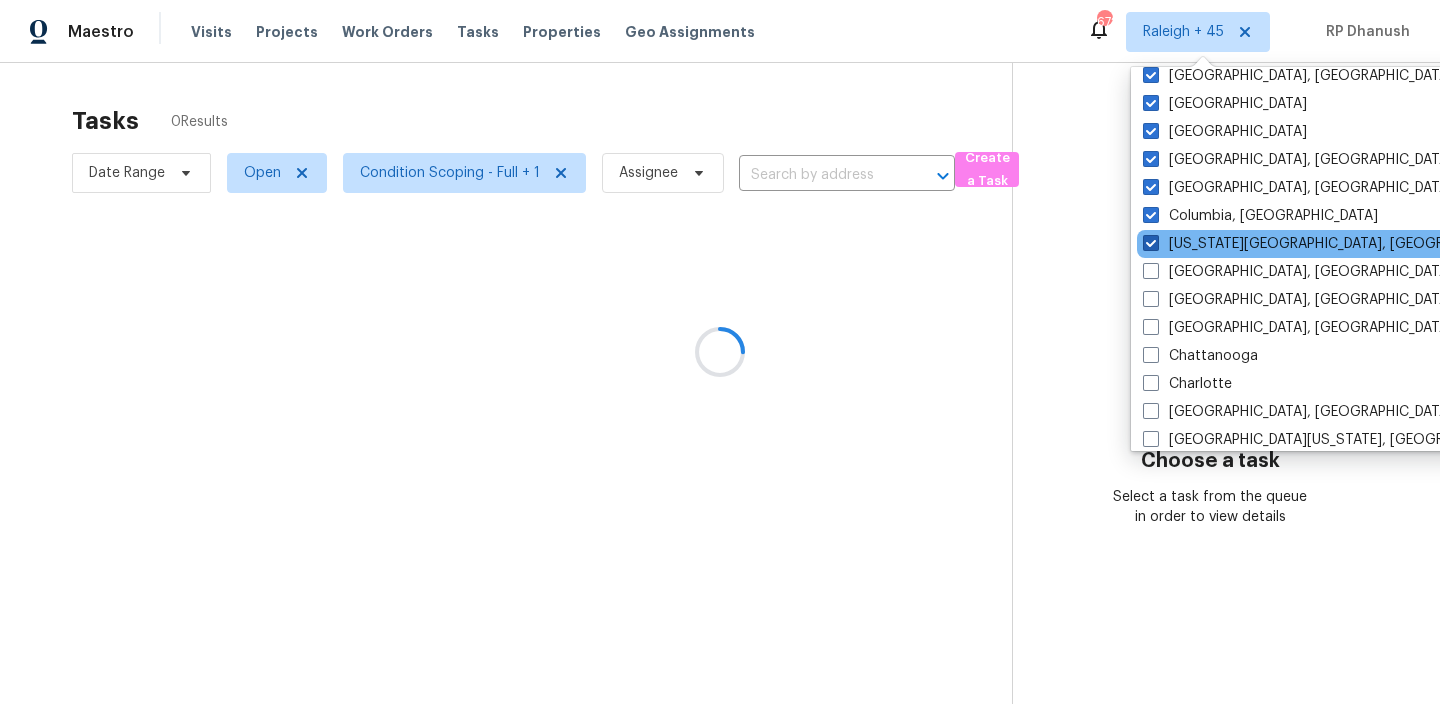 click on "Colorado Springs, CO" at bounding box center [1335, 244] 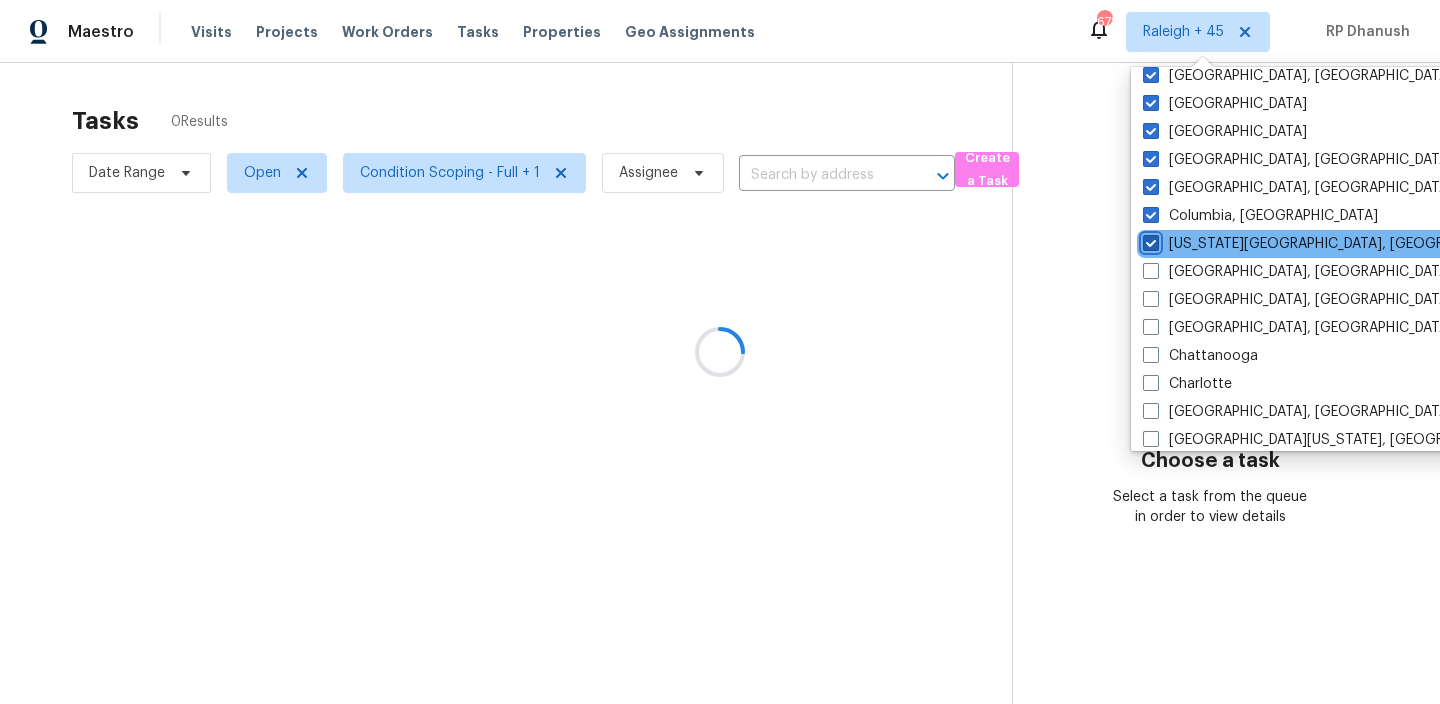 click on "Colorado Springs, CO" at bounding box center (1149, 240) 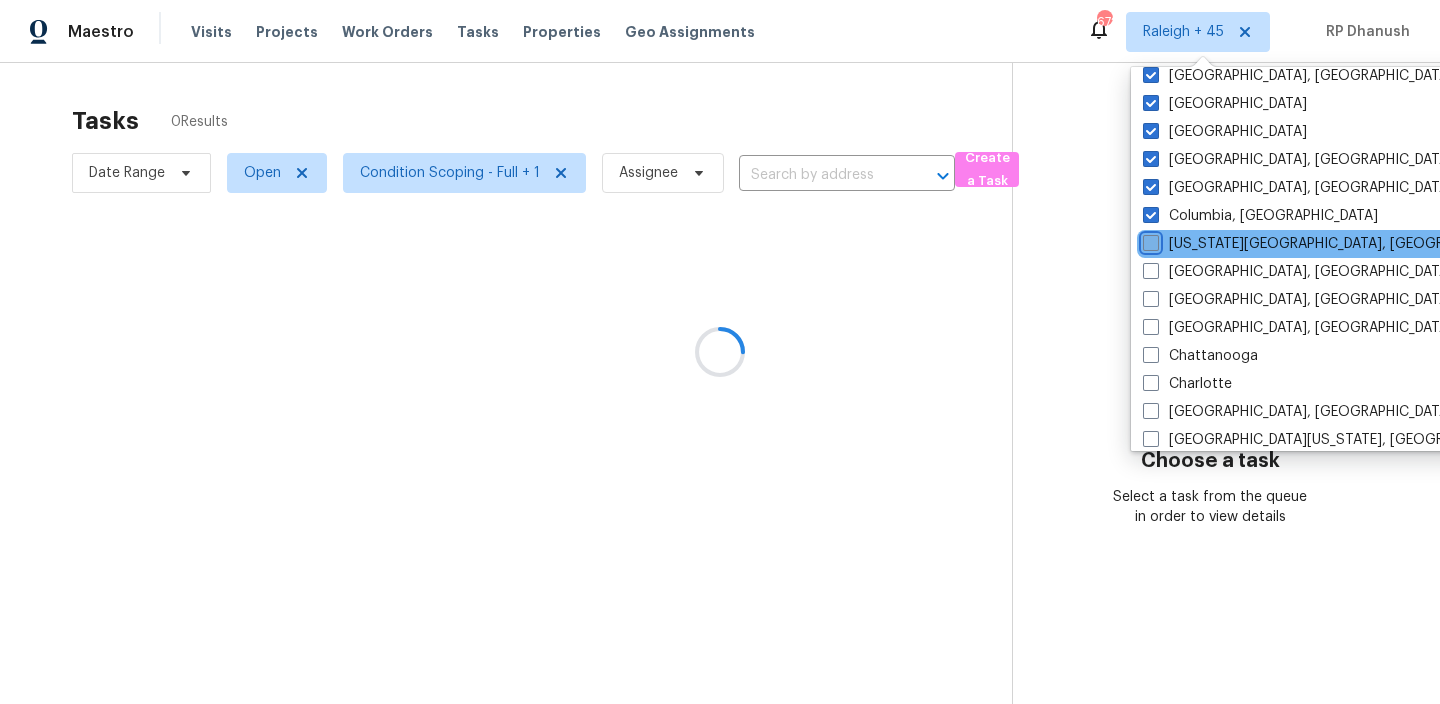 checkbox on "false" 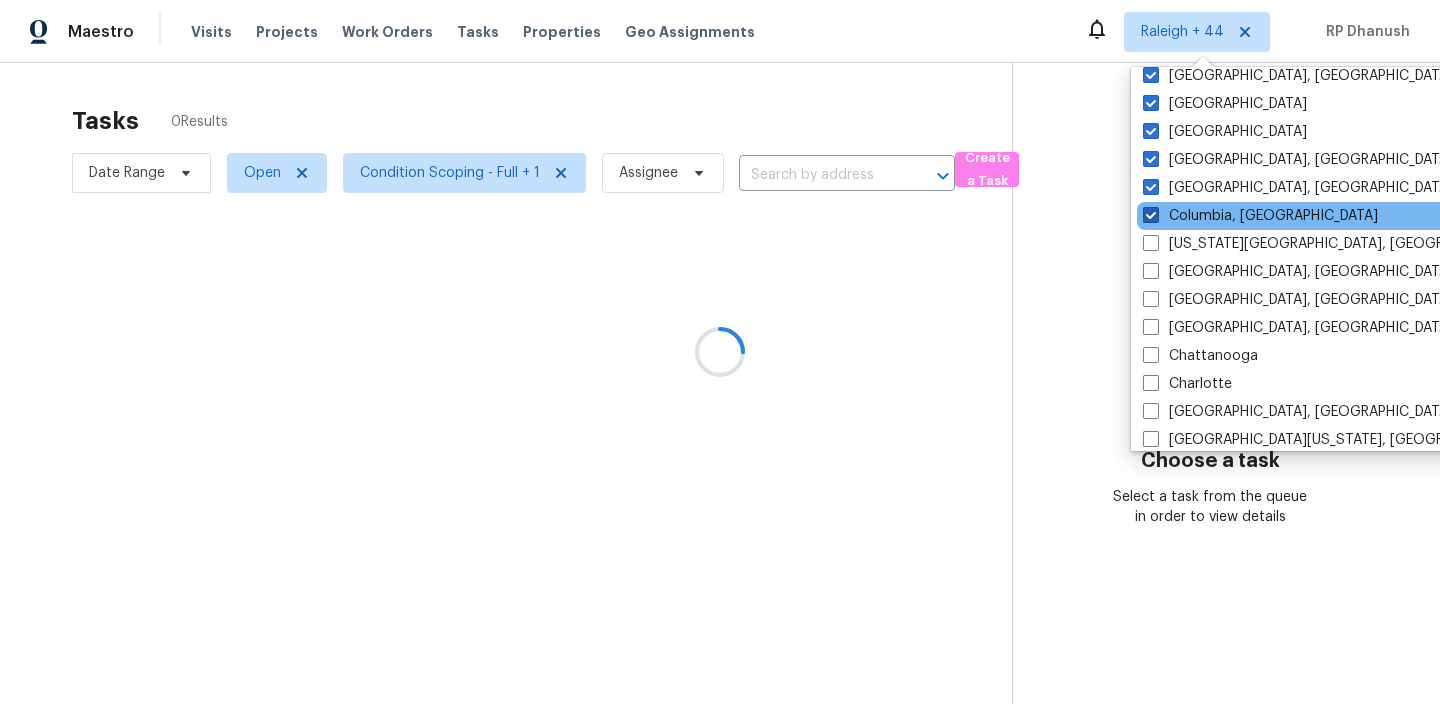 click on "Columbia, SC" at bounding box center (1260, 216) 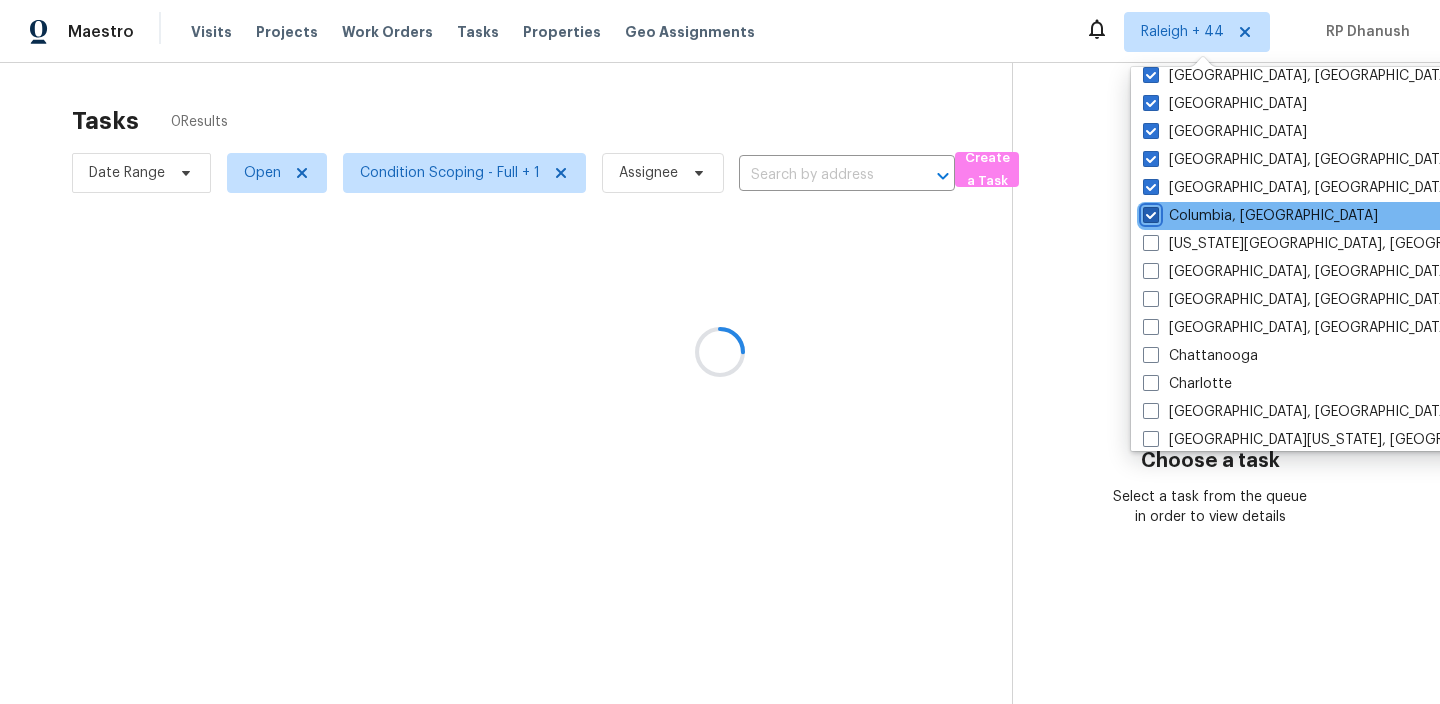 click on "Columbia, SC" at bounding box center (1149, 212) 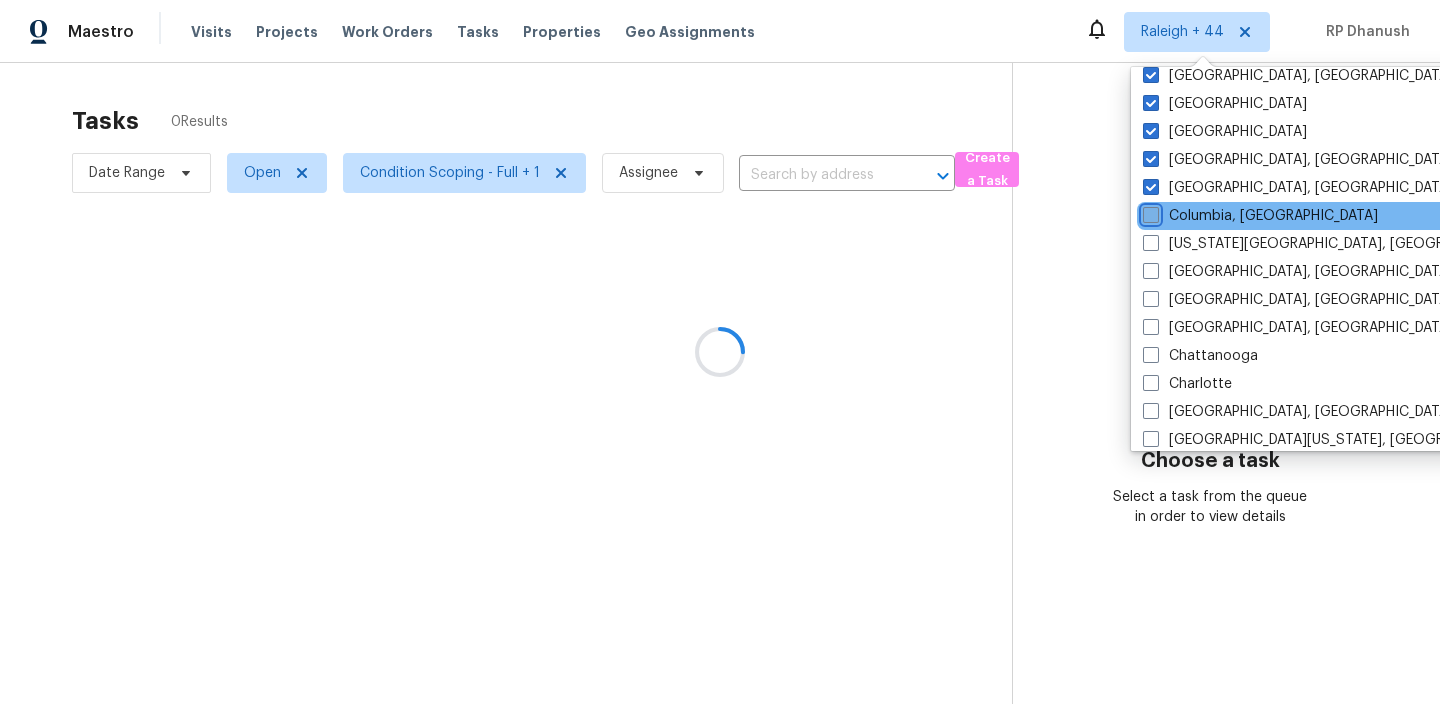 checkbox on "false" 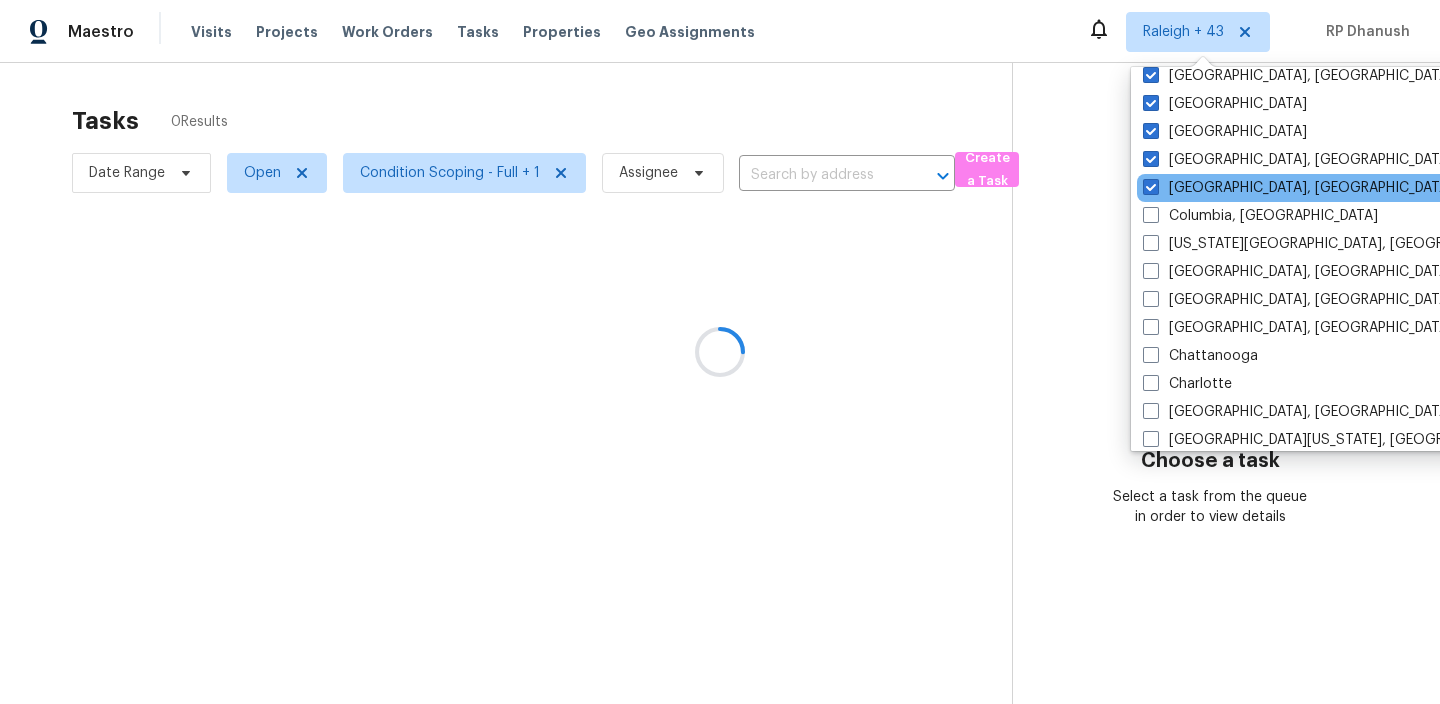 click on "Columbus, OH" at bounding box center (1338, 188) 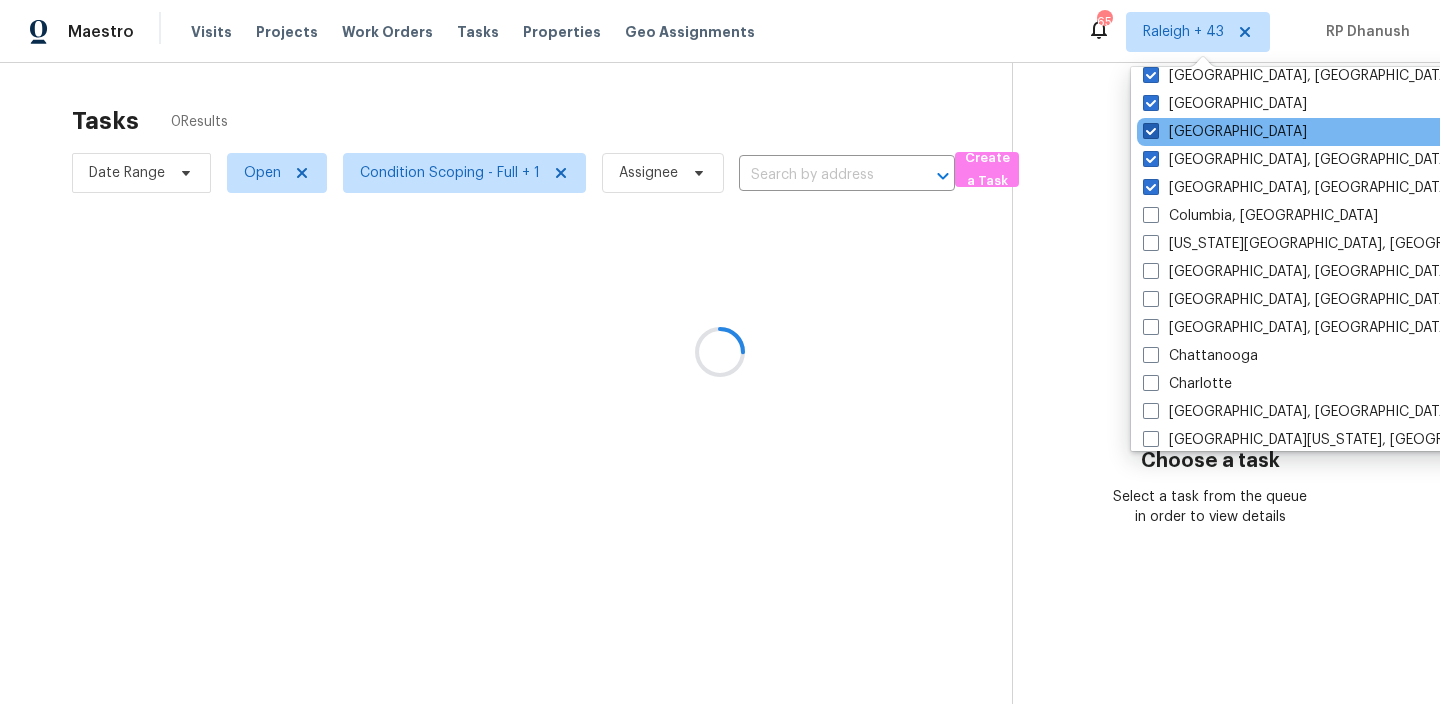 click on "Dallas" at bounding box center (1225, 132) 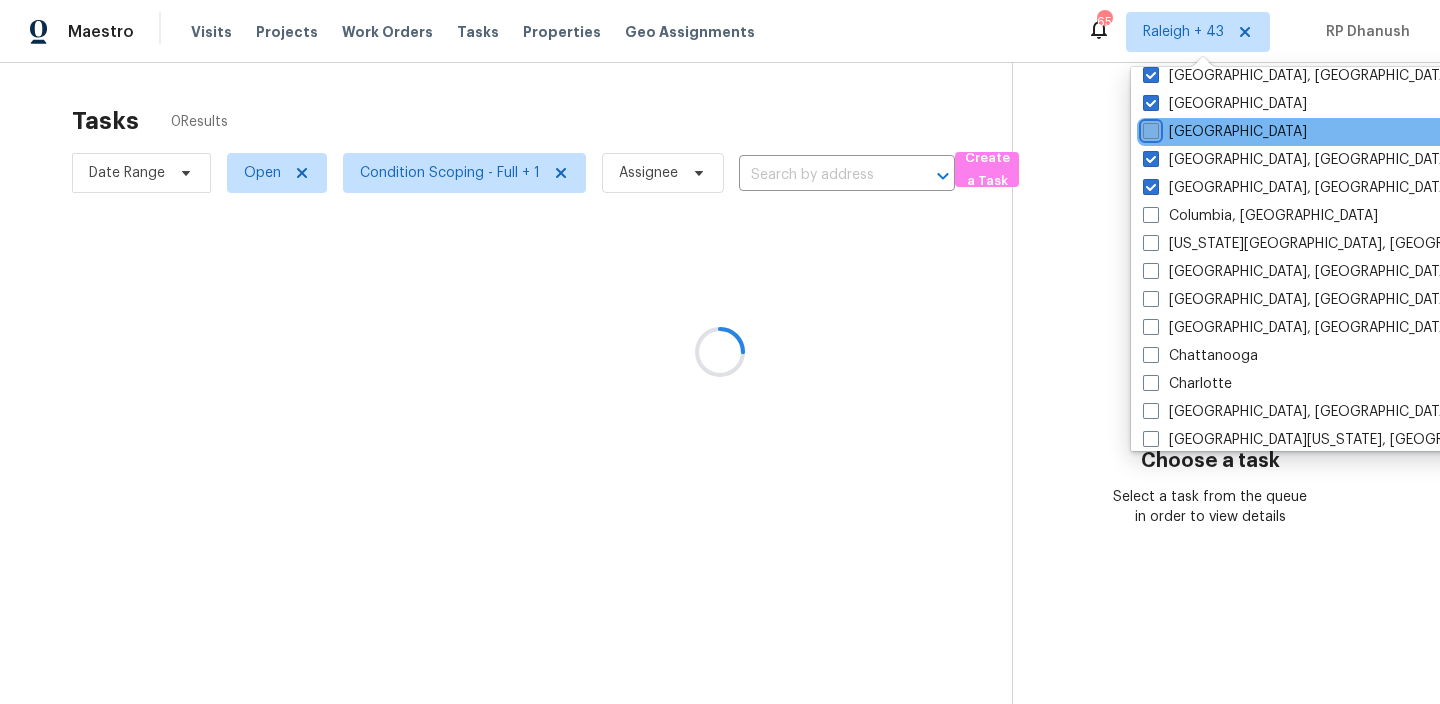 checkbox on "false" 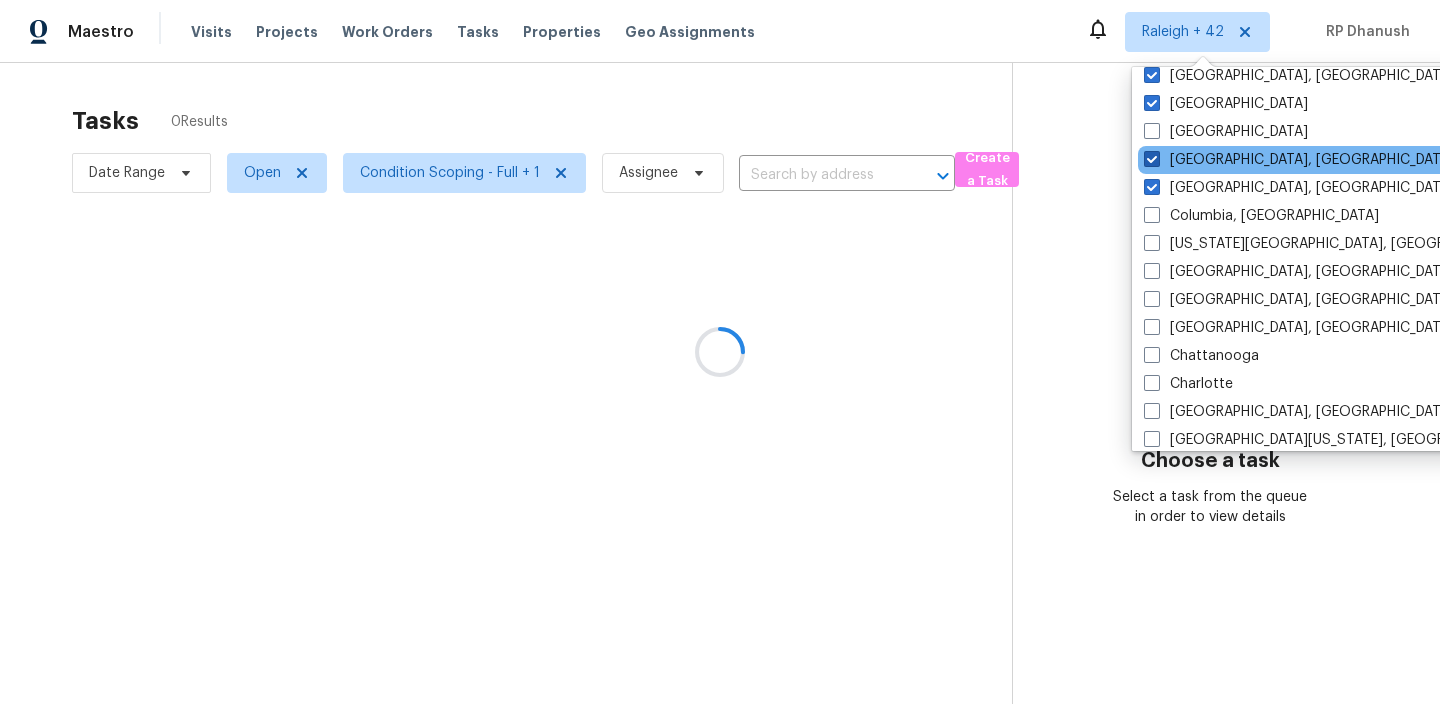 click on "Corpus Christi, TX" at bounding box center [1299, 160] 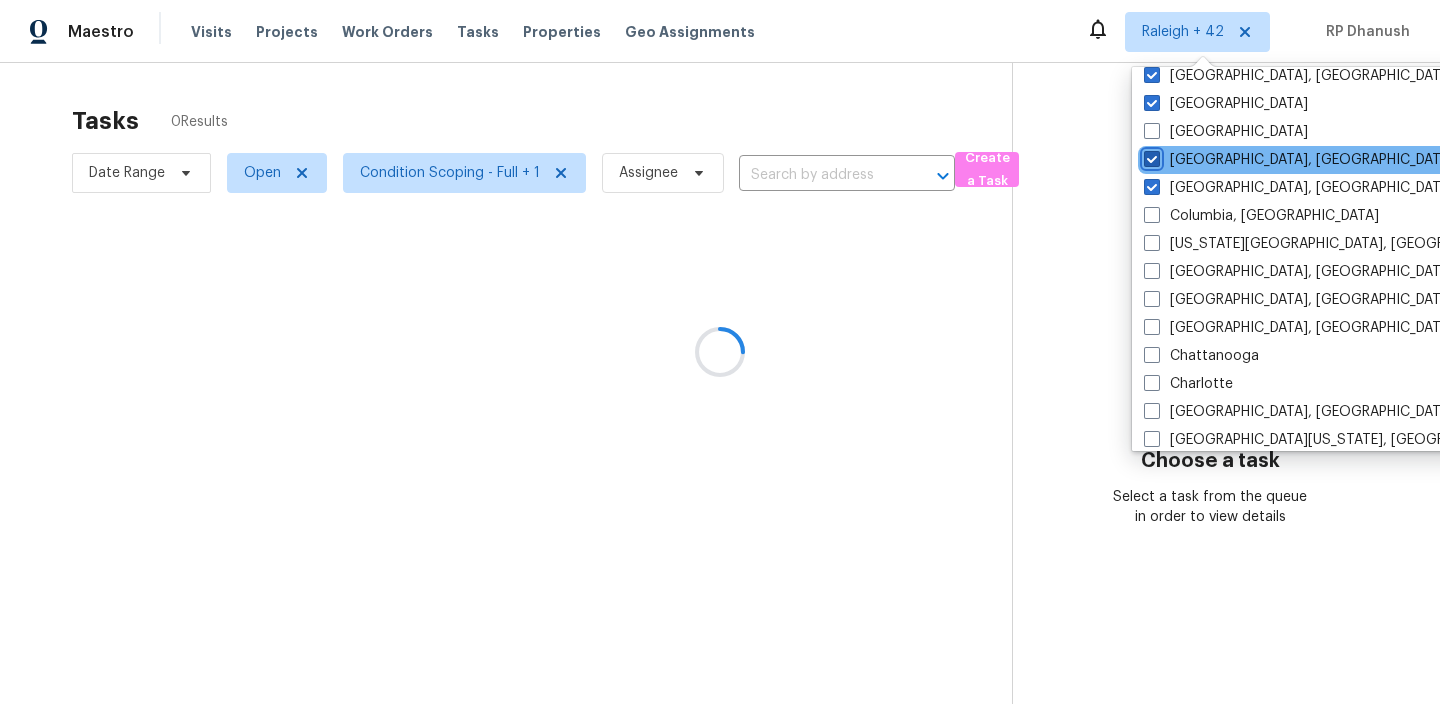 click on "Corpus Christi, TX" at bounding box center [1150, 156] 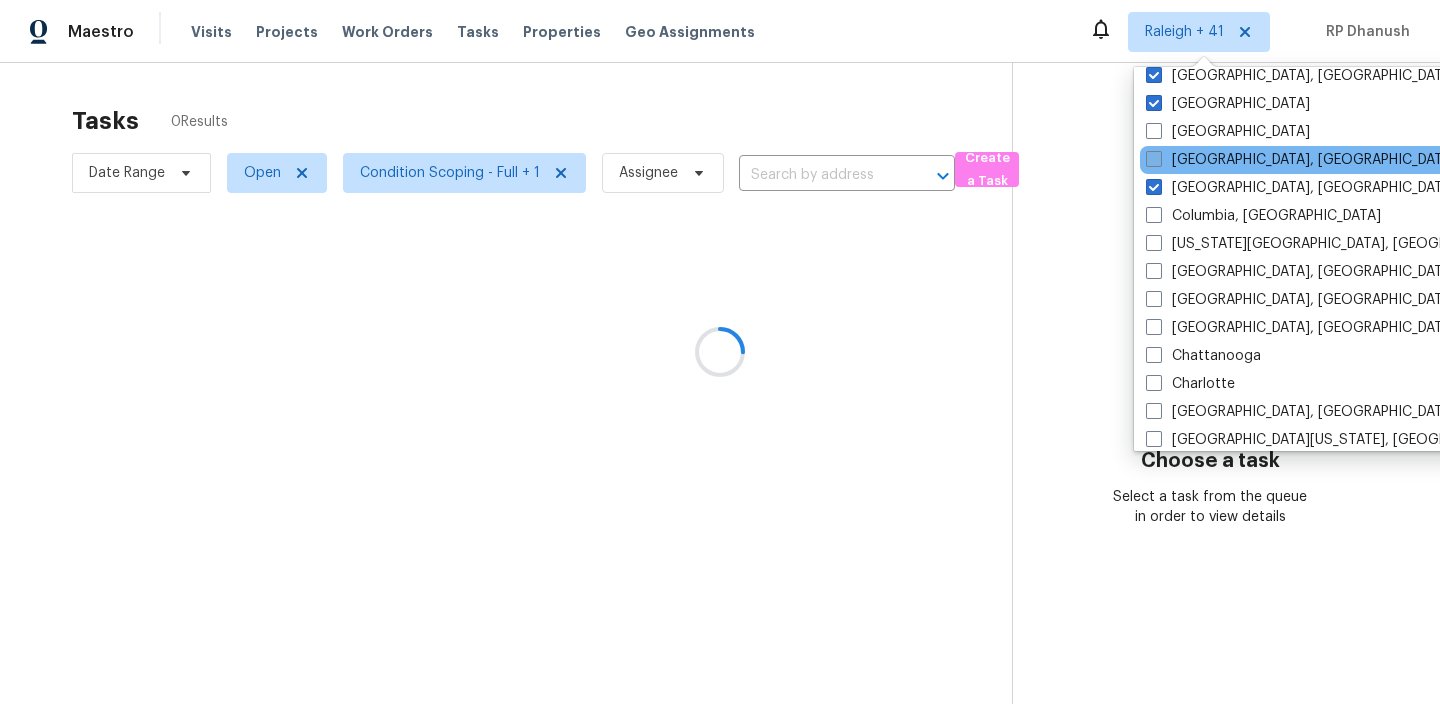 click on "Corpus Christi, TX" at bounding box center (1301, 160) 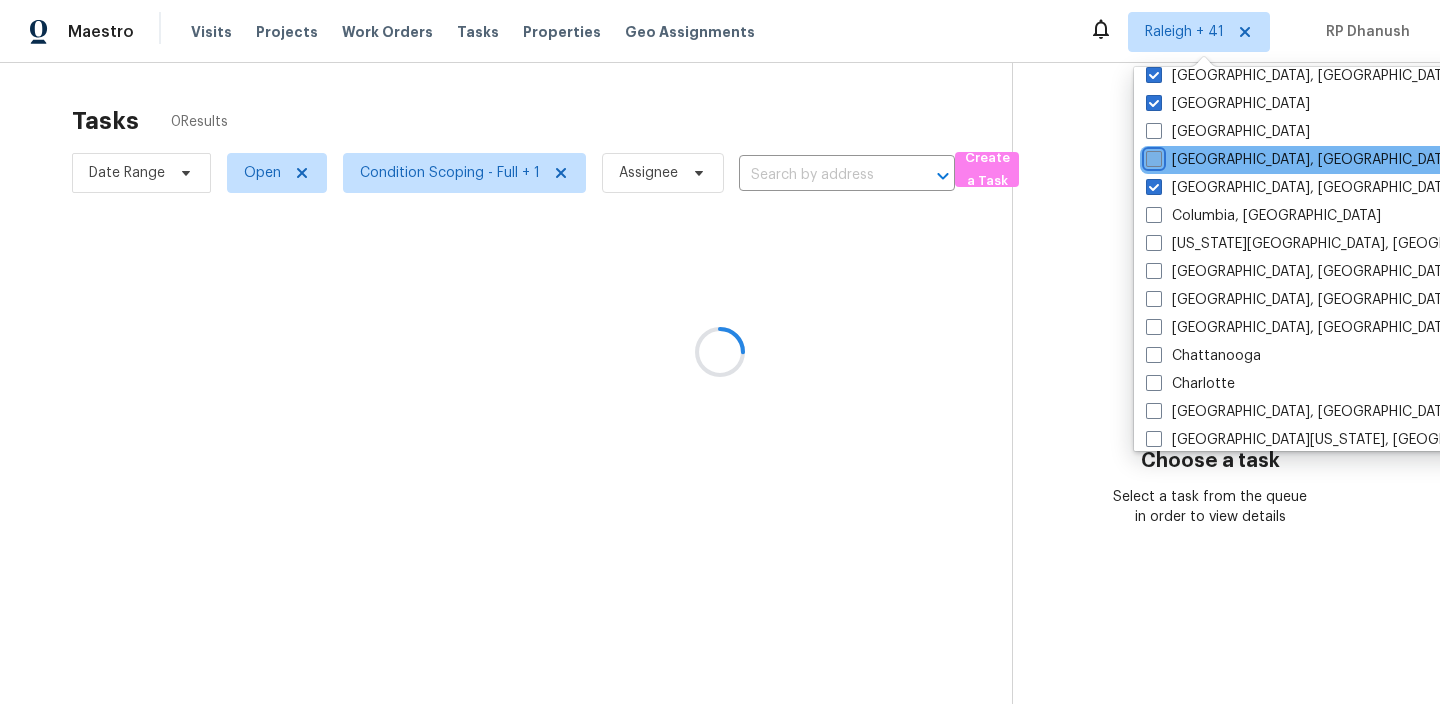 click on "Corpus Christi, TX" at bounding box center [1152, 156] 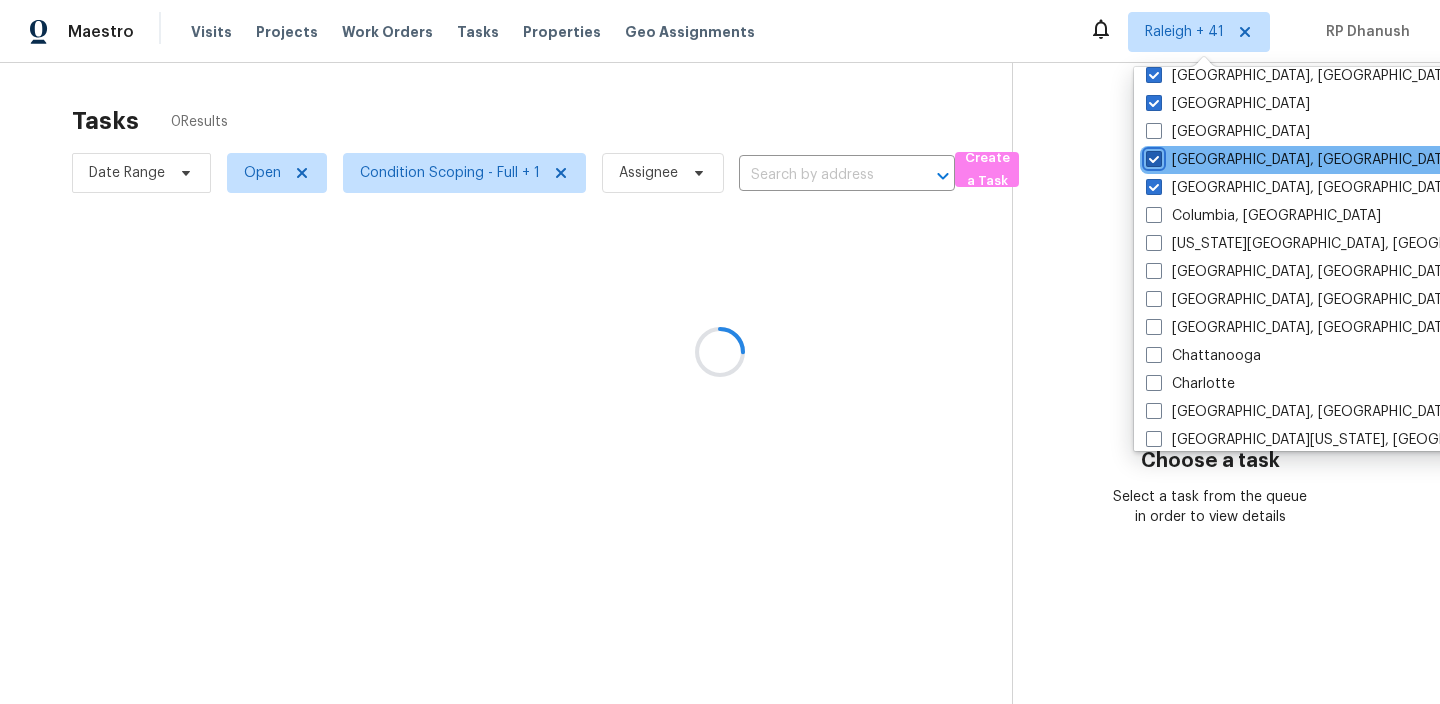 checkbox on "true" 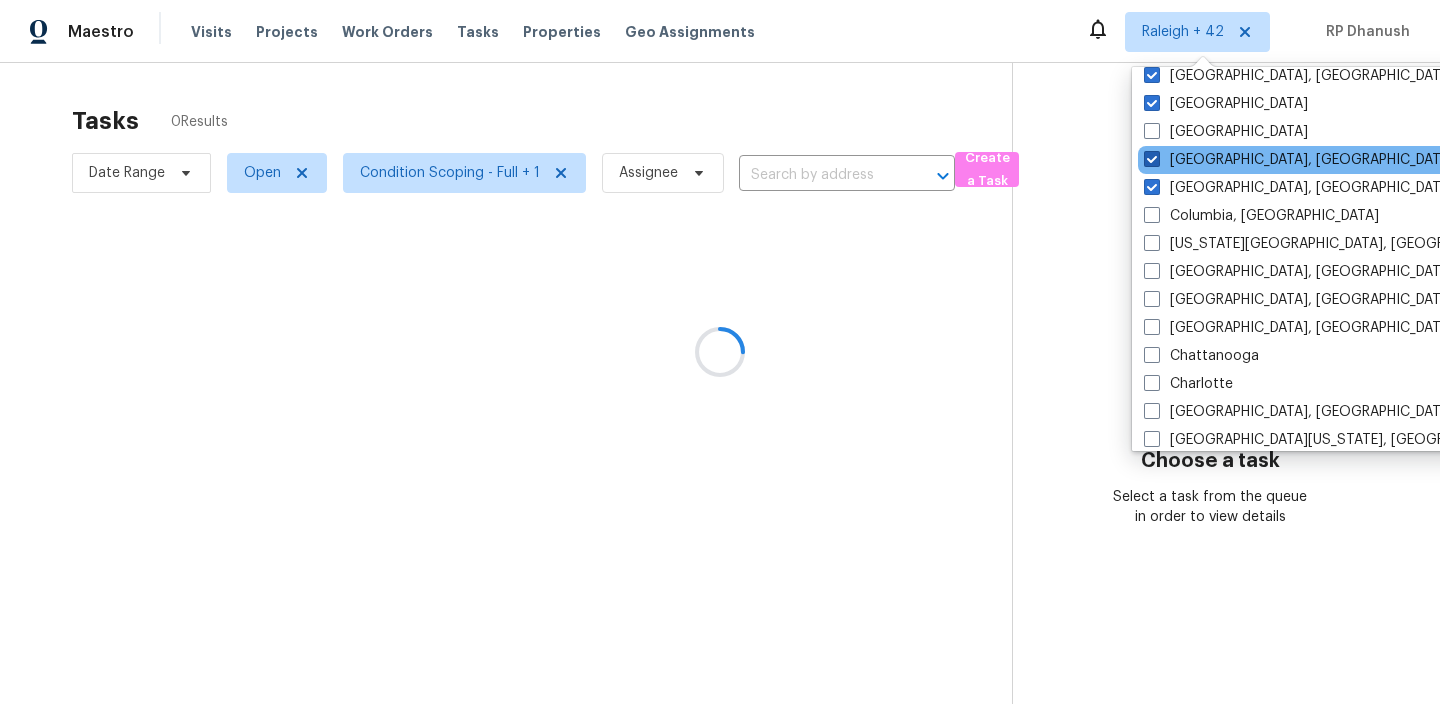 drag, startPoint x: 1164, startPoint y: 184, endPoint x: 1164, endPoint y: 155, distance: 29 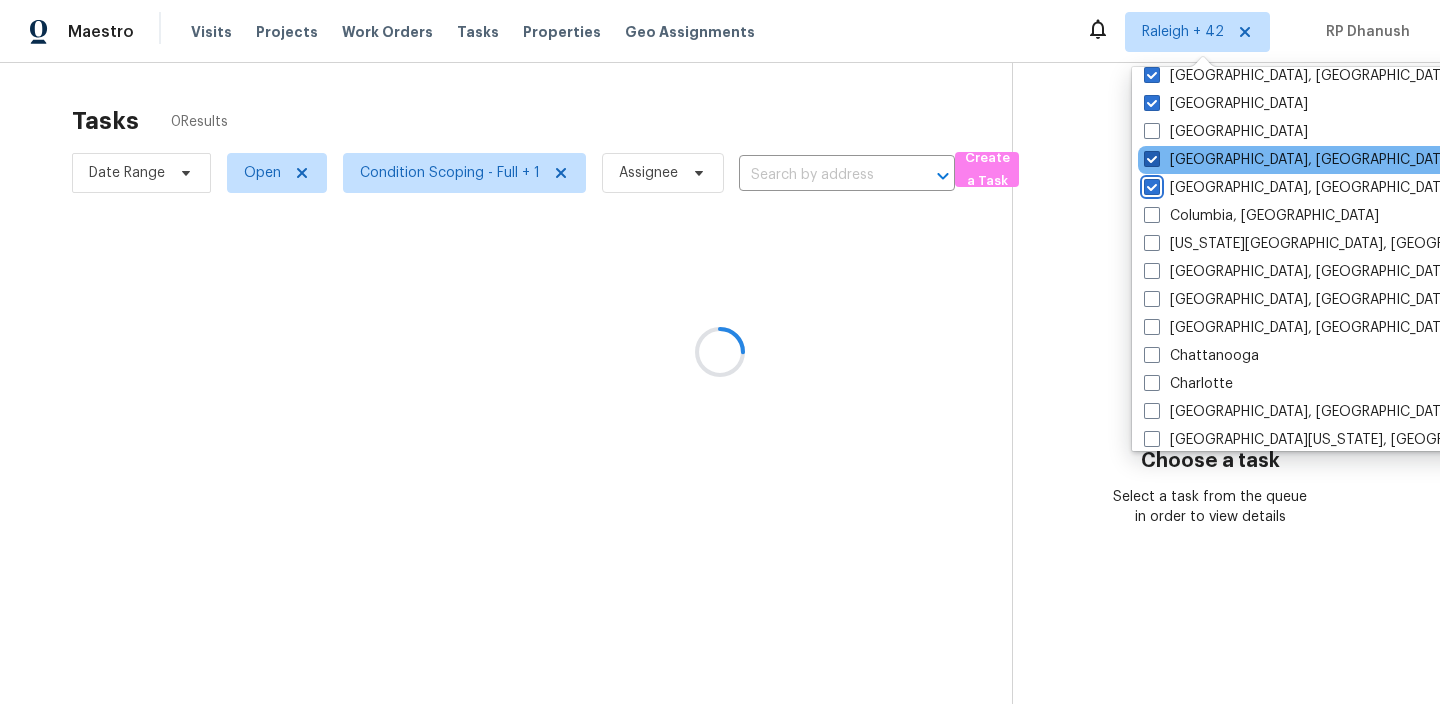 click on "Columbus, OH" at bounding box center (1150, 184) 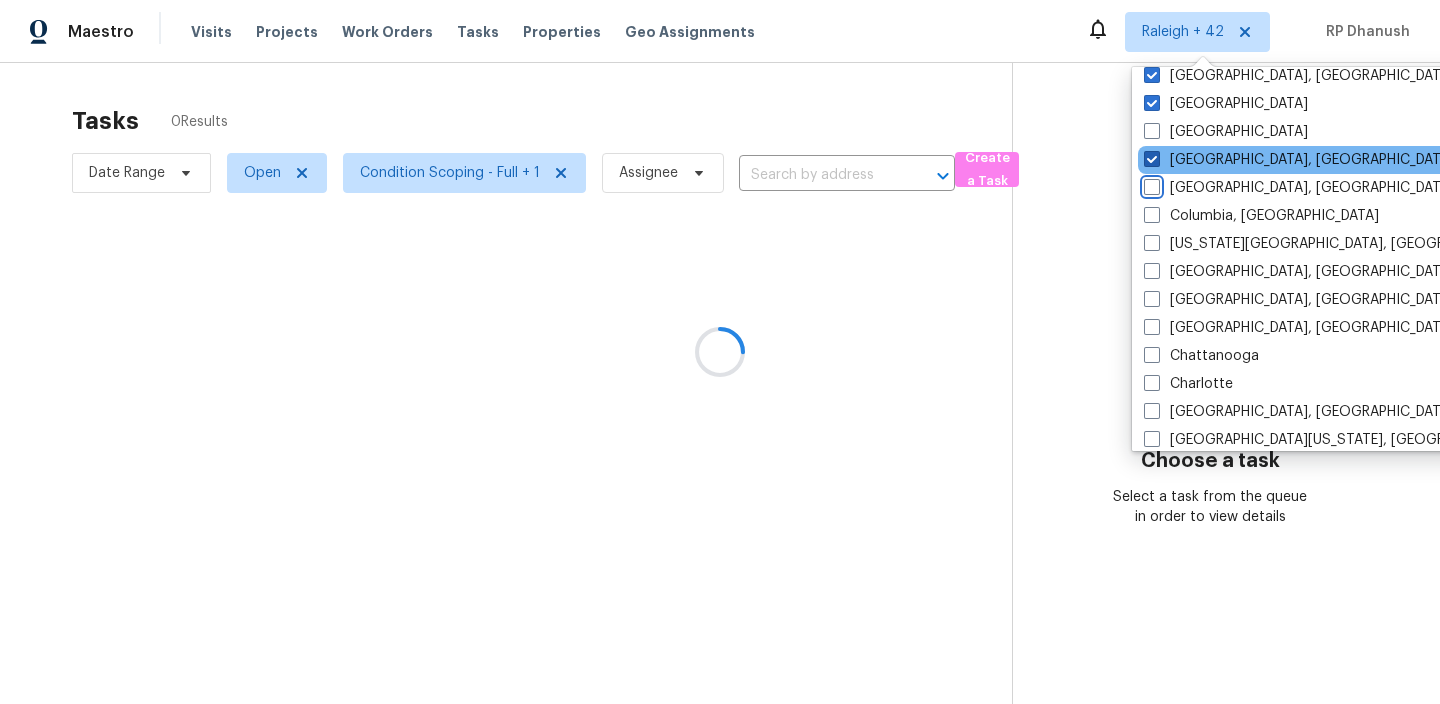checkbox on "false" 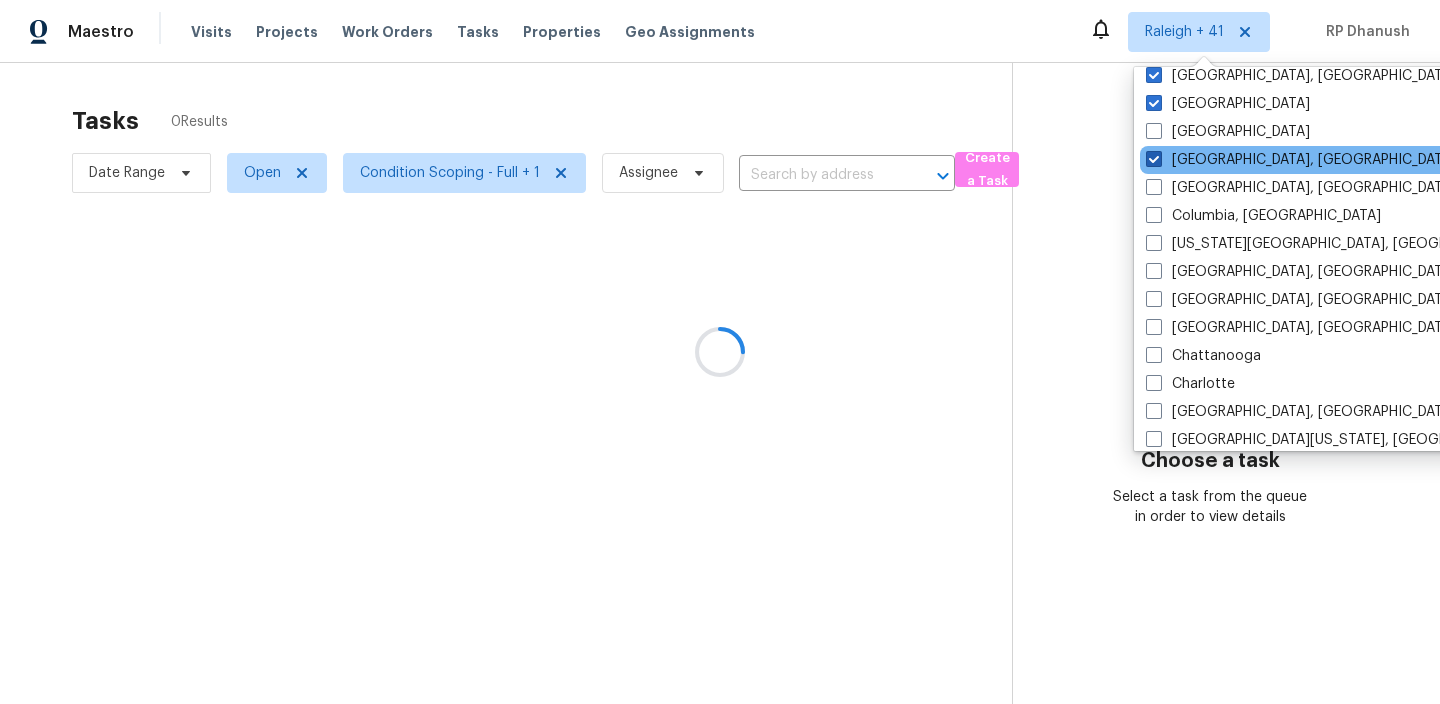 click on "Corpus Christi, TX" at bounding box center [1301, 160] 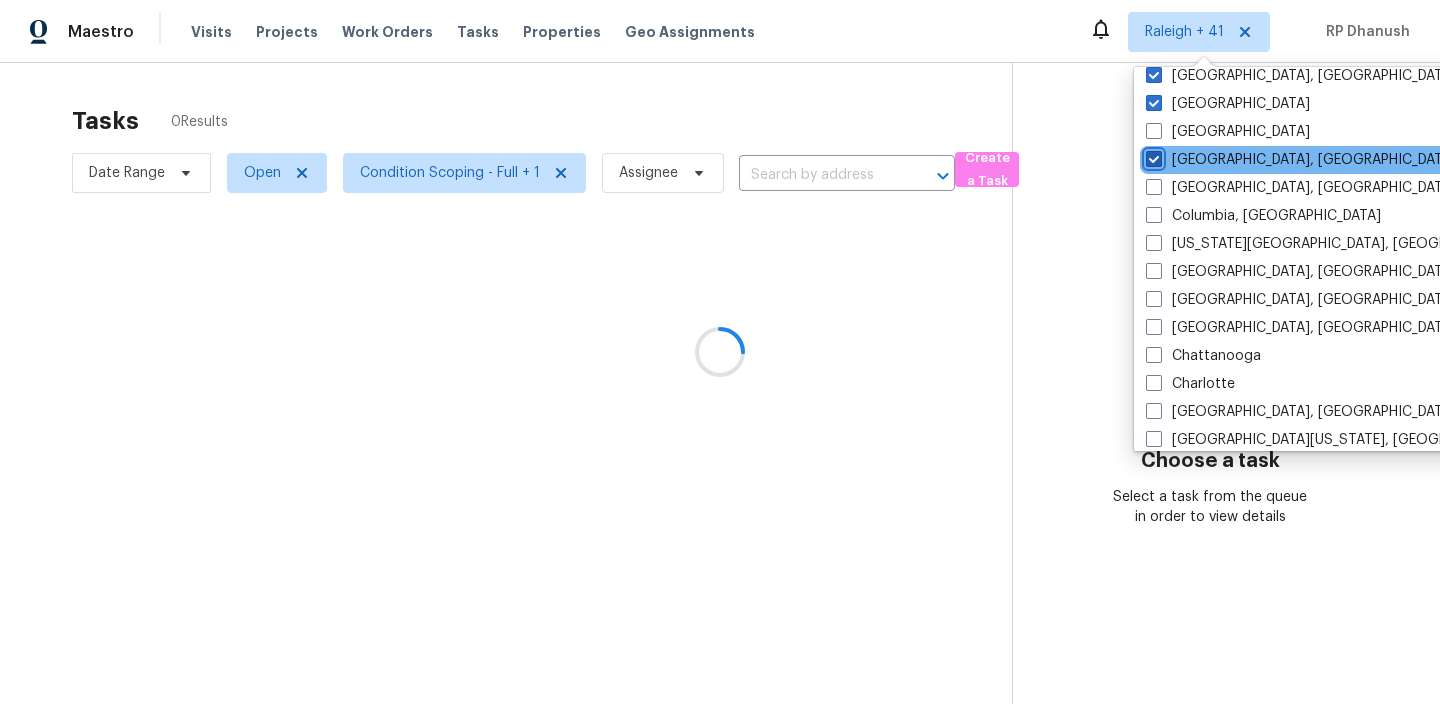 click on "Corpus Christi, TX" at bounding box center [1152, 156] 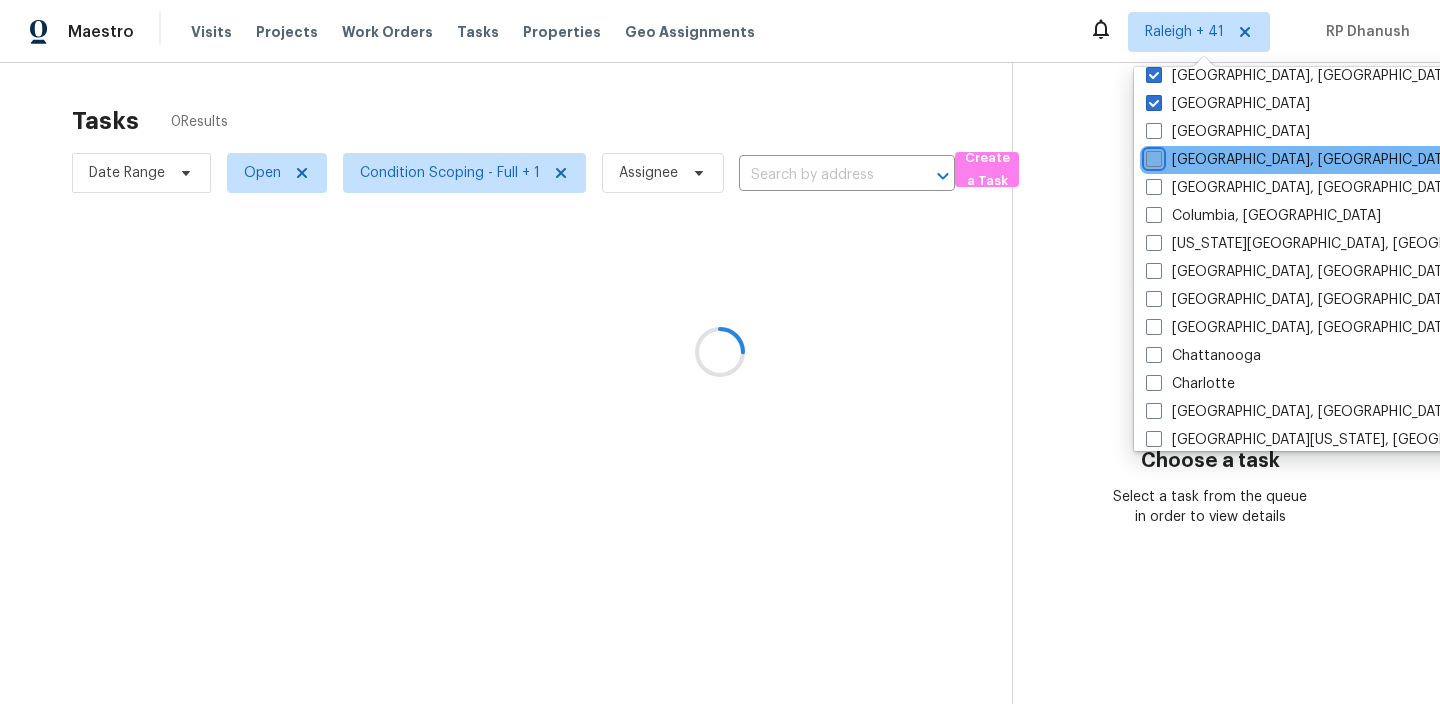 checkbox on "false" 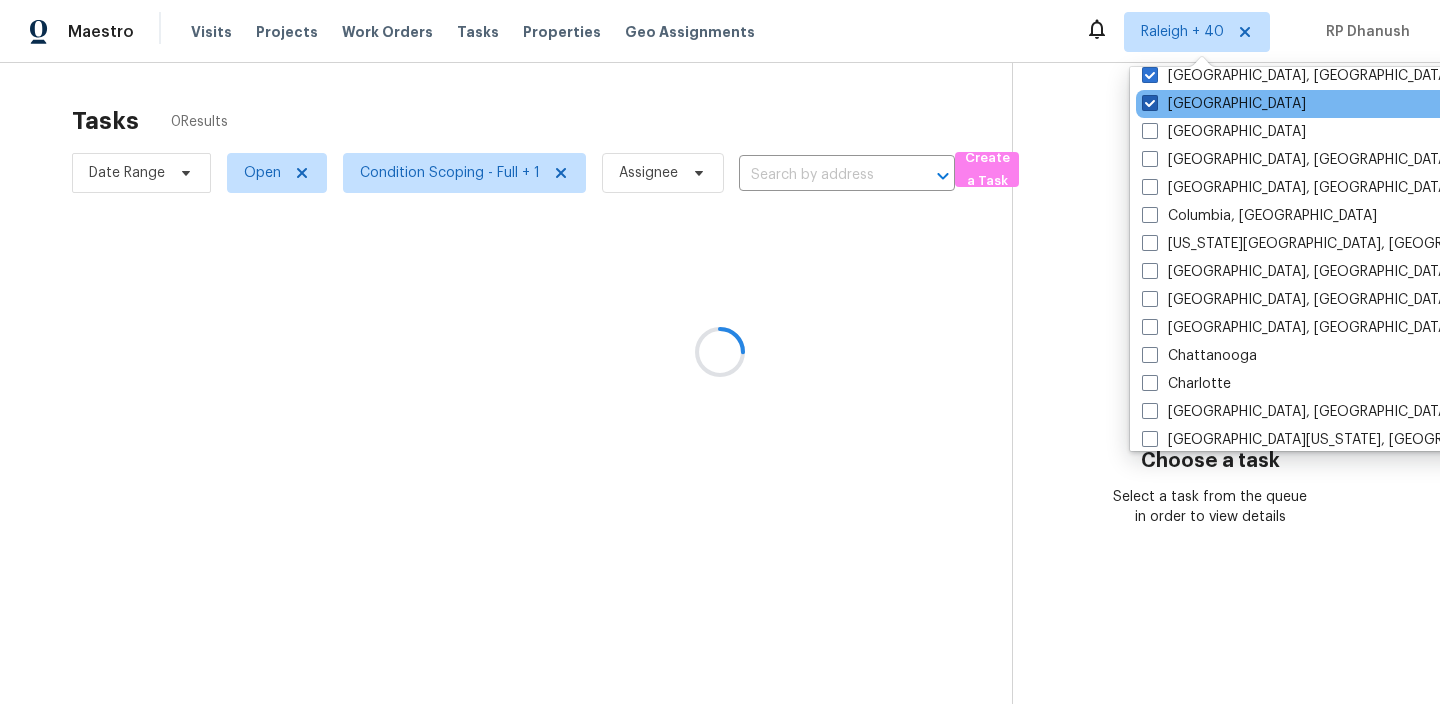 click on "Denver" at bounding box center (1224, 104) 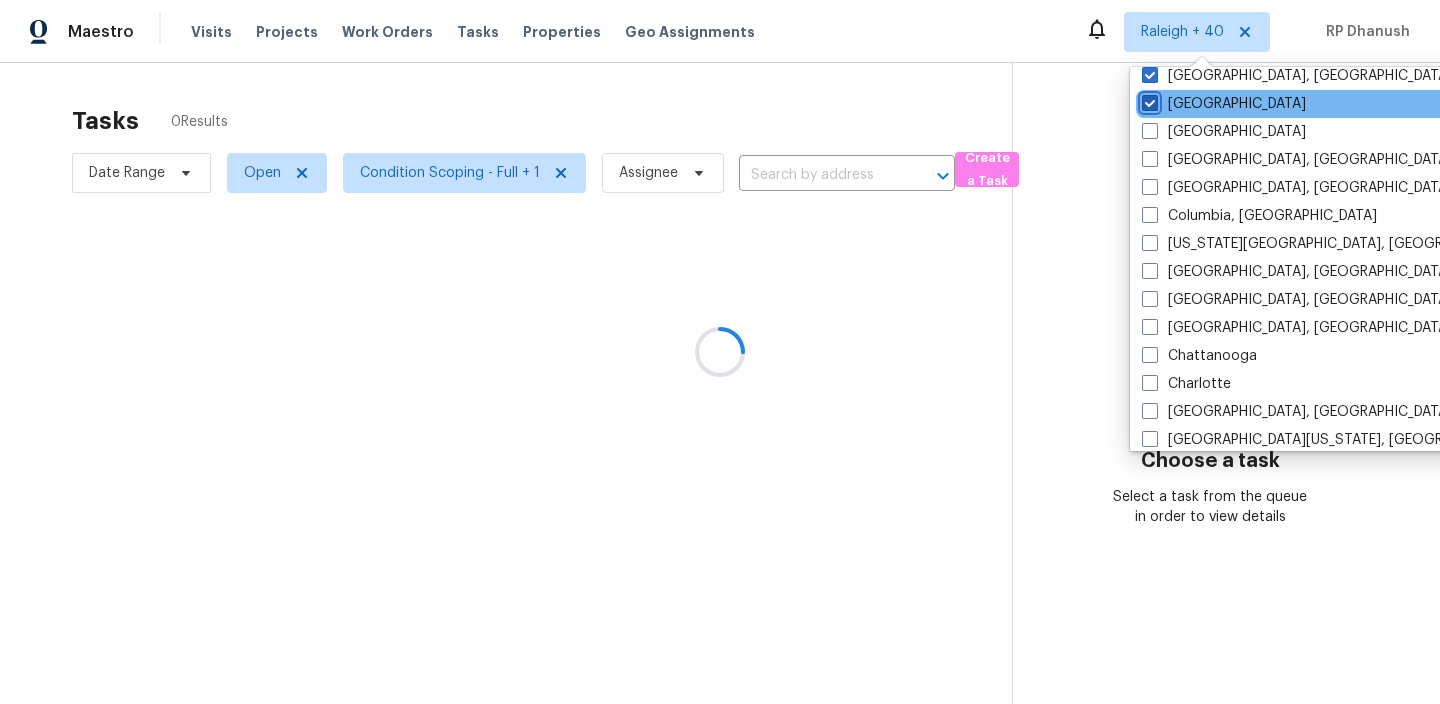 click on "Denver" at bounding box center [1148, 100] 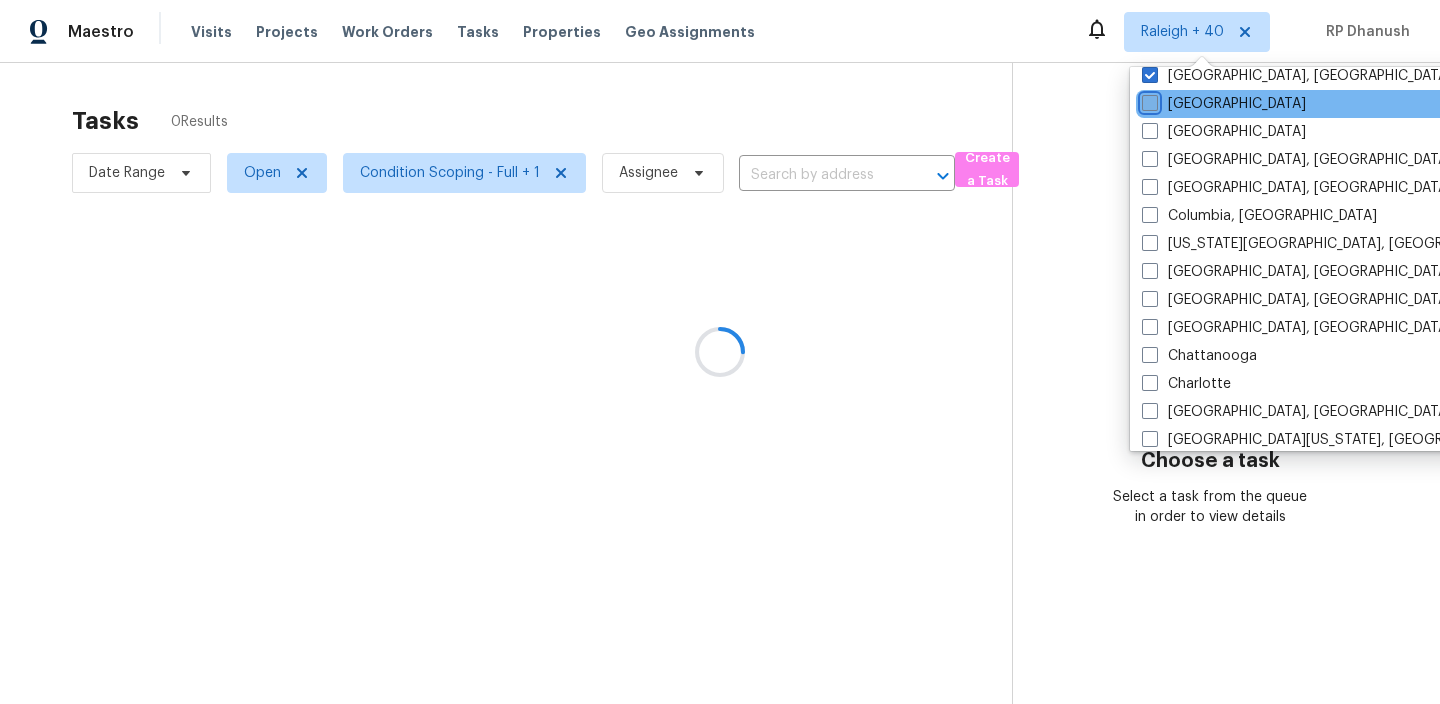 checkbox on "false" 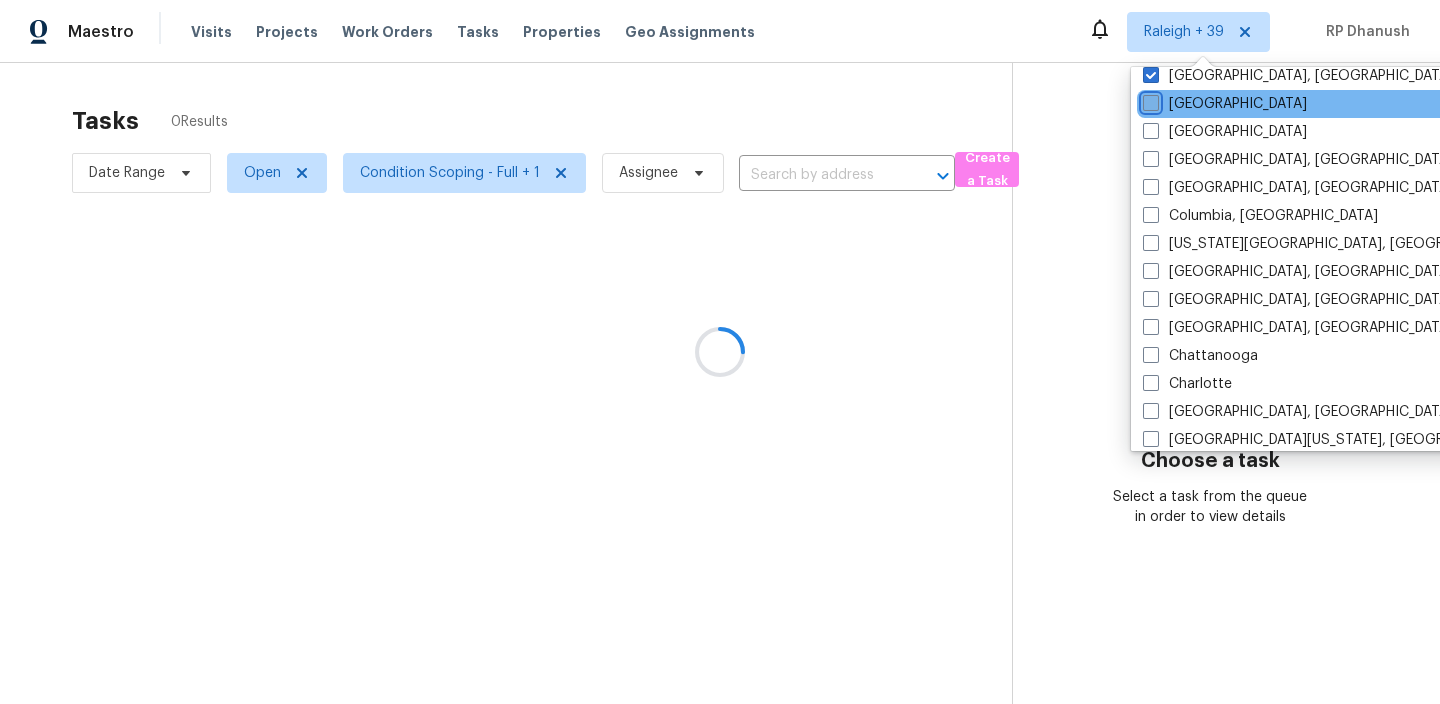 scroll, scrollTop: 985, scrollLeft: 0, axis: vertical 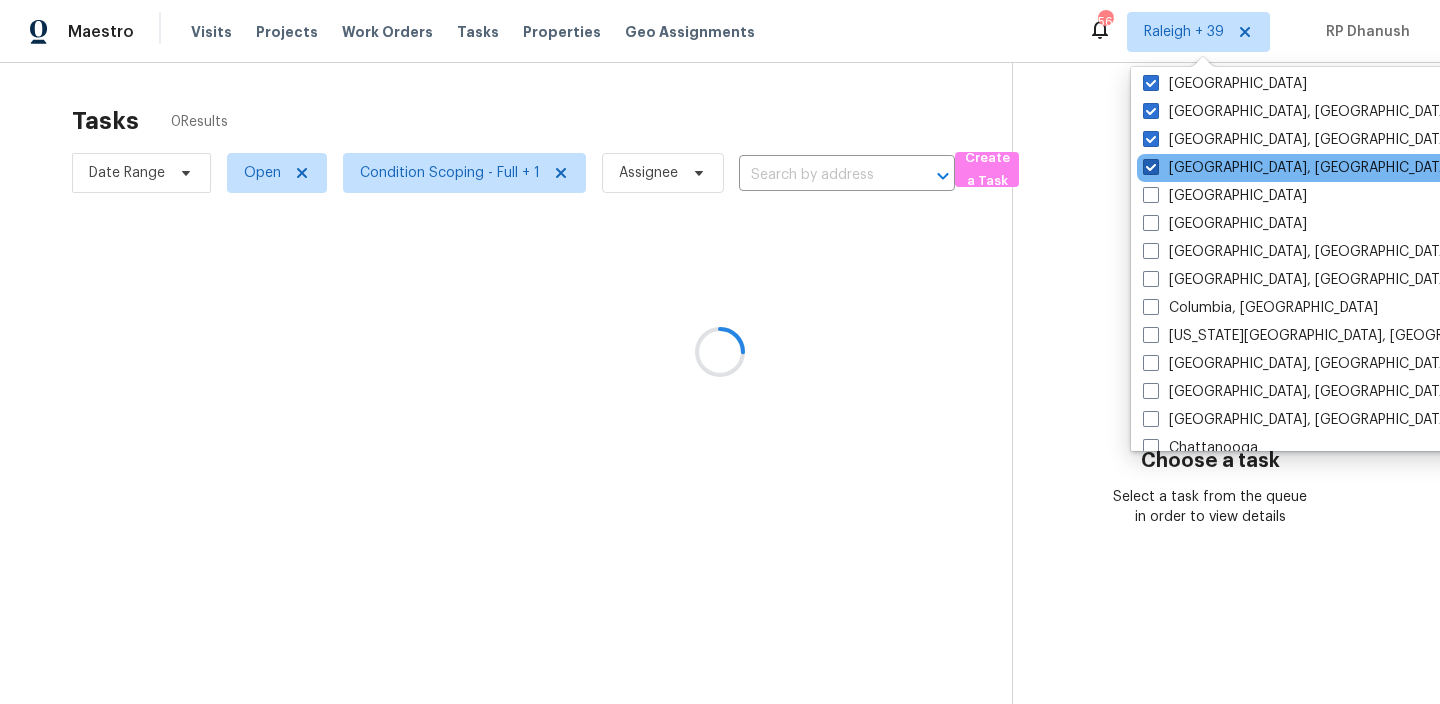 click at bounding box center [1151, 167] 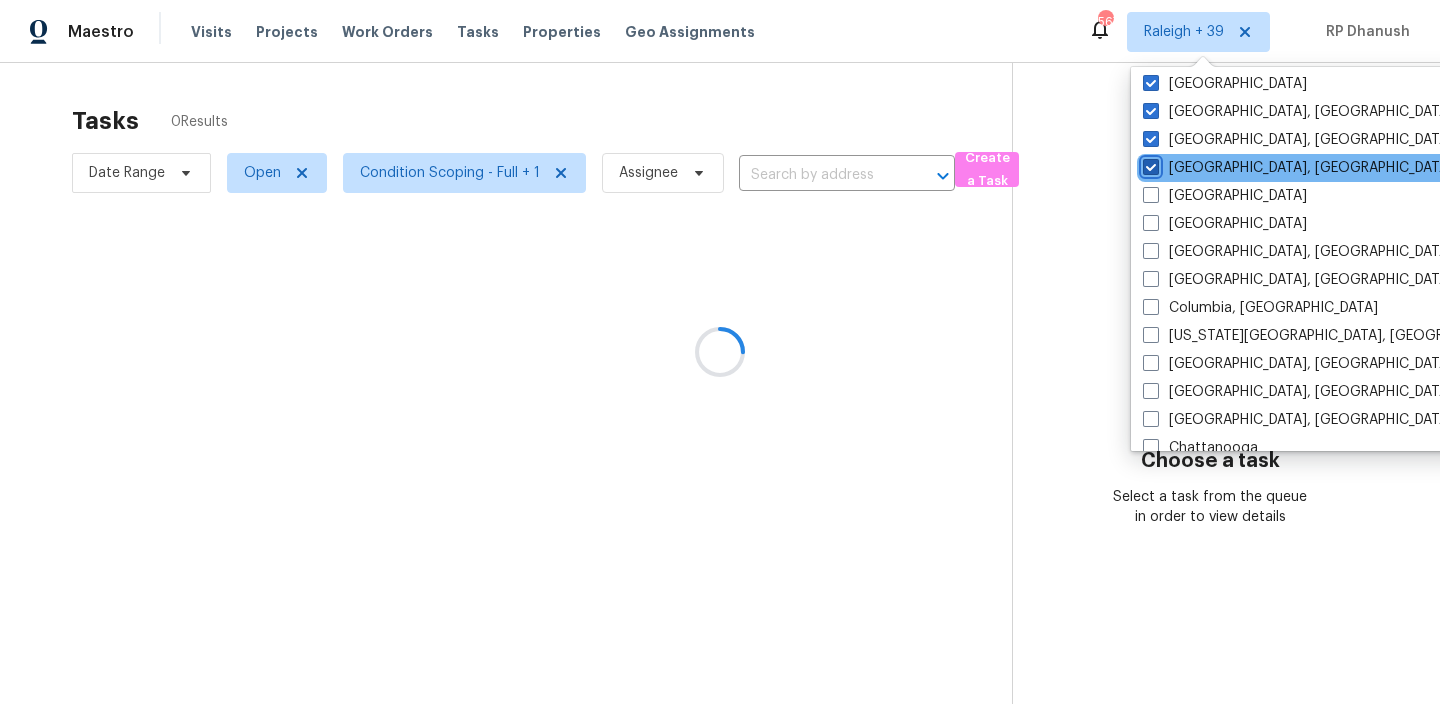 click on "Detroit, MI" at bounding box center (1149, 164) 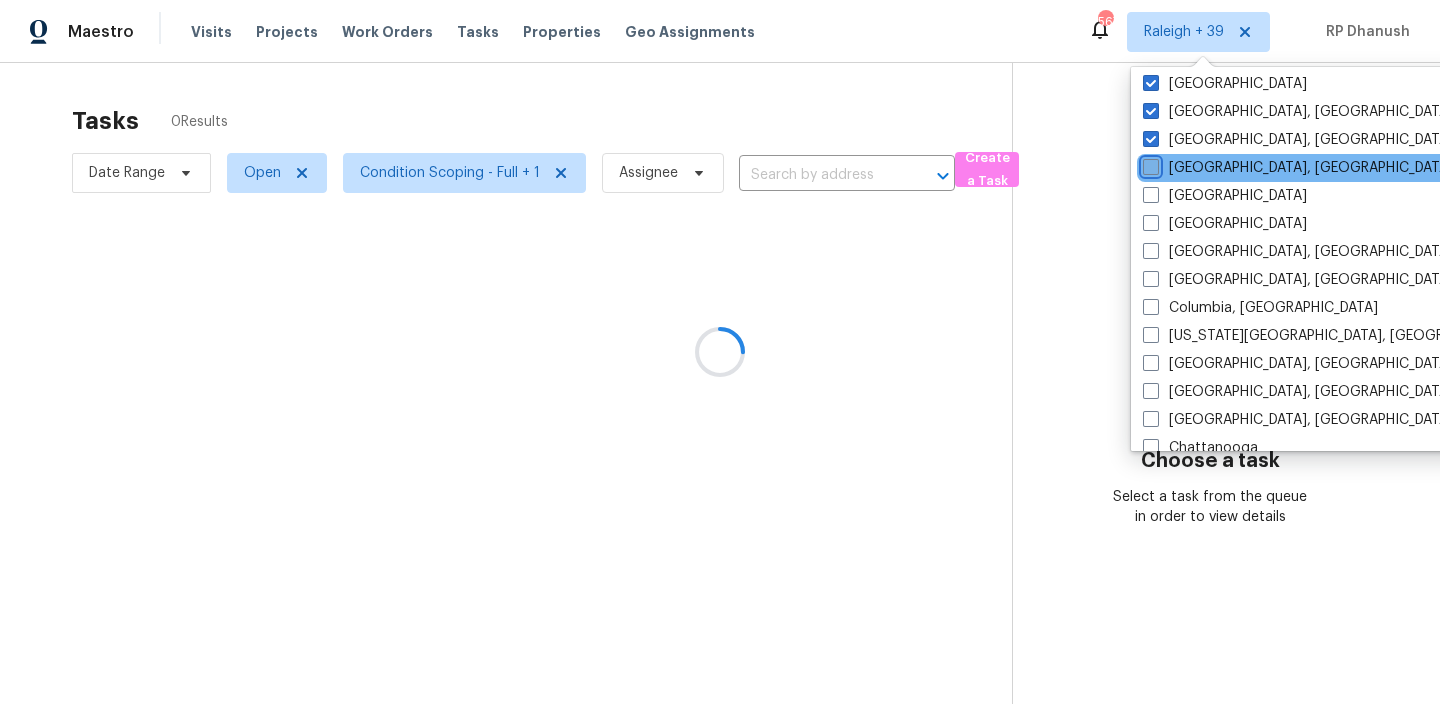 checkbox on "false" 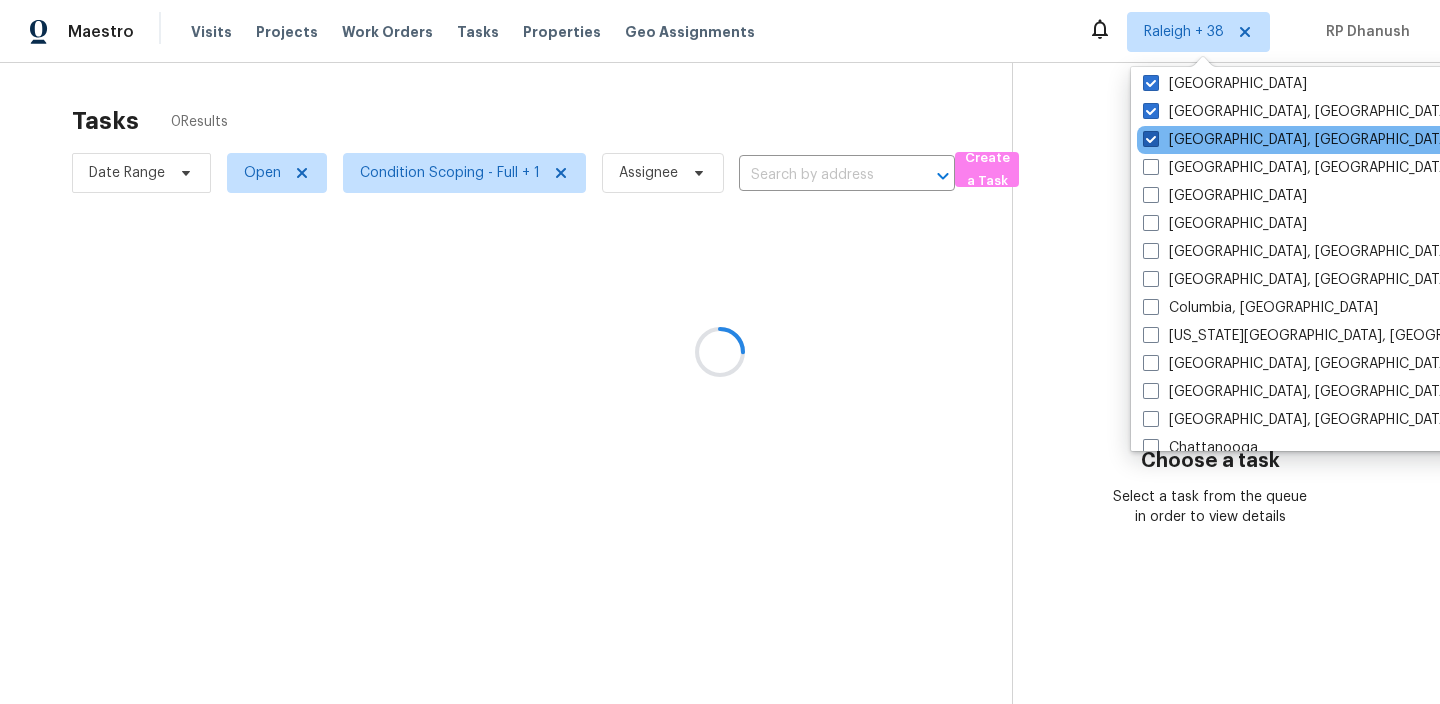 click at bounding box center [1151, 139] 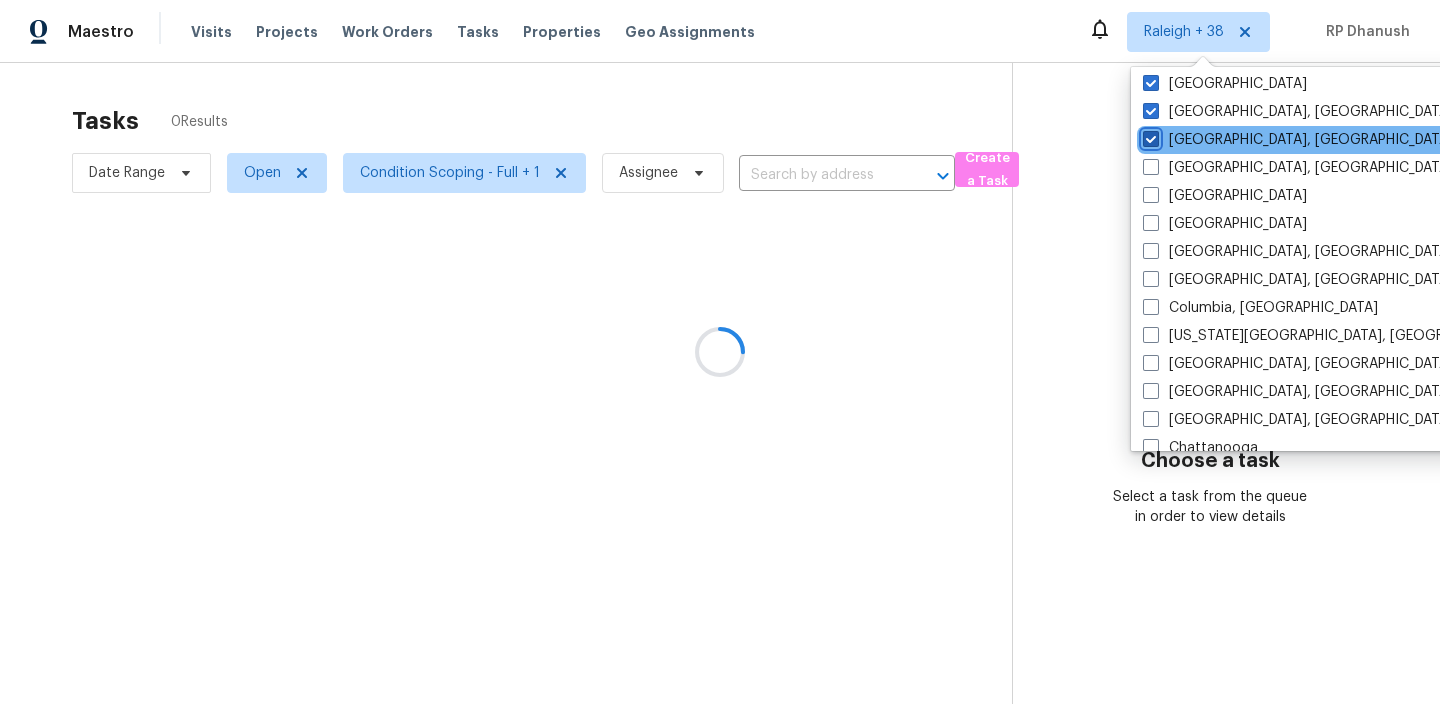 click on "Greensboro, NC" at bounding box center (1149, 136) 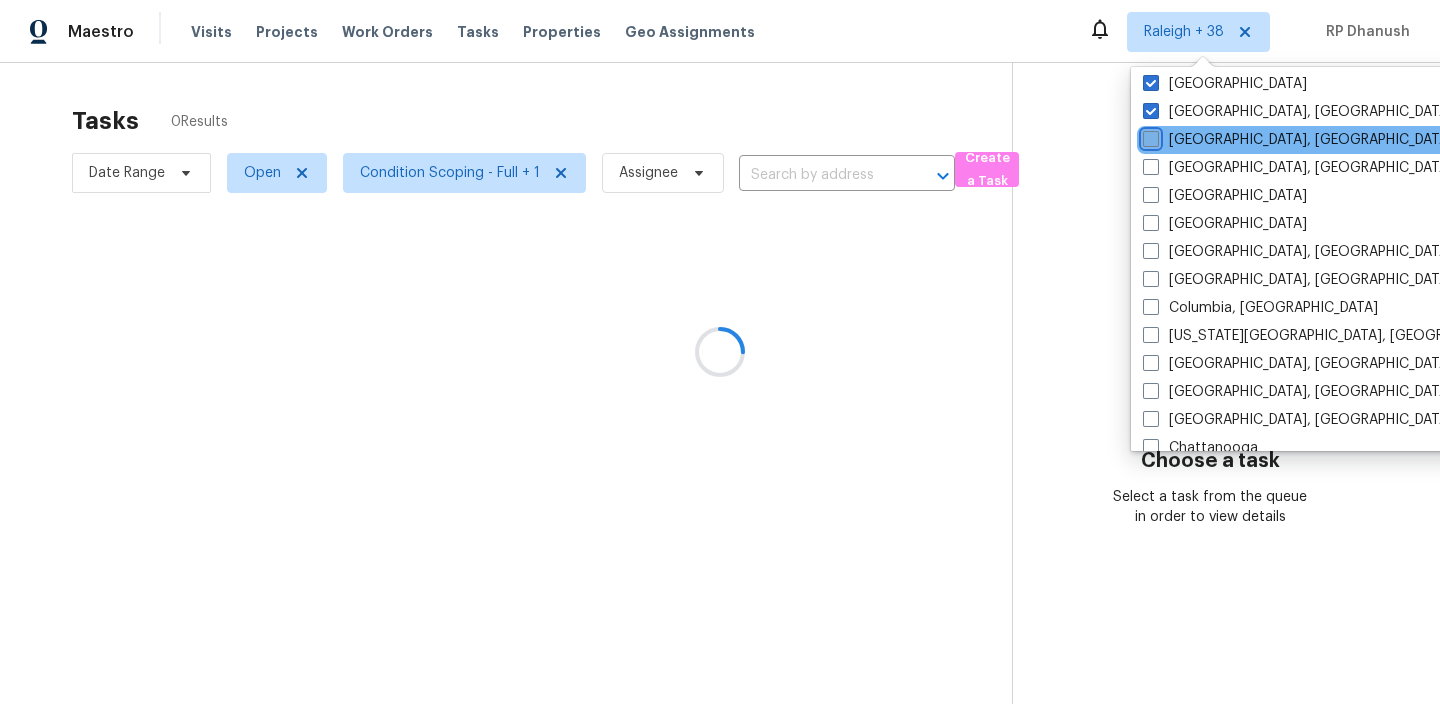 checkbox on "false" 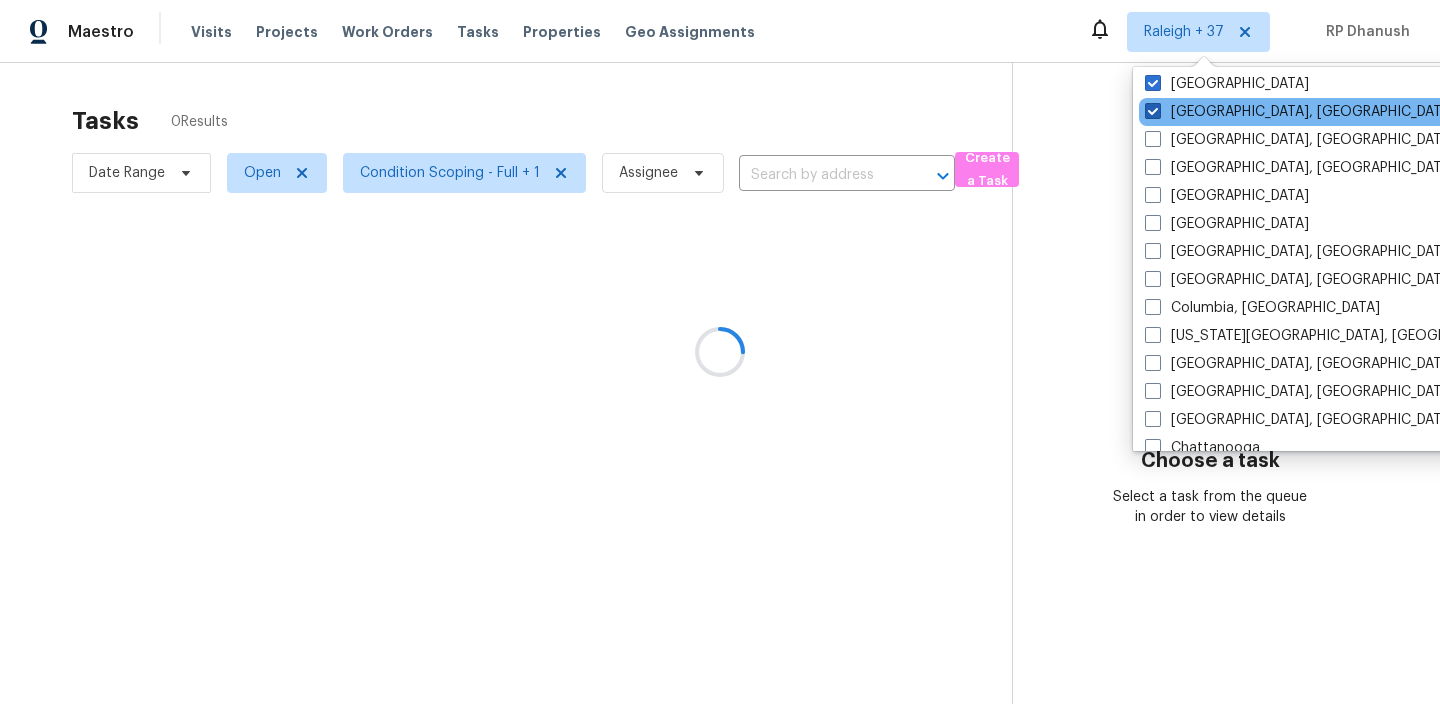 click at bounding box center (1153, 111) 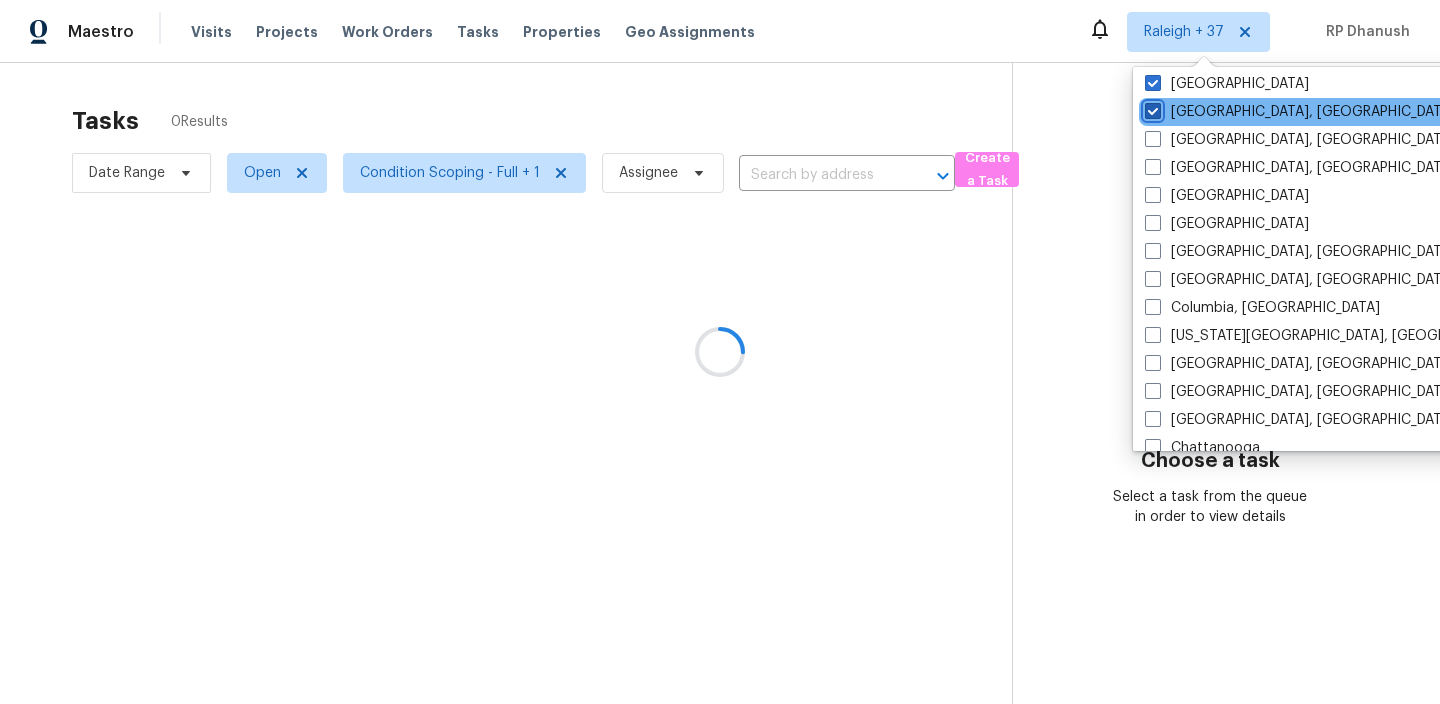click on "Greenville, SC" at bounding box center [1151, 108] 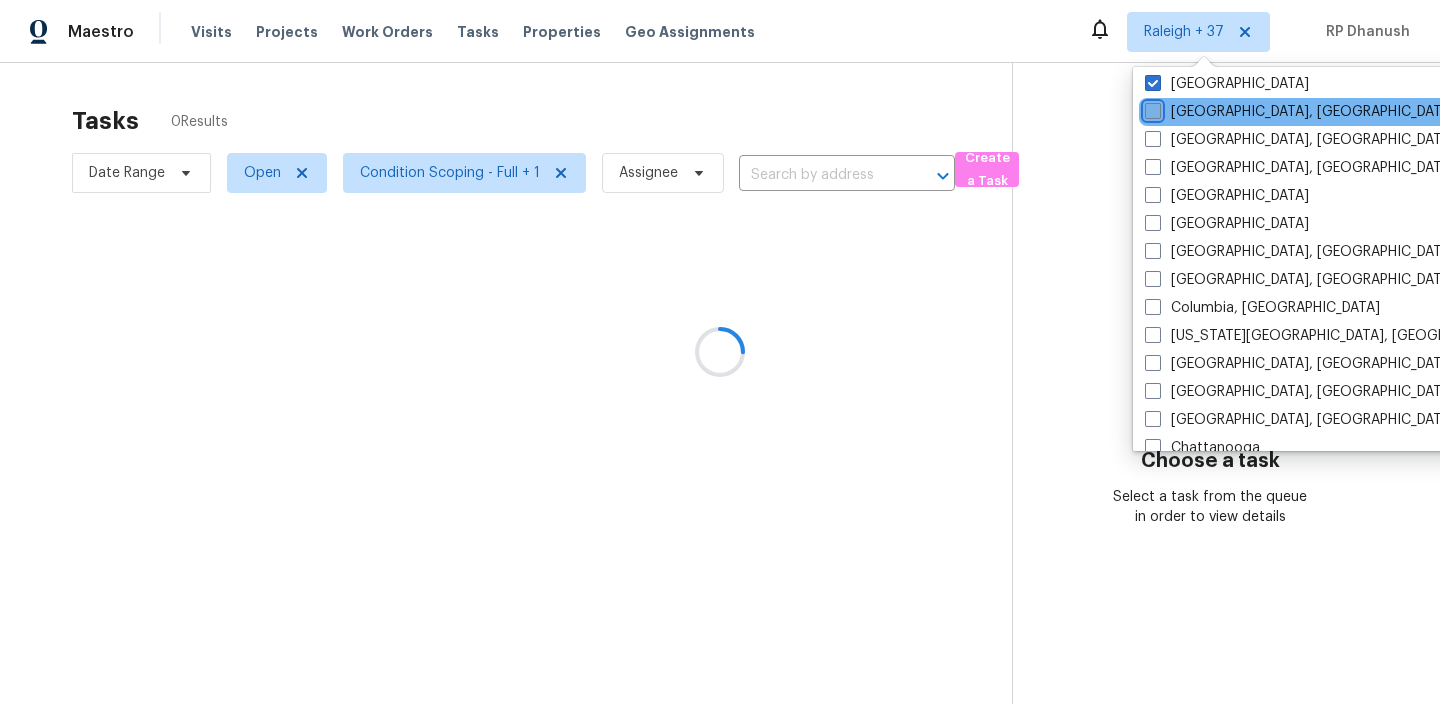 checkbox on "false" 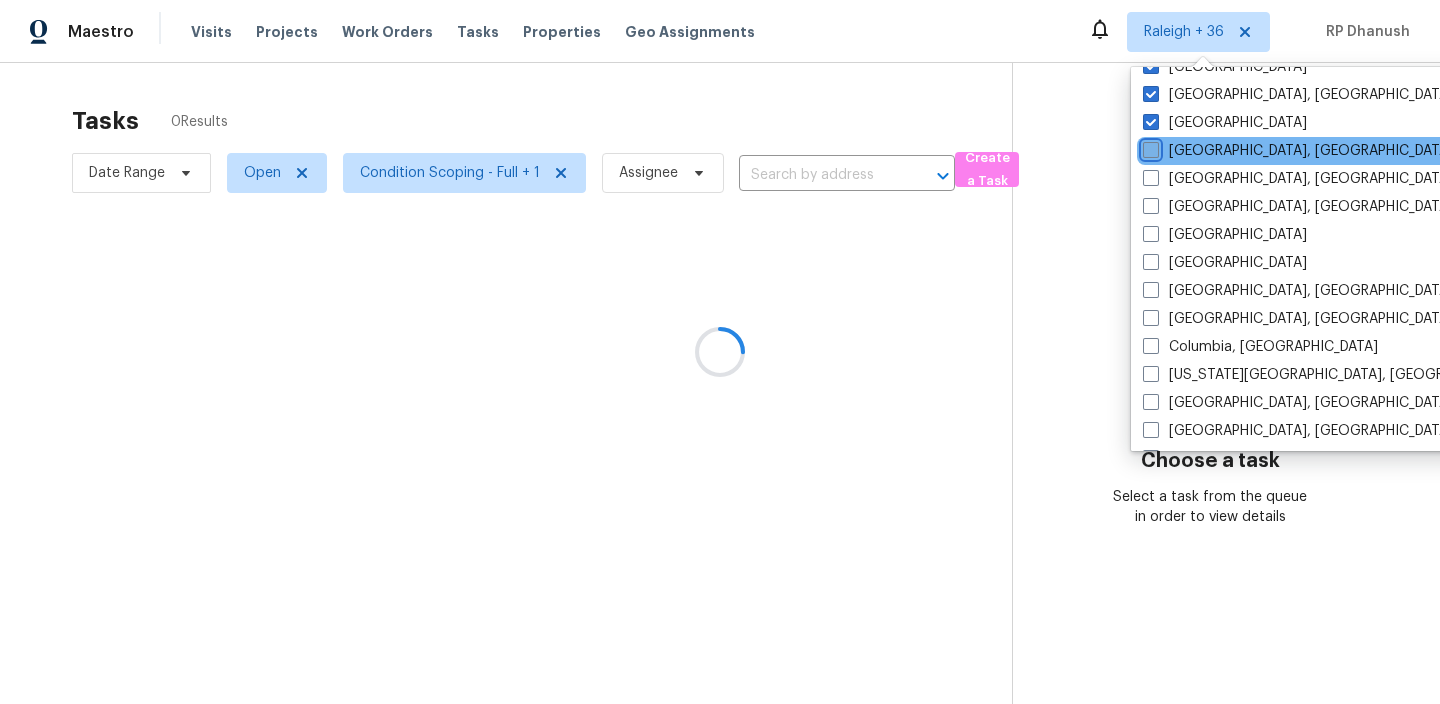 scroll, scrollTop: 932, scrollLeft: 0, axis: vertical 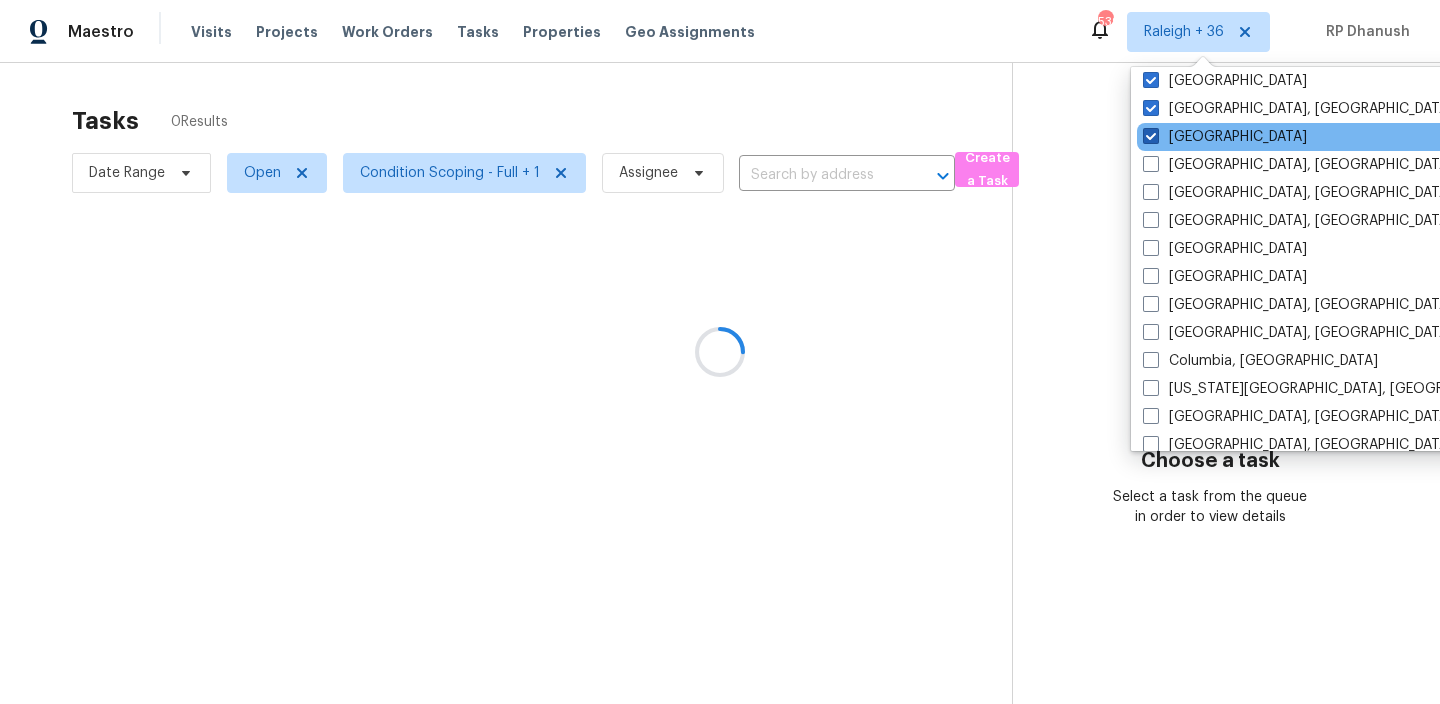 click on "Houston" at bounding box center (1225, 137) 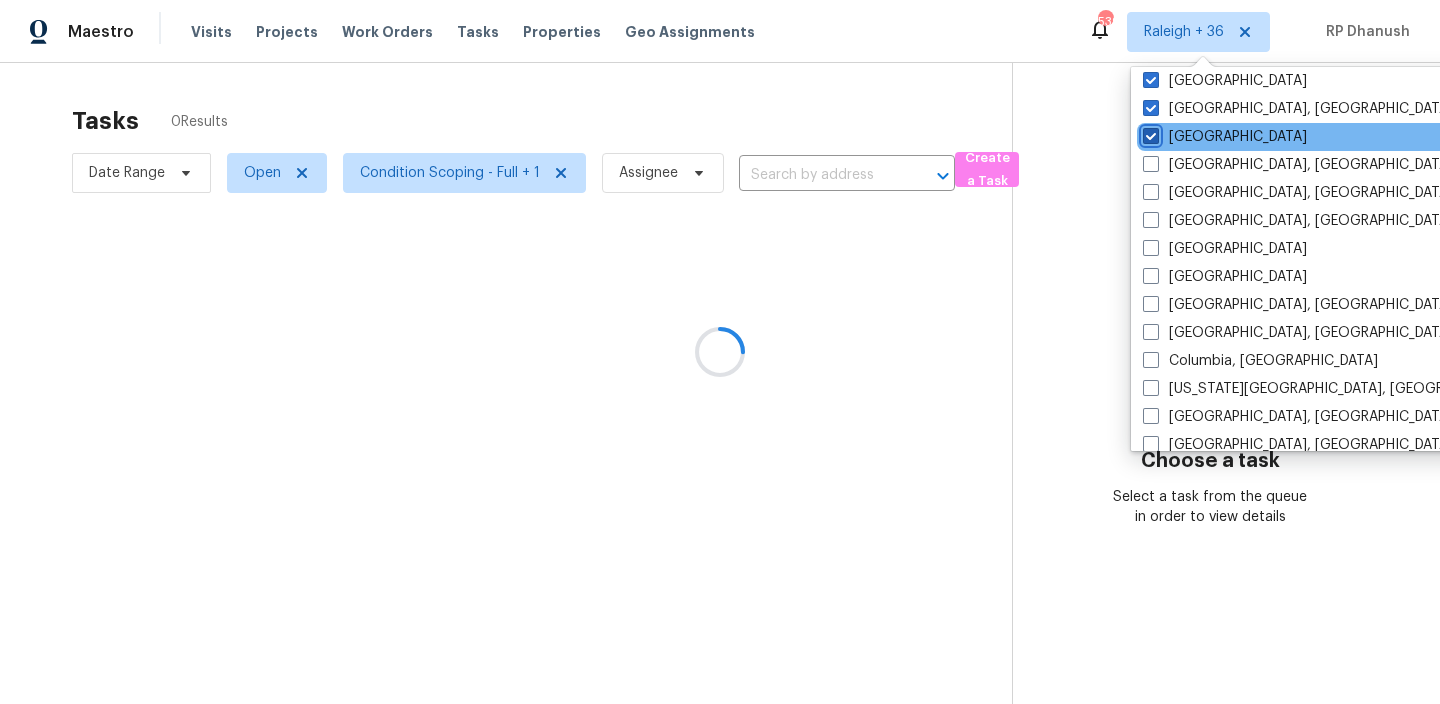 click on "Houston" at bounding box center (1149, 133) 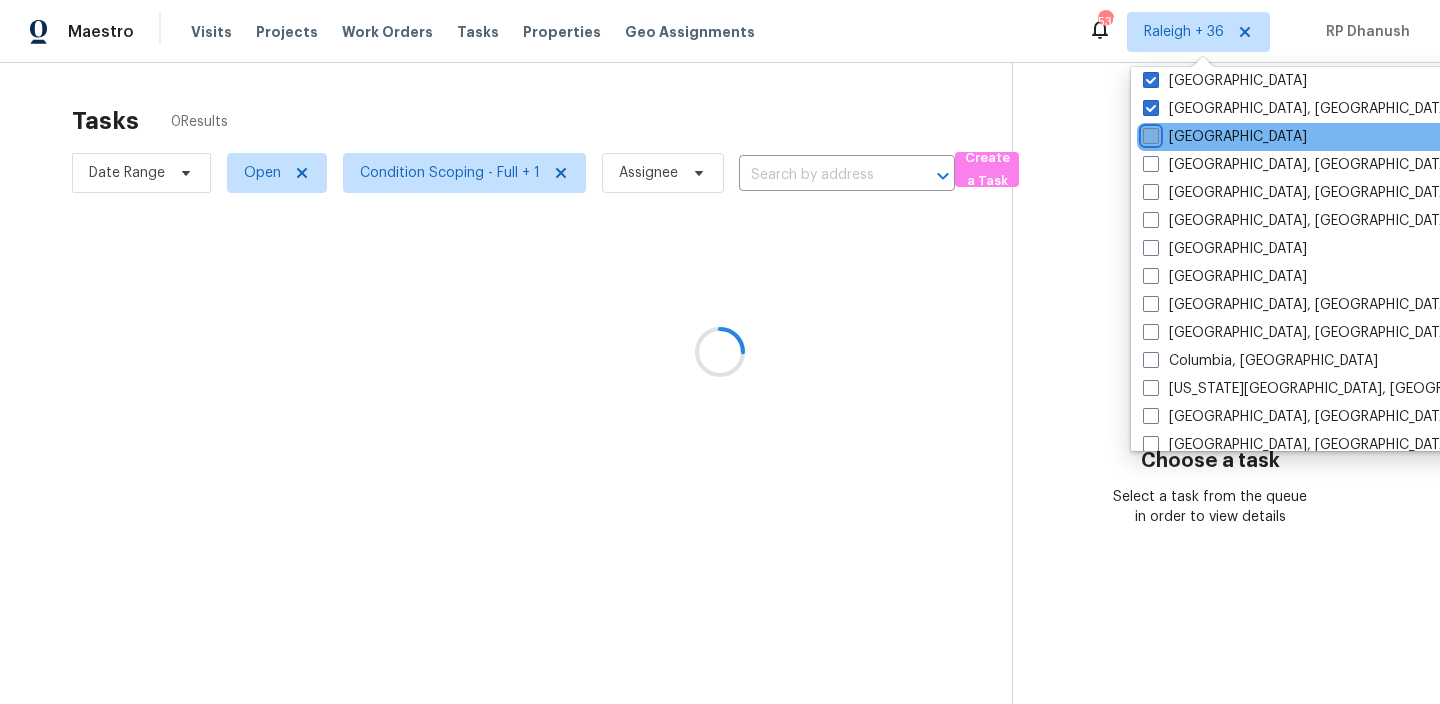 checkbox on "false" 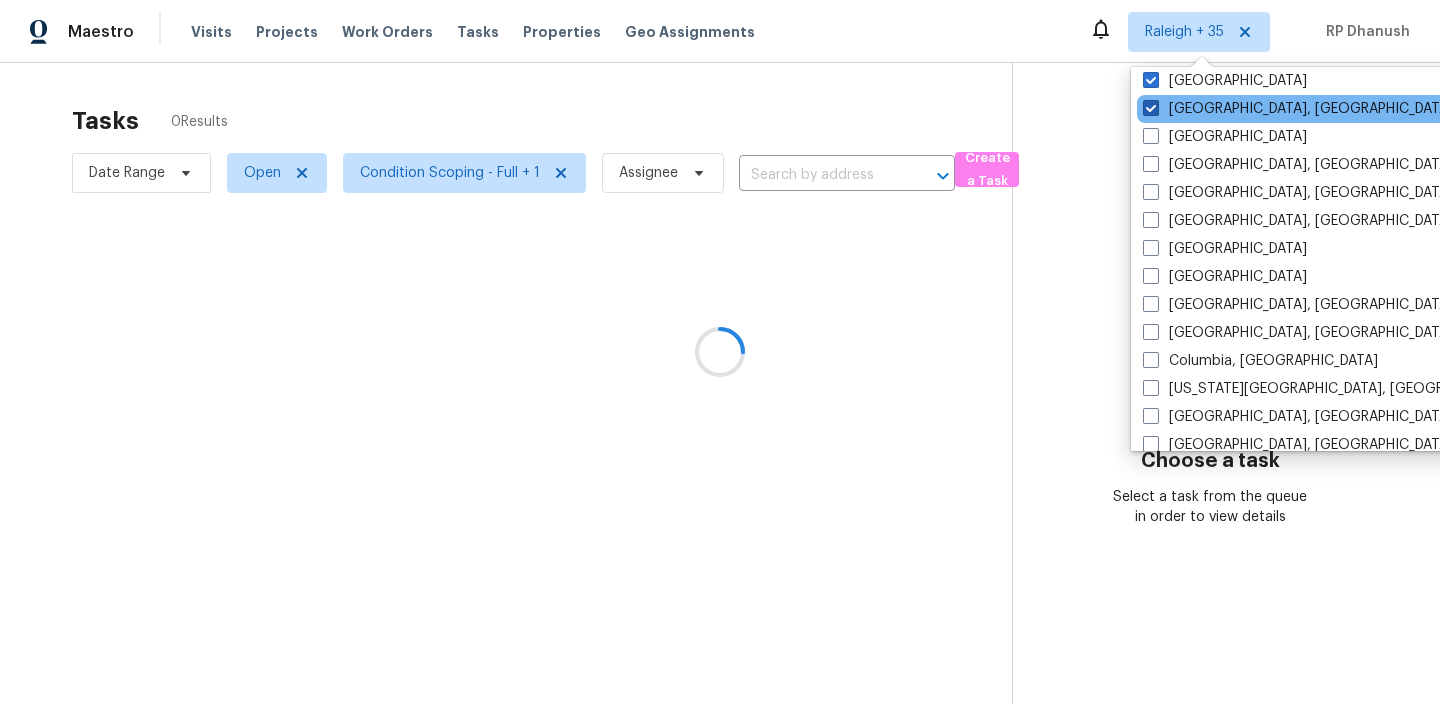click on "Indianapolis, IN" at bounding box center (1298, 109) 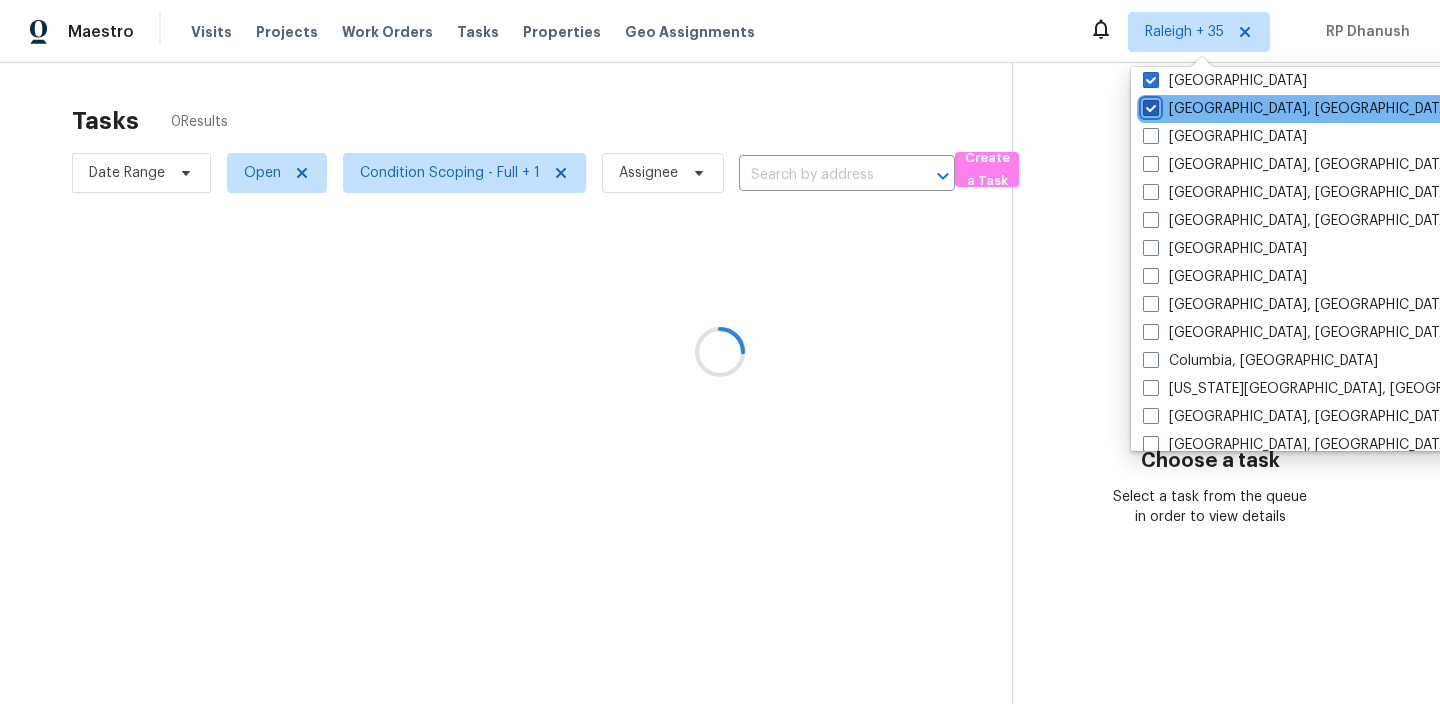 click on "Indianapolis, IN" at bounding box center [1149, 105] 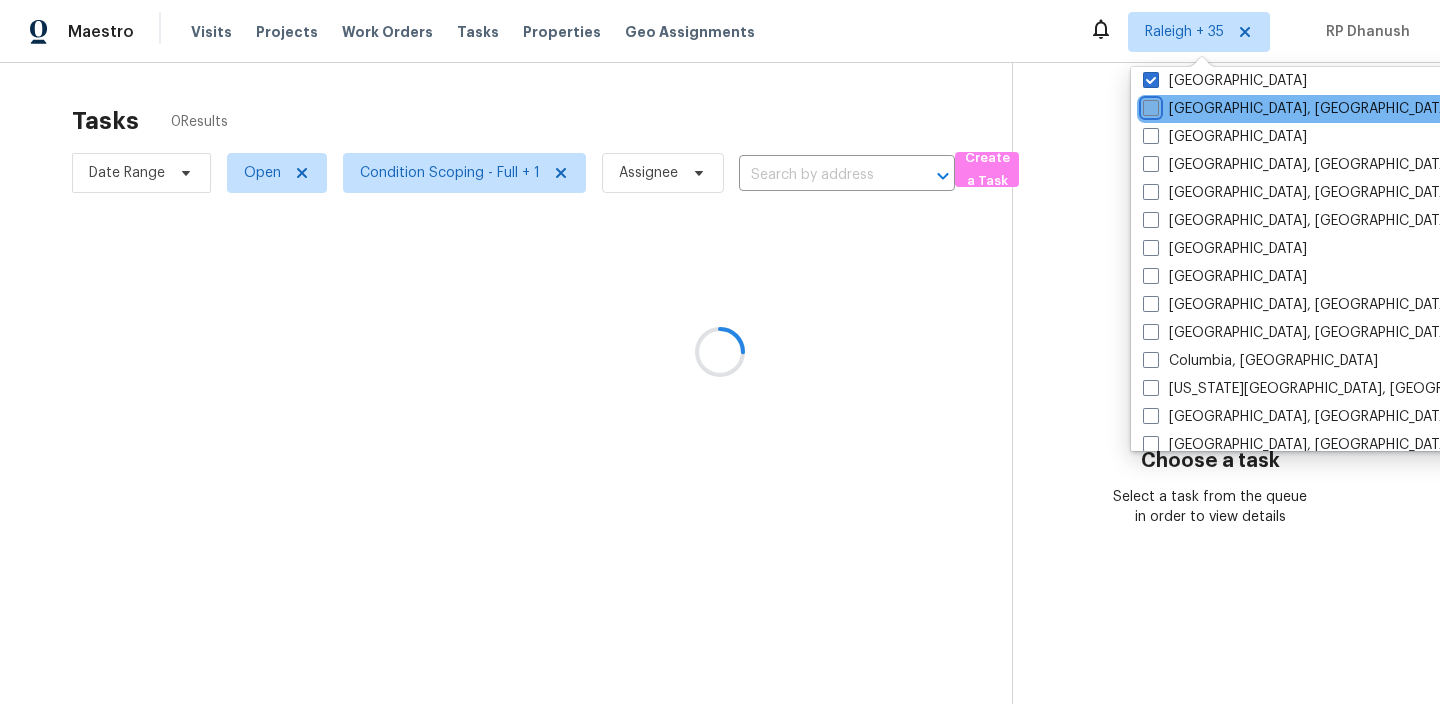 checkbox on "false" 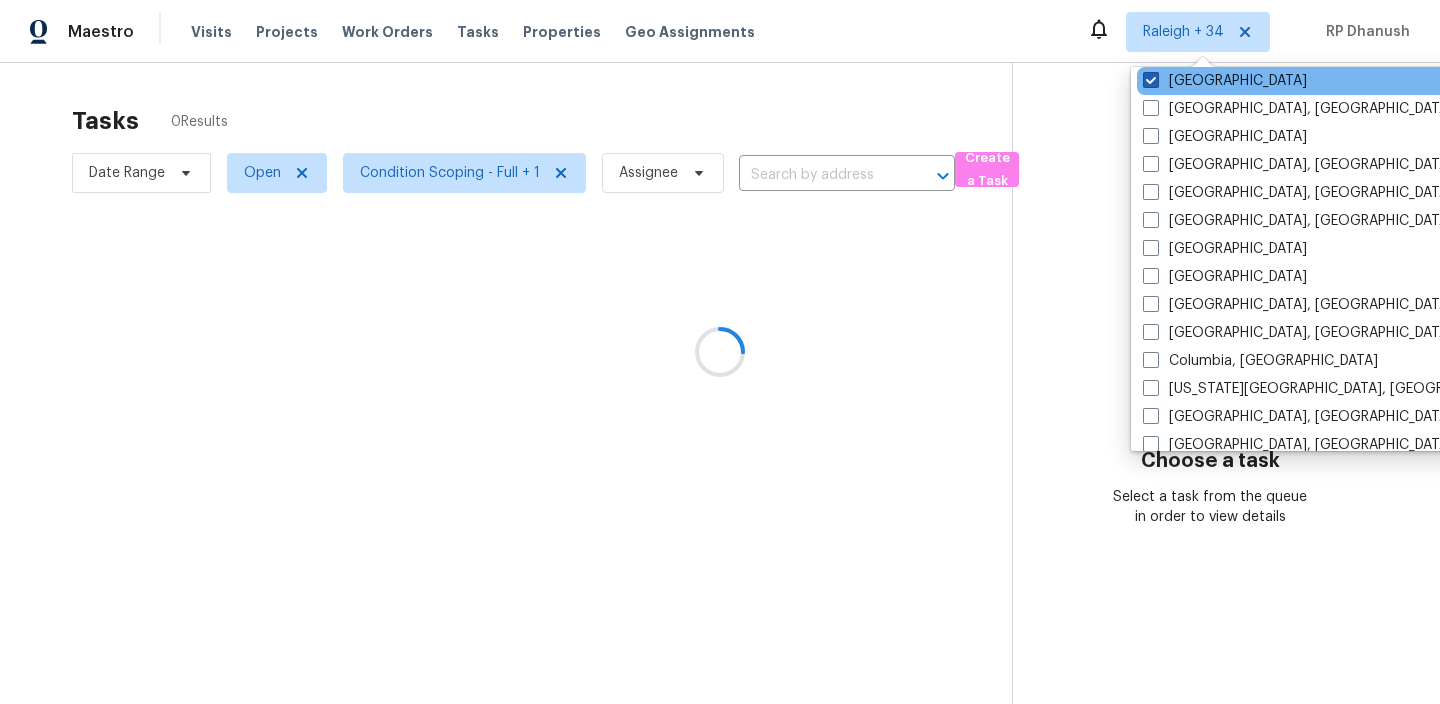 click on "Jacksonville" at bounding box center (1225, 81) 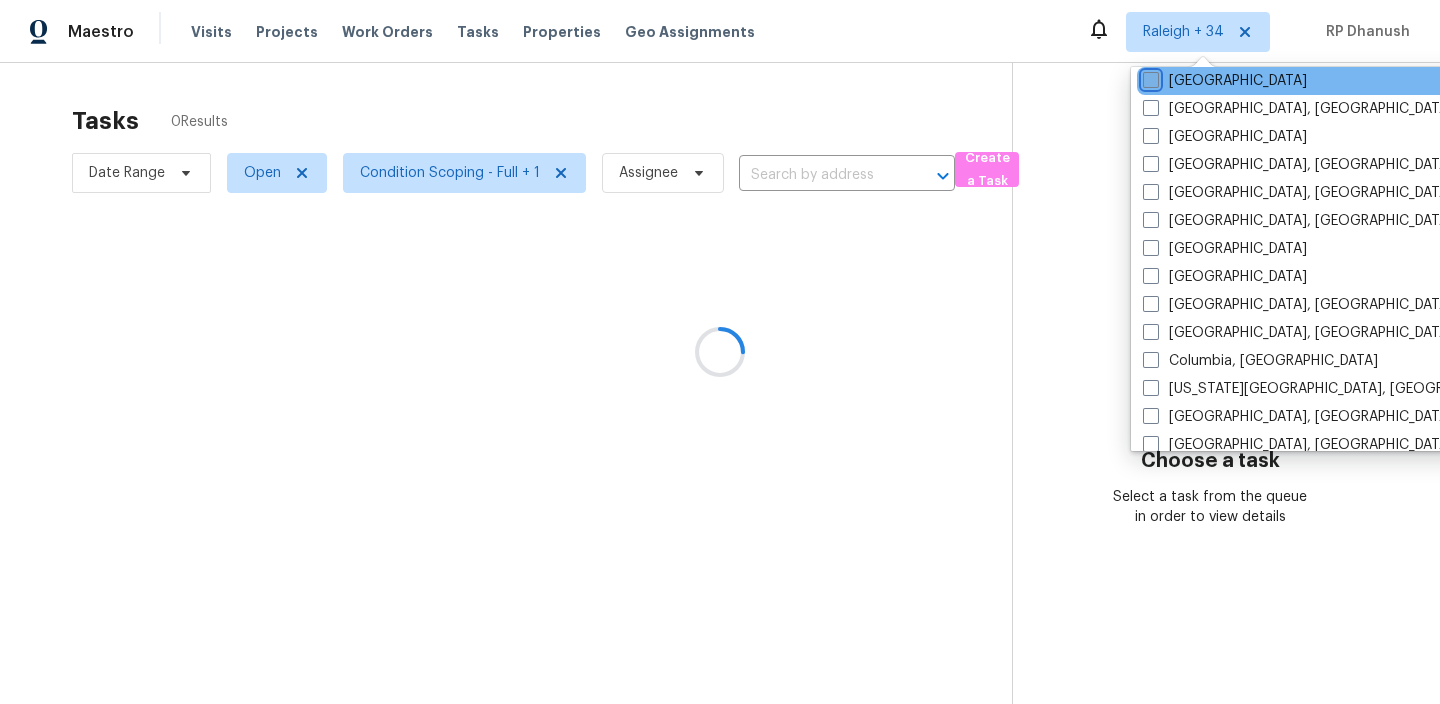 checkbox on "false" 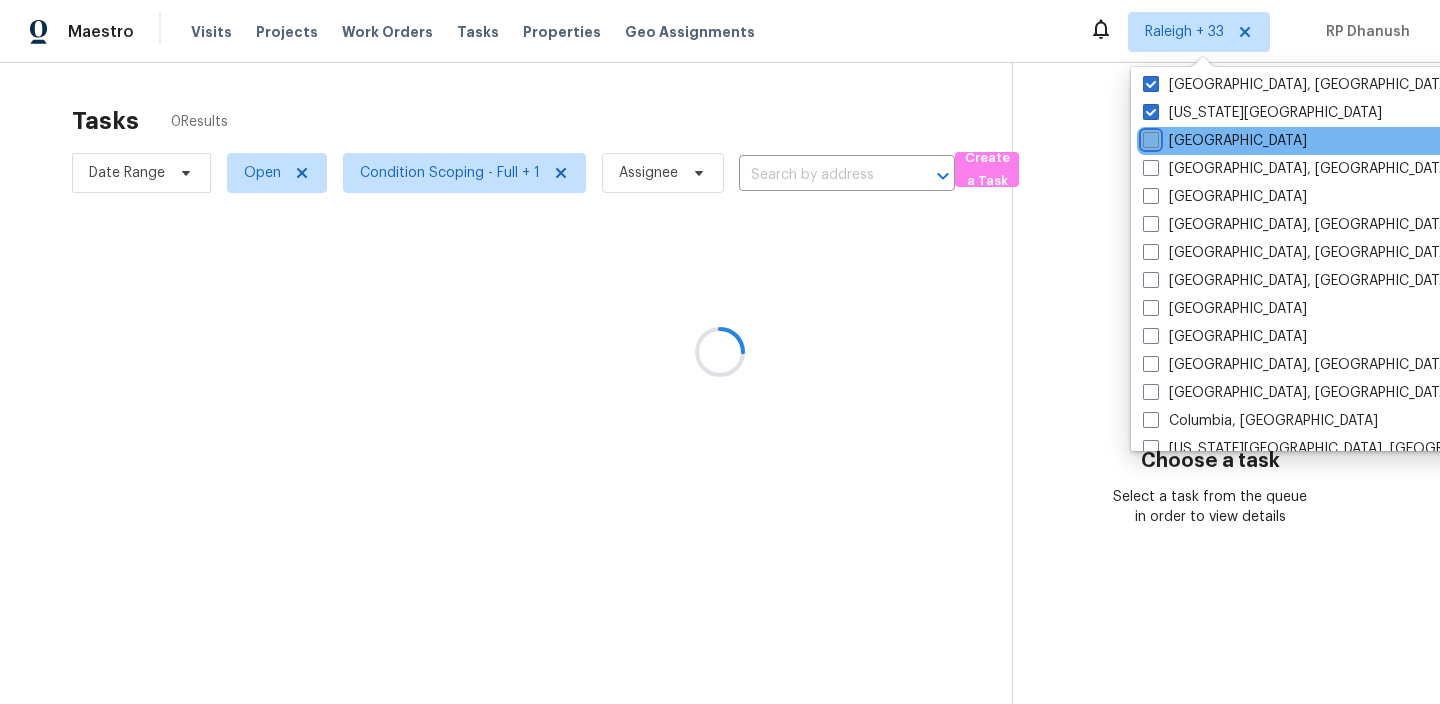 scroll, scrollTop: 825, scrollLeft: 0, axis: vertical 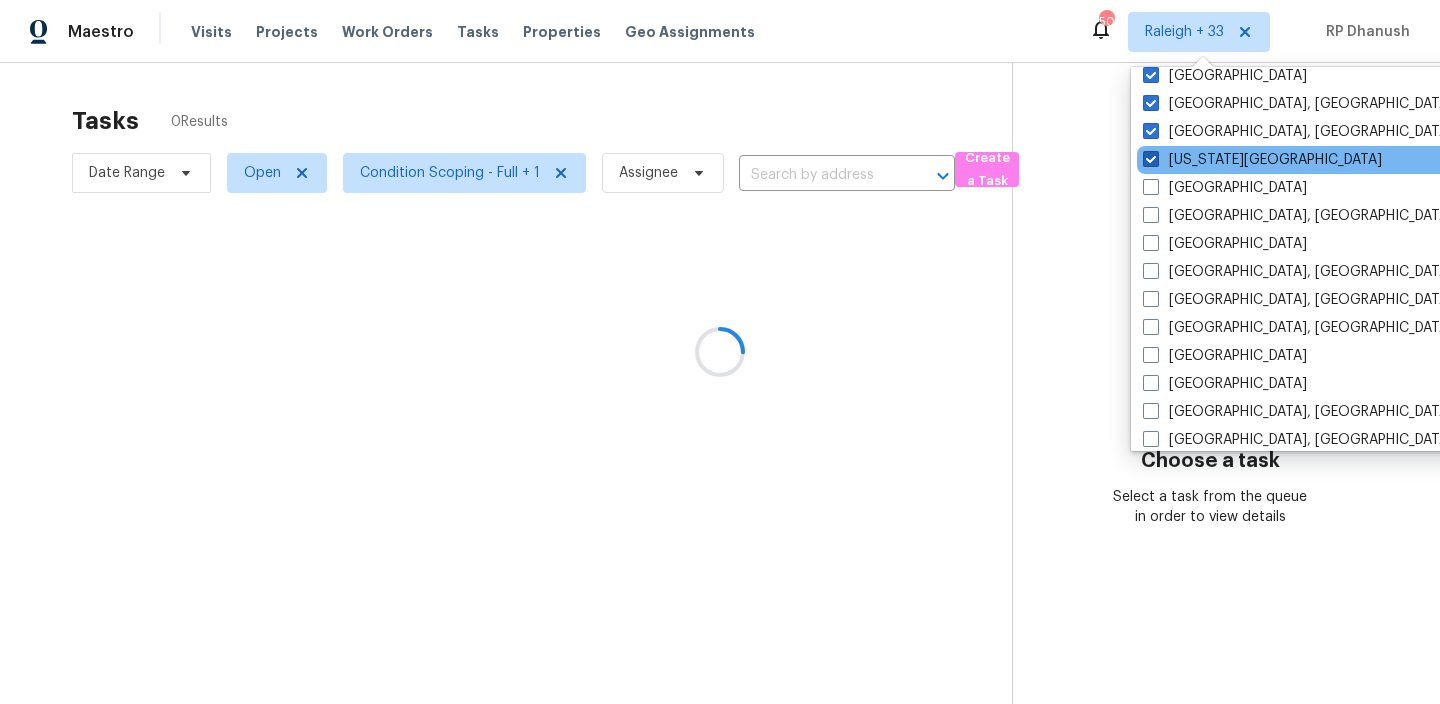click at bounding box center (1151, 159) 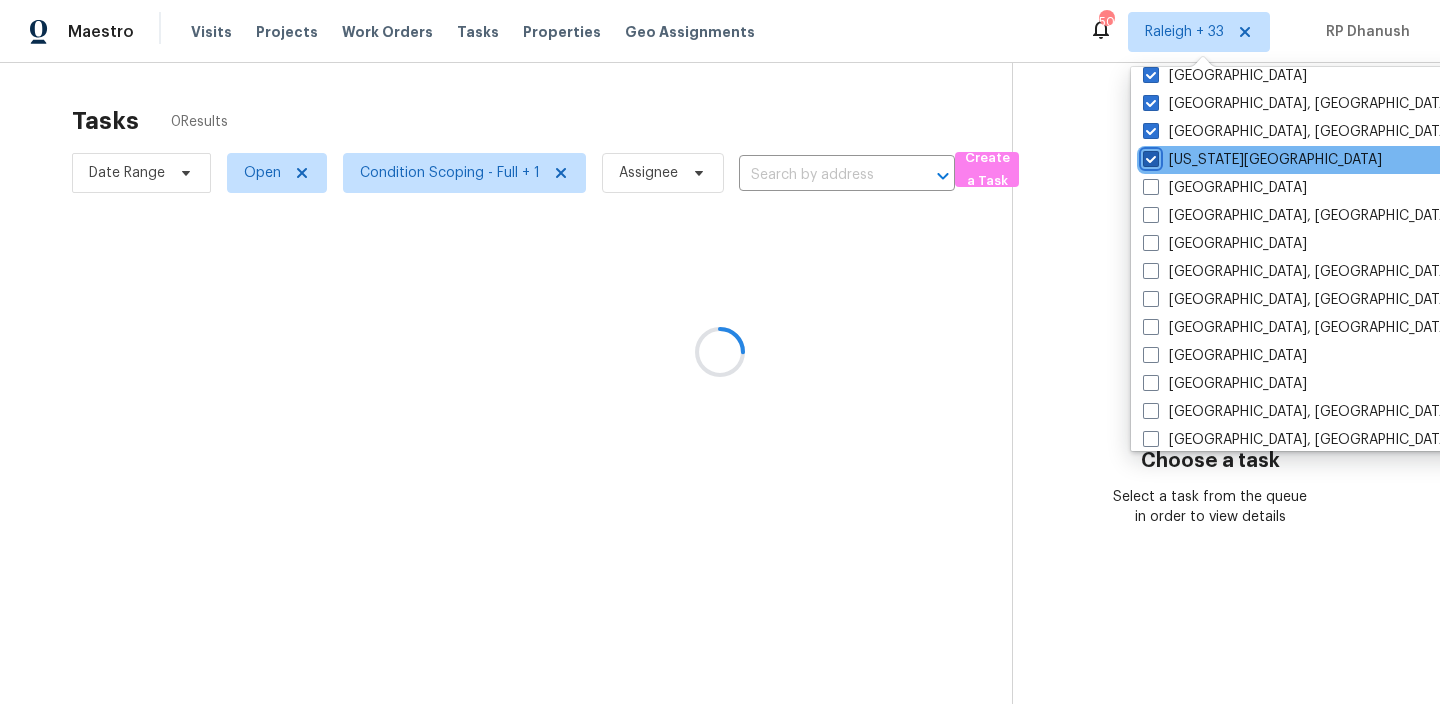 click on "Kansas City" at bounding box center [1149, 156] 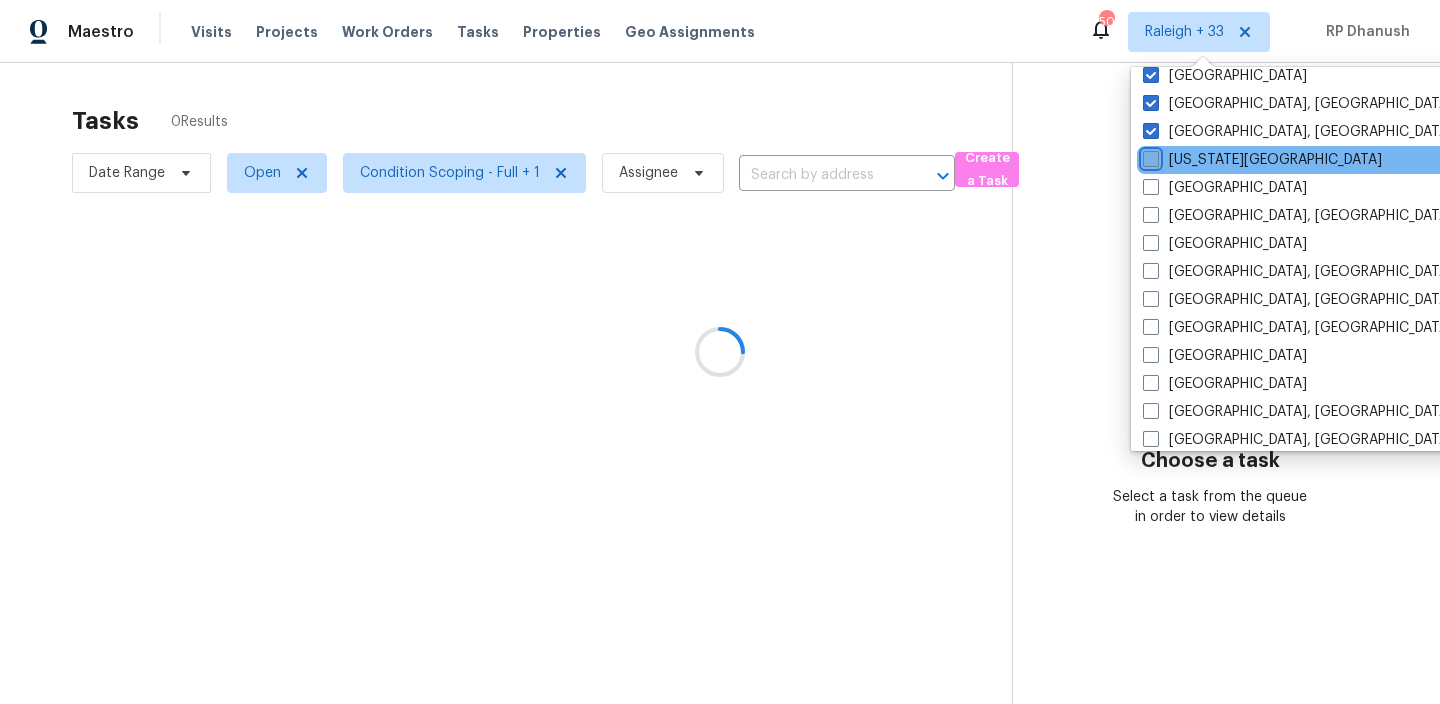 checkbox on "false" 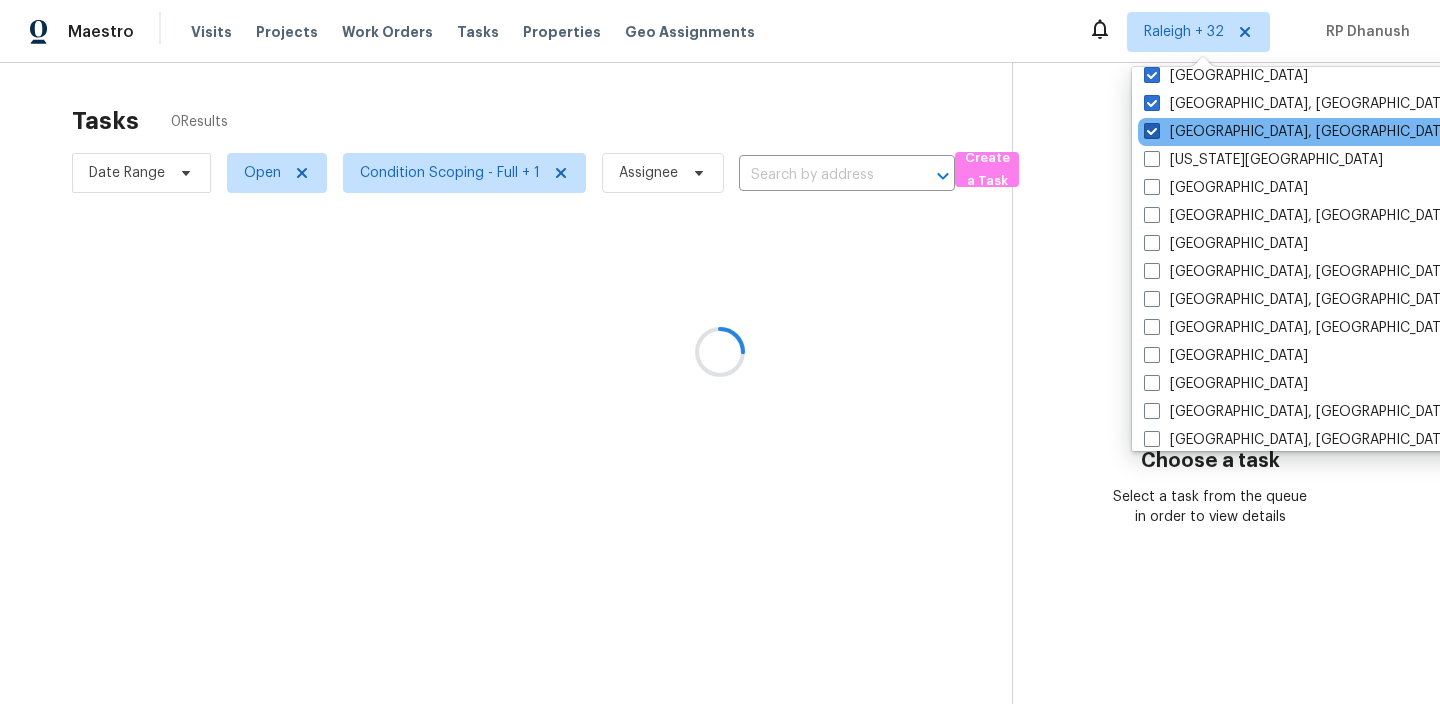 click at bounding box center [1152, 131] 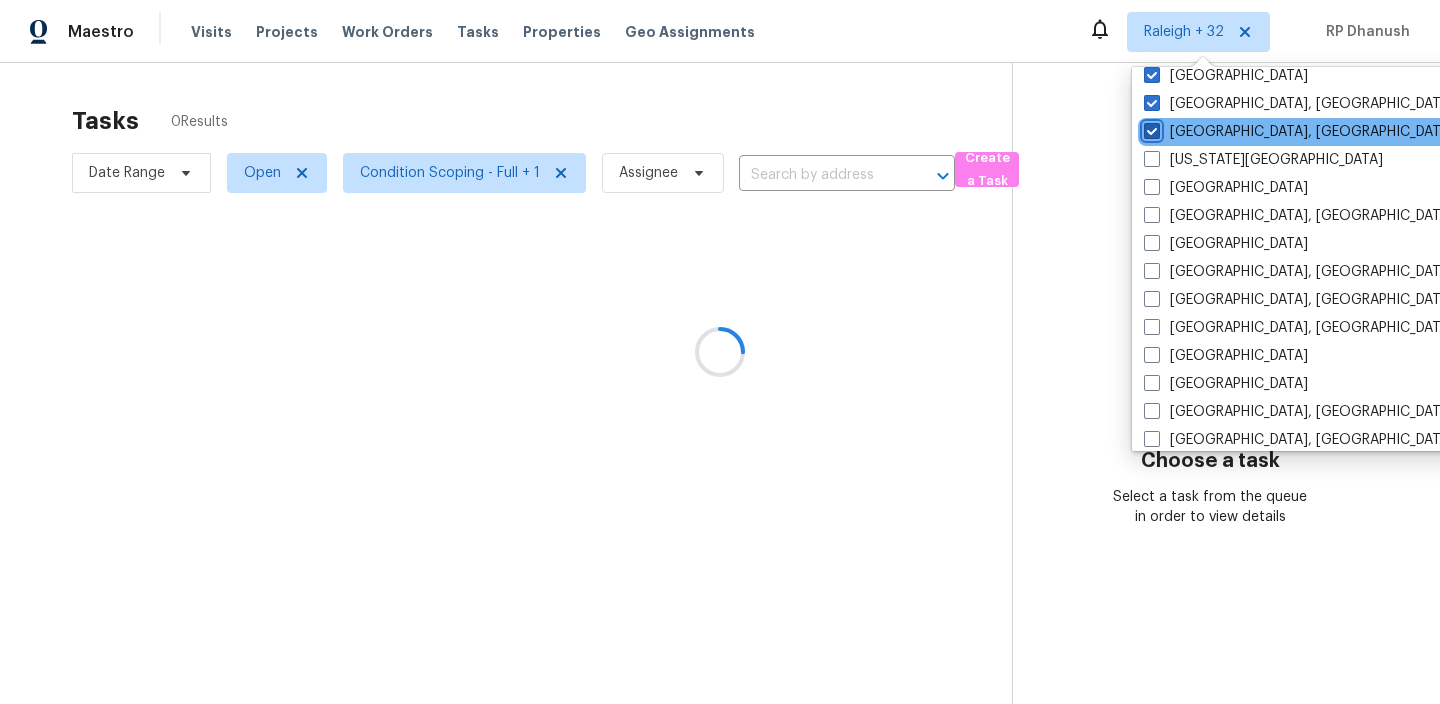click on "Killeen, TX" at bounding box center [1150, 128] 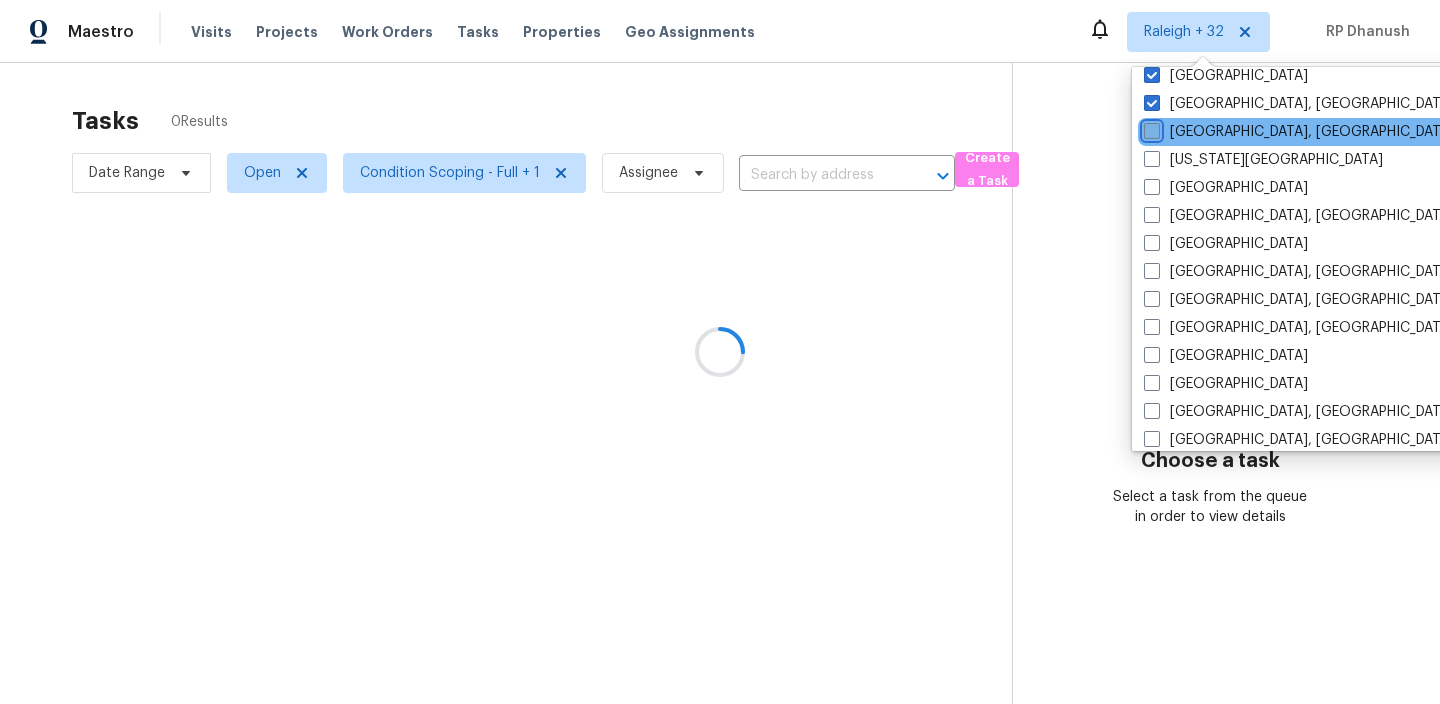 checkbox on "false" 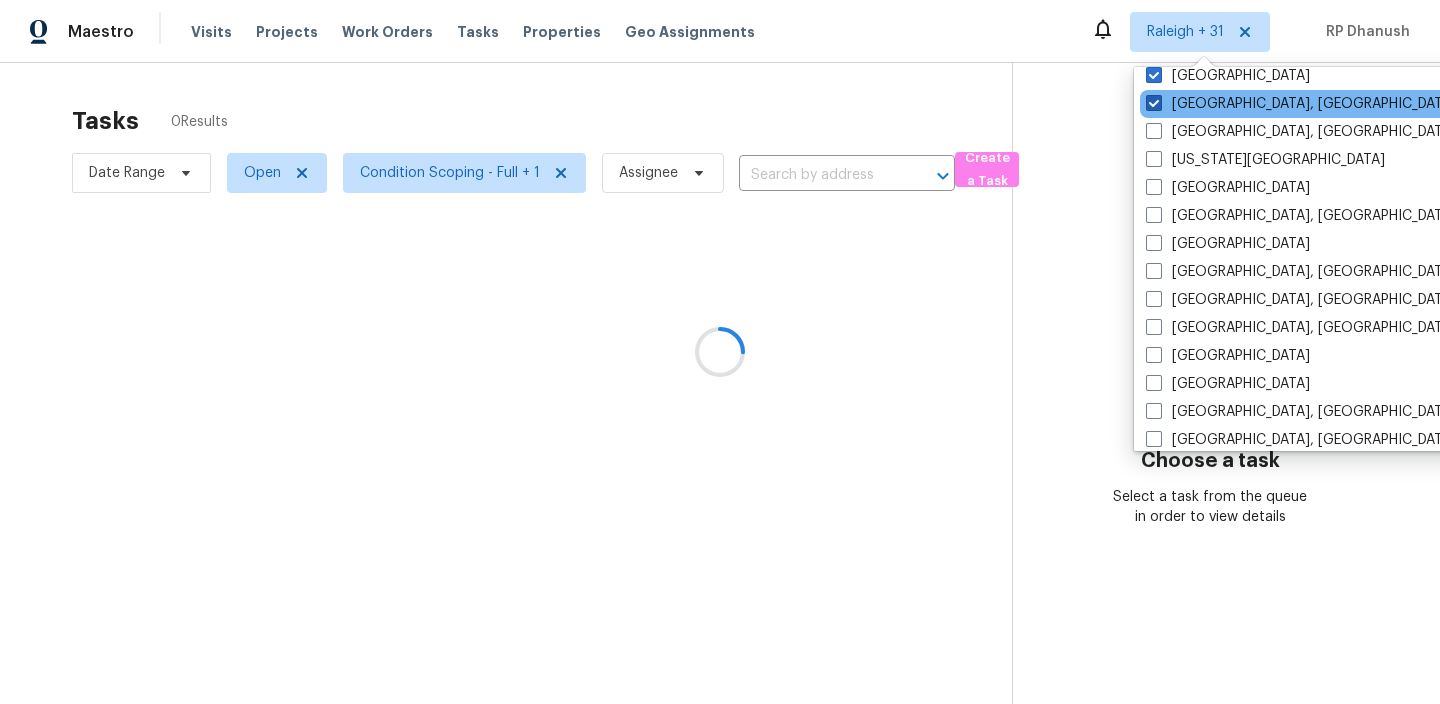 click at bounding box center [1154, 103] 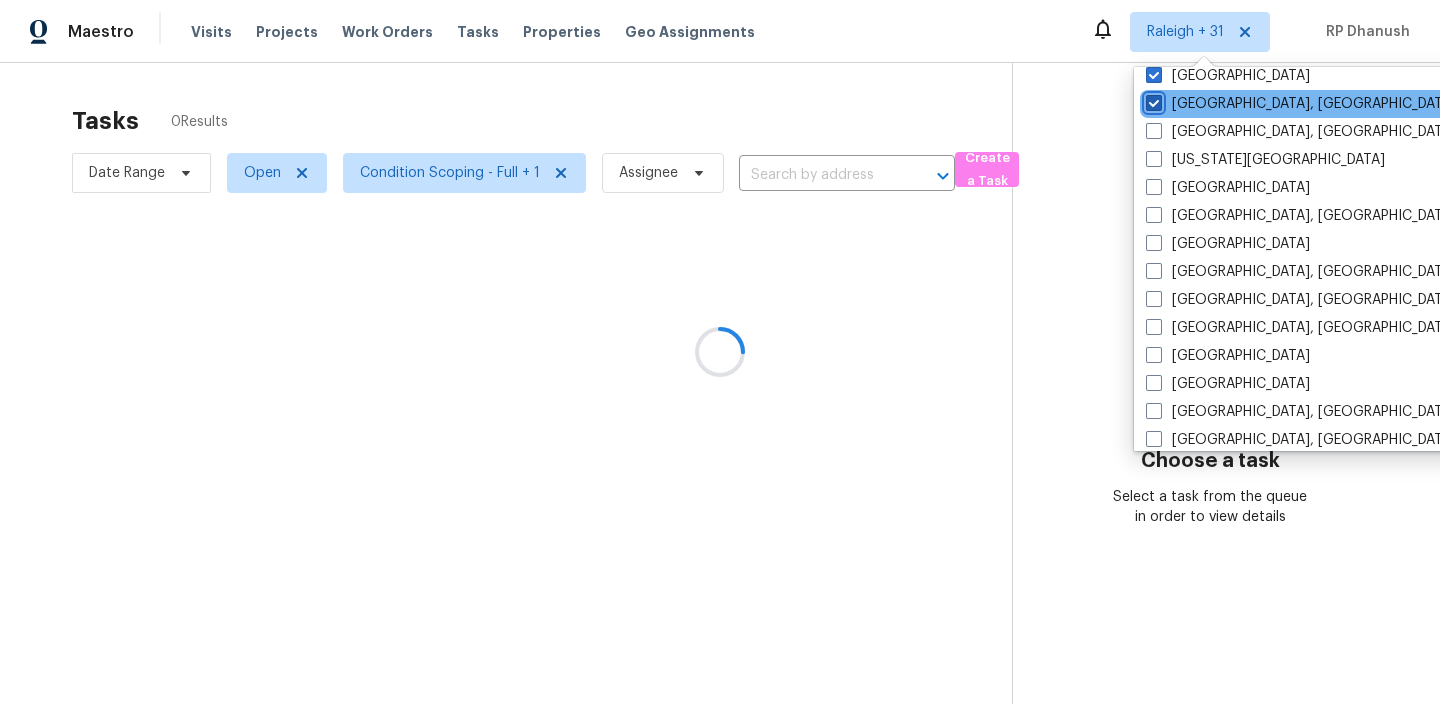 click on "Knoxville, TN" at bounding box center (1152, 100) 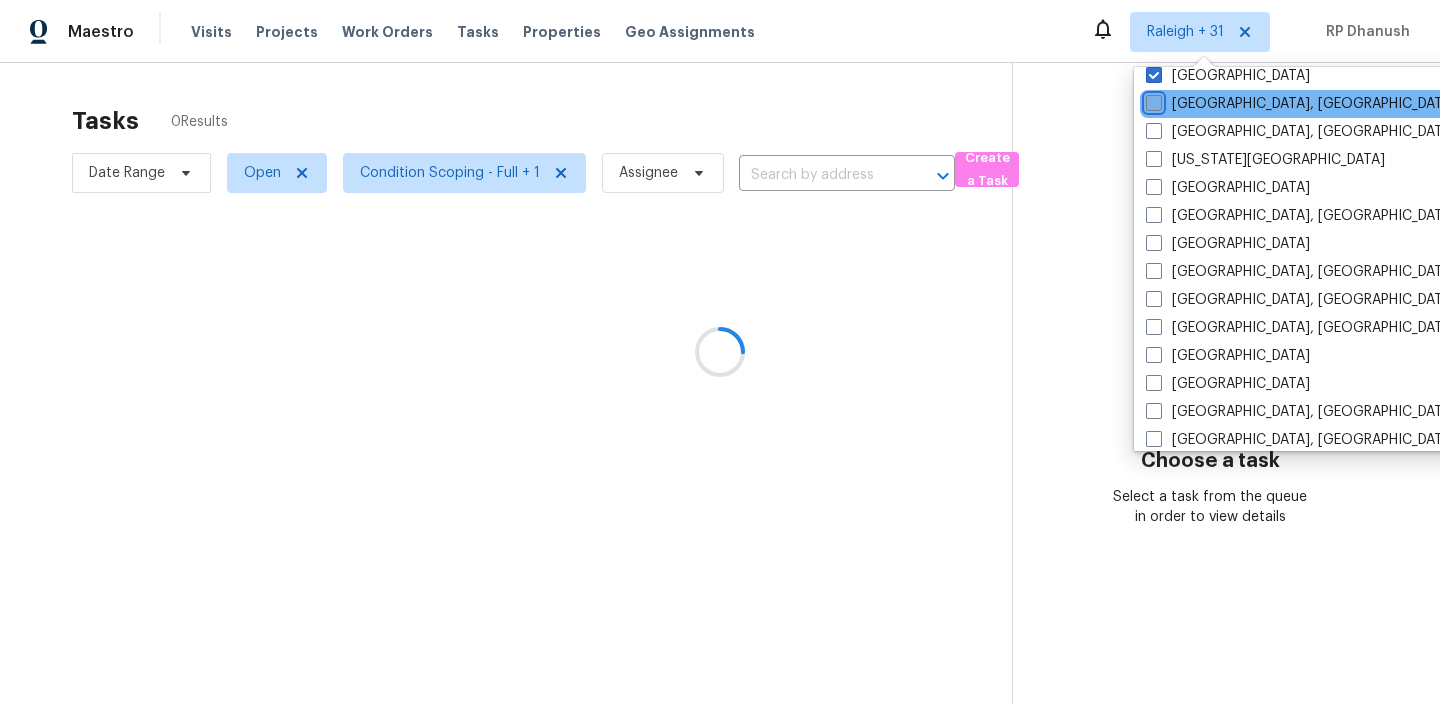 checkbox on "false" 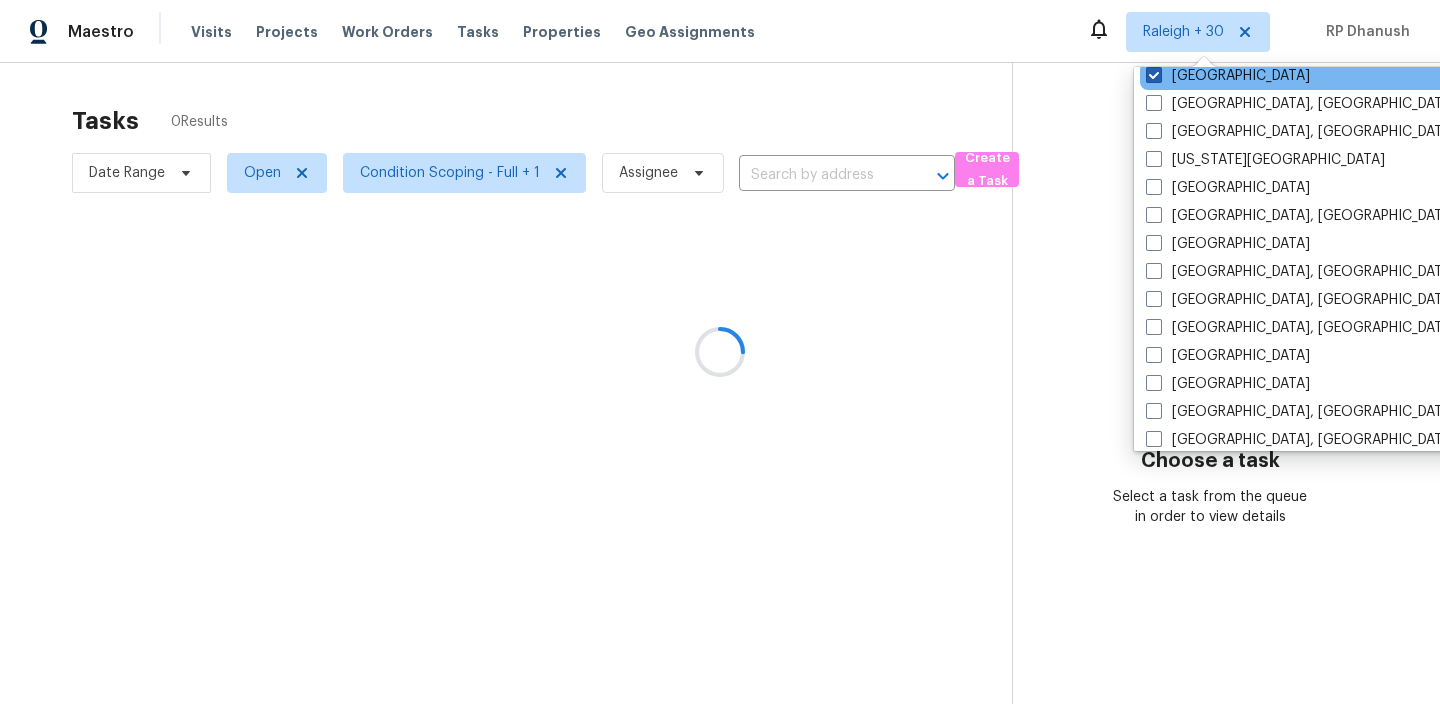 click at bounding box center (1154, 75) 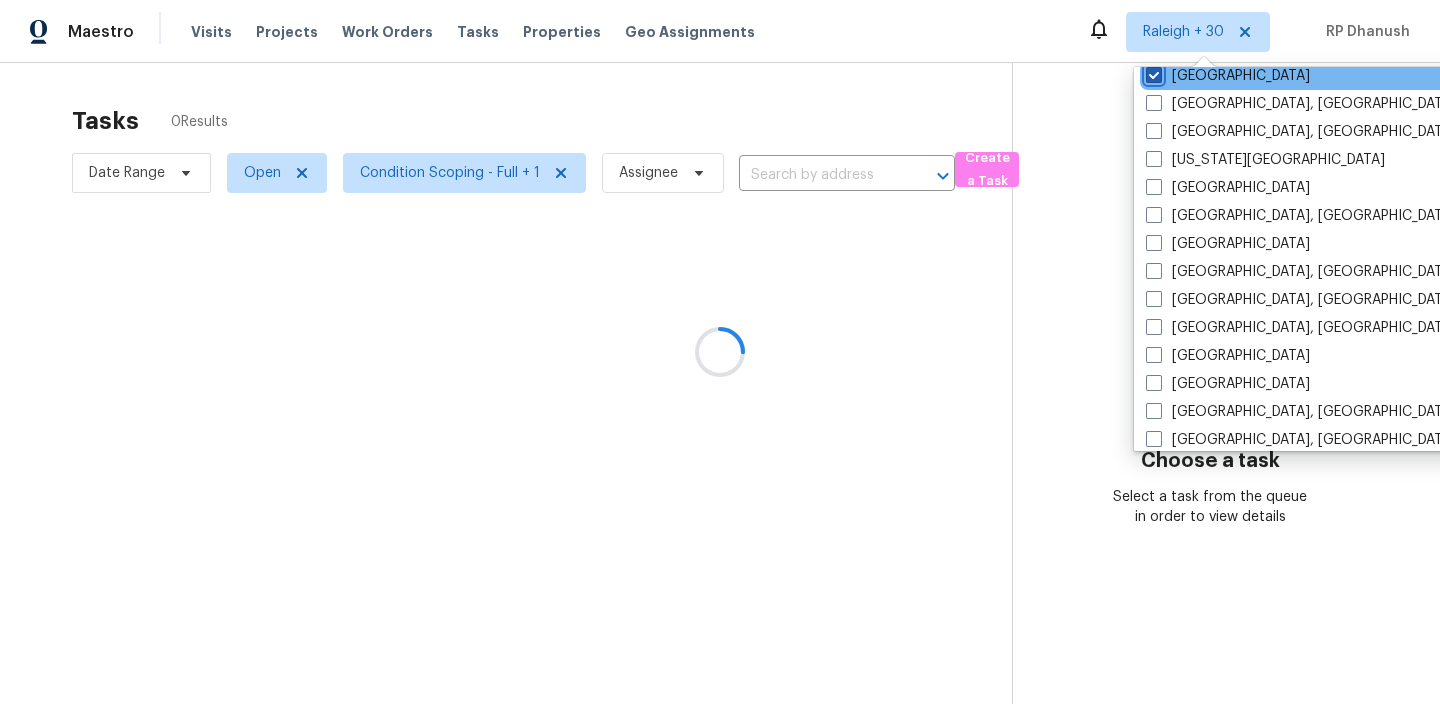 click on "Las Vegas" at bounding box center [1152, 72] 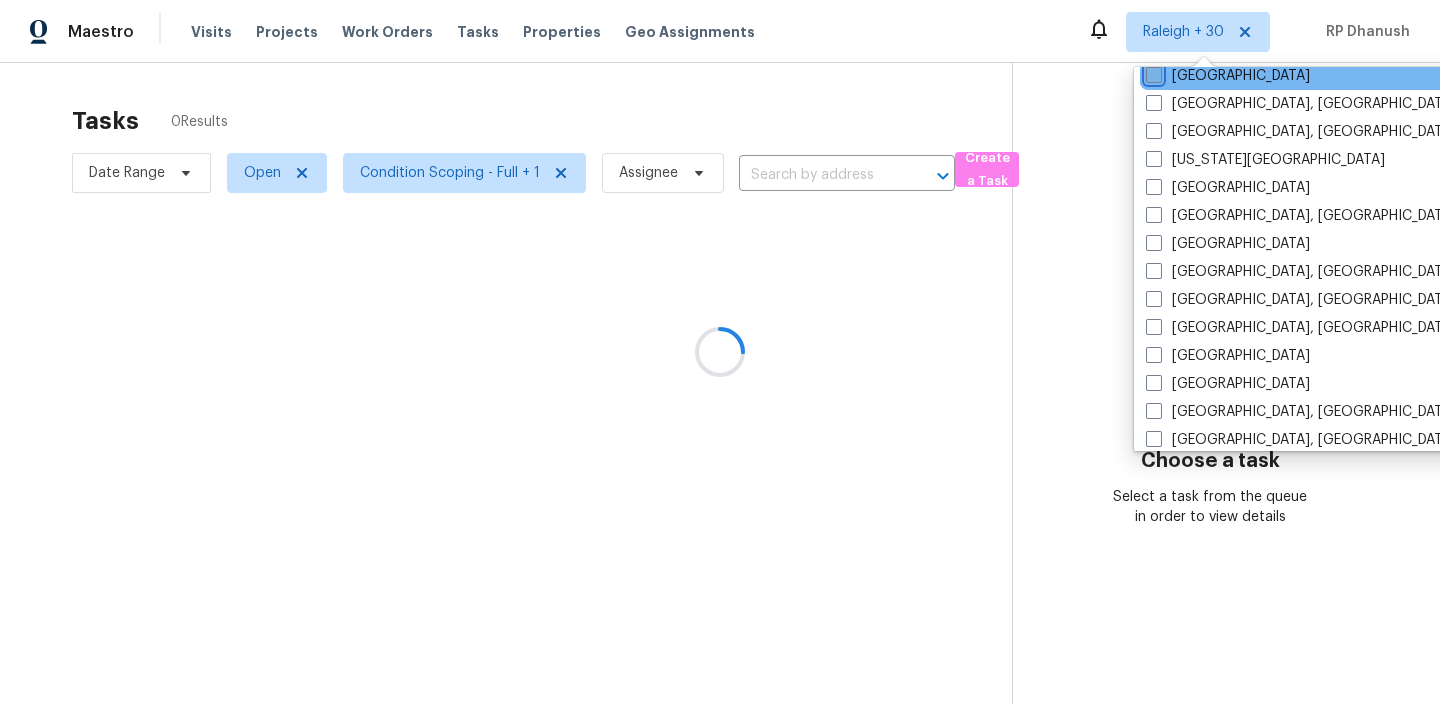 checkbox on "false" 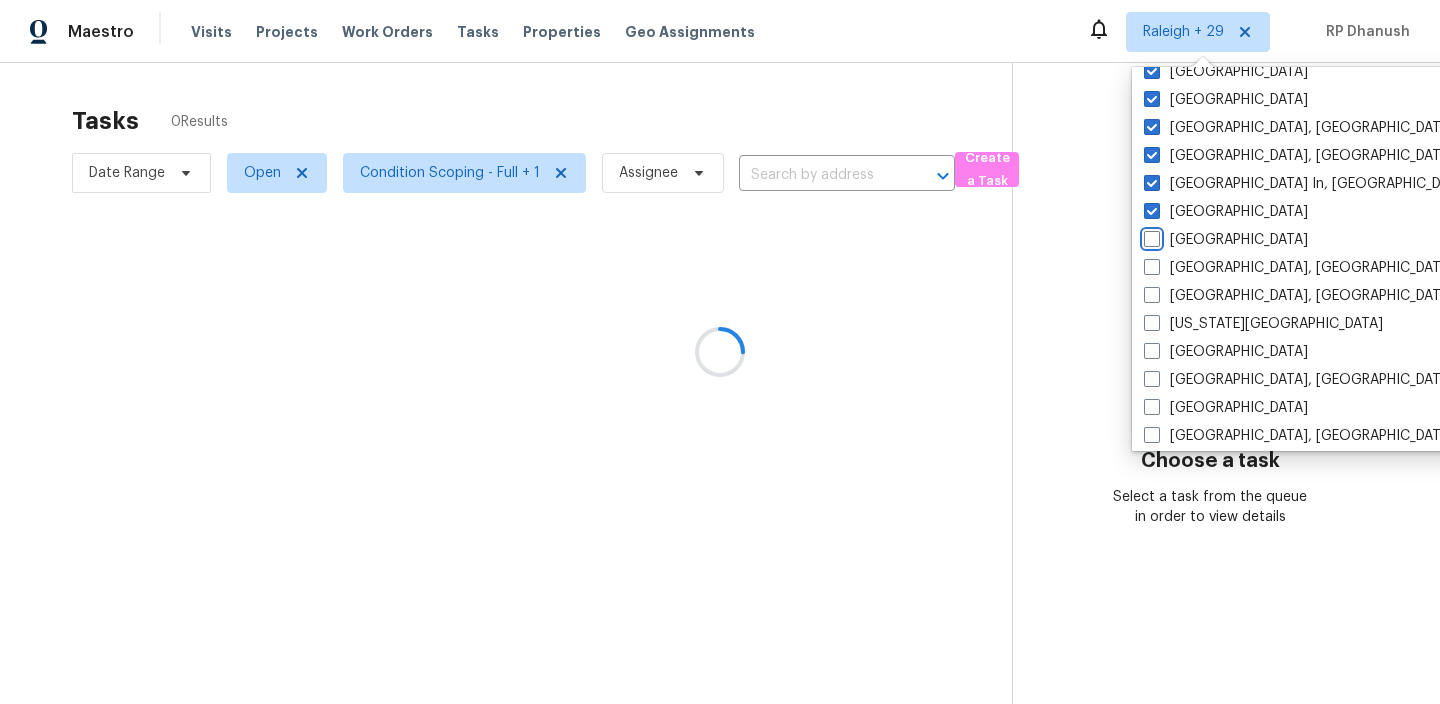 scroll, scrollTop: 616, scrollLeft: 0, axis: vertical 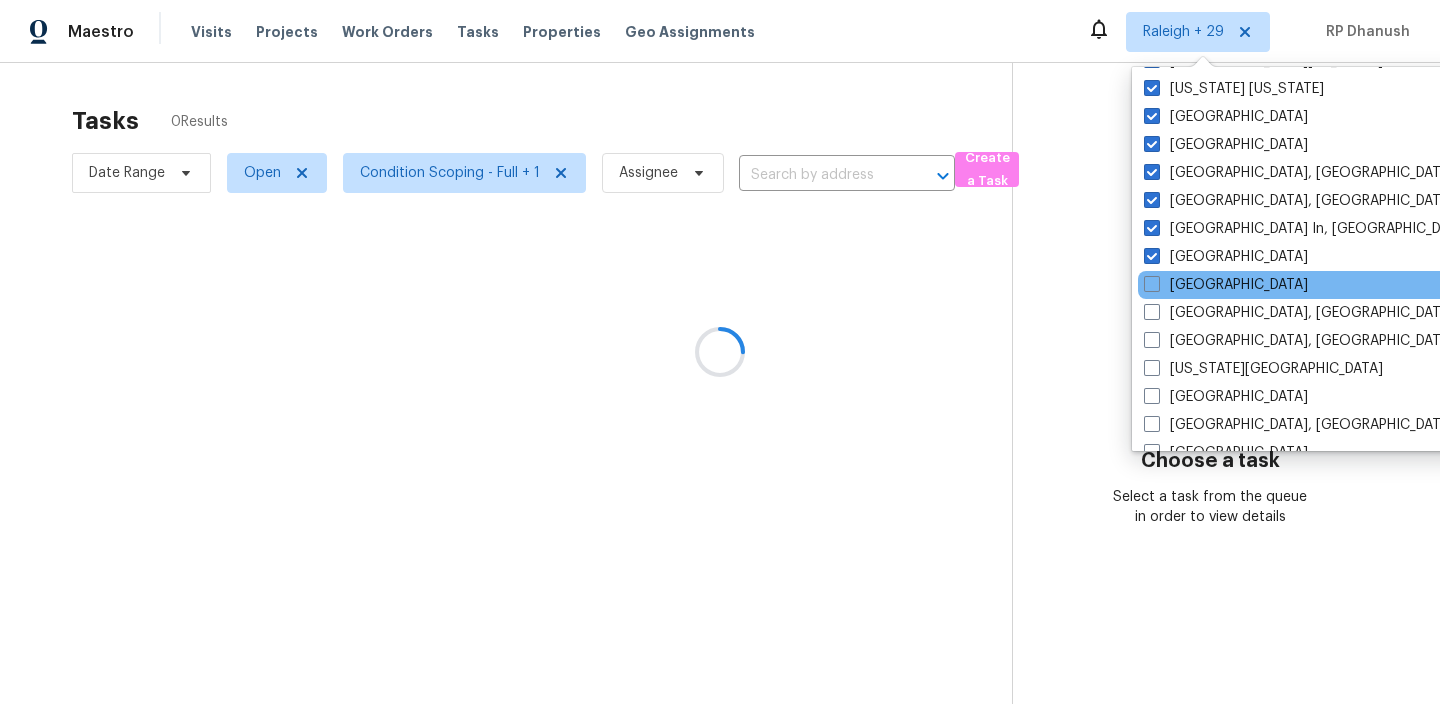 click on "Las Vegas" at bounding box center [1339, 285] 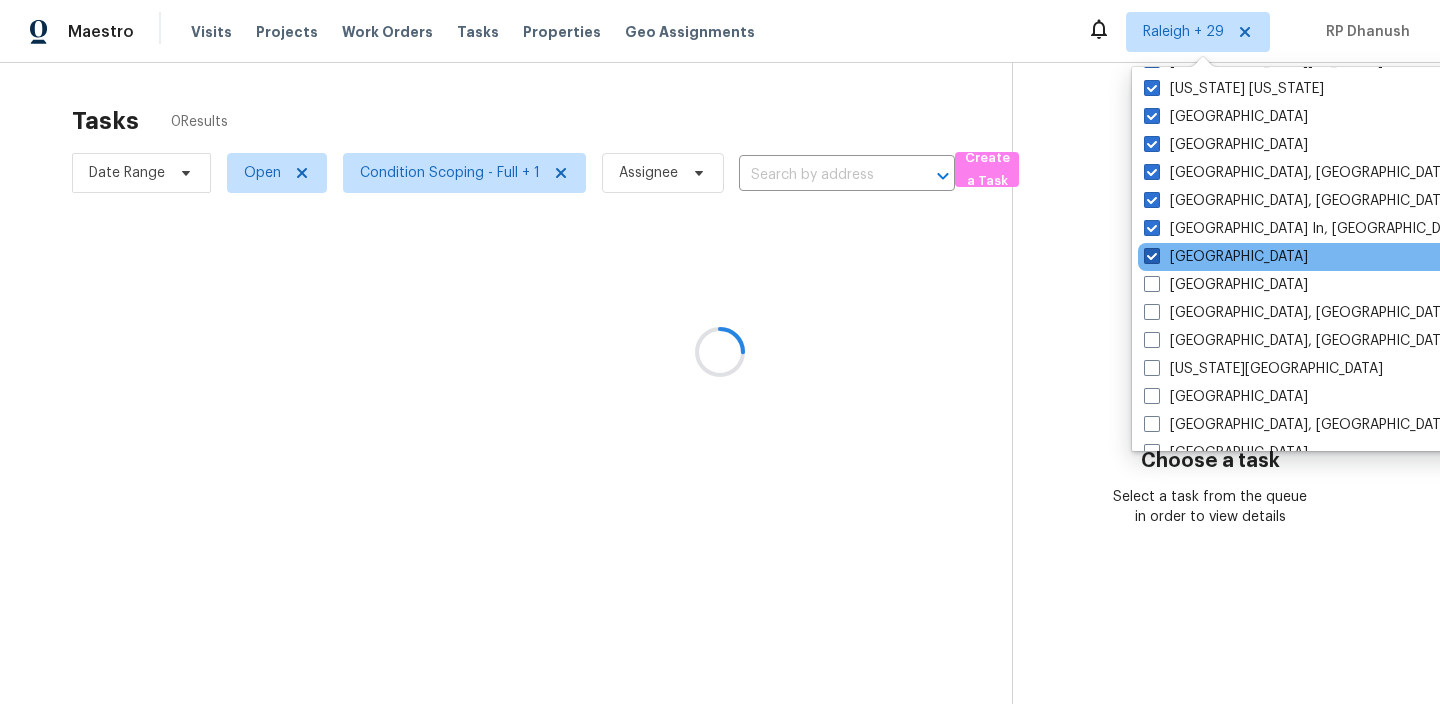 click at bounding box center [1152, 256] 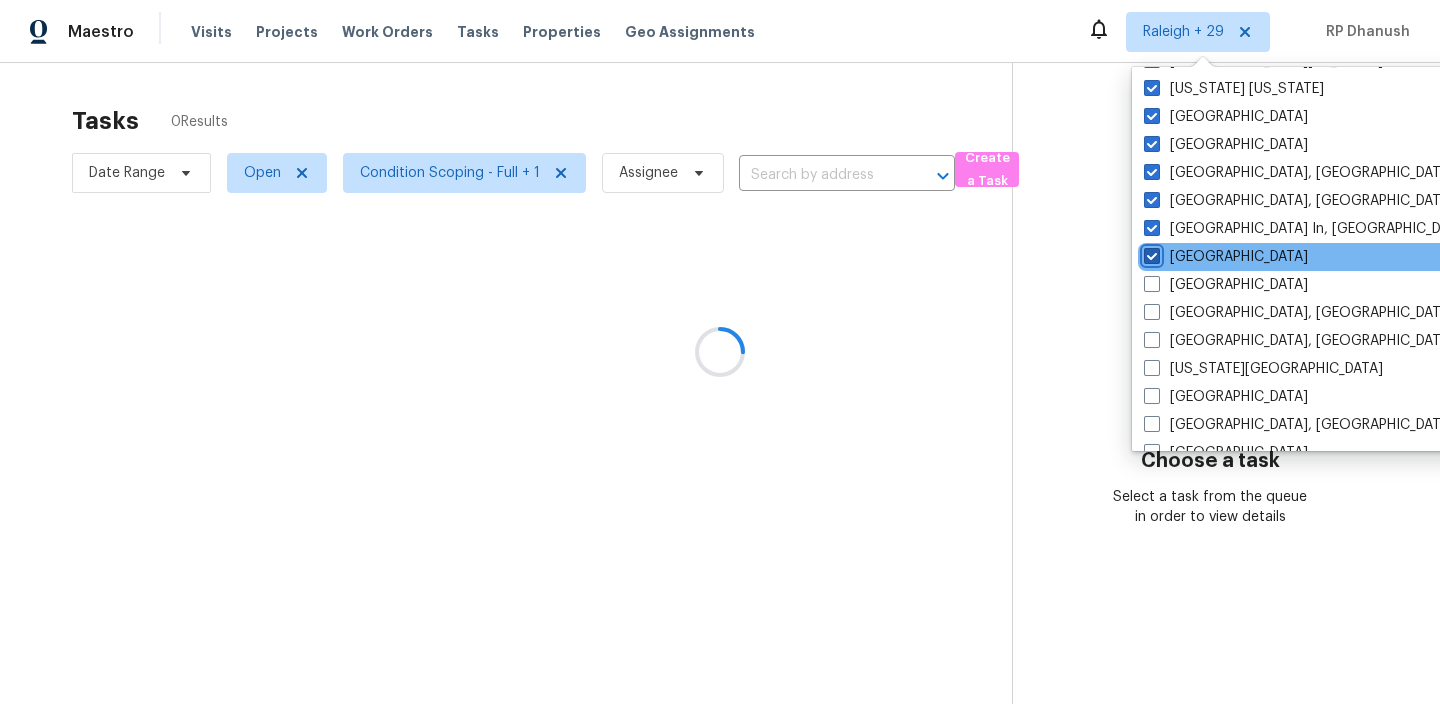 click on "Los Angeles" at bounding box center [1150, 253] 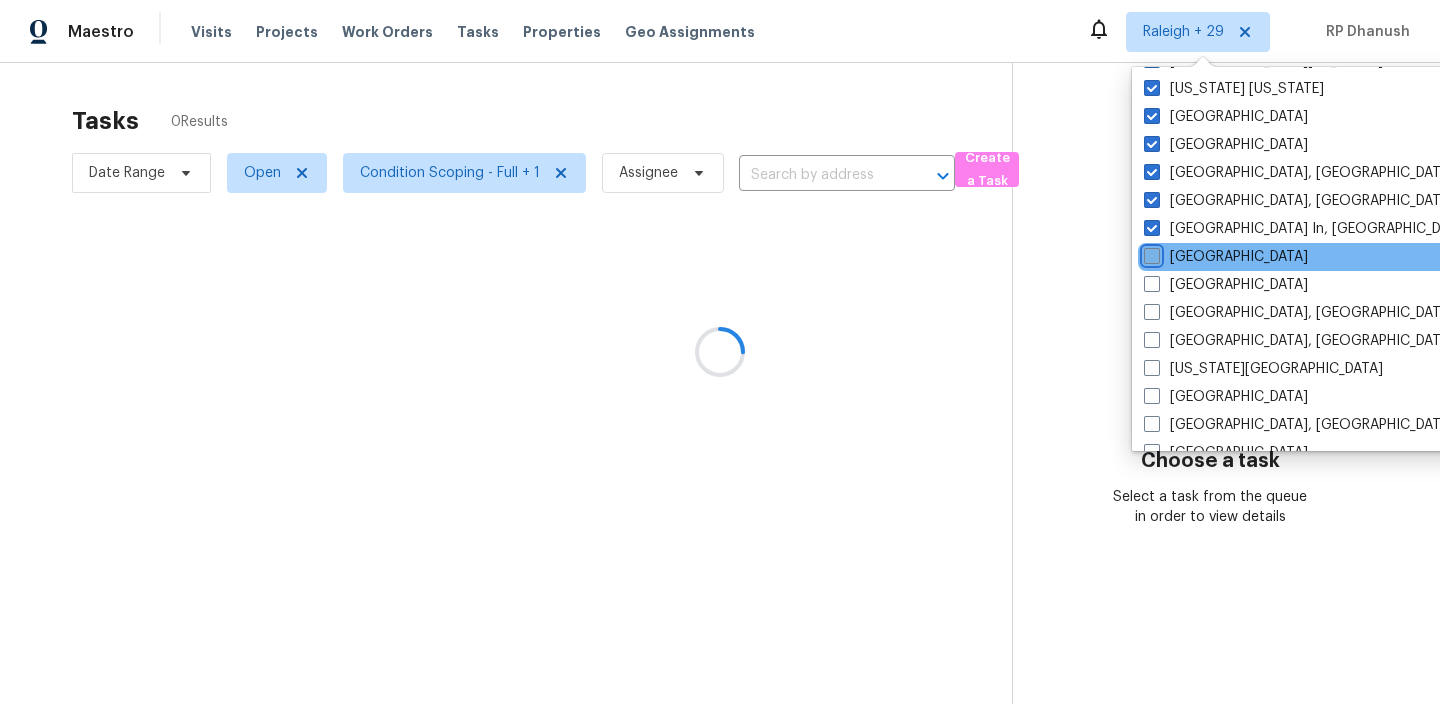 checkbox on "false" 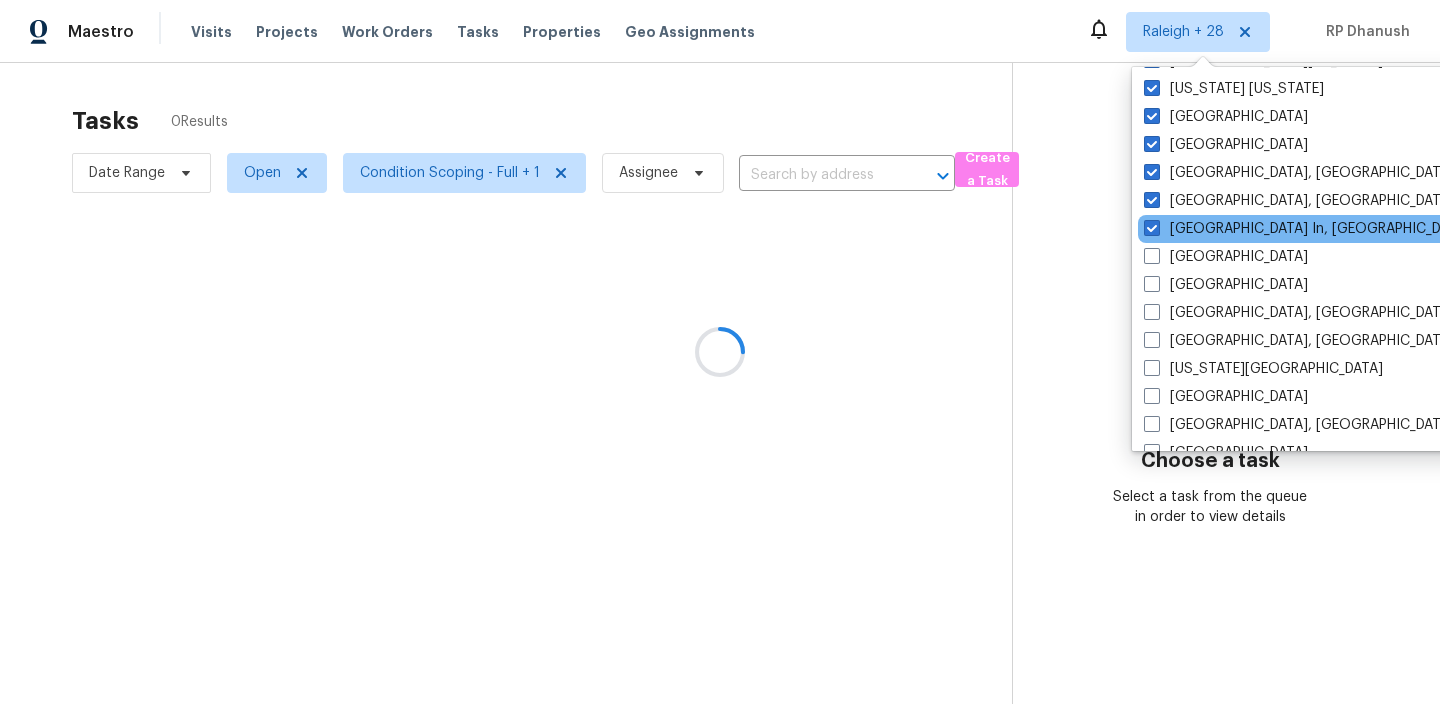 click on "Louisville In, KY" at bounding box center (1339, 229) 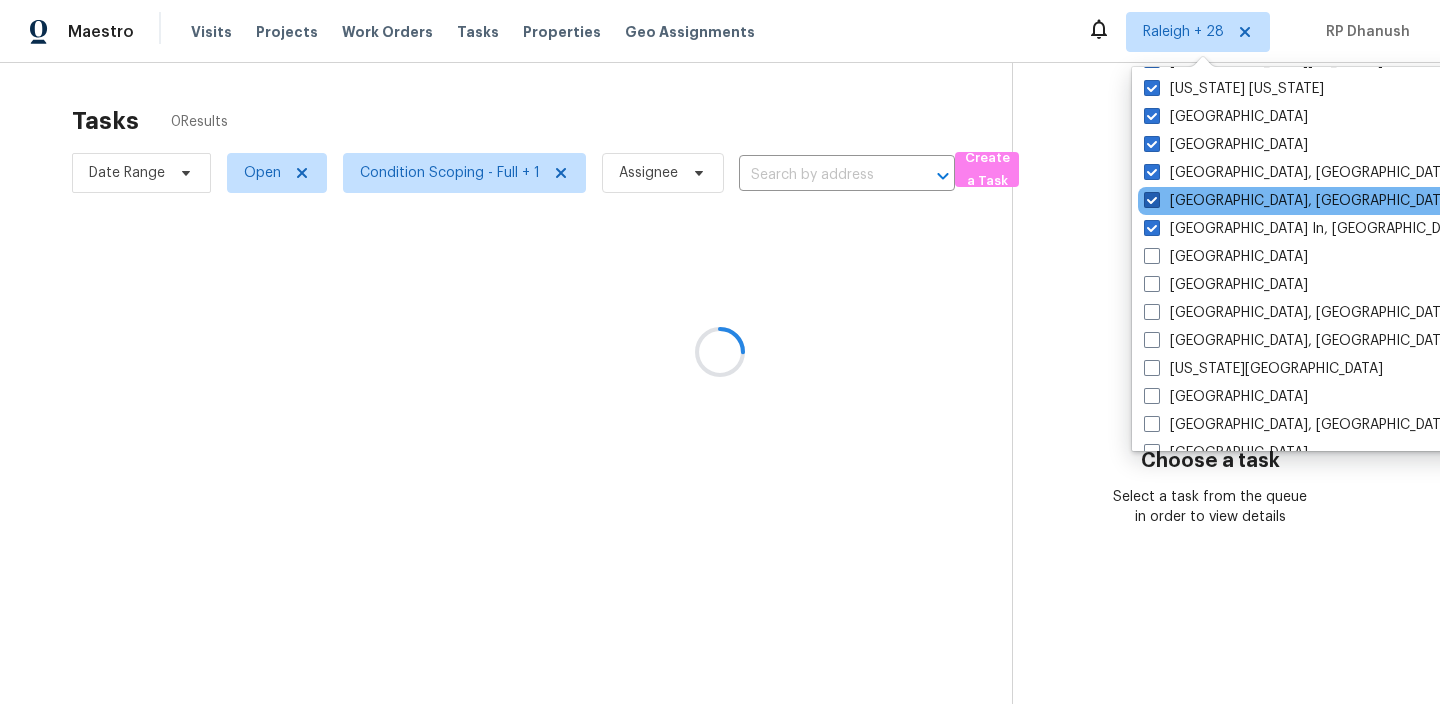 click at bounding box center [1152, 200] 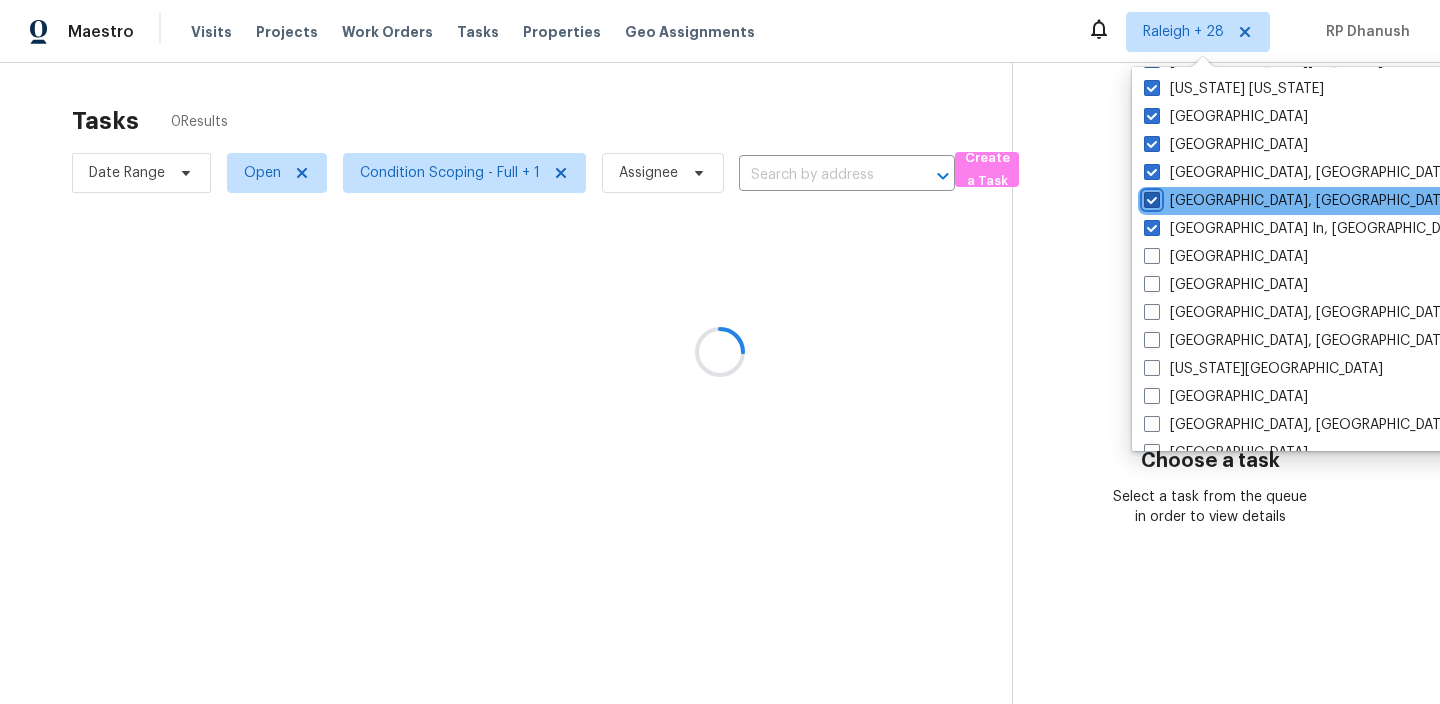 click on "Memphis, TN" at bounding box center [1150, 197] 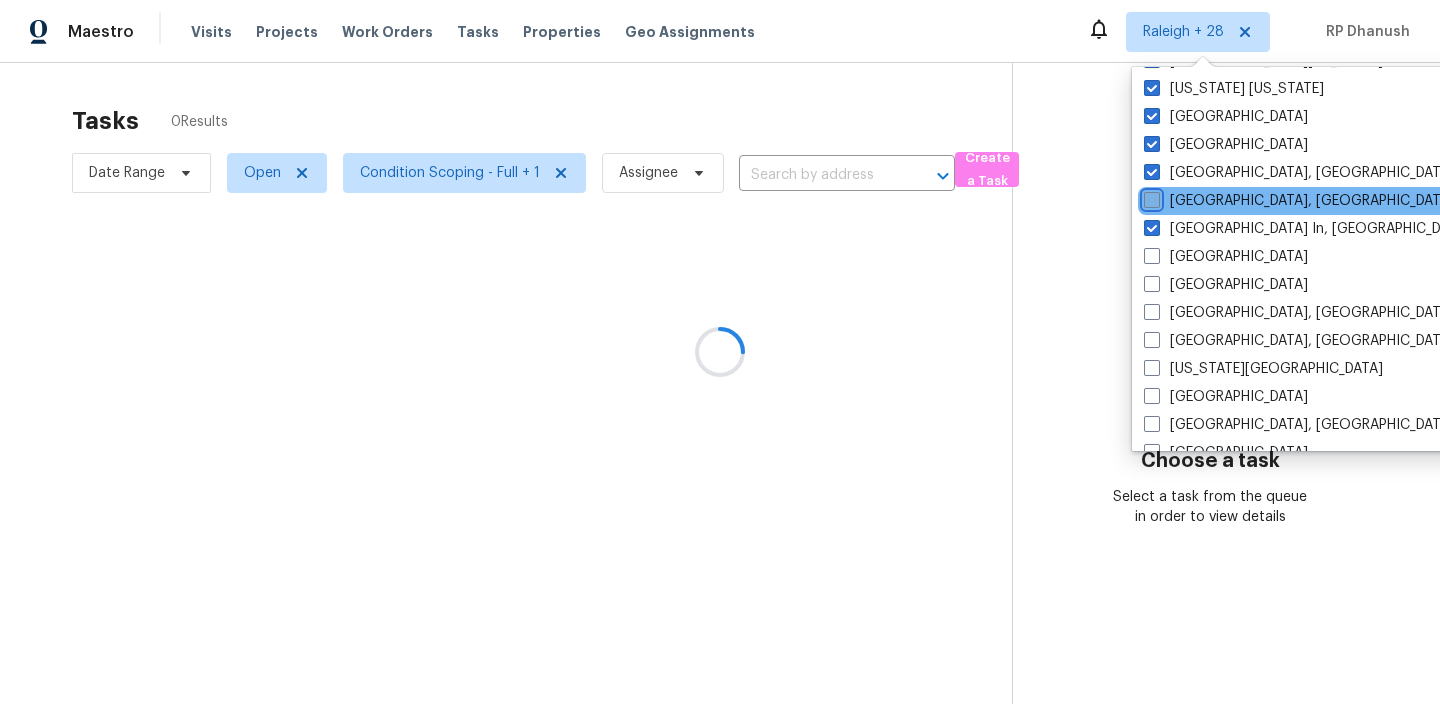checkbox on "false" 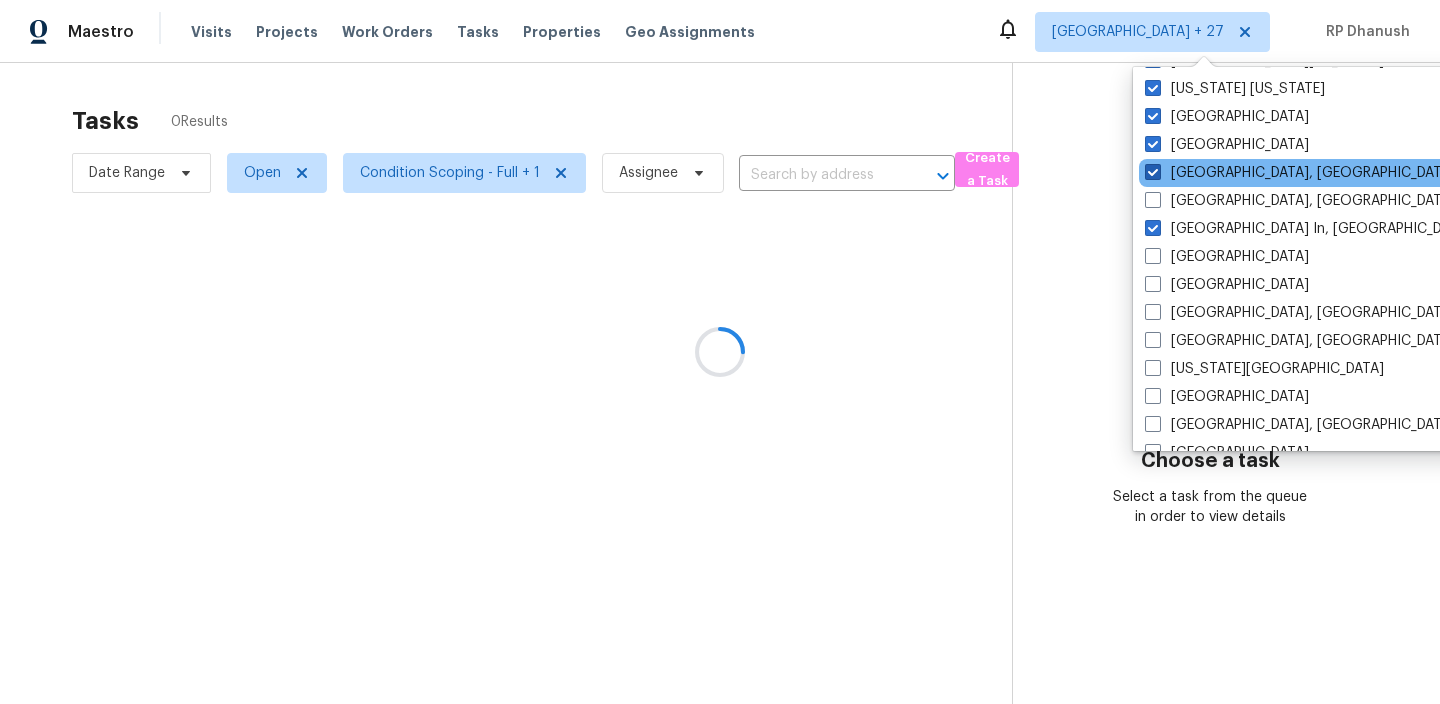 click at bounding box center [1153, 172] 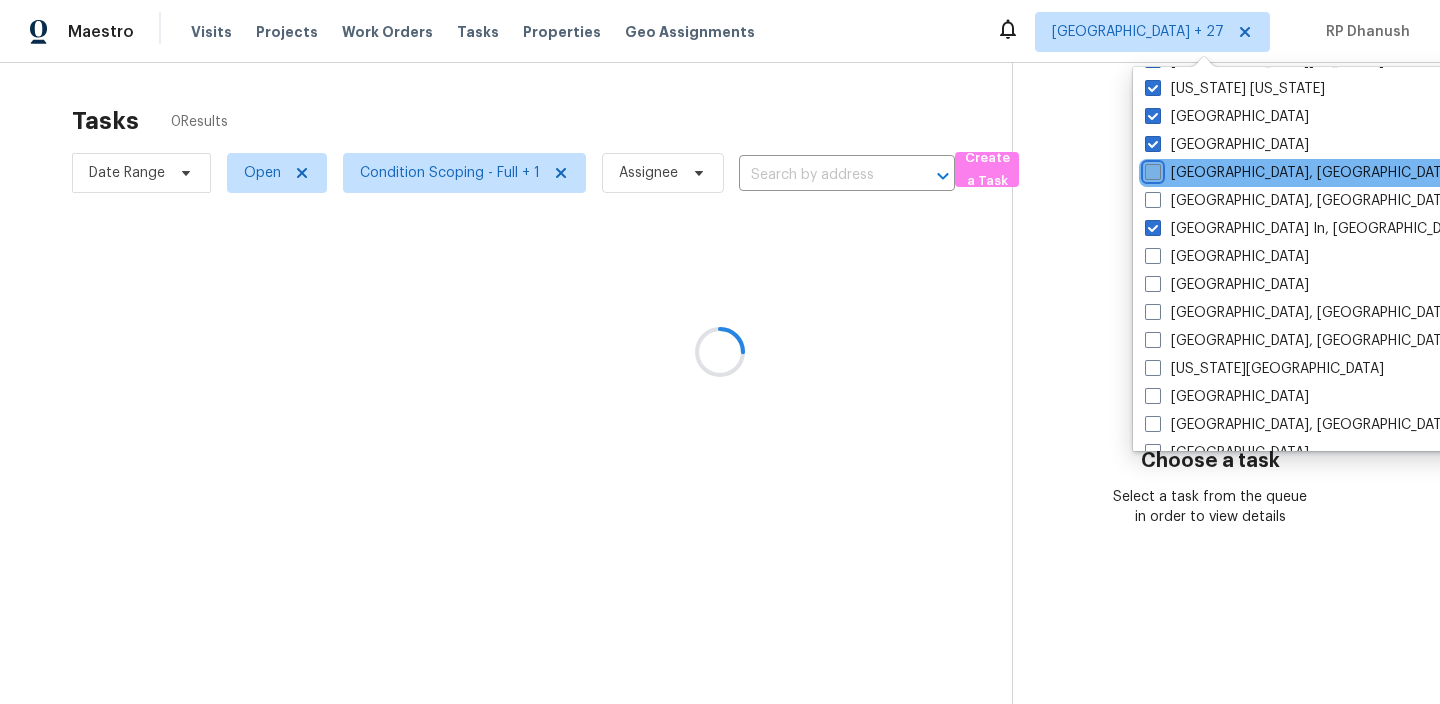 checkbox on "false" 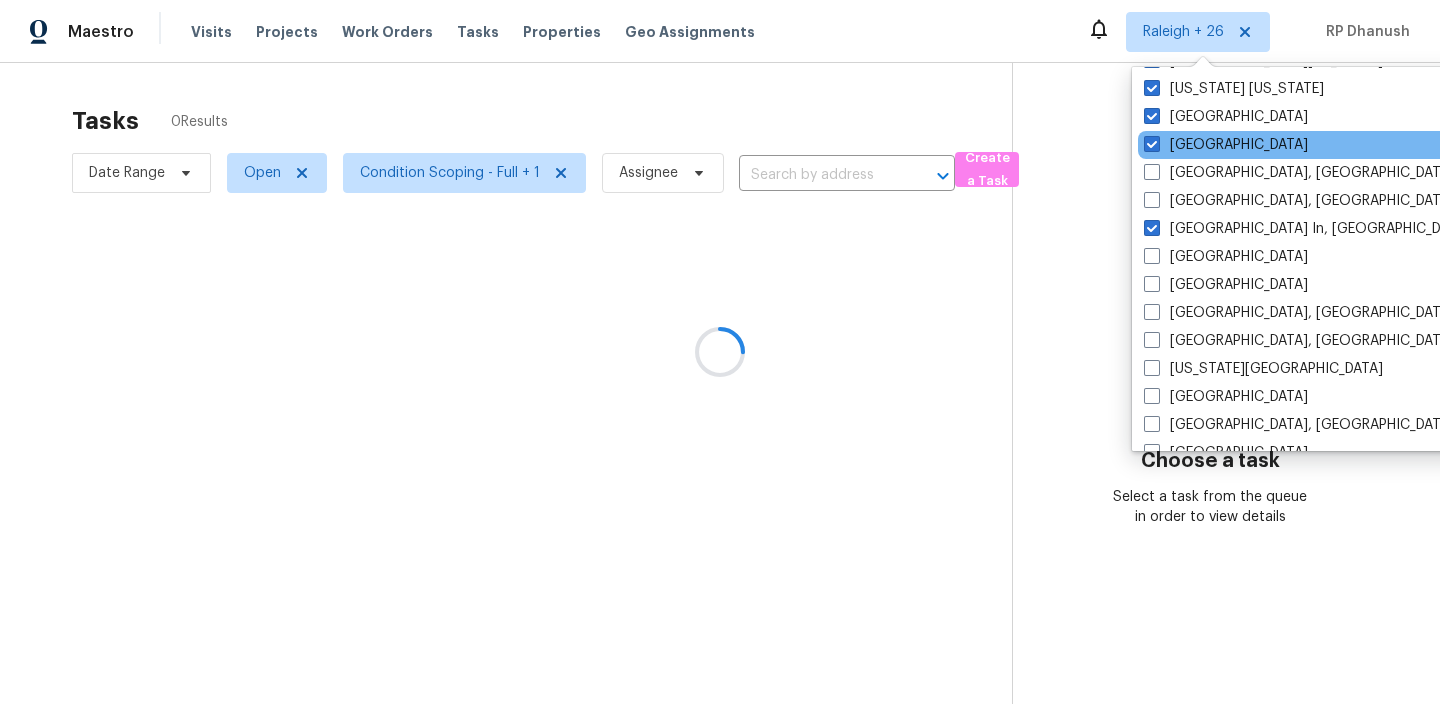 click on "Minneapolis" at bounding box center (1339, 145) 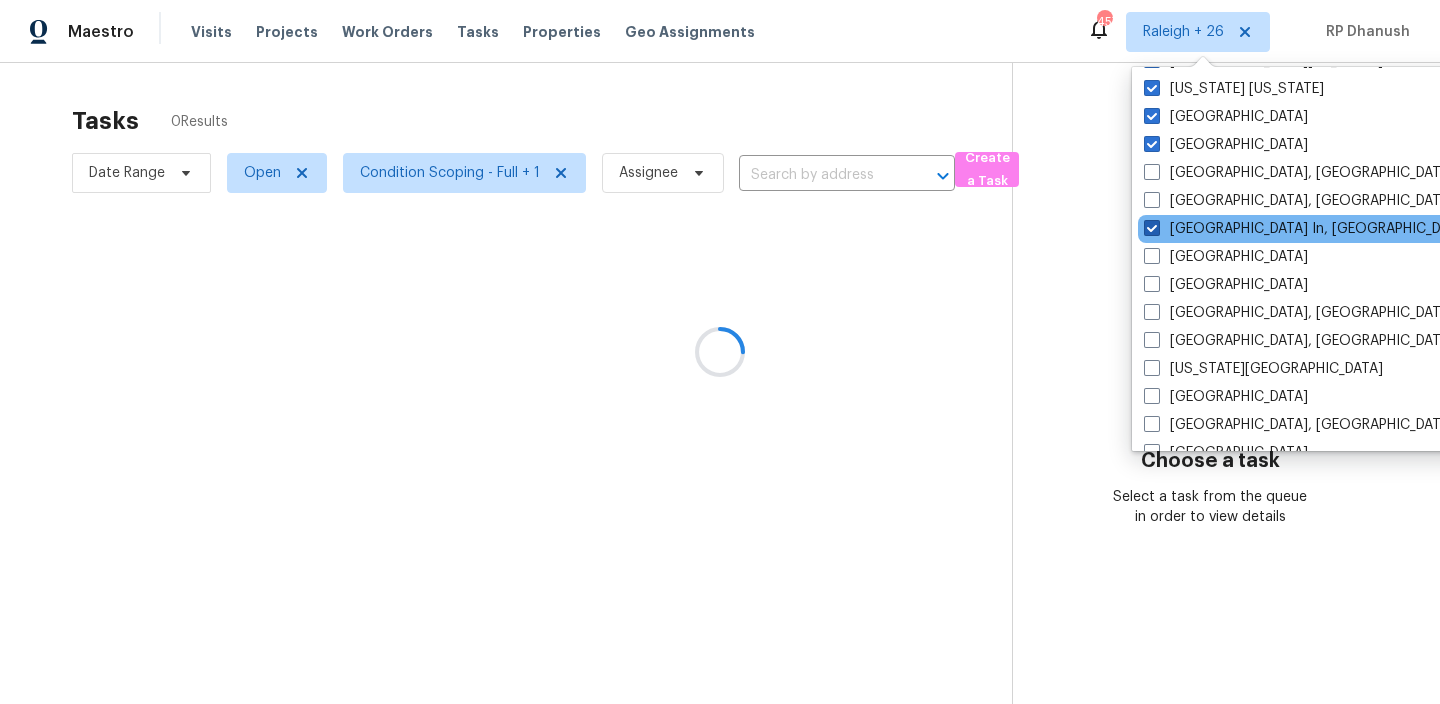 click at bounding box center [1152, 228] 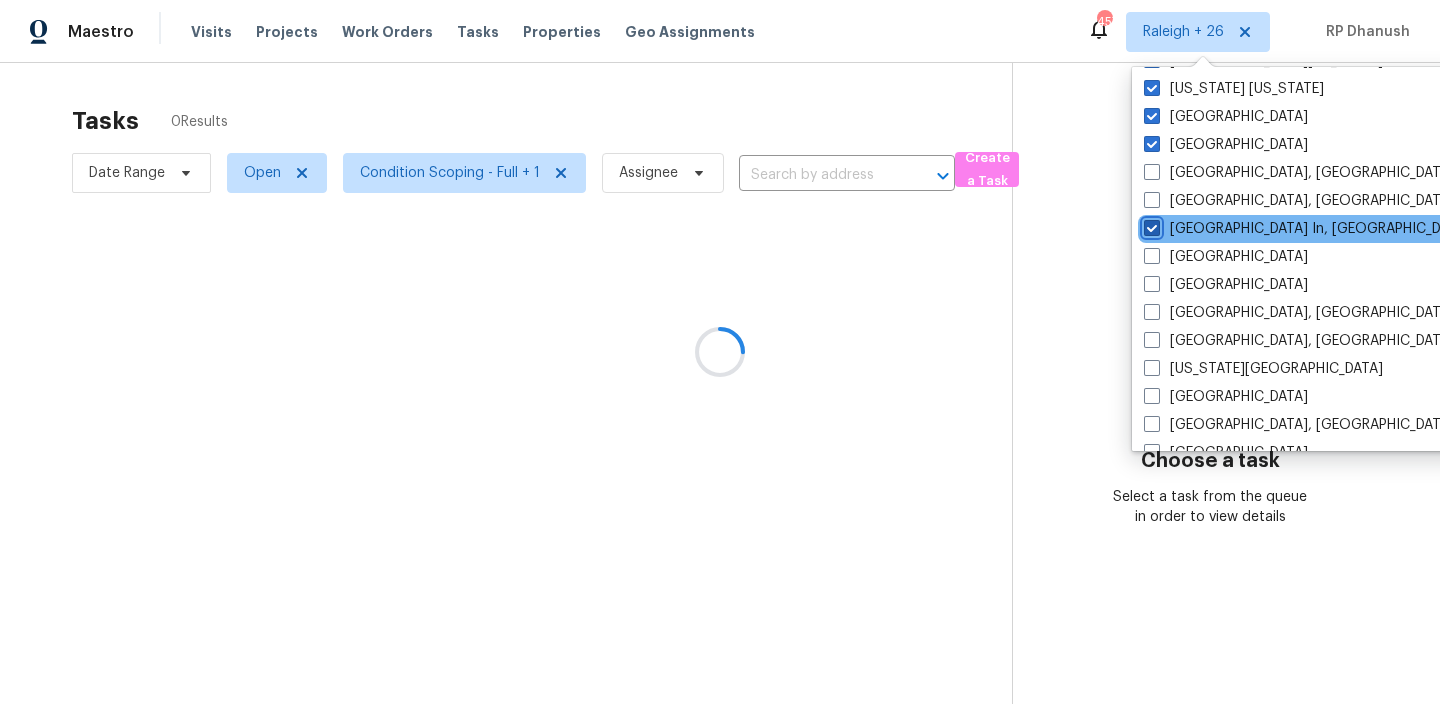 click on "Louisville In, KY" at bounding box center (1150, 225) 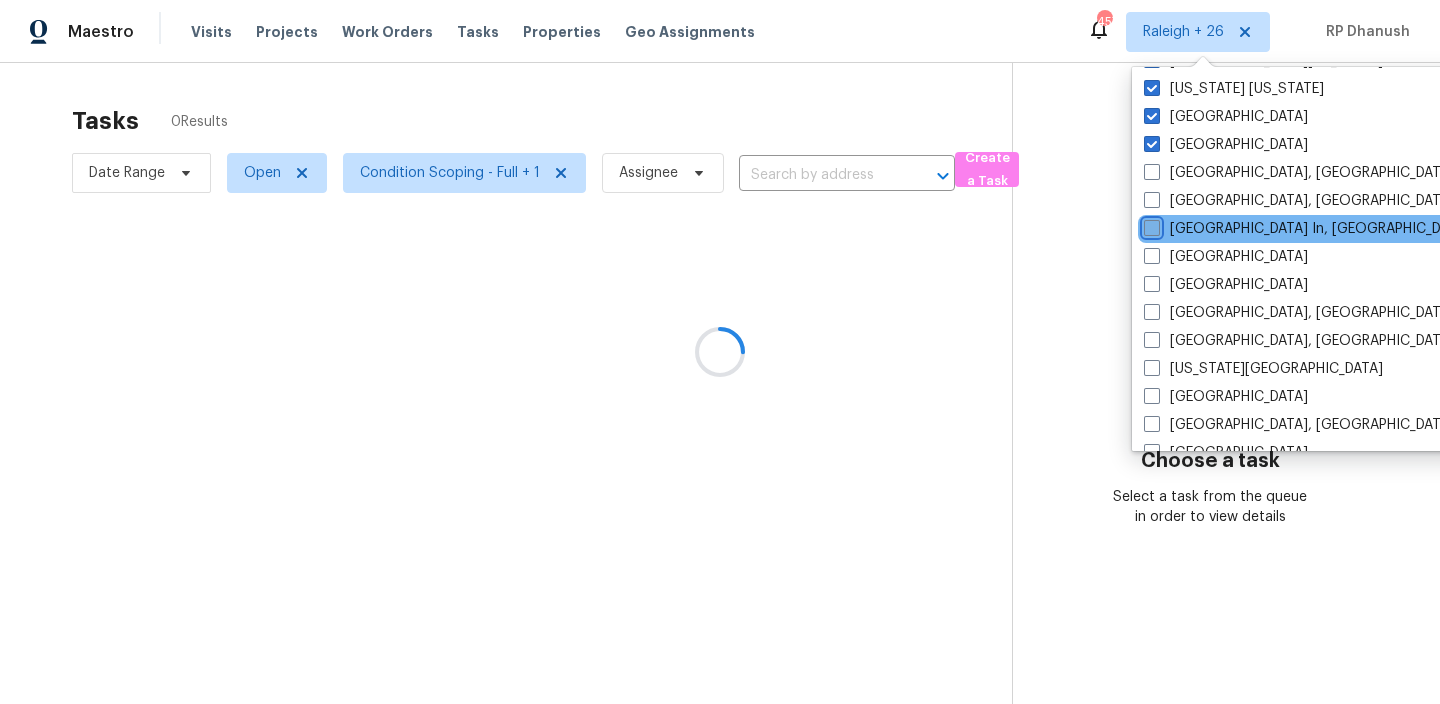 checkbox on "false" 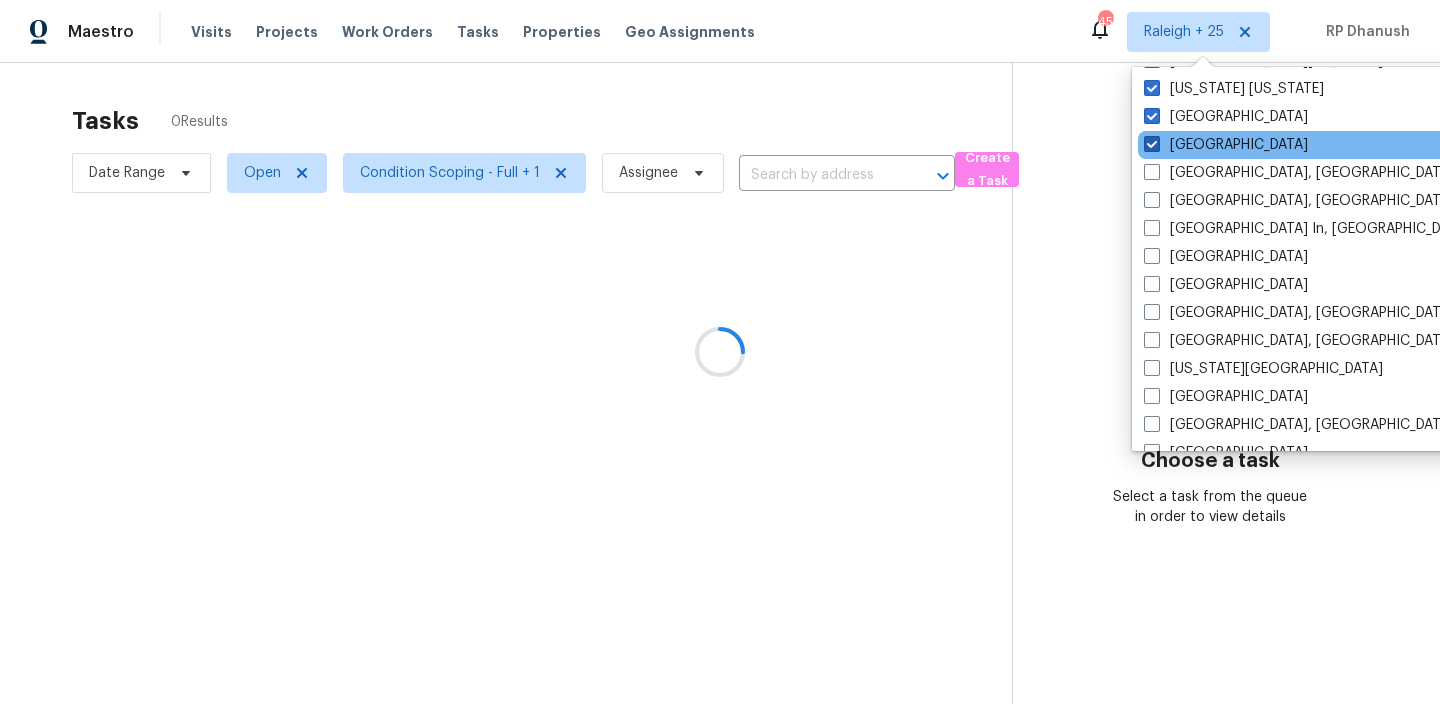 click at bounding box center (1152, 144) 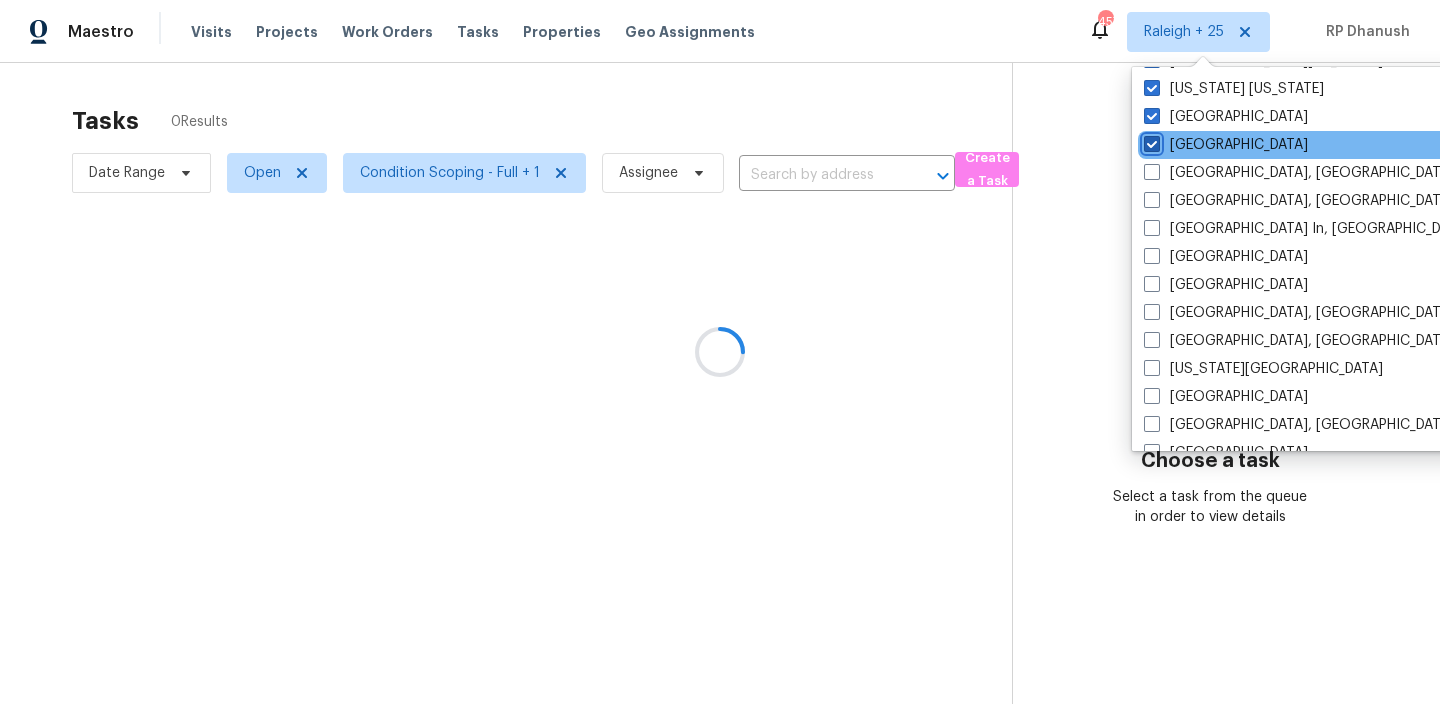 click on "Minneapolis" at bounding box center (1150, 141) 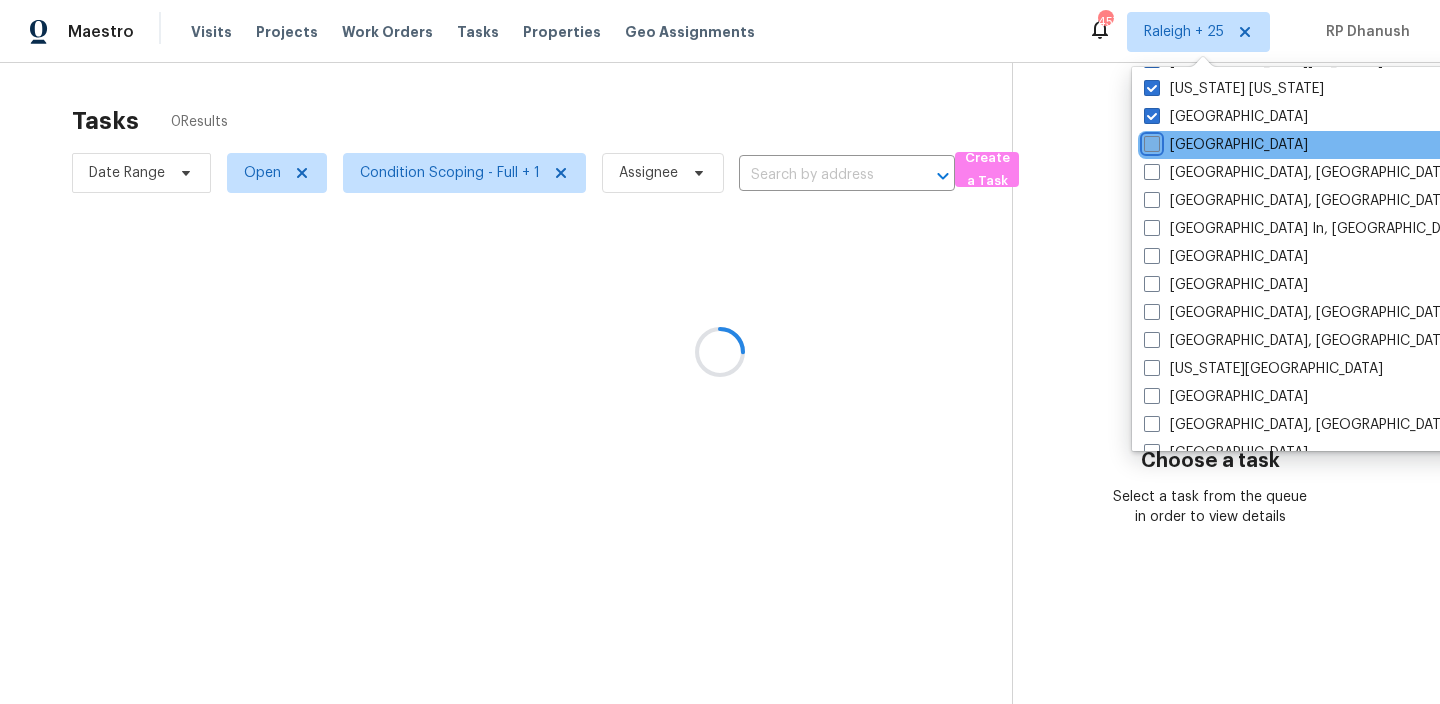checkbox on "false" 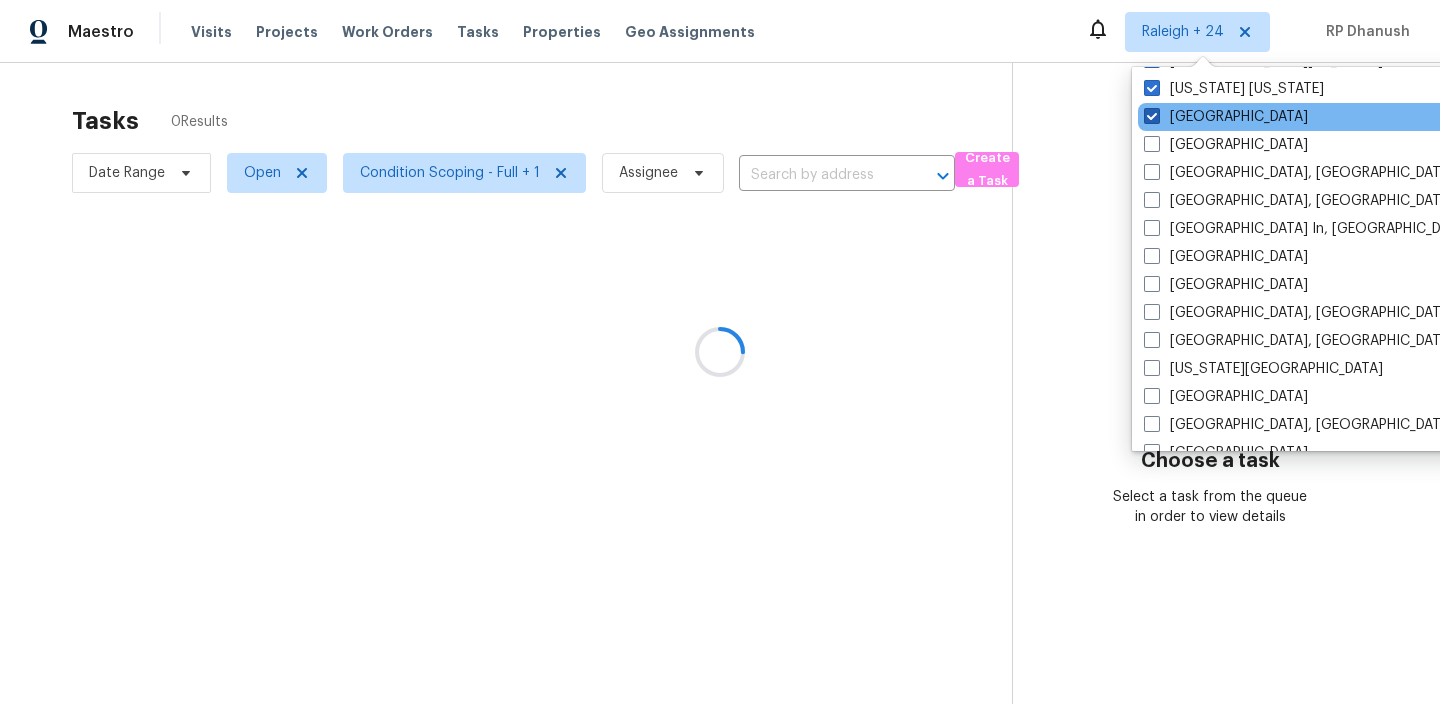 click at bounding box center (1152, 116) 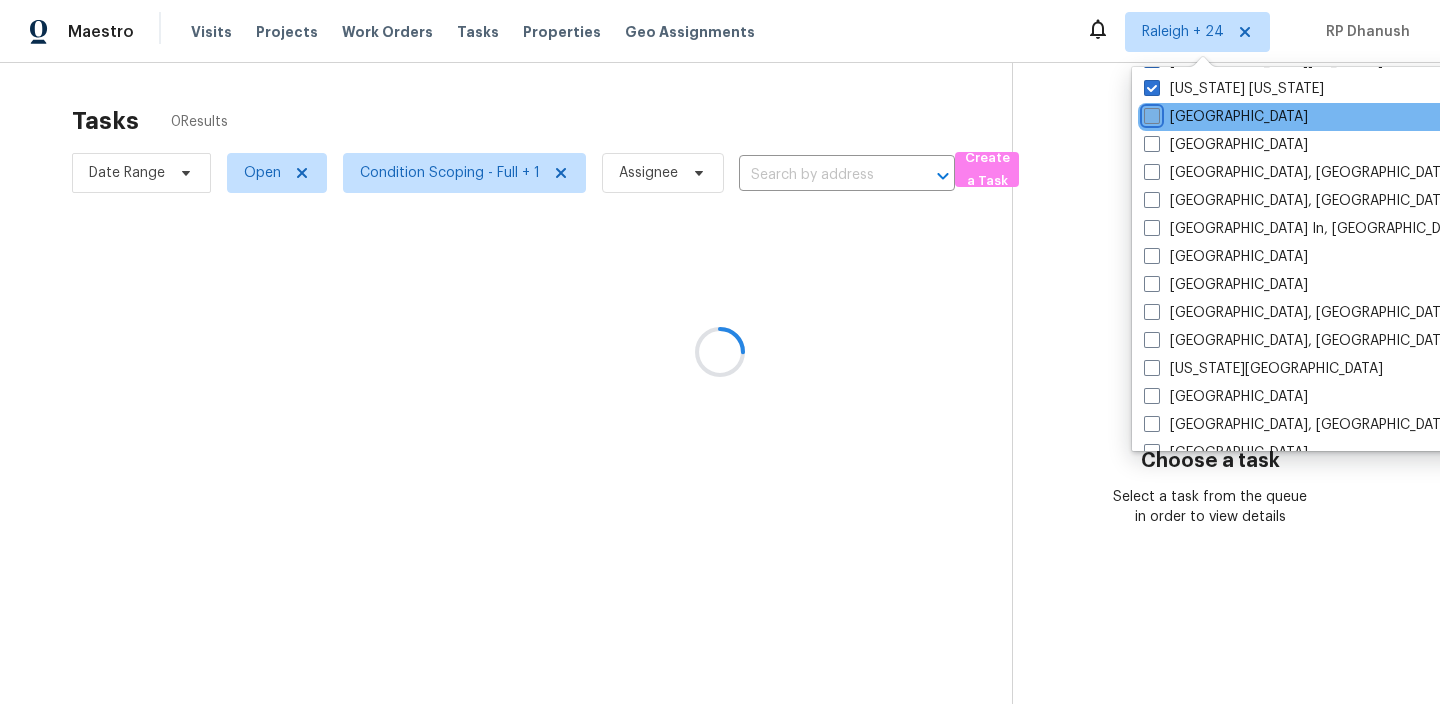 checkbox on "false" 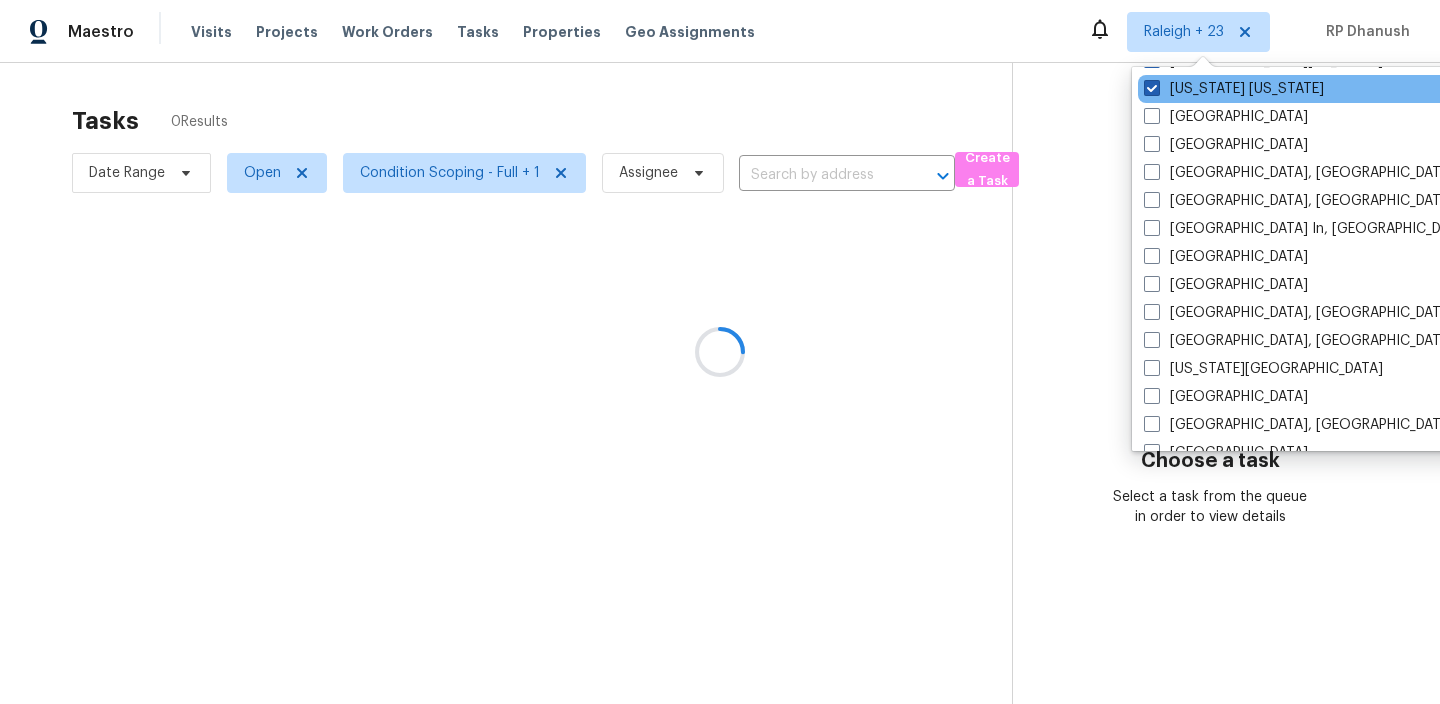 click at bounding box center [1152, 88] 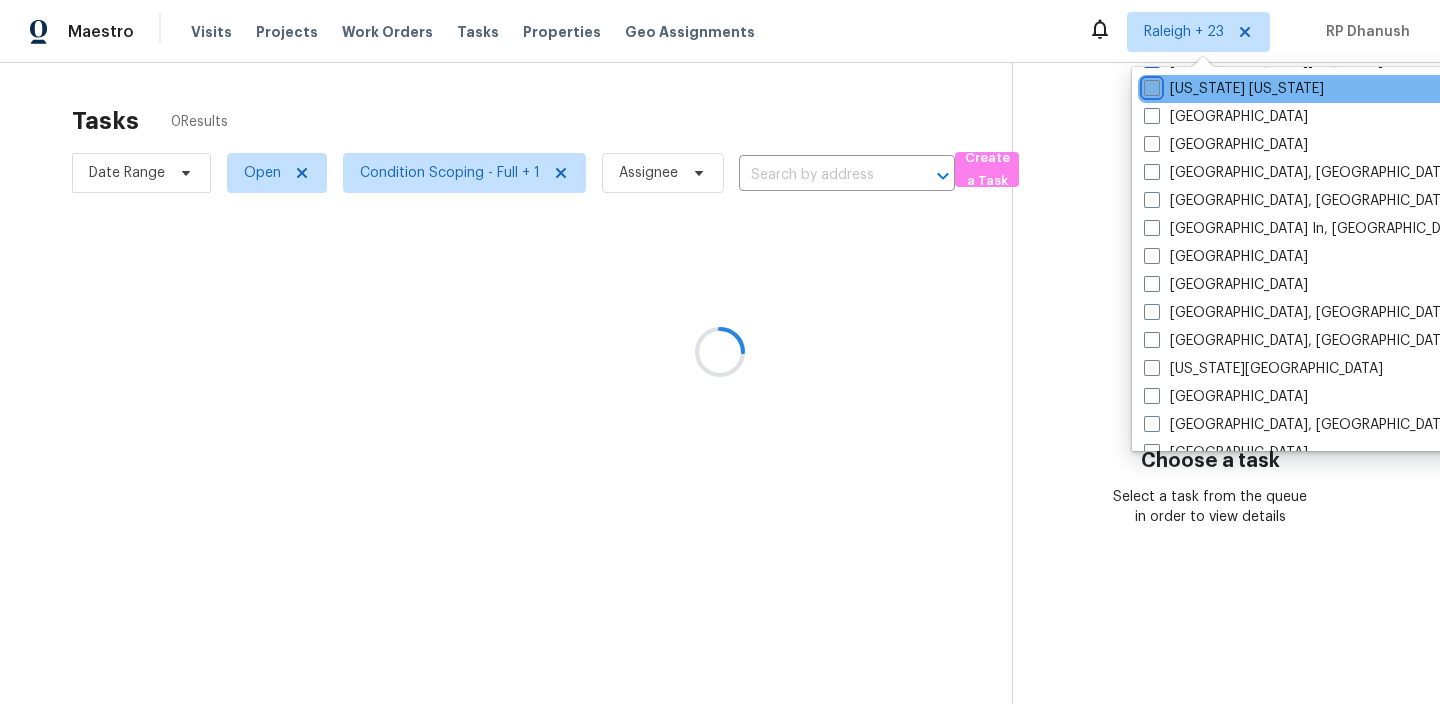 checkbox on "false" 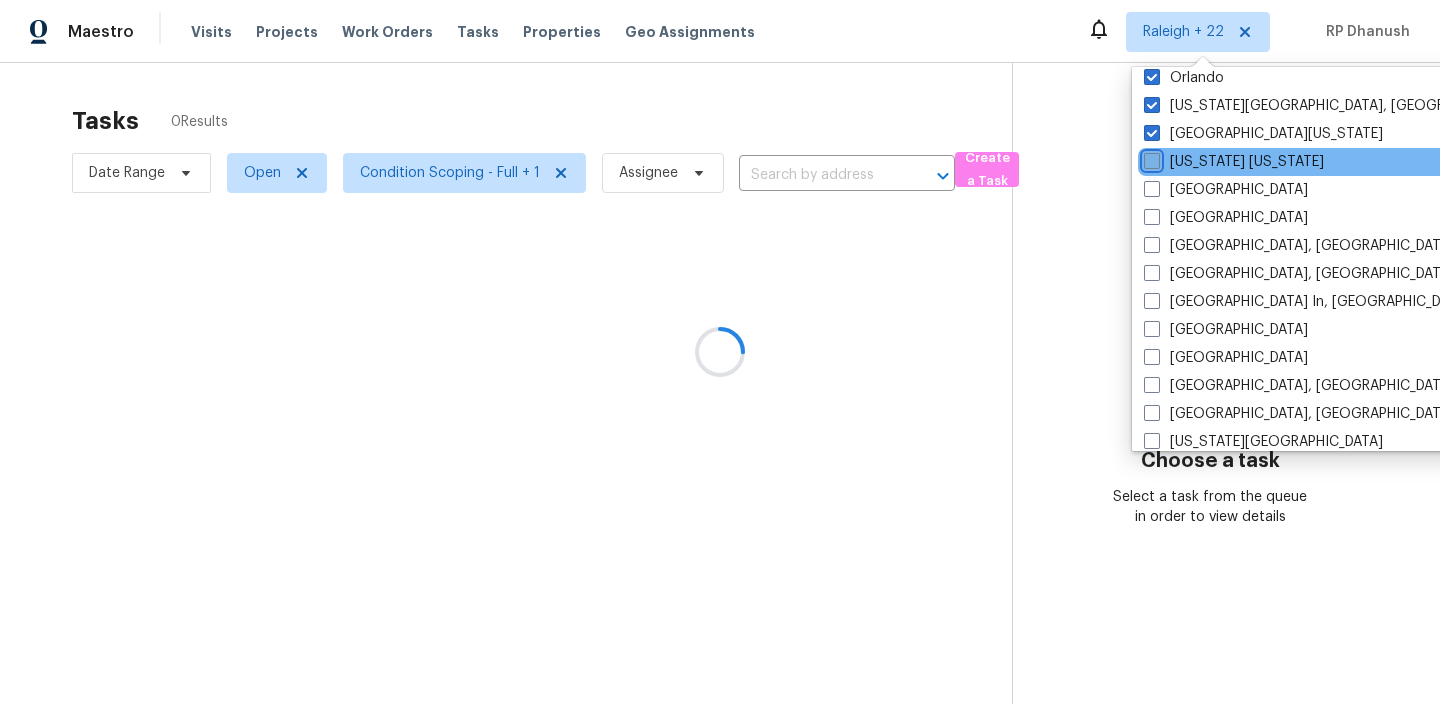 scroll, scrollTop: 513, scrollLeft: 0, axis: vertical 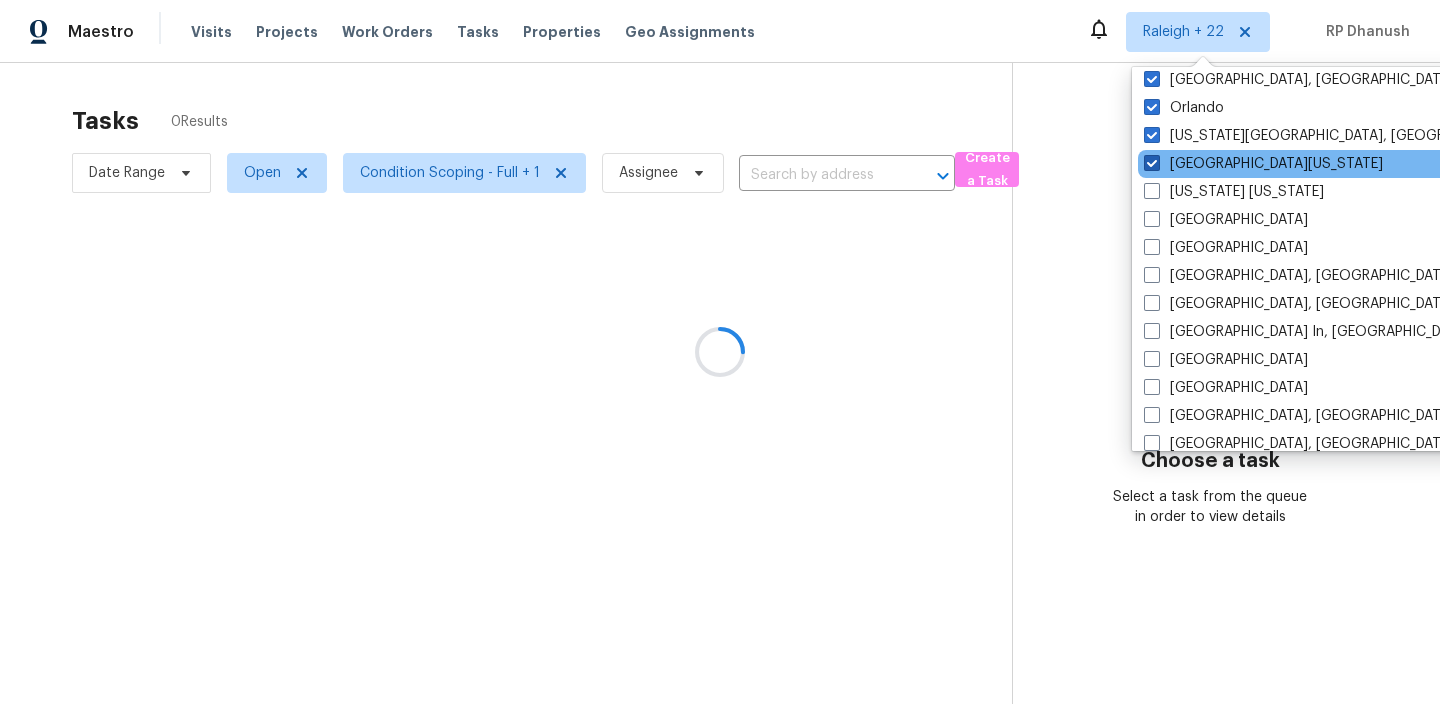 click at bounding box center (1152, 163) 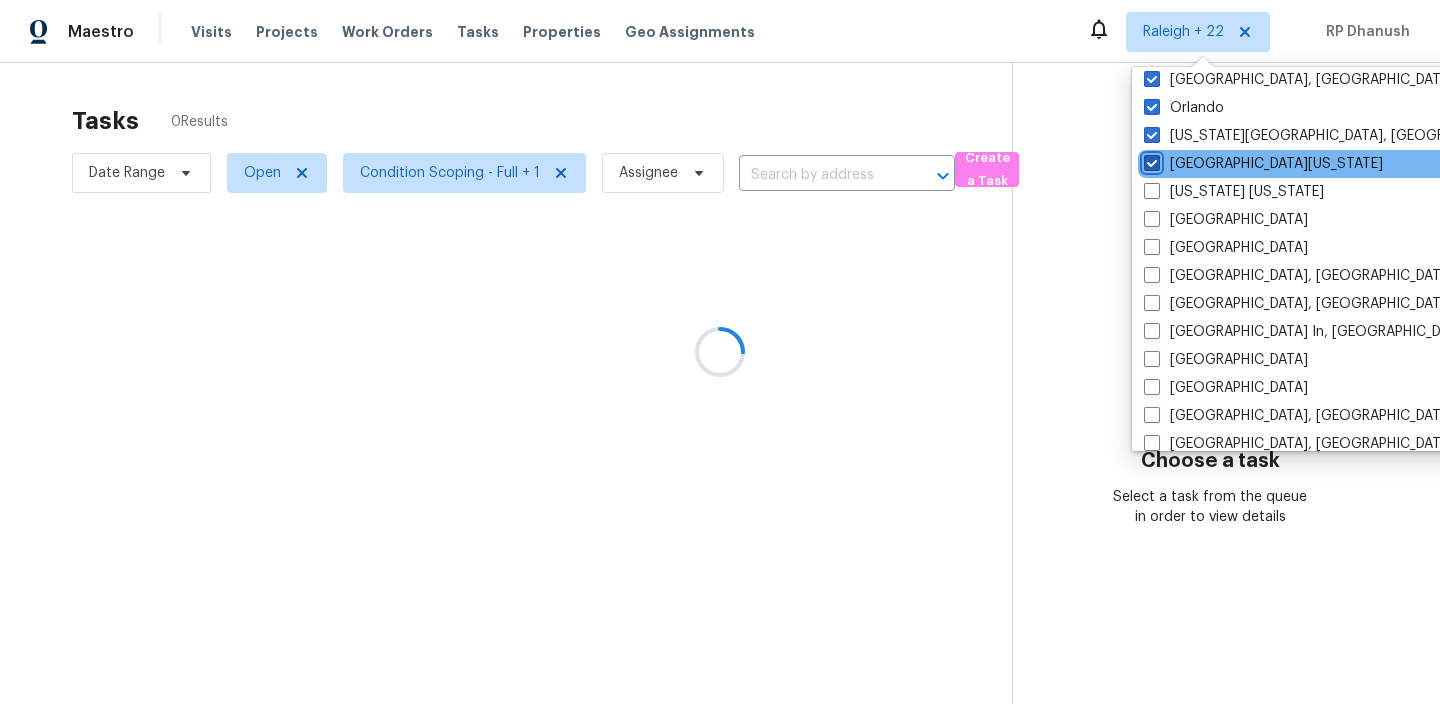 click on "Northern Colorado" at bounding box center [1150, 160] 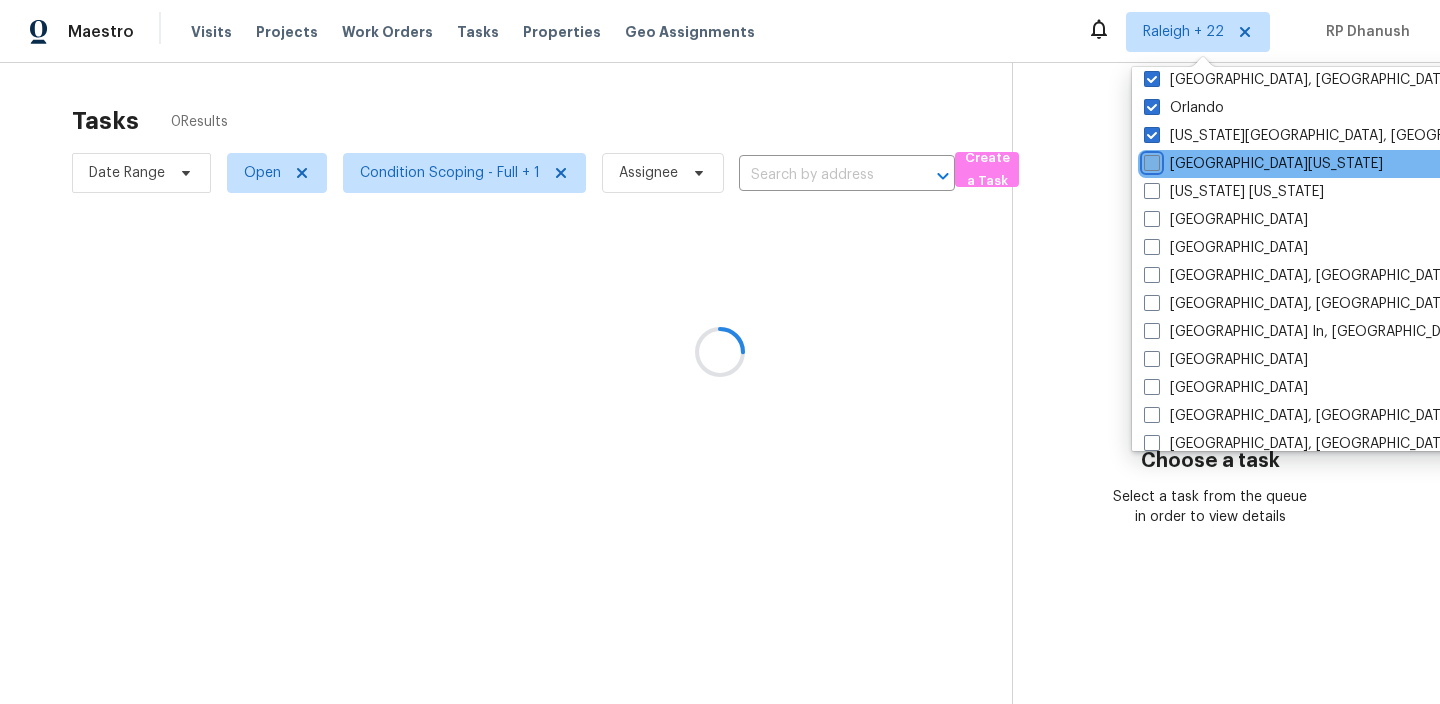 checkbox on "false" 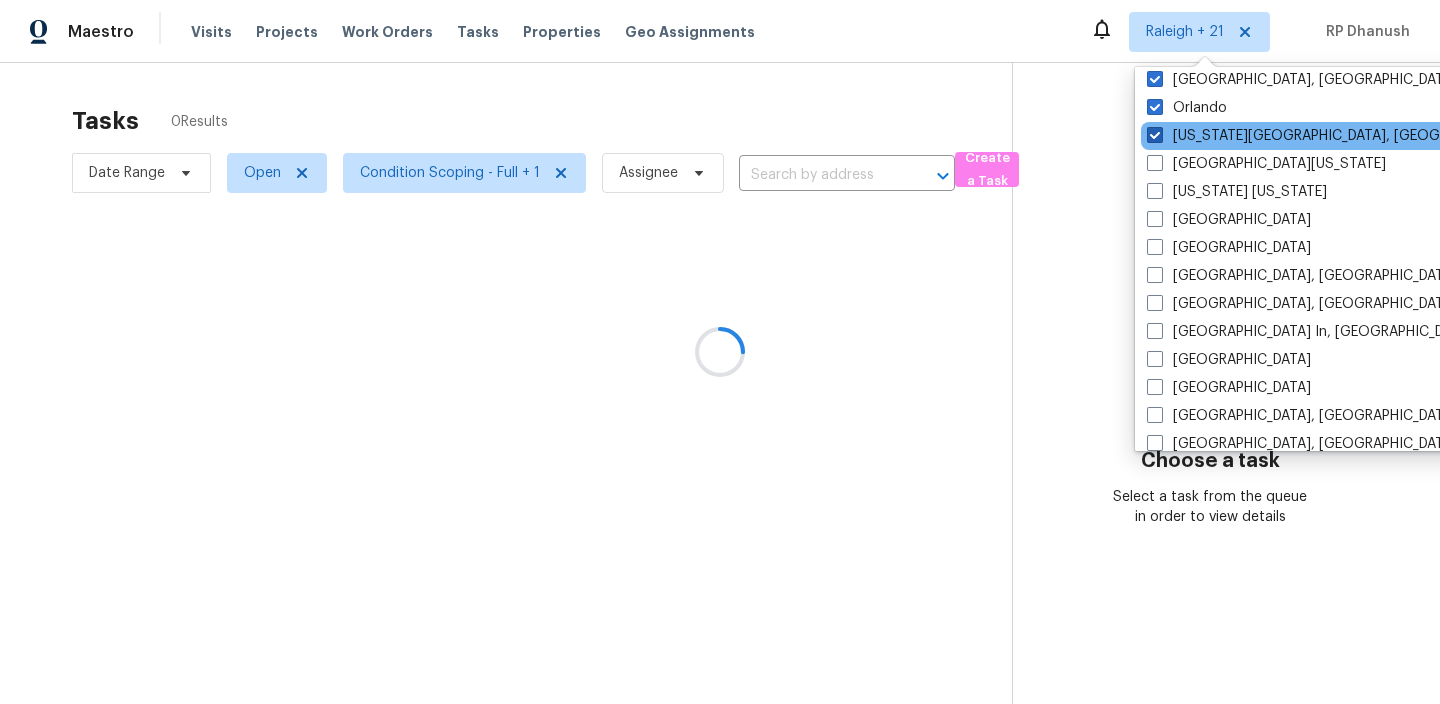 click at bounding box center [1155, 135] 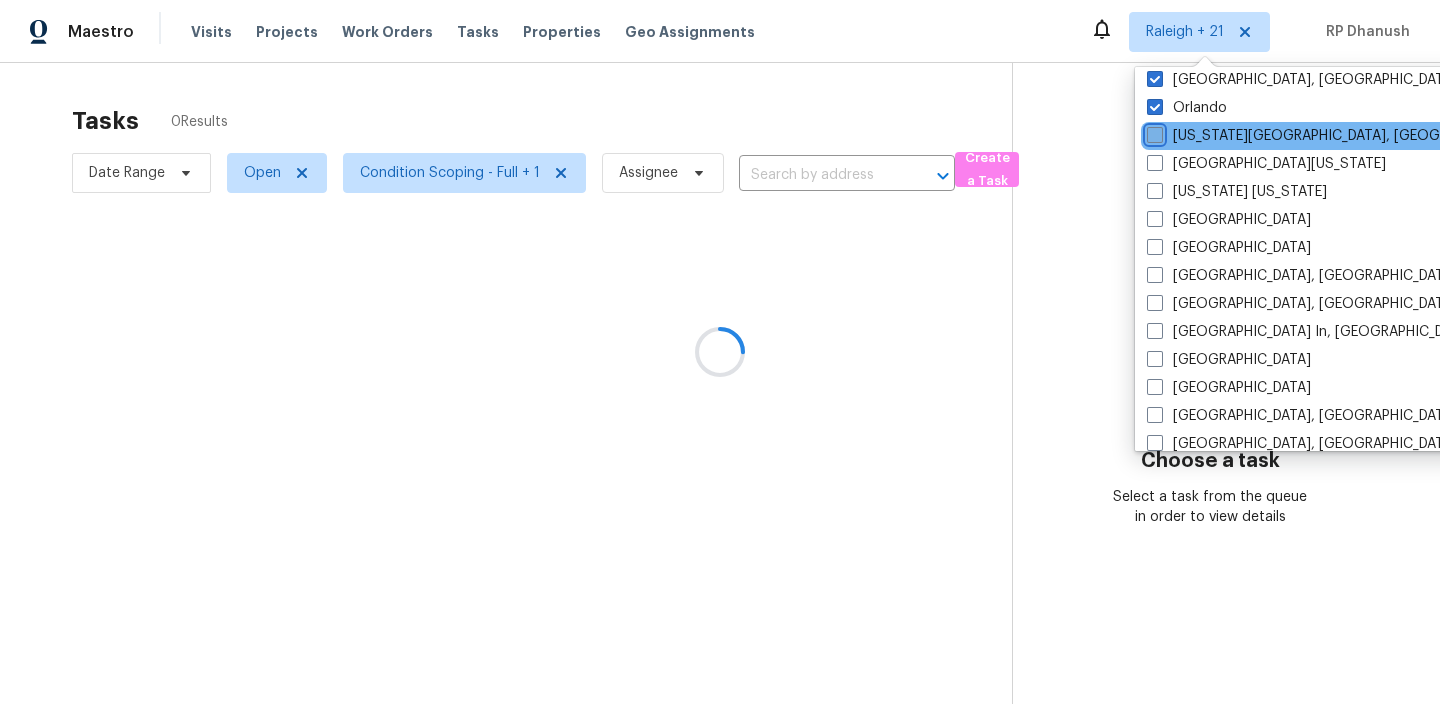 checkbox on "false" 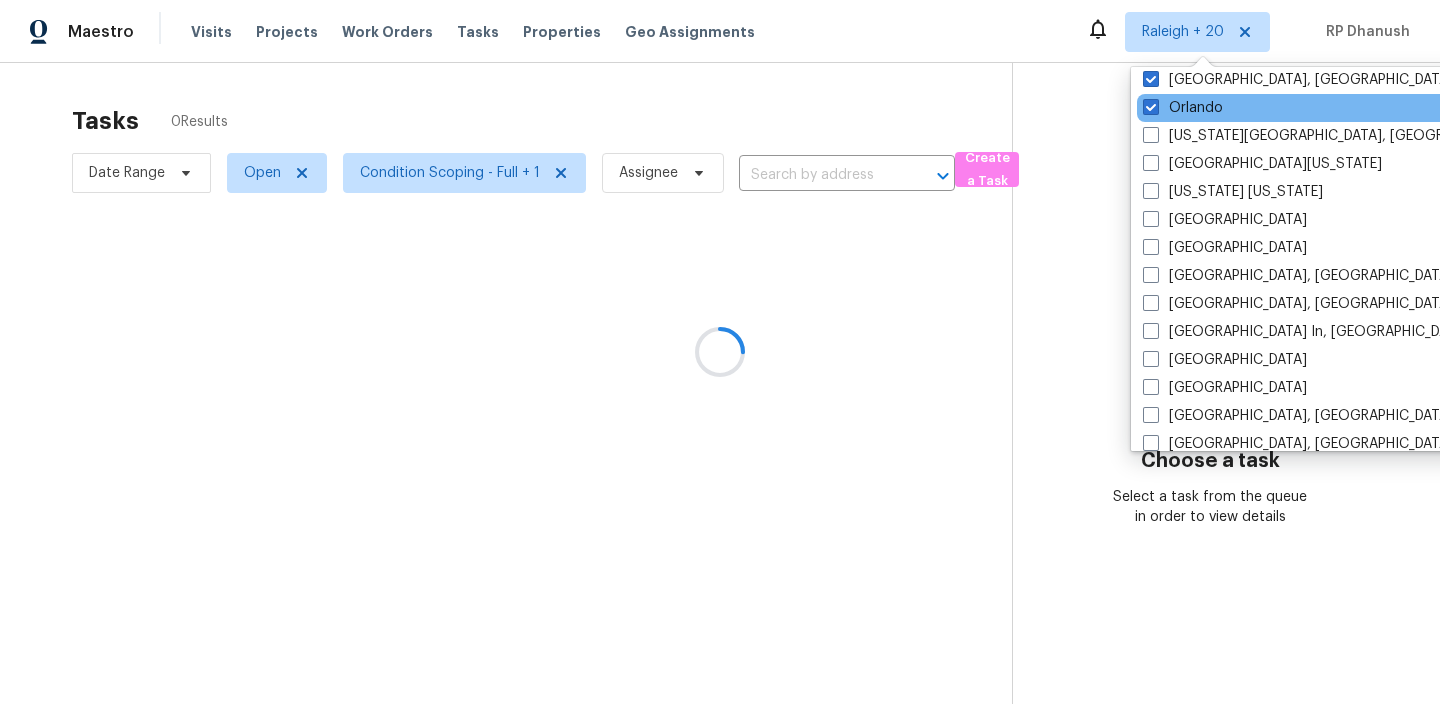 click on "Orlando" at bounding box center [1338, 108] 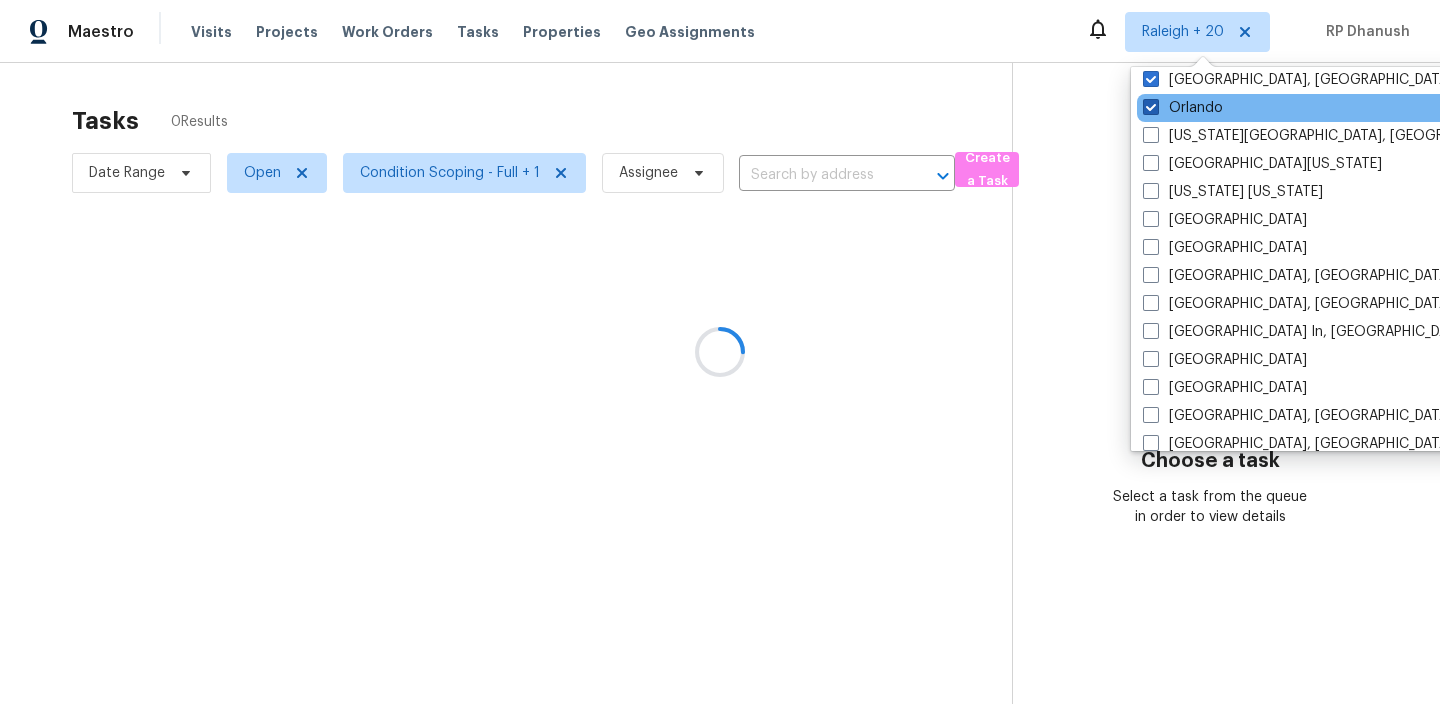 click at bounding box center (1151, 107) 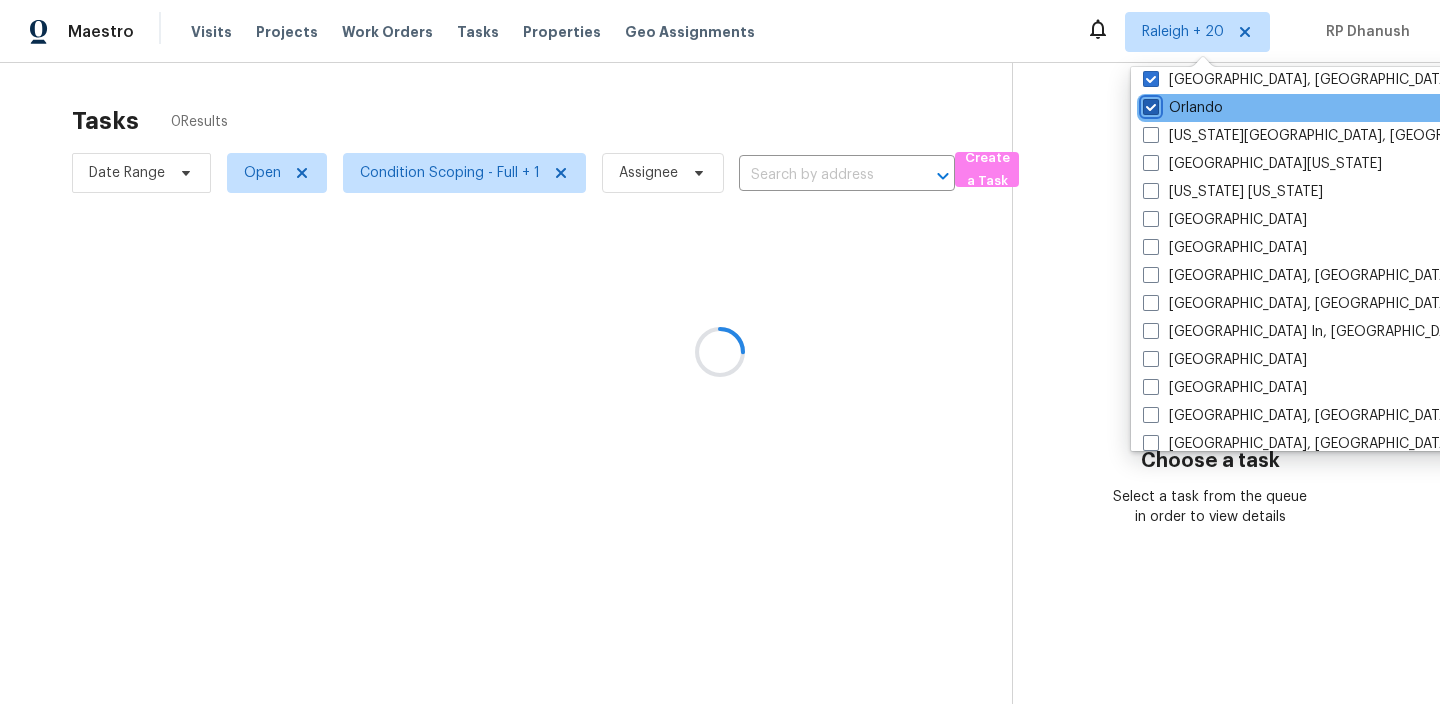 click on "Orlando" at bounding box center [1149, 104] 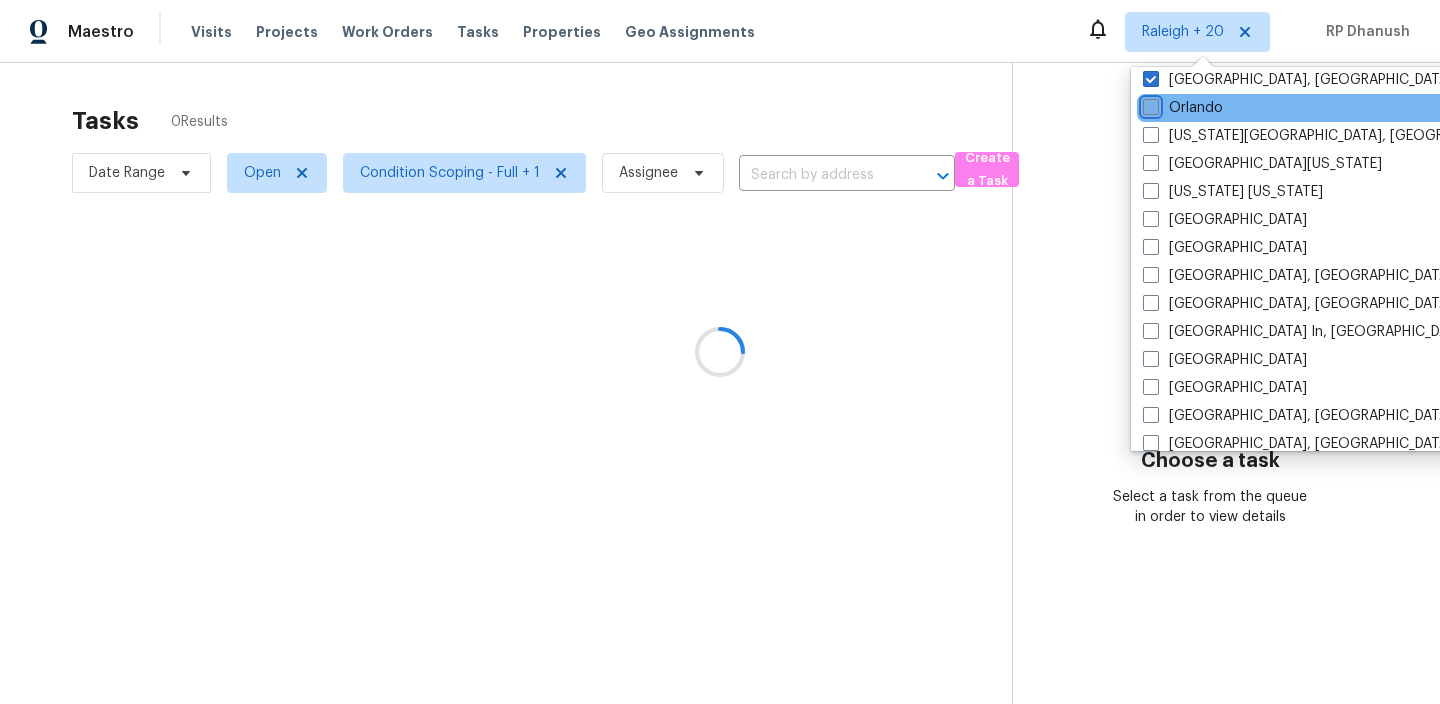 checkbox on "false" 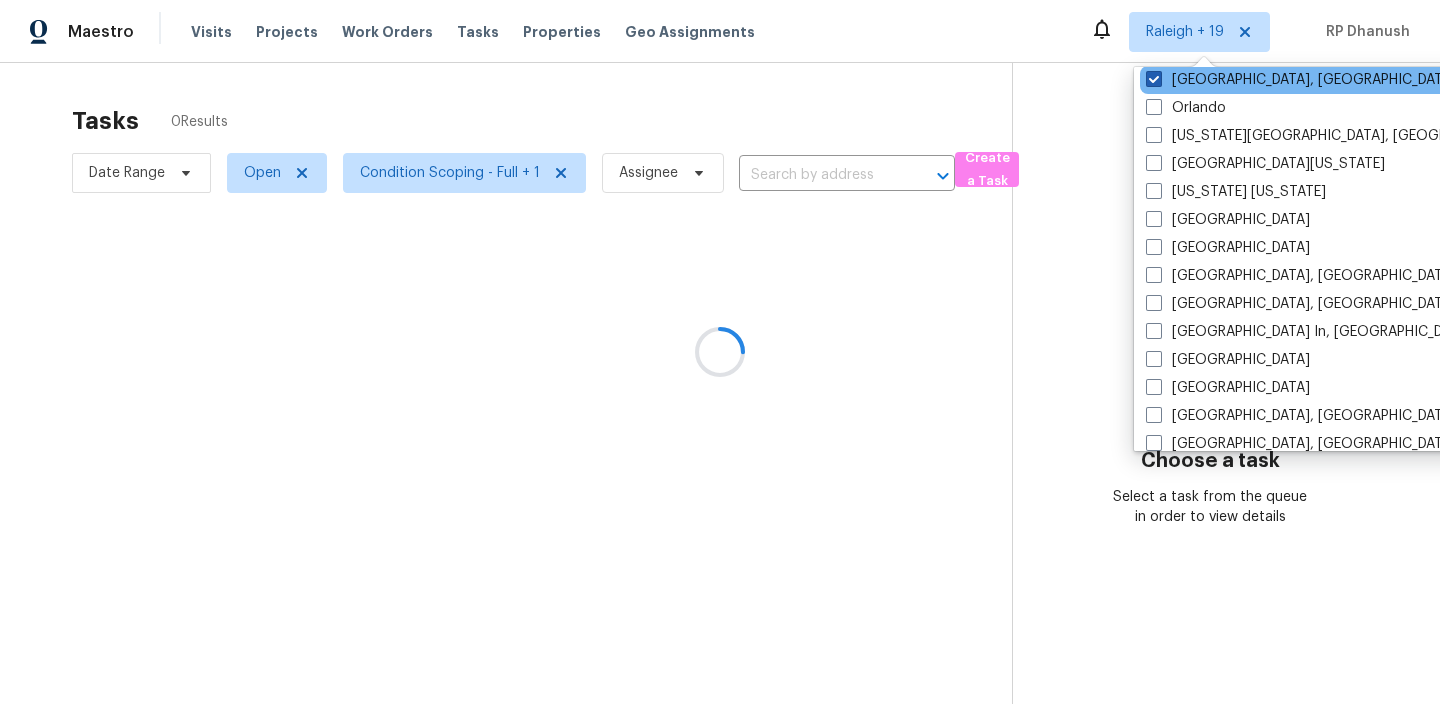 click at bounding box center [1154, 79] 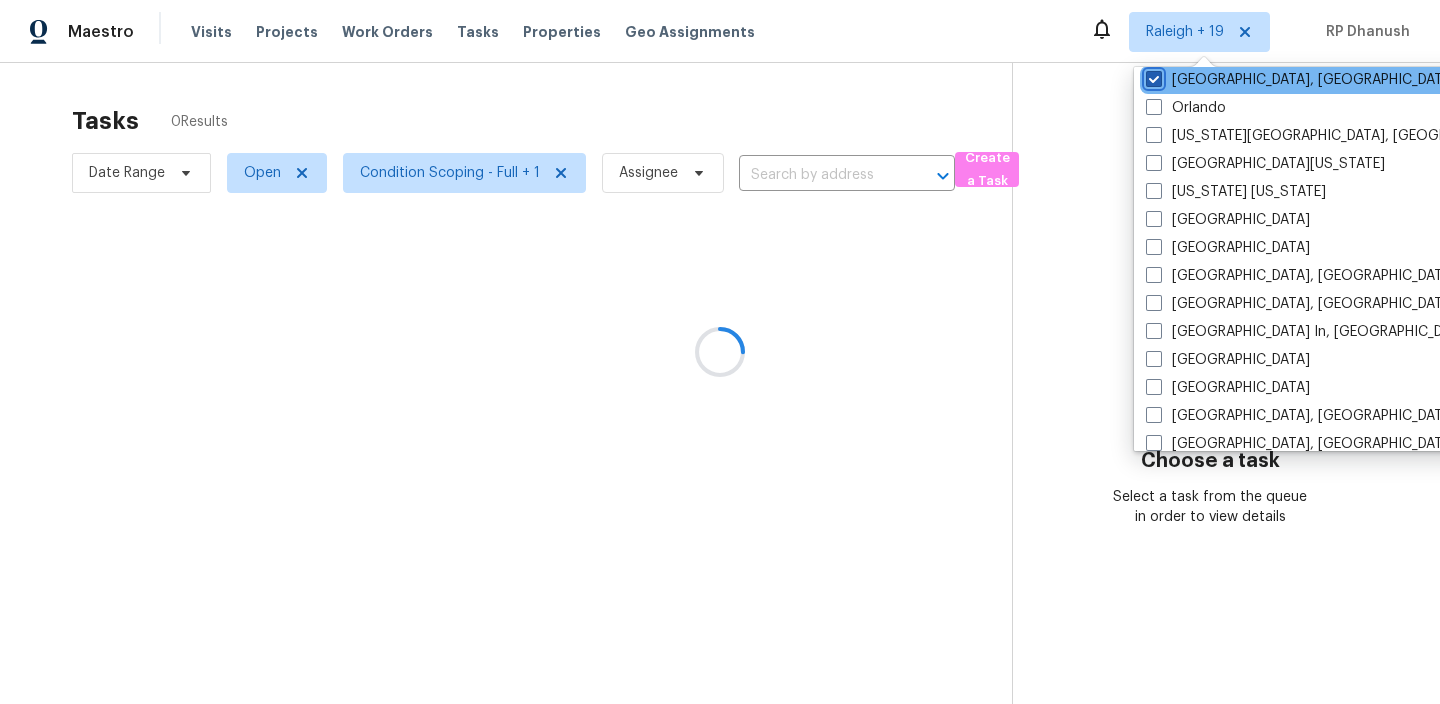 click on "Philadelphia, PA" at bounding box center [1152, 76] 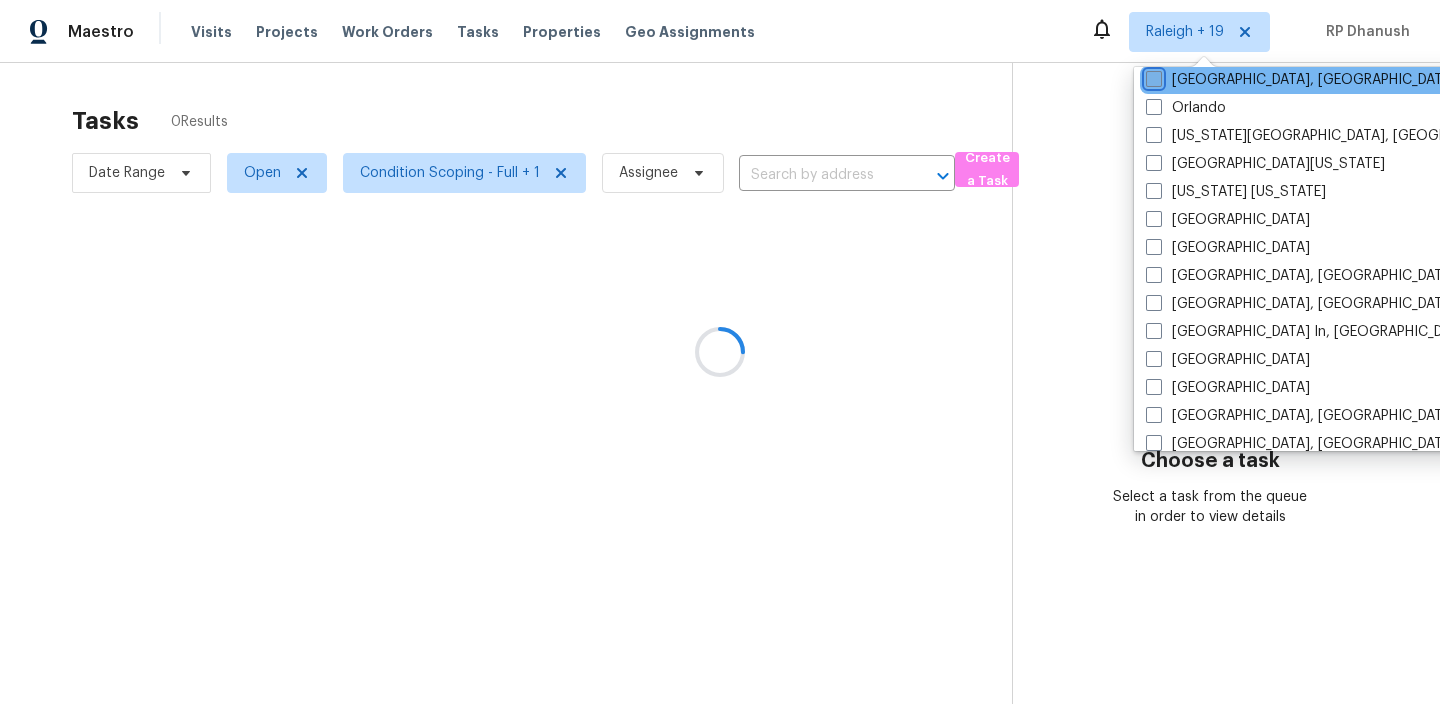checkbox on "false" 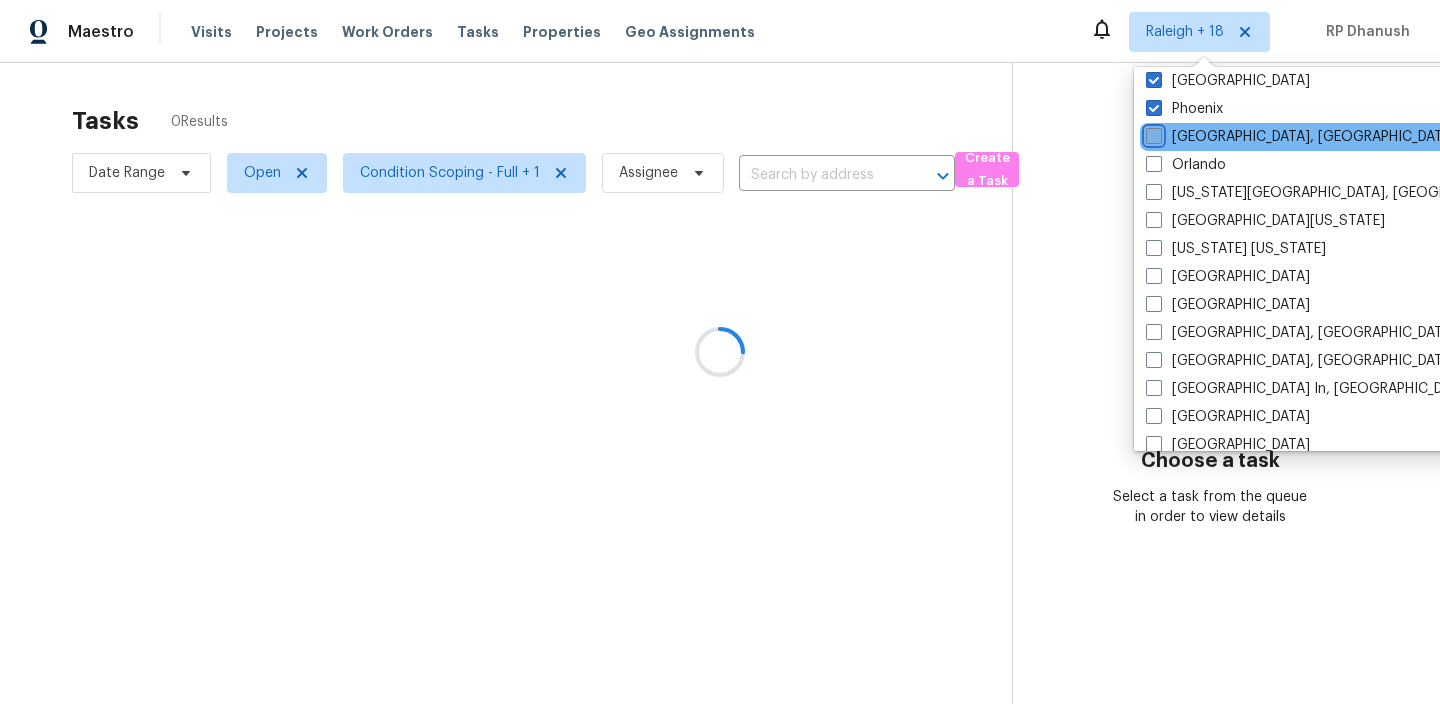 scroll, scrollTop: 376, scrollLeft: 0, axis: vertical 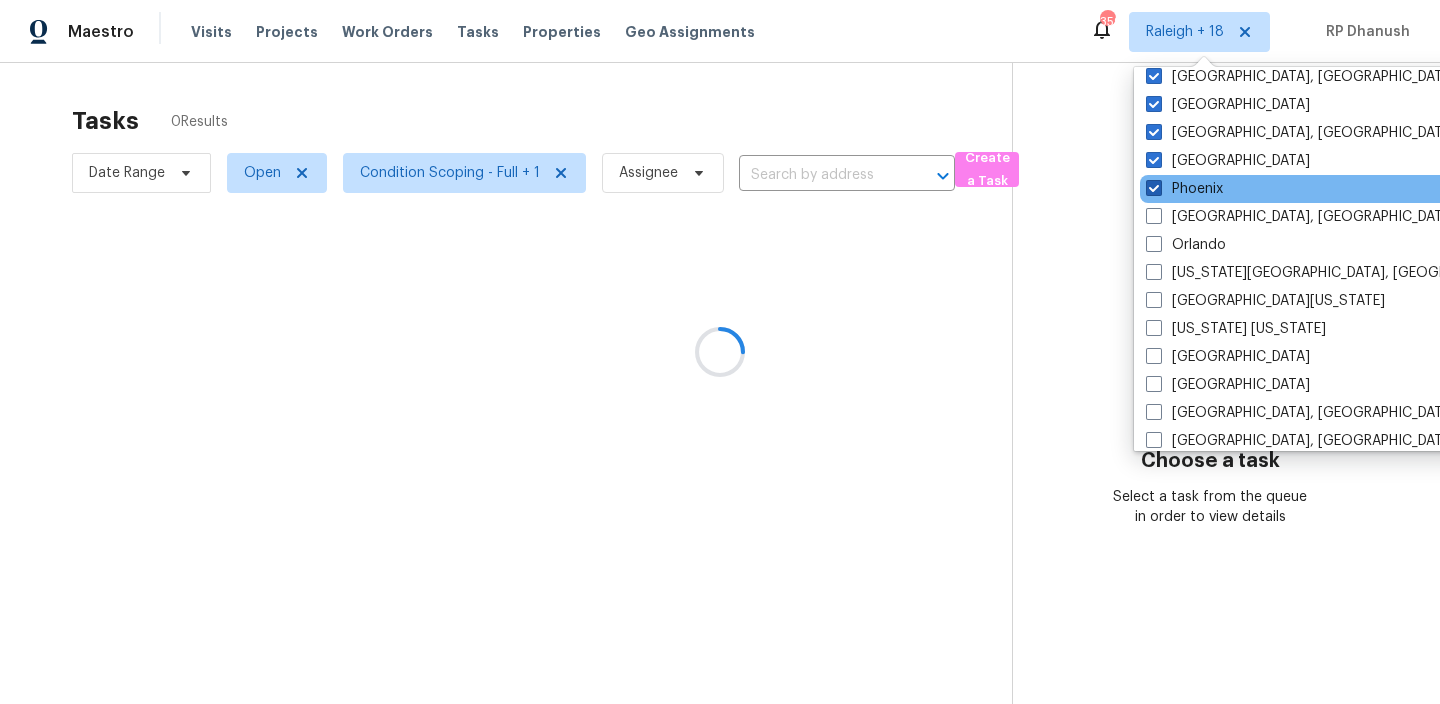 click at bounding box center (1154, 188) 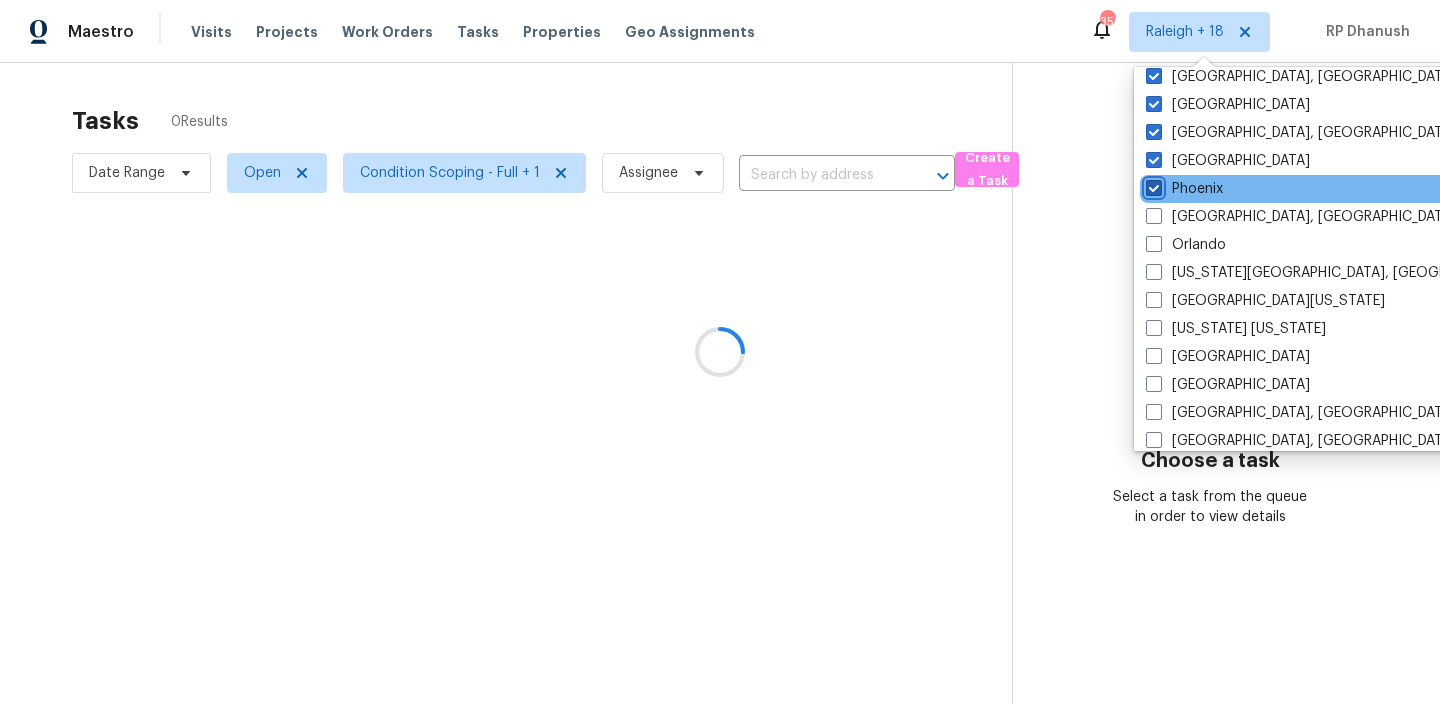 click on "Phoenix" at bounding box center (1152, 185) 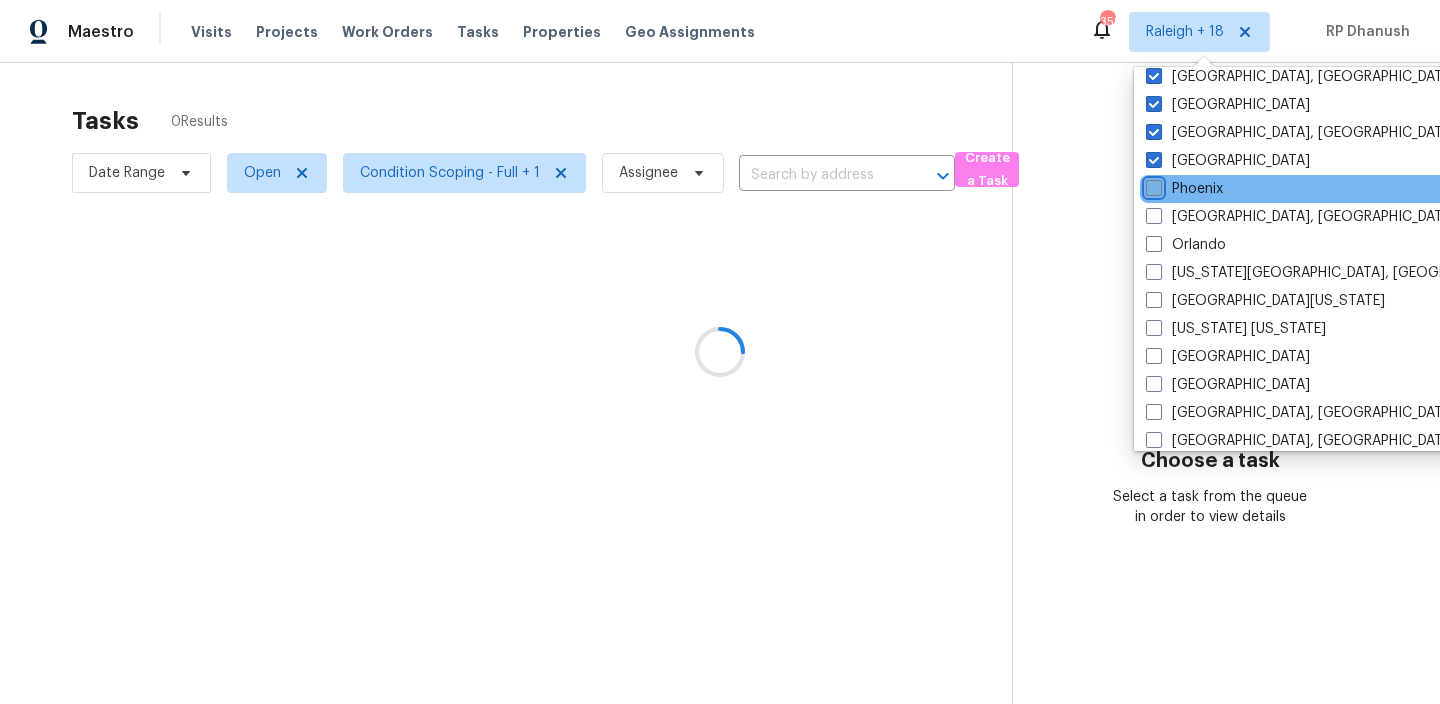 checkbox on "false" 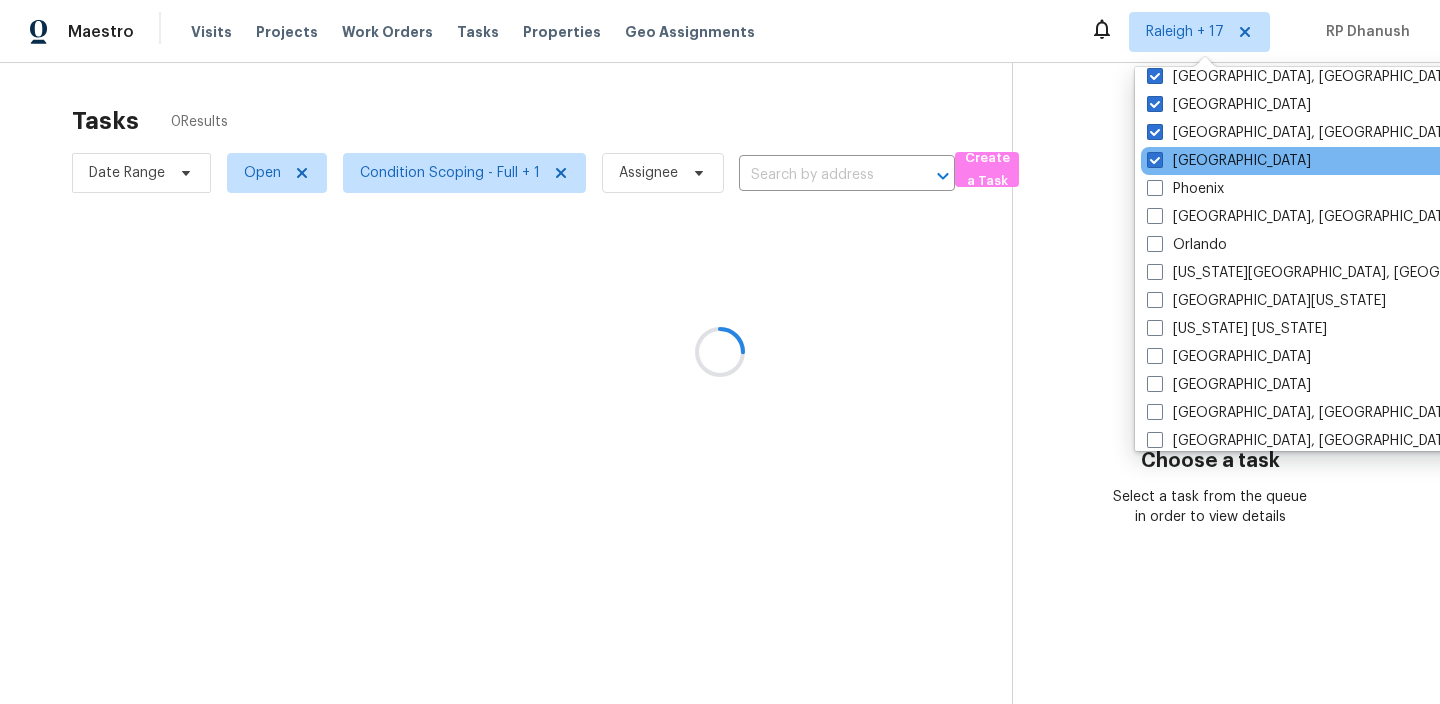 click on "Portland" at bounding box center [1342, 161] 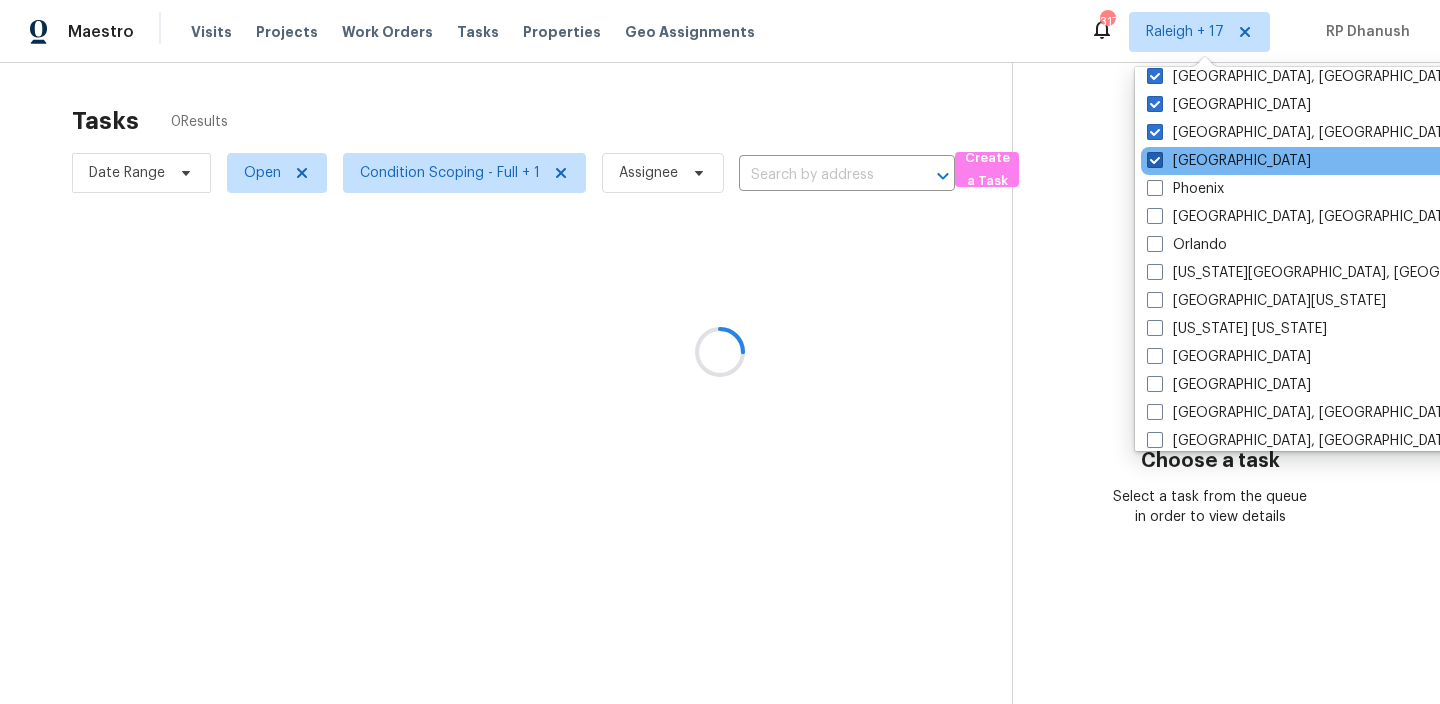 click at bounding box center (1155, 160) 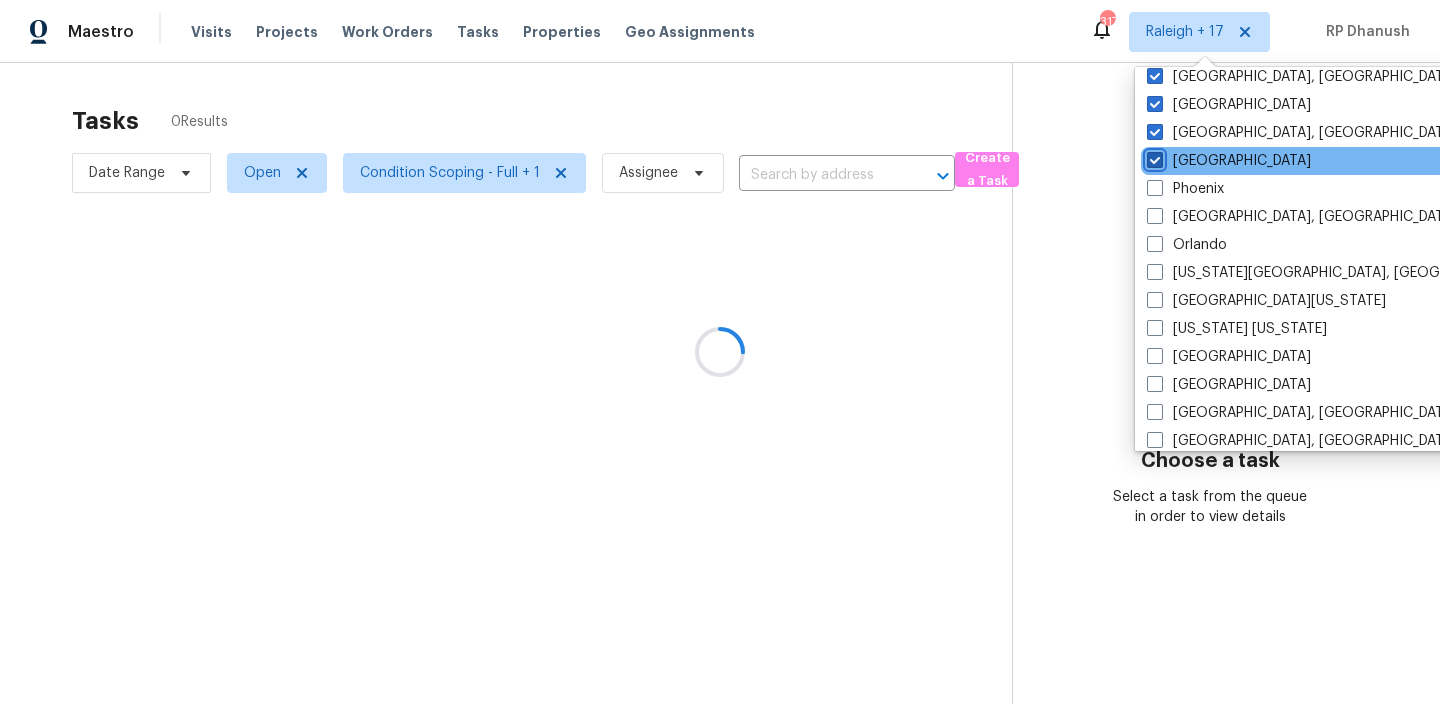 click on "Portland" at bounding box center (1153, 157) 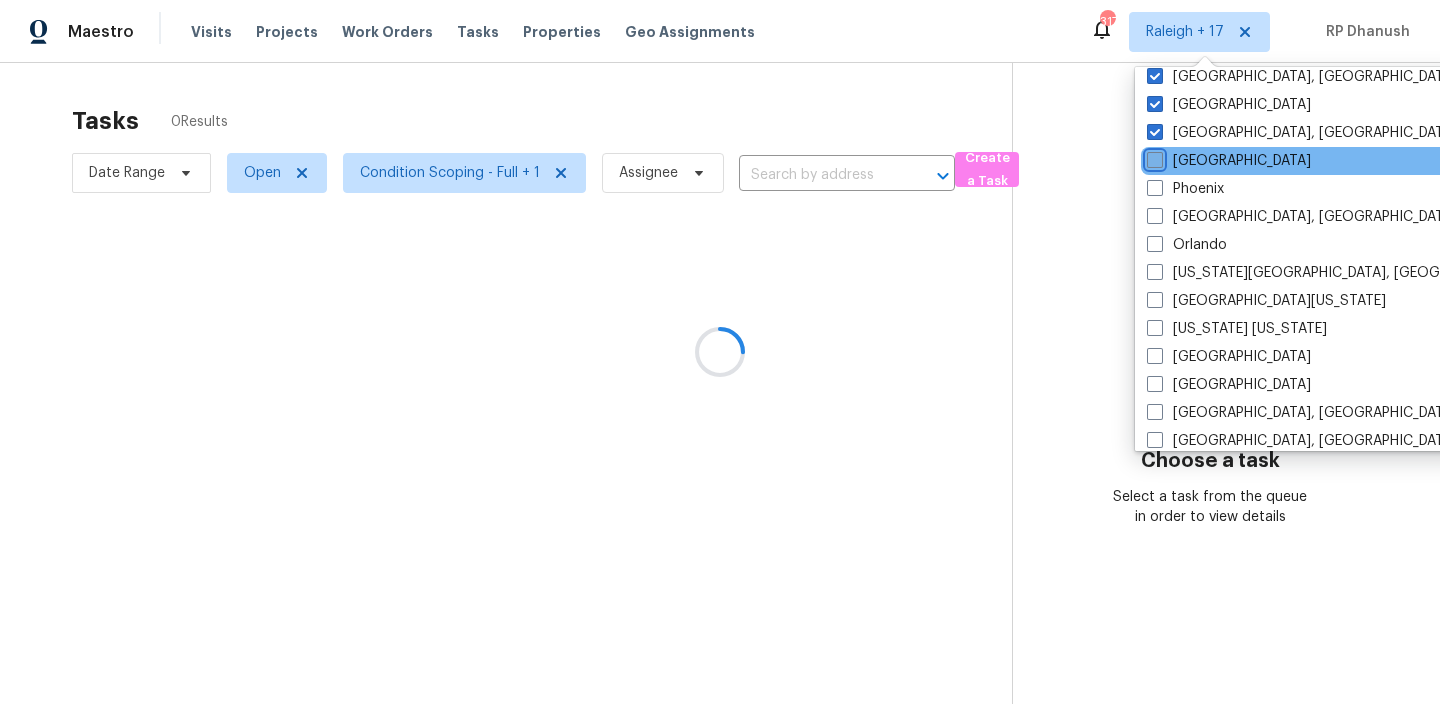 checkbox on "false" 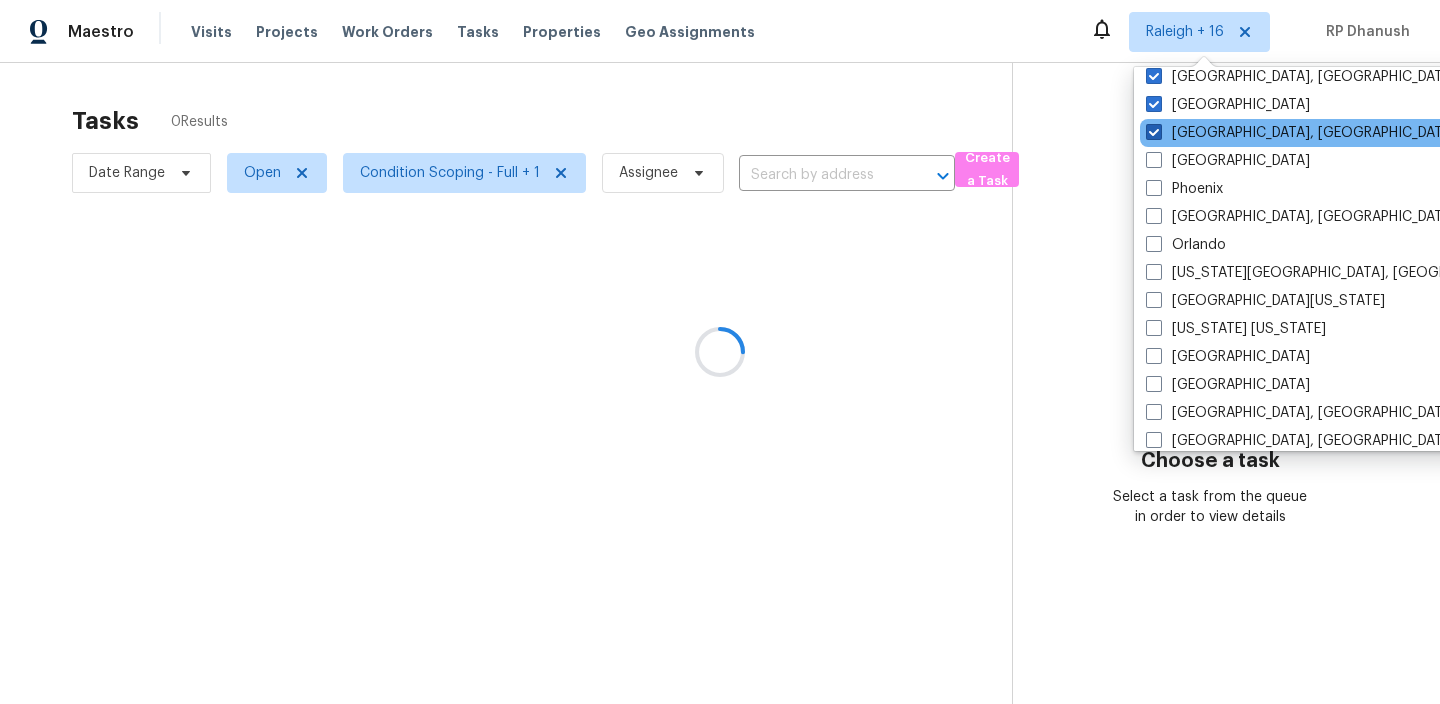 click at bounding box center [1154, 132] 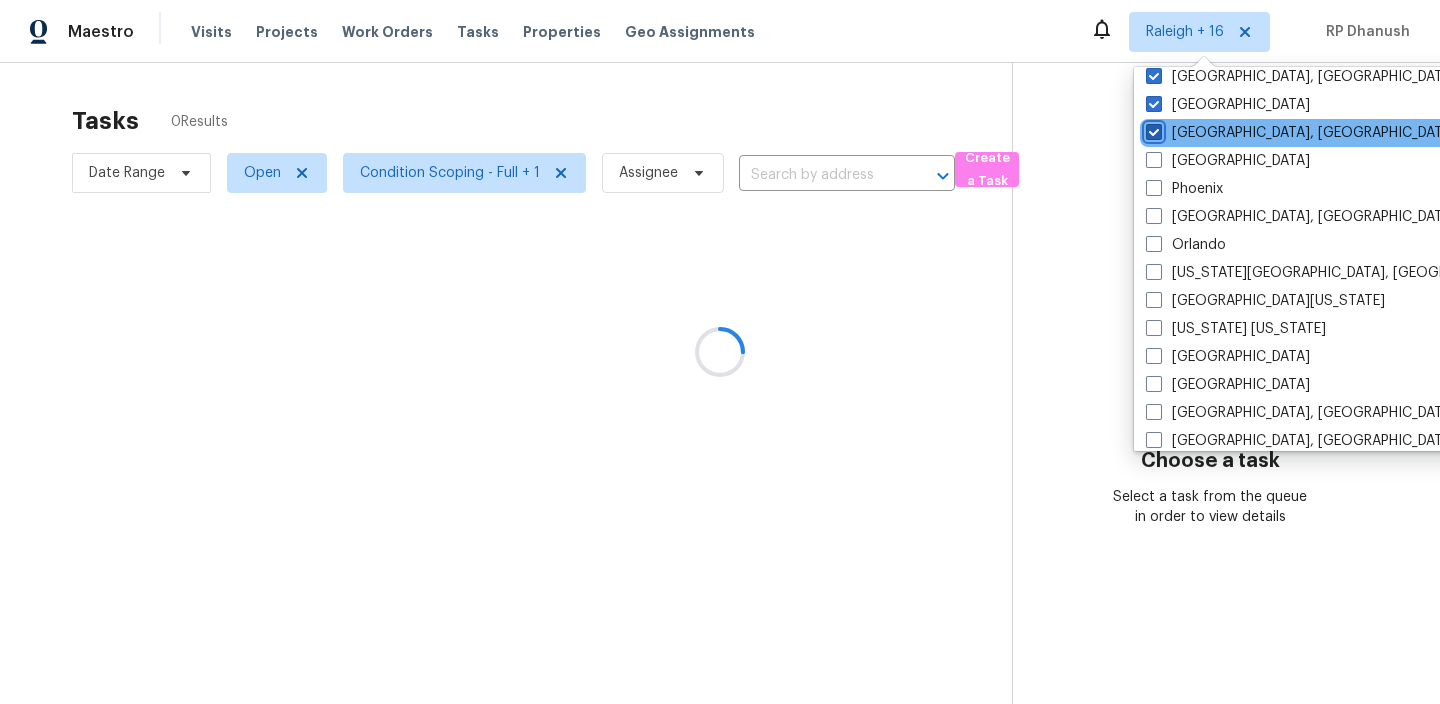click on "Prescott, AZ" at bounding box center (1152, 129) 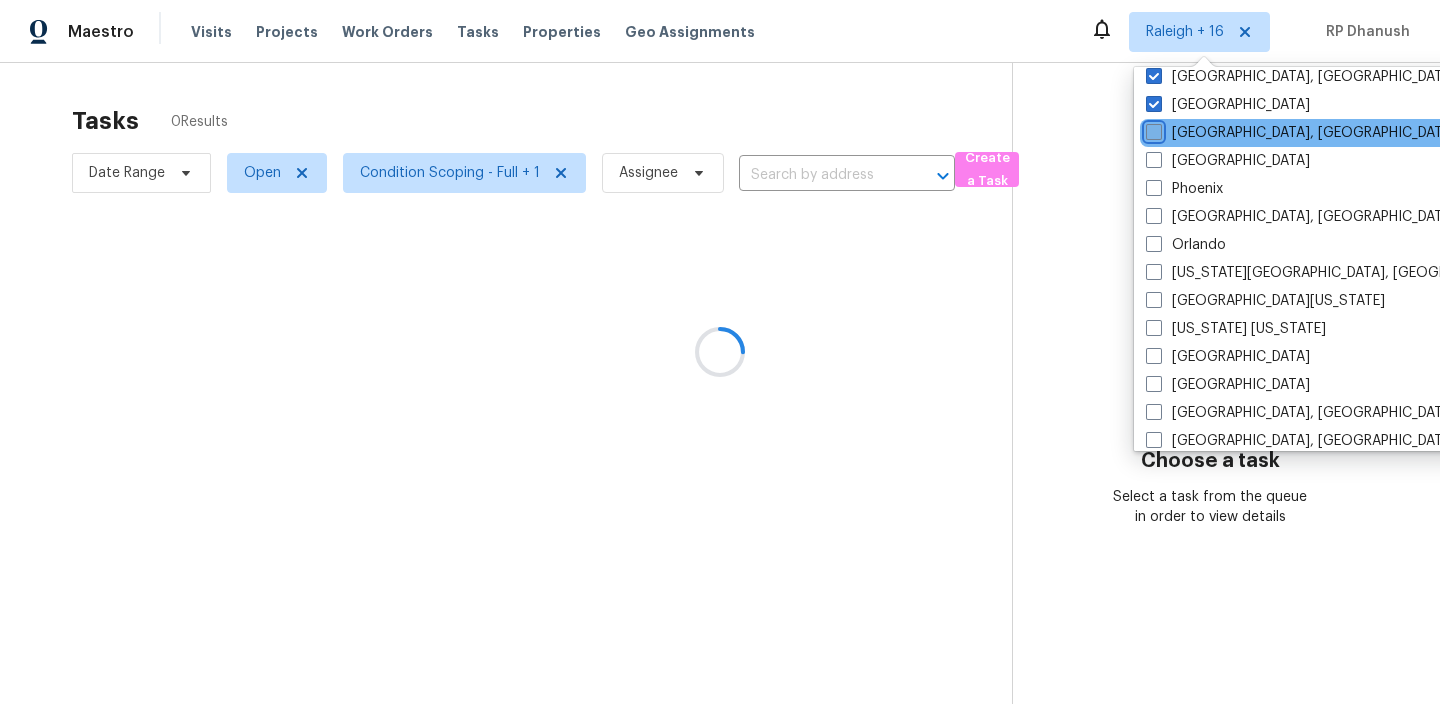 checkbox on "false" 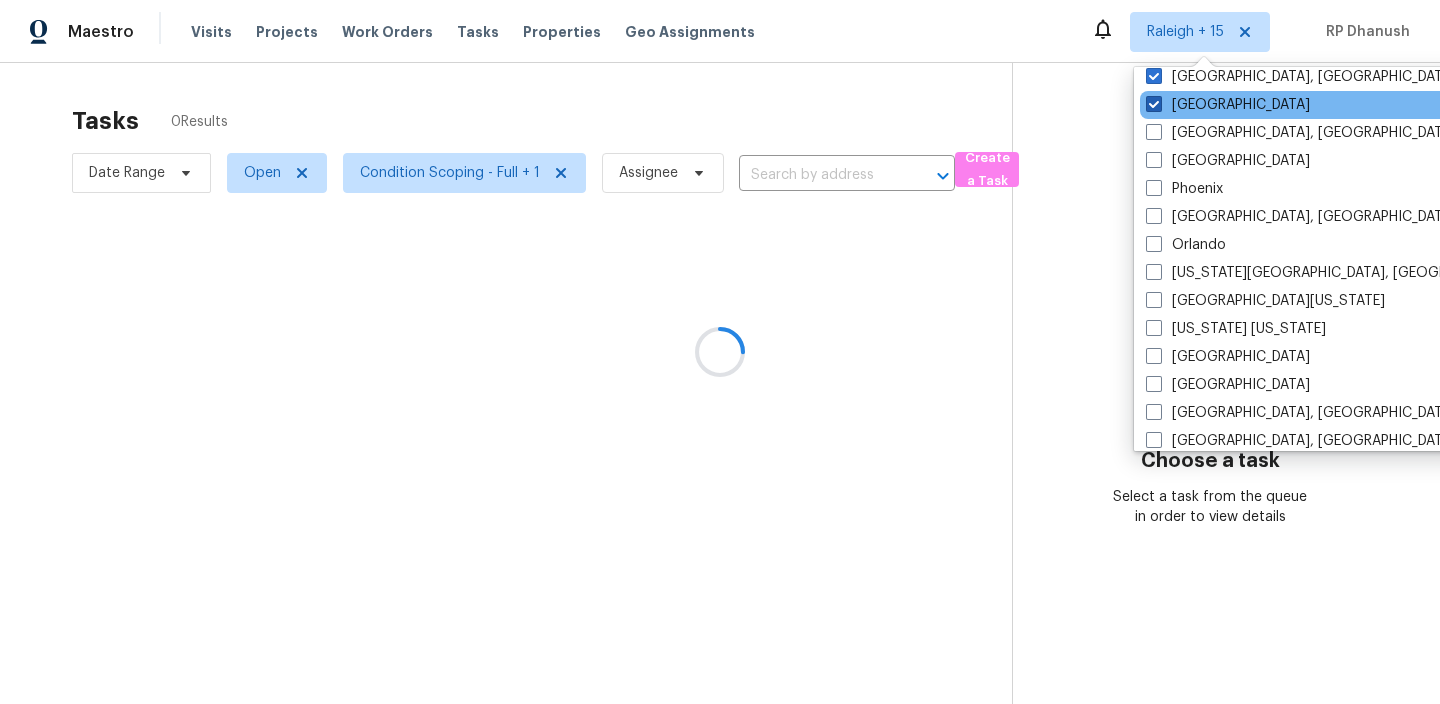 click at bounding box center [1154, 104] 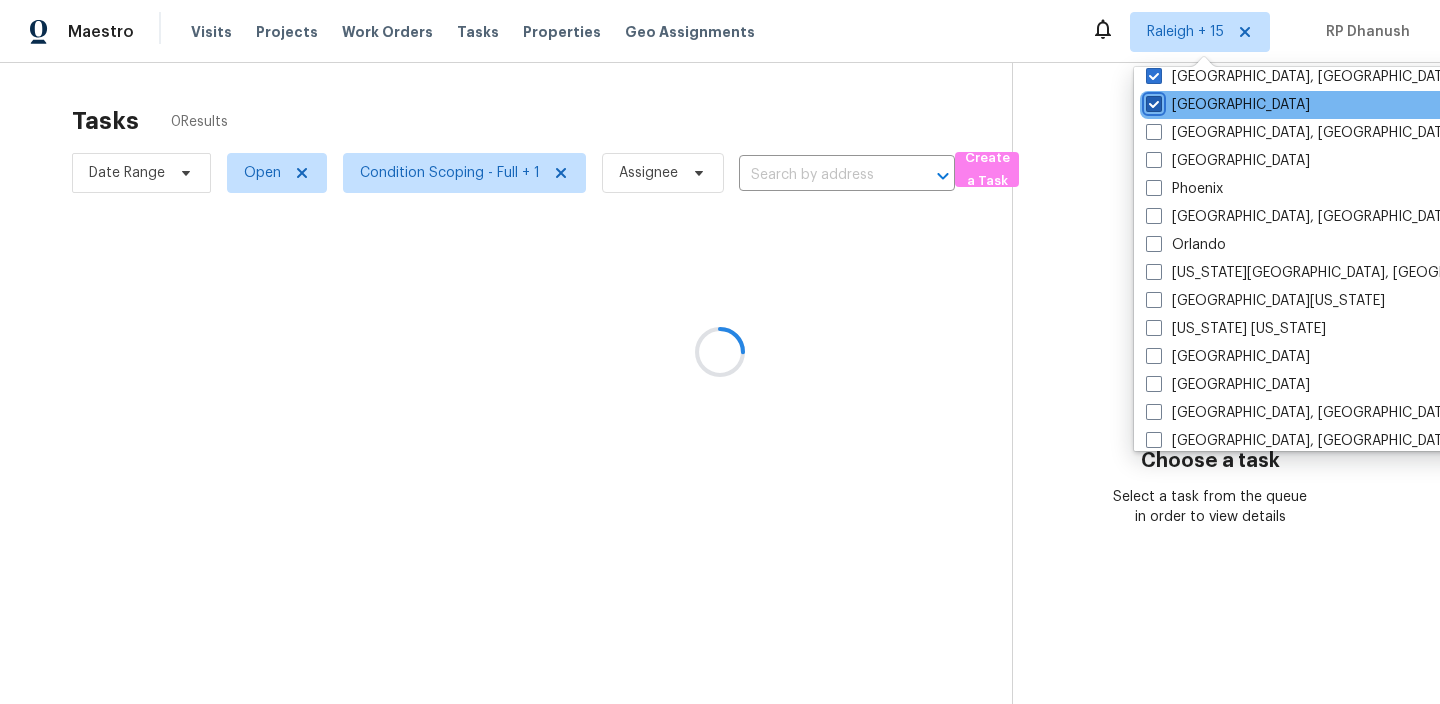 click on "Raleigh" at bounding box center [1152, 101] 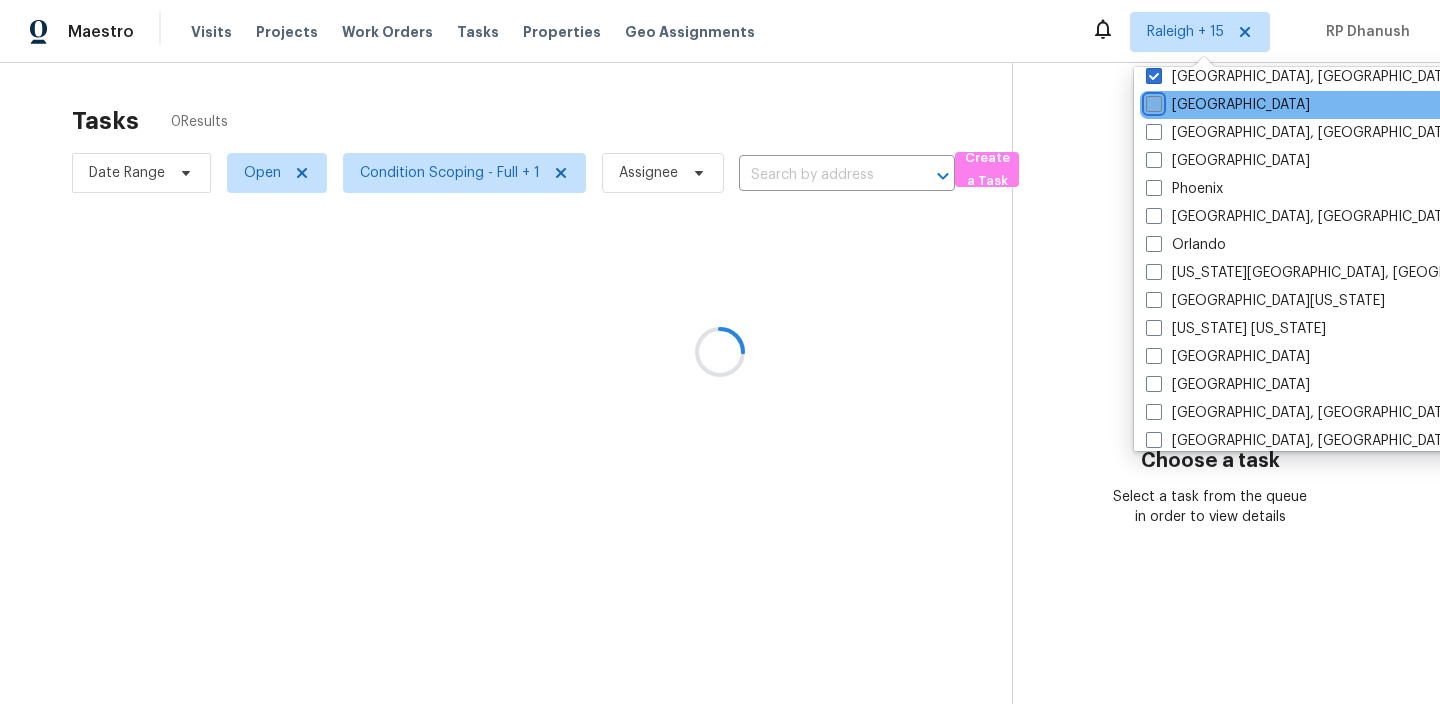 checkbox on "false" 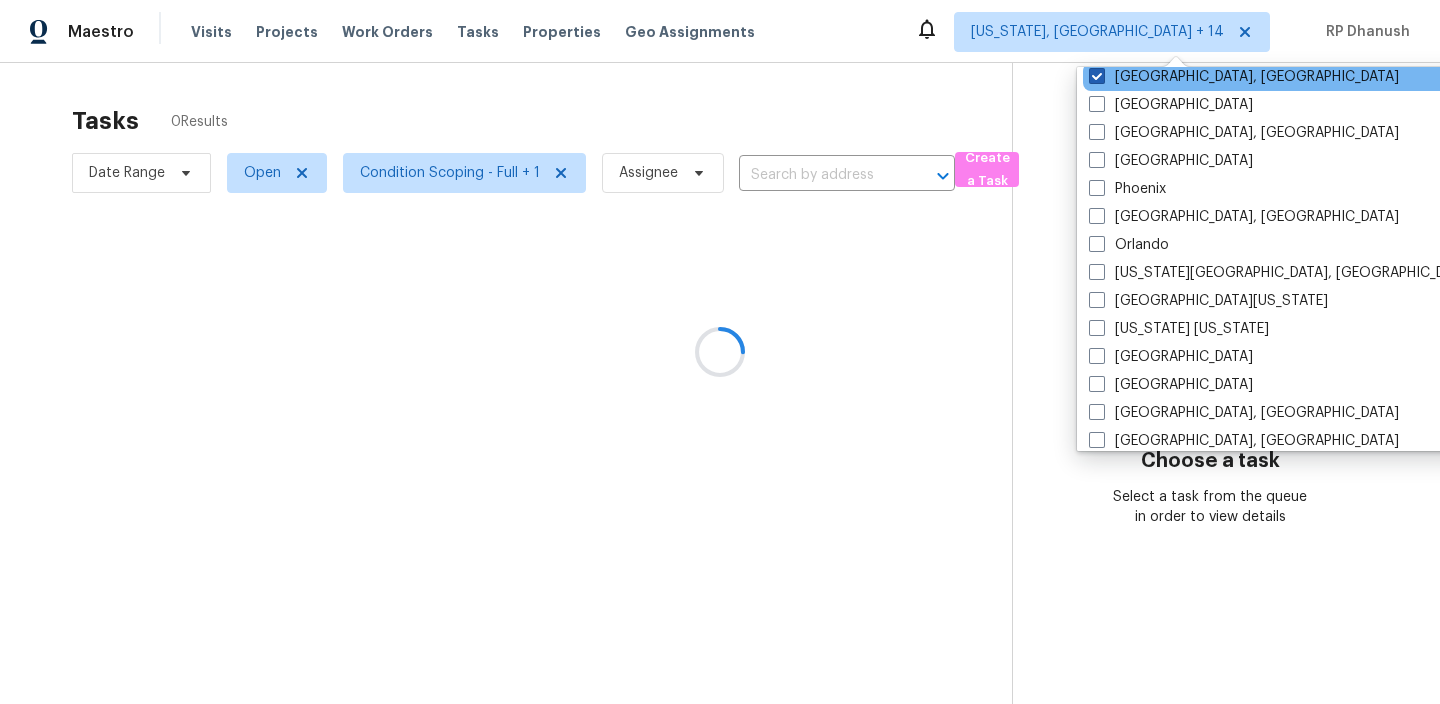 click on "Reno, NV" at bounding box center [1244, 77] 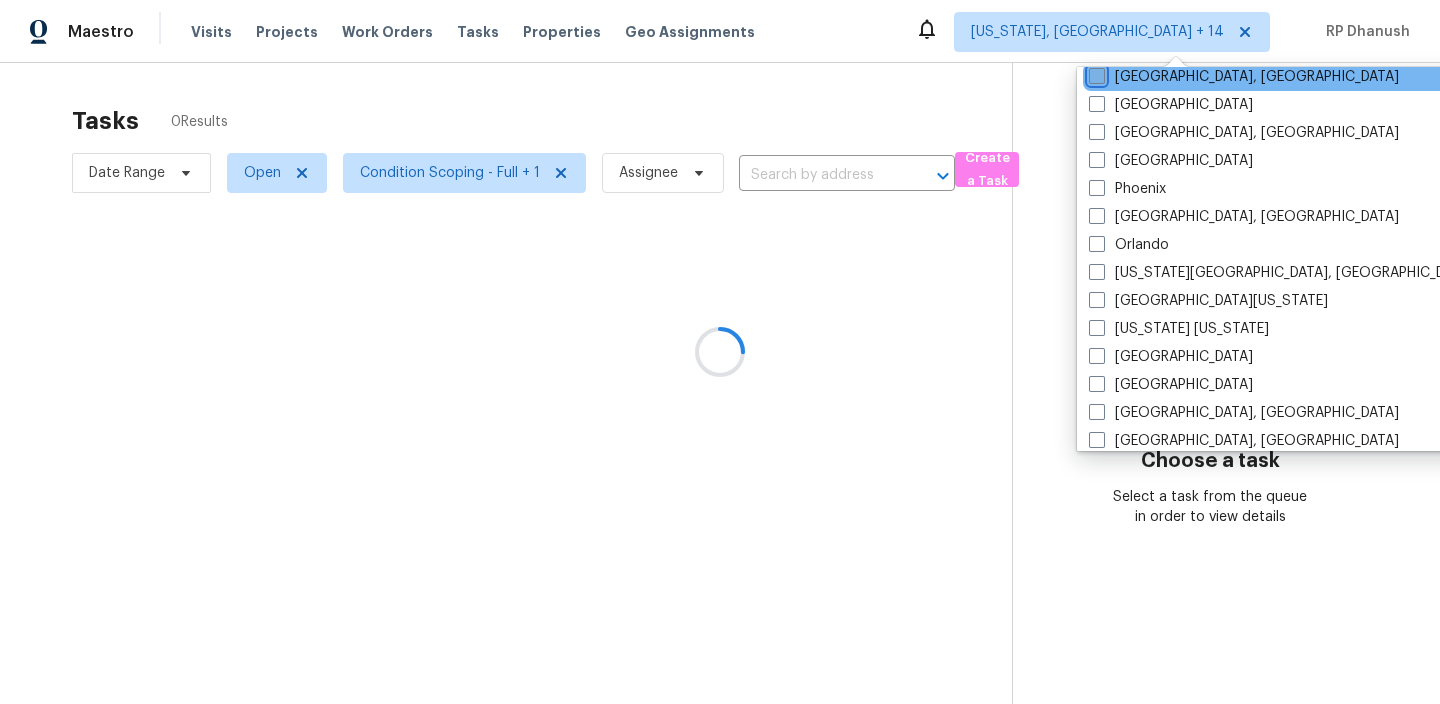 checkbox on "false" 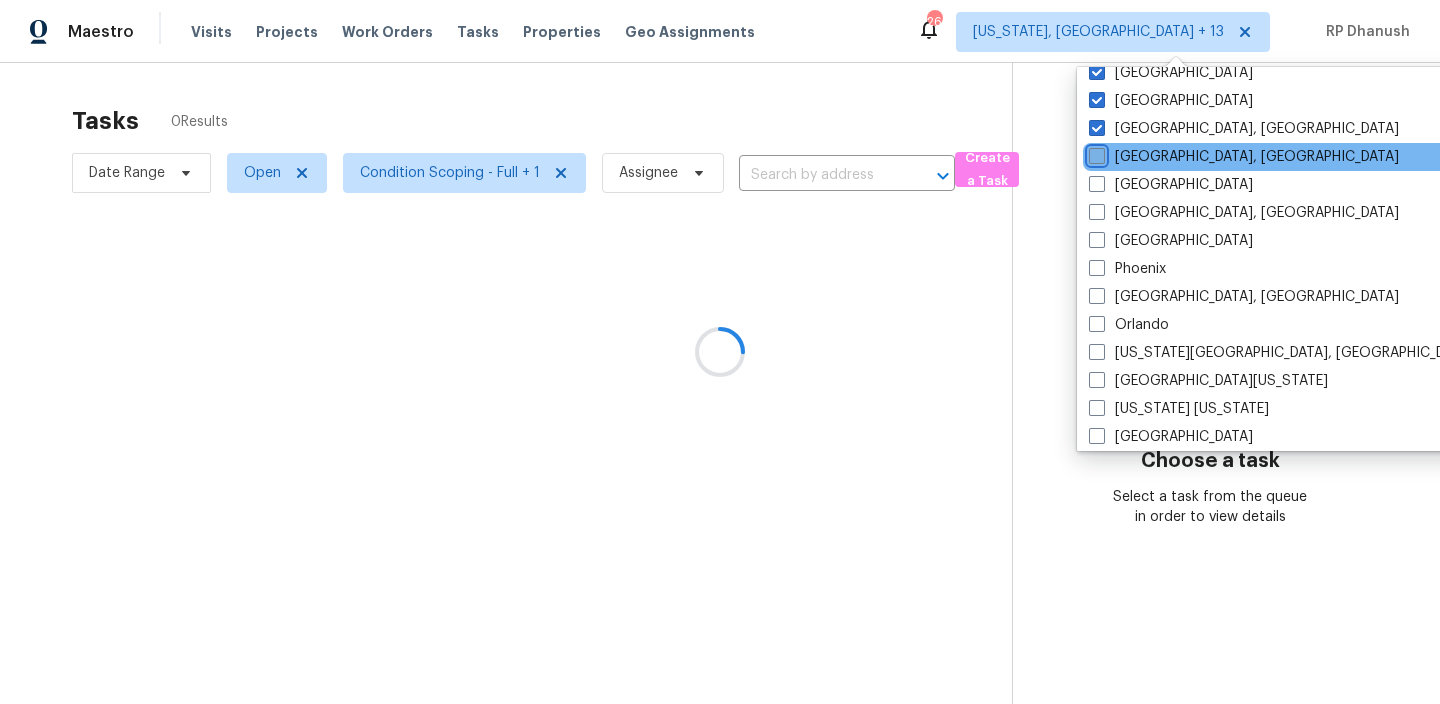 scroll, scrollTop: 213, scrollLeft: 0, axis: vertical 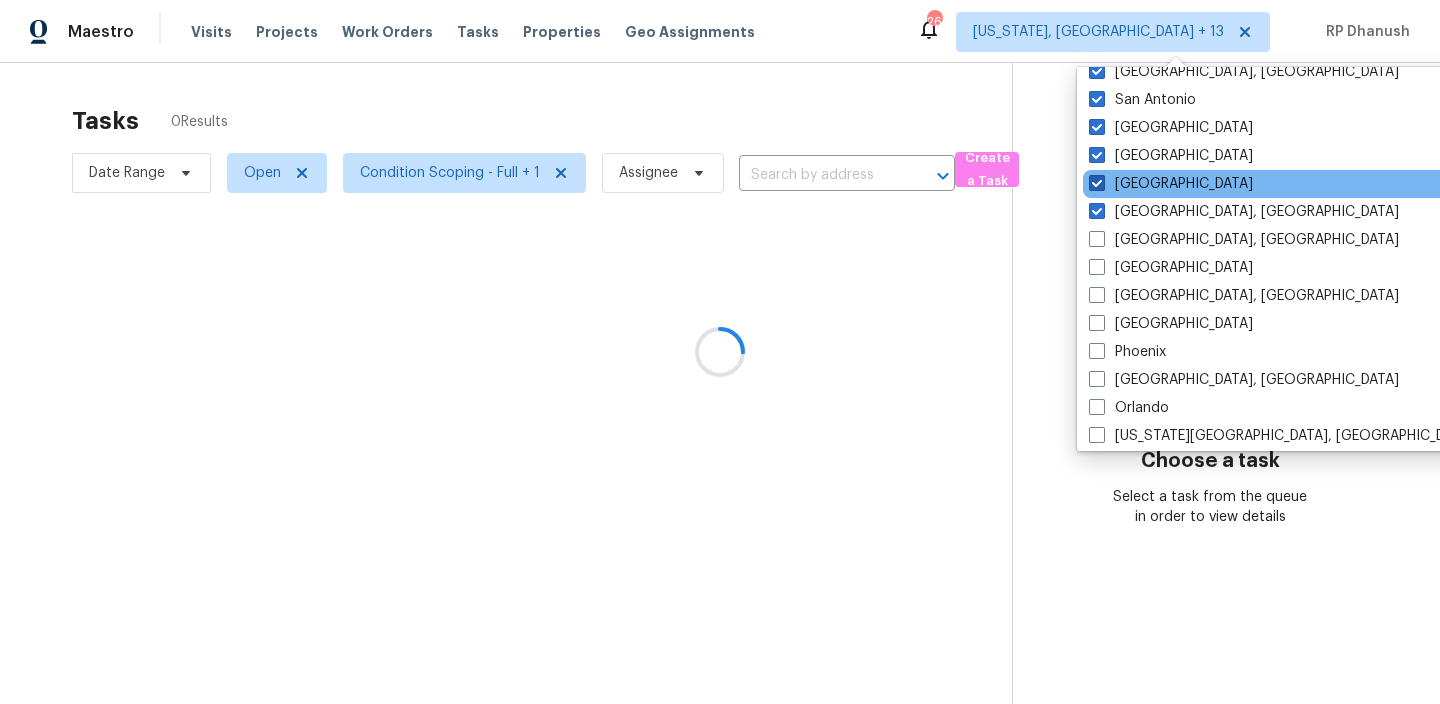 click on "Riverside" at bounding box center [1171, 184] 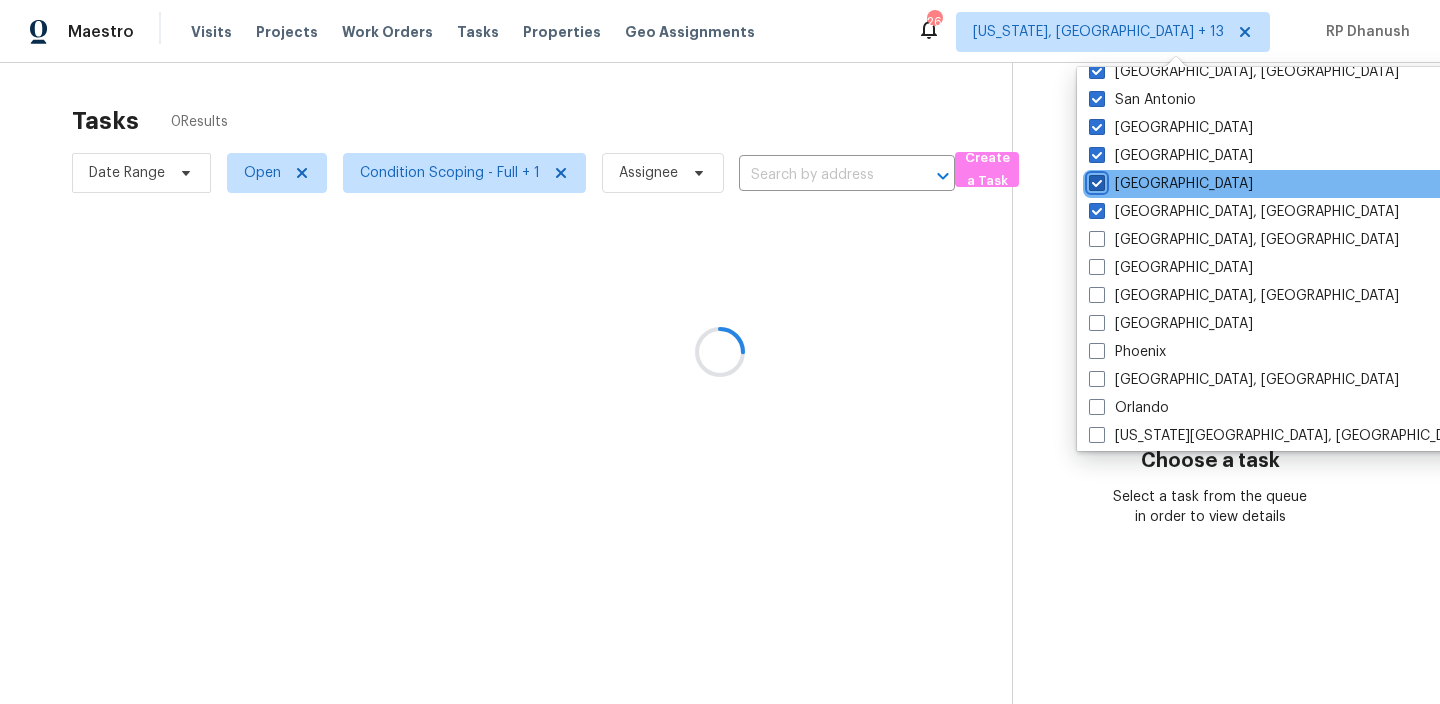 click on "Riverside" at bounding box center (1095, 180) 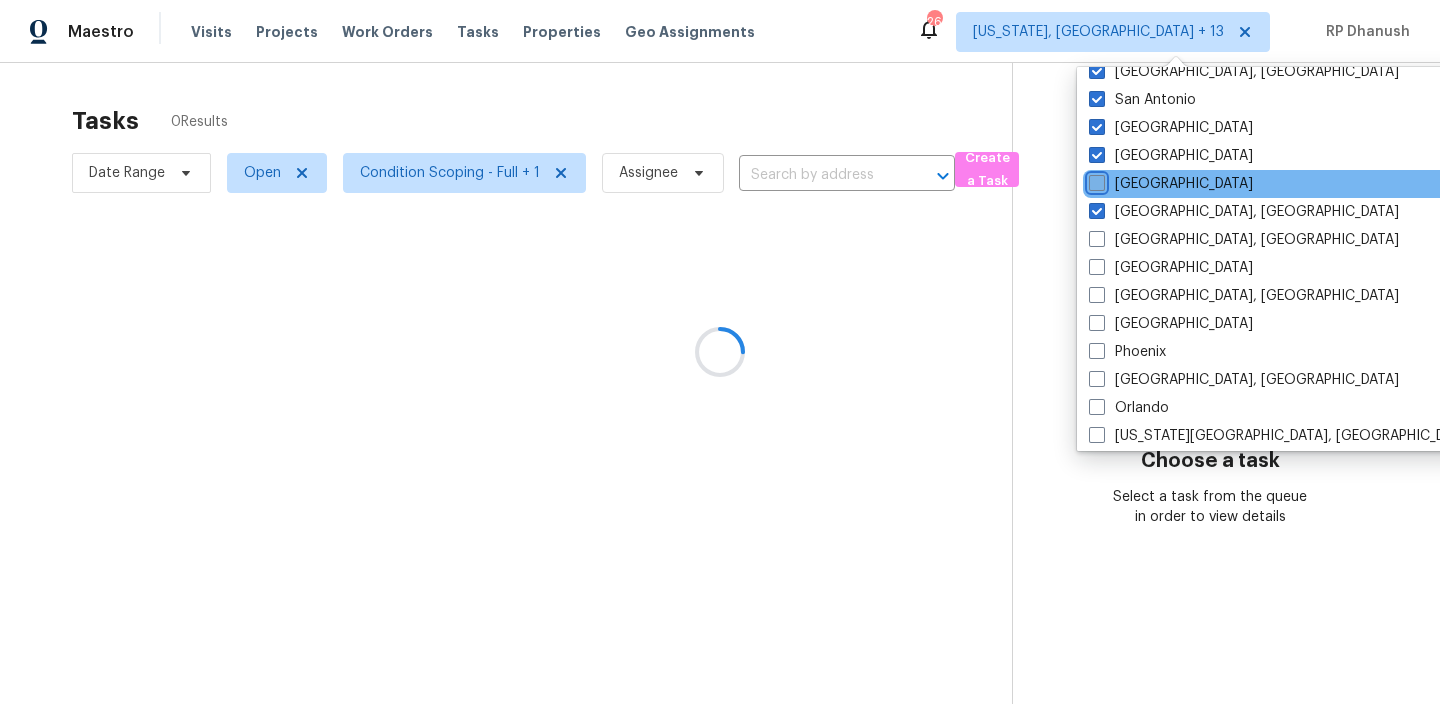 checkbox on "false" 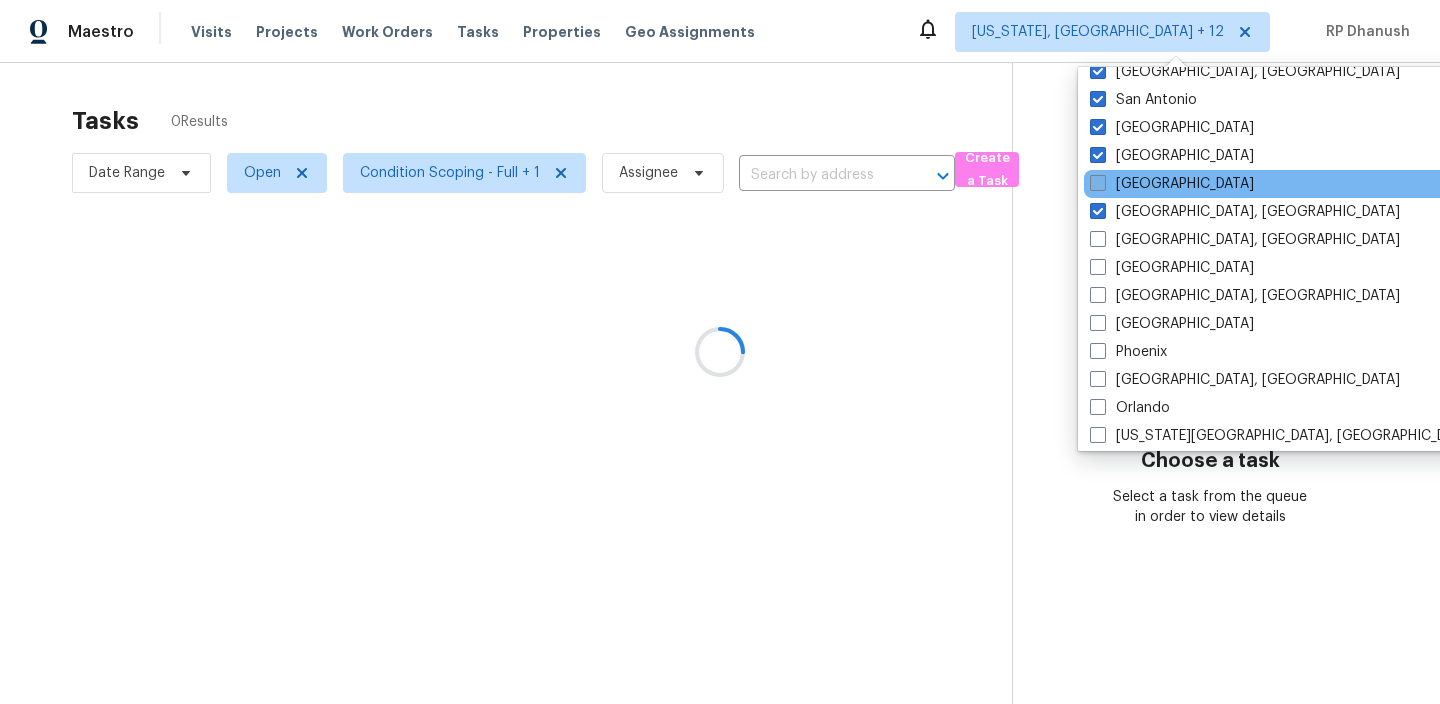 click on "Richmond, VA" at bounding box center [1245, 212] 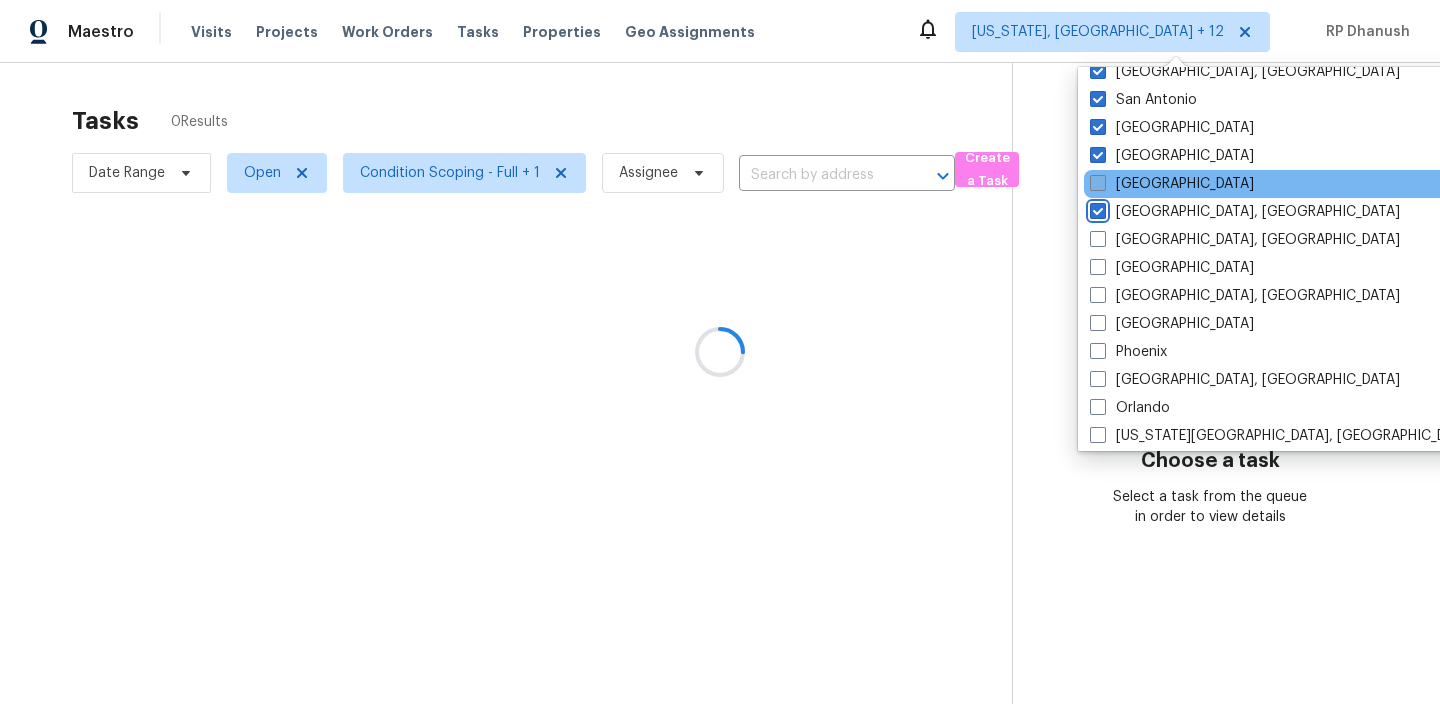 click on "Richmond, VA" at bounding box center [1096, 208] 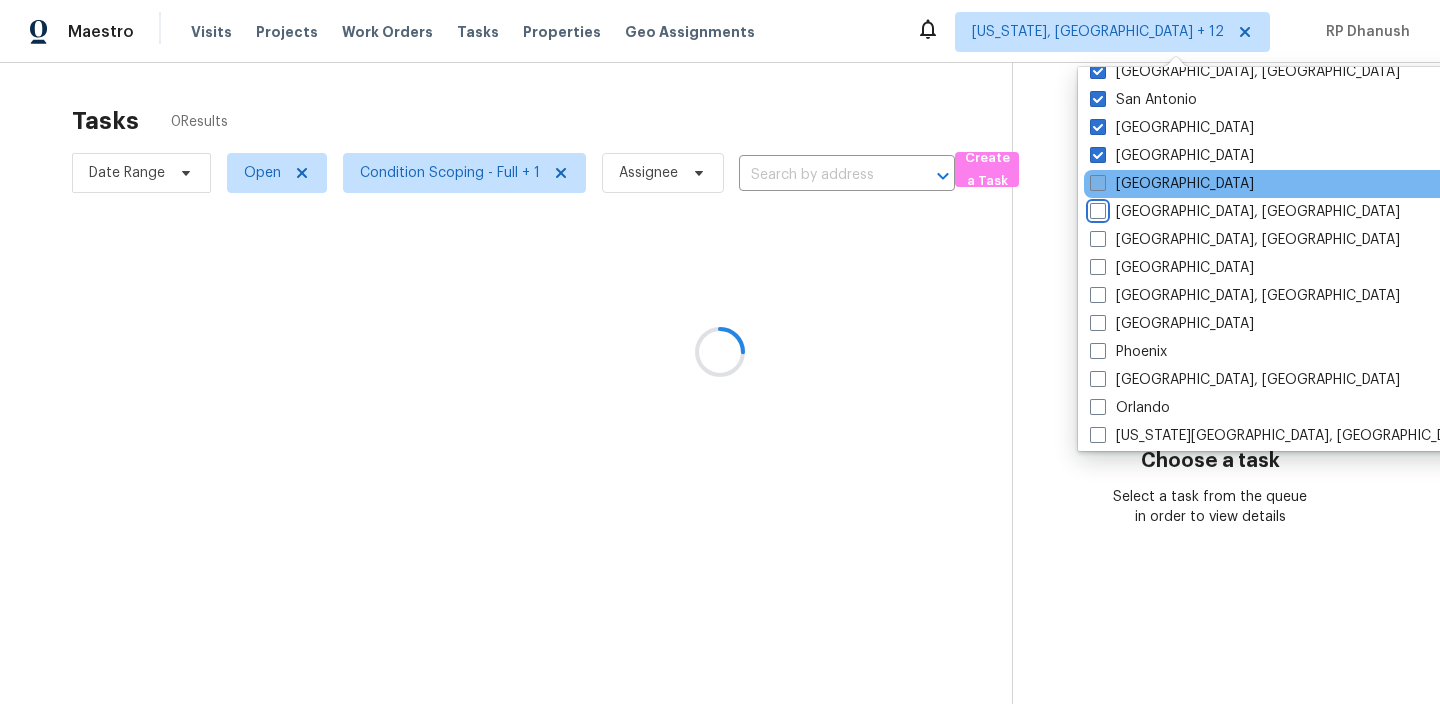 checkbox on "false" 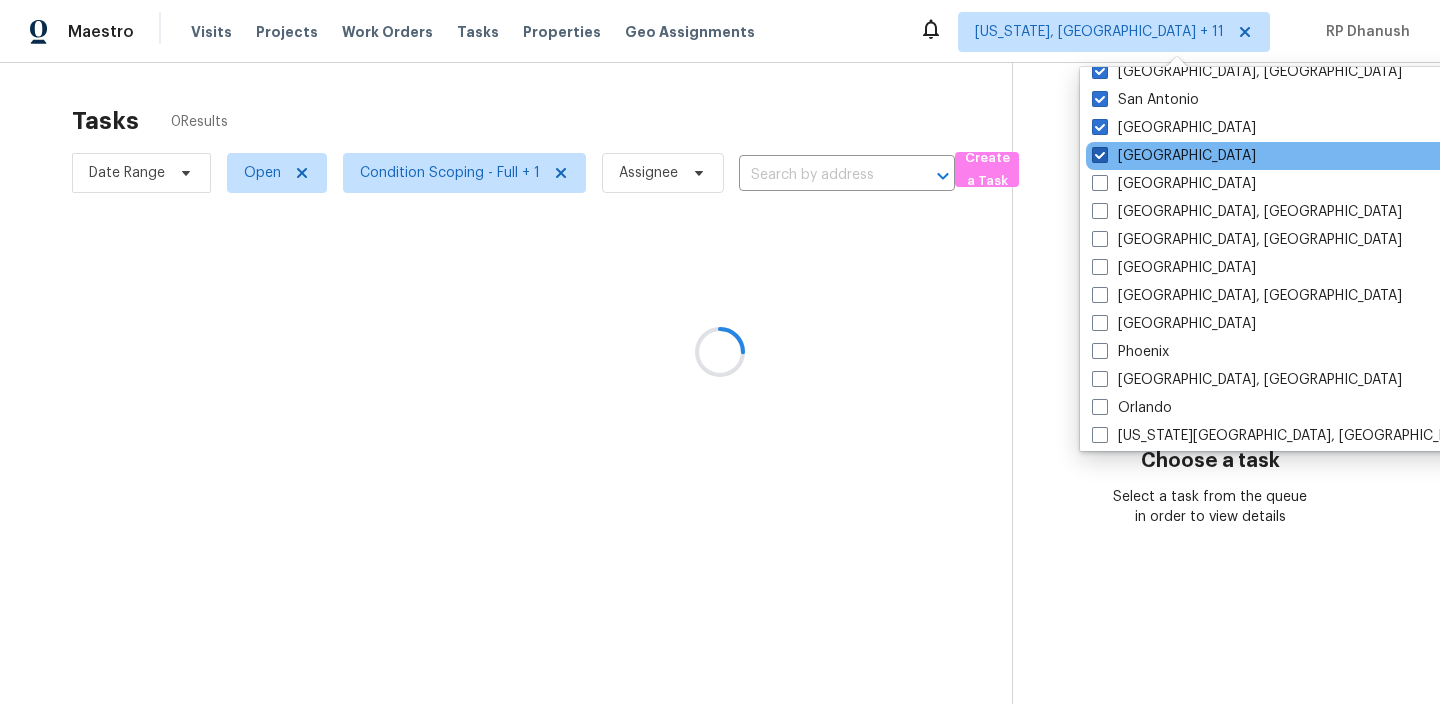click on "Sacramento" at bounding box center (1174, 156) 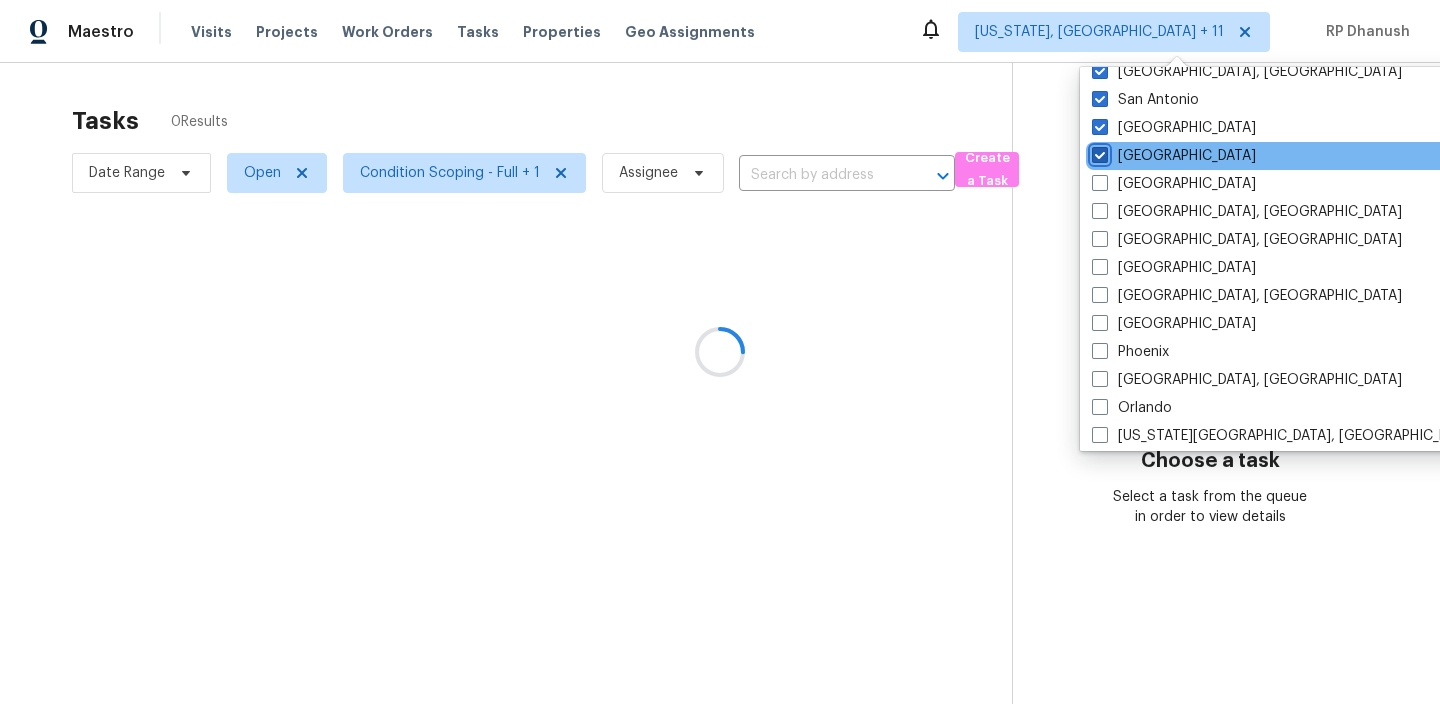 click on "Sacramento" at bounding box center (1098, 152) 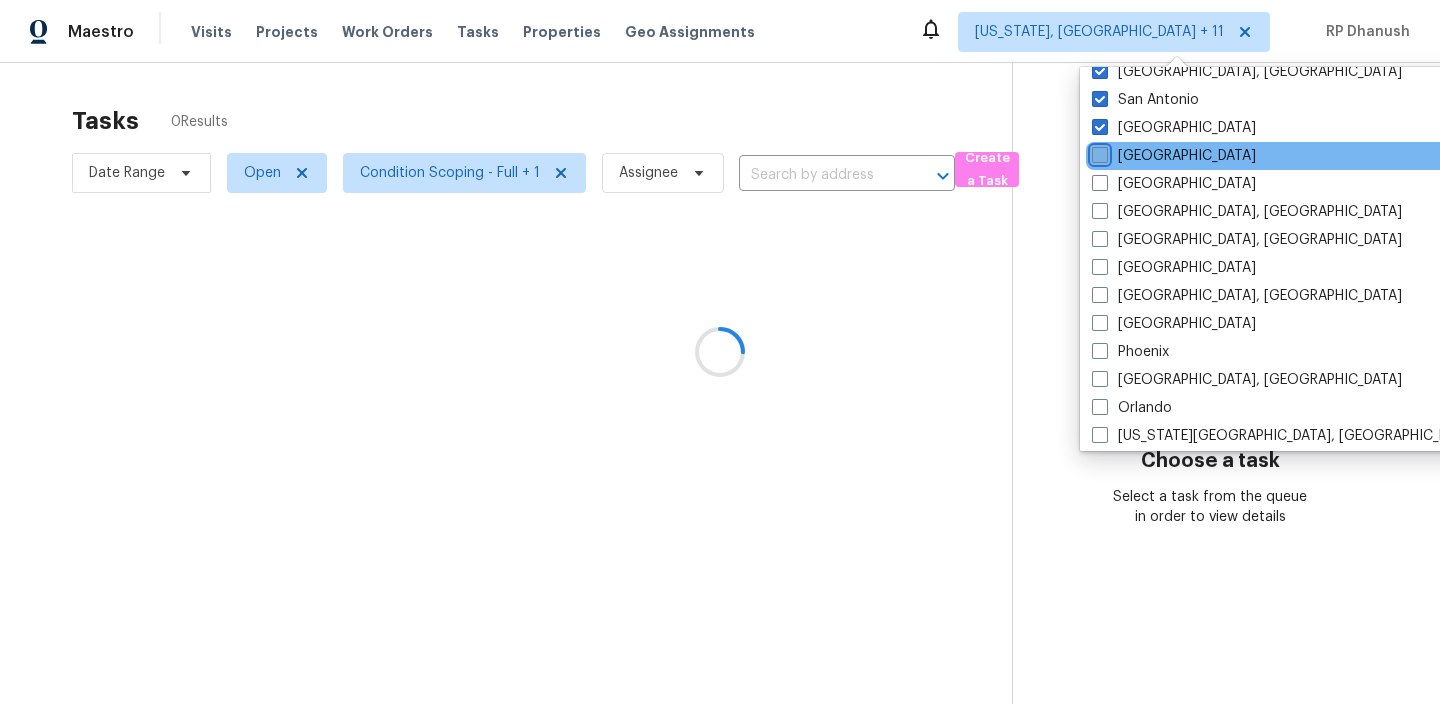 checkbox on "false" 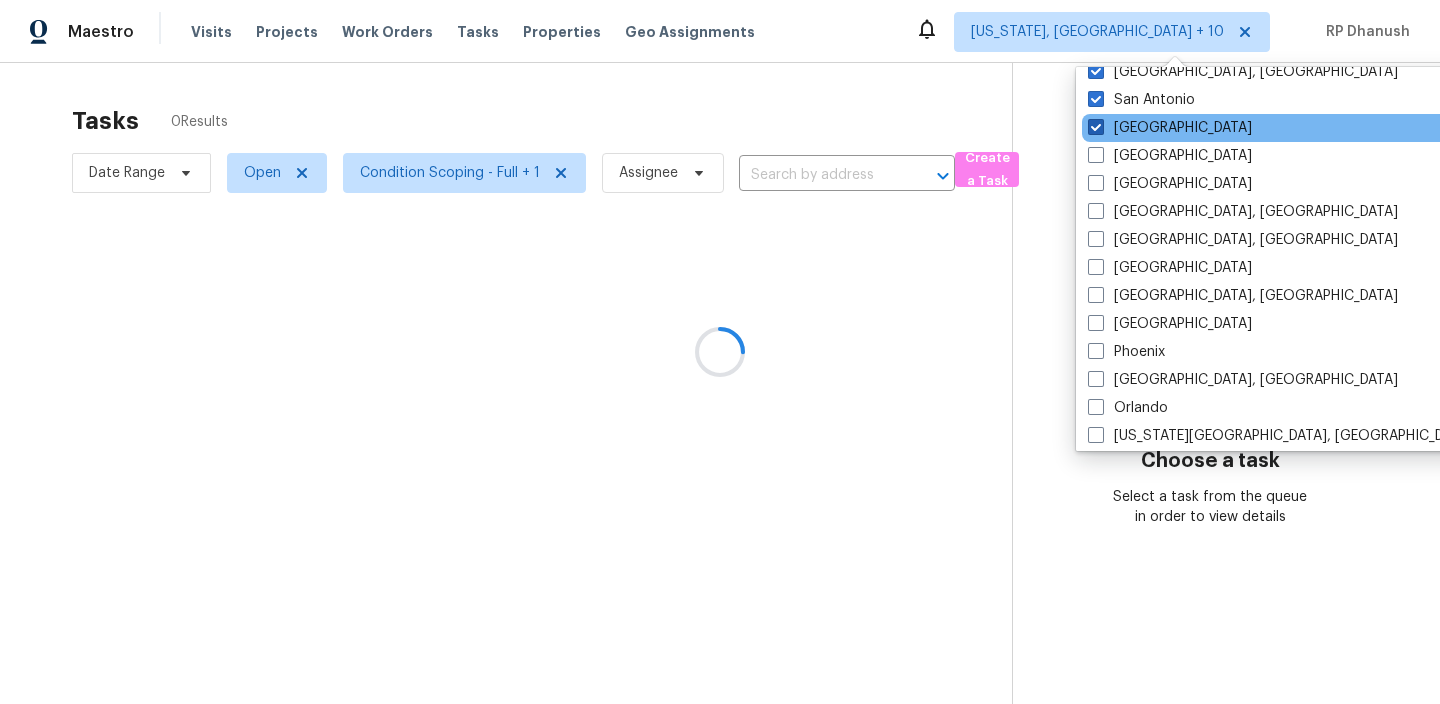 click on "Salt Lake City" at bounding box center [1170, 128] 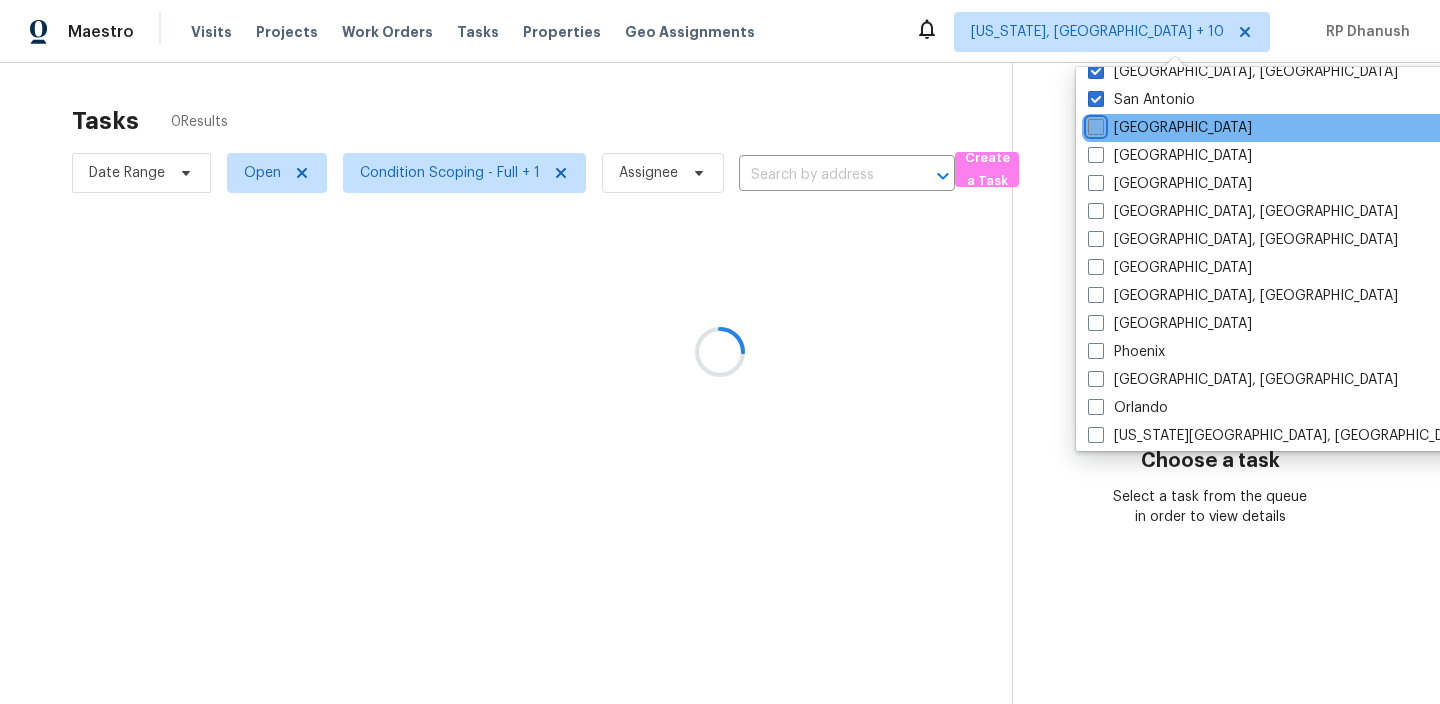 checkbox on "false" 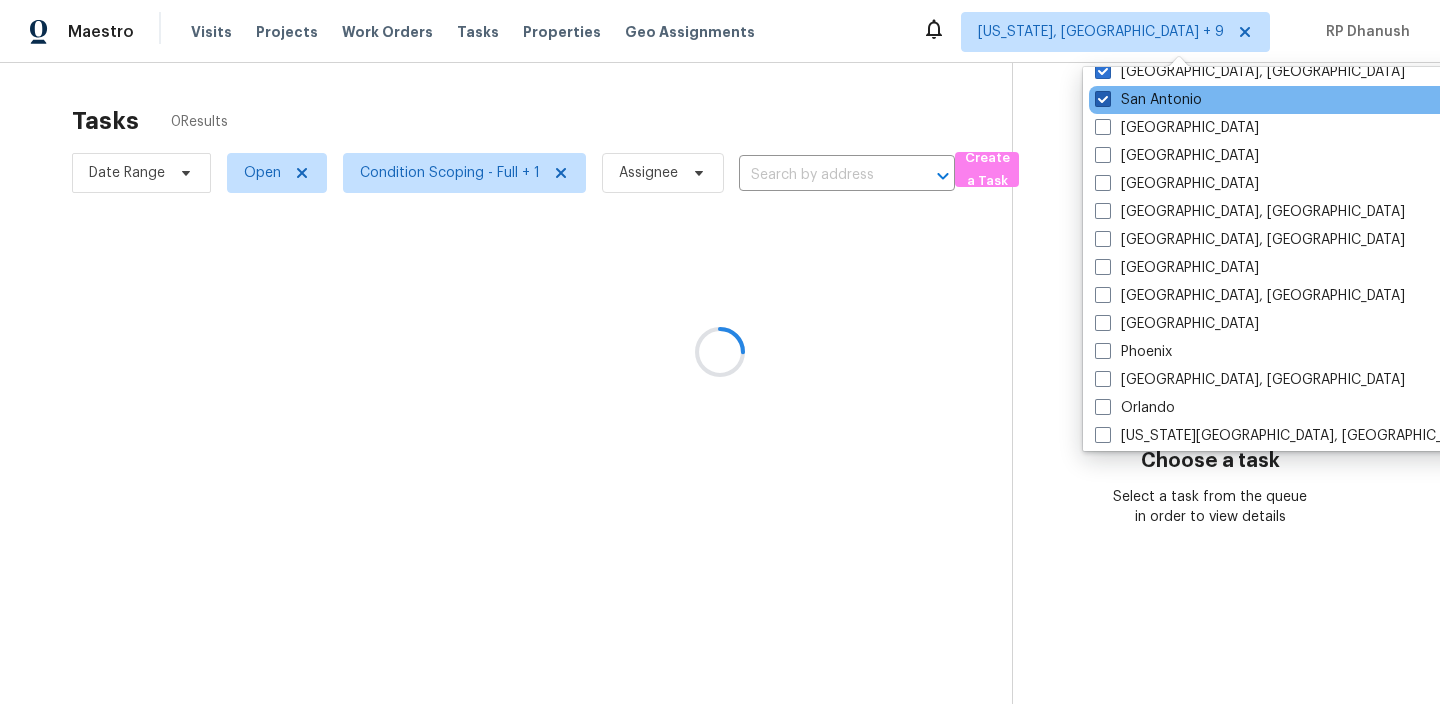 click on "San Antonio" at bounding box center (1148, 100) 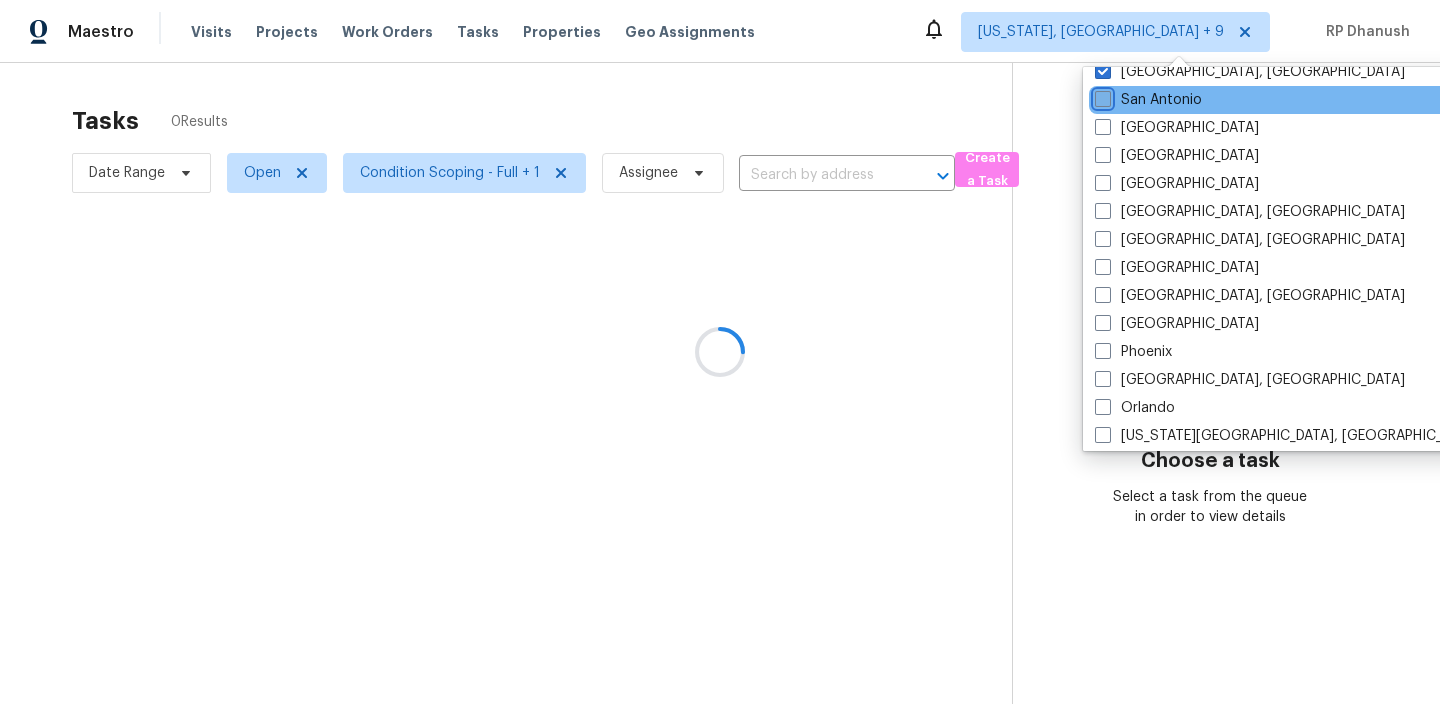 checkbox on "false" 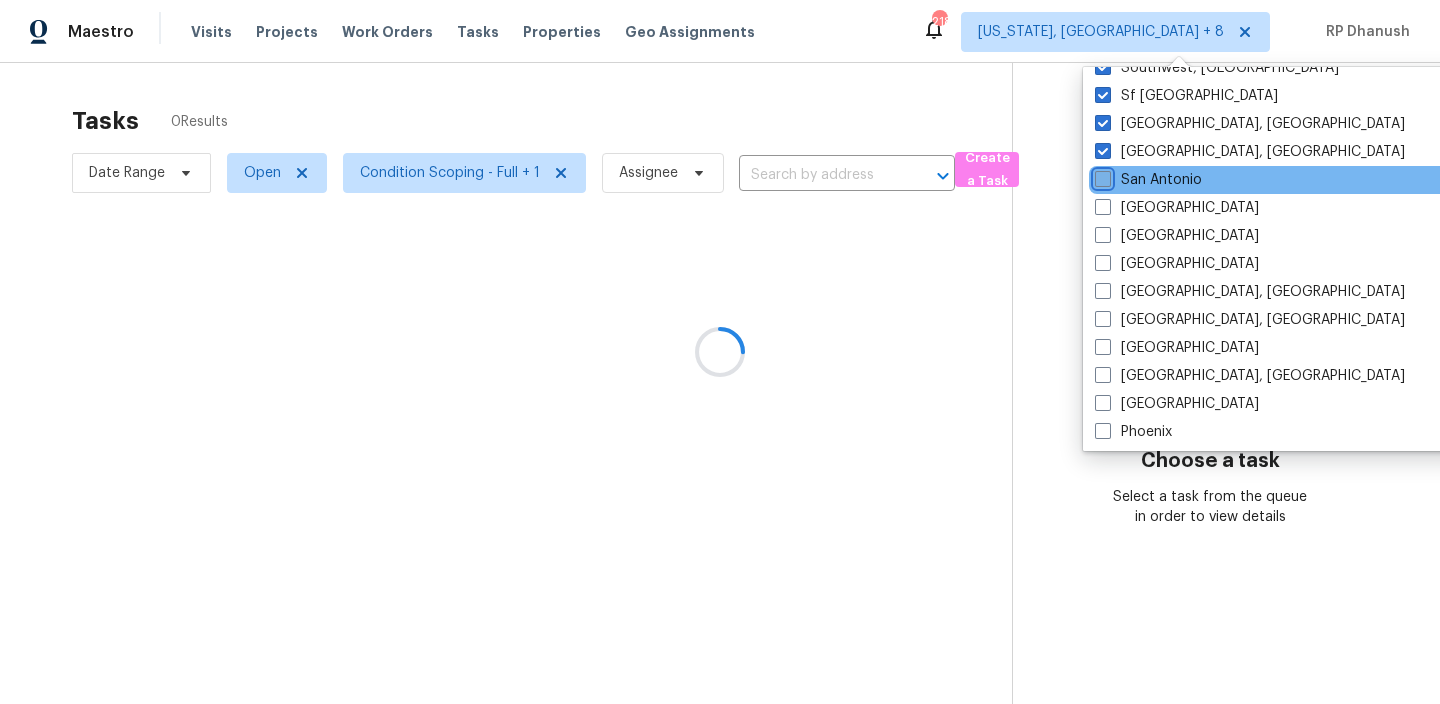 scroll, scrollTop: 121, scrollLeft: 0, axis: vertical 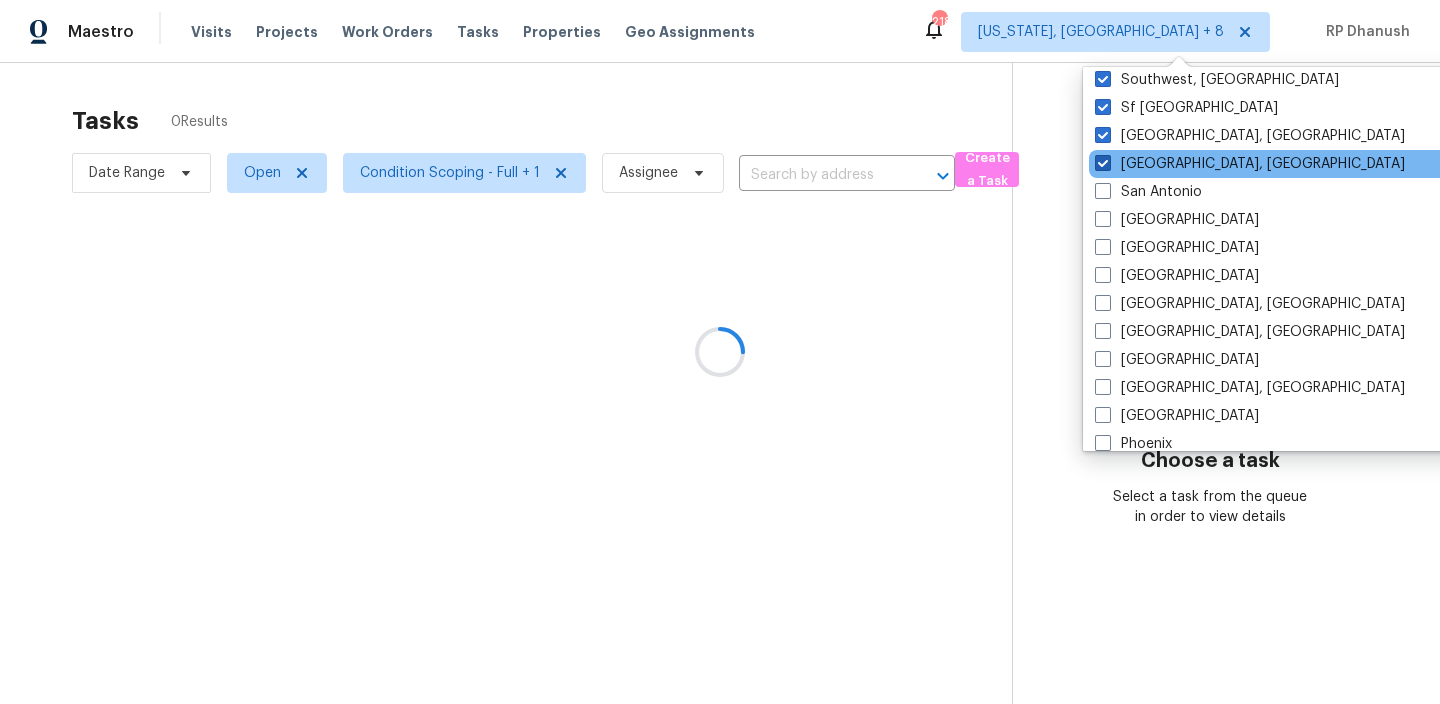 click on "San Diego, CA" at bounding box center [1250, 164] 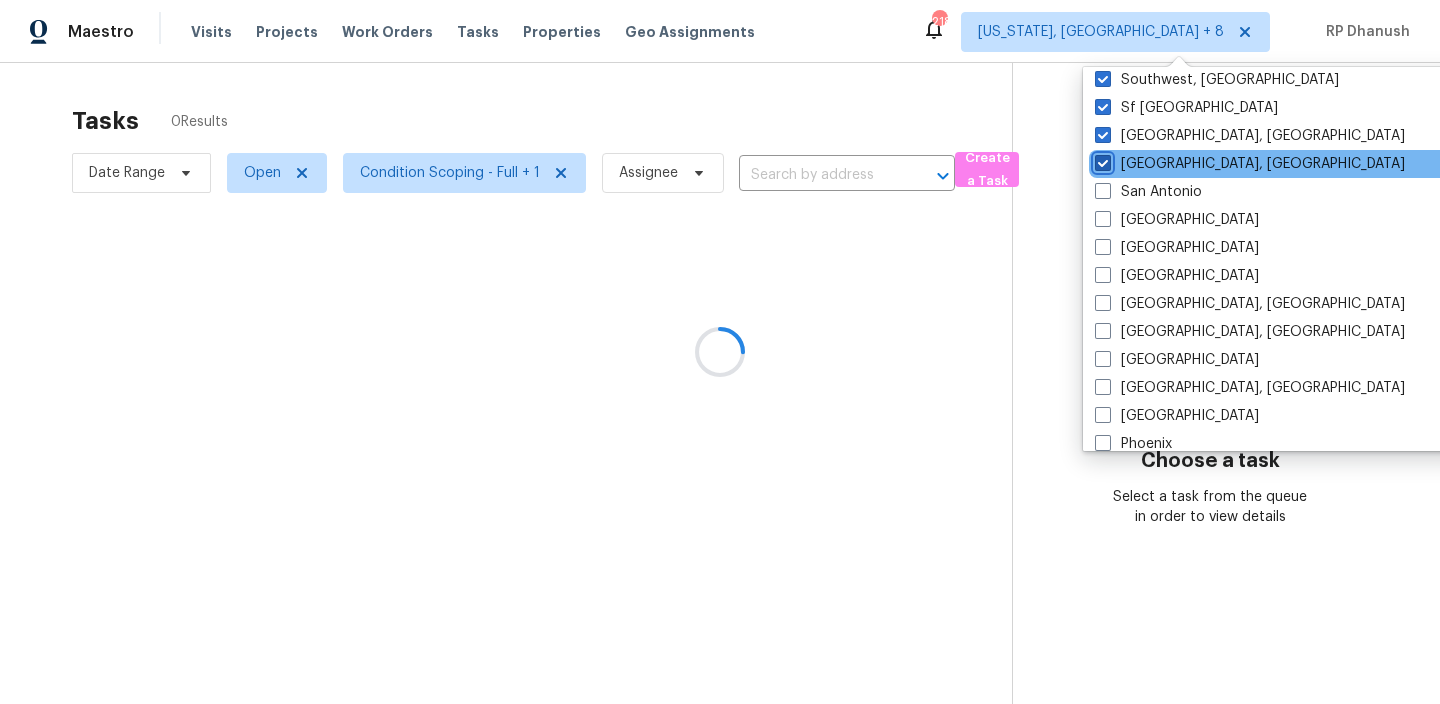 click on "San Diego, CA" at bounding box center [1101, 160] 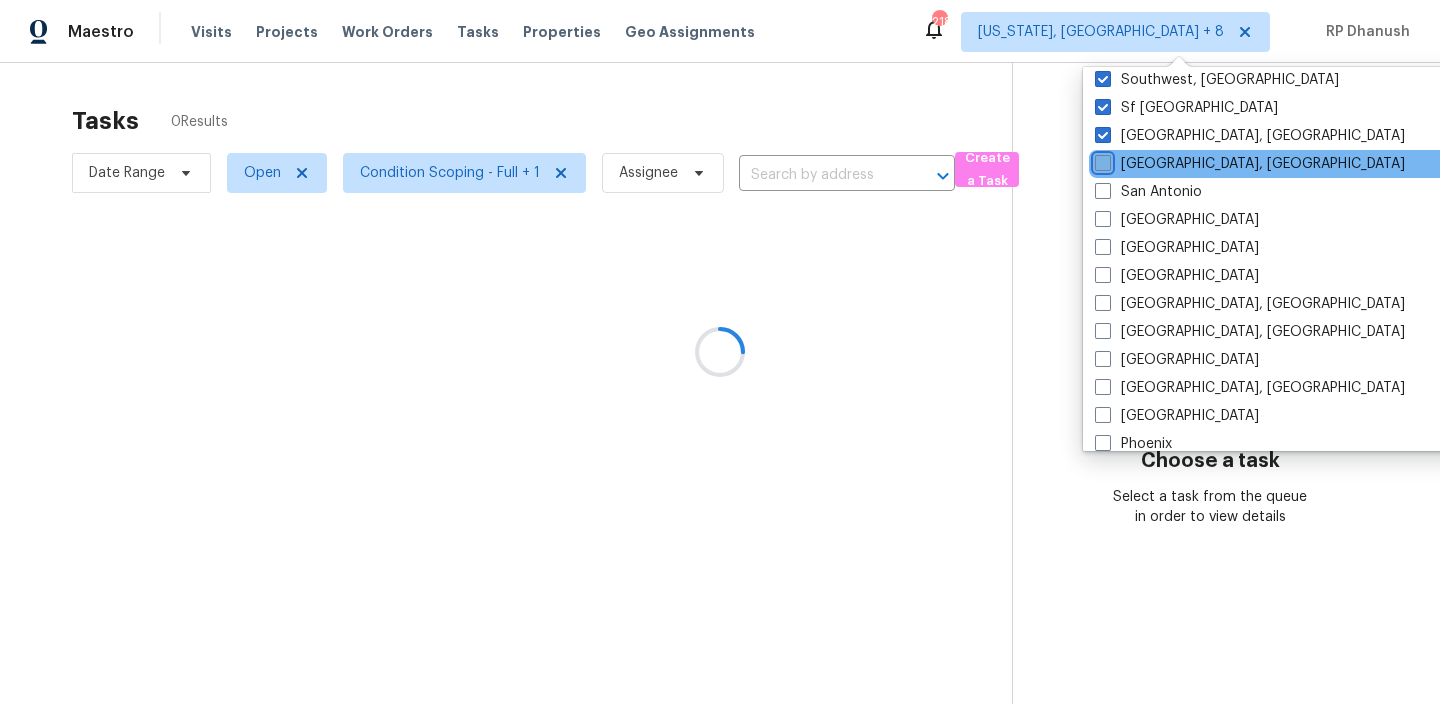 checkbox on "false" 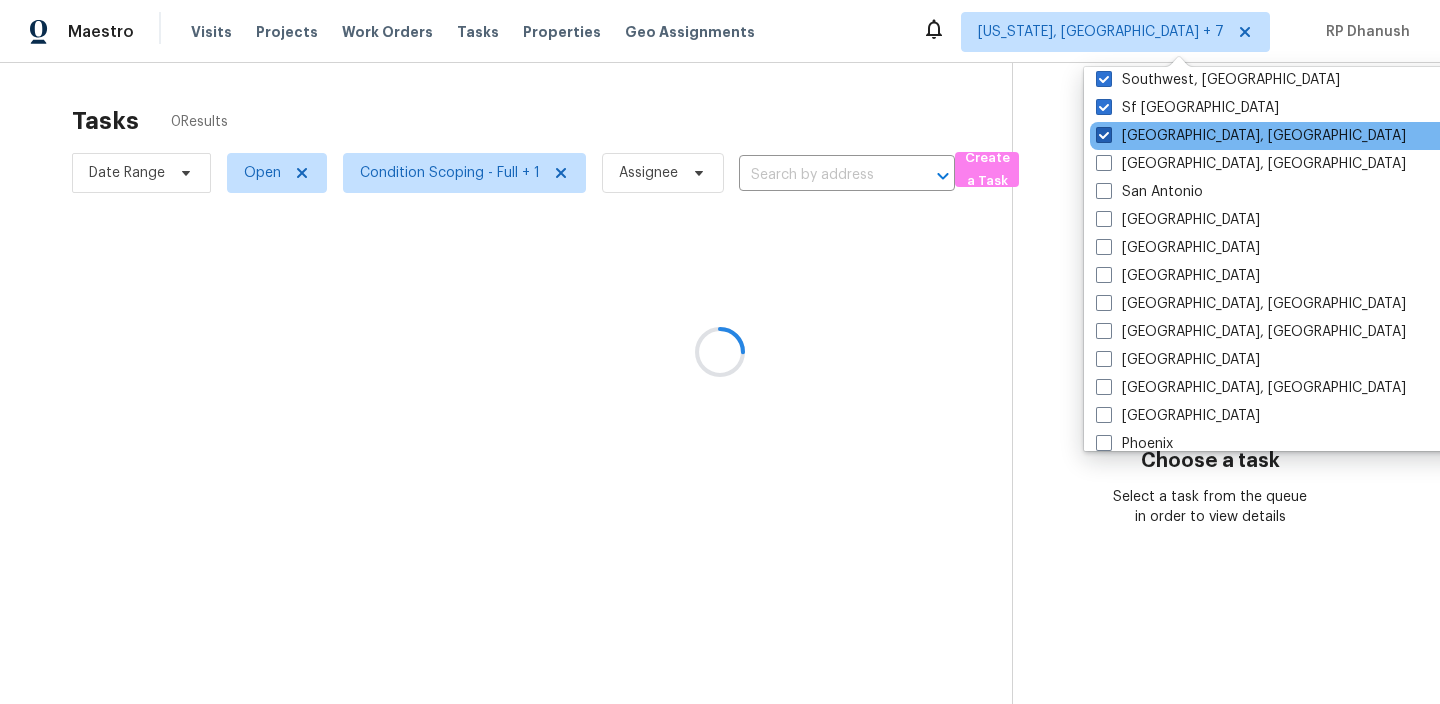 click on "Seattle, WA" at bounding box center (1251, 136) 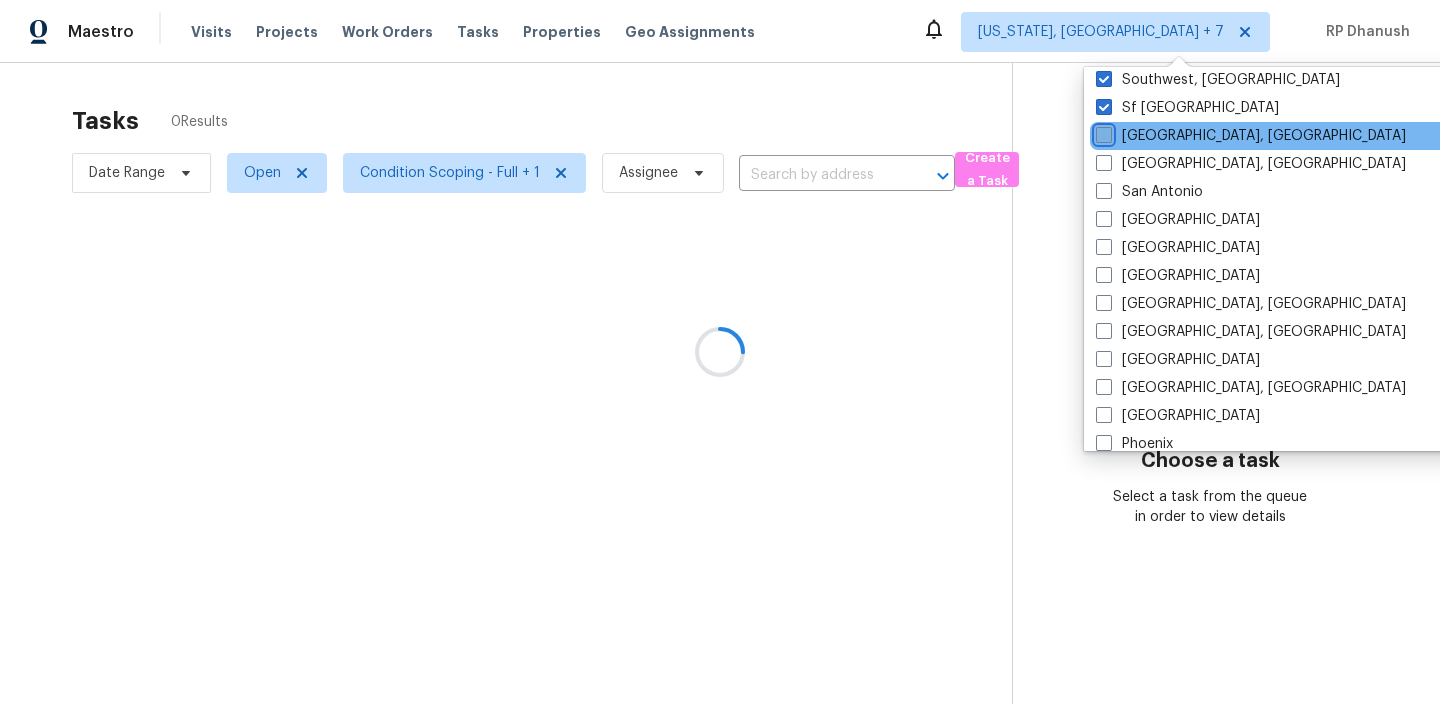 checkbox on "false" 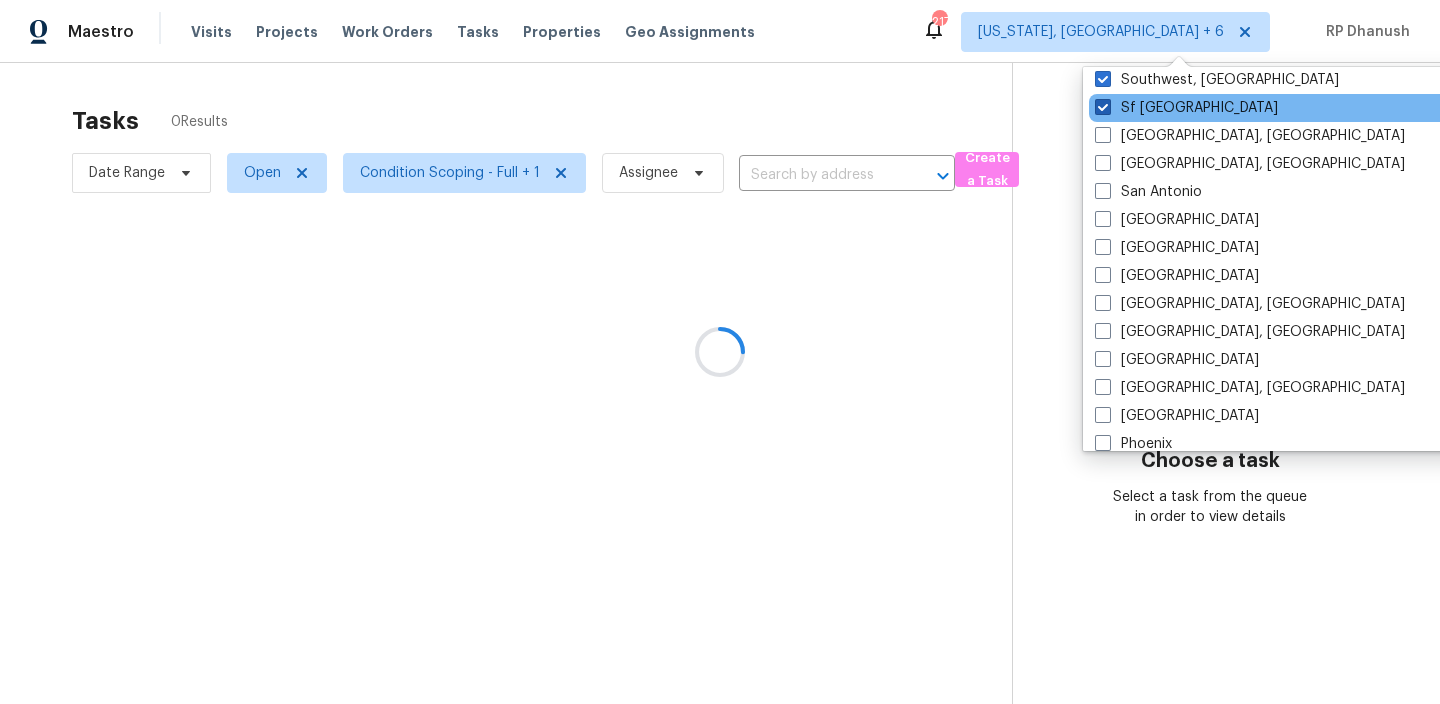 click on "Sf Bay Area" at bounding box center (1186, 108) 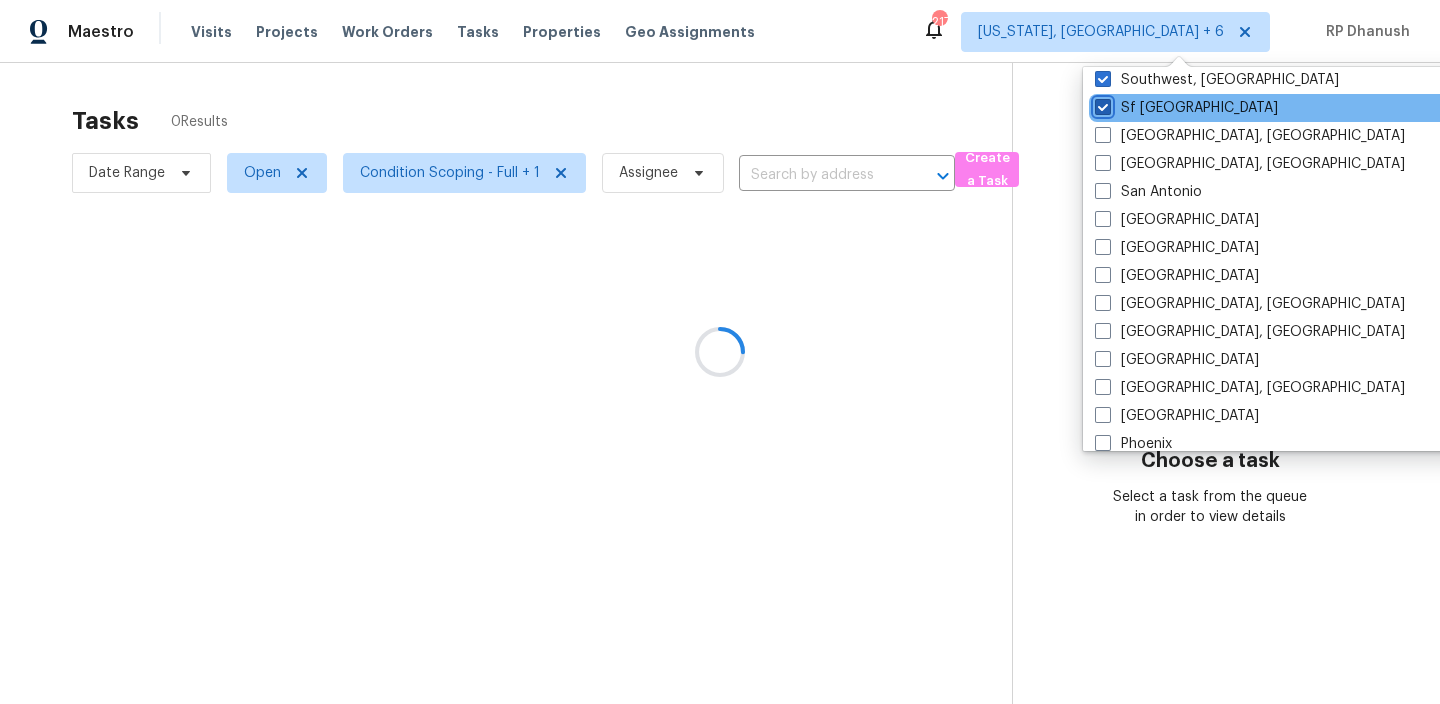 click on "Sf Bay Area" at bounding box center (1101, 104) 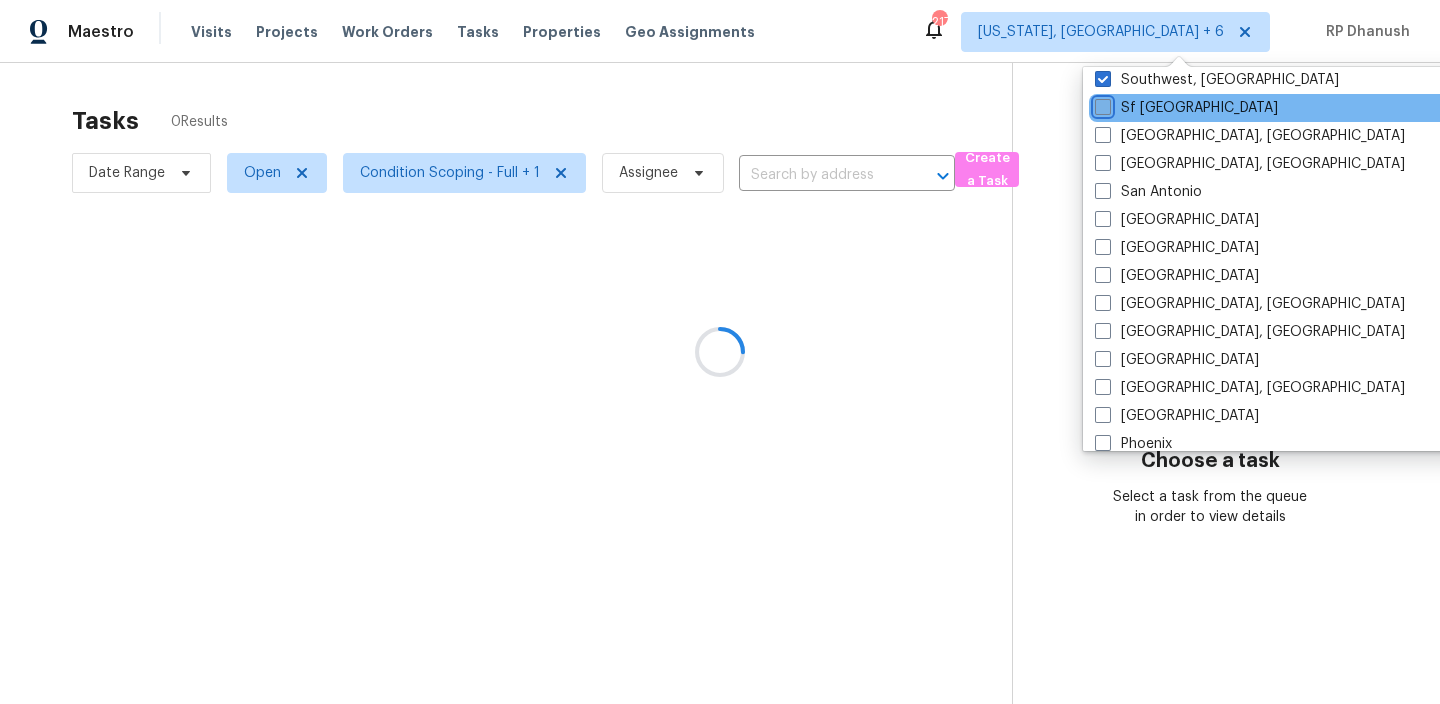 checkbox on "false" 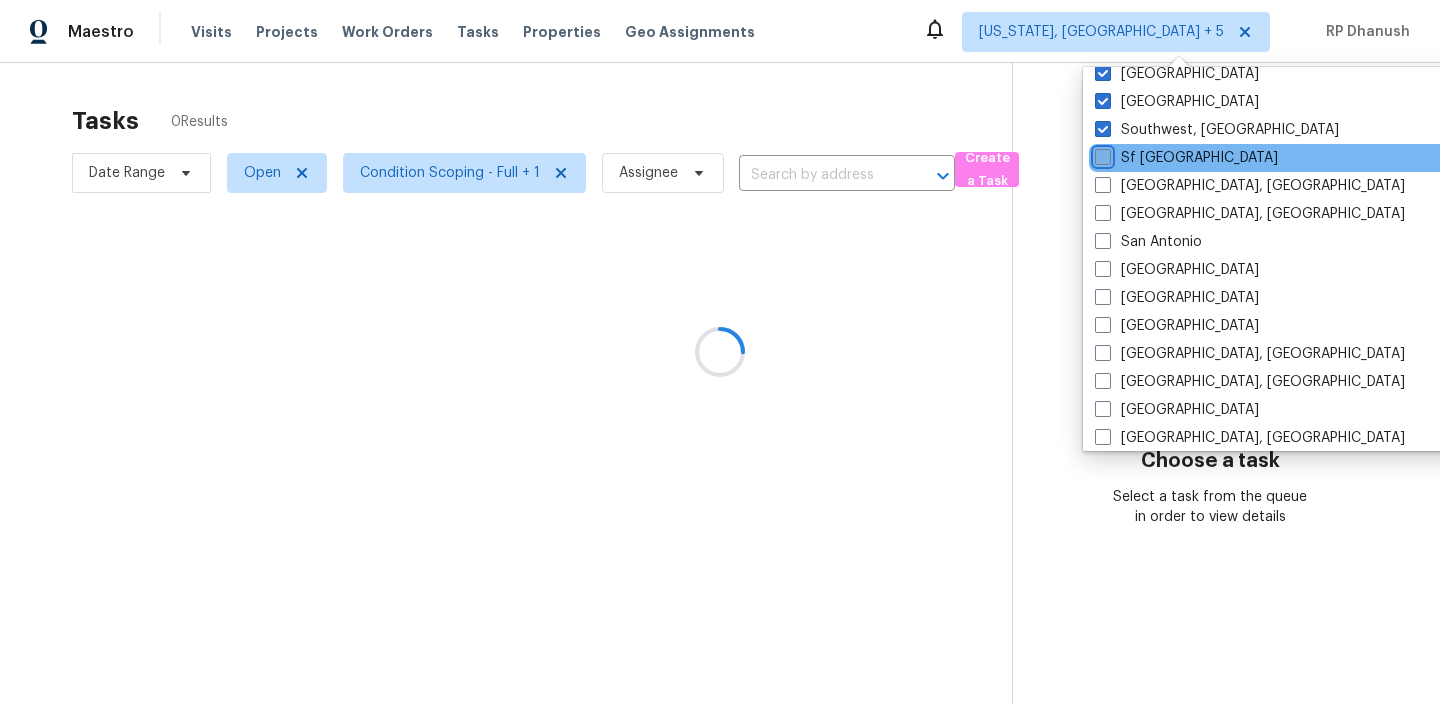 scroll, scrollTop: 45, scrollLeft: 0, axis: vertical 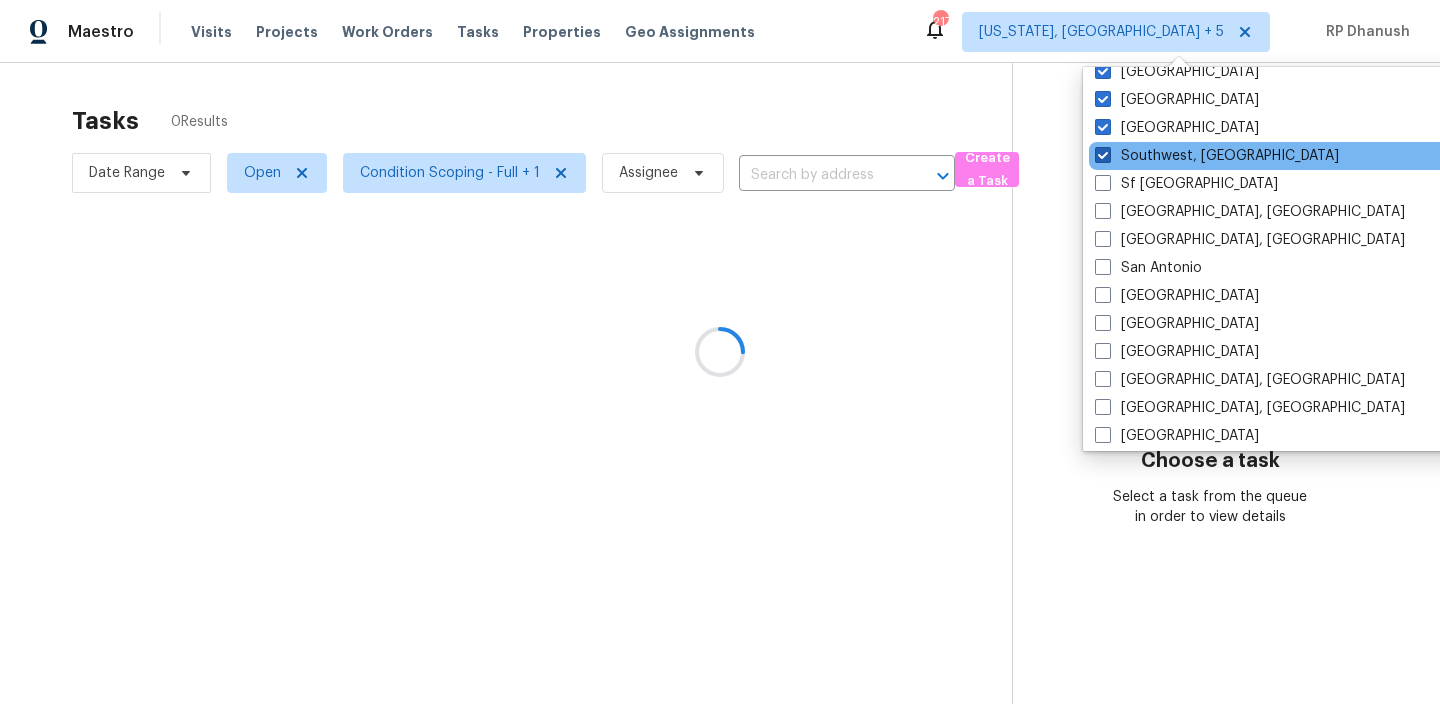 click on "Southwest, FL" at bounding box center [1217, 156] 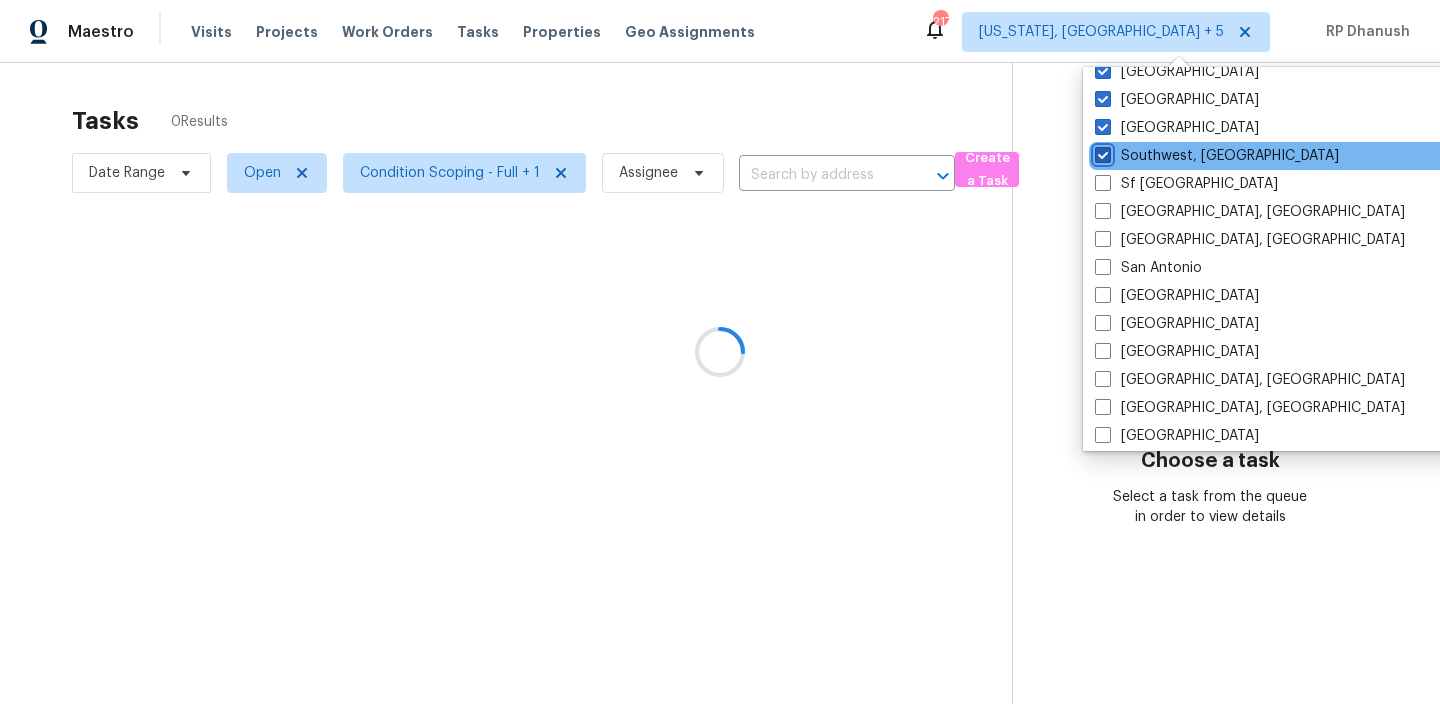 click on "Southwest, FL" at bounding box center [1101, 152] 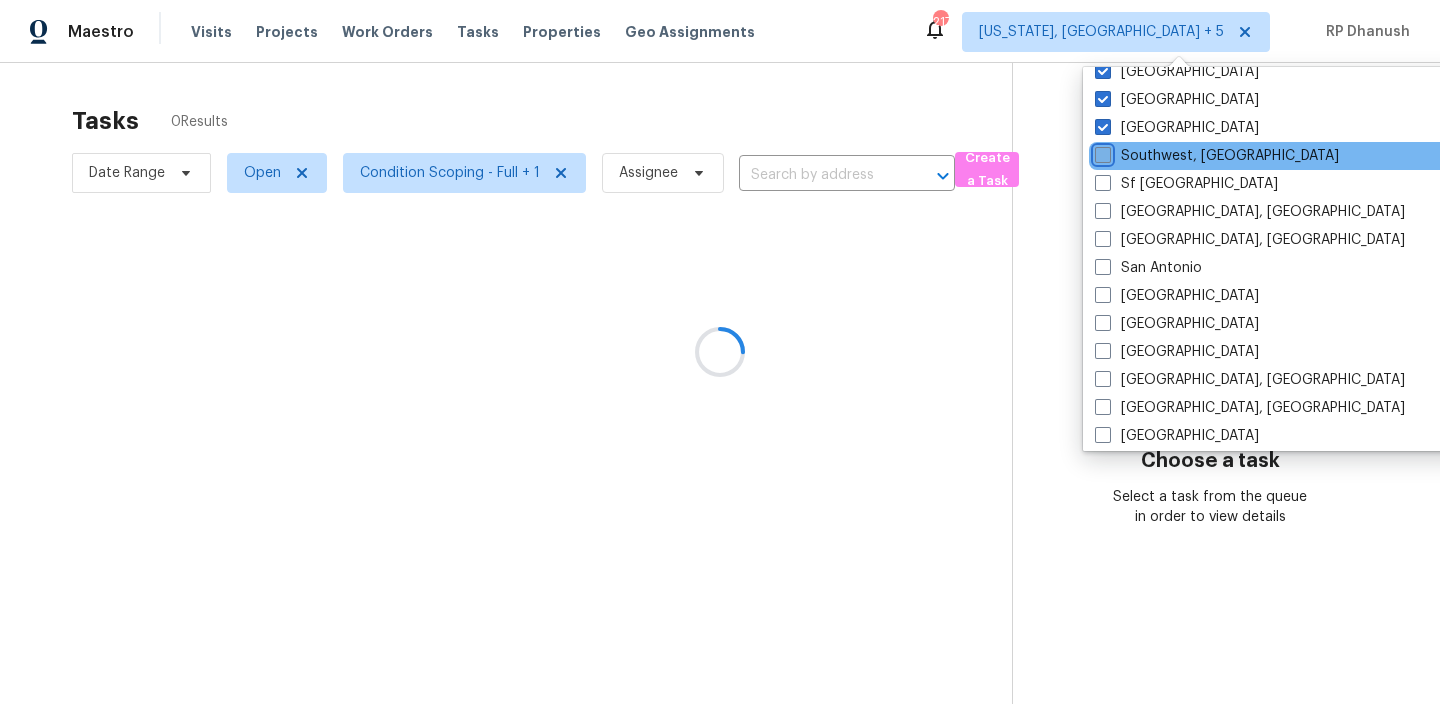 checkbox on "false" 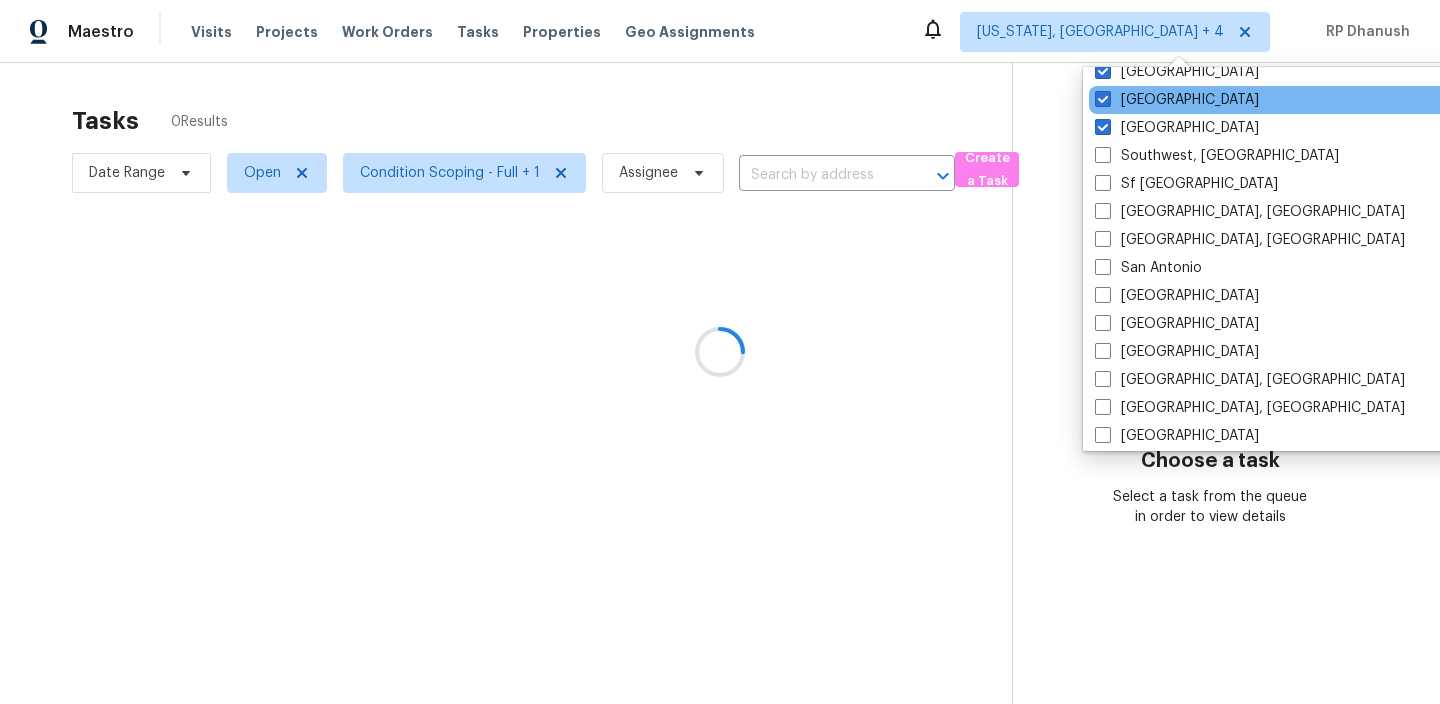 drag, startPoint x: 1117, startPoint y: 126, endPoint x: 1117, endPoint y: 112, distance: 14 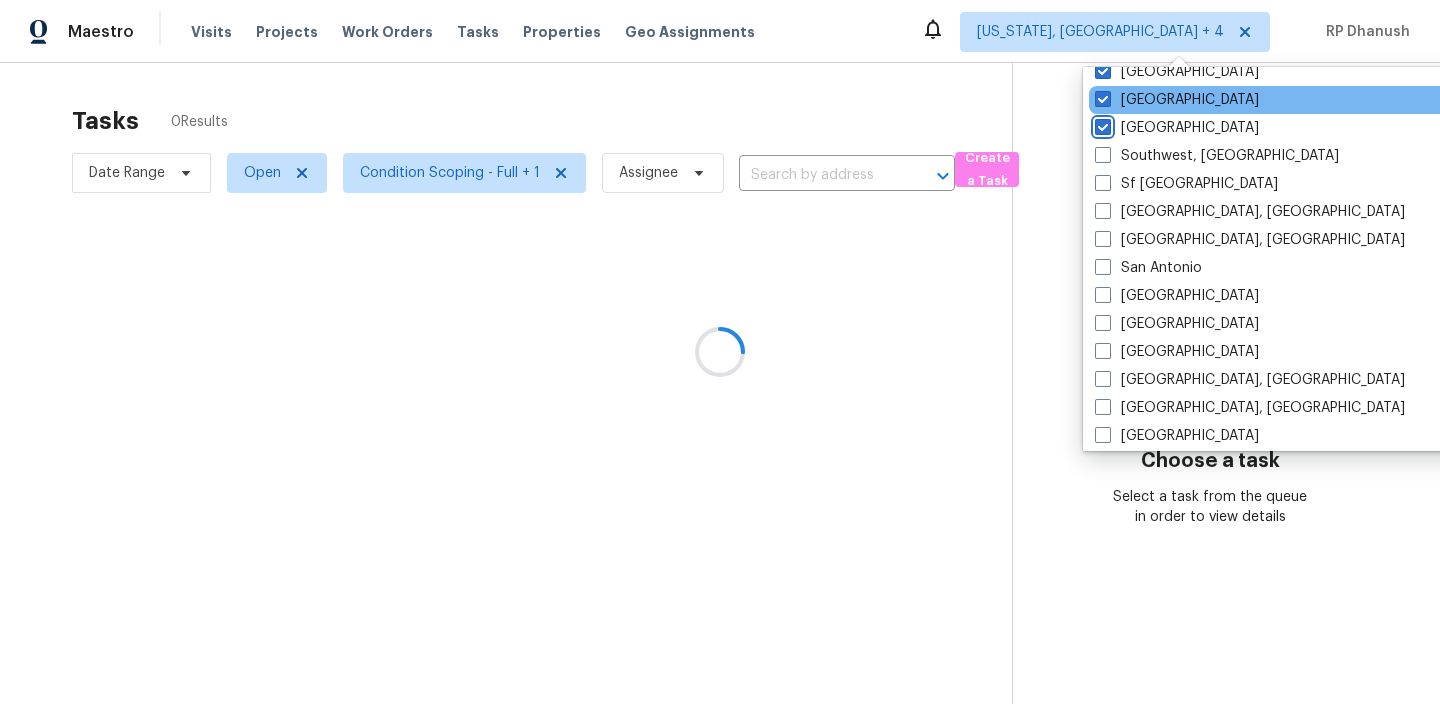 click on "St Louis" at bounding box center (1101, 124) 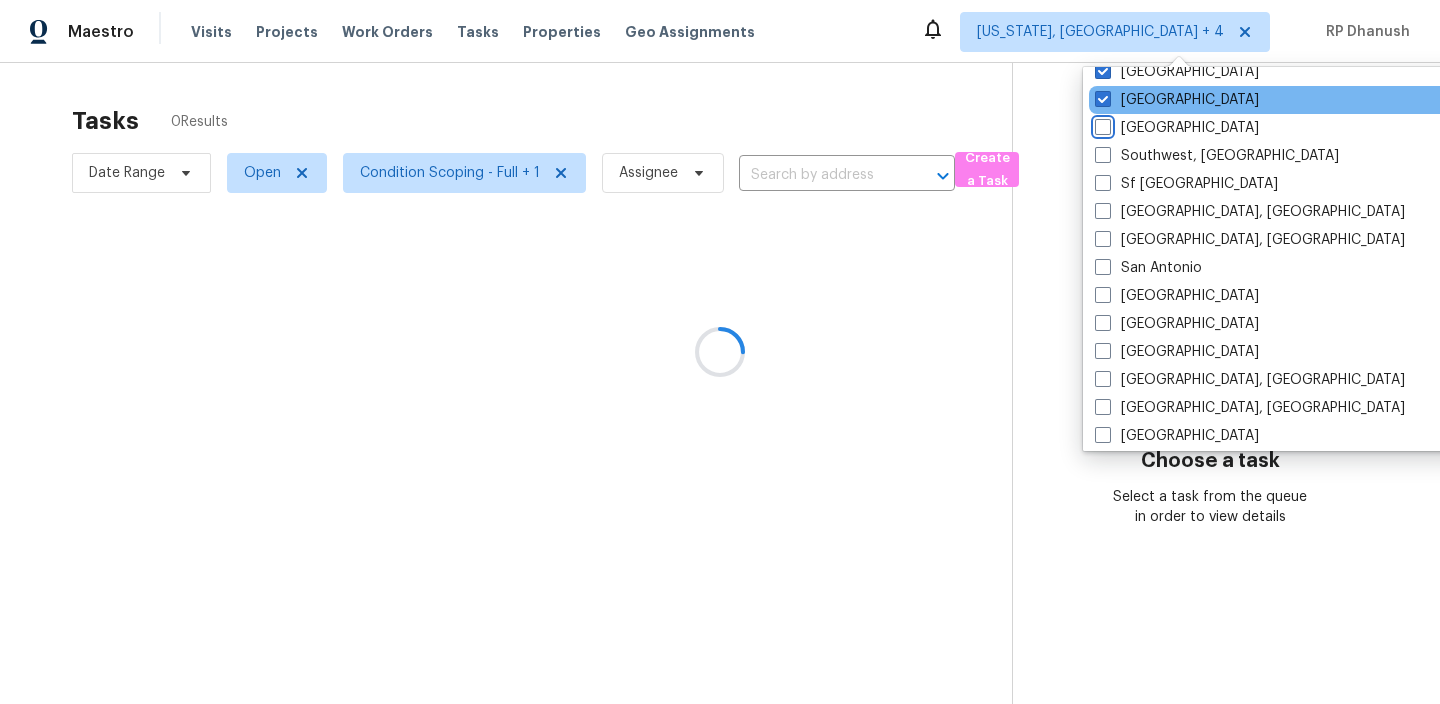 checkbox on "false" 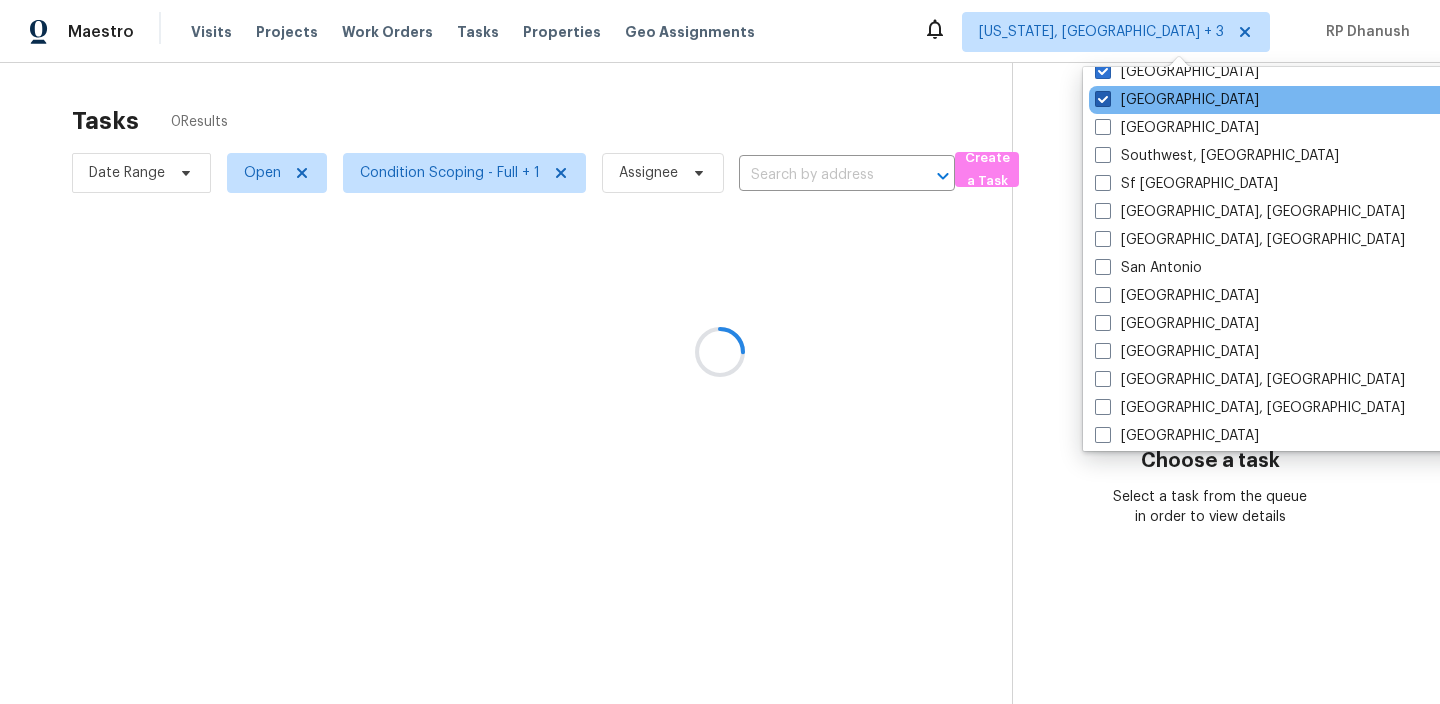 click on "Tampa" at bounding box center [1177, 100] 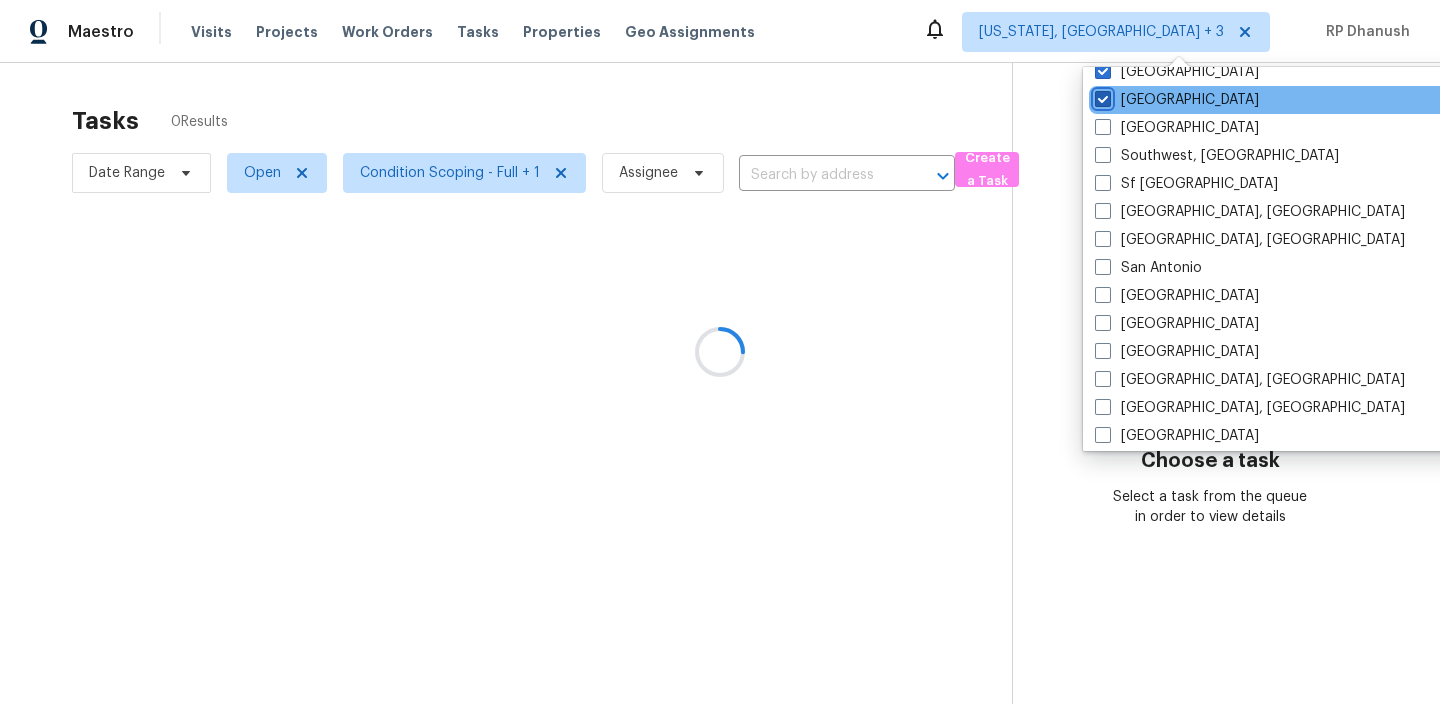 click on "Tampa" at bounding box center (1101, 96) 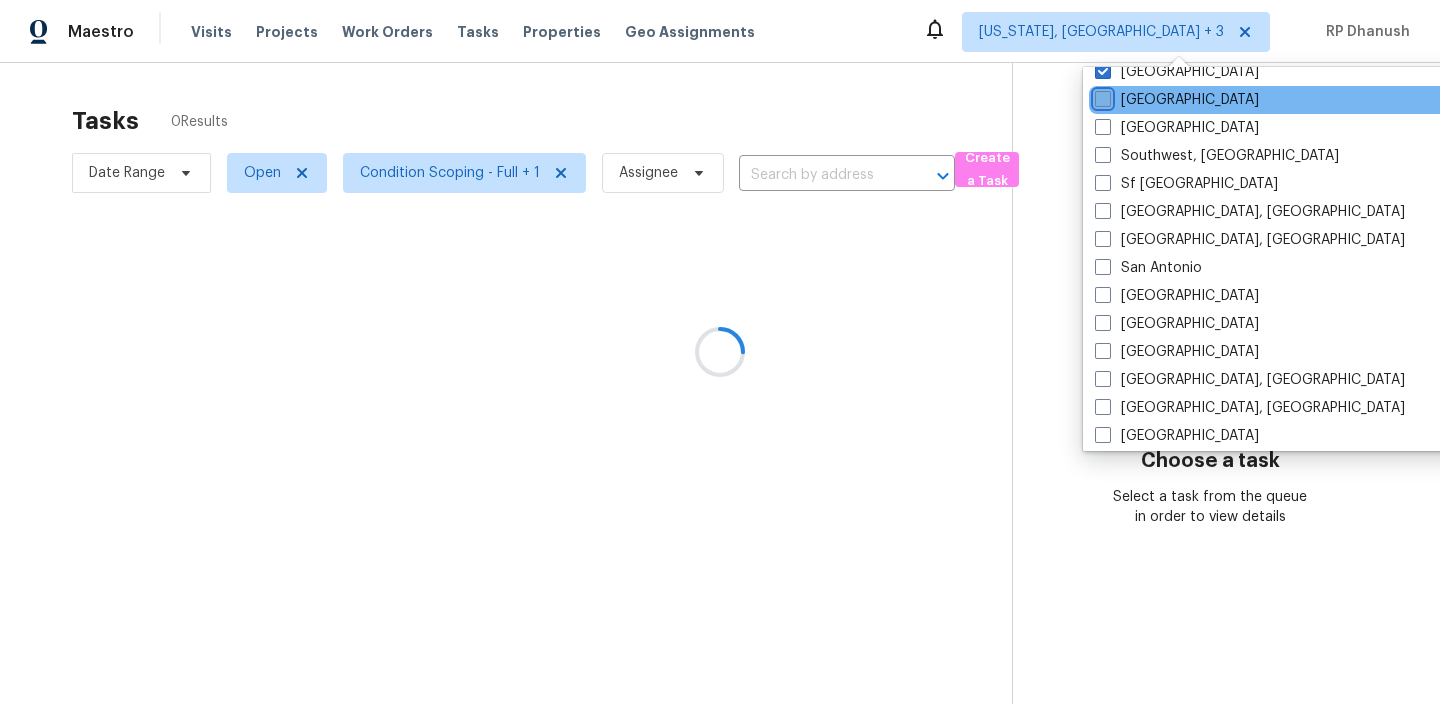checkbox on "false" 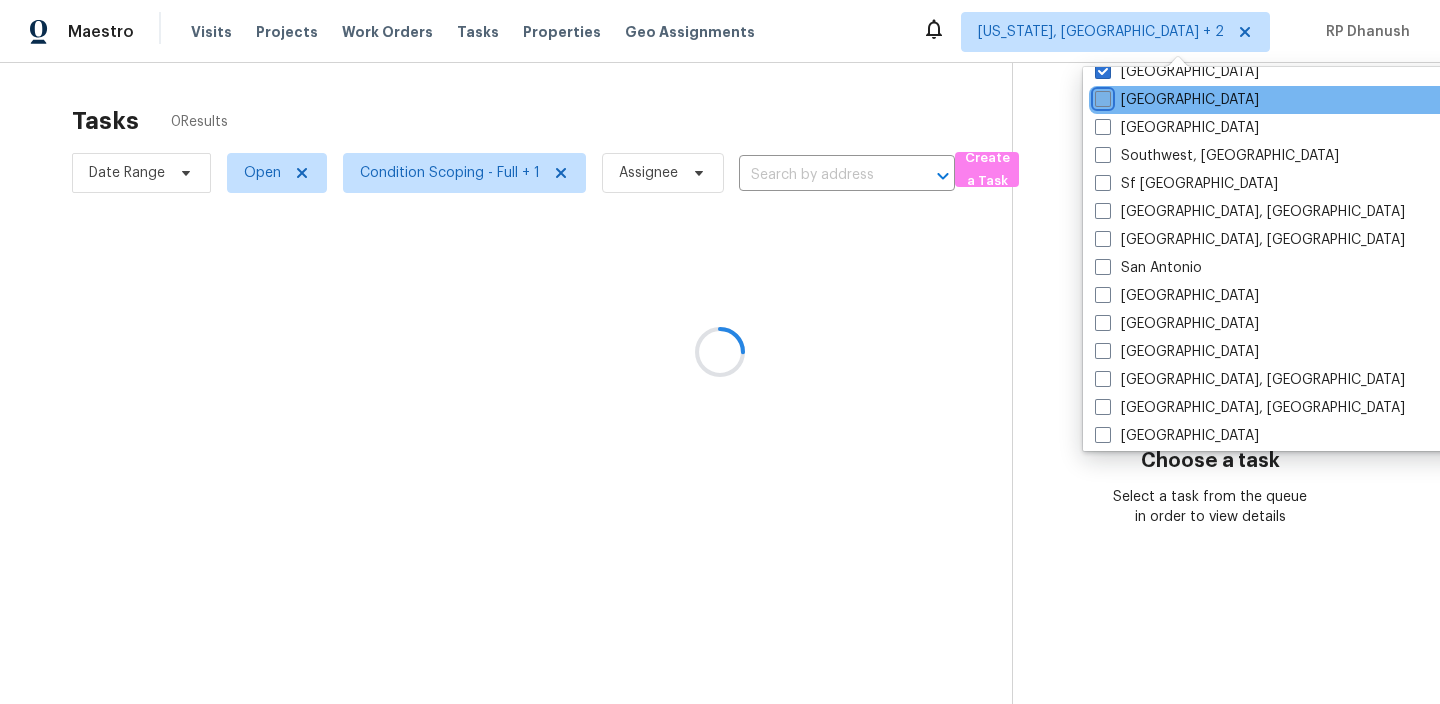 scroll, scrollTop: 0, scrollLeft: 0, axis: both 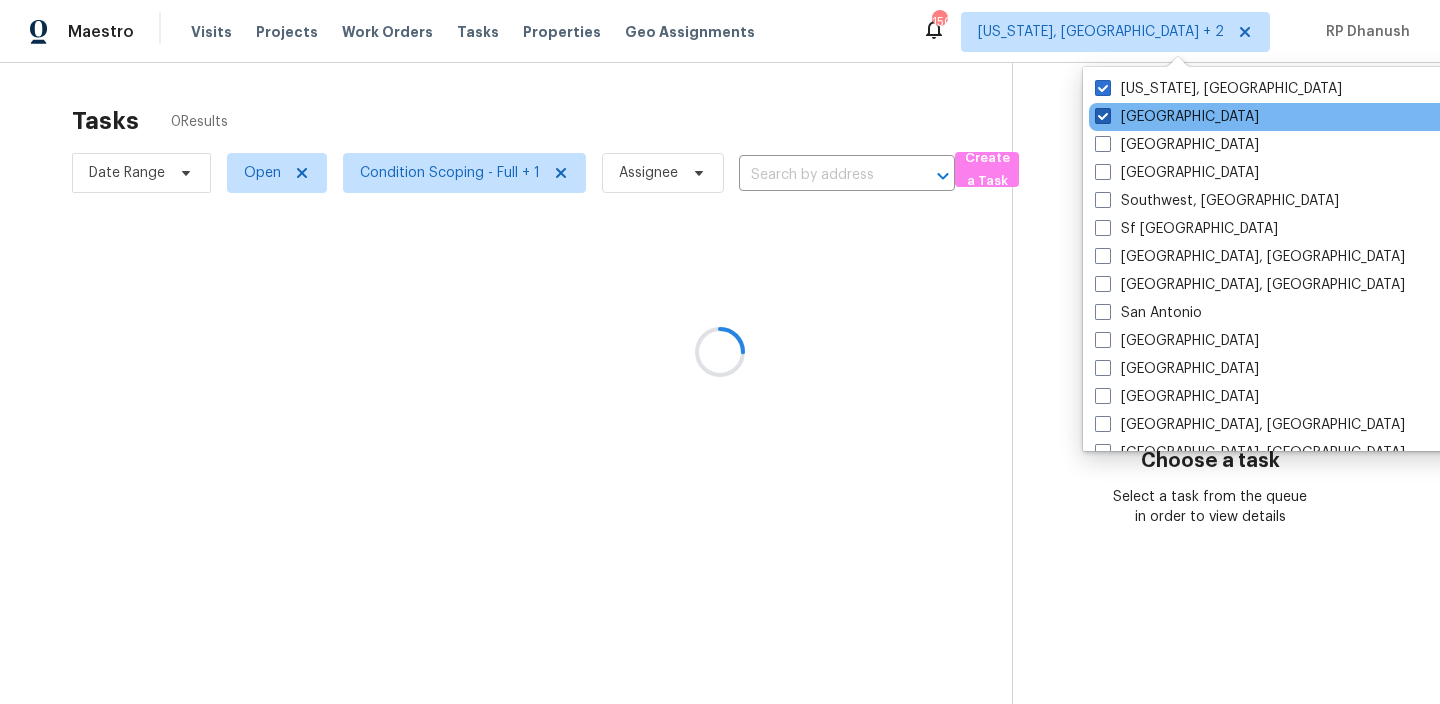 click on "Tucson" at bounding box center [1177, 117] 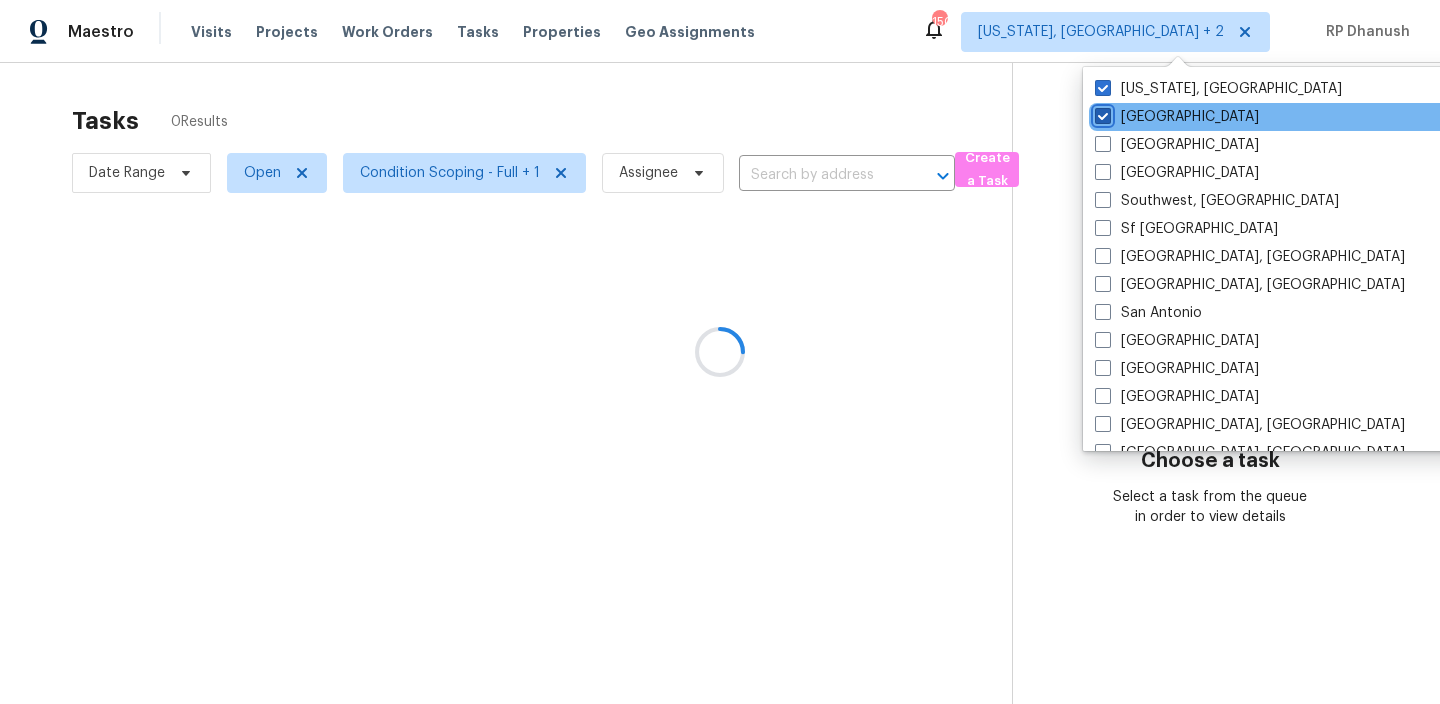 click on "Tucson" at bounding box center [1101, 113] 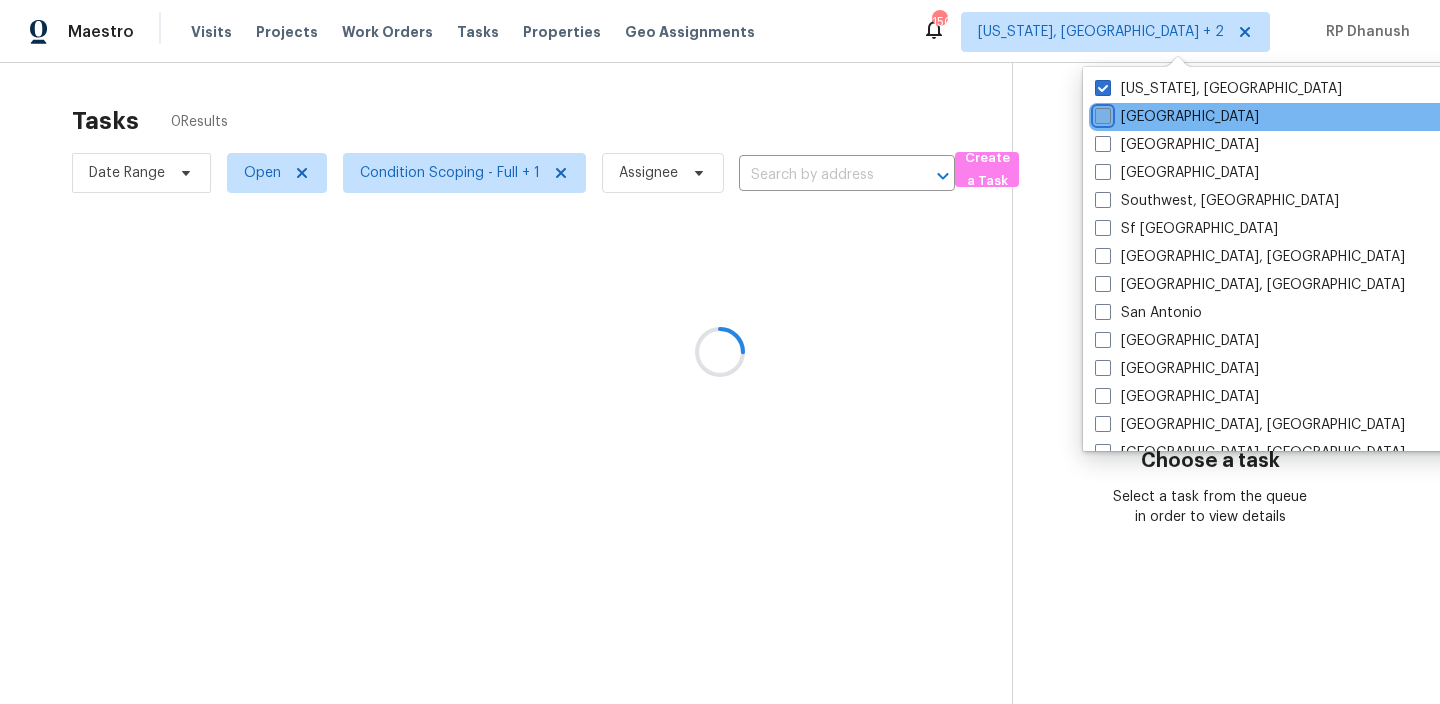 checkbox on "false" 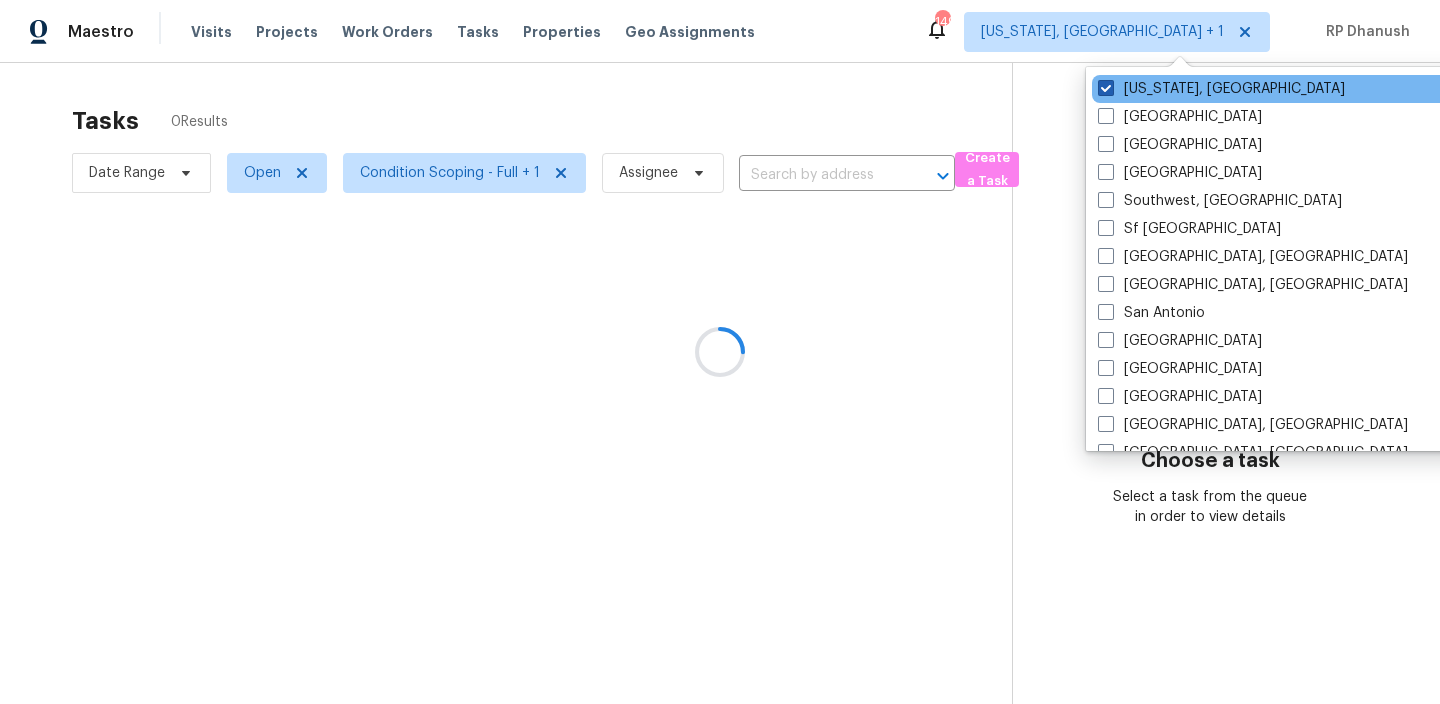 click on "Washington, DC" at bounding box center [1221, 89] 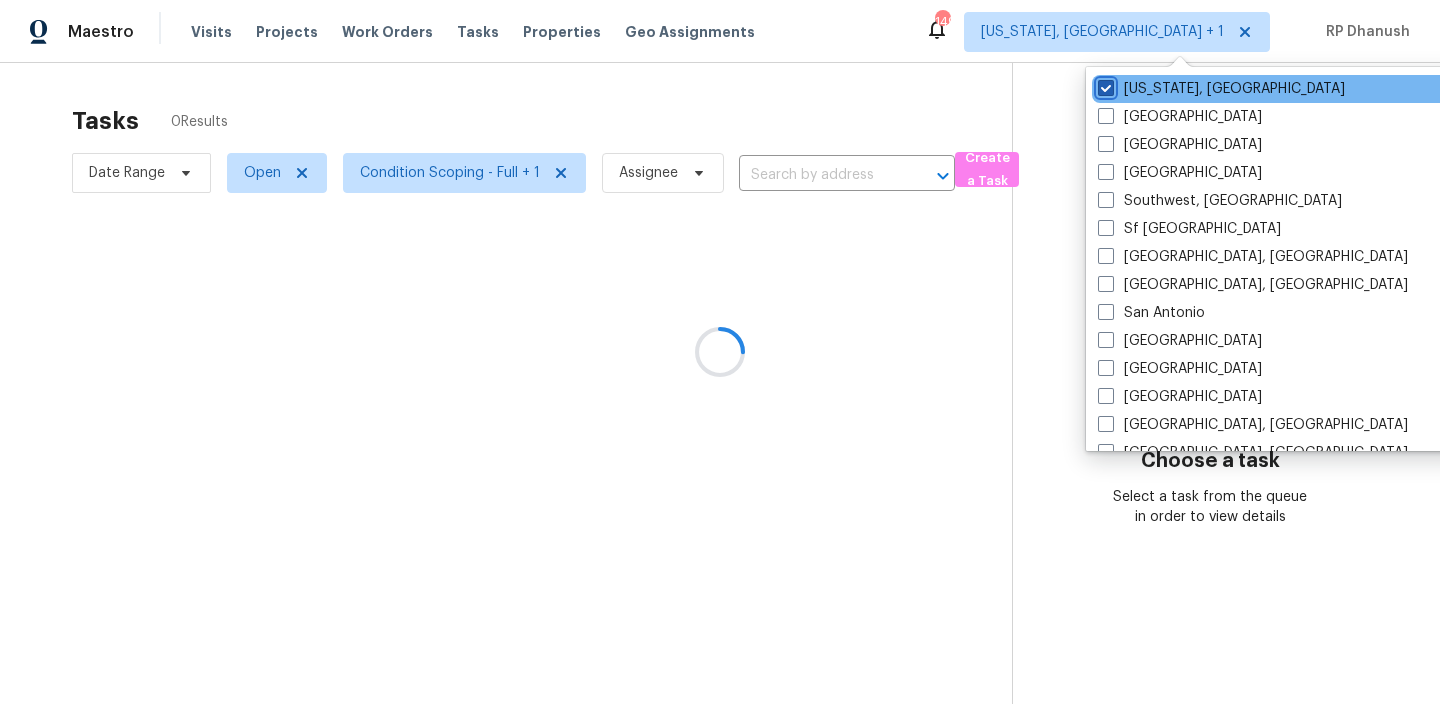 click on "Washington, DC" at bounding box center [1104, 85] 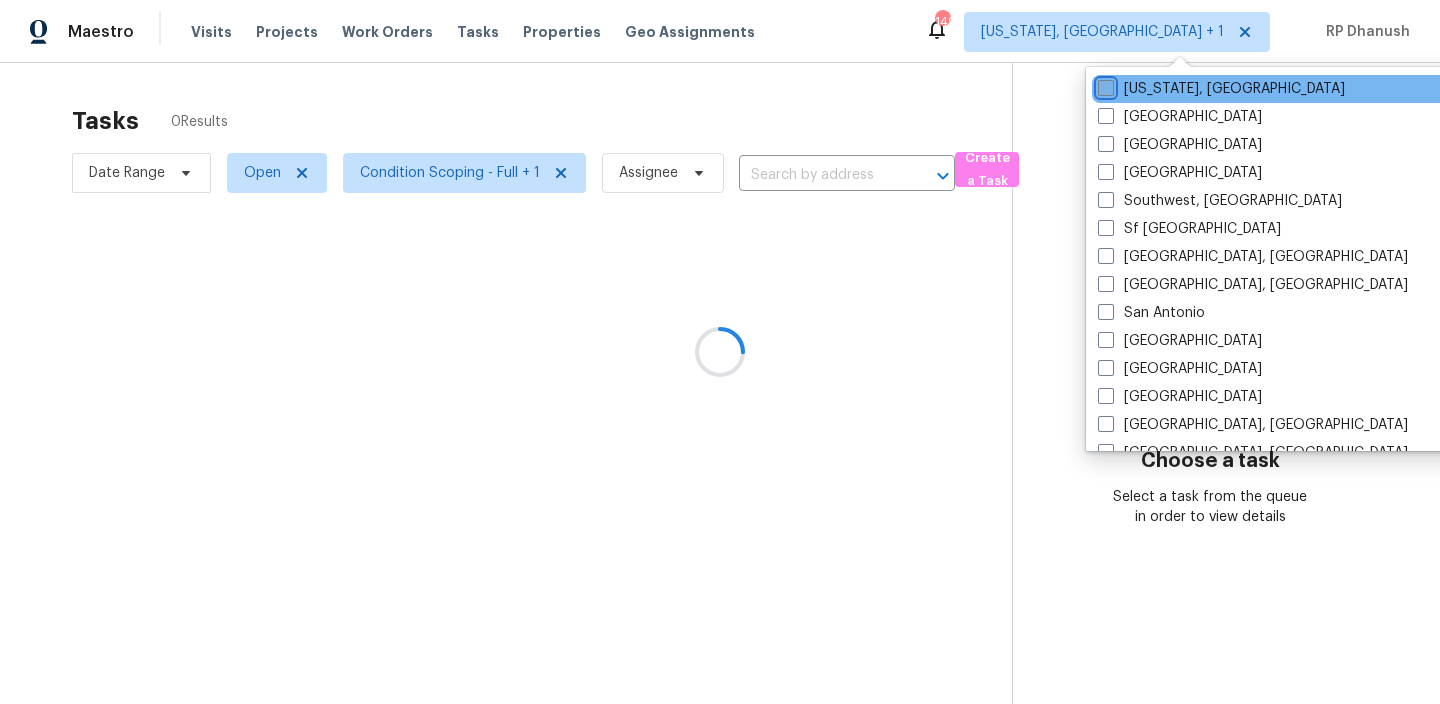checkbox on "false" 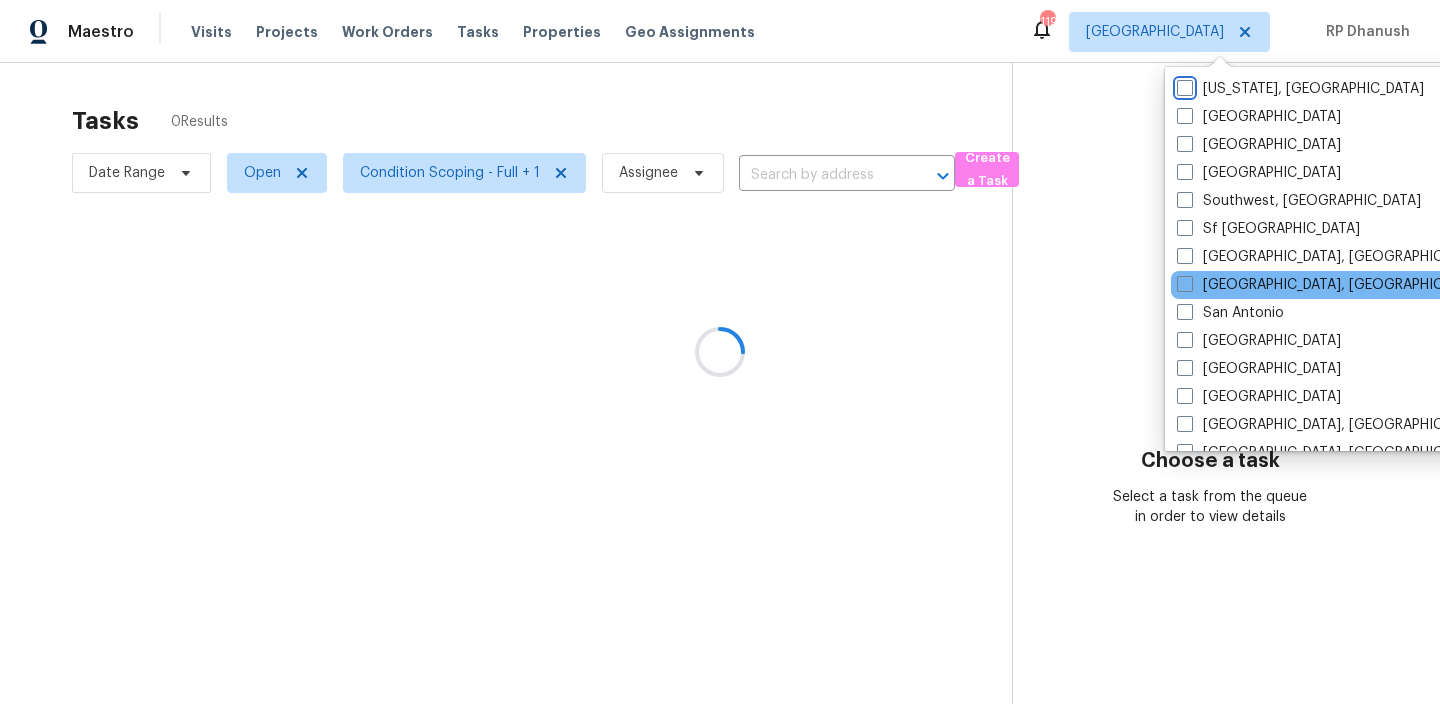 scroll, scrollTop: 1340, scrollLeft: 0, axis: vertical 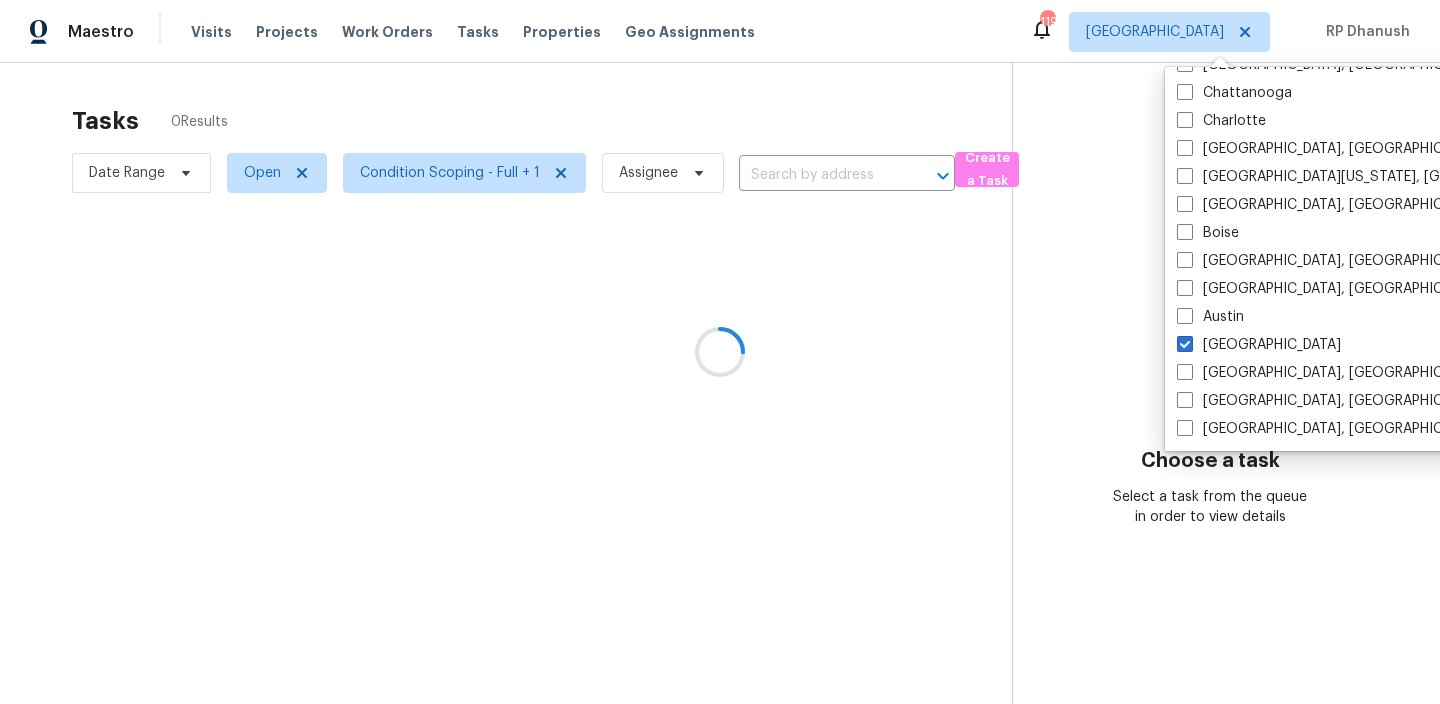 click at bounding box center [720, 352] 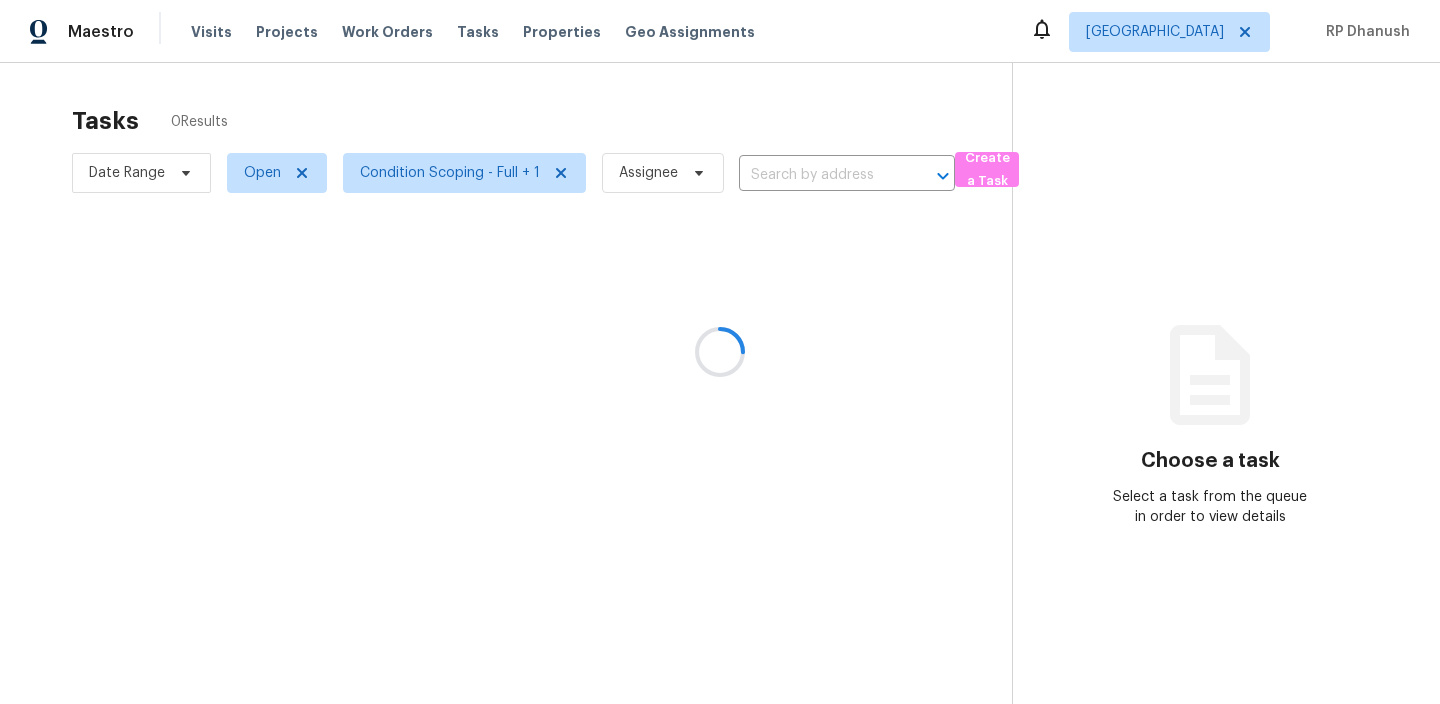 scroll, scrollTop: 0, scrollLeft: 0, axis: both 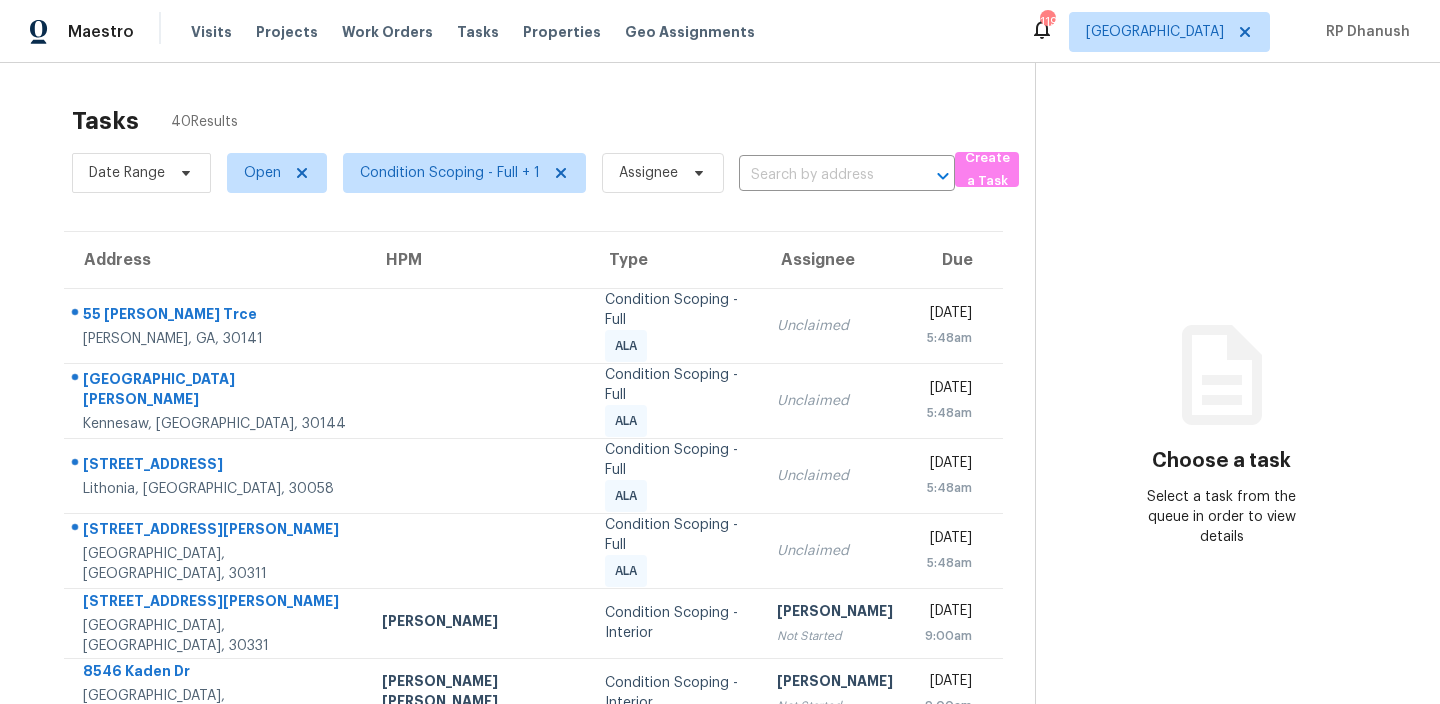 click on "Choose a task Select a task from the queue in order to view details" at bounding box center (1222, 455) 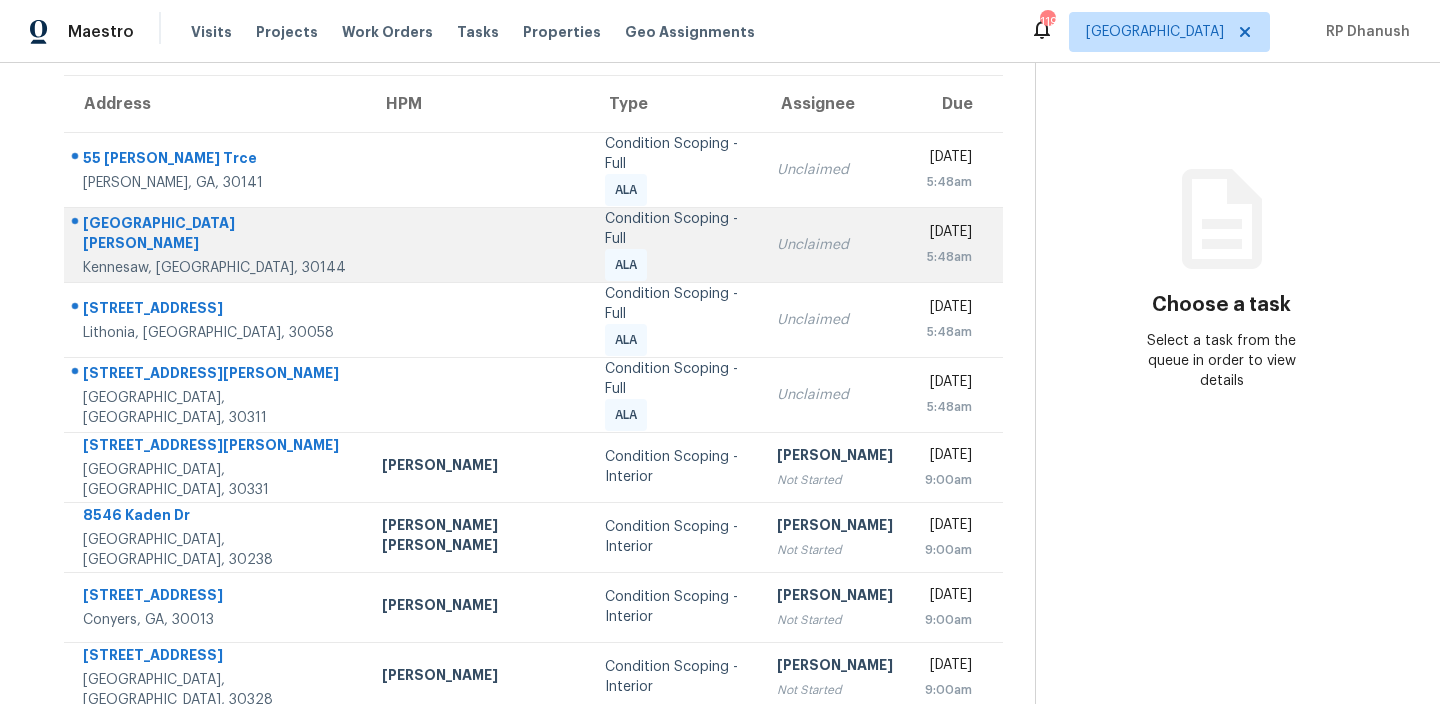 scroll, scrollTop: 0, scrollLeft: 0, axis: both 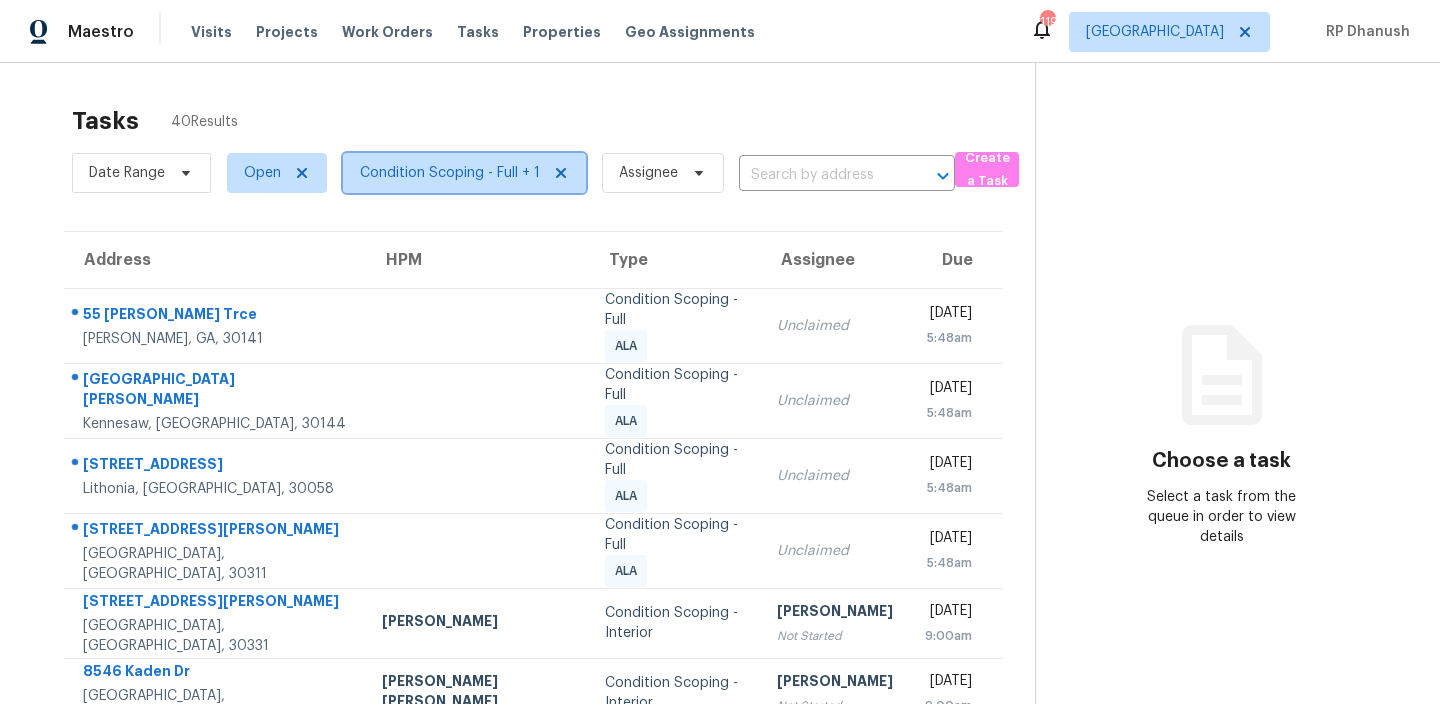 click on "Condition Scoping - Full + 1" at bounding box center (464, 173) 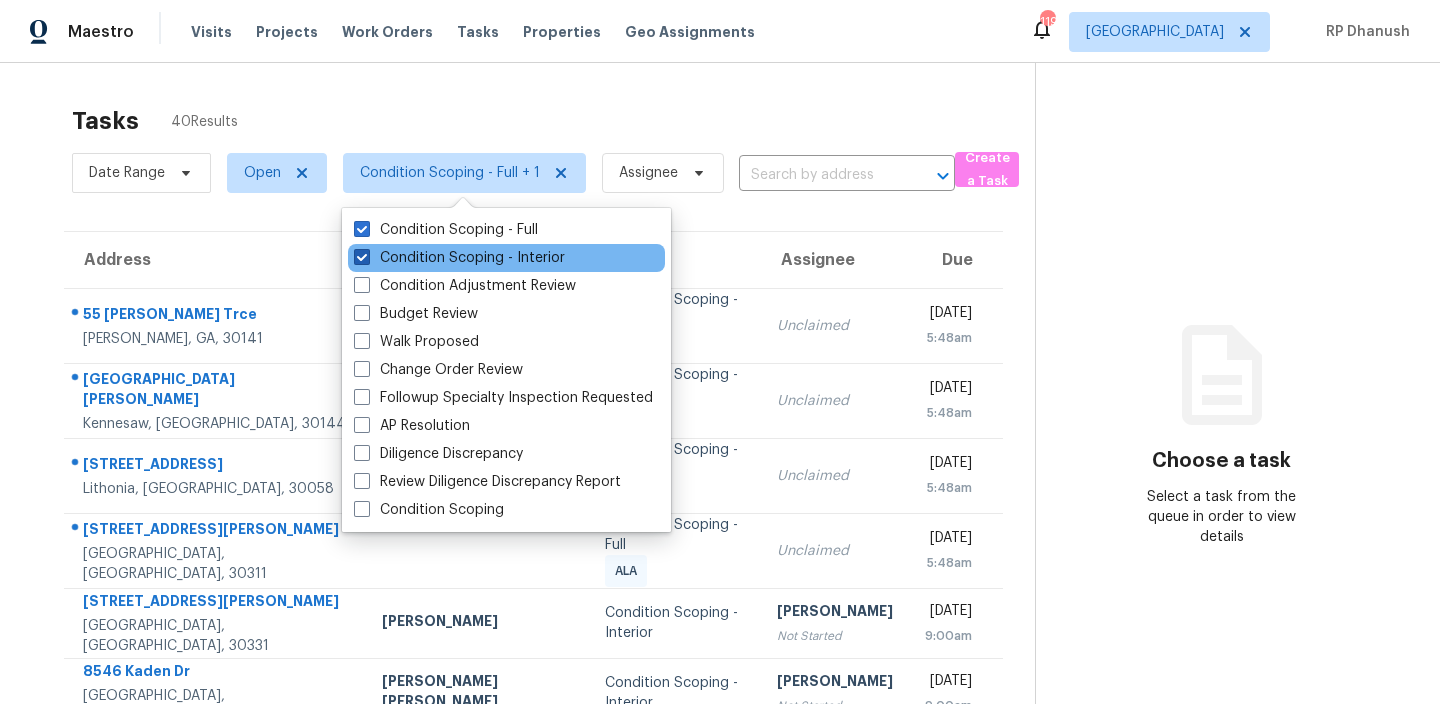 click on "Condition Scoping - Interior" at bounding box center (459, 258) 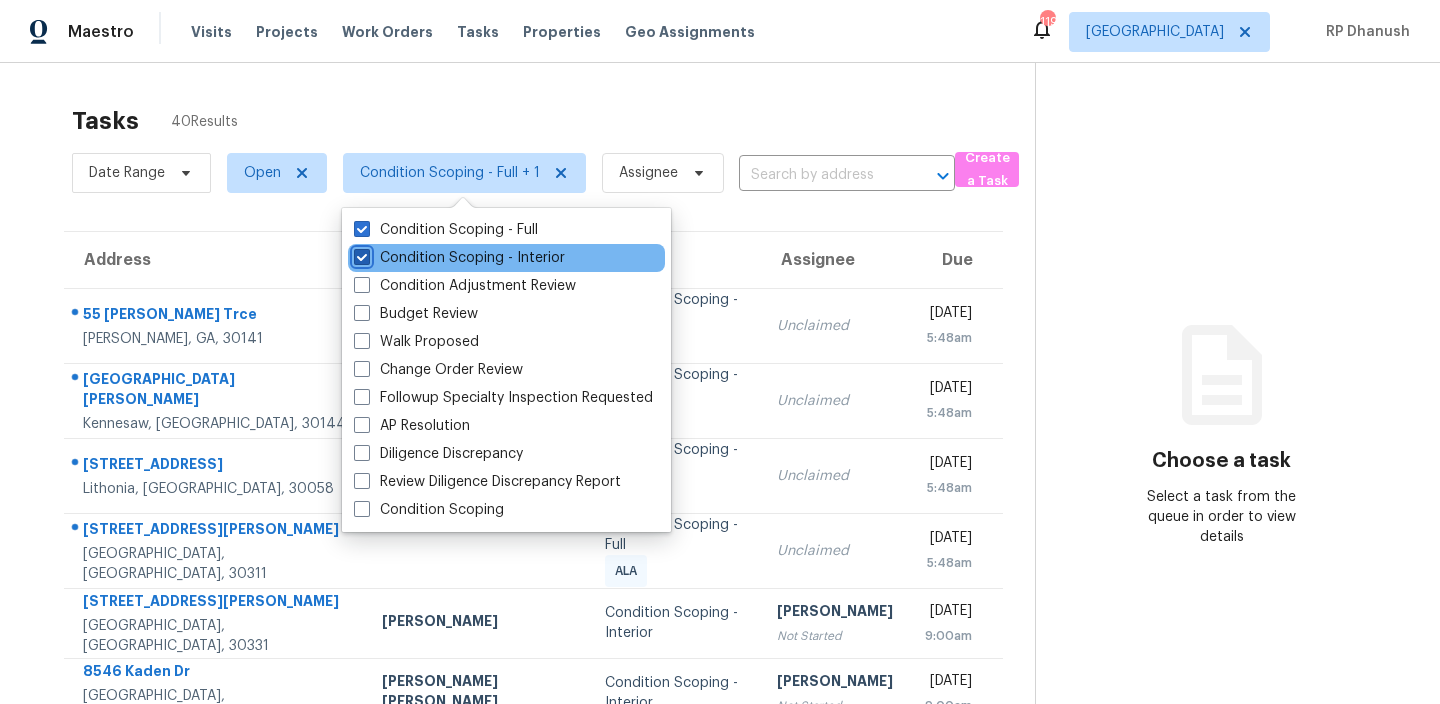 click on "Condition Scoping - Interior" at bounding box center [360, 254] 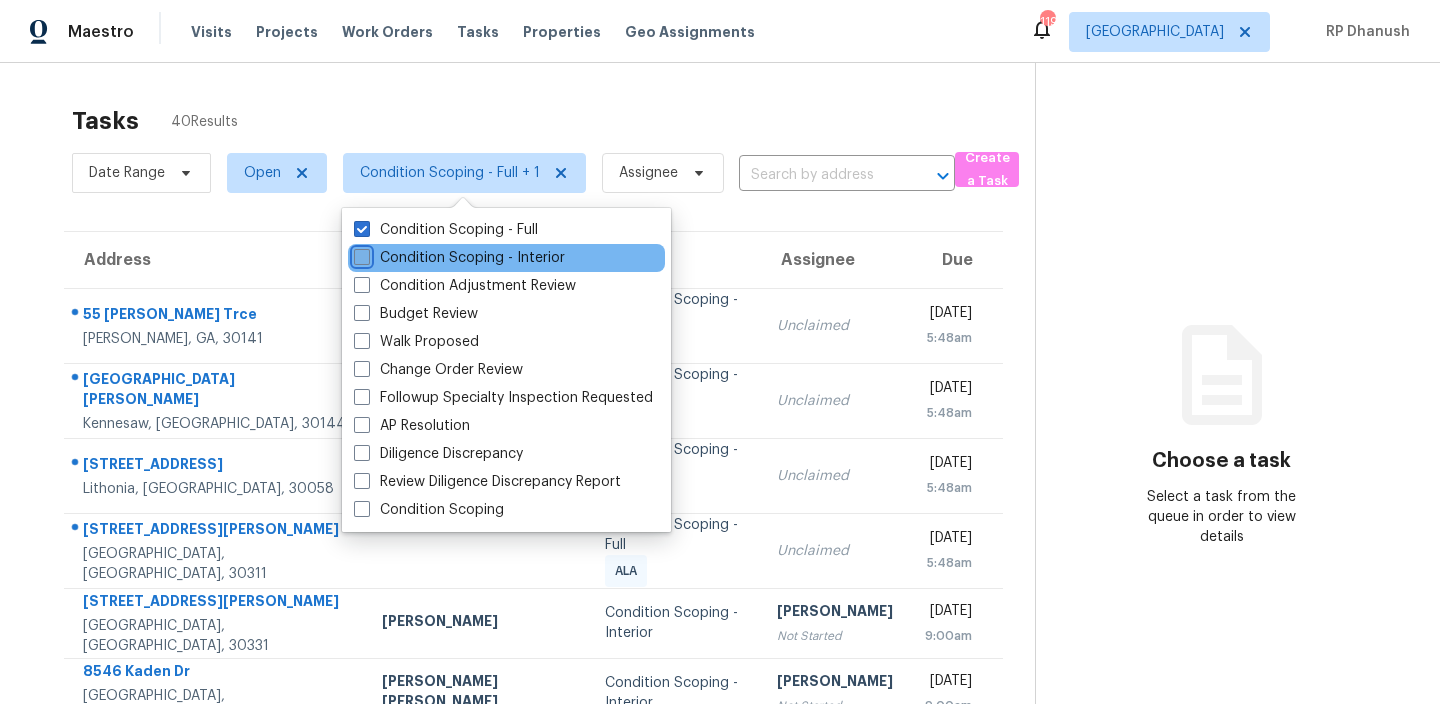 checkbox on "false" 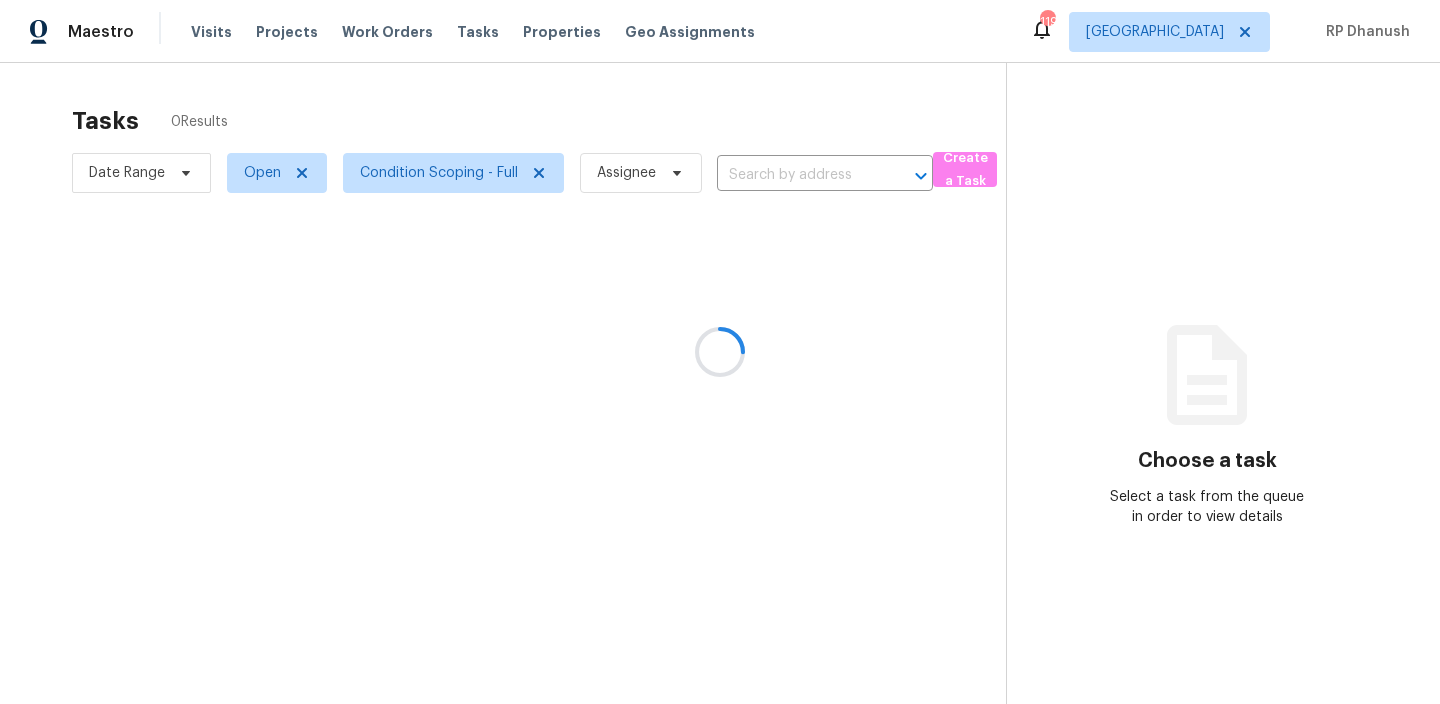 click 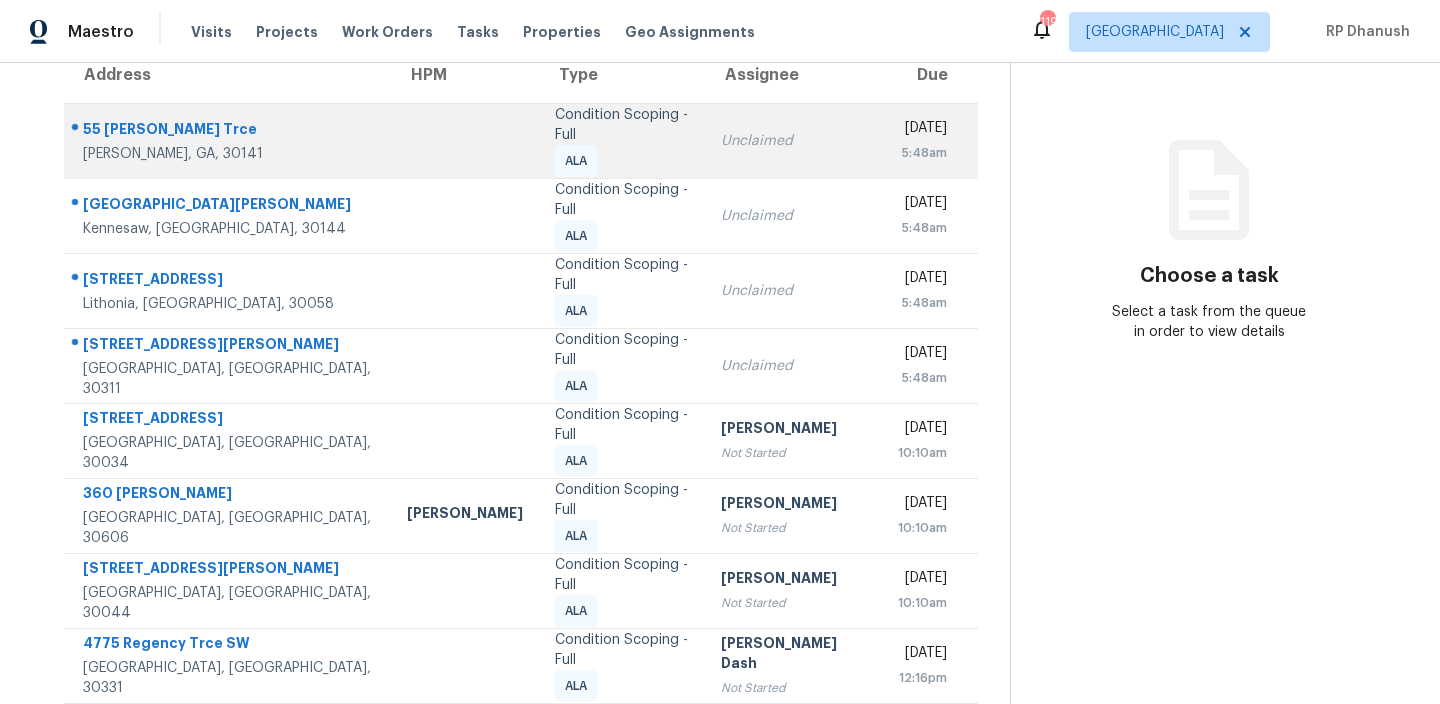 scroll, scrollTop: 181, scrollLeft: 0, axis: vertical 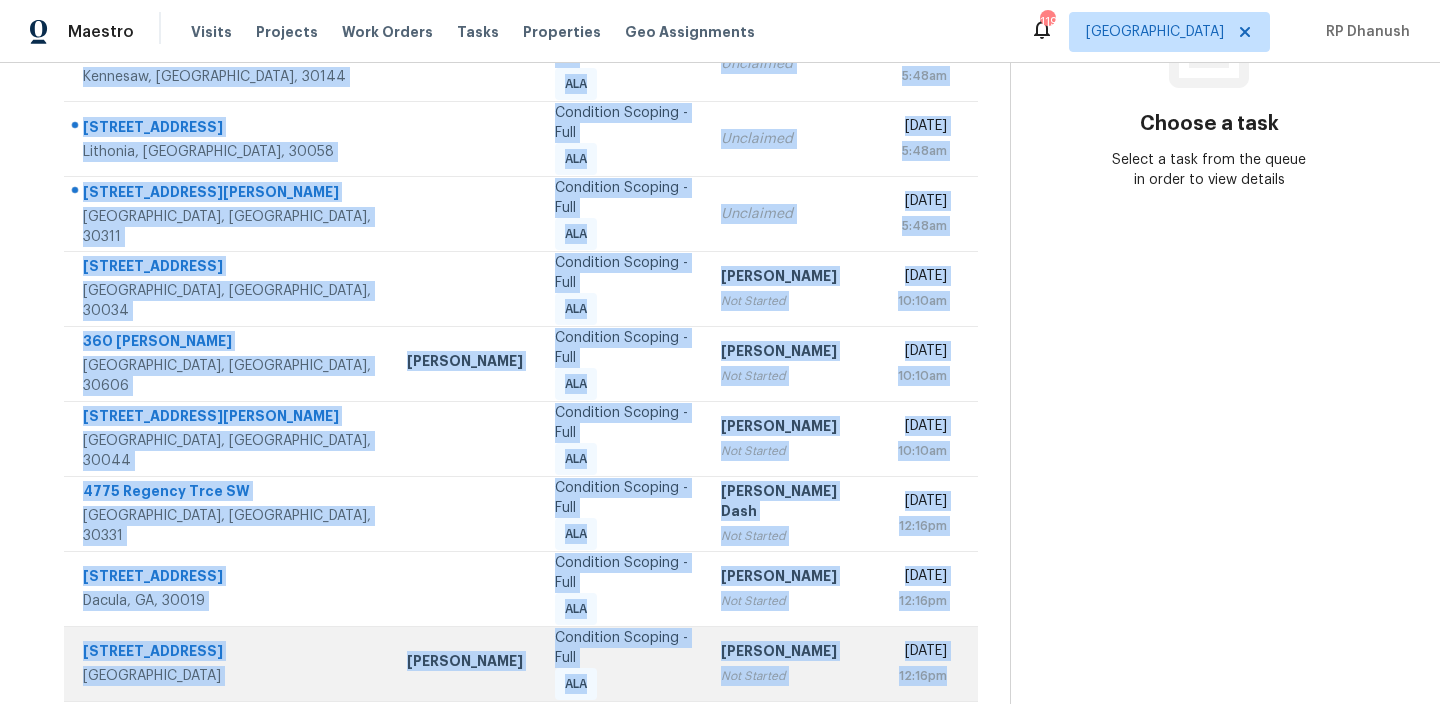drag, startPoint x: 65, startPoint y: 116, endPoint x: 953, endPoint y: 639, distance: 1030.5692 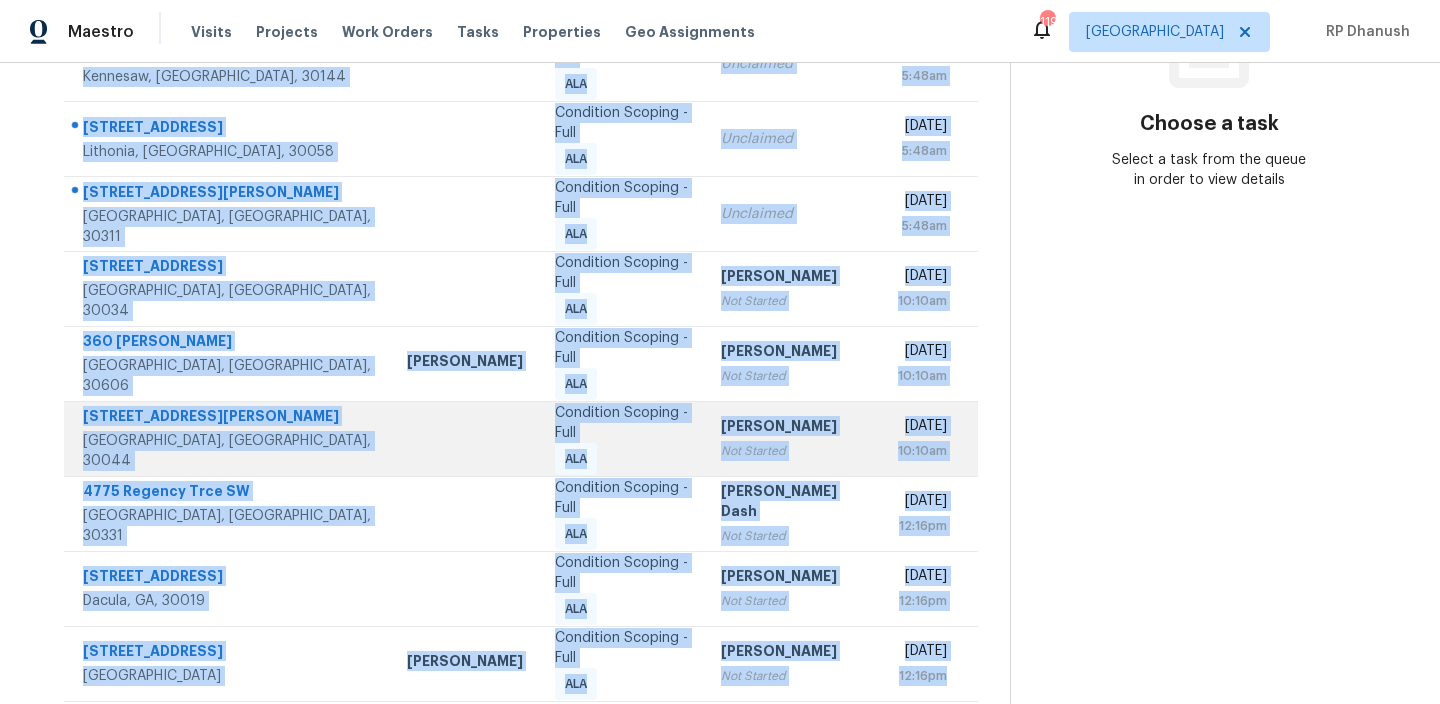 copy on "55 Hayes Trce   Hiram, GA, 30141 Condition Scoping - Full ALA Unclaimed Wed, Jul 16th 2025 5:48am 467 Bottesford Dr NW   Kennesaw, GA, 30144 Condition Scoping - Full ALA Unclaimed Wed, Jul 16th 2025 5:48am 2745 Field Spring Dr   Lithonia, GA, 30058 Condition Scoping - Full ALA Unclaimed Wed, Jul 16th 2025 5:48am 2188 Beecher Rd SW   Atlanta, GA, 30311 Condition Scoping - Full ALA Unclaimed Wed, Jul 16th 2025 5:48am 2904 Pleasant Ridge Dr   Decatur, GA, 30034 Condition Scoping - Full ALA Rajesh M Not Started Wed, Jul 16th 2025 10:10am 360 Heather Cv   Athens, GA, 30606 Michael Durham Condition Scoping - Full ALA Rajesh M Not Started Wed, Jul 16th 2025 10:10am 384 Ansley Brook Dr   Lawrenceville, GA, 30044 Condition Scoping - Full ALA Vigneshwaran B Not Started Wed, Jul 16th 2025 10:10am 4775 Regency Trce SW   Atlanta, GA, 30331 Condition Scoping - Full ALA Soumya Ranjan Dash Not Started Wed, Jul 16th 2025 12:16pm 981 Wisteria View Ct   Dacula, GA, 30019 Condition Scoping - Full ALA Rajesh M Not Started Wed,..." 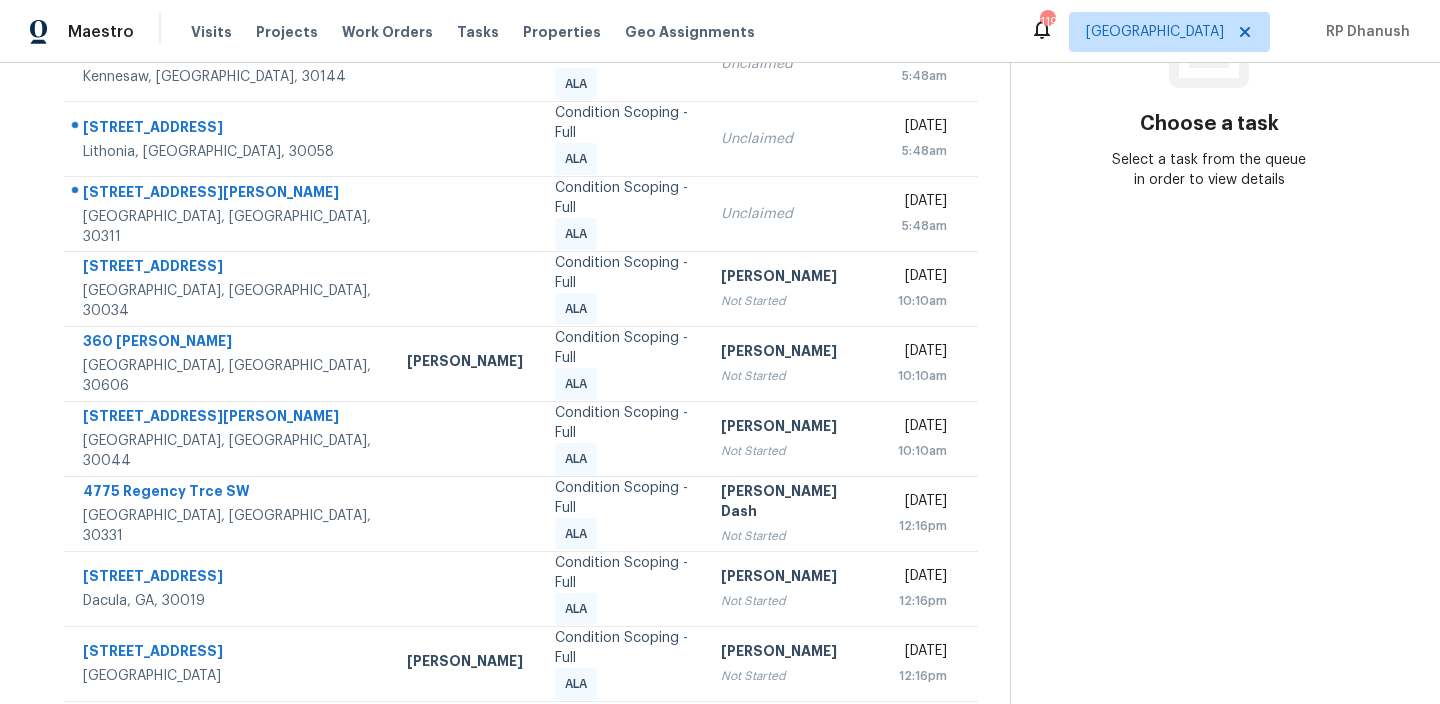 click 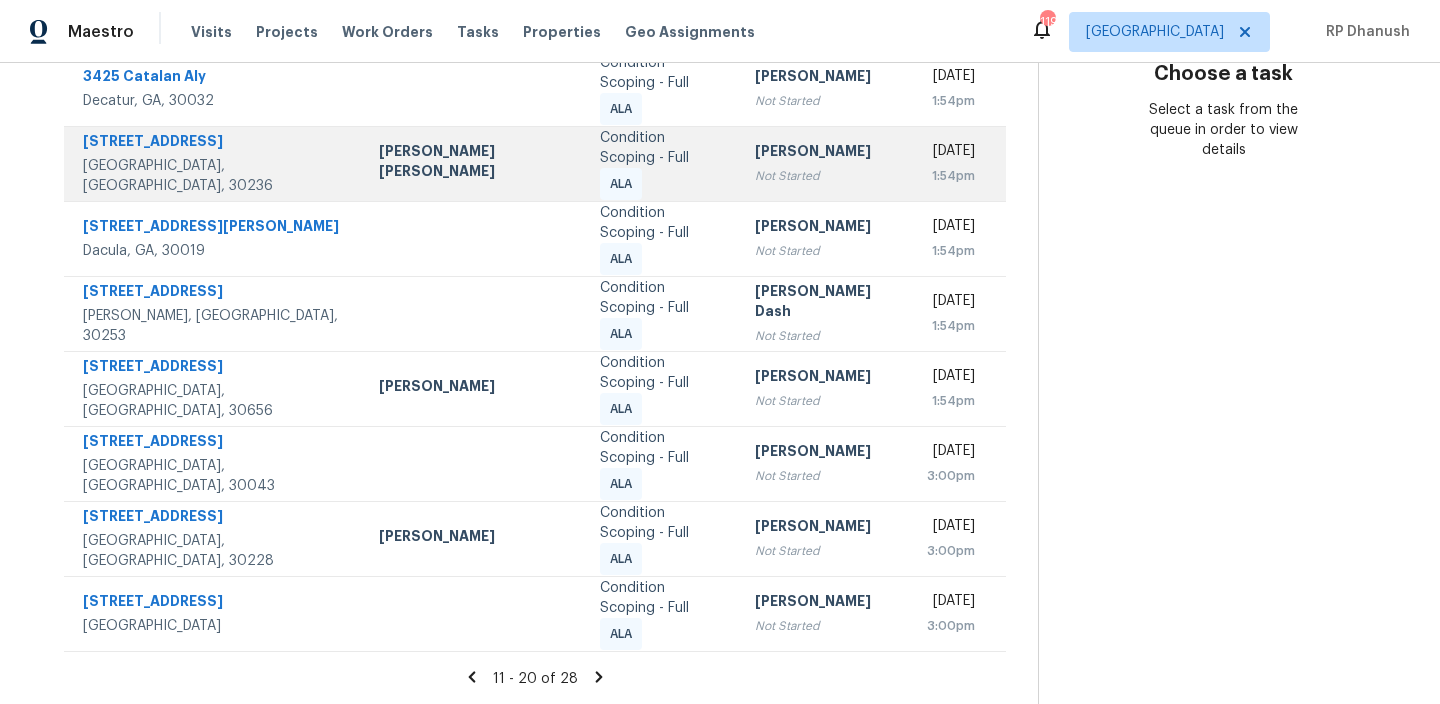 scroll, scrollTop: 0, scrollLeft: 0, axis: both 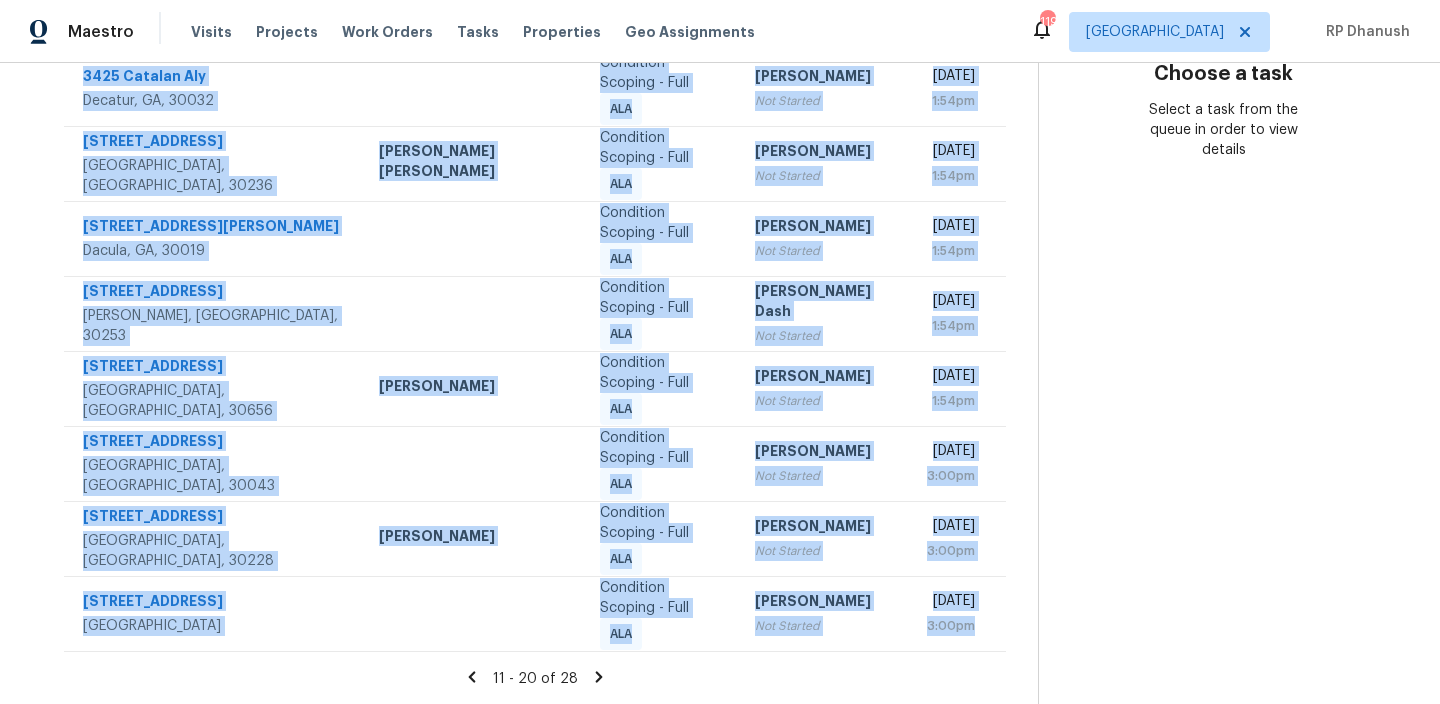 drag, startPoint x: 73, startPoint y: 306, endPoint x: 941, endPoint y: 651, distance: 934.0498 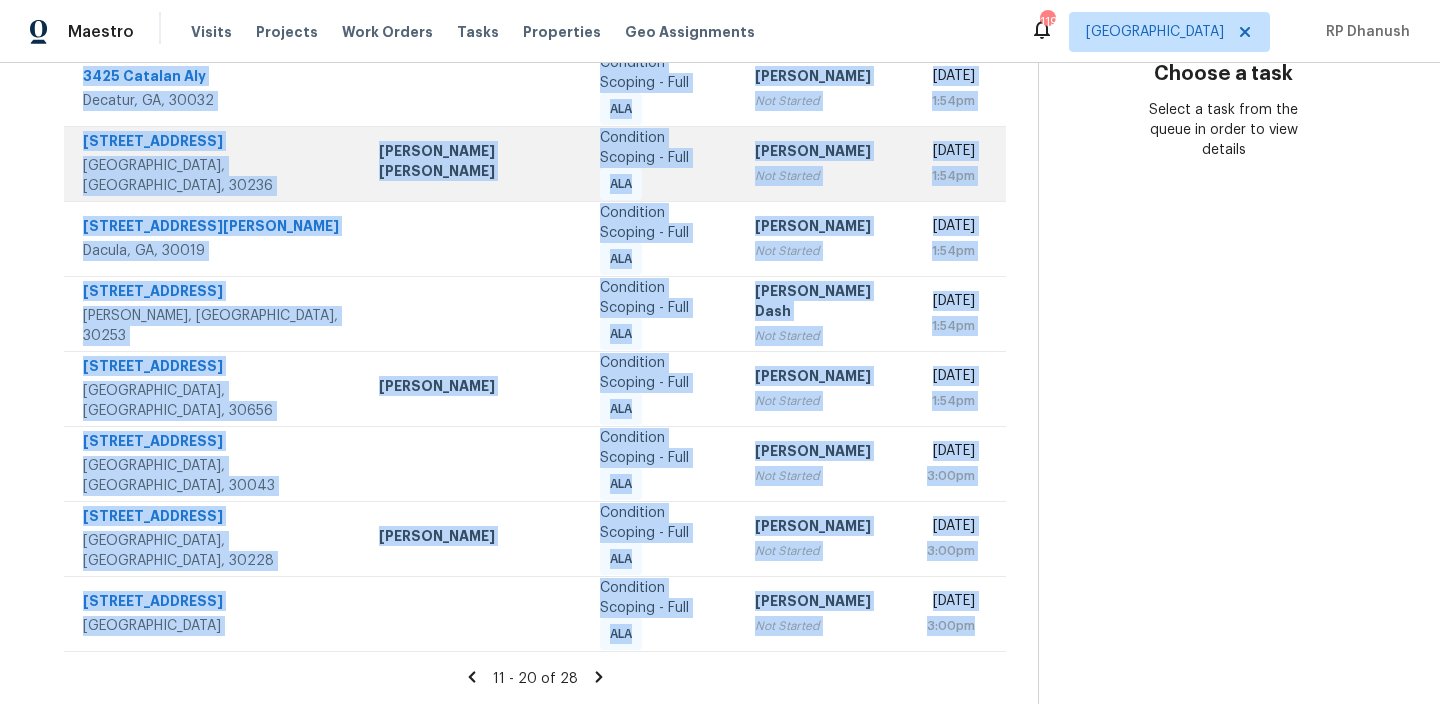 copy on "196 Little Gem Ct   Griffin, GA, 30223 Condition Scoping - Full ALA Soumya Ranjan Dash Not Started Wed, Jul 16th 2025 1:54pm 625 Gateway Pt   Stone Mountain, GA, 30087 Condition Scoping - Full ALA Soumya Ranjan Dash Not Started Wed, Jul 16th 2025 1:54pm 3425 Catalan Aly   Decatur, GA, 30032 Condition Scoping - Full ALA Hariharan GV Not Started Wed, Jul 16th 2025 1:54pm 7642 Highland Park Dr   Jonesboro, GA, 30236 Marcos Ricardo Resendiz Condition Scoping - Full ALA Rajesh M Not Started Wed, Jul 16th 2025 1:54pm 3155 Mary Todd Ln   Dacula, GA, 30019 Condition Scoping - Full ALA Rajesh M Not Started Wed, Jul 16th 2025 1:54pm 233 Yardsley Dr   McDonough, GA, 30253 Condition Scoping - Full ALA Soumya Ranjan Dash Not Started Wed, Jul 16th 2025 1:54pm 1245 Alcovy Bluff Dr   Monroe, GA, 30656 Michael Durham Condition Scoping - Full ALA Rajesh M Not Started Wed, Jul 16th 2025 1:54pm 801 Old Peachtree Rd NW Unit 56 Lawrenceville, GA, 30043 Condition Scoping - Full ALA Salma Ansari Not Started Wed, Jul 16th 2025 3:0..." 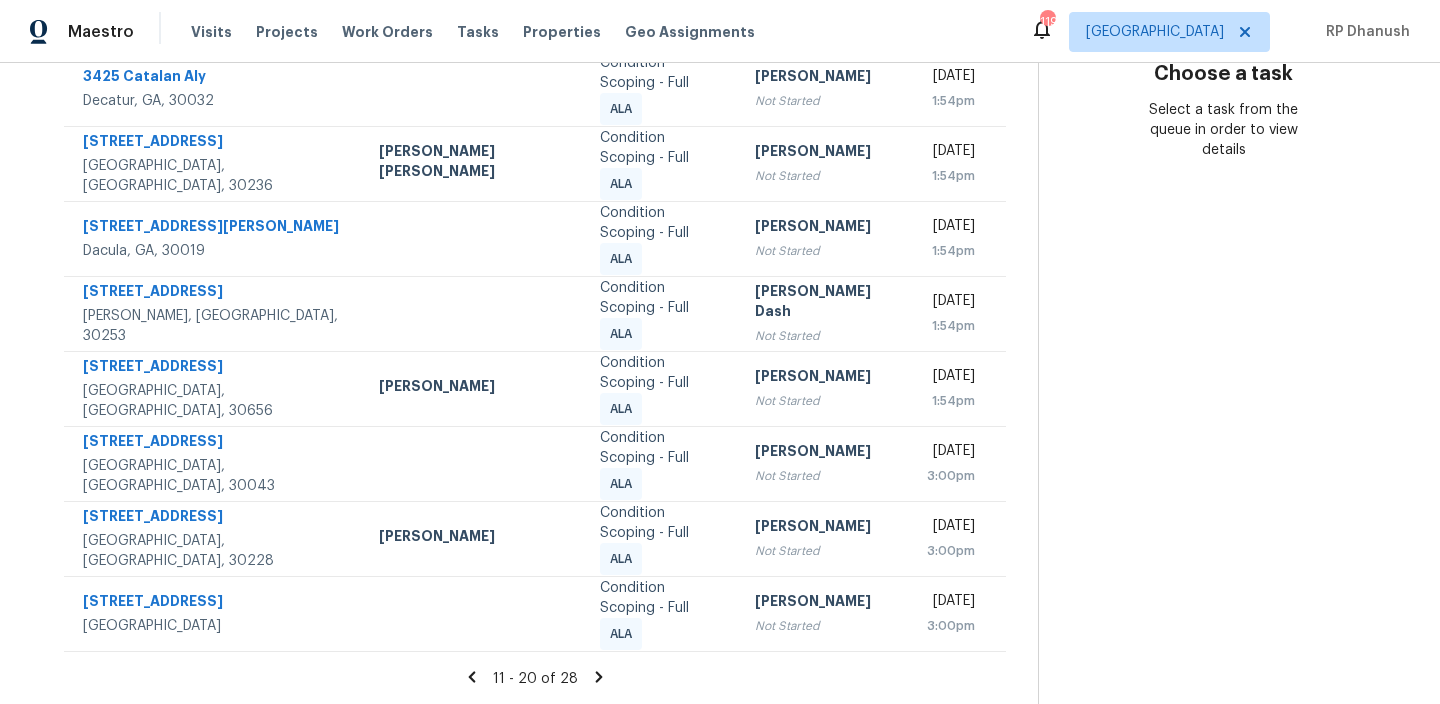 click 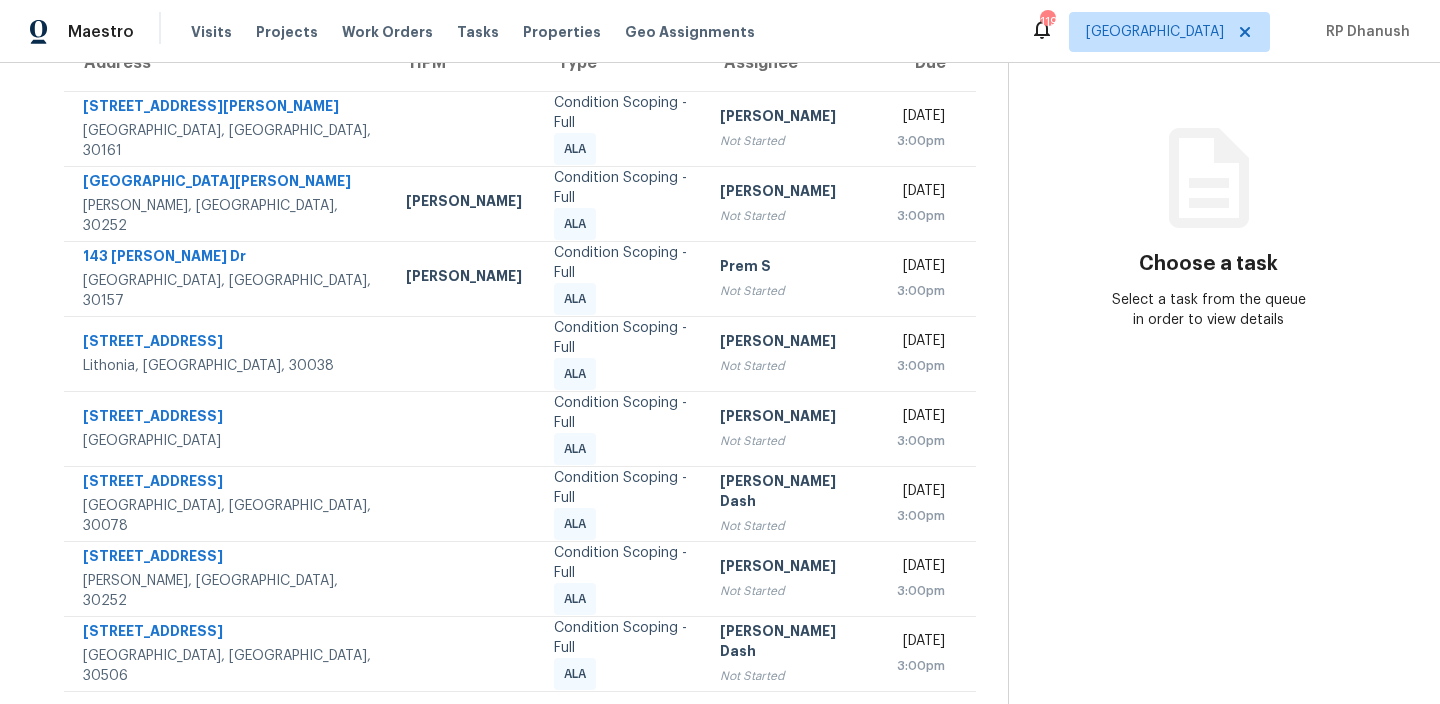 scroll, scrollTop: 0, scrollLeft: 0, axis: both 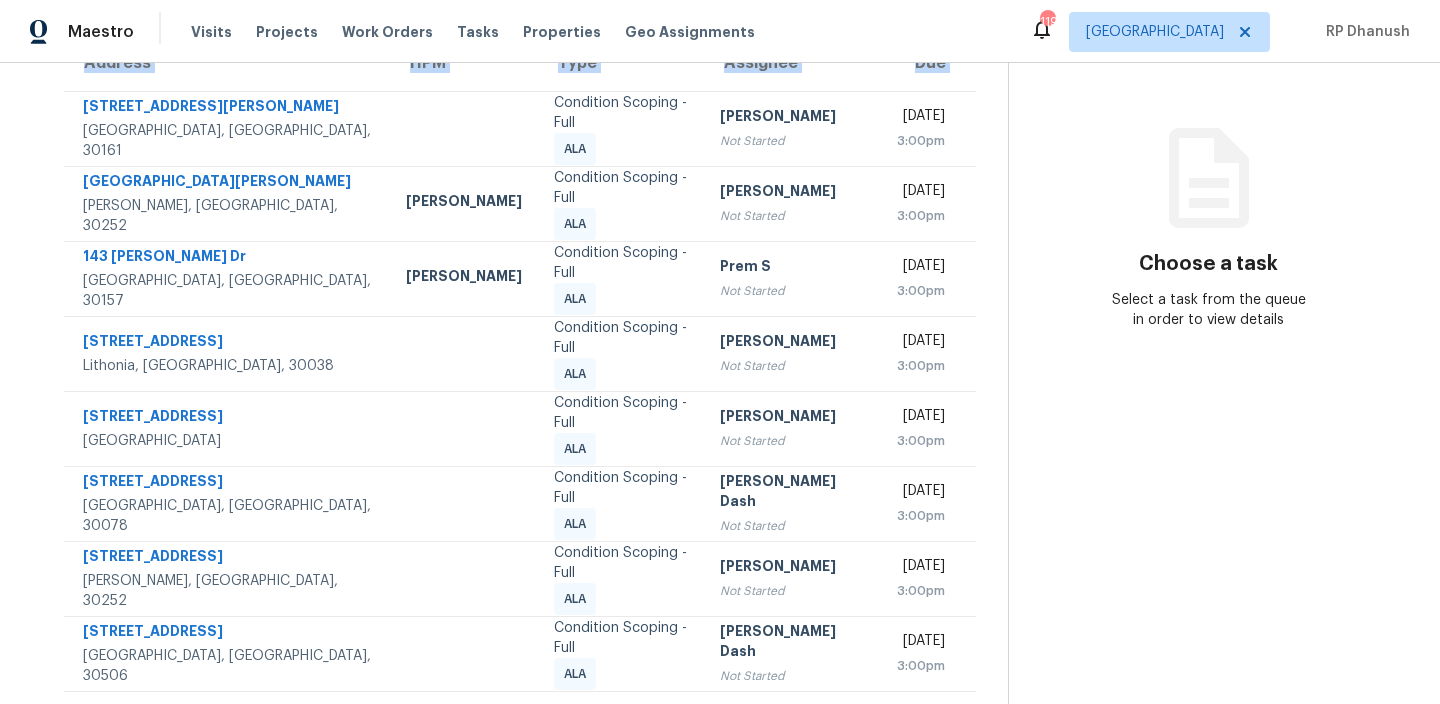 drag, startPoint x: 82, startPoint y: 300, endPoint x: 977, endPoint y: 633, distance: 954.9419 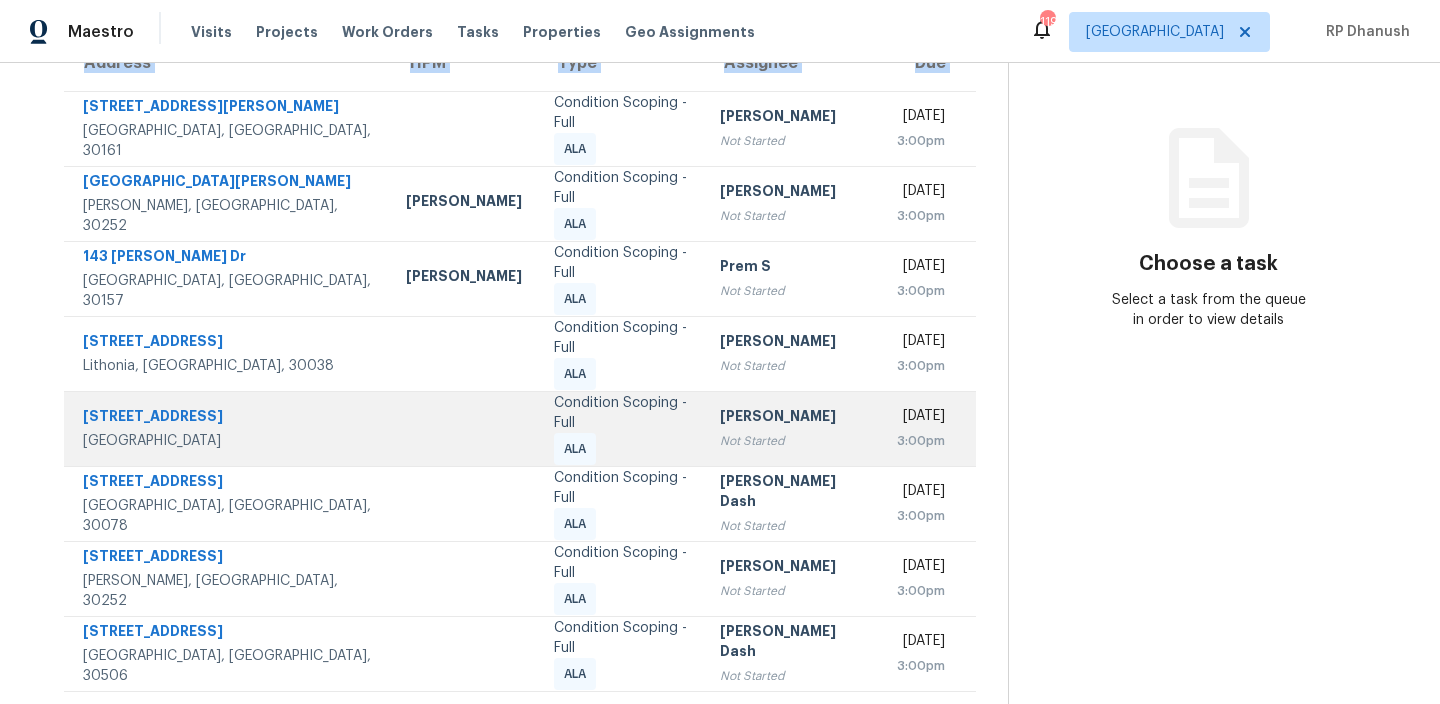 copy on "Address HPM Type Assignee Due" 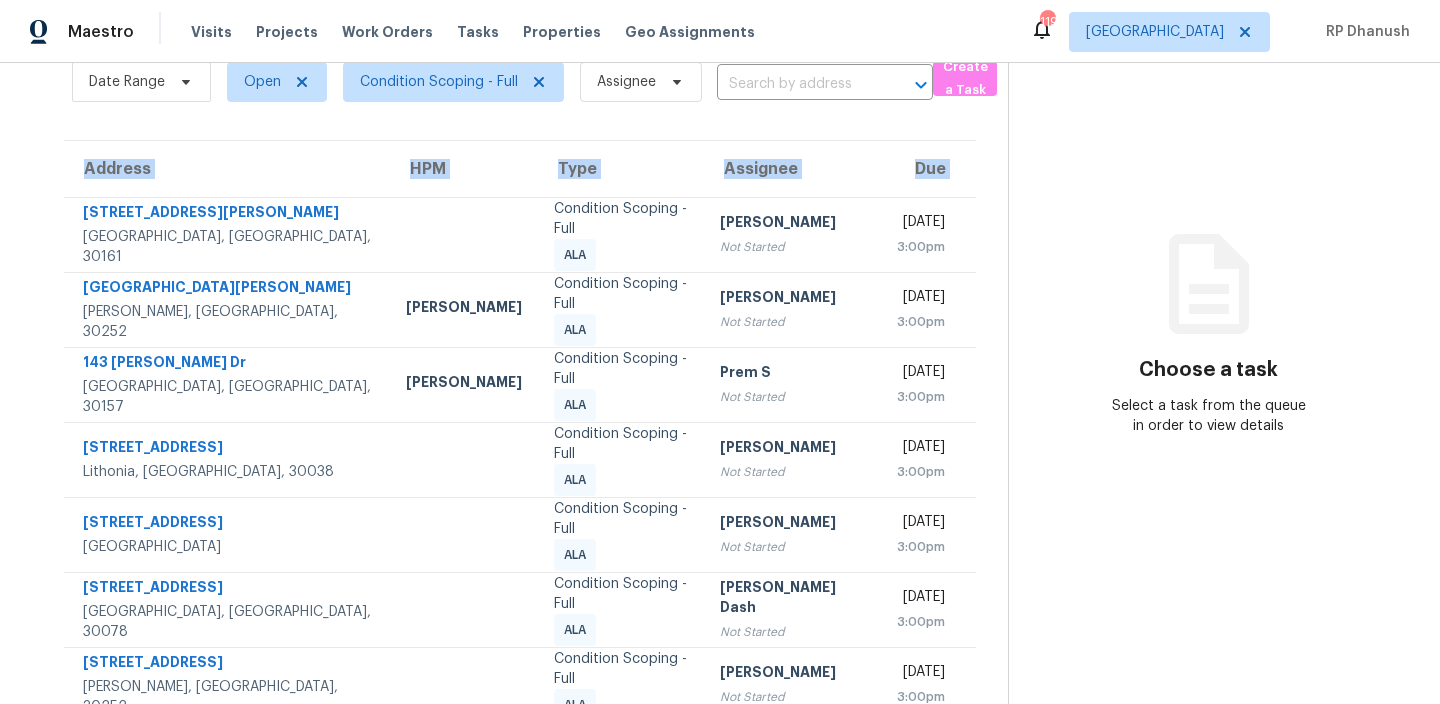 scroll, scrollTop: 0, scrollLeft: 0, axis: both 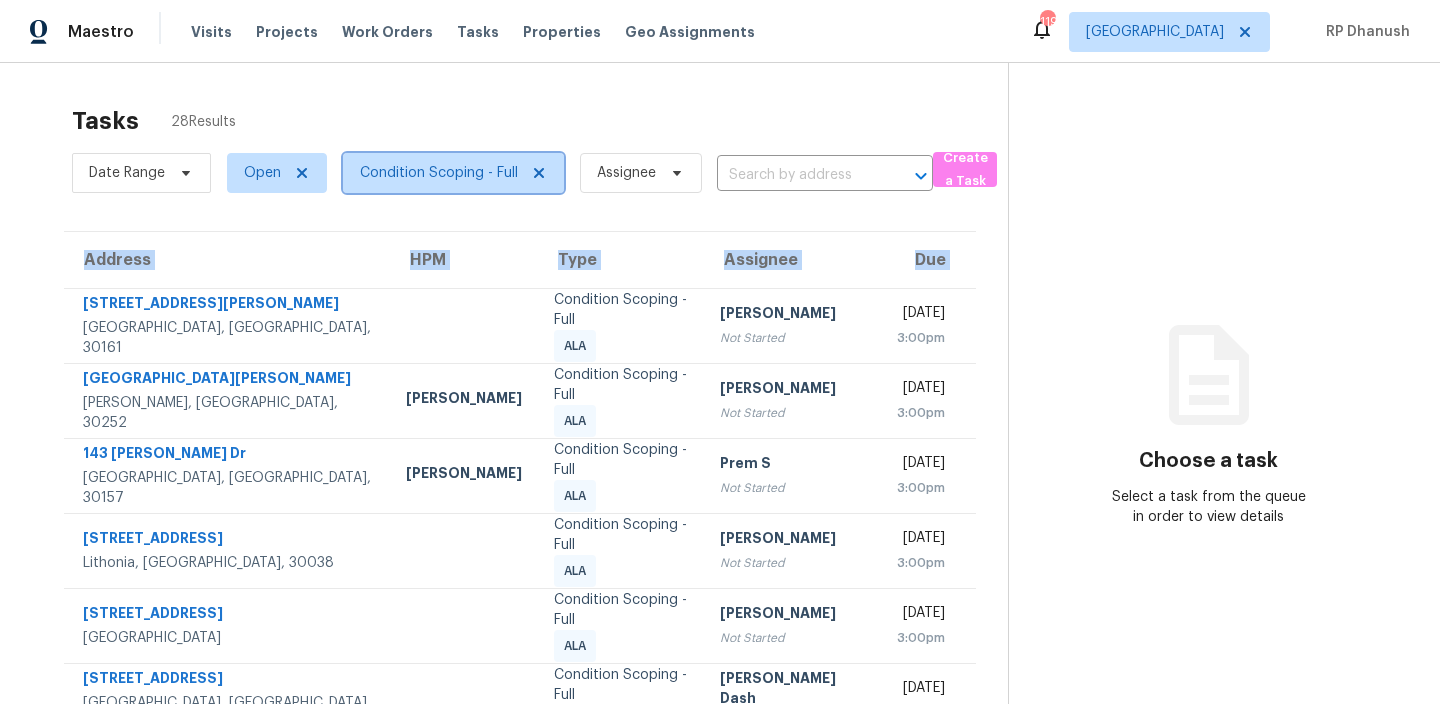 click on "Condition Scoping - Full" at bounding box center [453, 173] 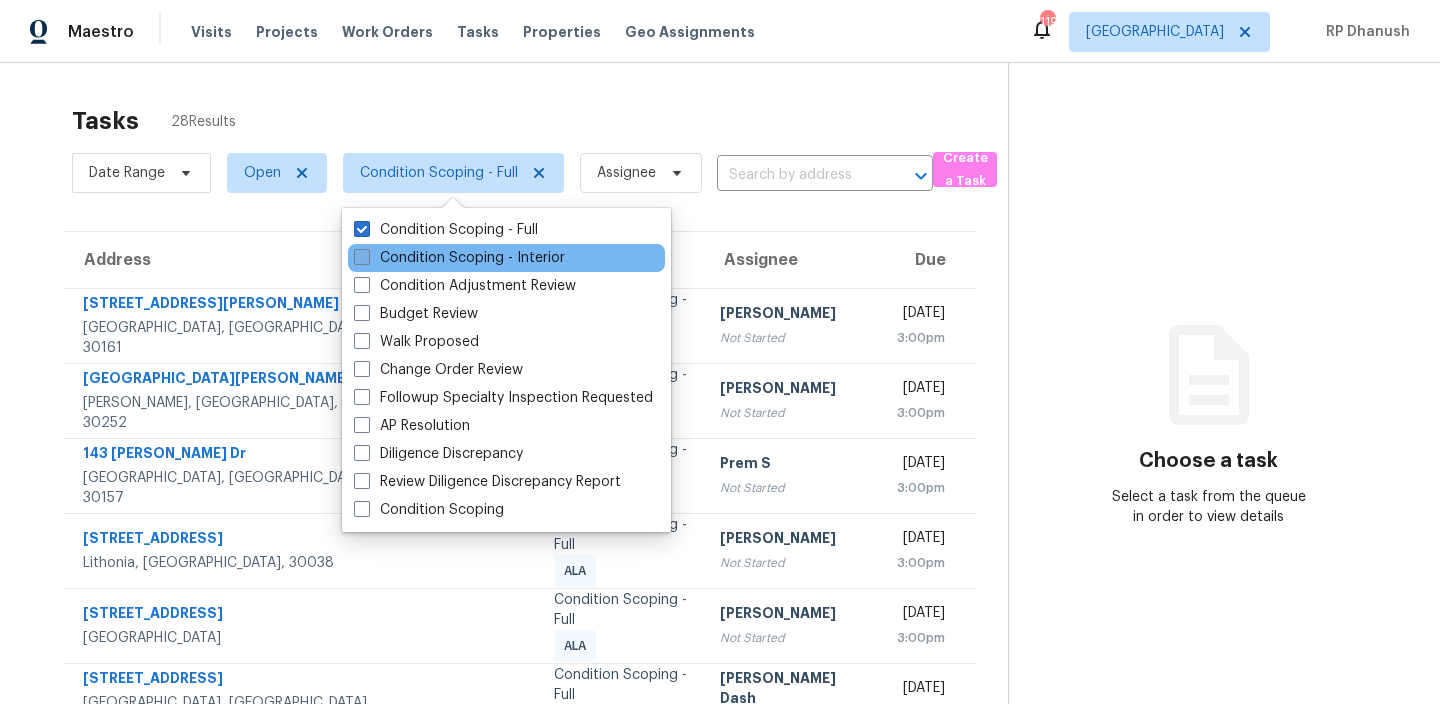 click on "Condition Scoping - Interior" at bounding box center [459, 258] 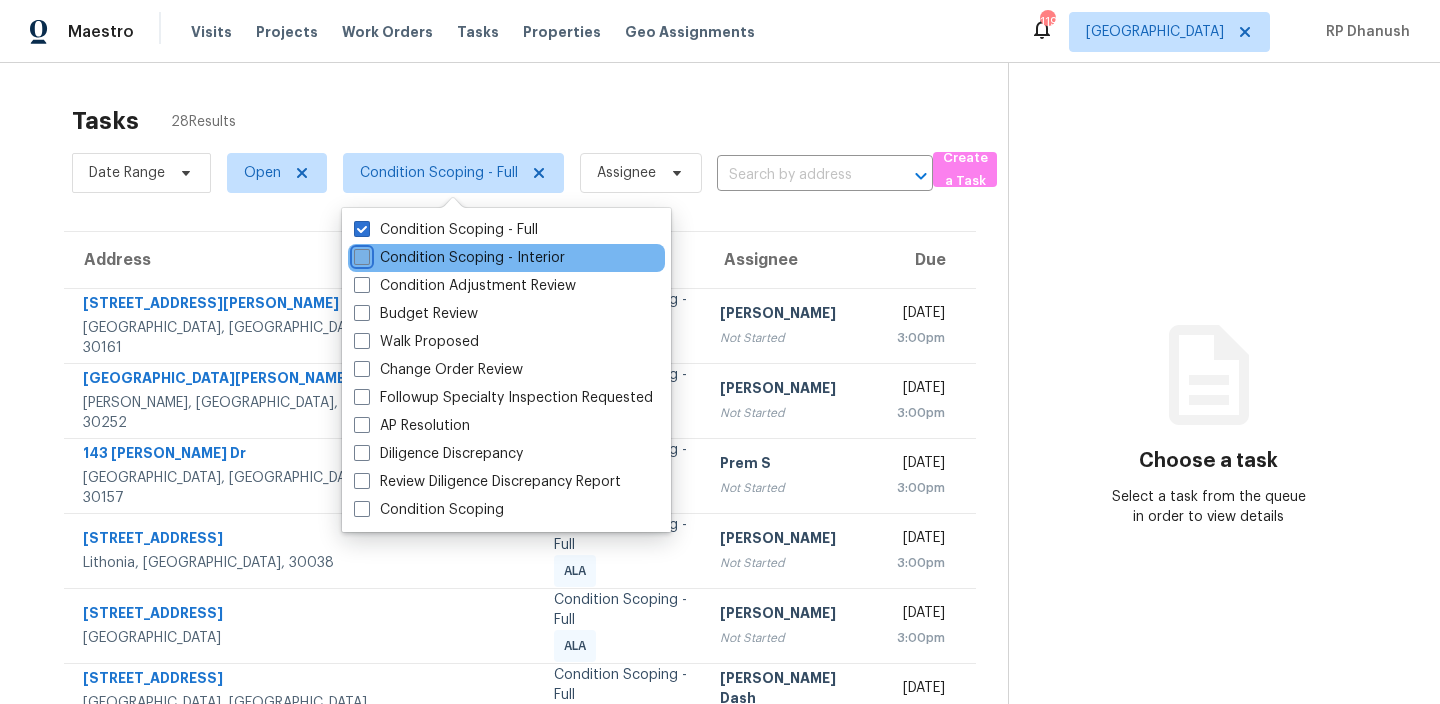 click on "Condition Scoping - Interior" at bounding box center [360, 254] 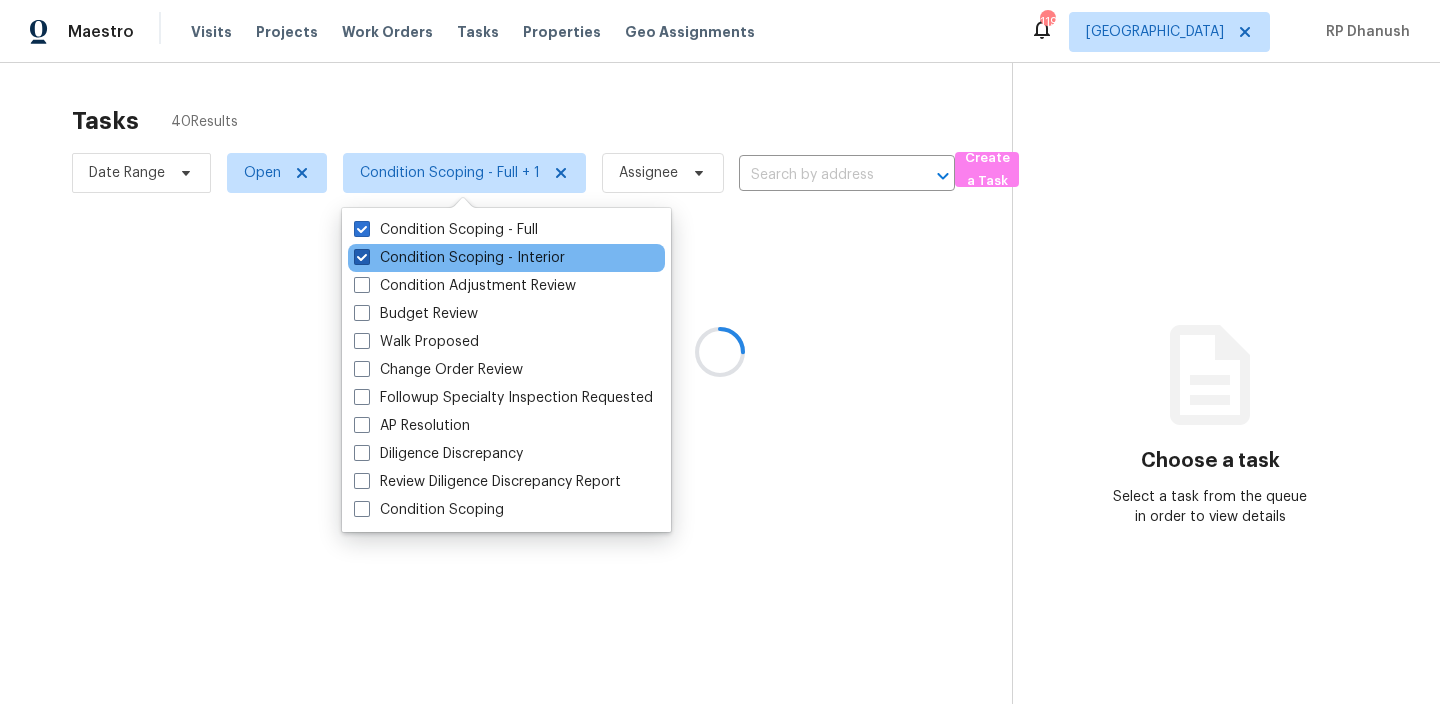 click on "Condition Scoping - Interior" at bounding box center [459, 258] 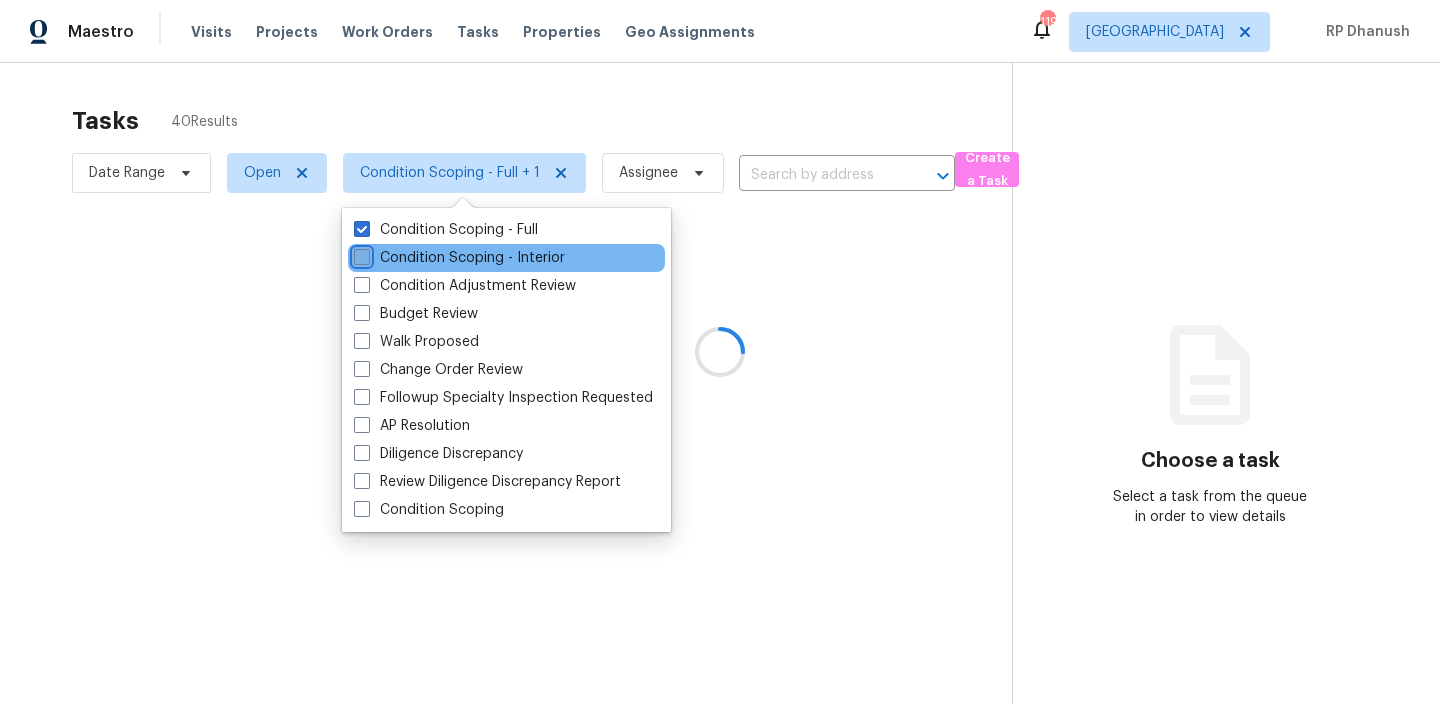 checkbox on "false" 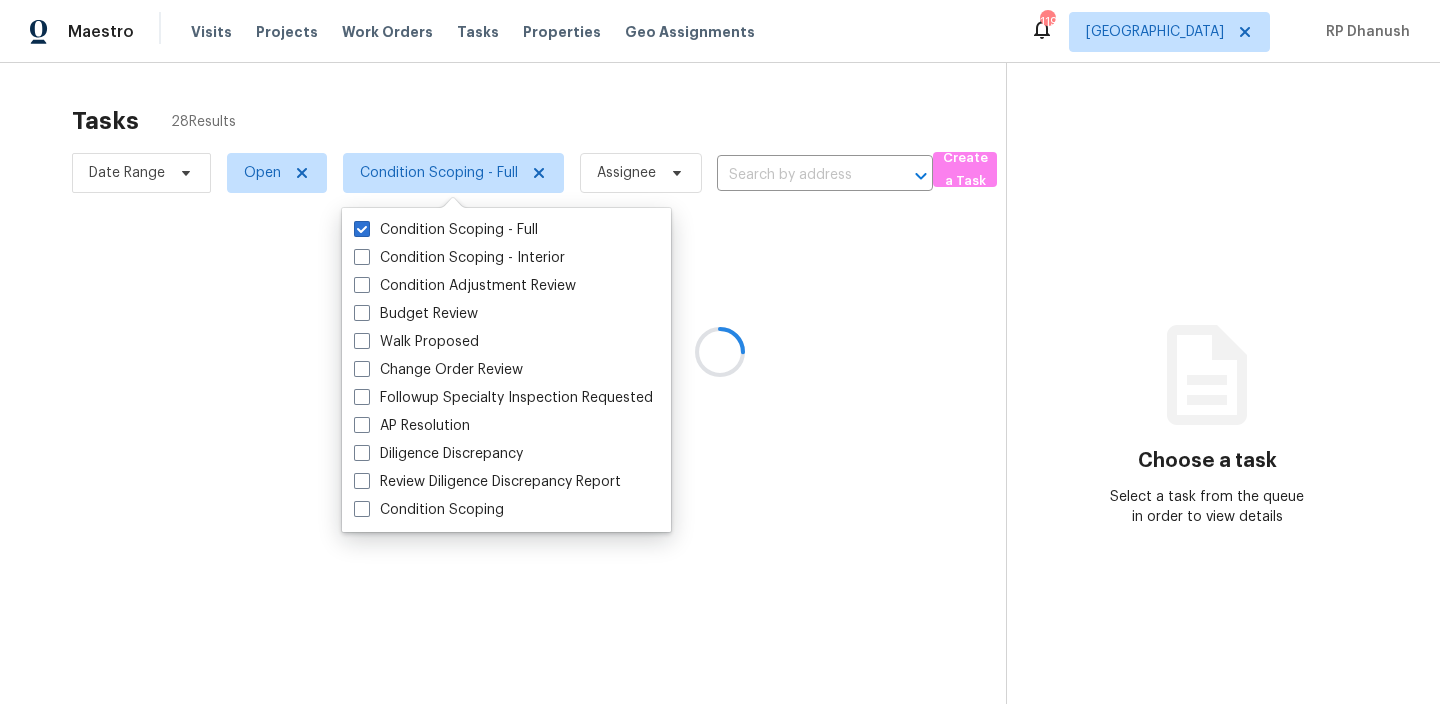 click at bounding box center [720, 352] 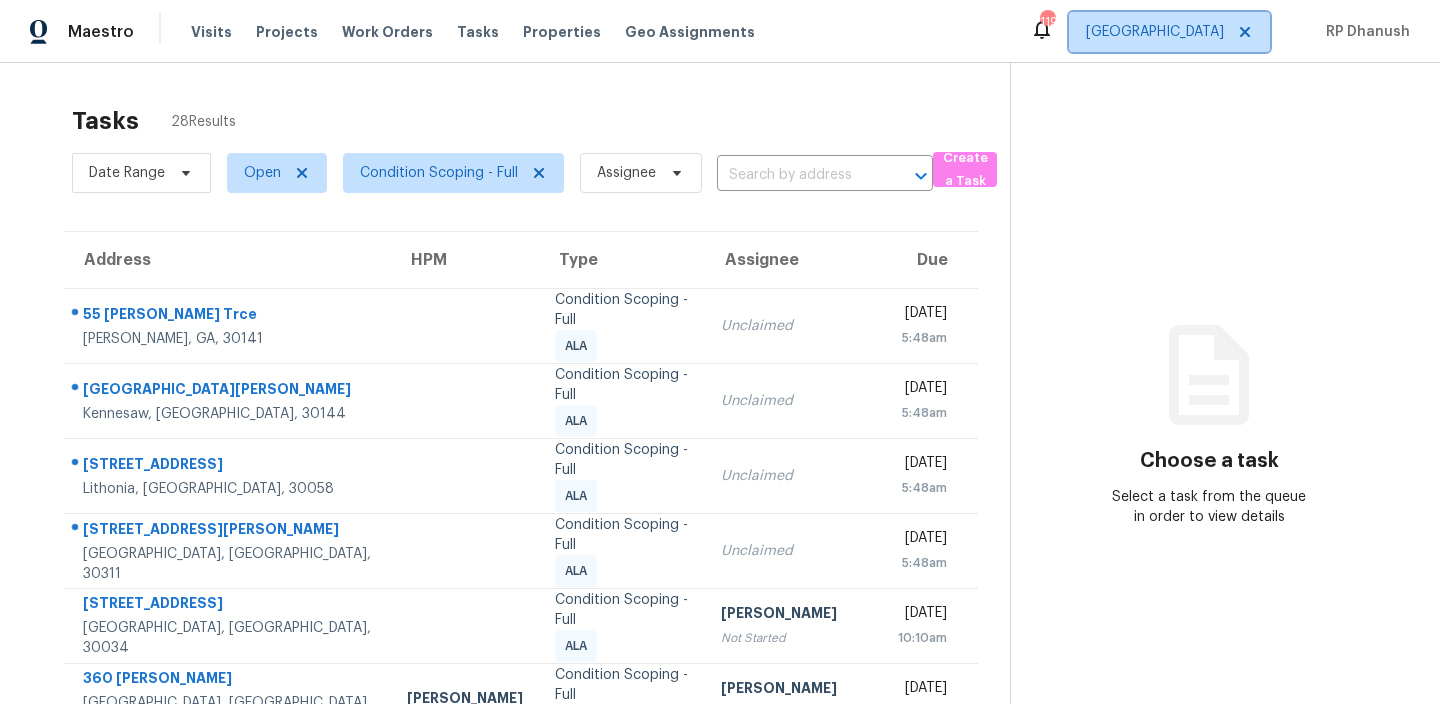 click on "[GEOGRAPHIC_DATA]" at bounding box center [1155, 32] 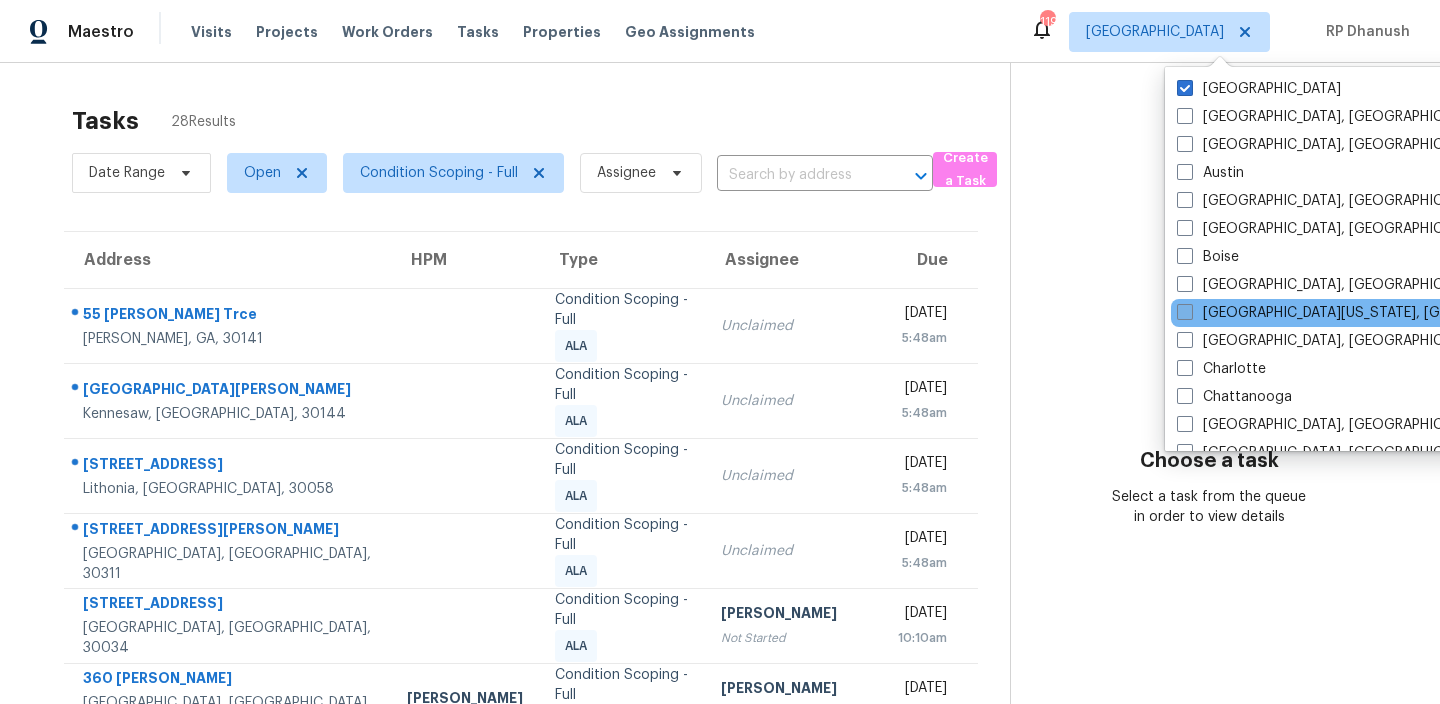 scroll, scrollTop: 1340, scrollLeft: 0, axis: vertical 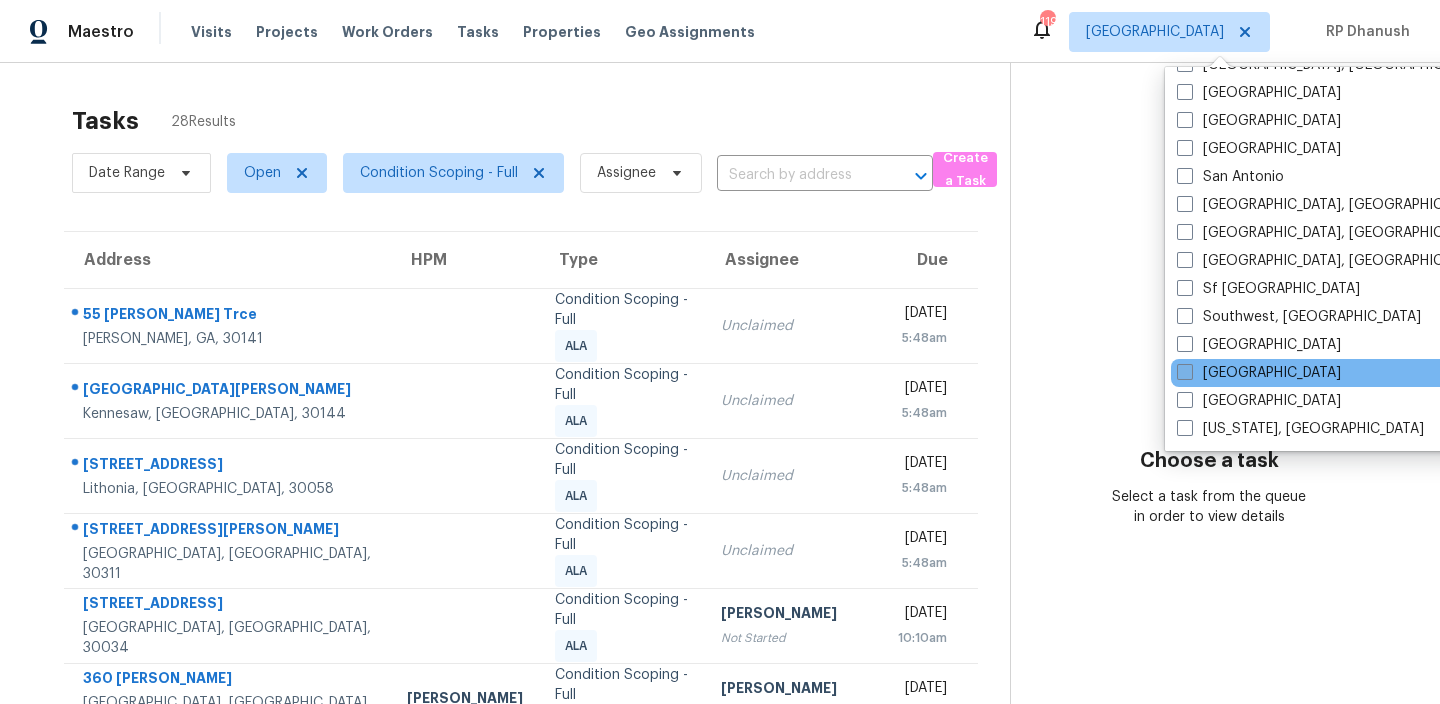 click on "[GEOGRAPHIC_DATA]" at bounding box center (1259, 373) 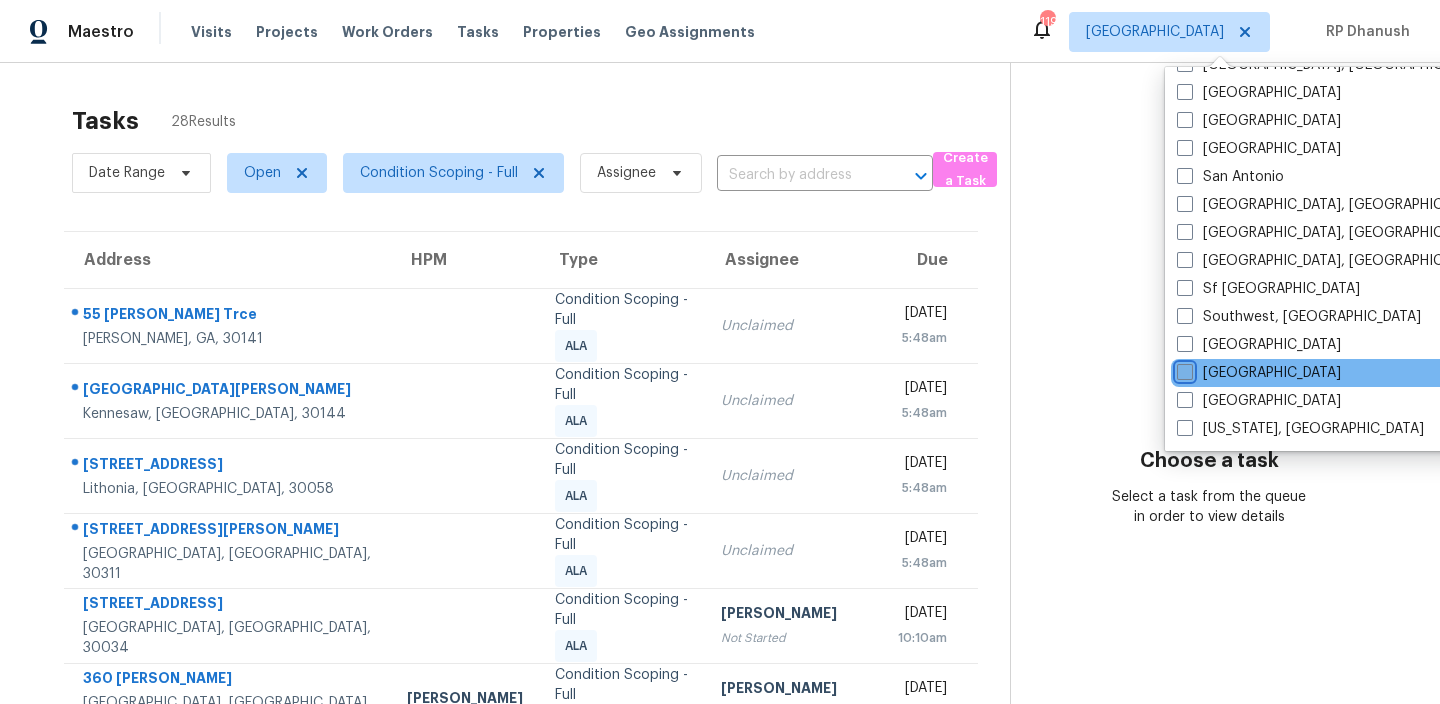 click on "[GEOGRAPHIC_DATA]" at bounding box center (1183, 369) 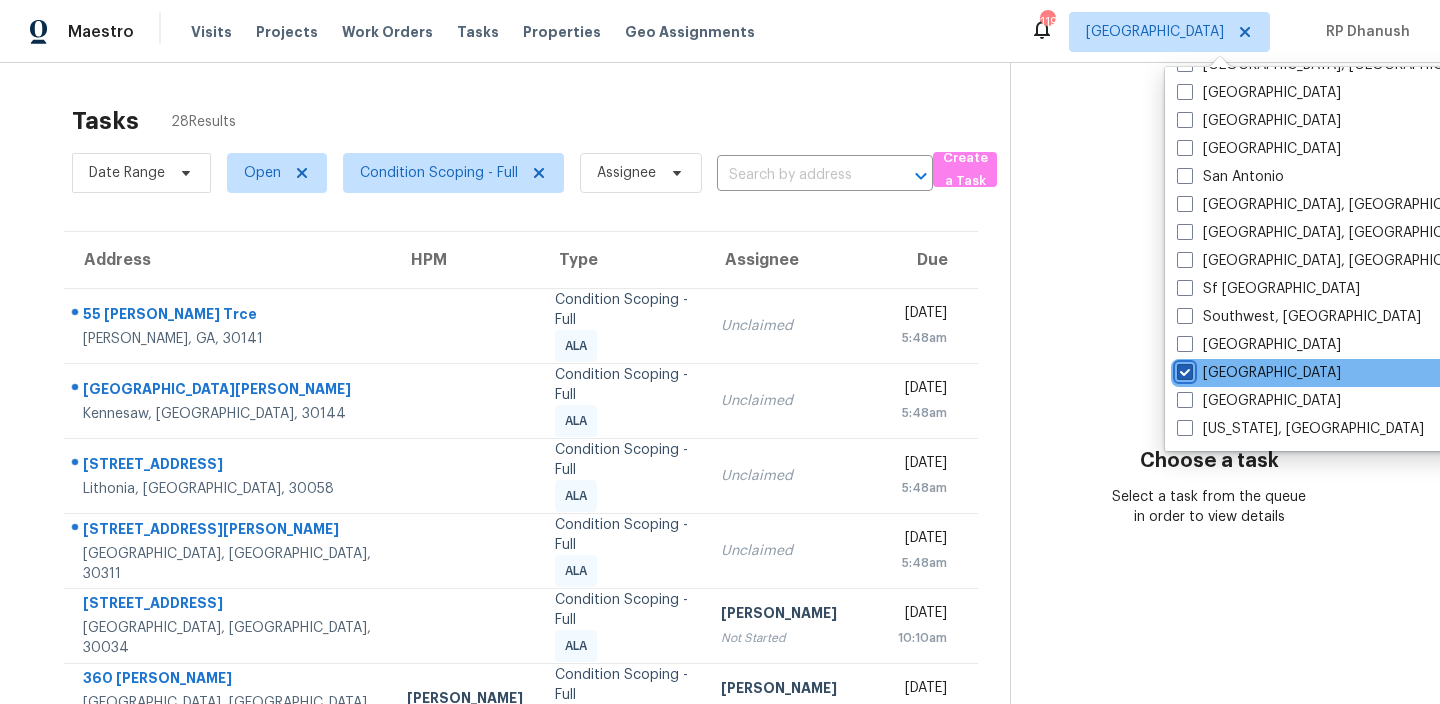 checkbox on "true" 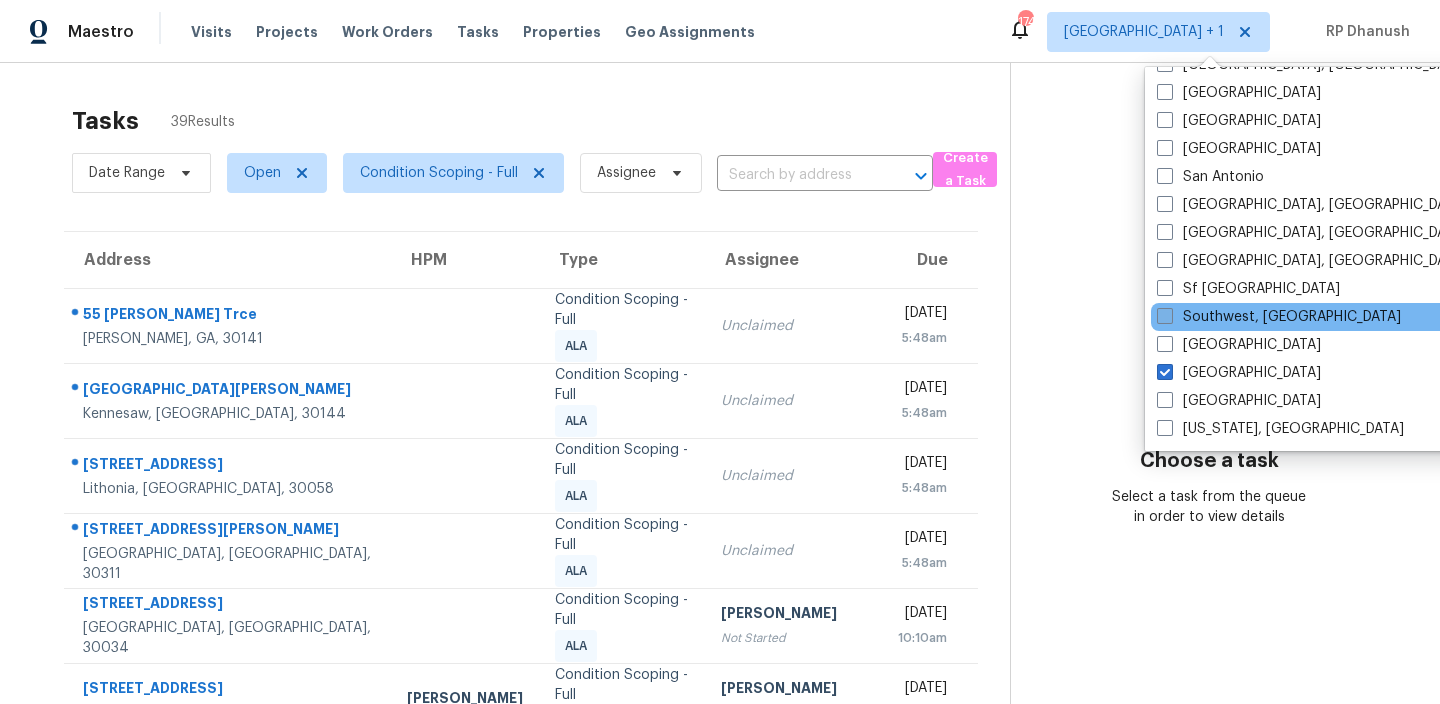 click on "Southwest, [GEOGRAPHIC_DATA]" at bounding box center (1279, 317) 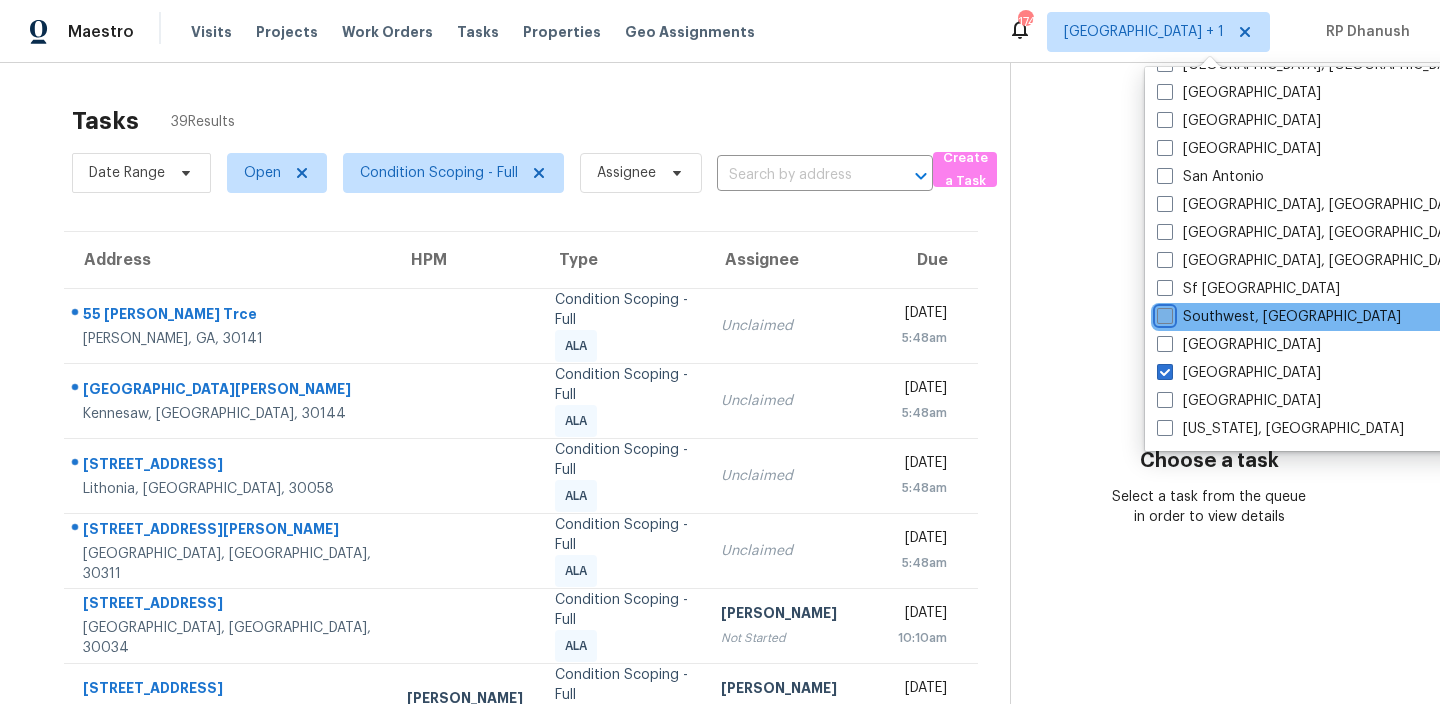 click on "Southwest, [GEOGRAPHIC_DATA]" at bounding box center (1163, 313) 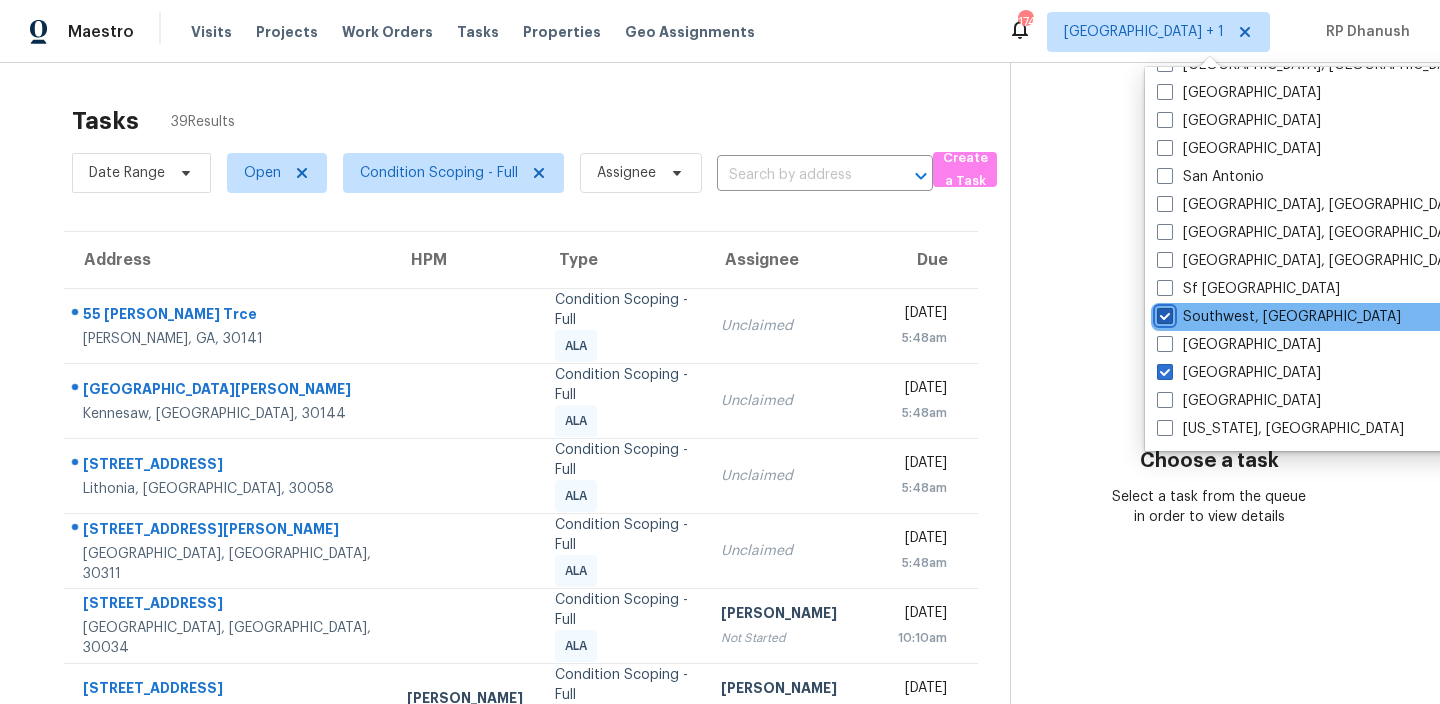 checkbox on "true" 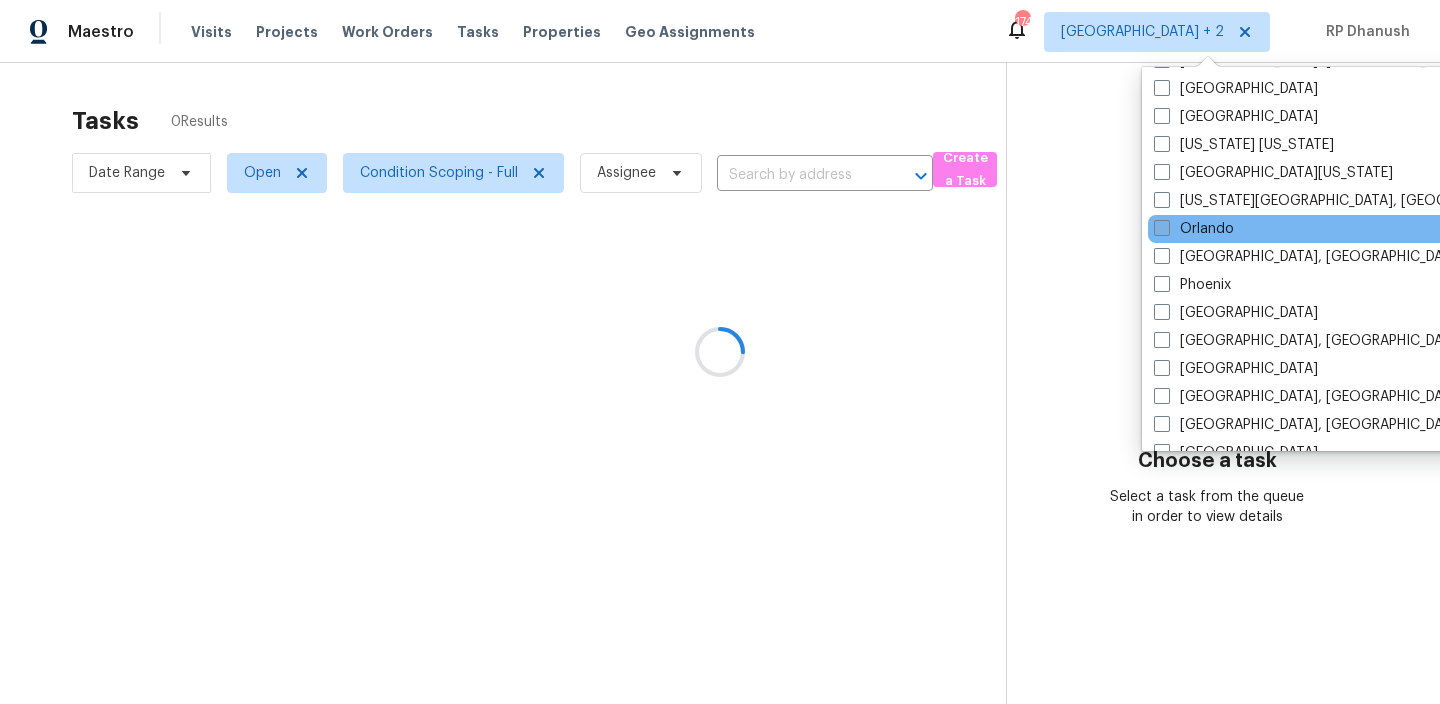 click on "Orlando" at bounding box center (1194, 229) 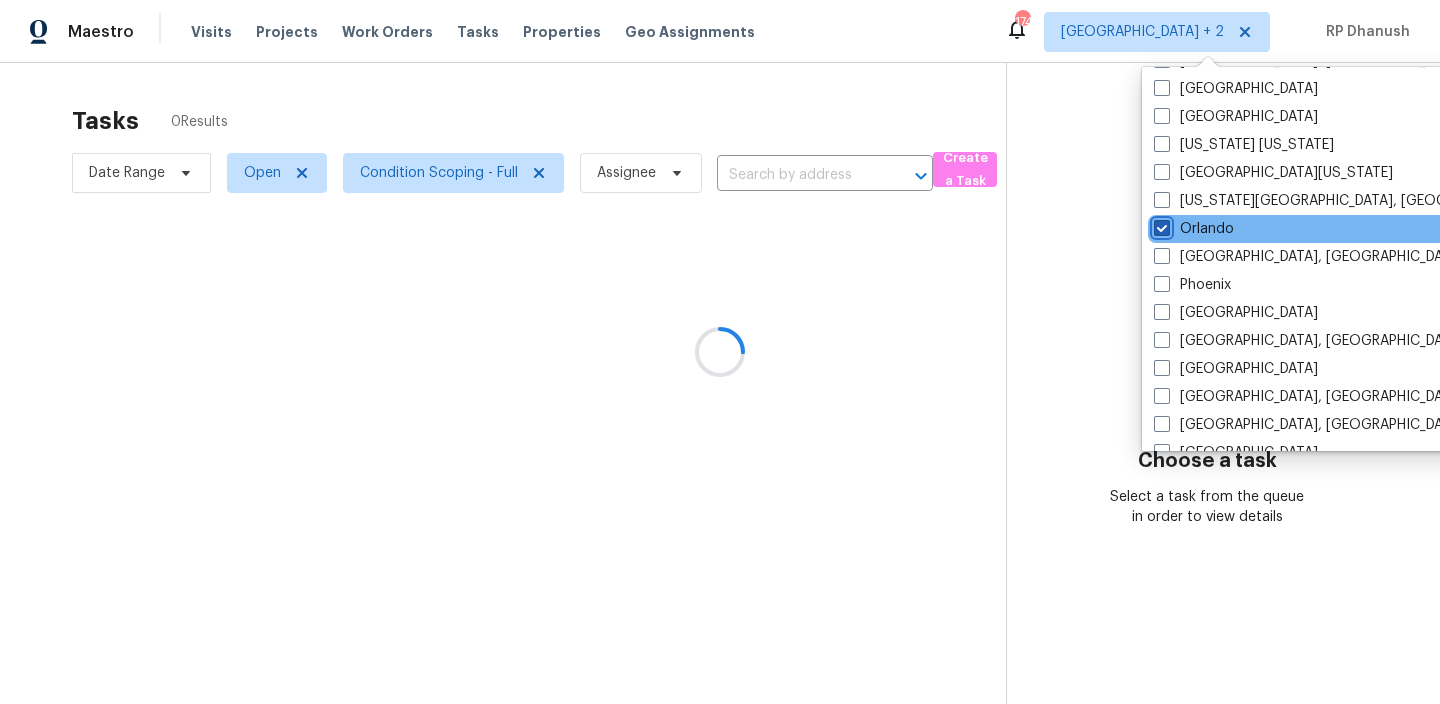 checkbox on "true" 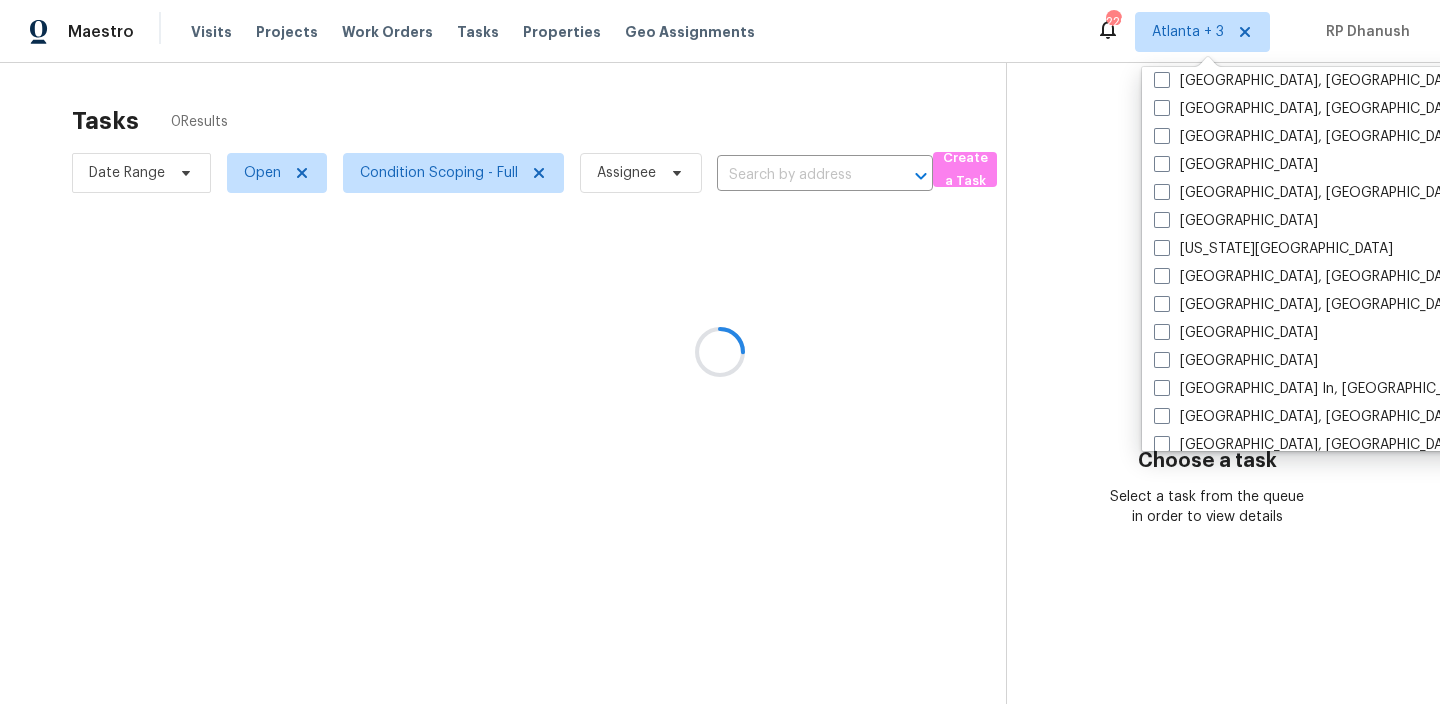 scroll, scrollTop: 591, scrollLeft: 0, axis: vertical 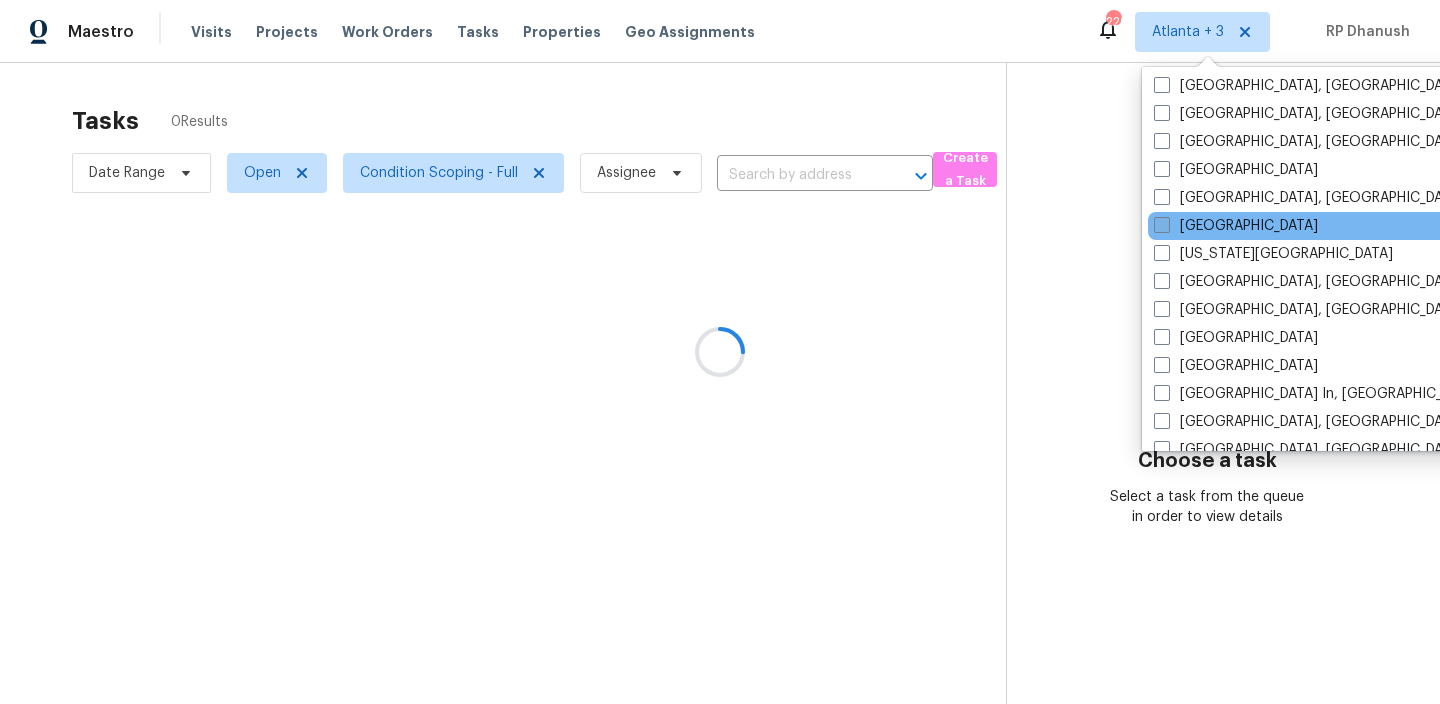 click on "[GEOGRAPHIC_DATA]" at bounding box center [1236, 226] 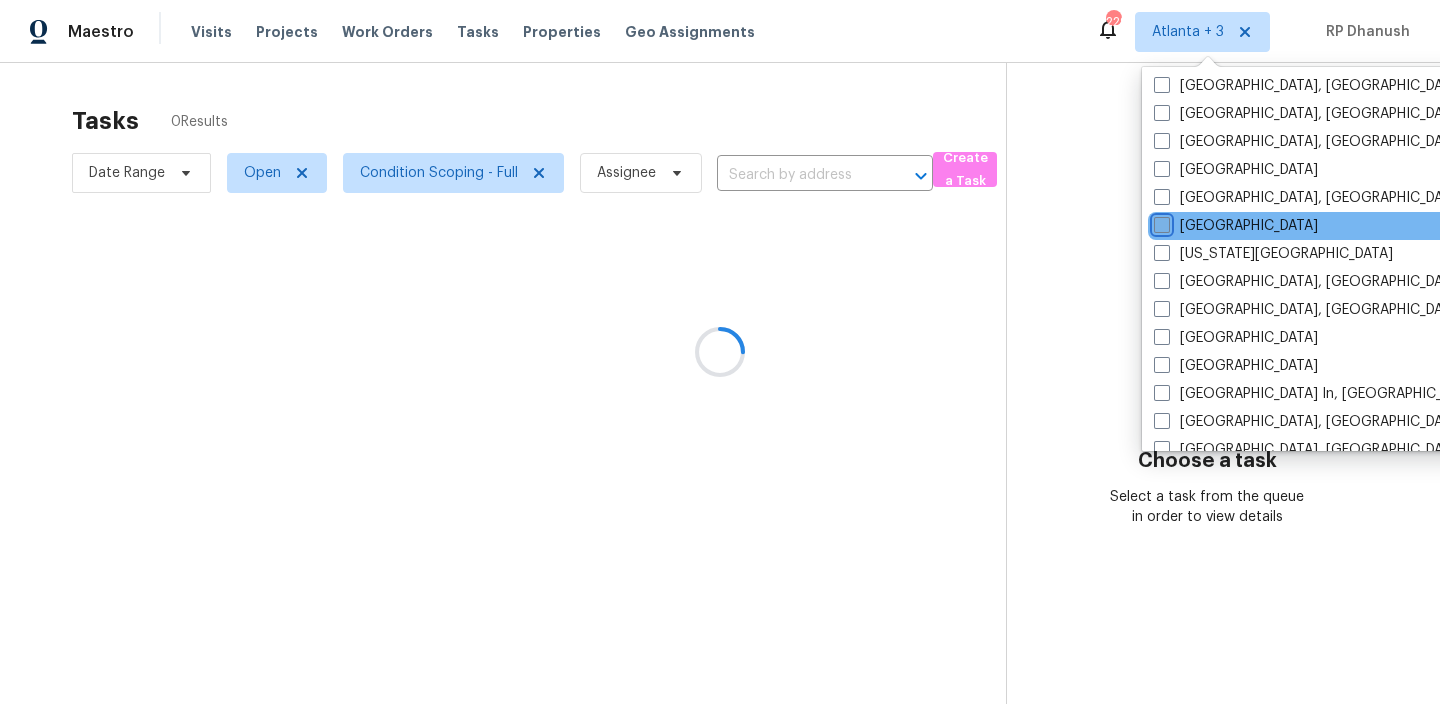 click on "[GEOGRAPHIC_DATA]" at bounding box center (1160, 222) 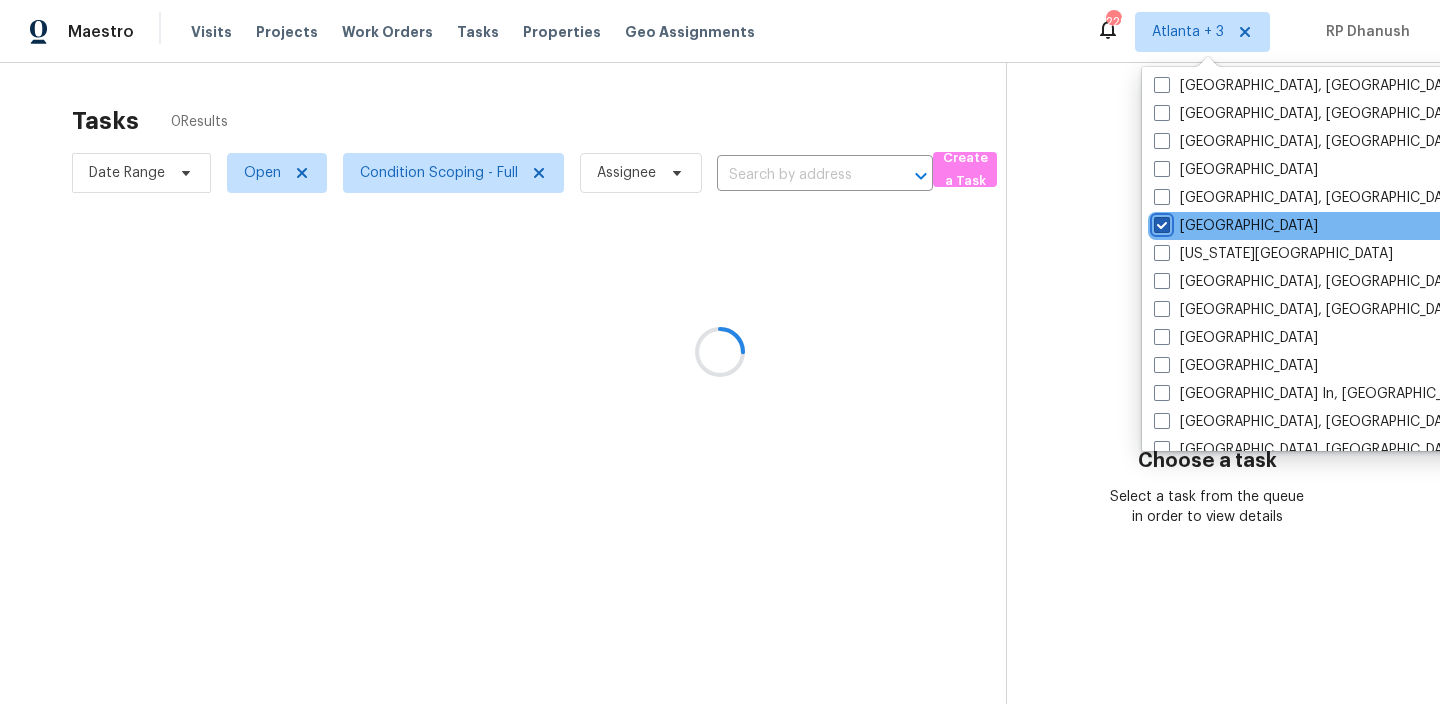checkbox on "true" 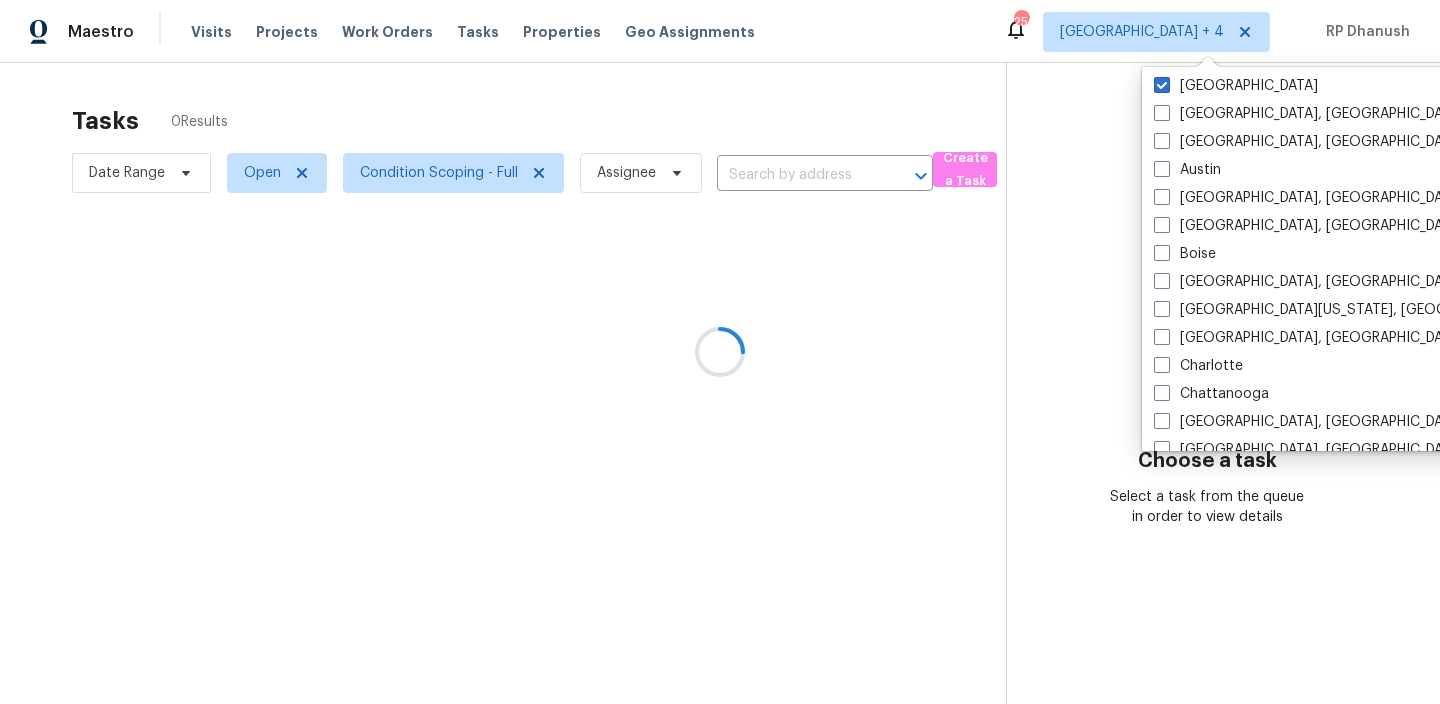 scroll, scrollTop: 0, scrollLeft: 0, axis: both 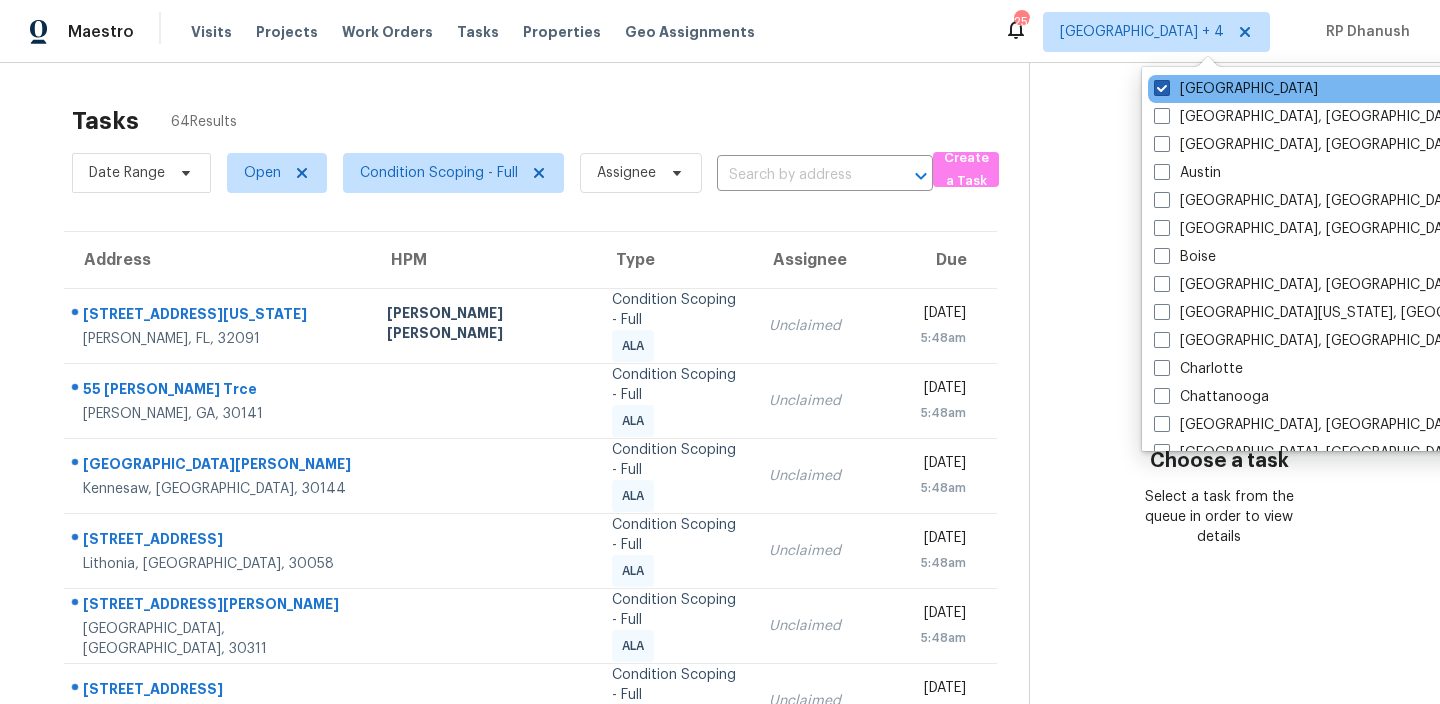 click on "[GEOGRAPHIC_DATA]" at bounding box center (1236, 89) 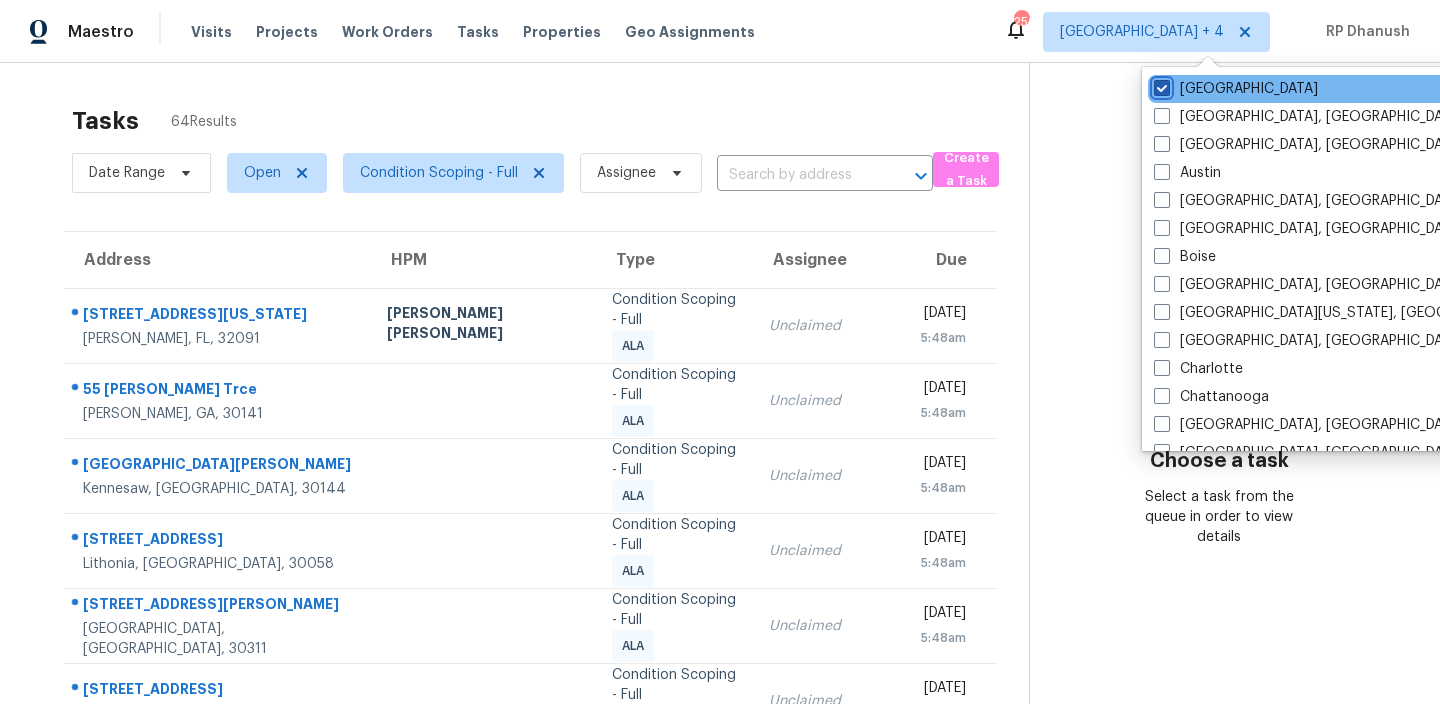 click on "[GEOGRAPHIC_DATA]" at bounding box center [1160, 85] 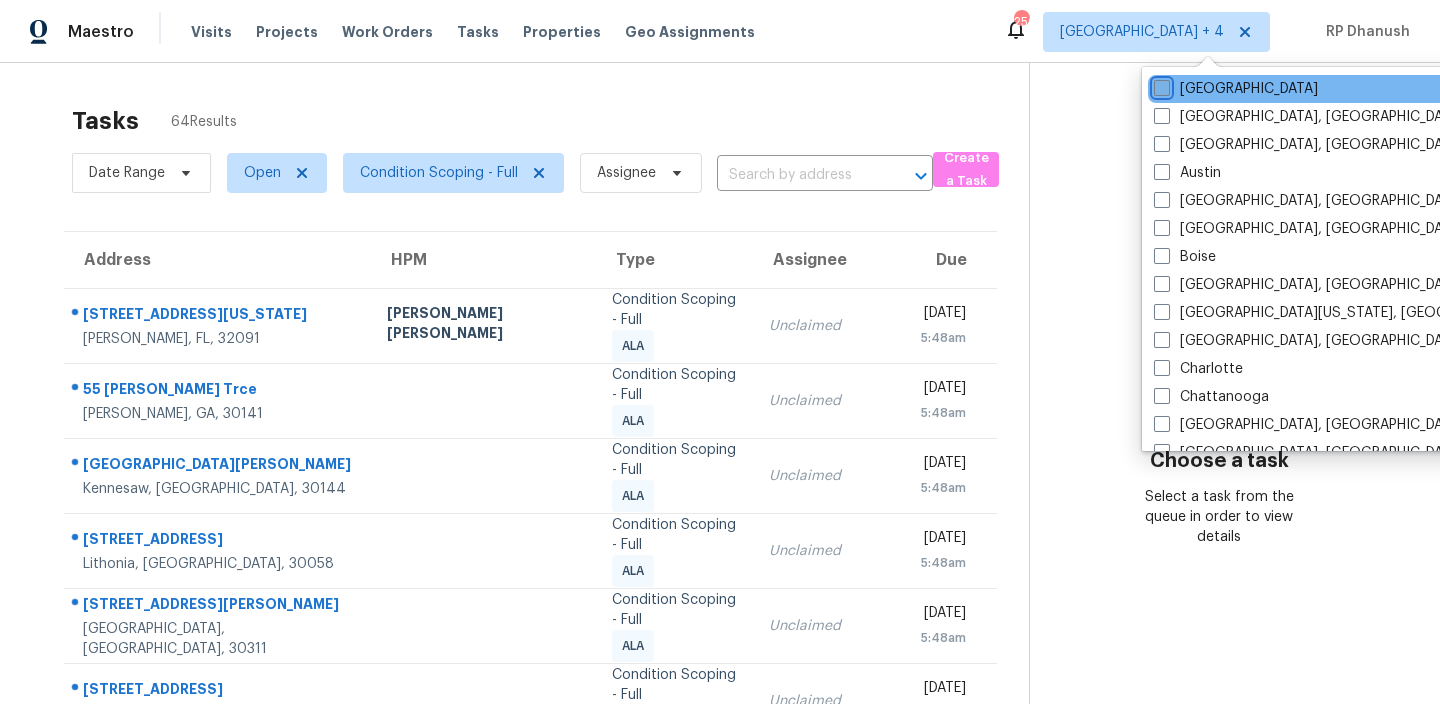 checkbox on "false" 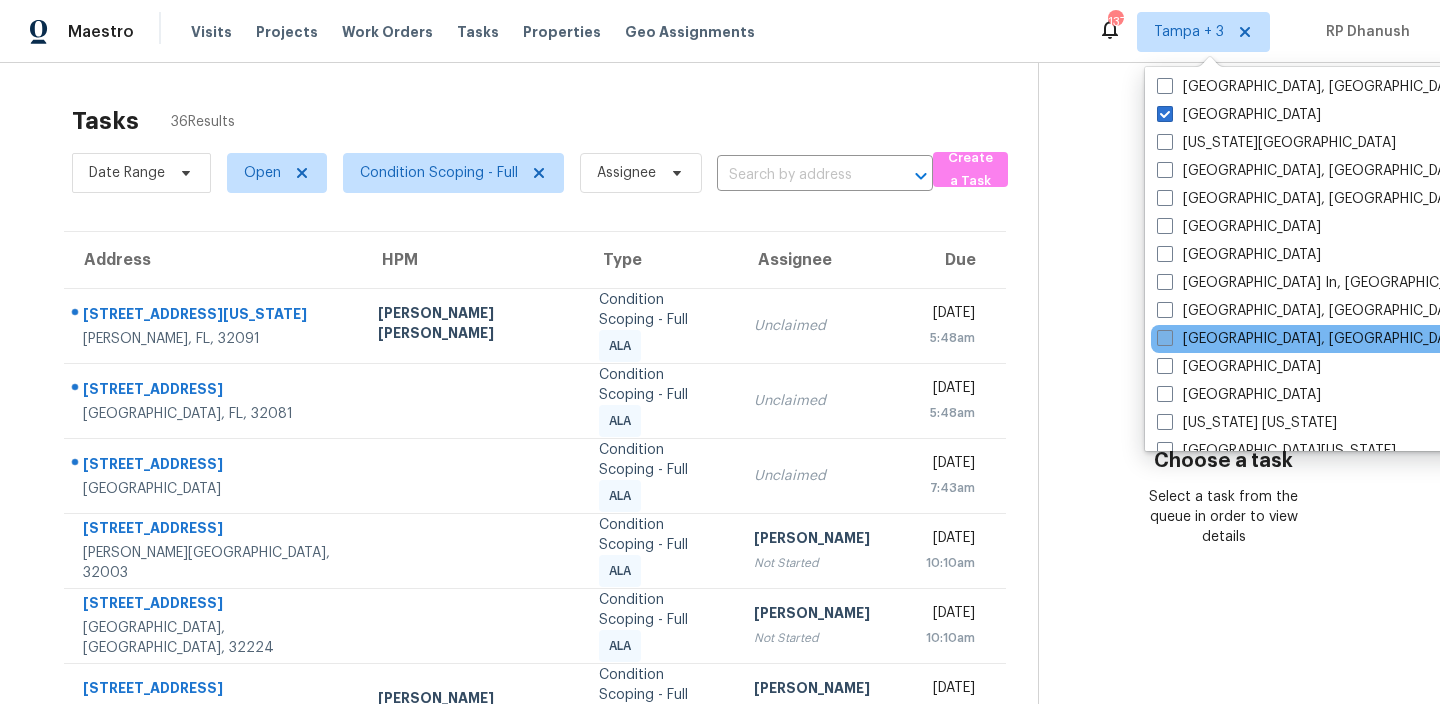 click on "[GEOGRAPHIC_DATA], [GEOGRAPHIC_DATA]" at bounding box center [1312, 339] 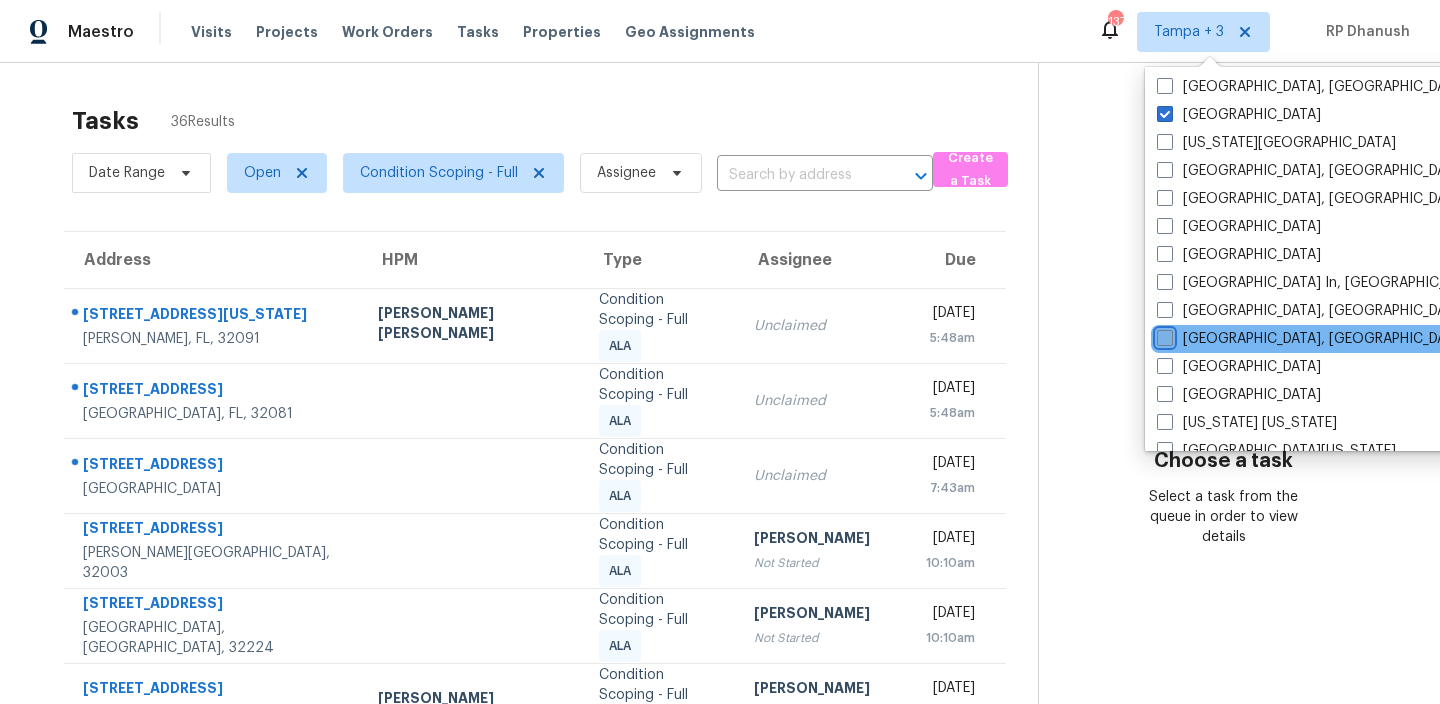 click on "[GEOGRAPHIC_DATA], [GEOGRAPHIC_DATA]" at bounding box center (1163, 335) 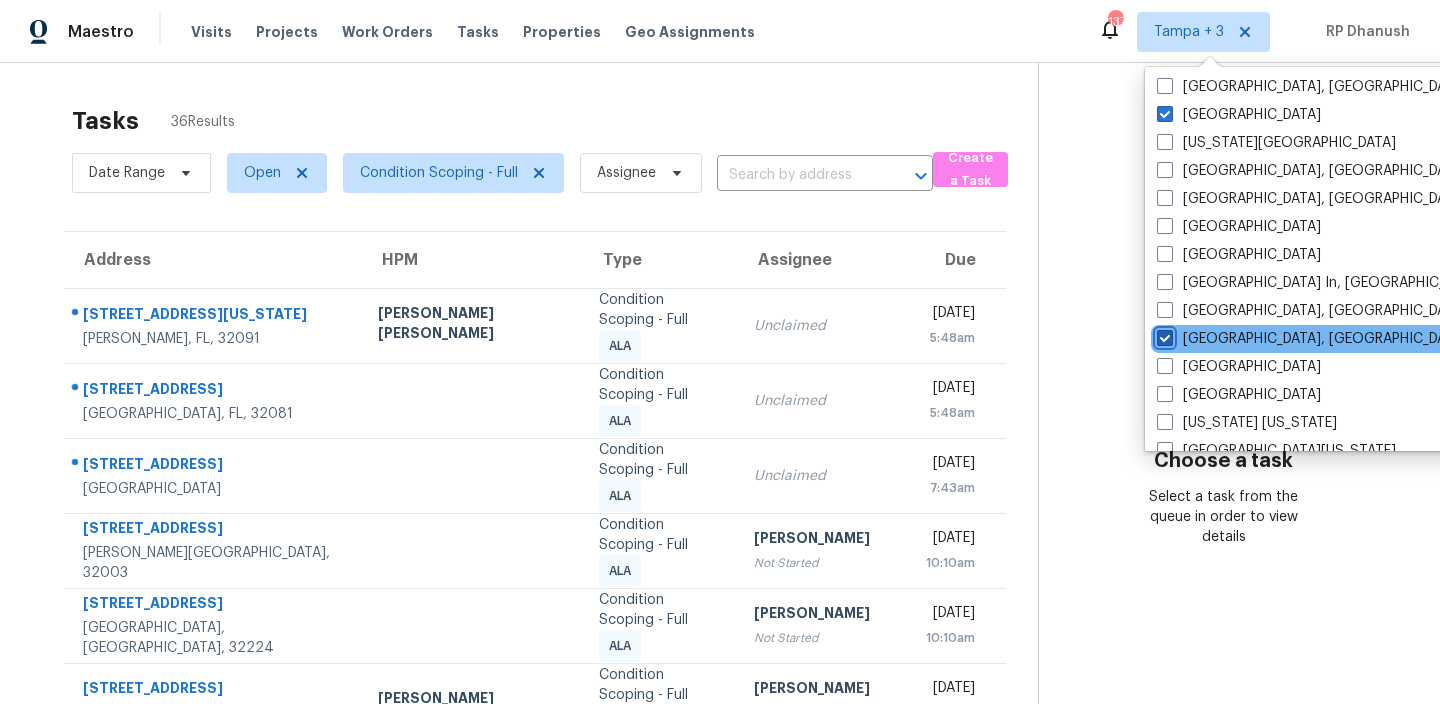 checkbox on "true" 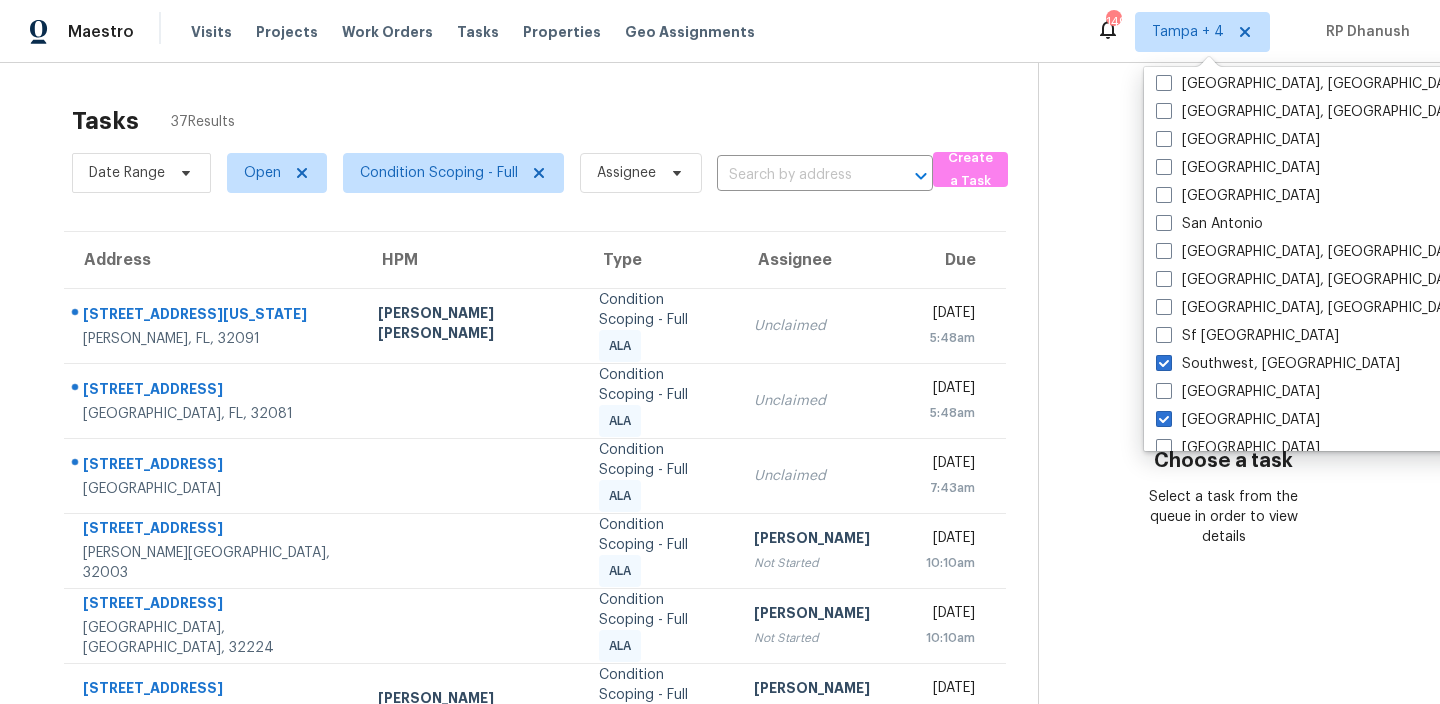 scroll, scrollTop: 1340, scrollLeft: 0, axis: vertical 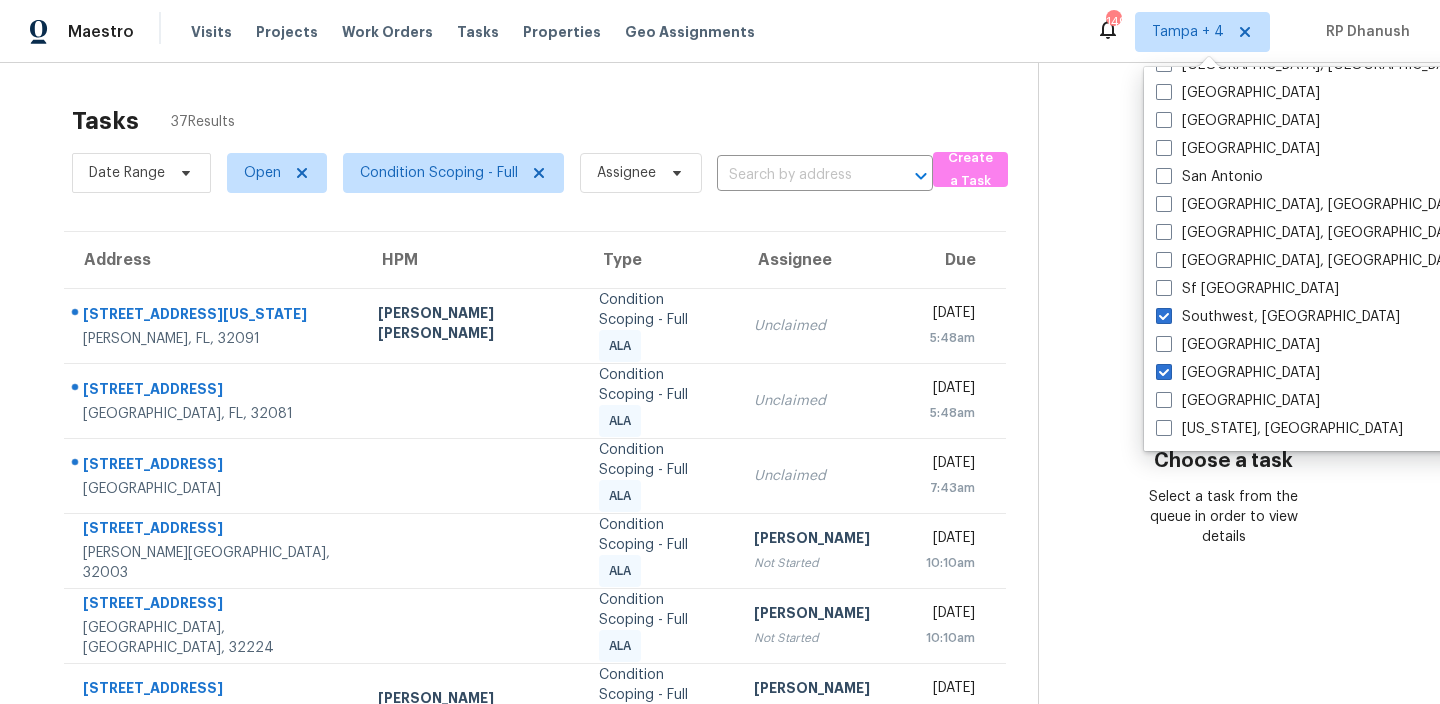click on "Choose a task Select a task from the queue in order to view details" at bounding box center [1223, 577] 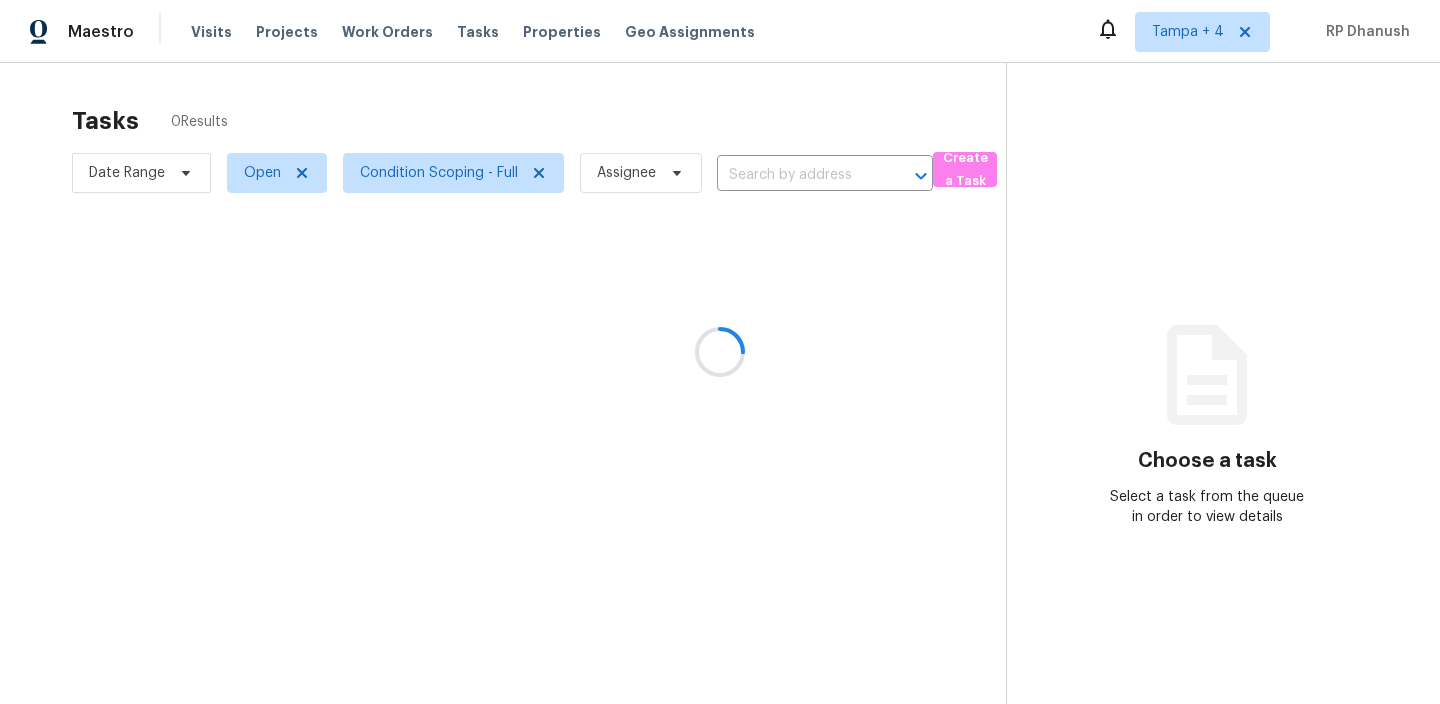 scroll, scrollTop: 0, scrollLeft: 0, axis: both 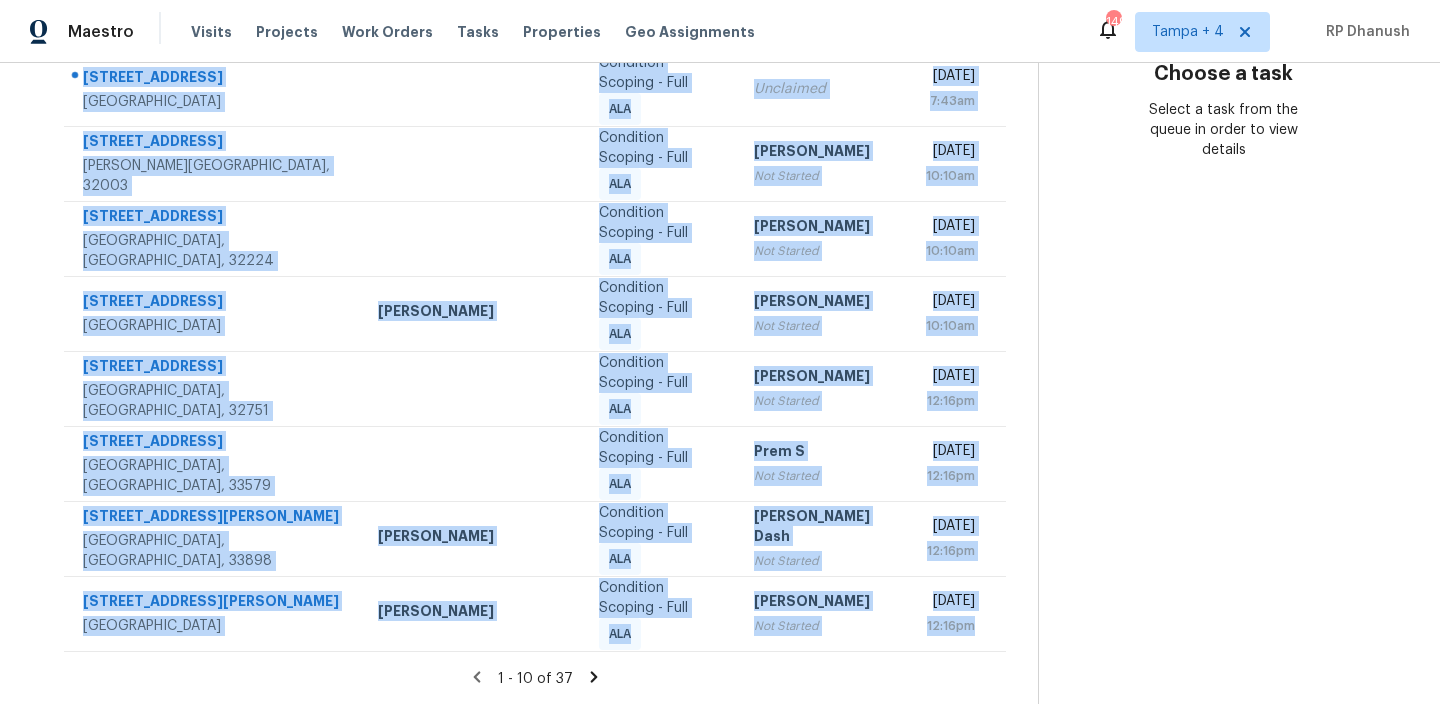 drag, startPoint x: 75, startPoint y: 296, endPoint x: 967, endPoint y: 651, distance: 960.0463 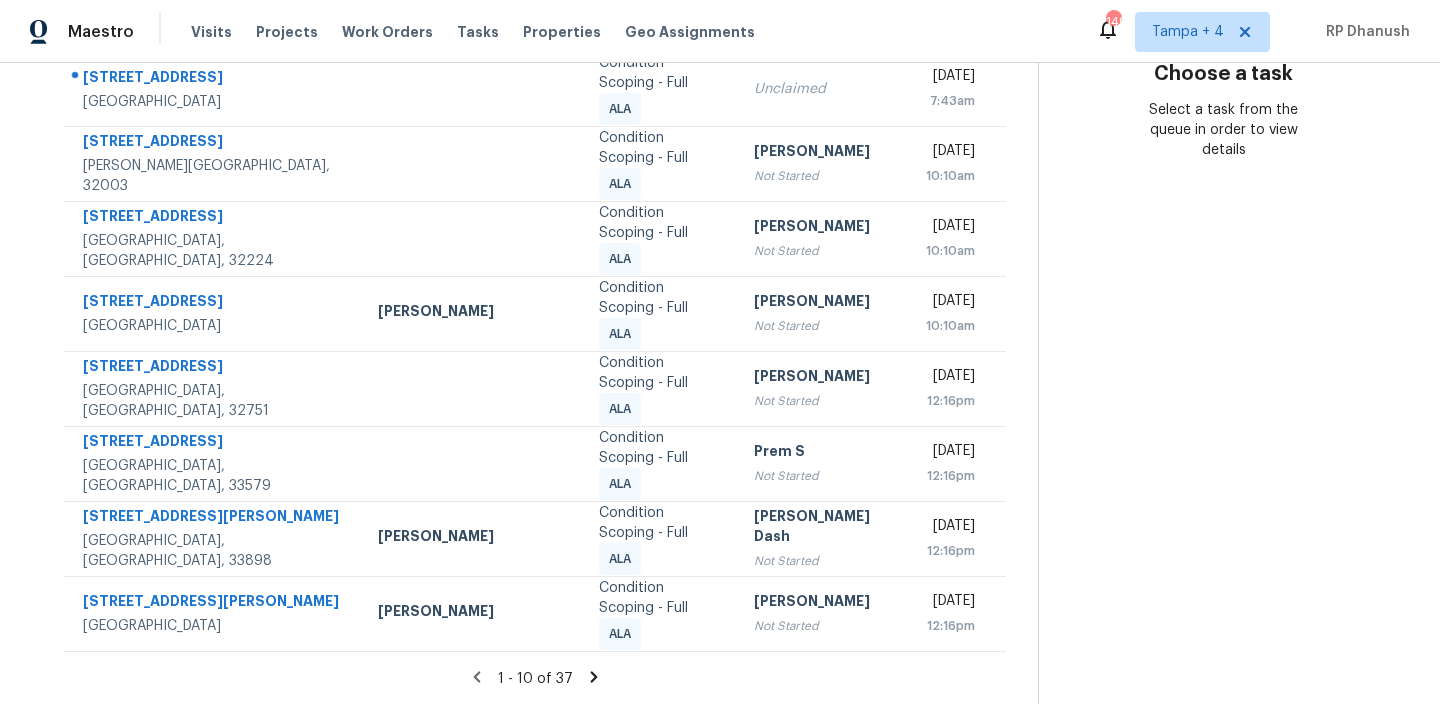 click 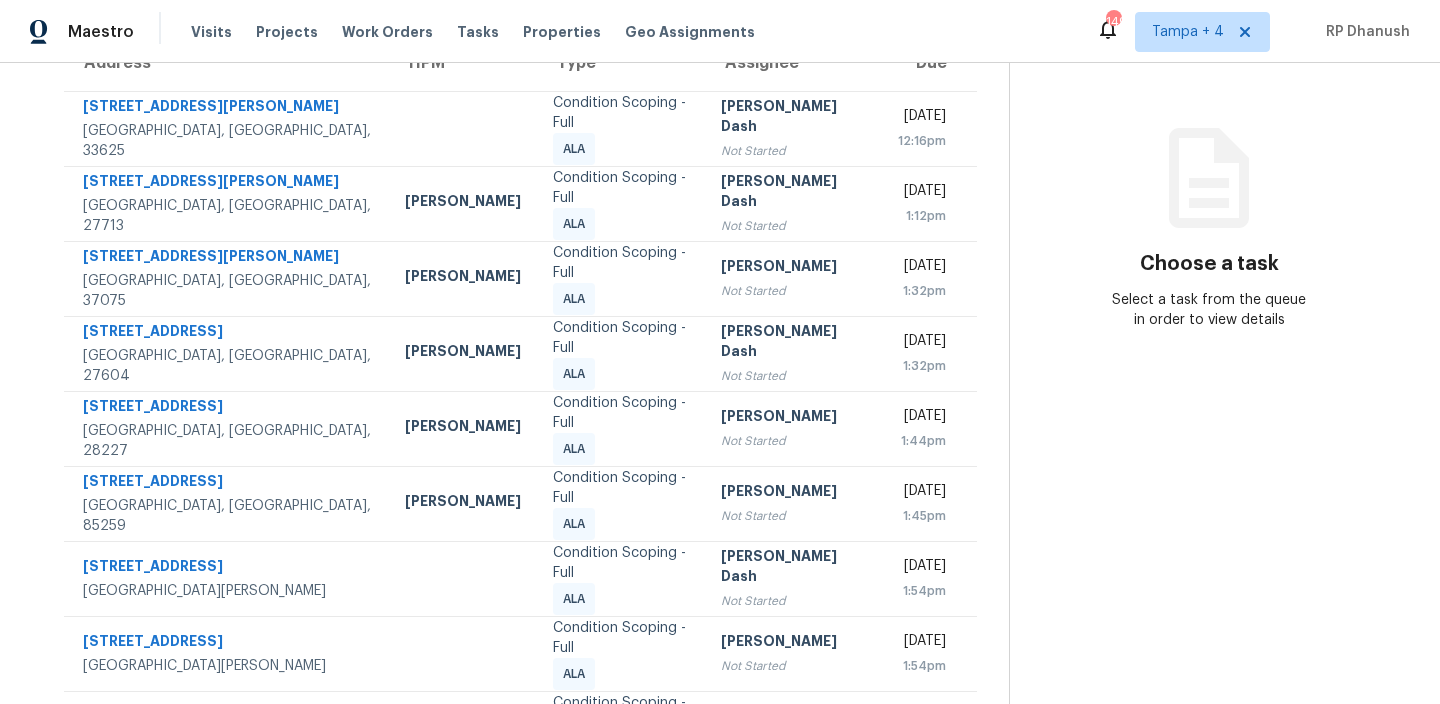 scroll, scrollTop: 8, scrollLeft: 0, axis: vertical 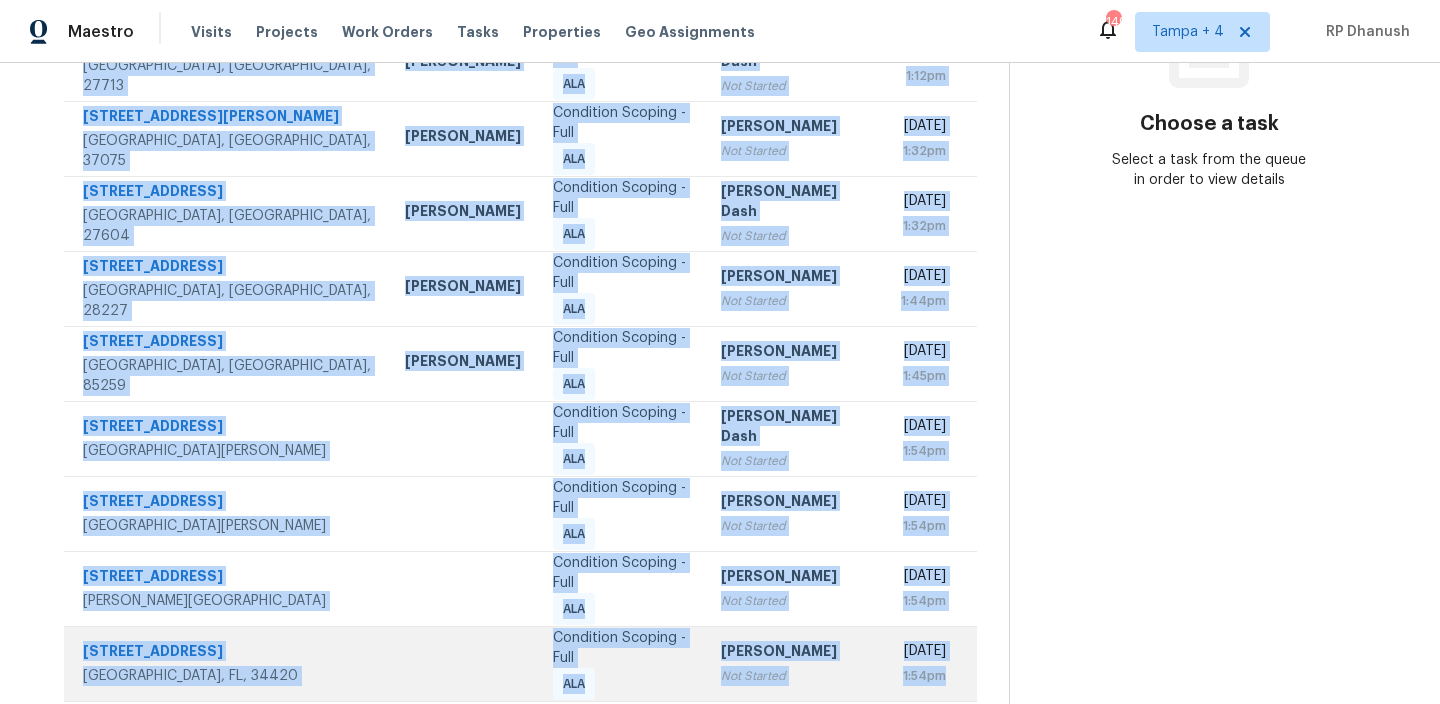 drag, startPoint x: 77, startPoint y: 298, endPoint x: 968, endPoint y: 630, distance: 950.84436 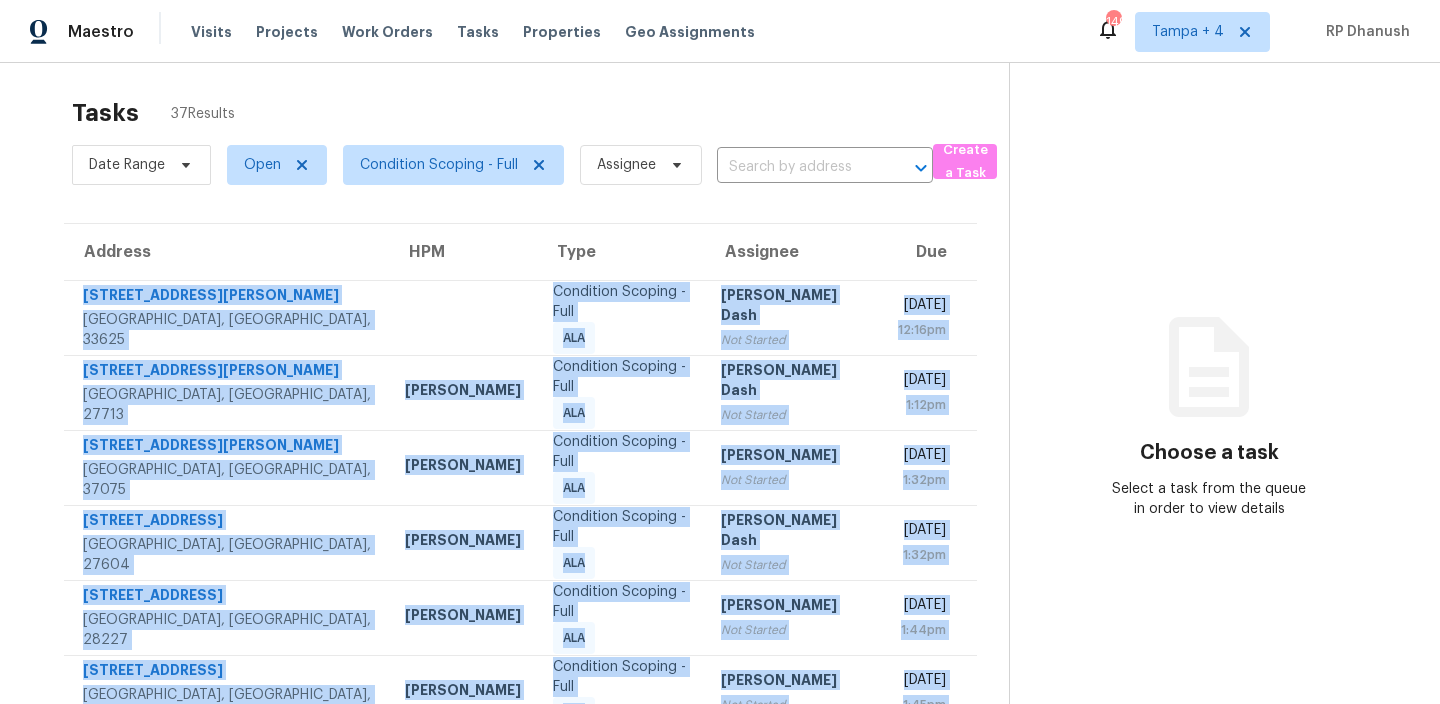 scroll, scrollTop: 0, scrollLeft: 0, axis: both 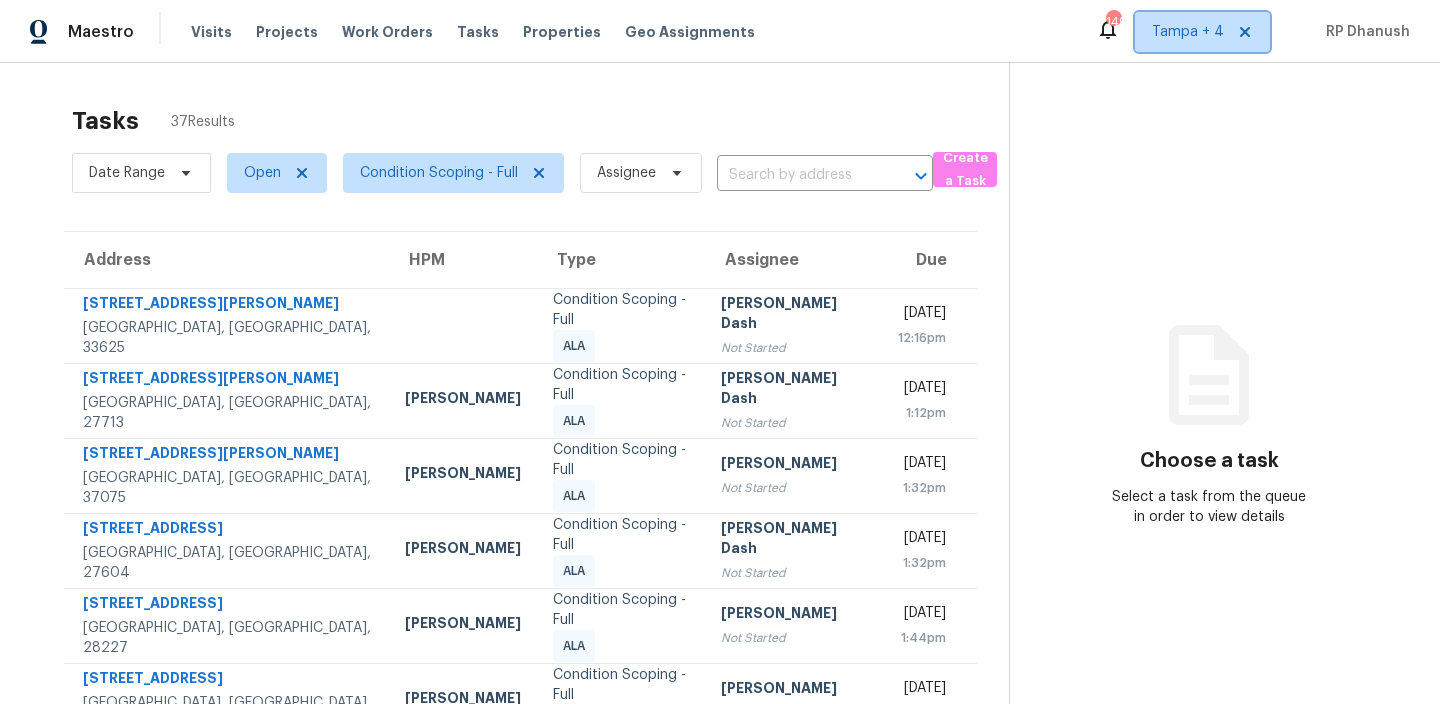 click on "Tampa + 4" at bounding box center [1202, 32] 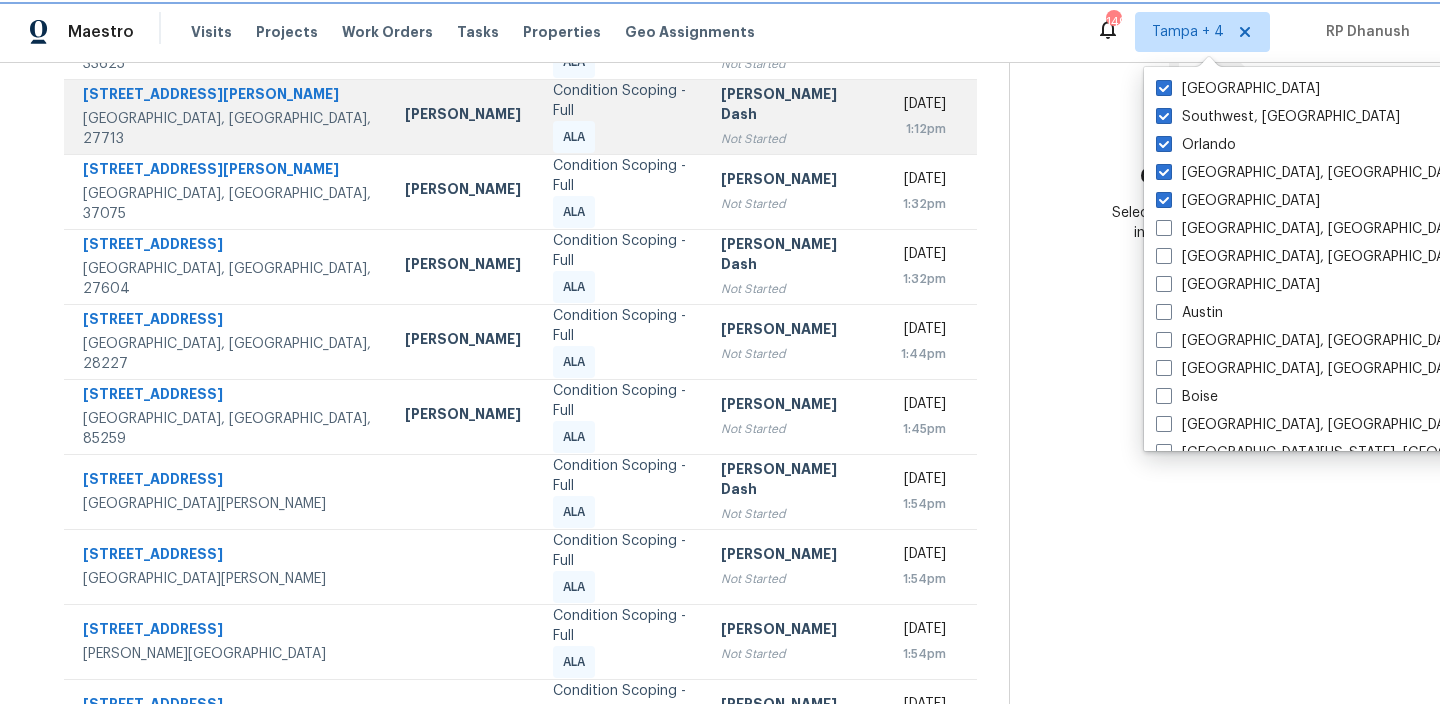 scroll, scrollTop: 337, scrollLeft: 0, axis: vertical 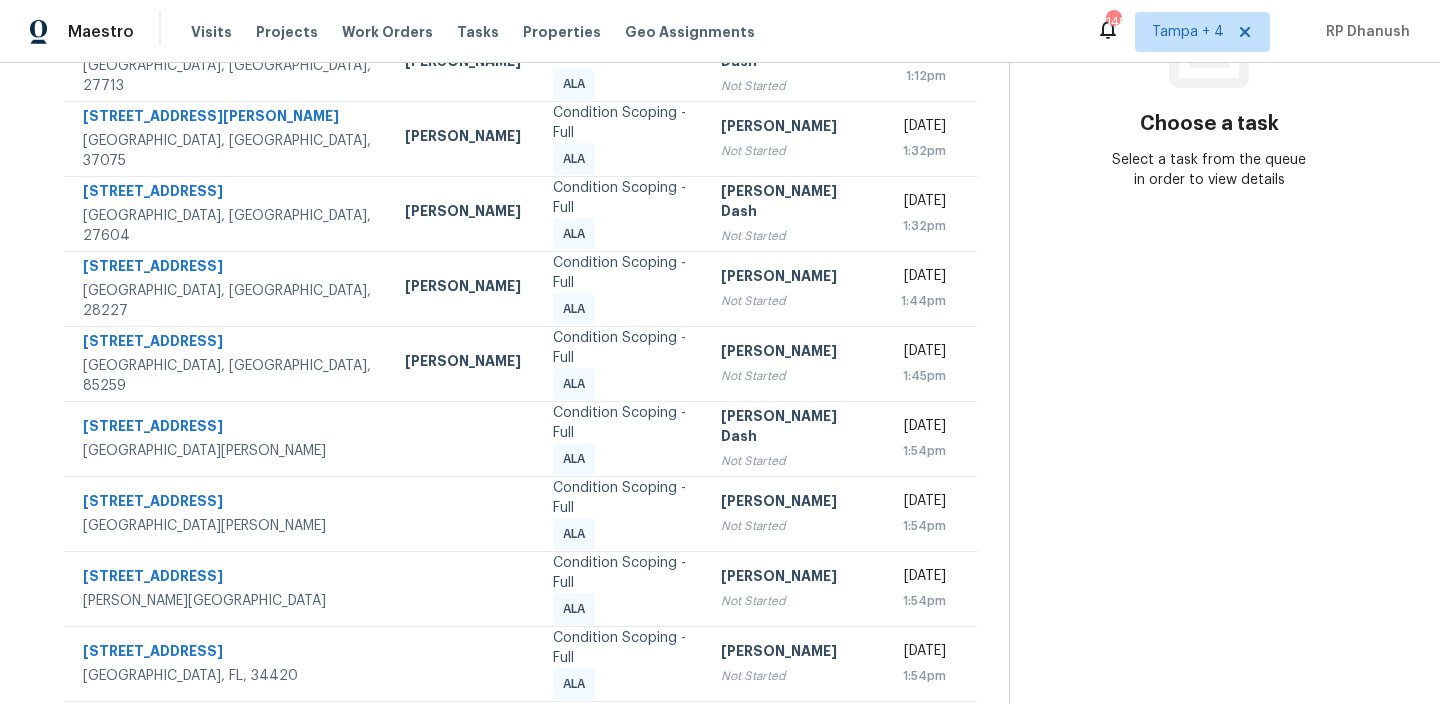 click 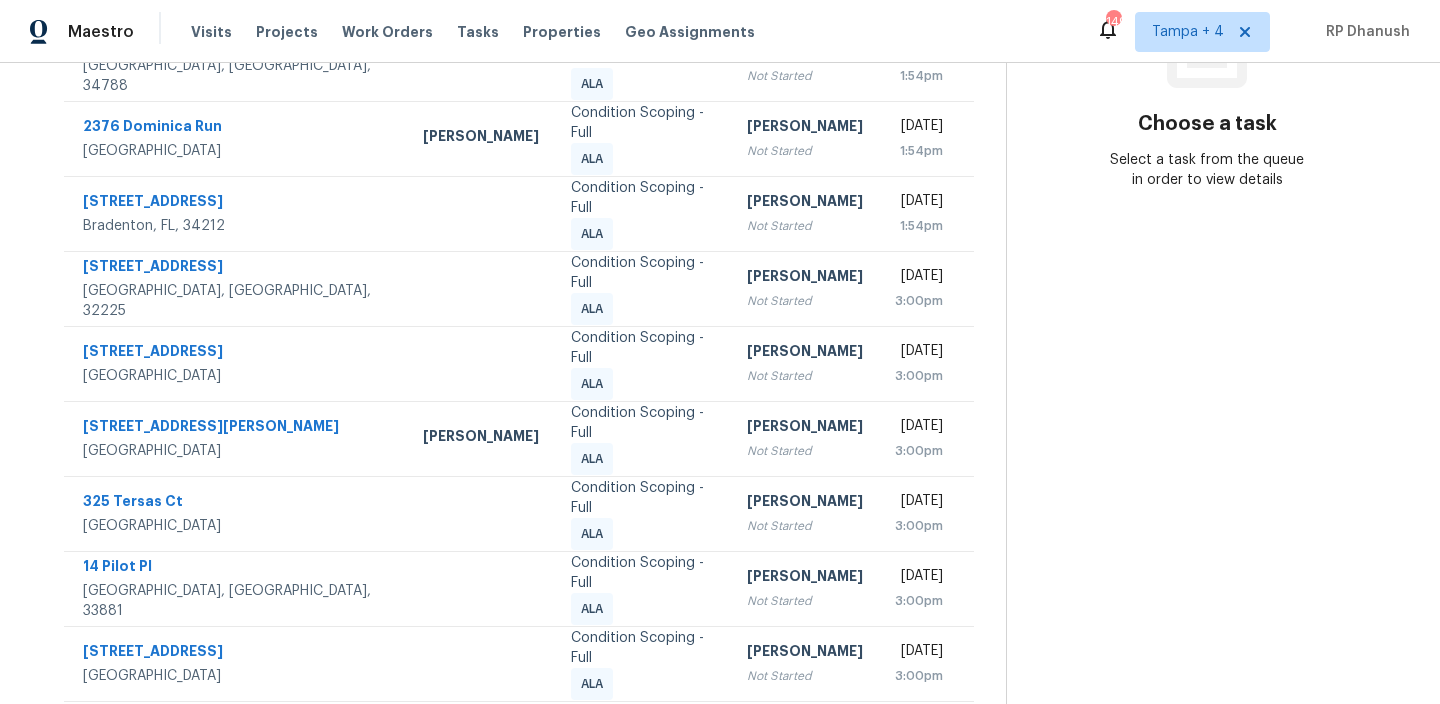 scroll, scrollTop: 0, scrollLeft: 0, axis: both 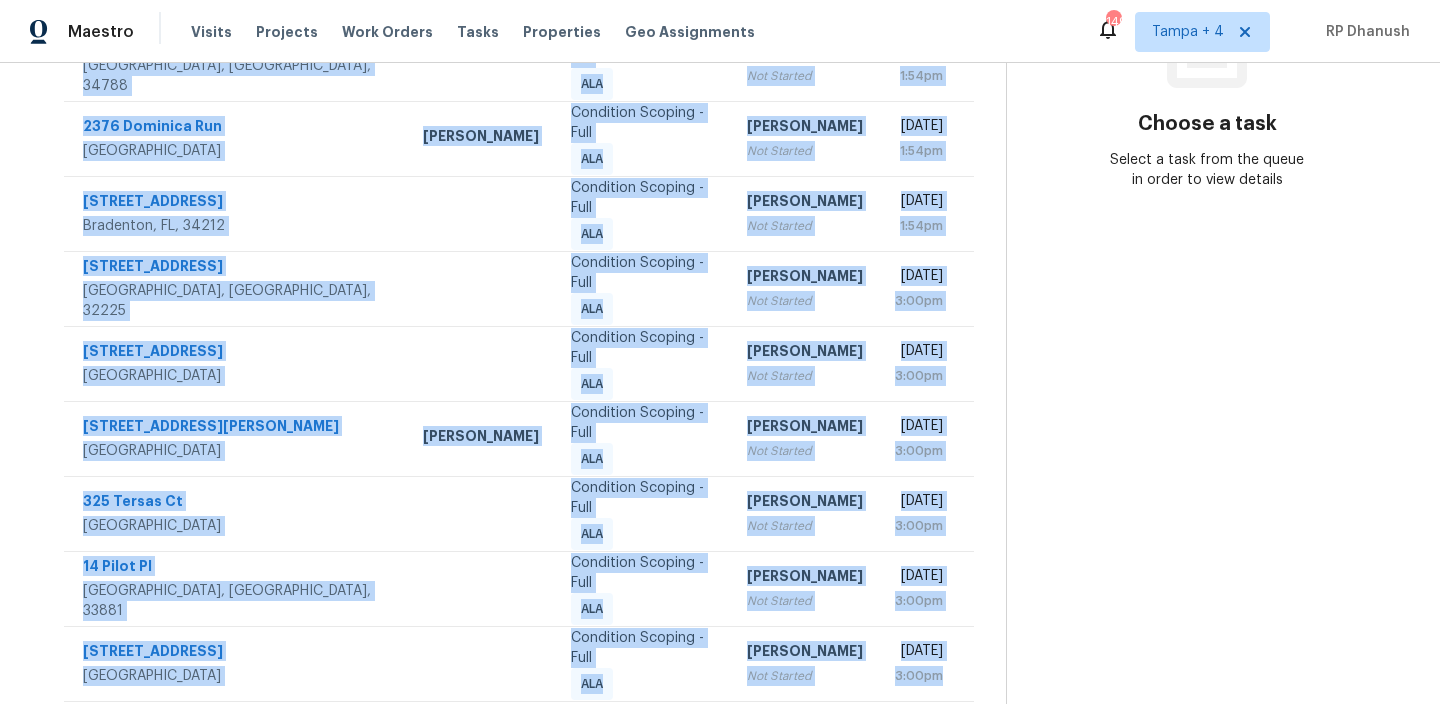 drag, startPoint x: 86, startPoint y: 295, endPoint x: 921, endPoint y: 659, distance: 910.8902 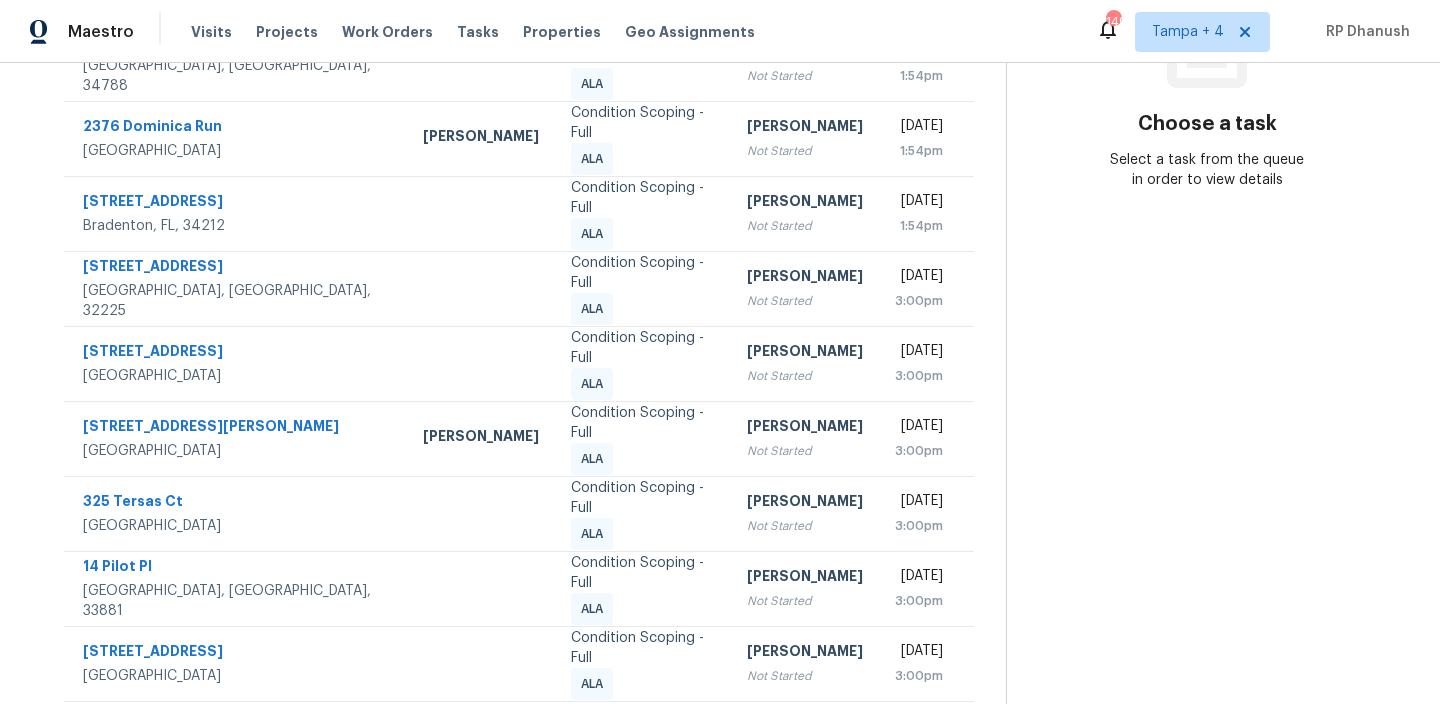 click 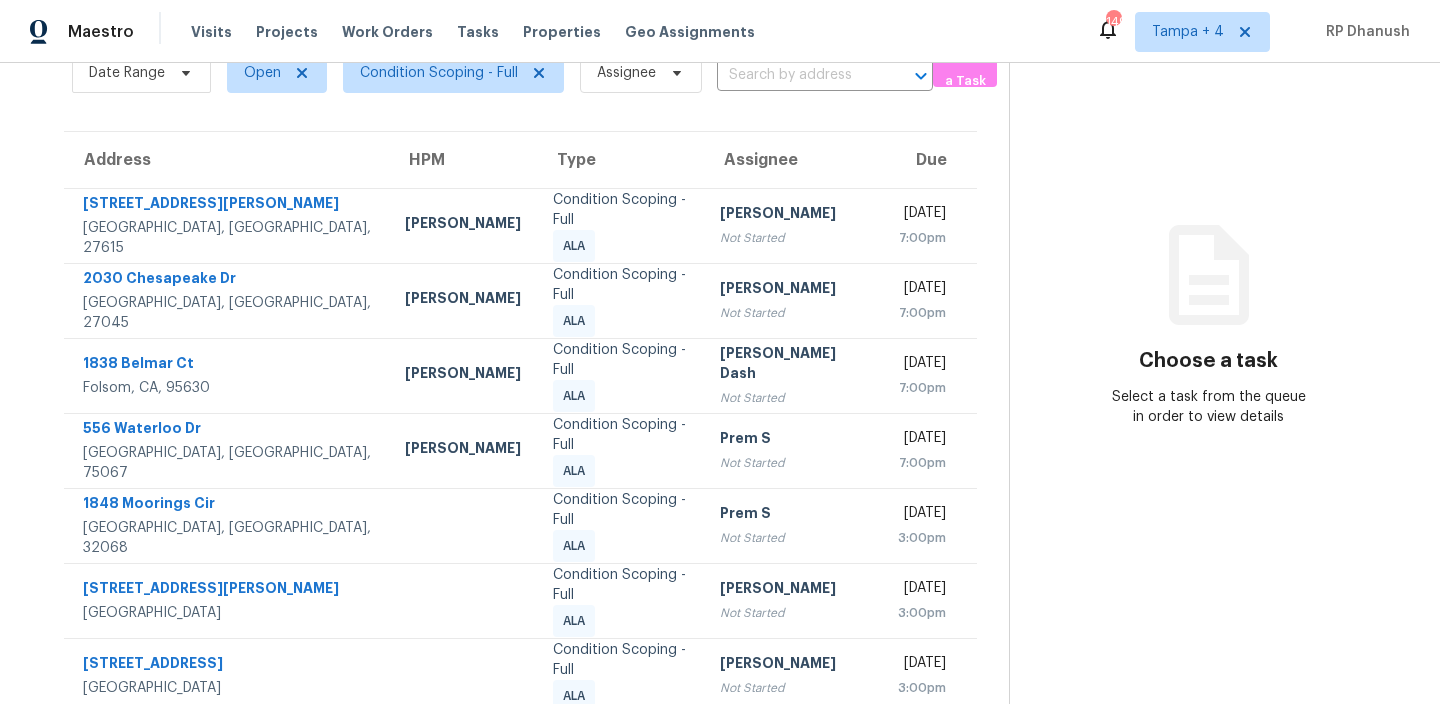 scroll, scrollTop: 64, scrollLeft: 0, axis: vertical 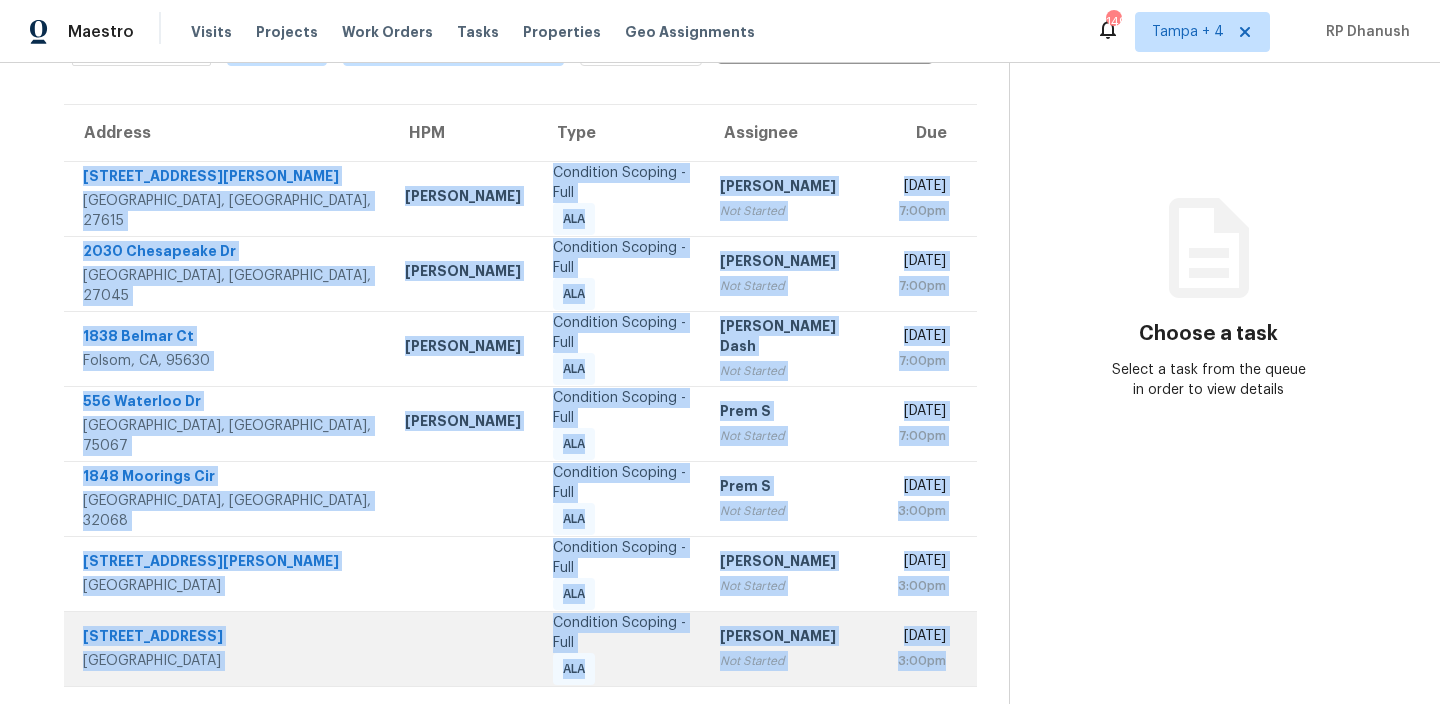 drag, startPoint x: 75, startPoint y: 234, endPoint x: 935, endPoint y: 642, distance: 951.87396 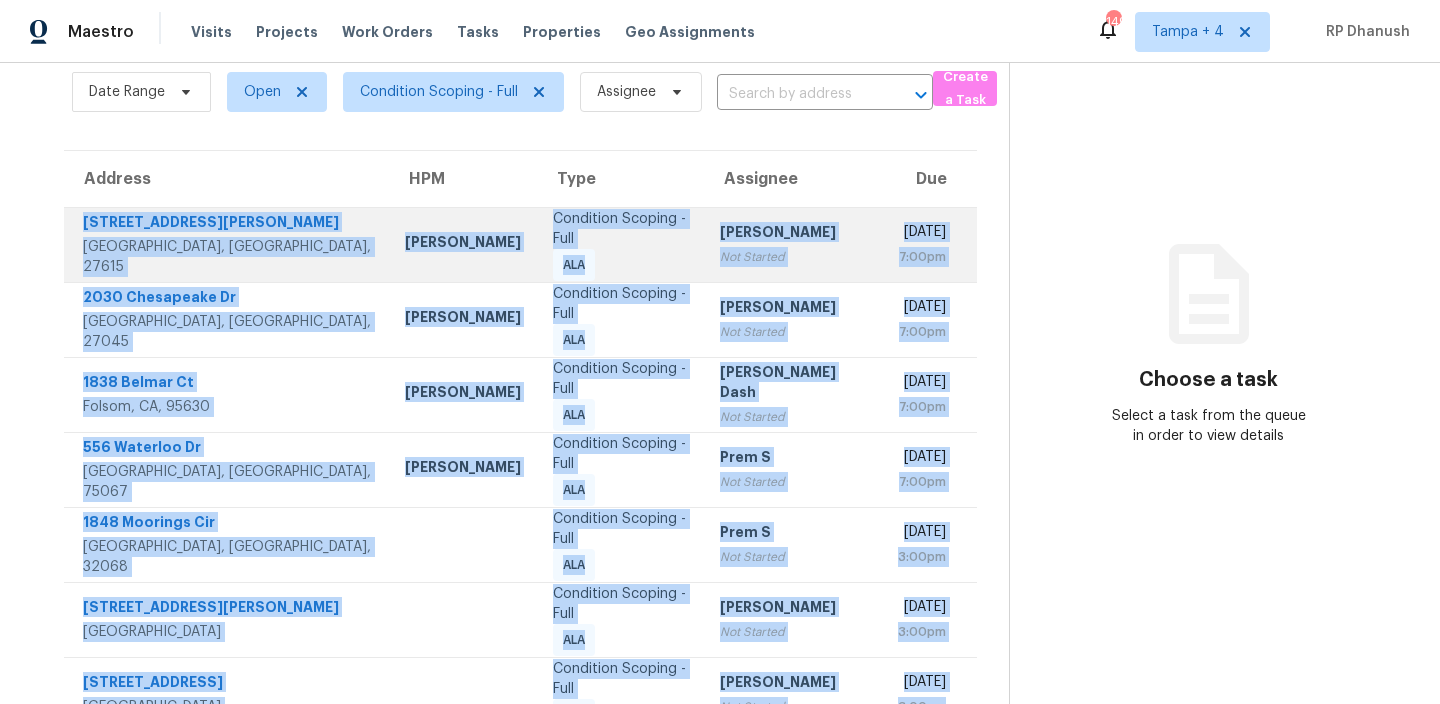 scroll, scrollTop: 0, scrollLeft: 0, axis: both 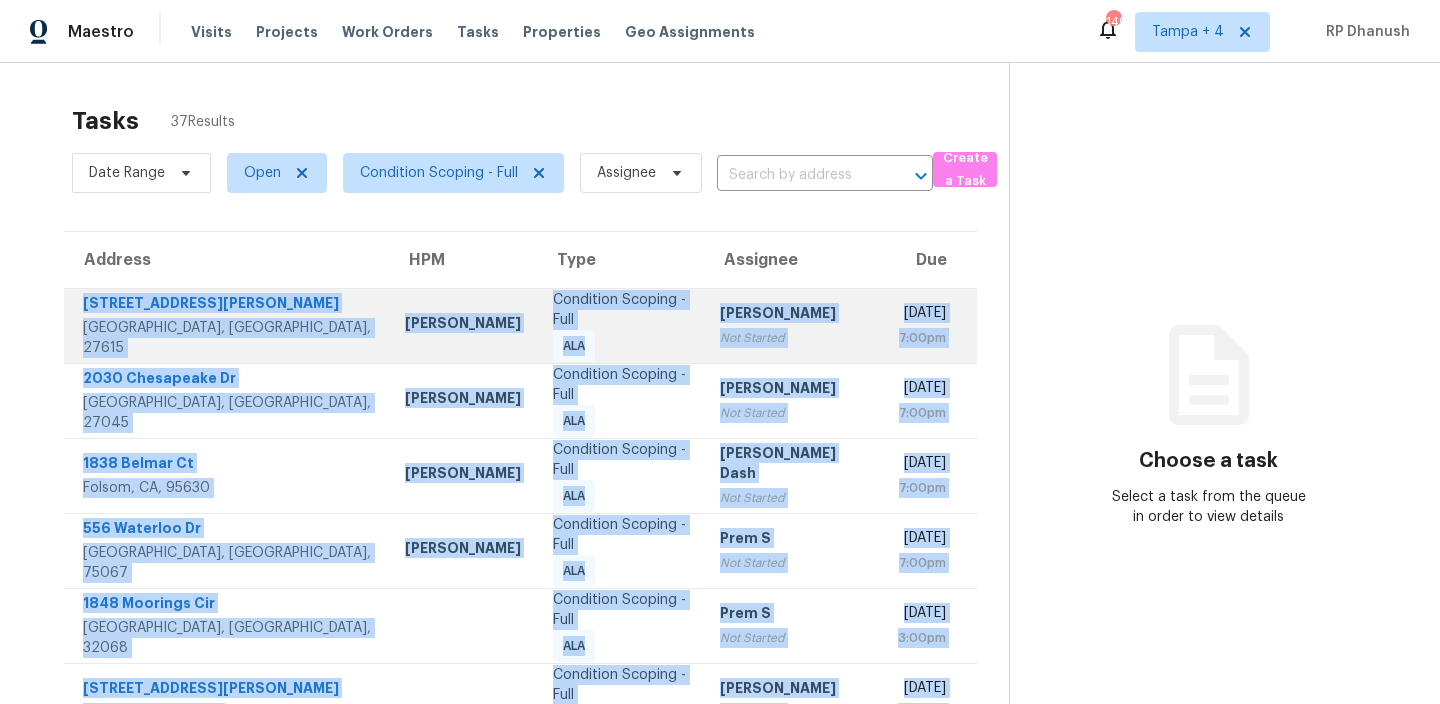 click on "[STREET_ADDRESS][PERSON_NAME][PERSON_NAME]" at bounding box center (219, 325) 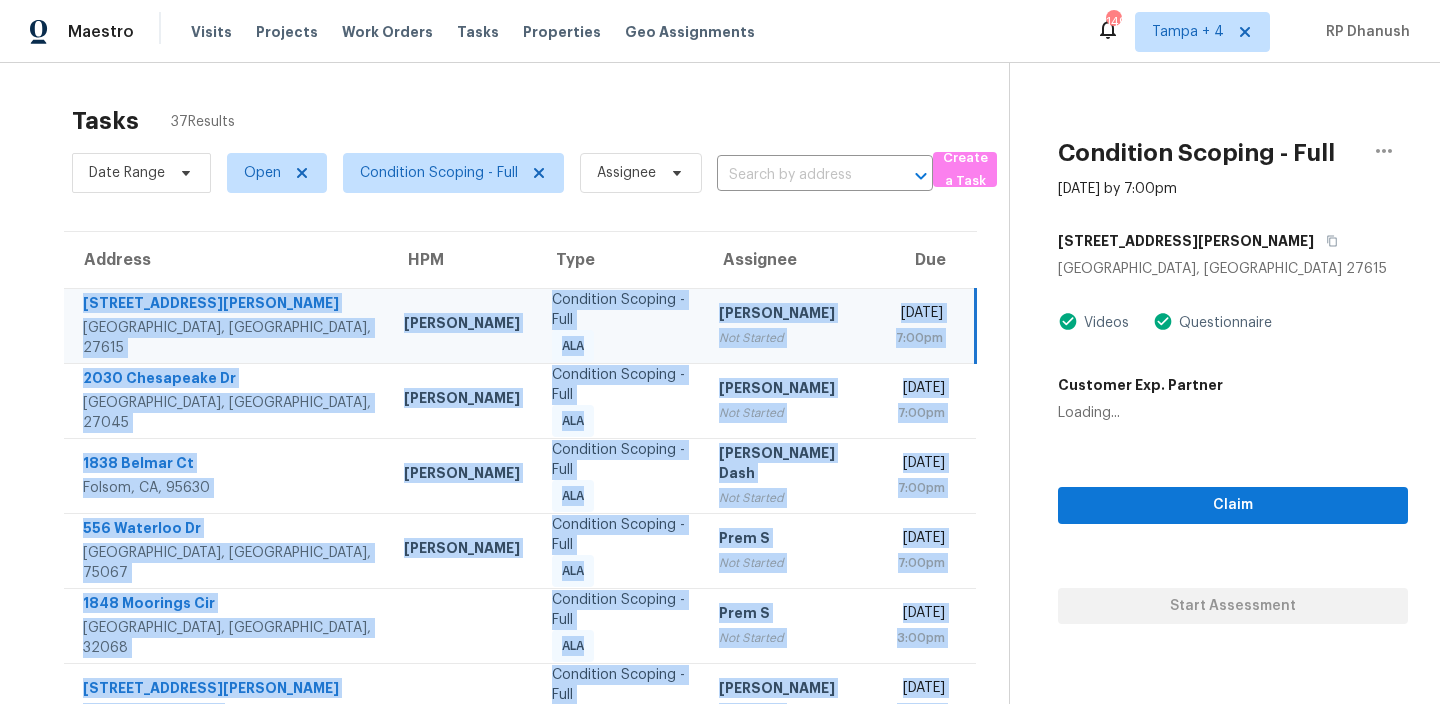 scroll, scrollTop: 127, scrollLeft: 0, axis: vertical 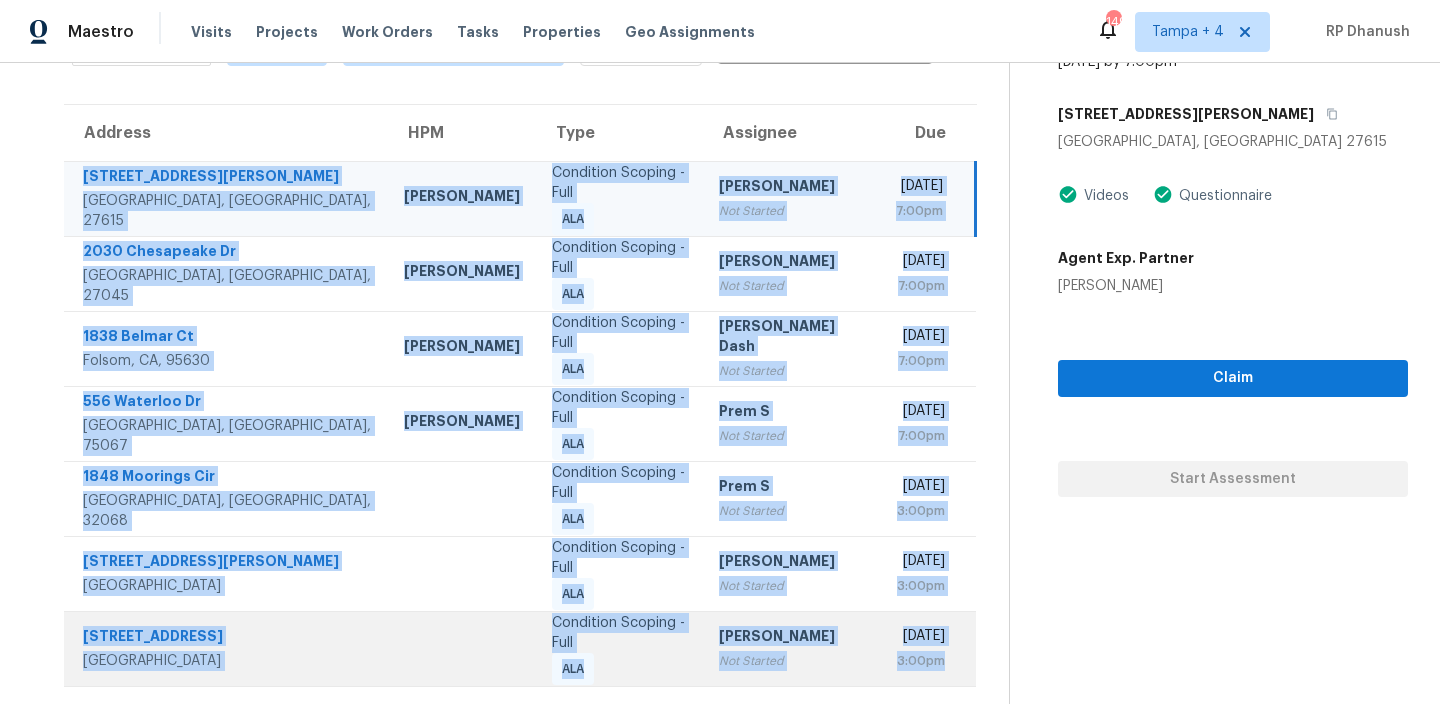 drag, startPoint x: 77, startPoint y: 300, endPoint x: 954, endPoint y: 626, distance: 935.6308 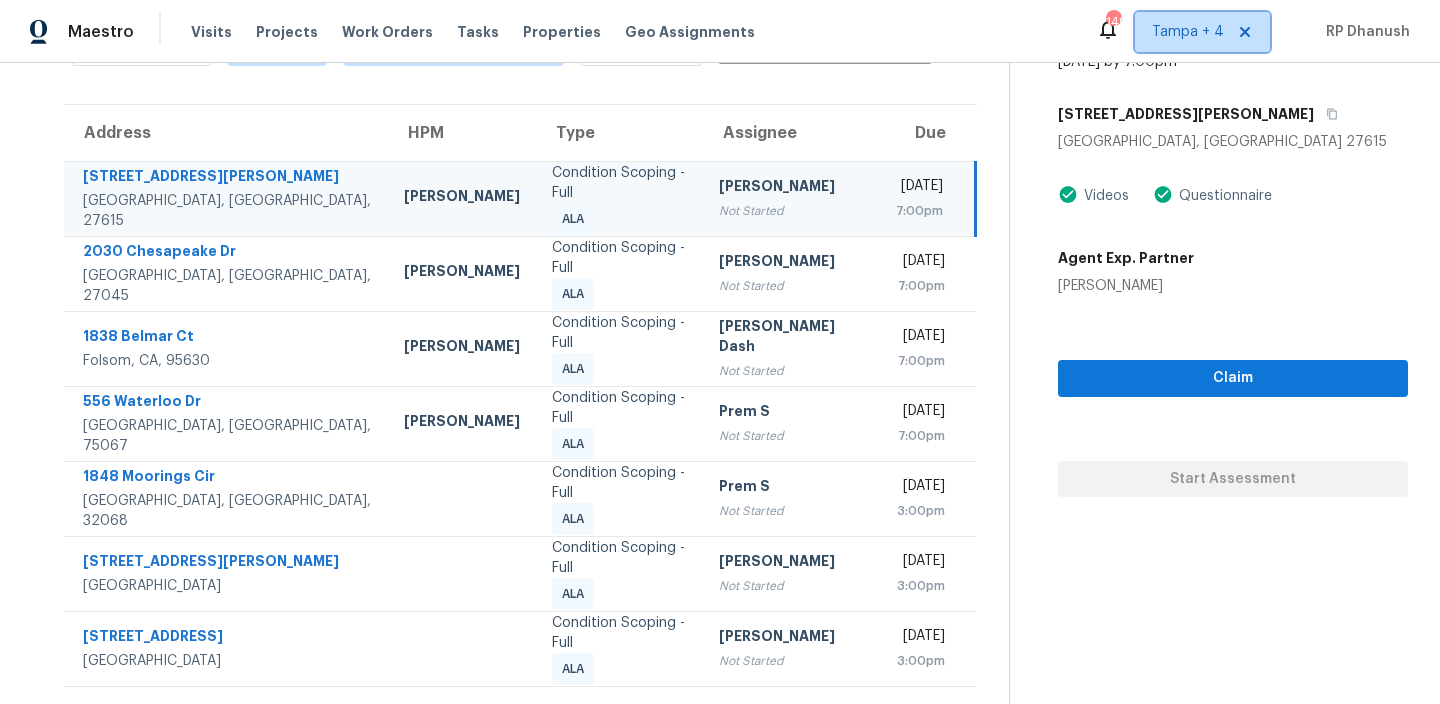 click on "Tampa + 4" at bounding box center (1202, 32) 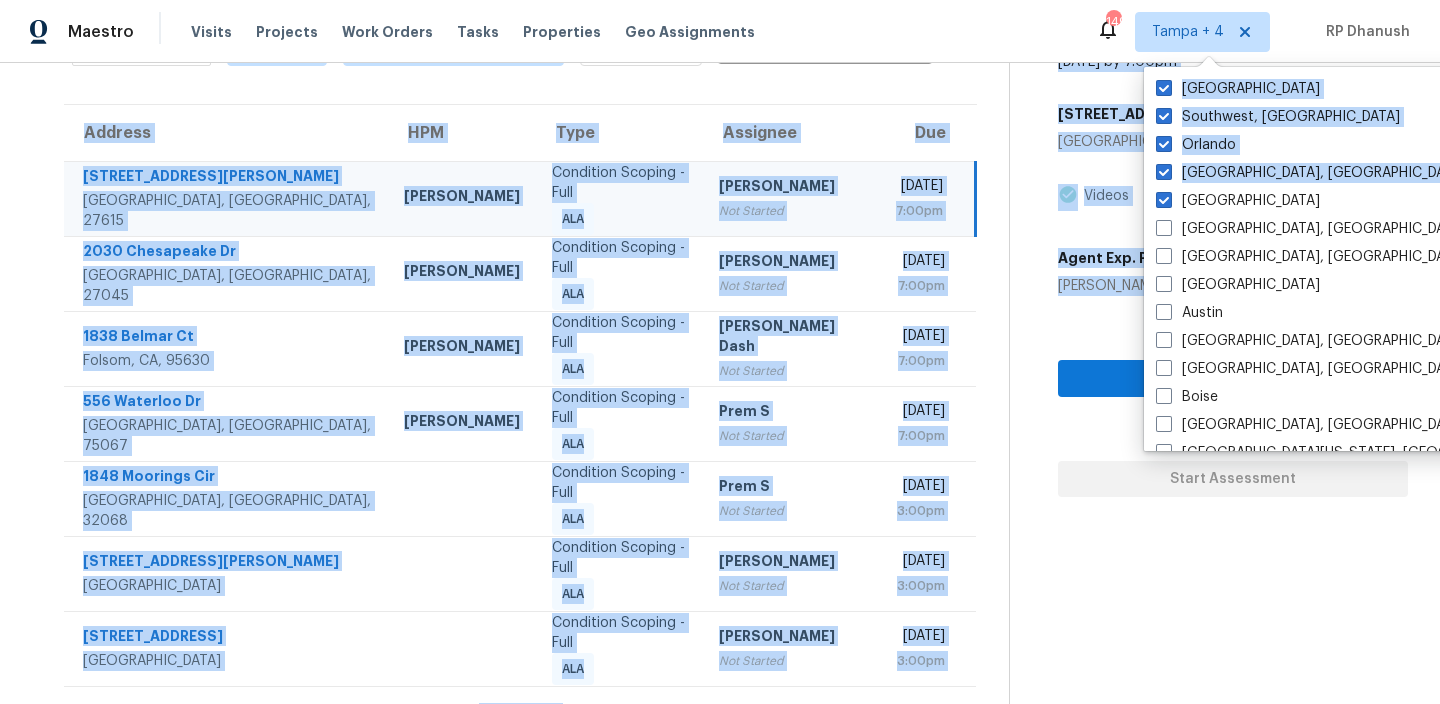 drag, startPoint x: 1176, startPoint y: 204, endPoint x: 746, endPoint y: 74, distance: 449.22156 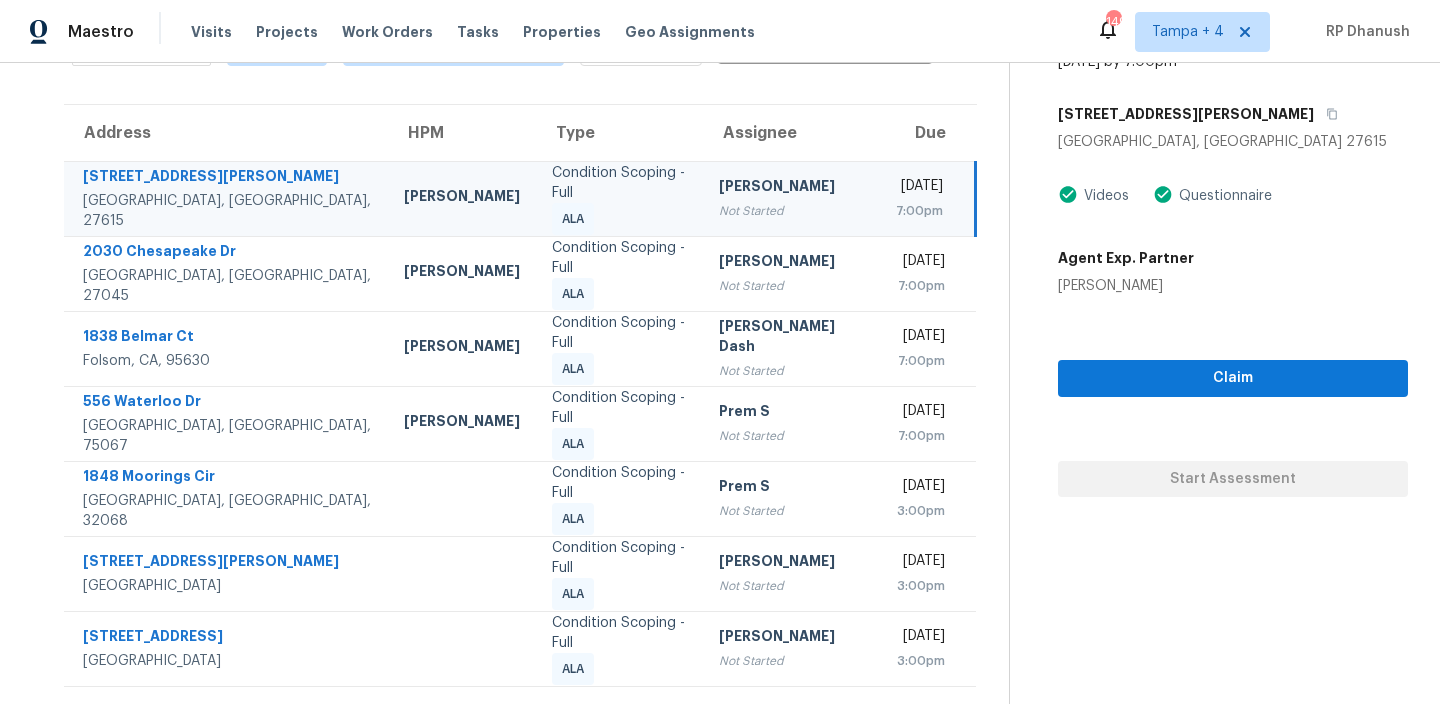 click on "Due" at bounding box center [928, 133] 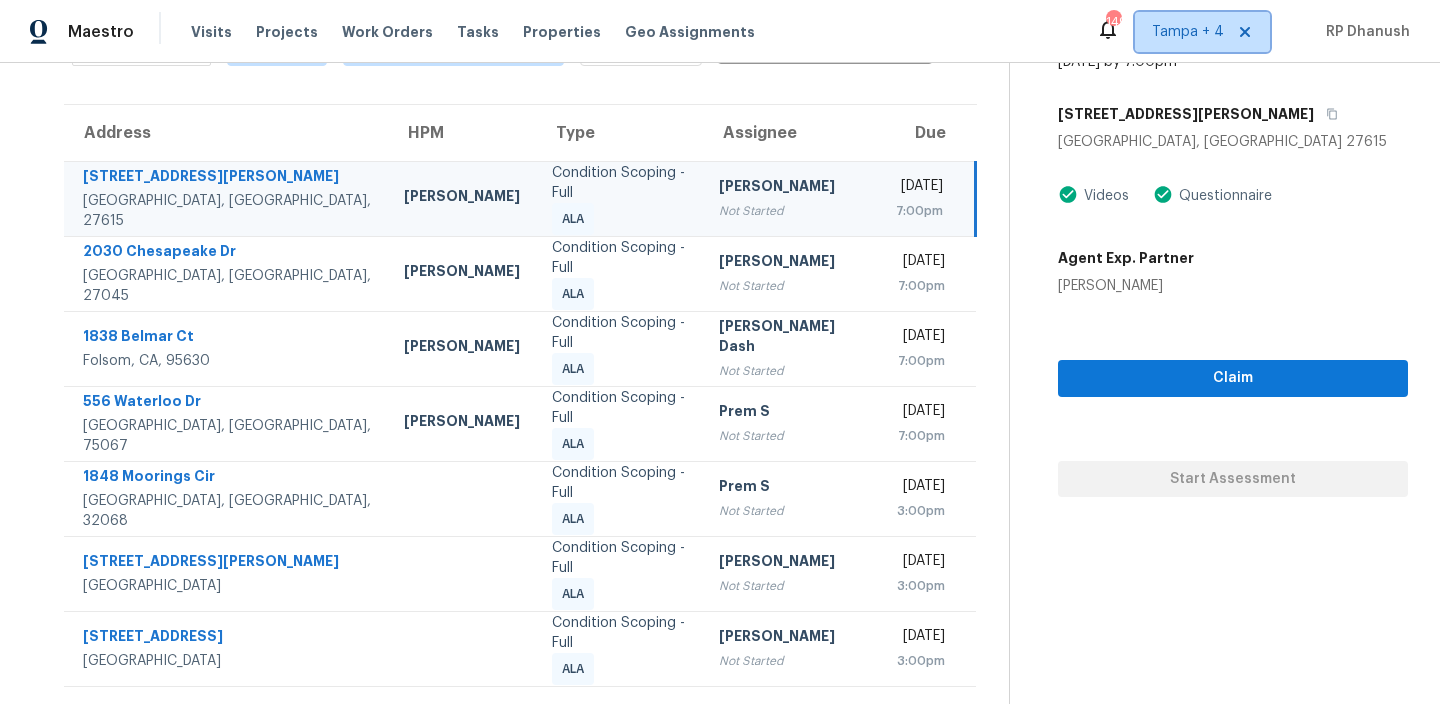 click on "Tampa + 4" at bounding box center (1188, 32) 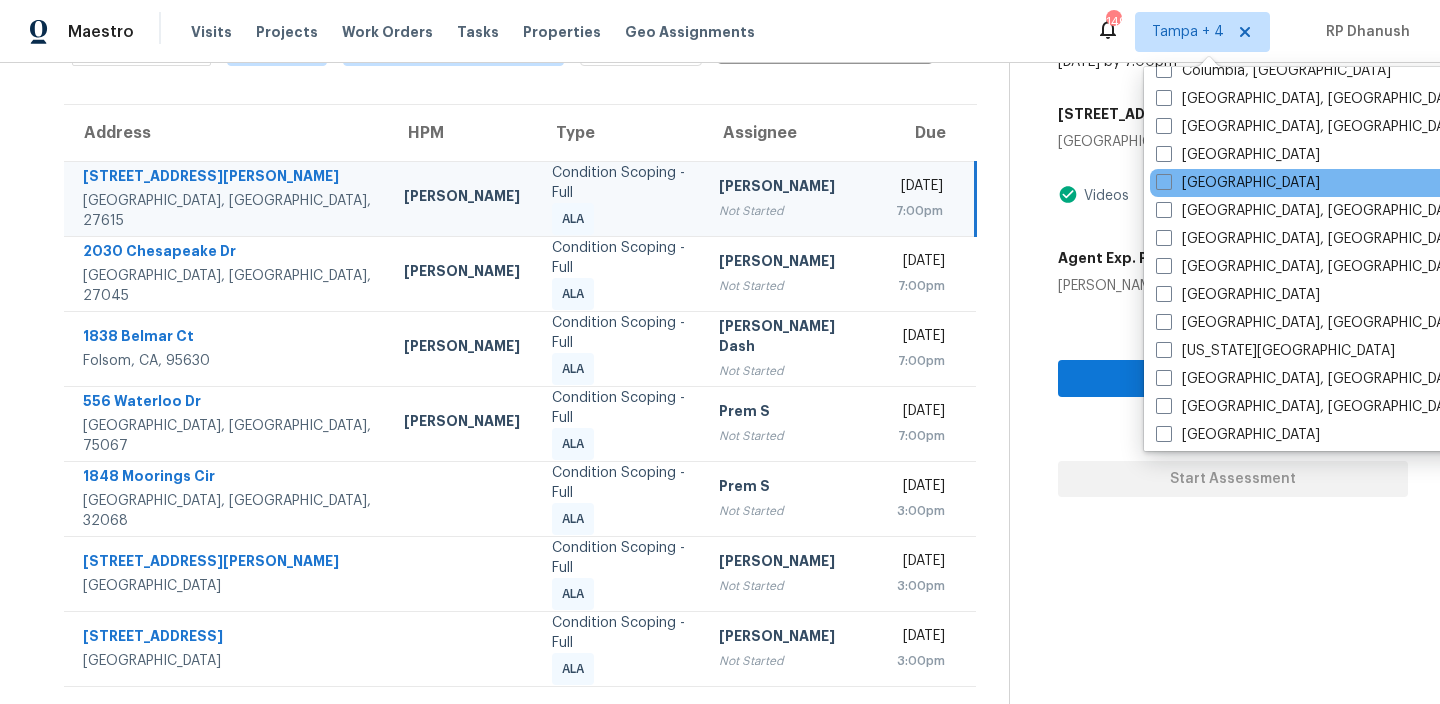 scroll, scrollTop: 460, scrollLeft: 0, axis: vertical 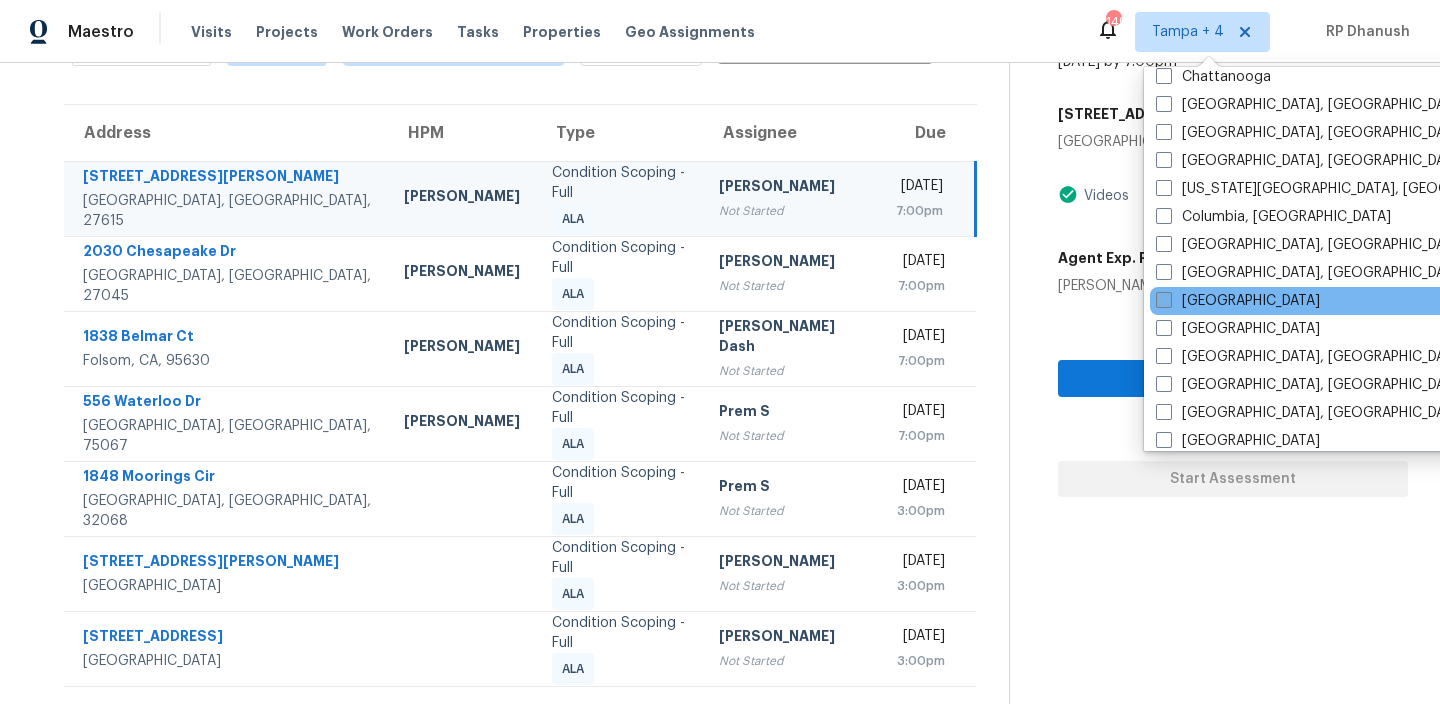 click on "[GEOGRAPHIC_DATA]" at bounding box center (1238, 301) 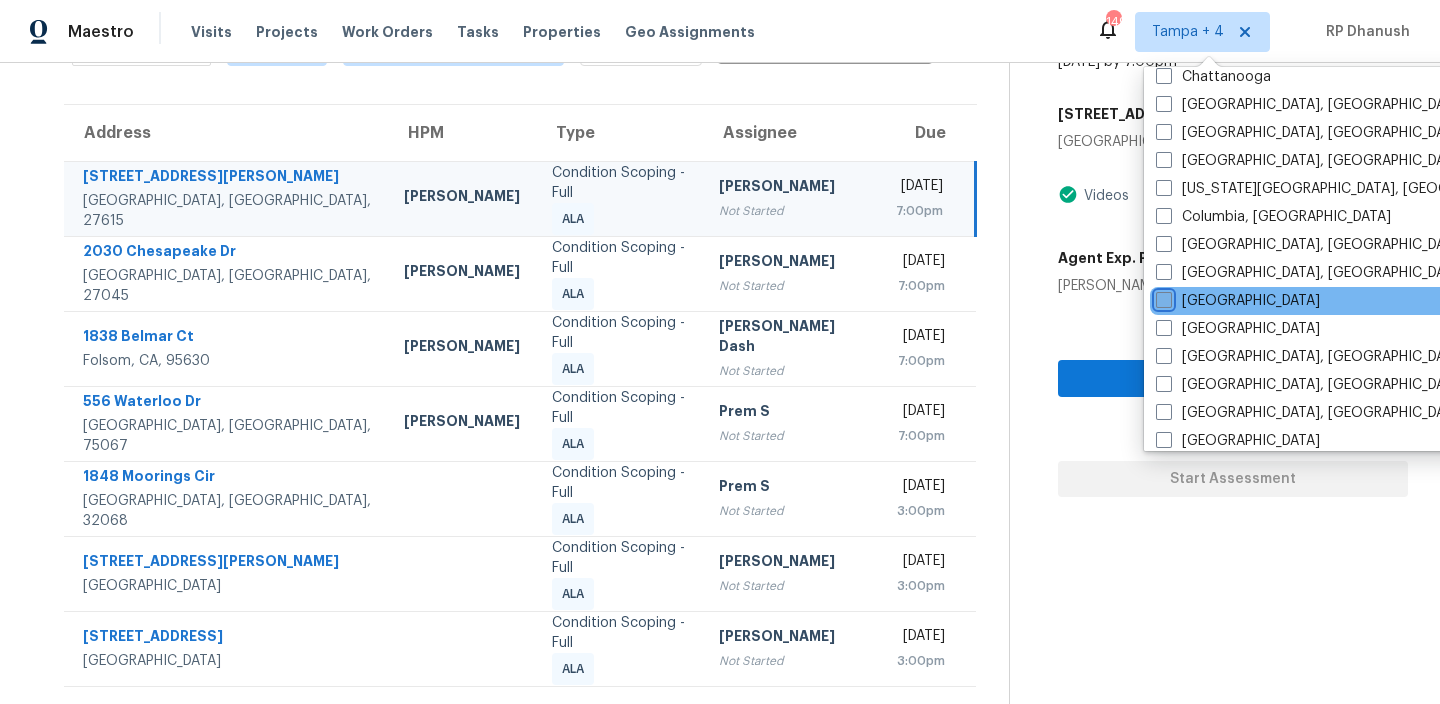 click on "[GEOGRAPHIC_DATA]" at bounding box center [1162, 297] 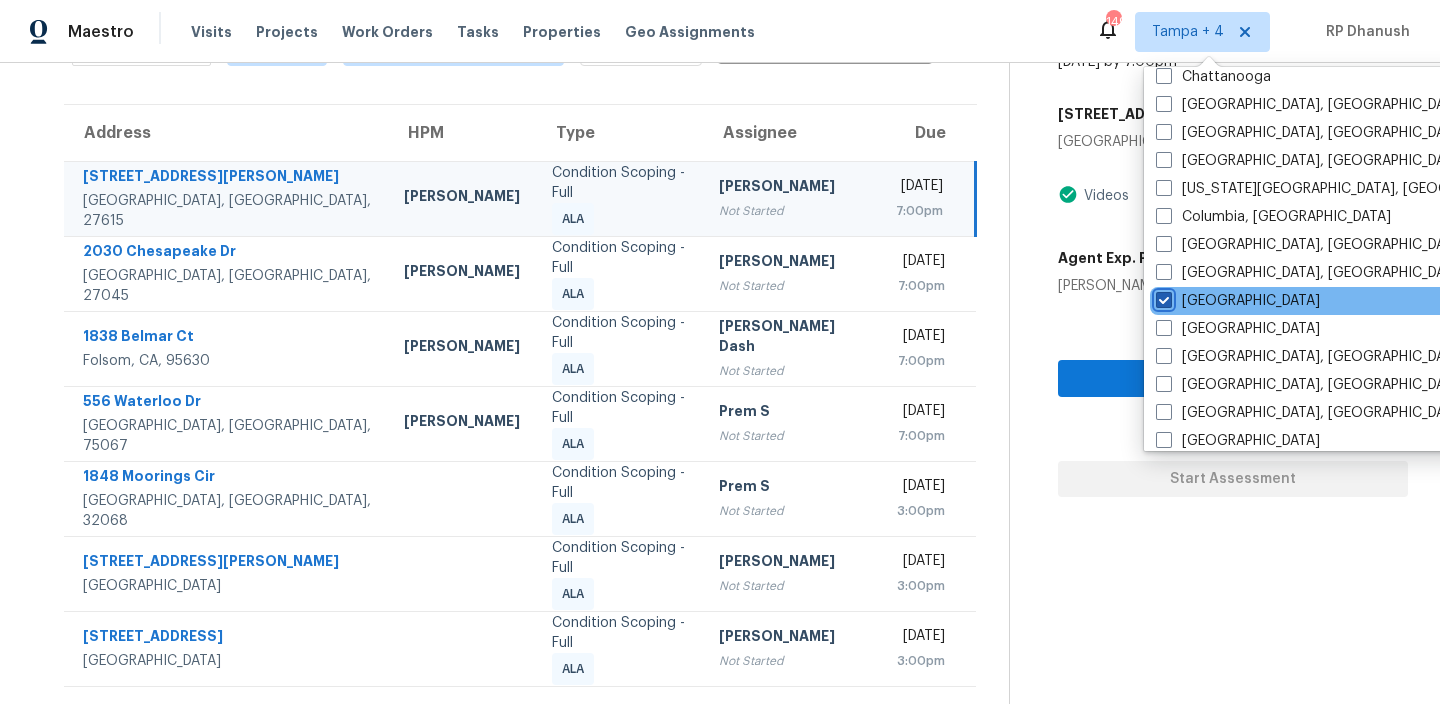 checkbox on "true" 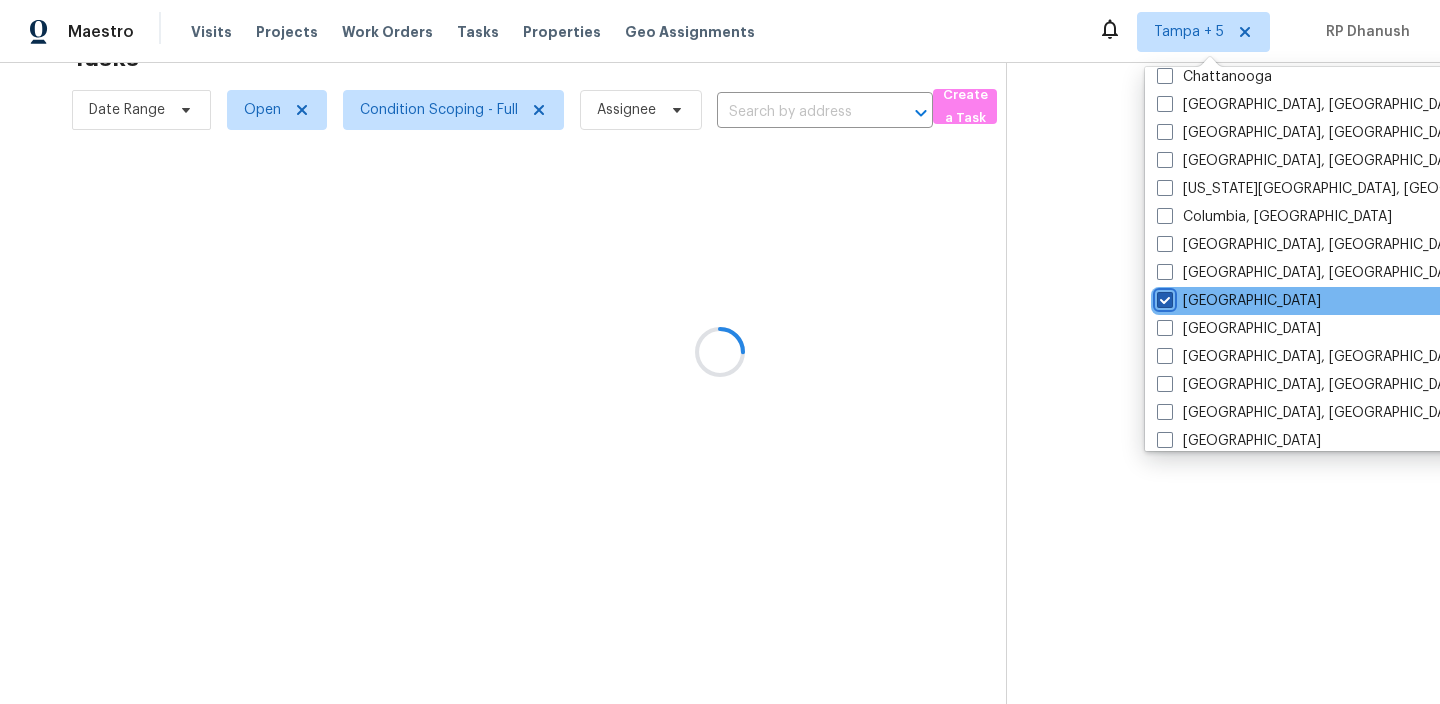 scroll, scrollTop: 63, scrollLeft: 0, axis: vertical 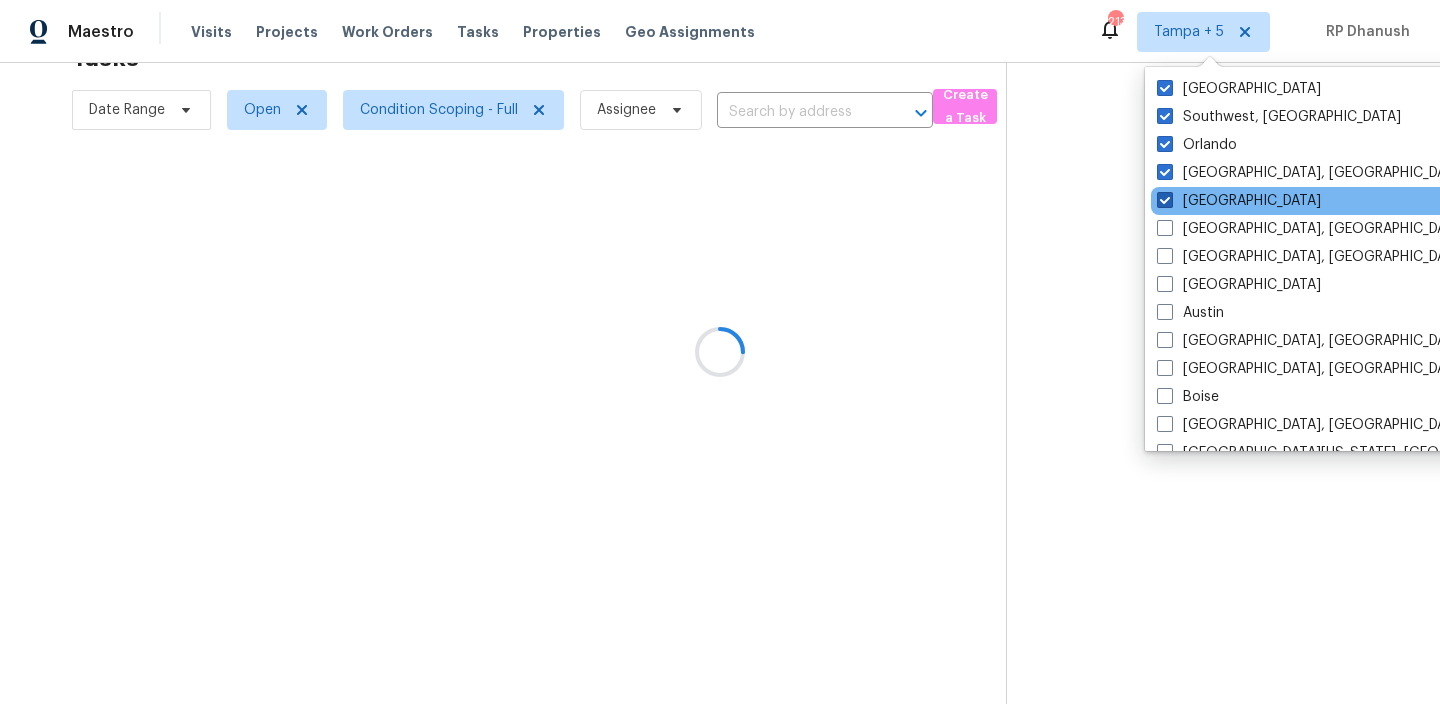 click on "[GEOGRAPHIC_DATA]" at bounding box center (1239, 201) 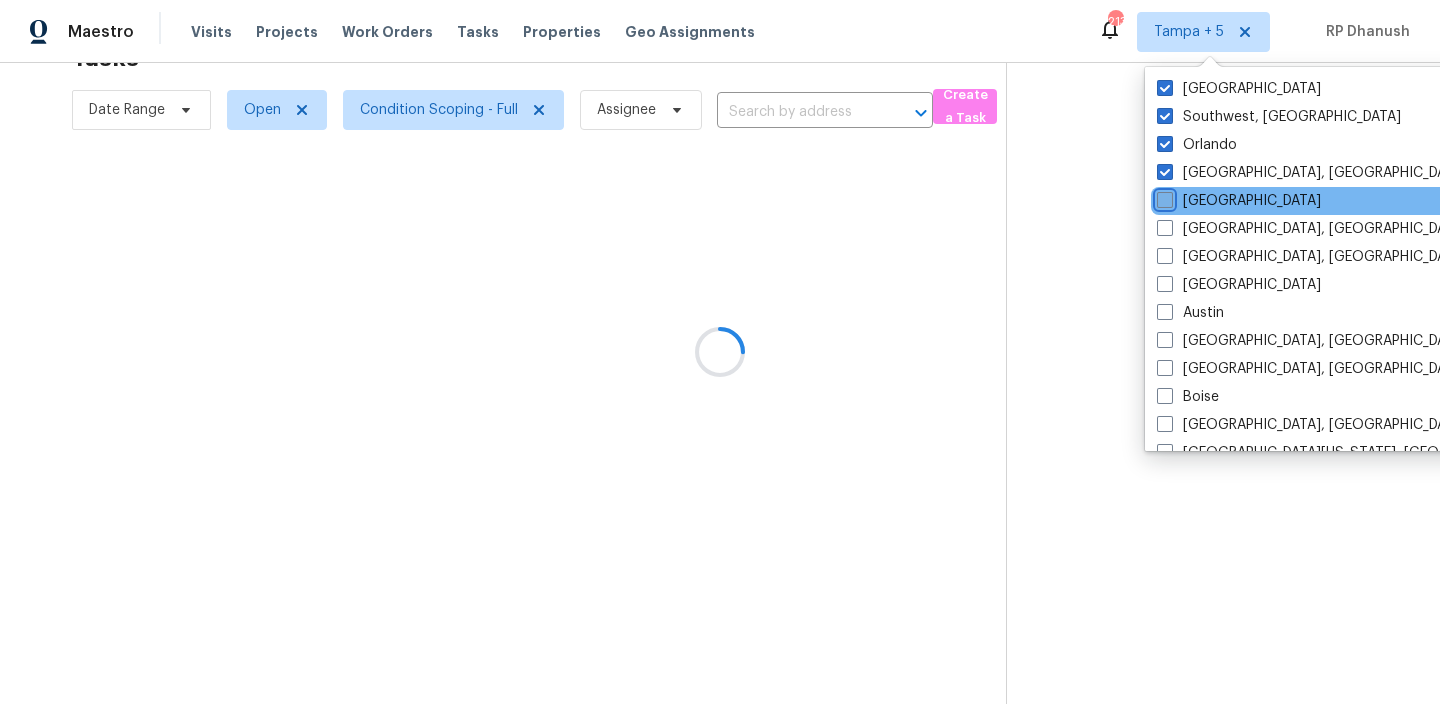 checkbox on "false" 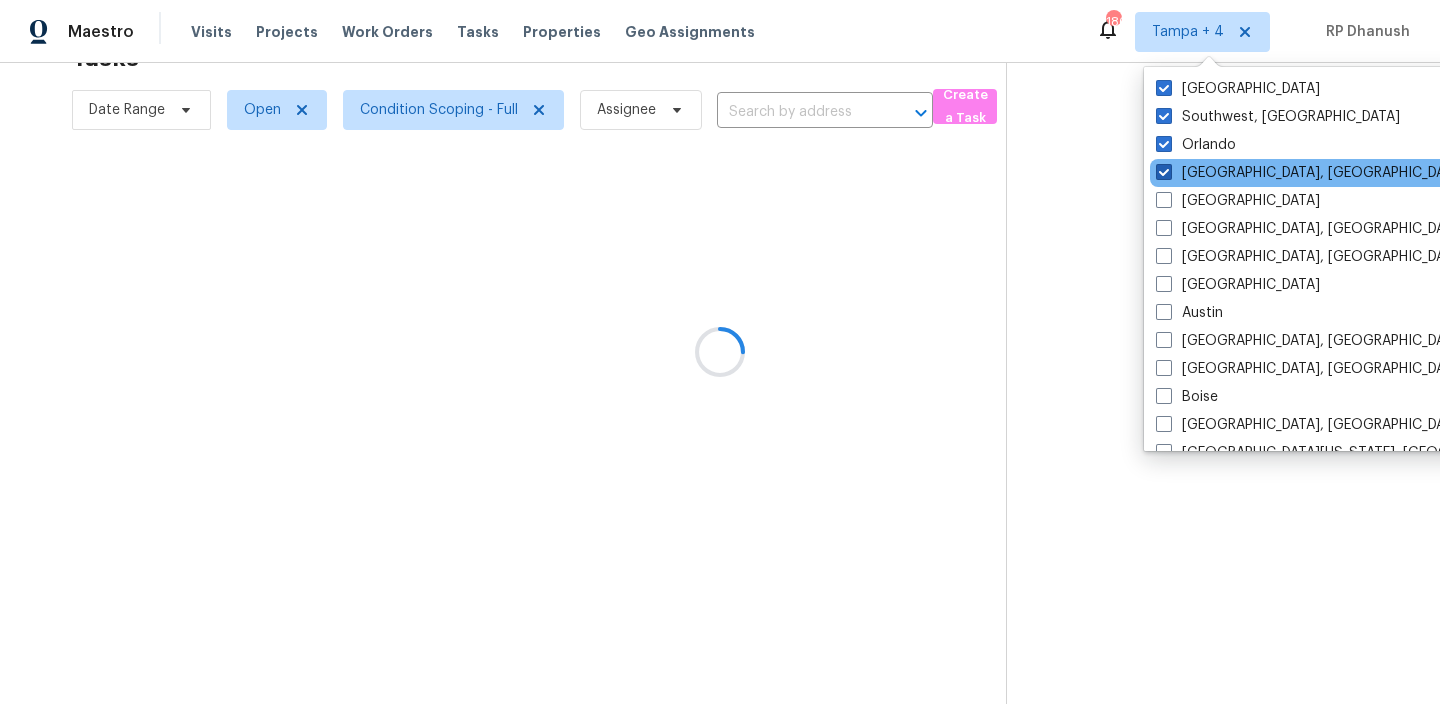 click on "Miami, FL" at bounding box center (1311, 173) 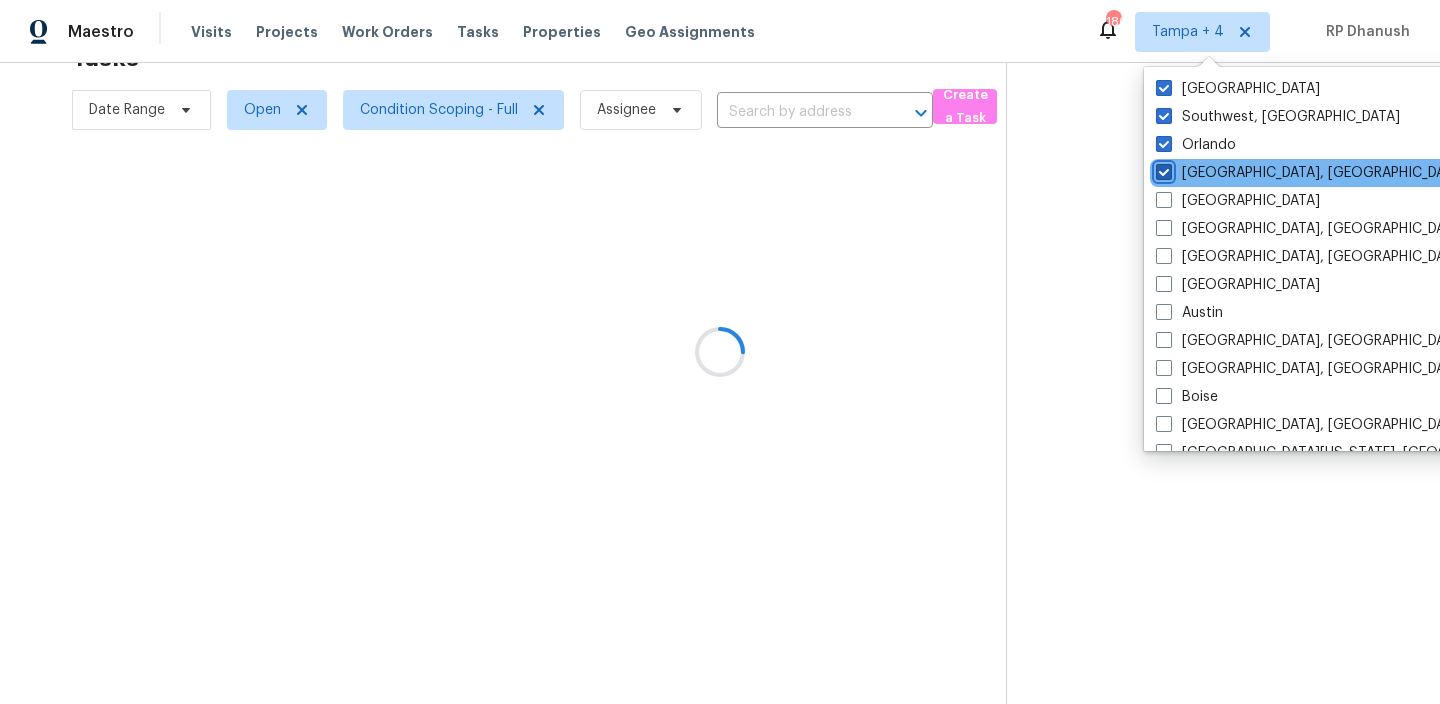 click on "Miami, FL" at bounding box center (1162, 169) 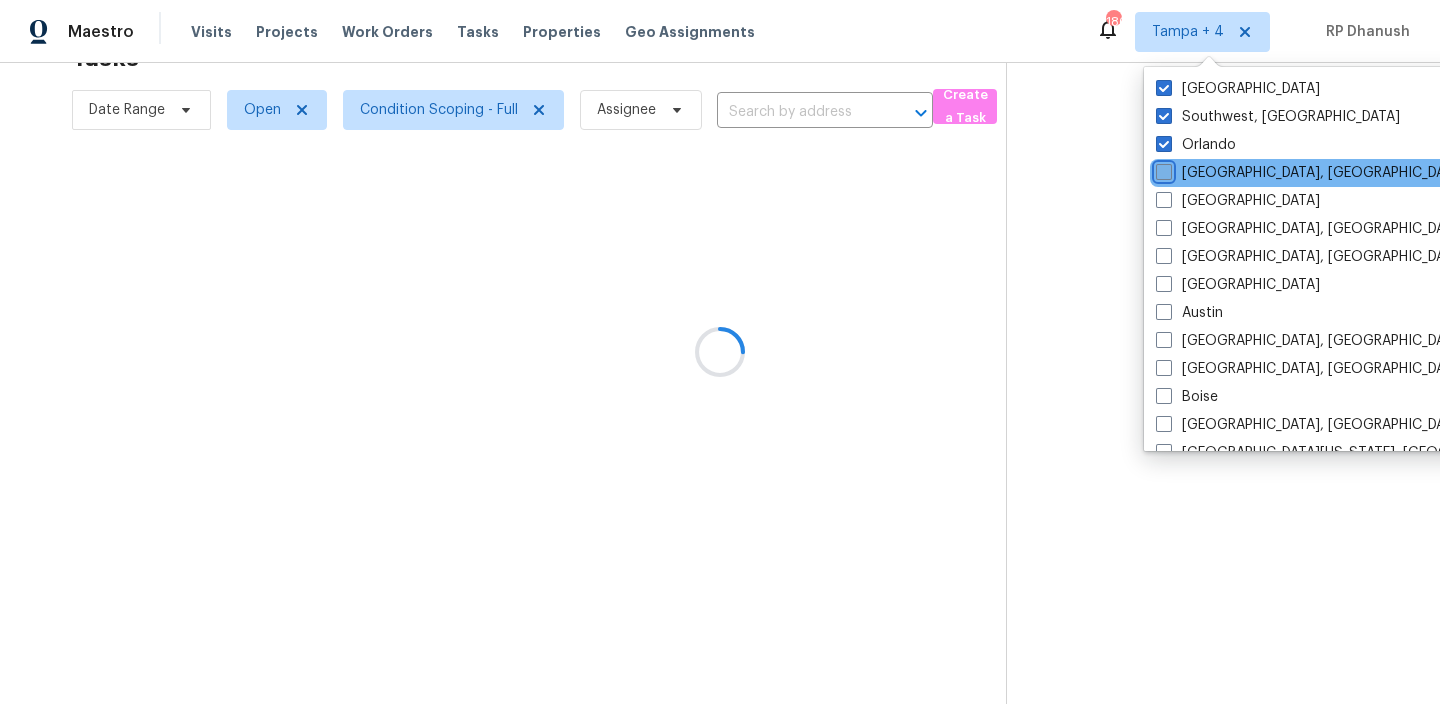 checkbox on "false" 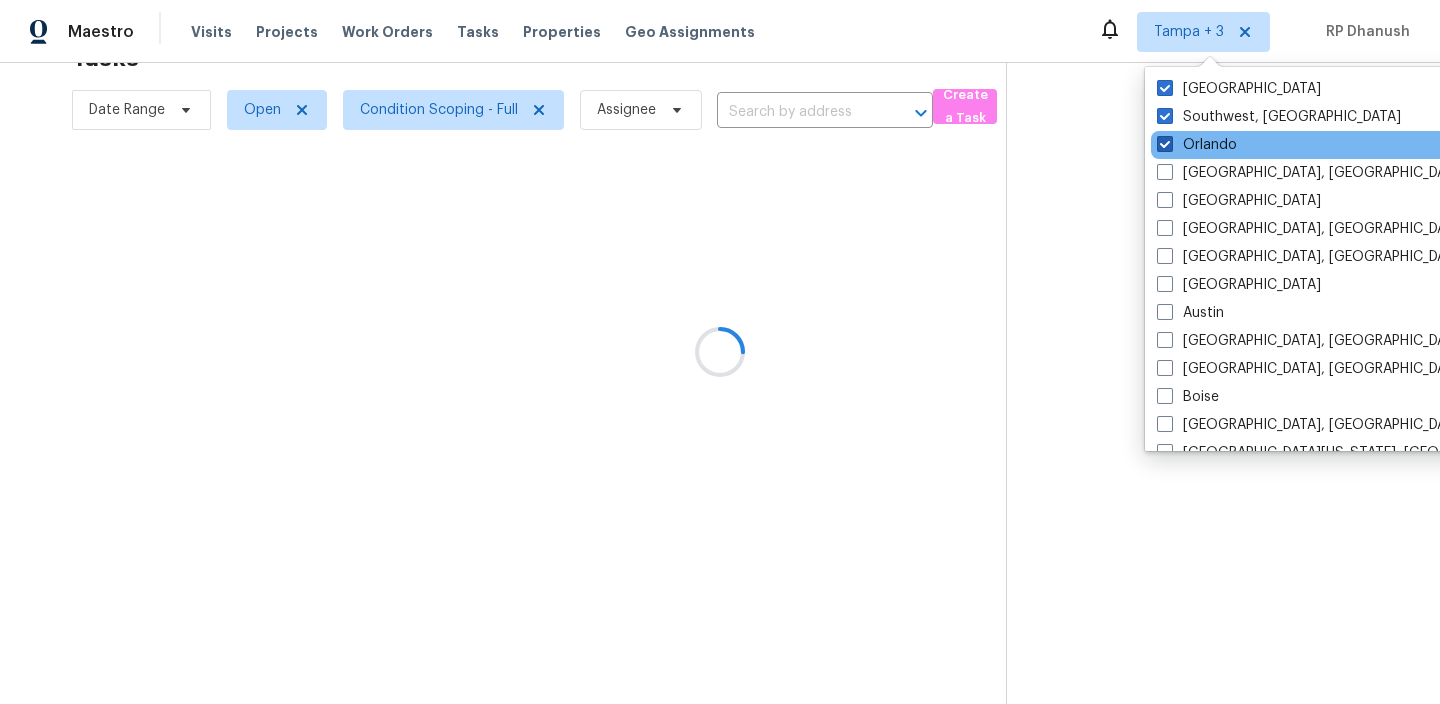 click on "Orlando" at bounding box center [1197, 145] 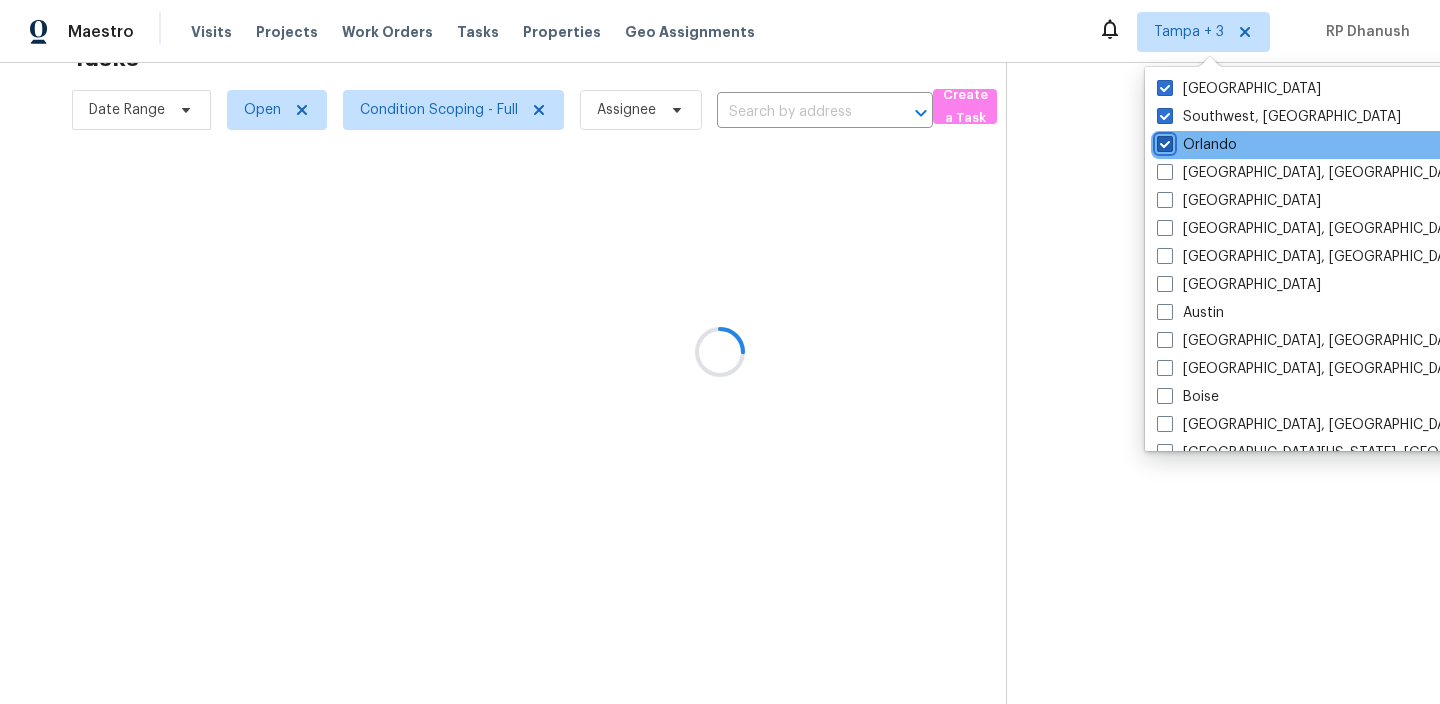 click on "Orlando" at bounding box center [1163, 141] 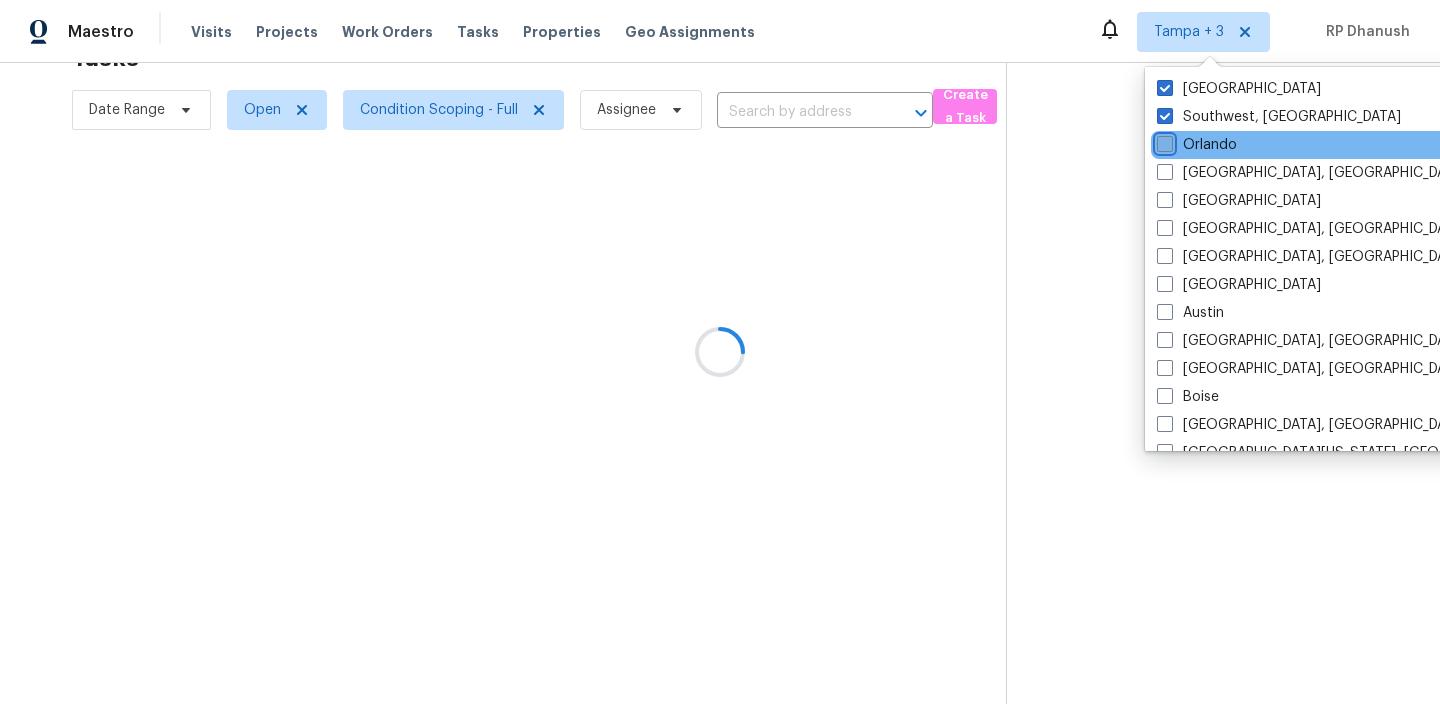 checkbox on "false" 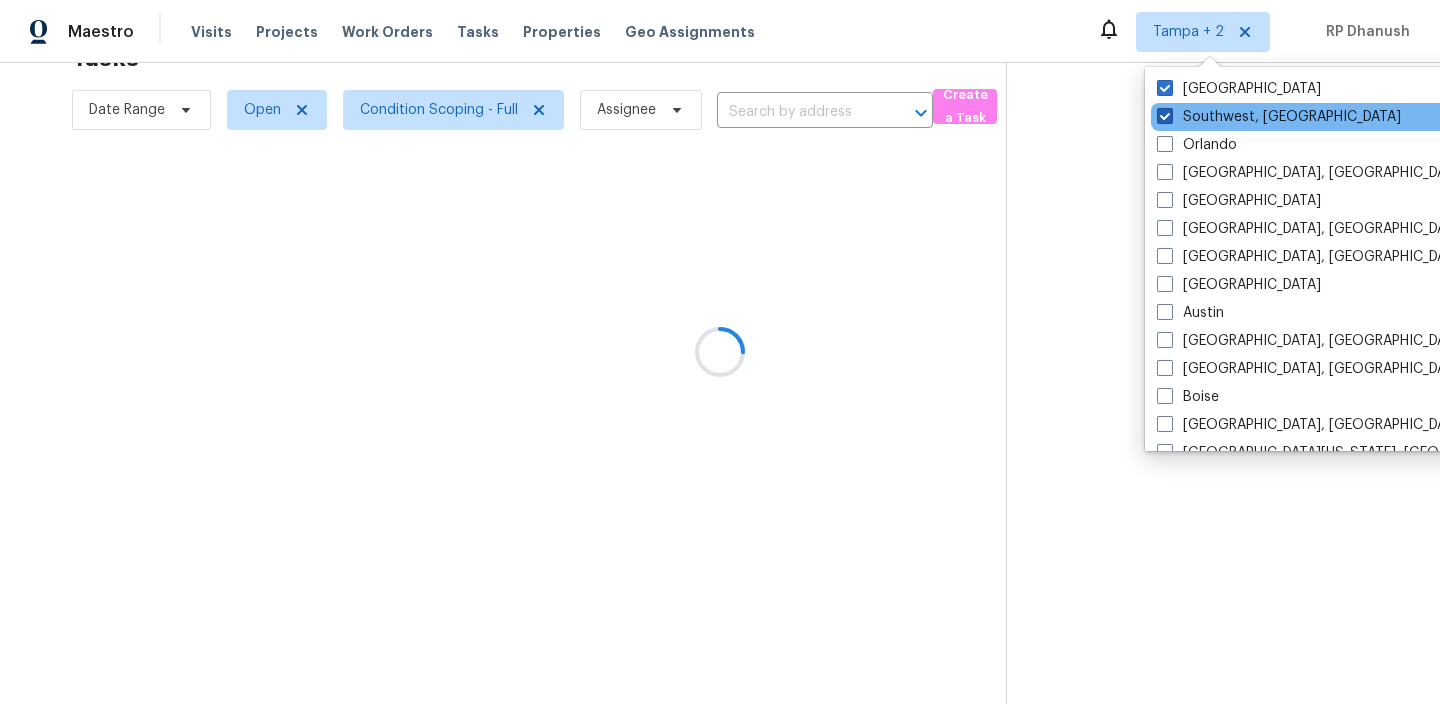 click on "Southwest, FL" at bounding box center [1279, 117] 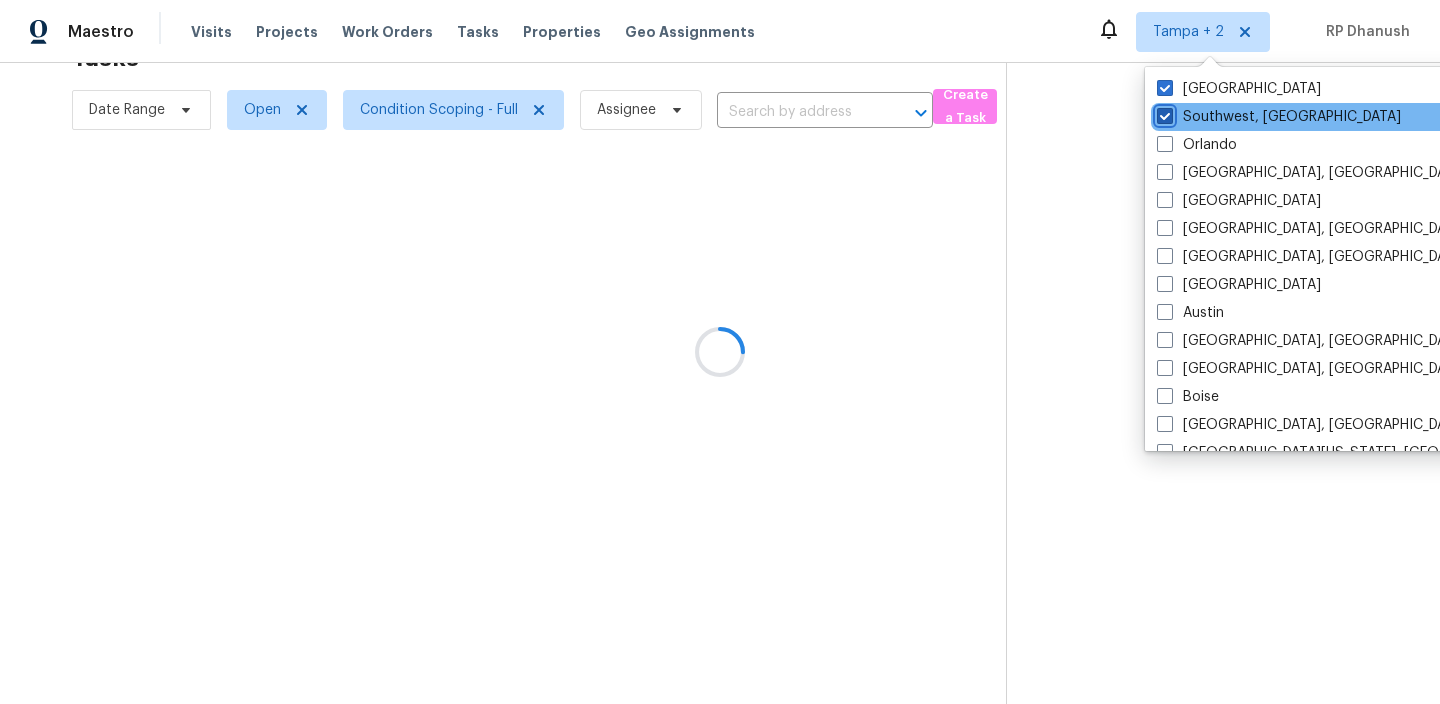 click on "Southwest, FL" at bounding box center [1163, 113] 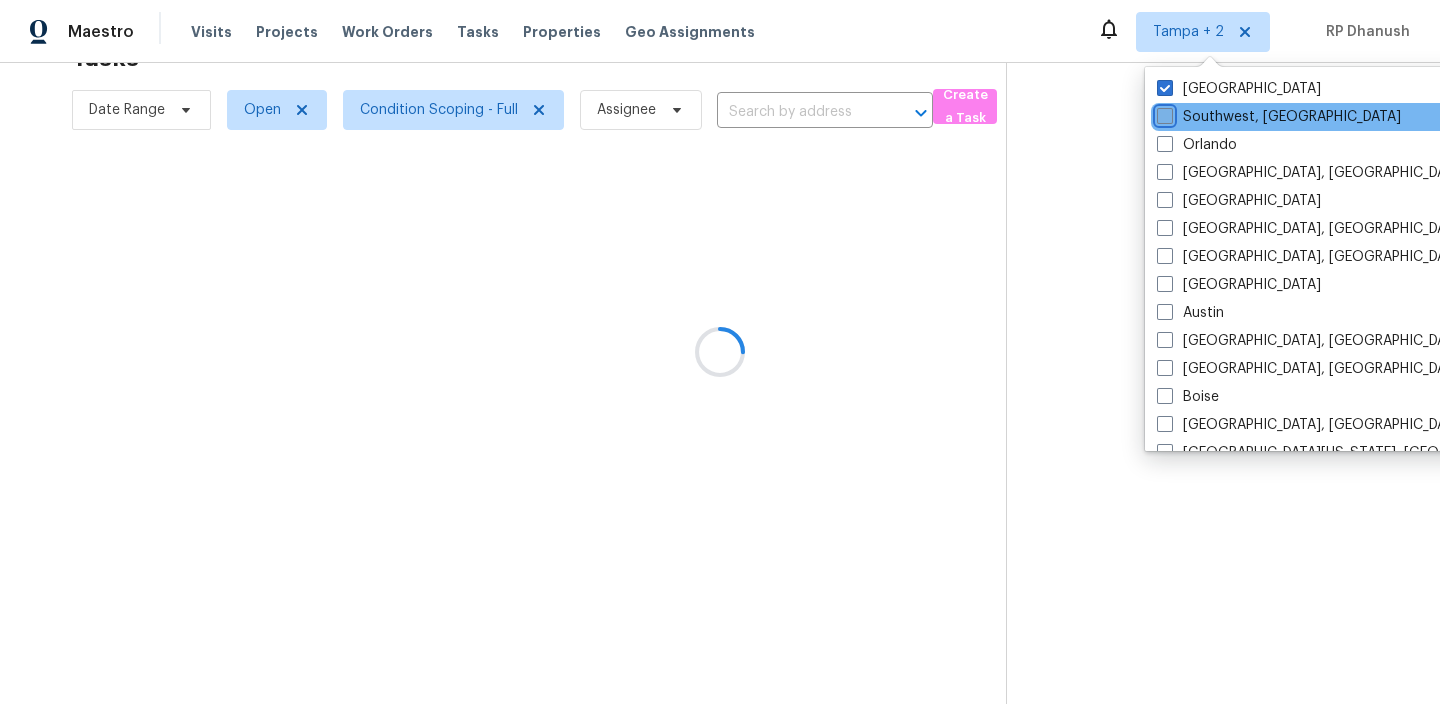 checkbox on "false" 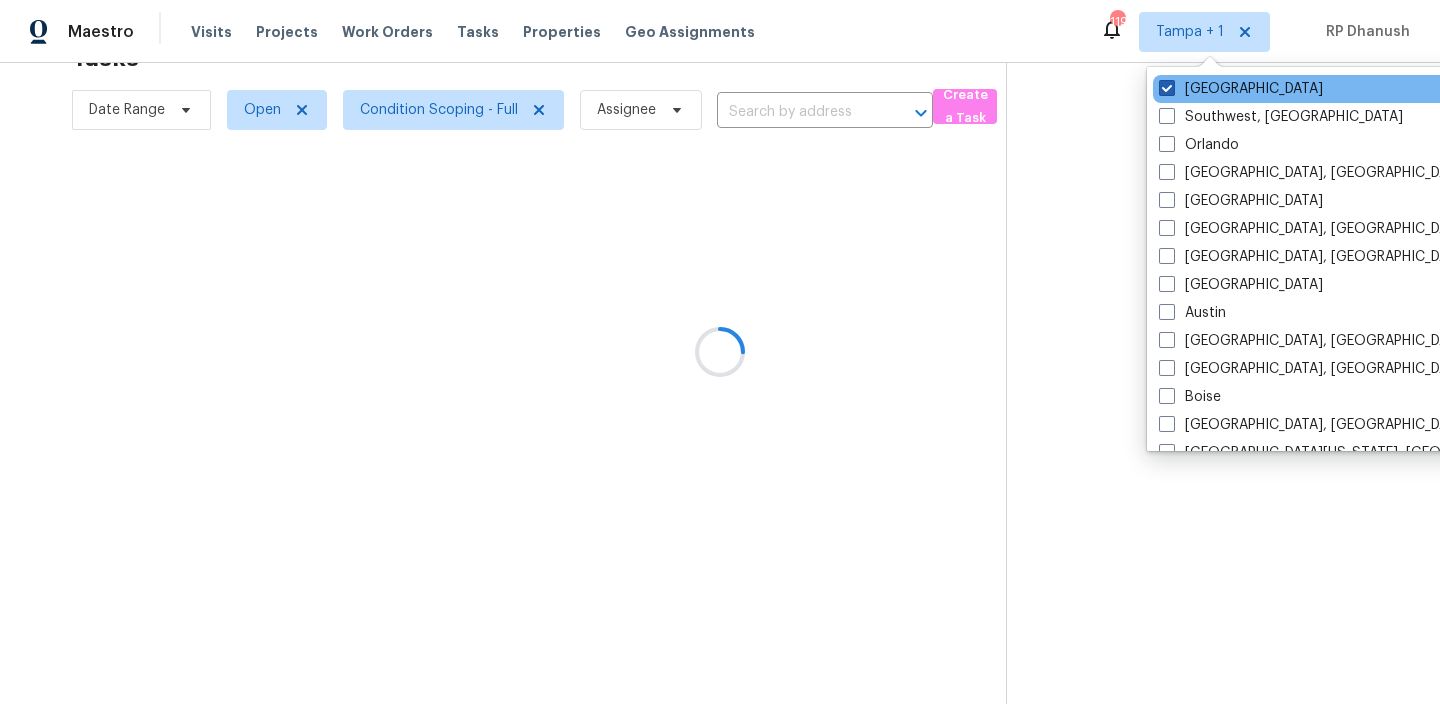 click on "Tampa" at bounding box center (1241, 89) 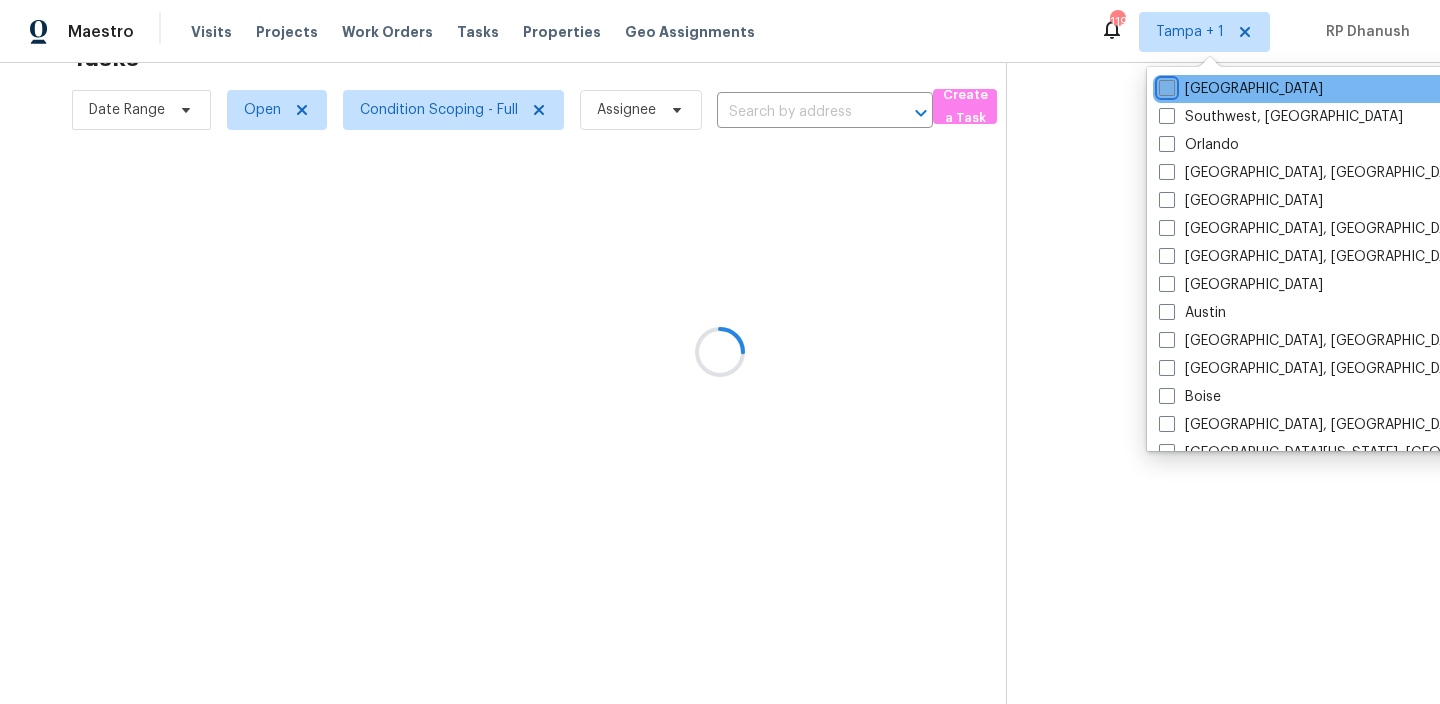 checkbox on "false" 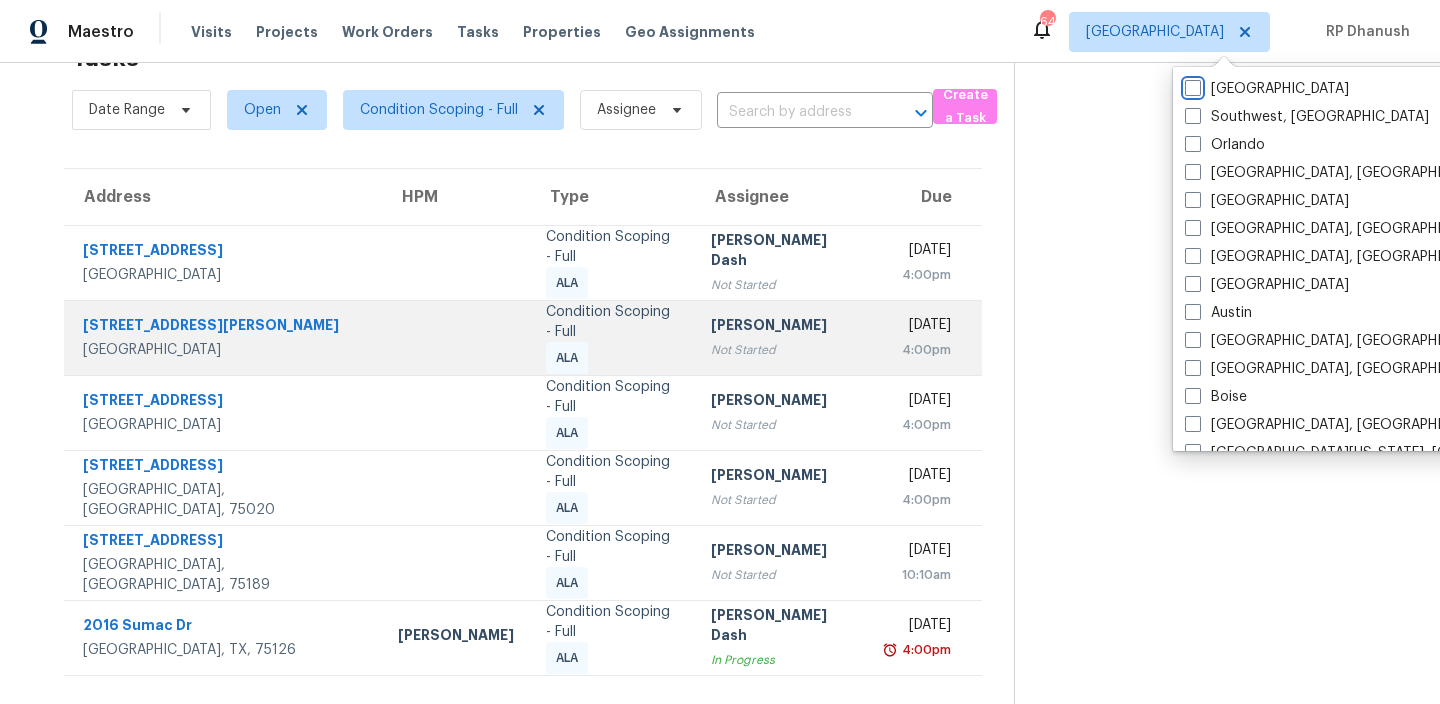 scroll, scrollTop: 0, scrollLeft: 0, axis: both 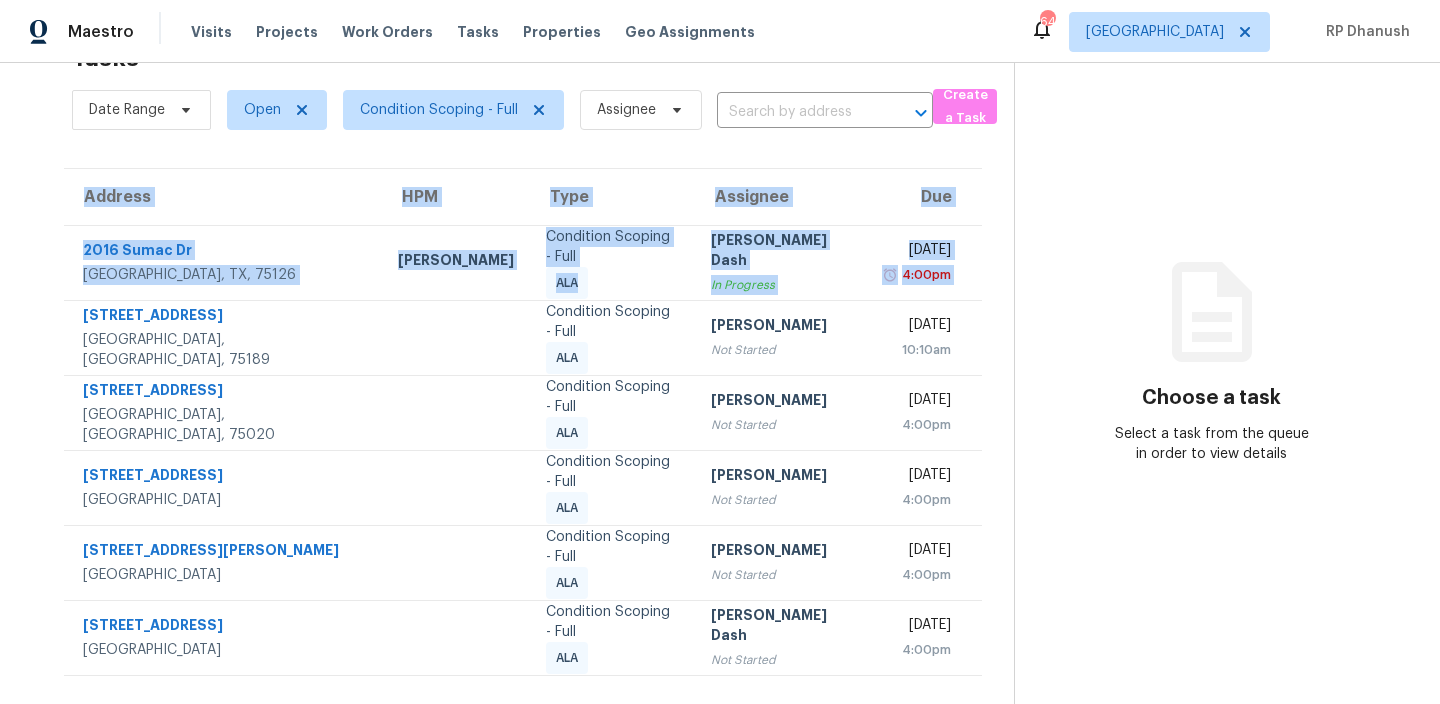 drag, startPoint x: 83, startPoint y: 314, endPoint x: 981, endPoint y: 643, distance: 956.3707 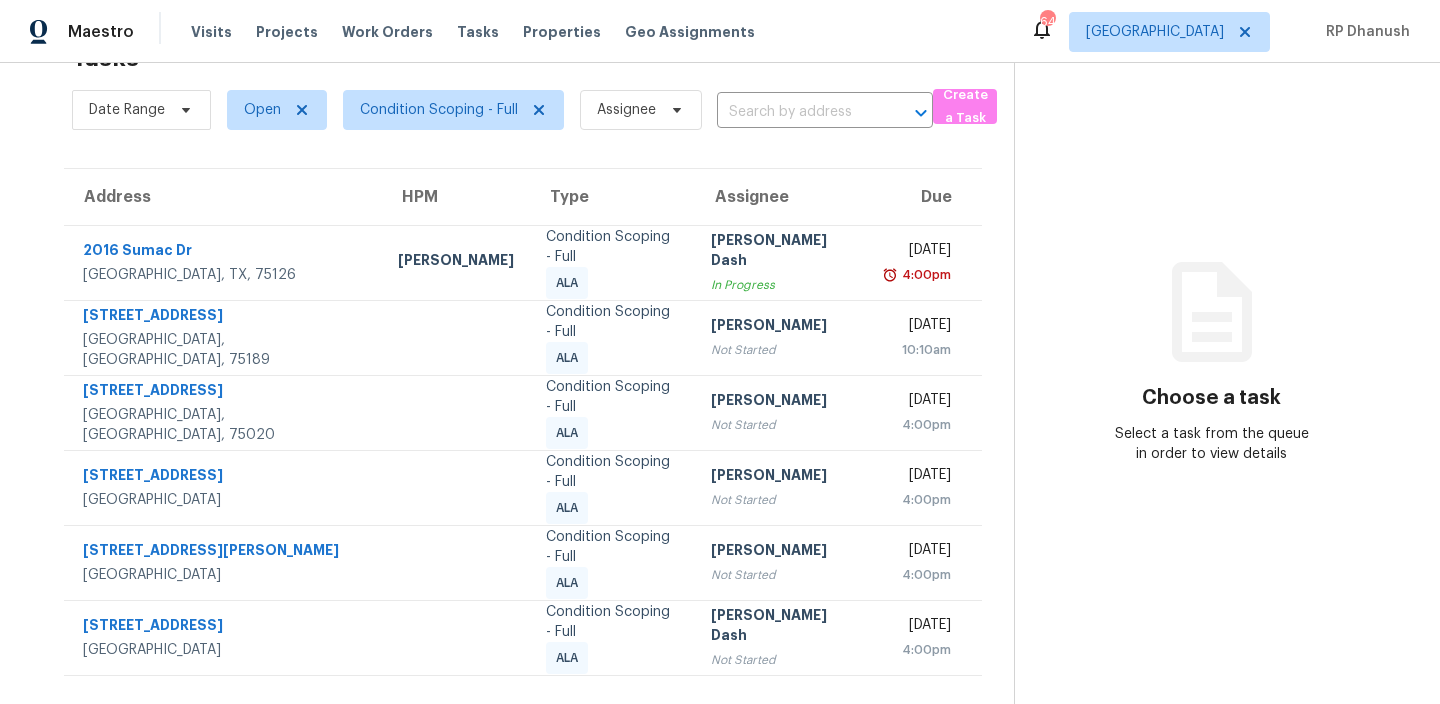 click on "Choose a task Select a task from the queue in order to view details" at bounding box center [1211, 352] 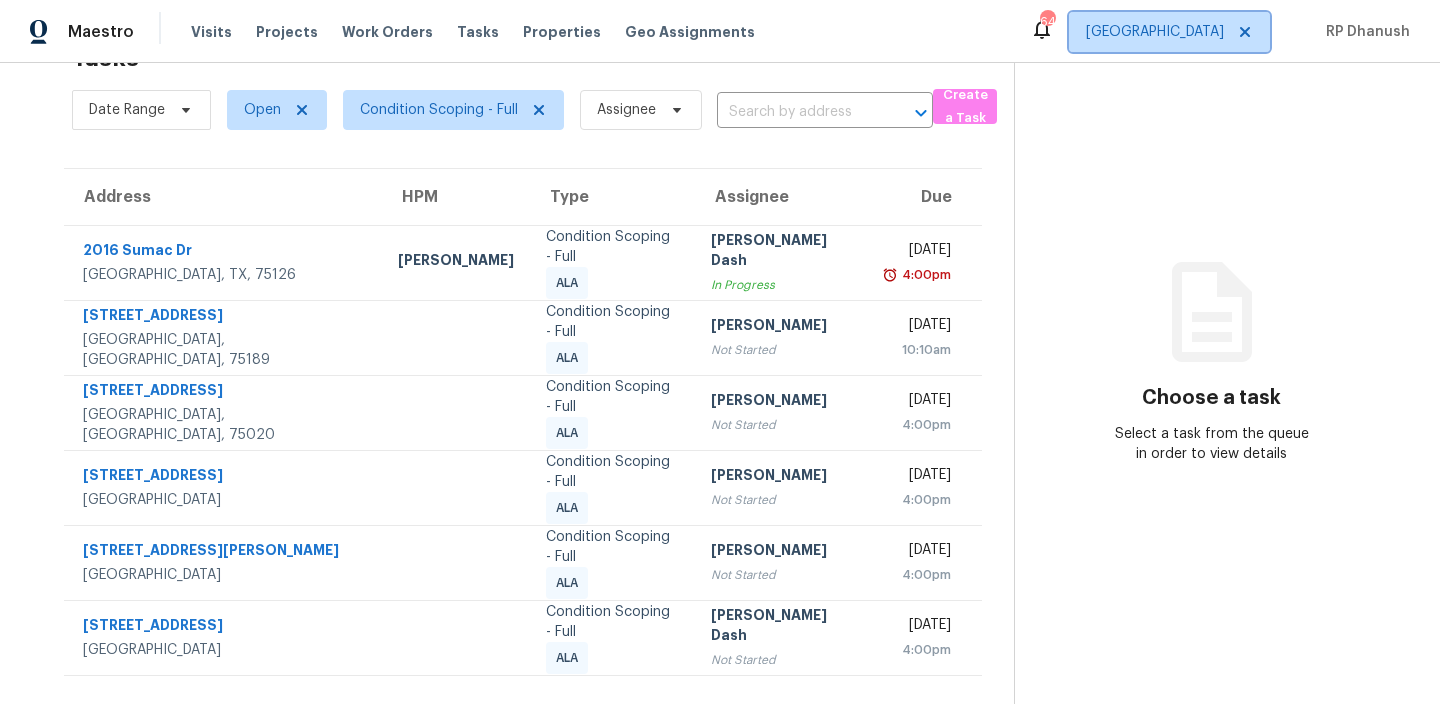 click on "[GEOGRAPHIC_DATA]" at bounding box center (1155, 32) 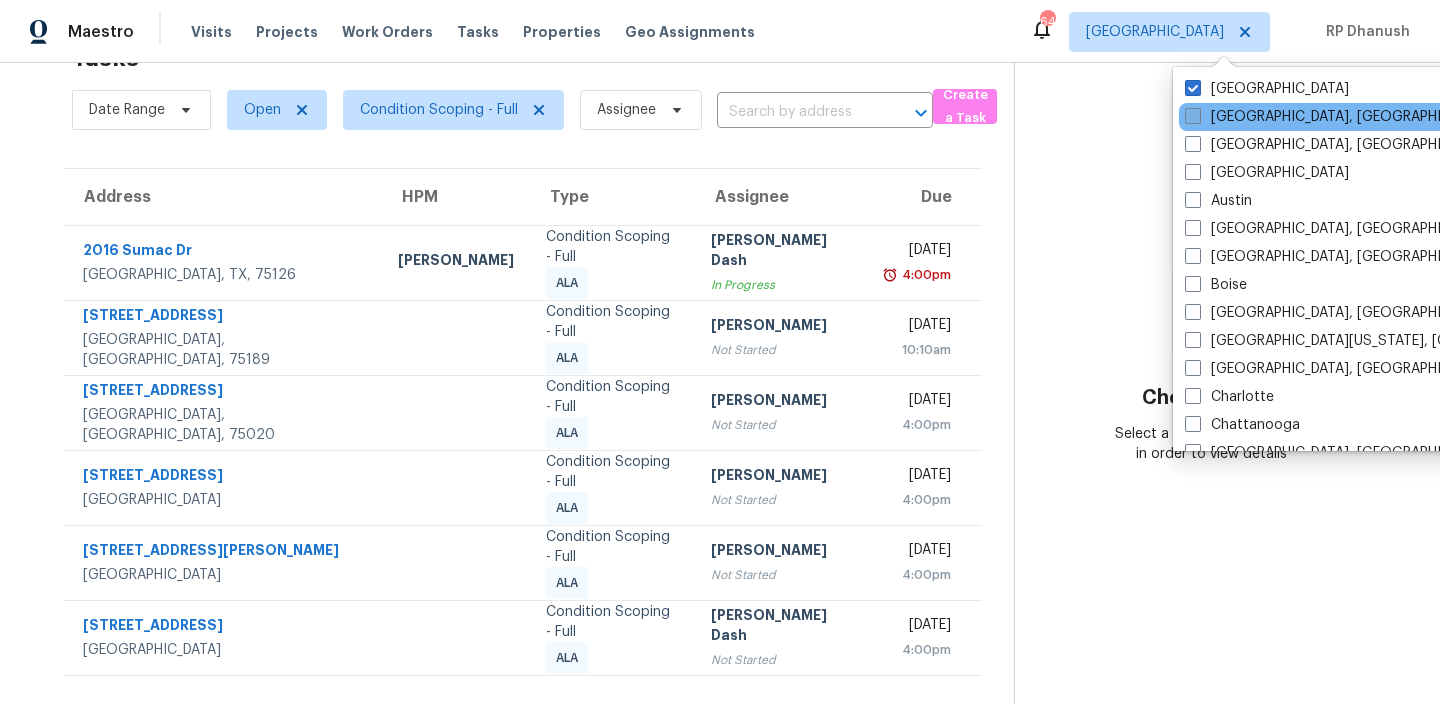 click on "[GEOGRAPHIC_DATA], [GEOGRAPHIC_DATA]" at bounding box center [1340, 117] 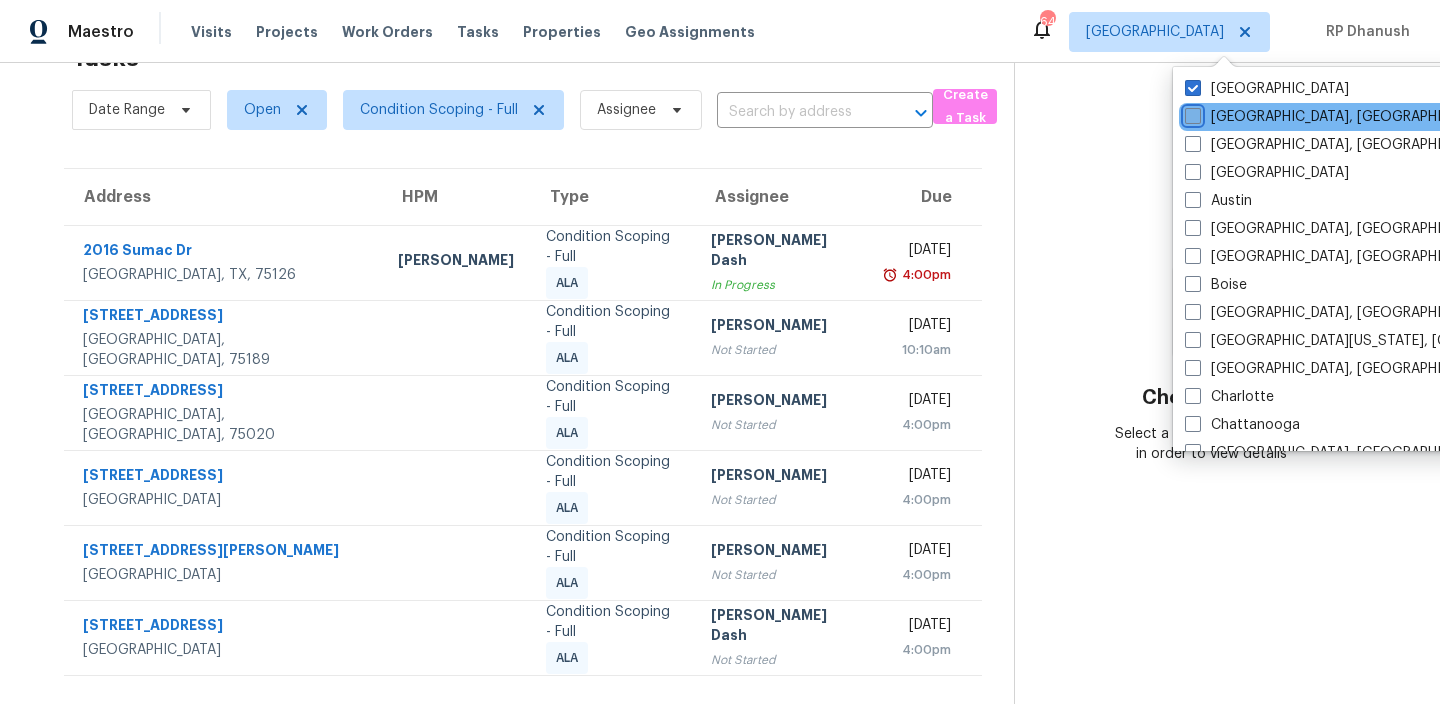 click on "[GEOGRAPHIC_DATA], [GEOGRAPHIC_DATA]" at bounding box center (1191, 113) 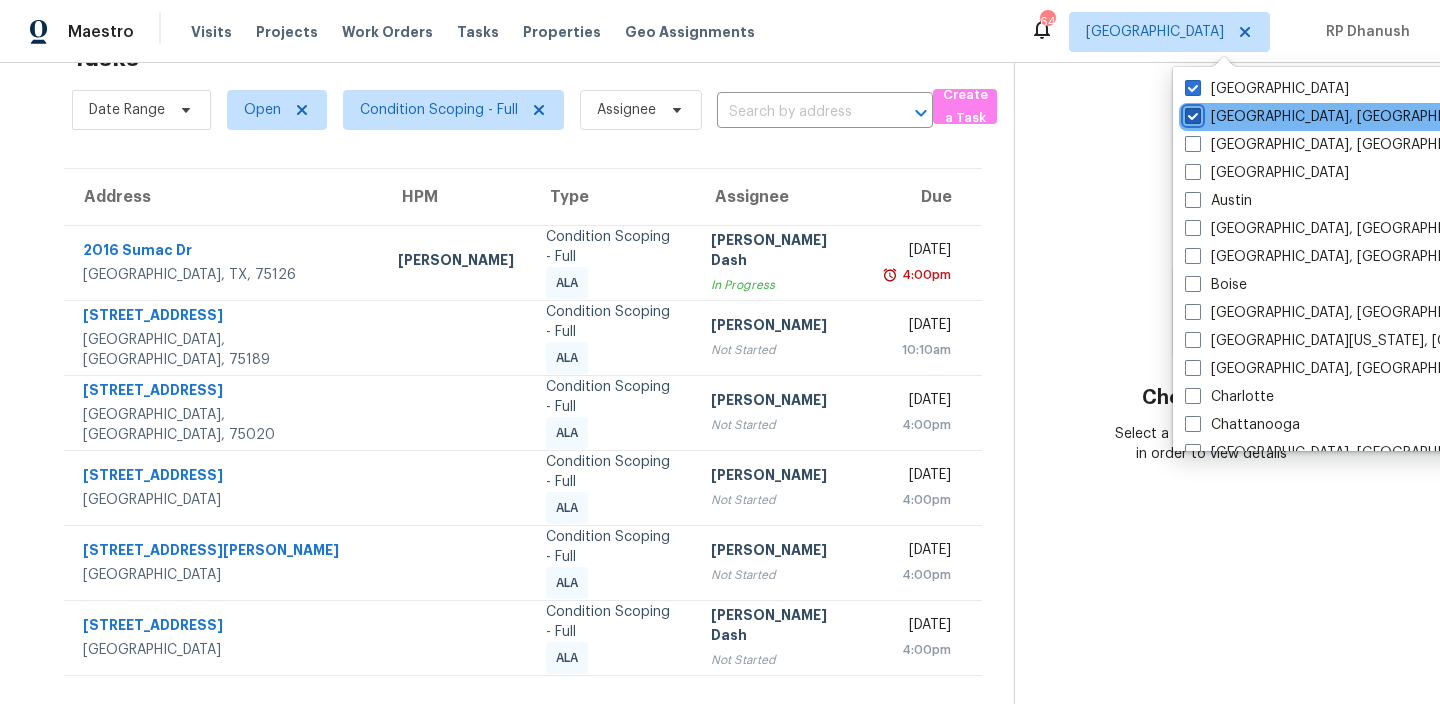 checkbox on "true" 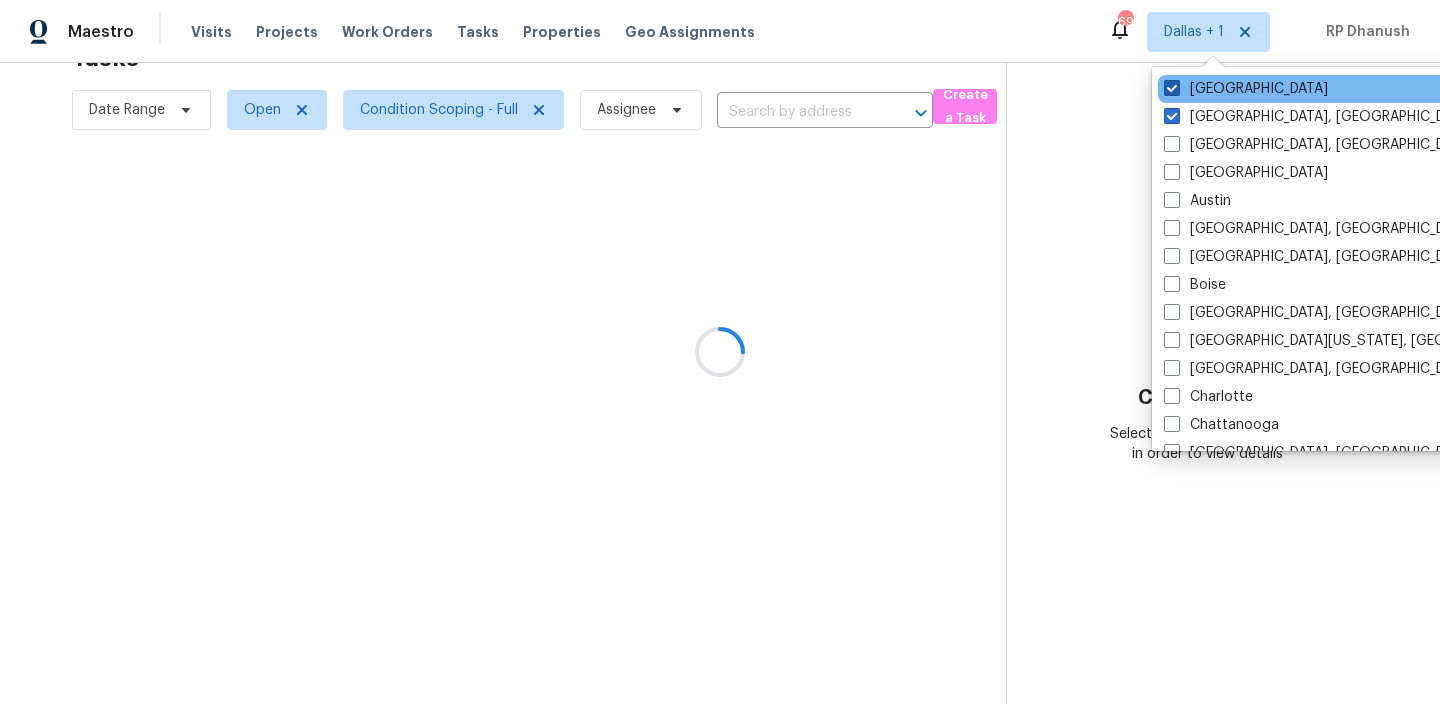 click on "[GEOGRAPHIC_DATA]" at bounding box center [1246, 89] 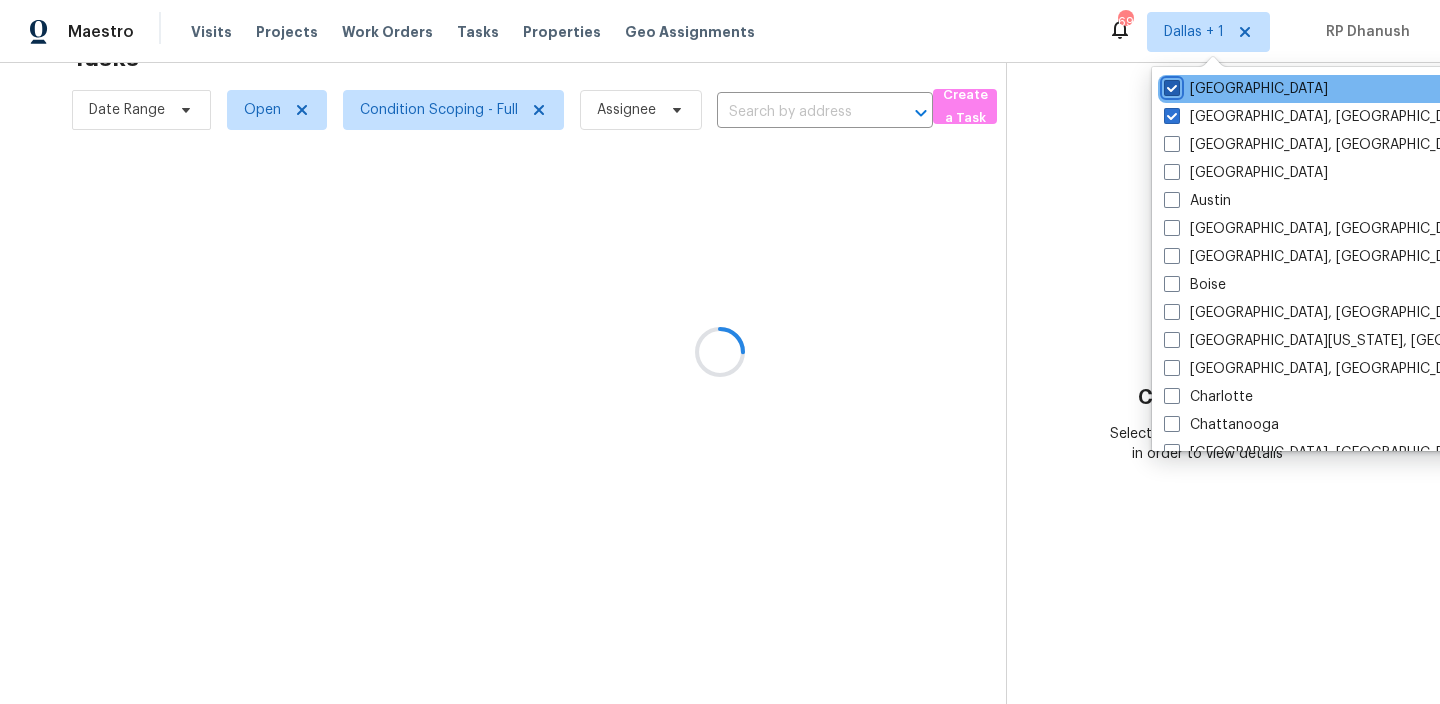 click on "[GEOGRAPHIC_DATA]" at bounding box center [1170, 85] 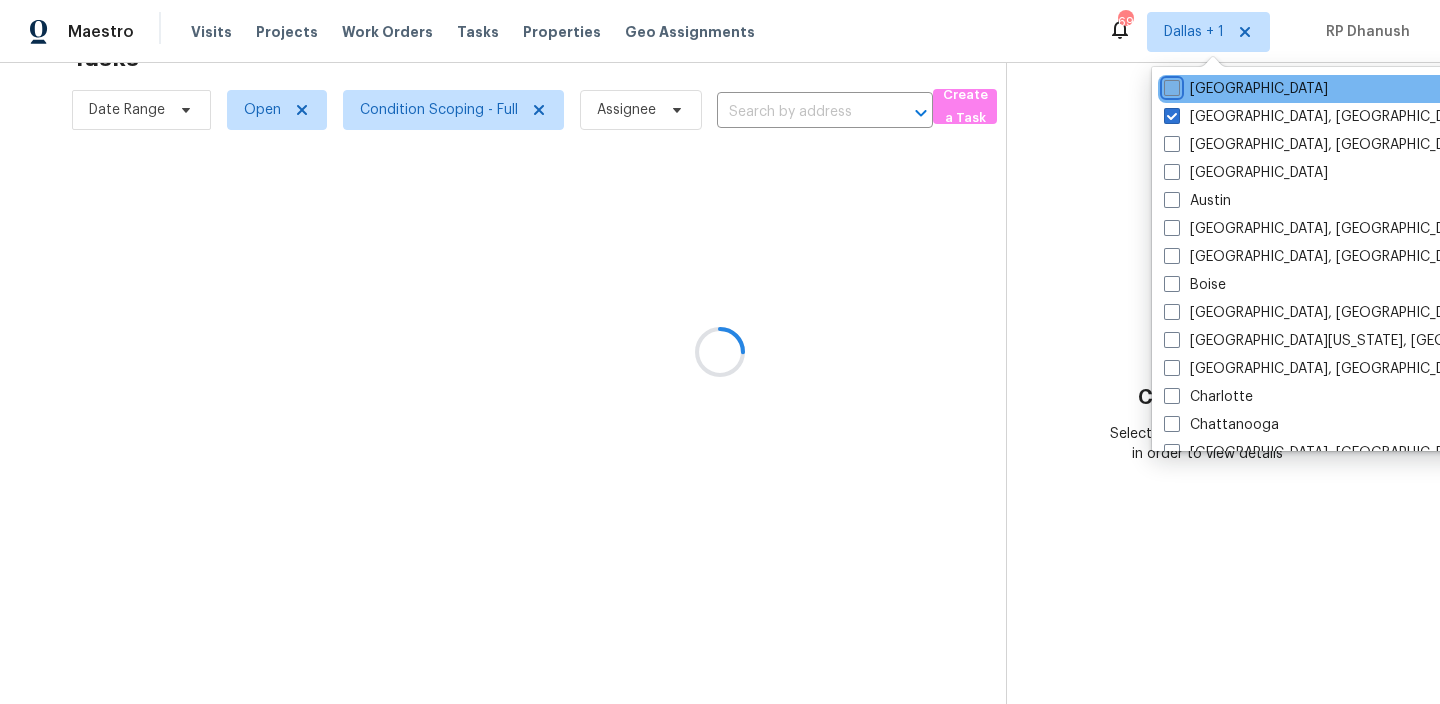 checkbox on "false" 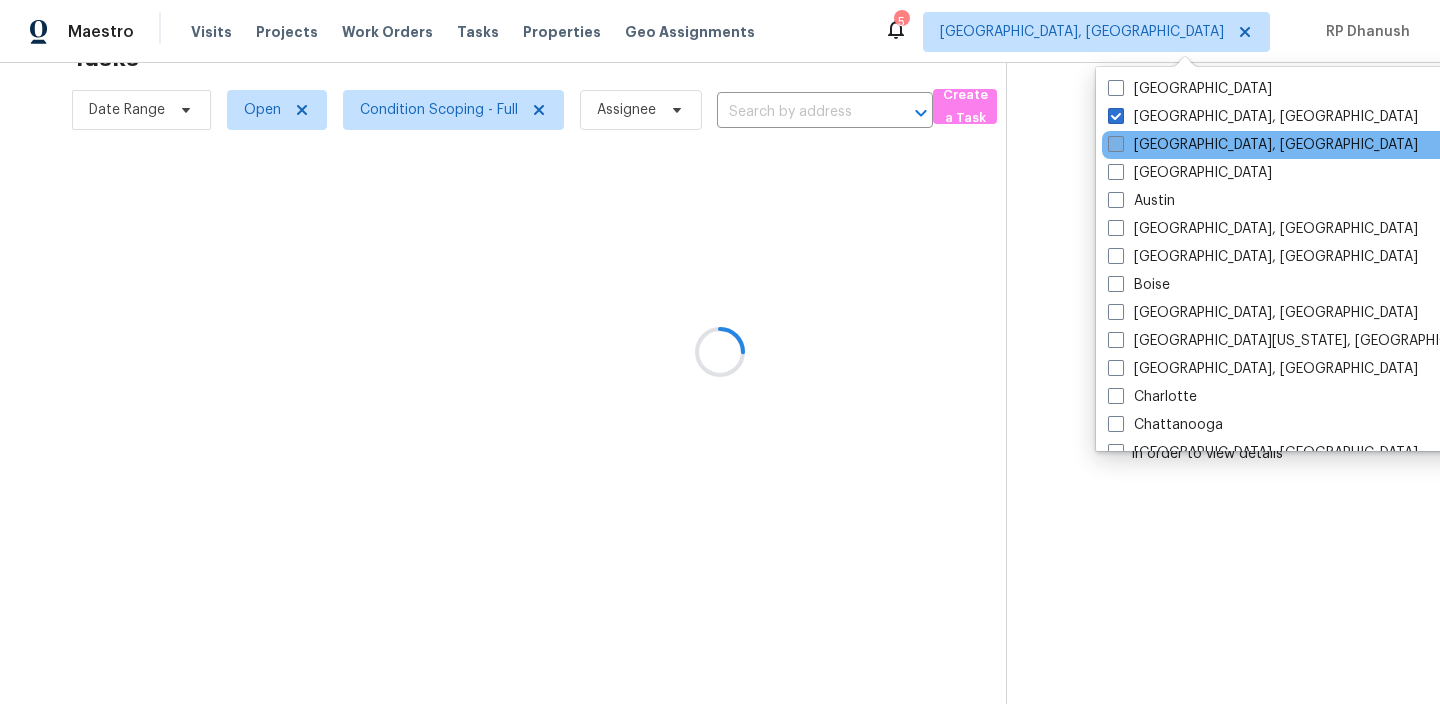 click on "[GEOGRAPHIC_DATA], [GEOGRAPHIC_DATA]" at bounding box center (1263, 145) 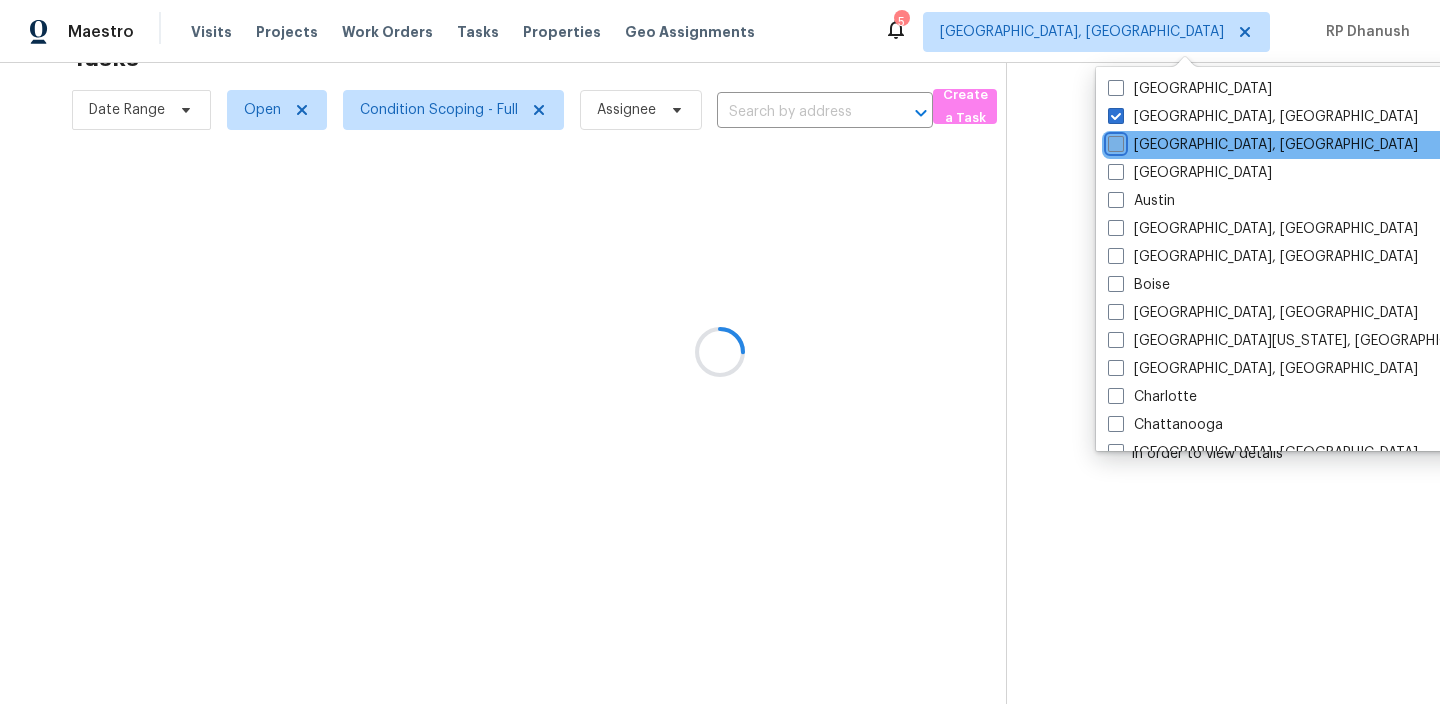 click on "[GEOGRAPHIC_DATA], [GEOGRAPHIC_DATA]" at bounding box center [1114, 141] 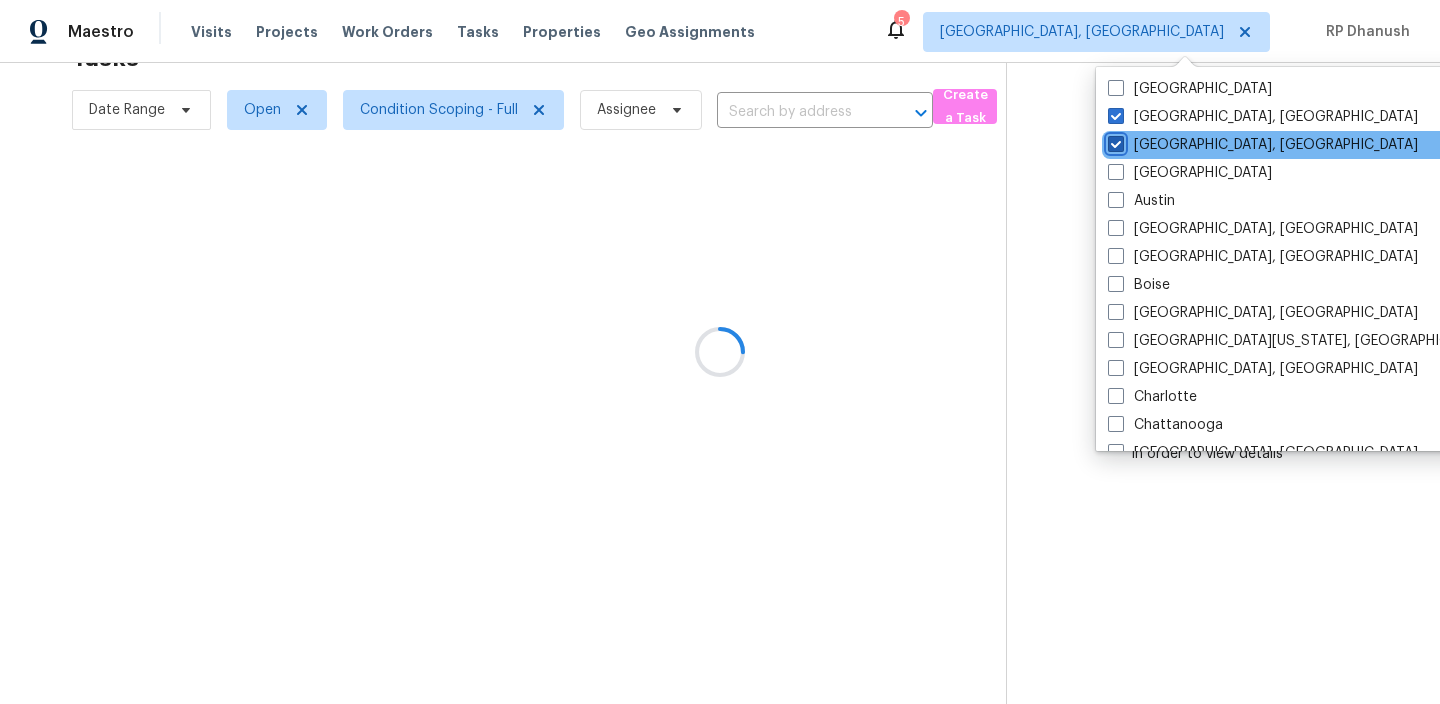 checkbox on "true" 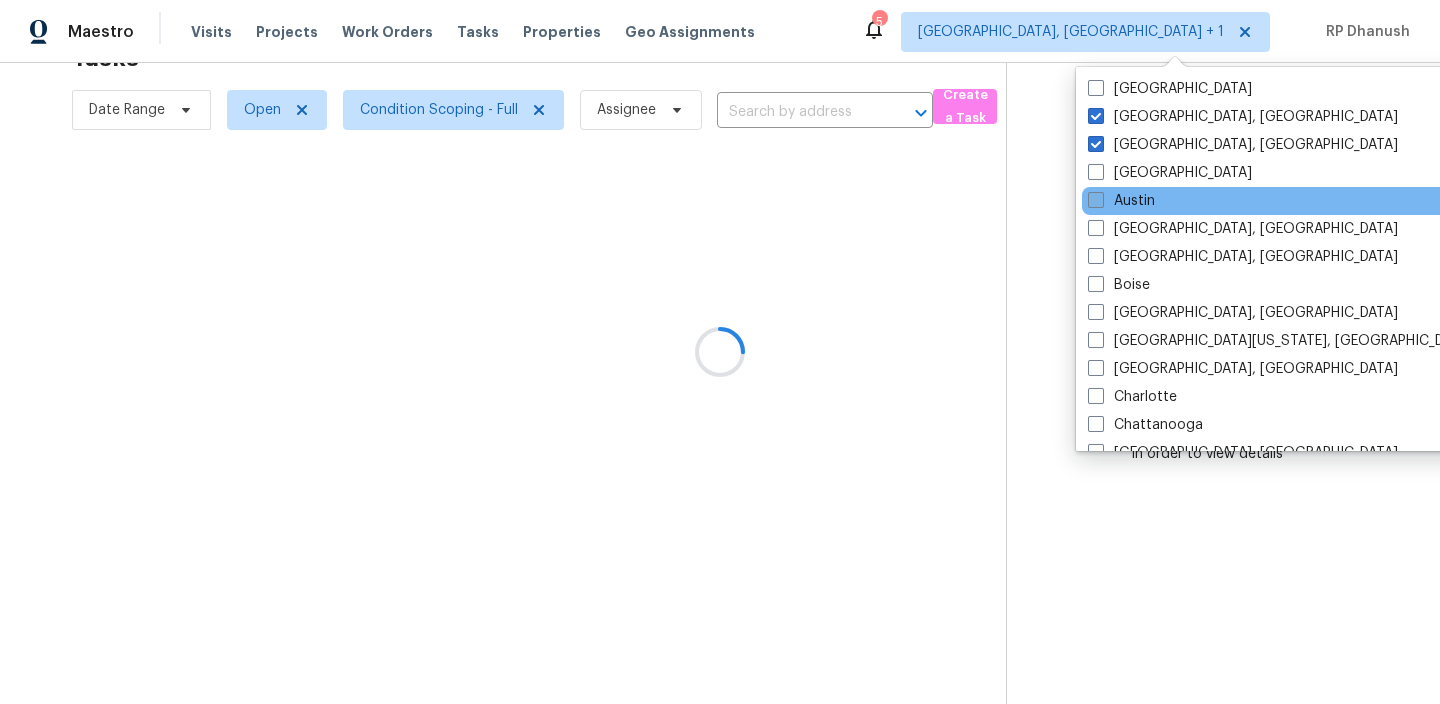 click on "Austin" at bounding box center (1121, 201) 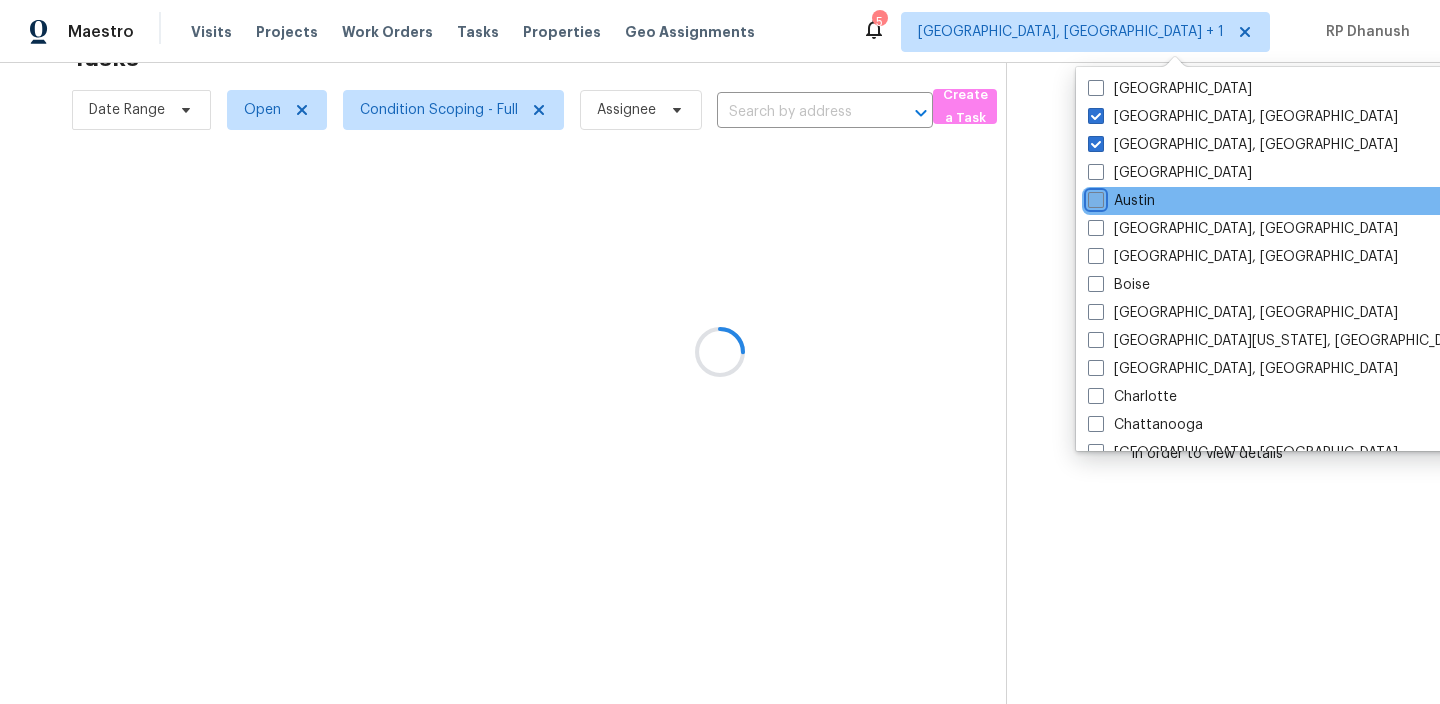 click on "Austin" at bounding box center [1094, 197] 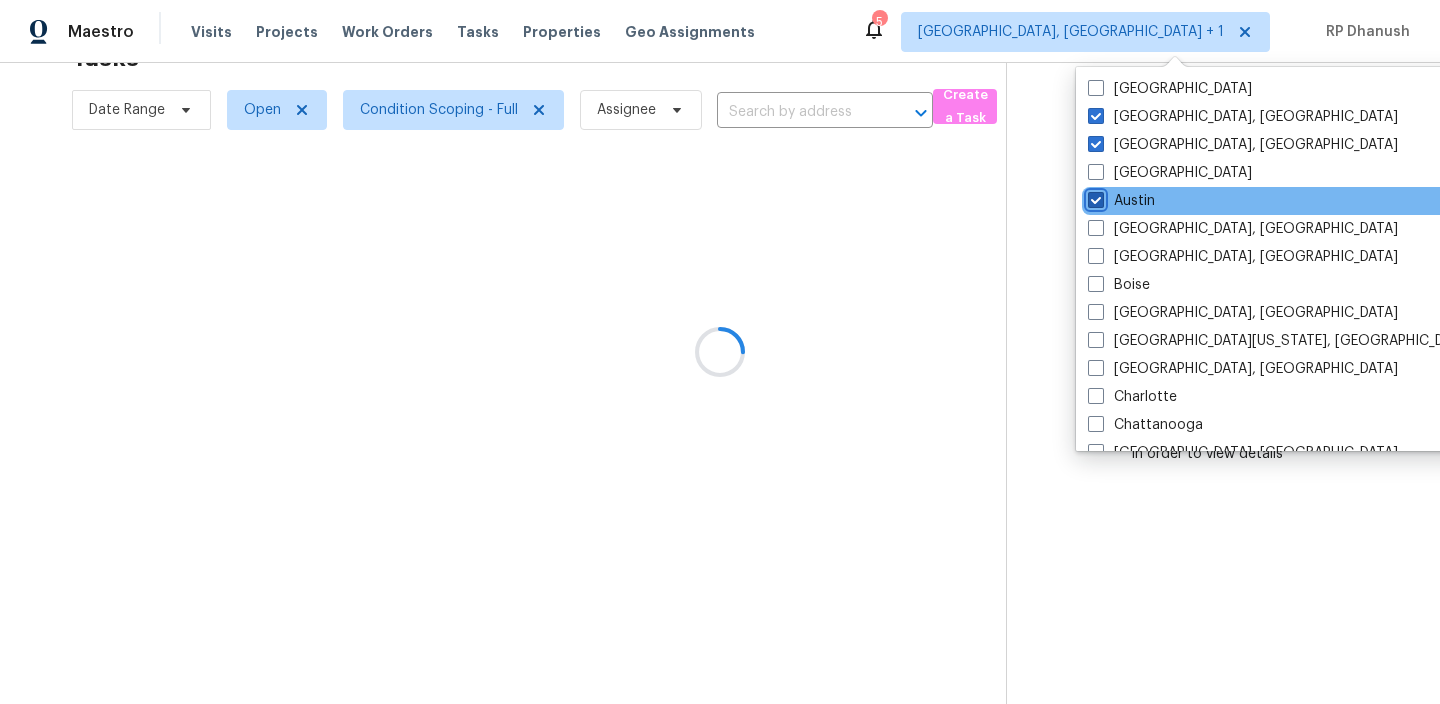 checkbox on "true" 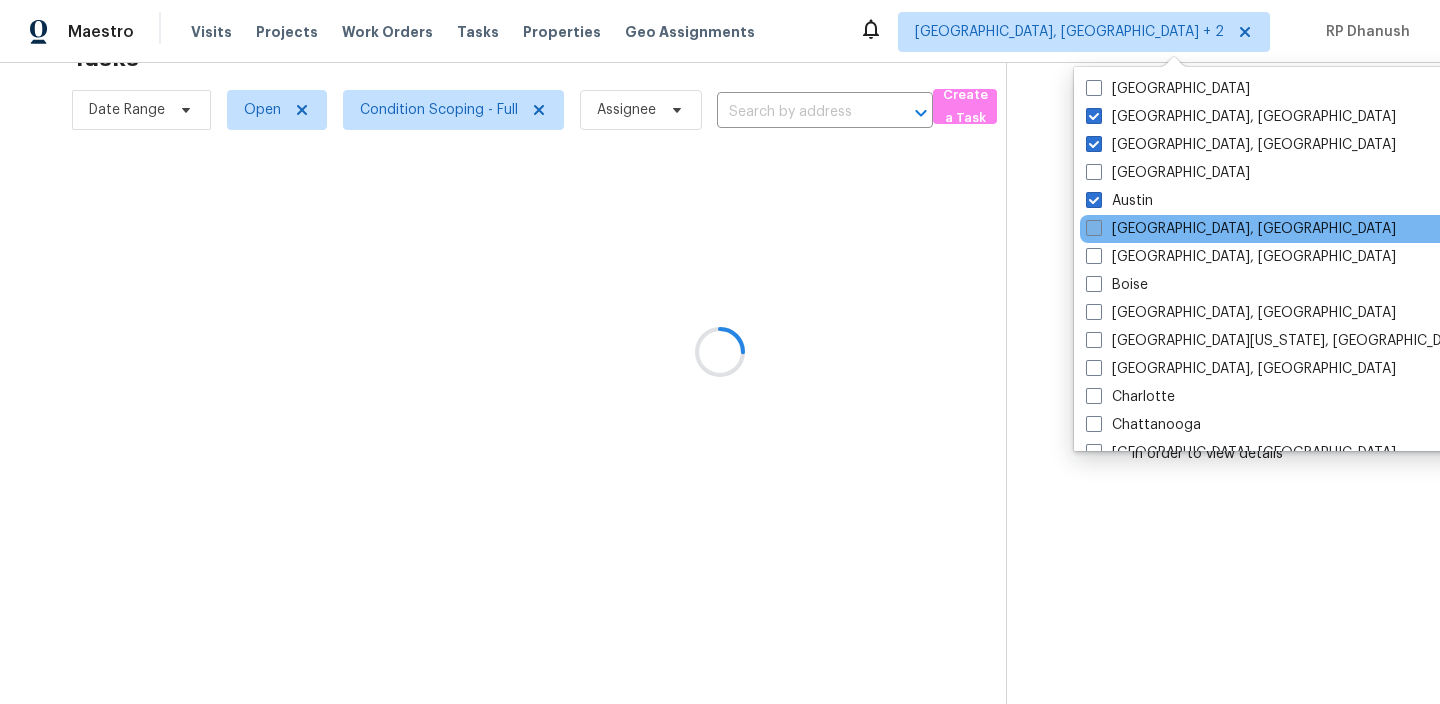 click on "[GEOGRAPHIC_DATA], [GEOGRAPHIC_DATA]" at bounding box center (1241, 229) 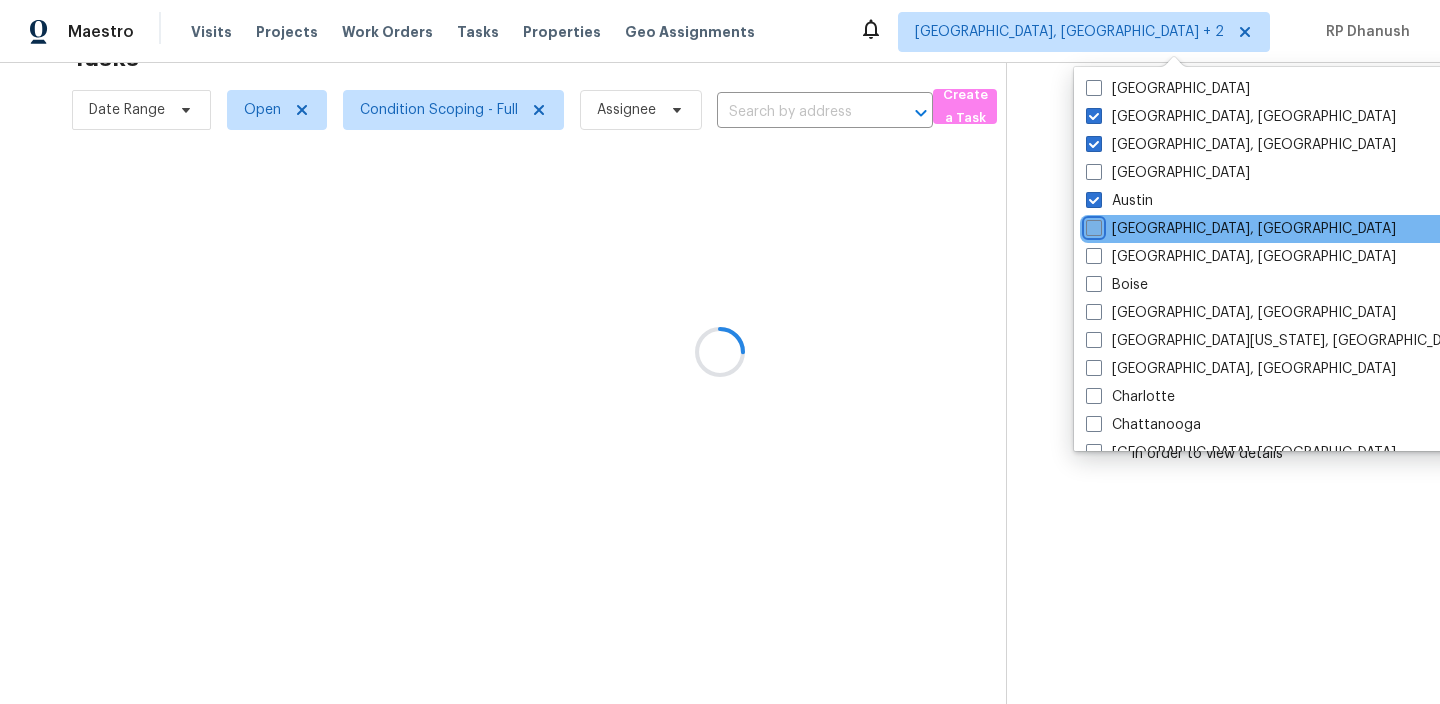 click on "[GEOGRAPHIC_DATA], [GEOGRAPHIC_DATA]" at bounding box center (1092, 225) 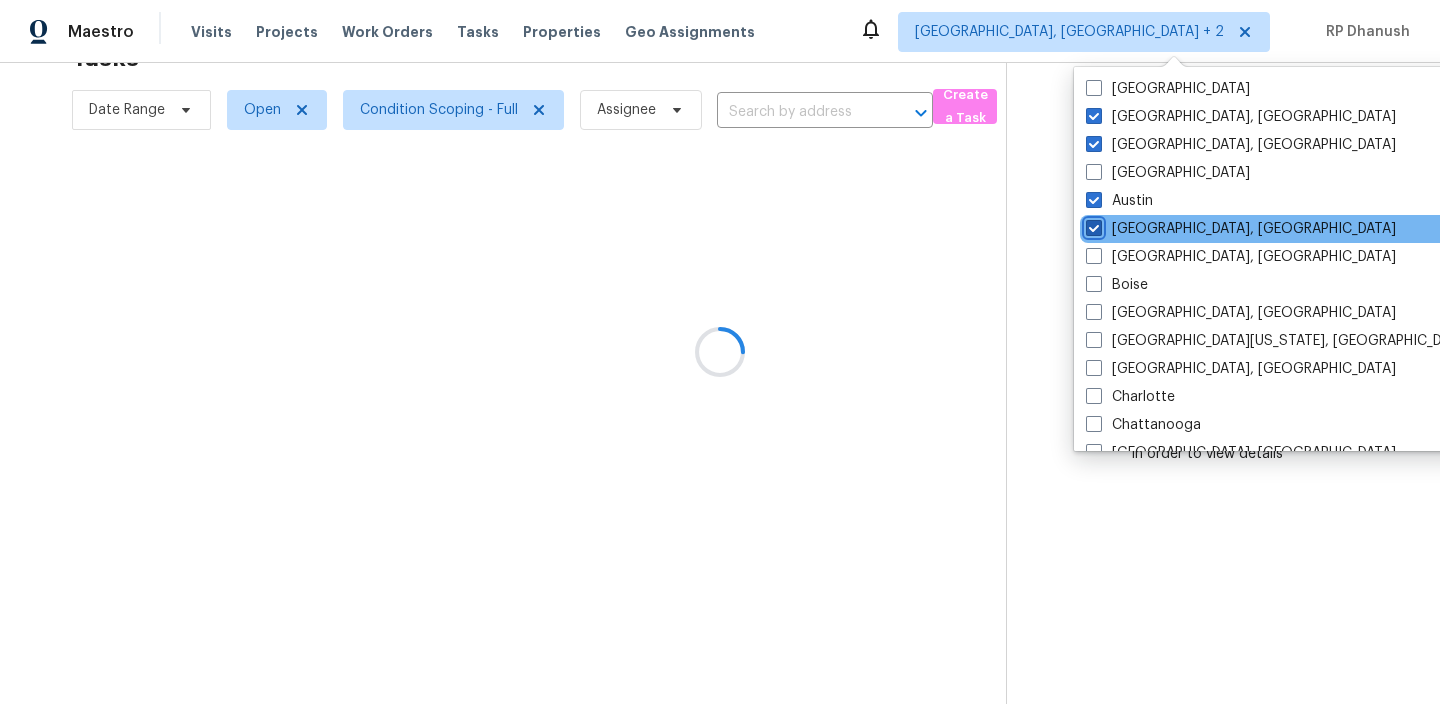 checkbox on "true" 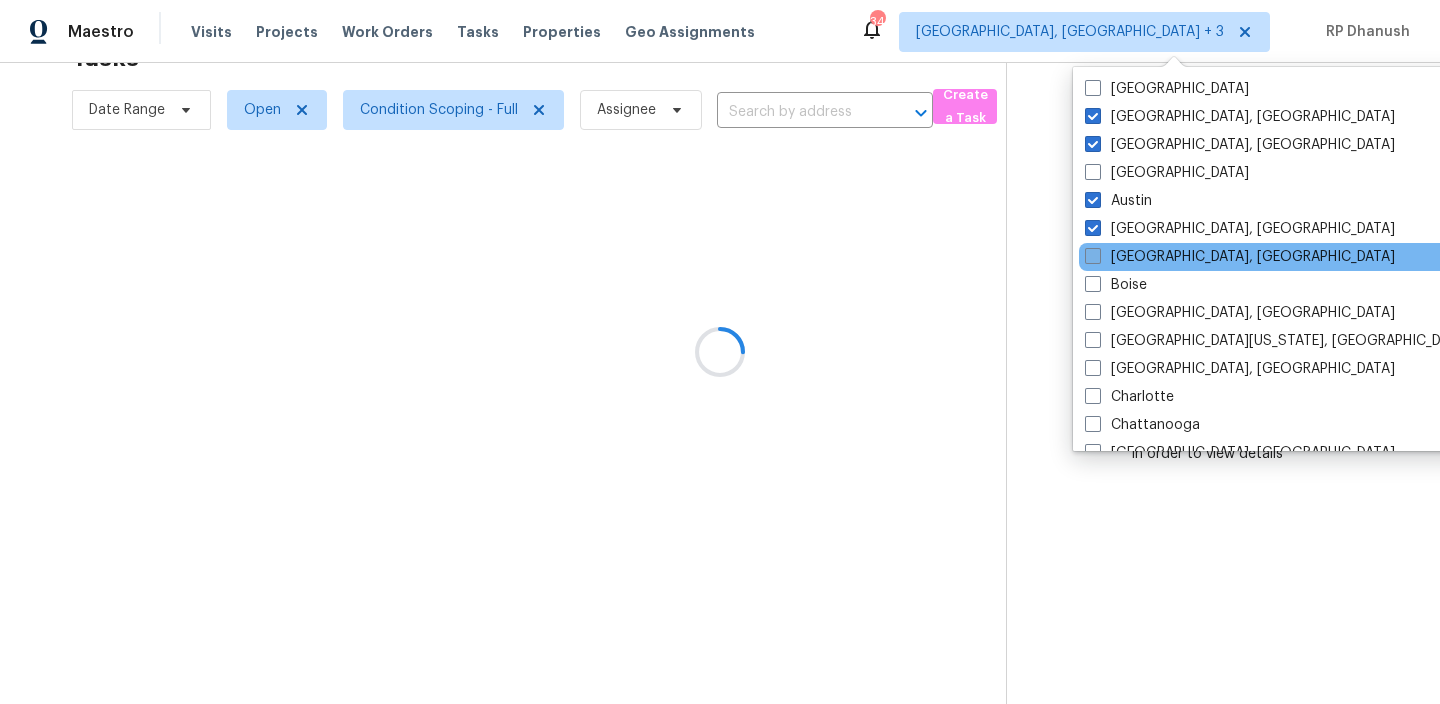 click on "[GEOGRAPHIC_DATA], [GEOGRAPHIC_DATA]" at bounding box center [1240, 257] 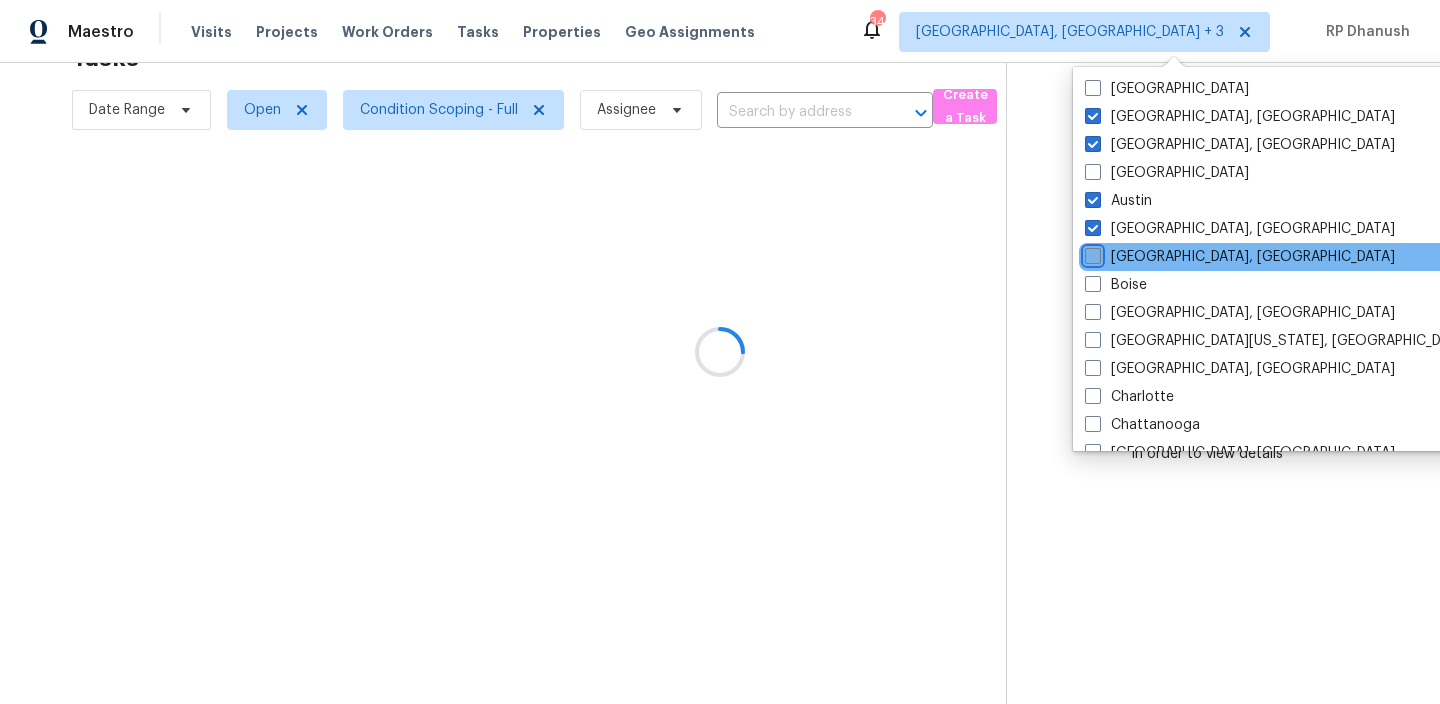 click on "Birmingham, AL" at bounding box center [1091, 253] 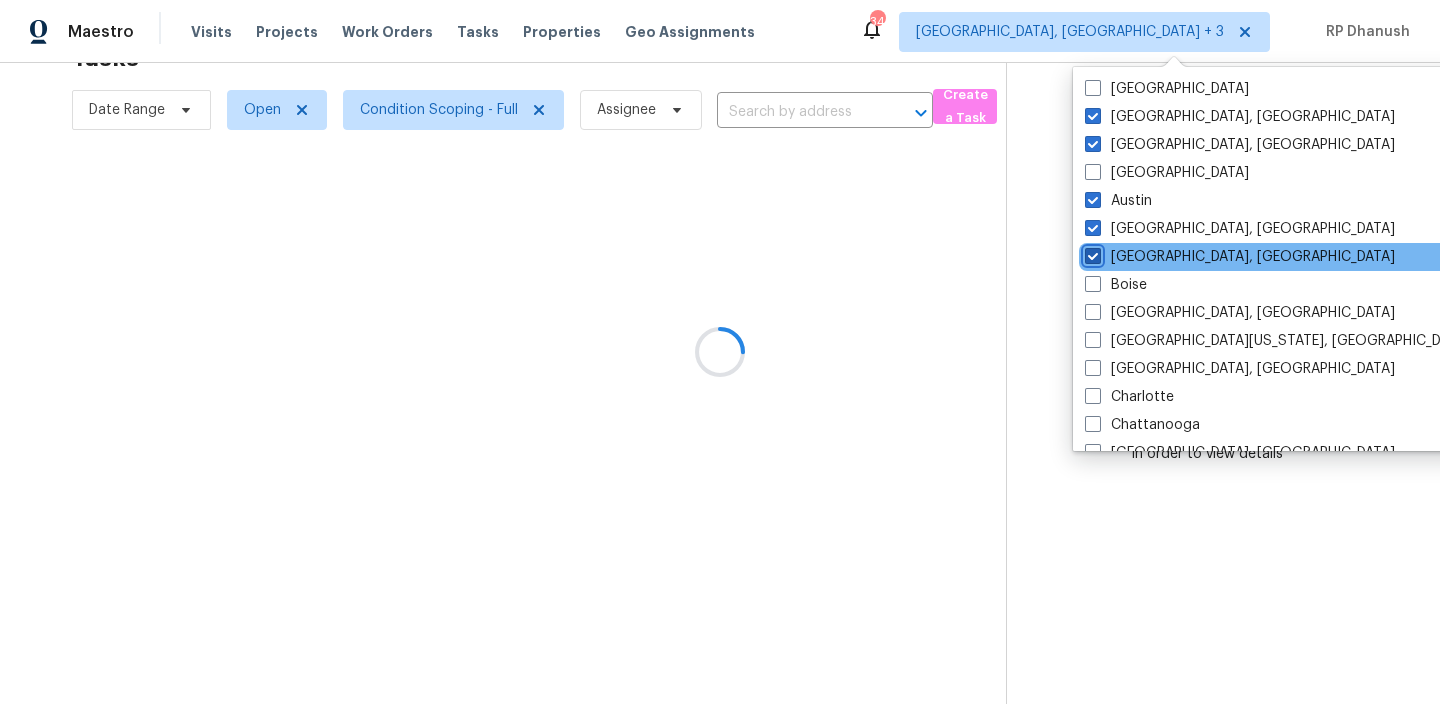 checkbox on "true" 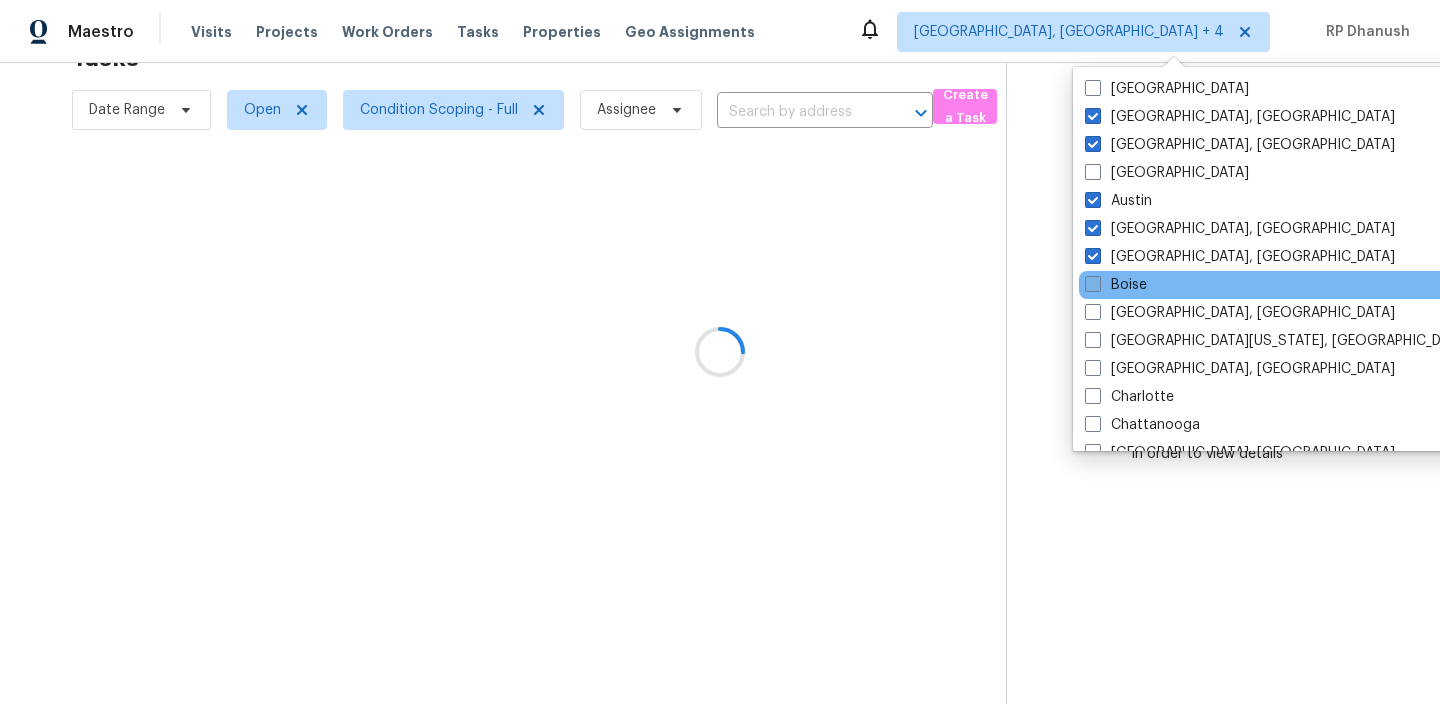 click on "Boise" at bounding box center [1116, 285] 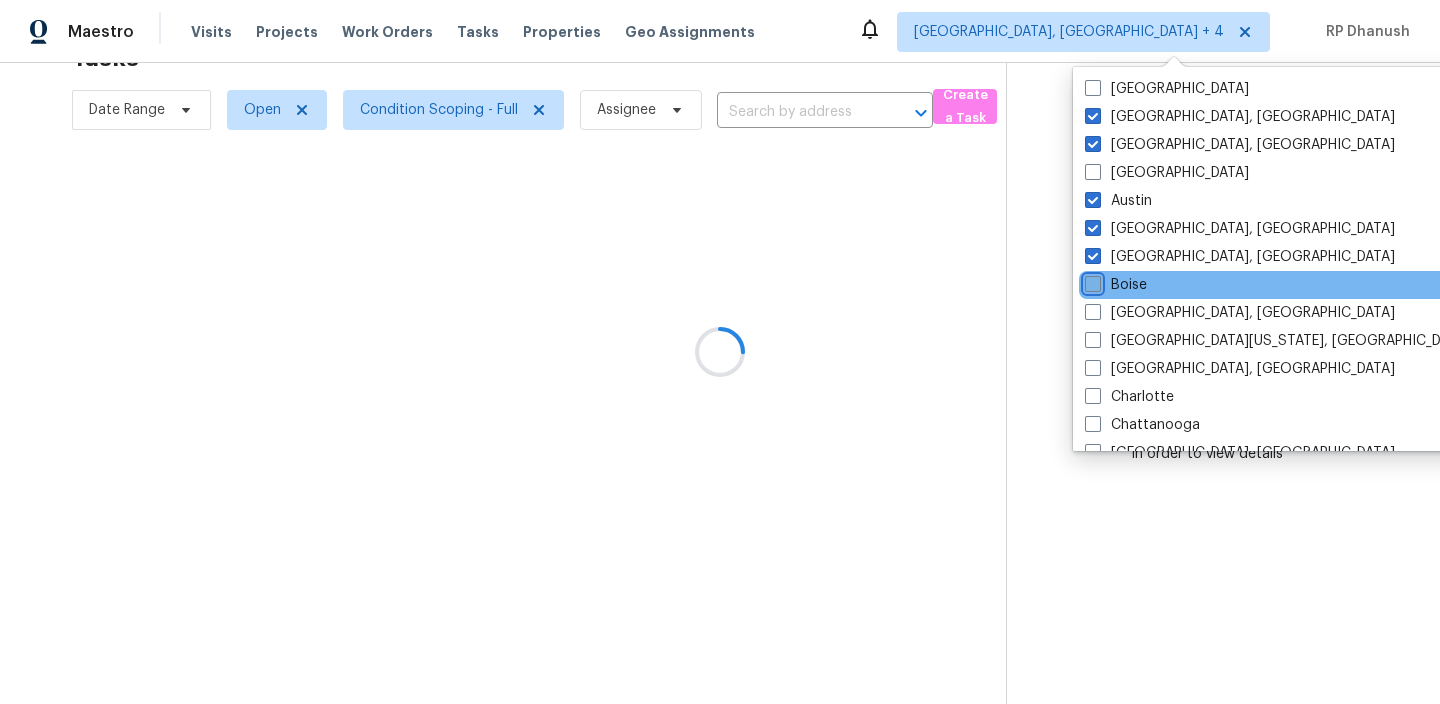 click on "Boise" at bounding box center [1091, 281] 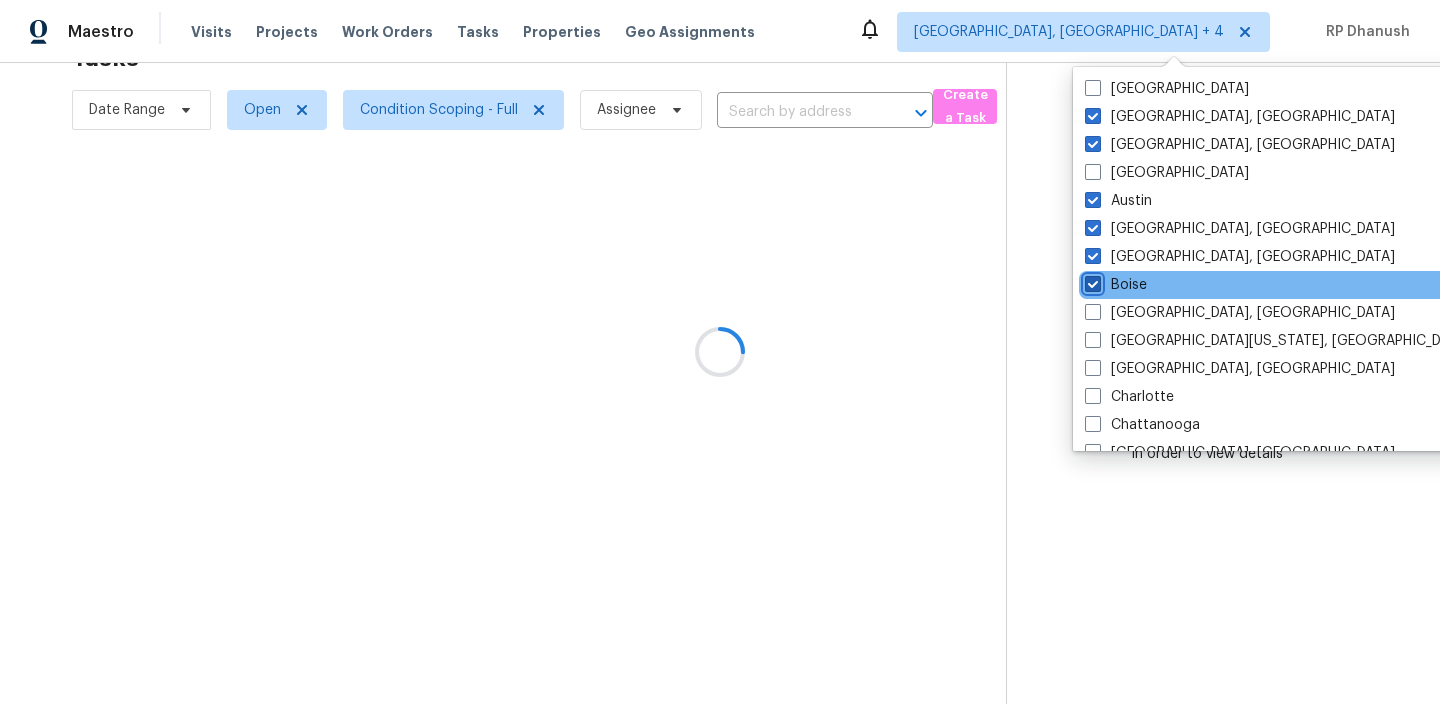 checkbox on "true" 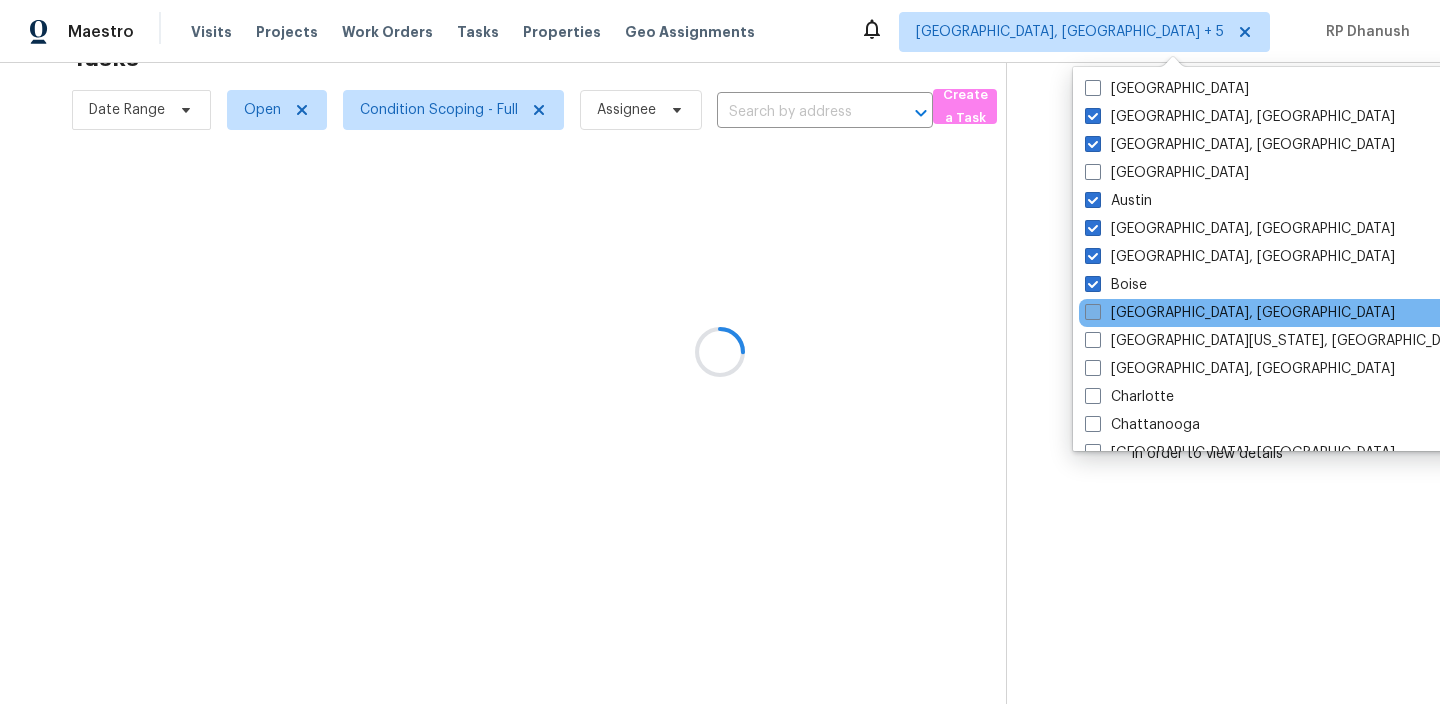 click on "Boston, MA" at bounding box center [1240, 313] 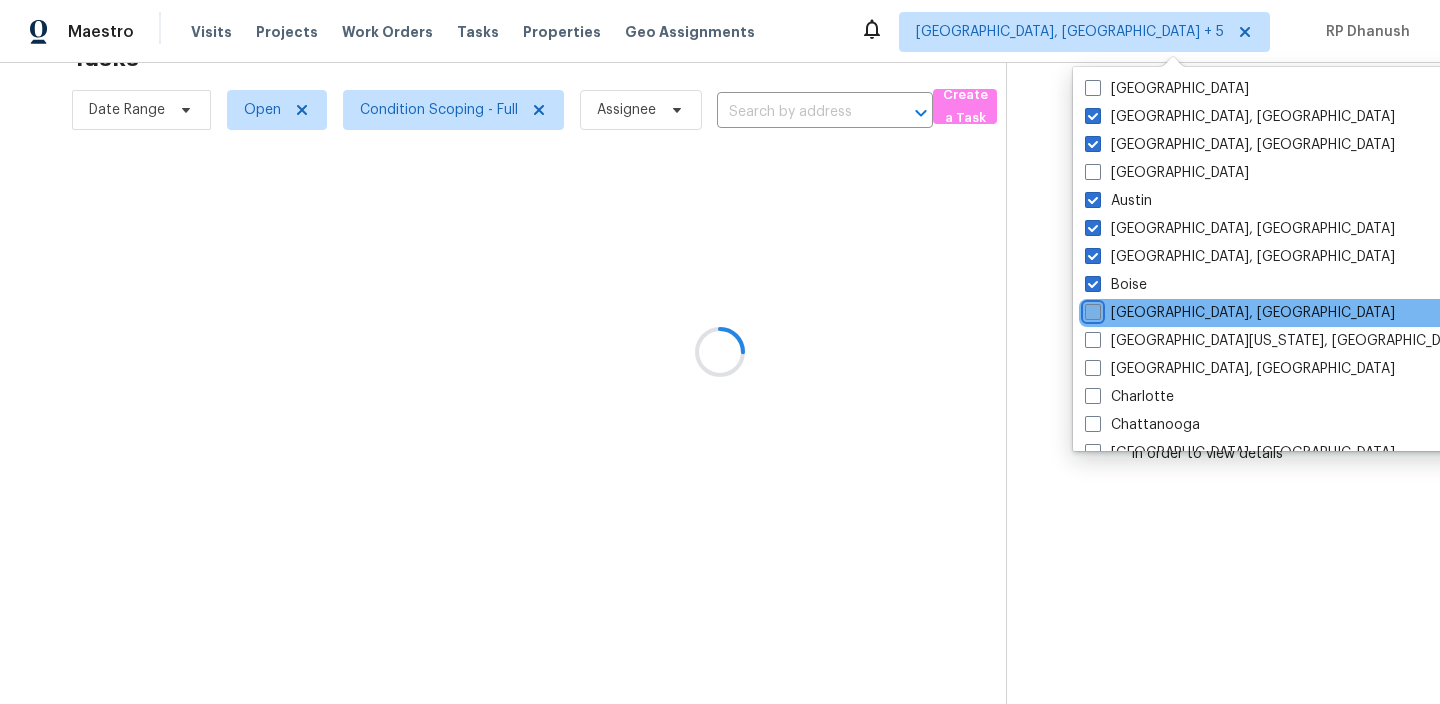 click on "Boston, MA" at bounding box center (1091, 309) 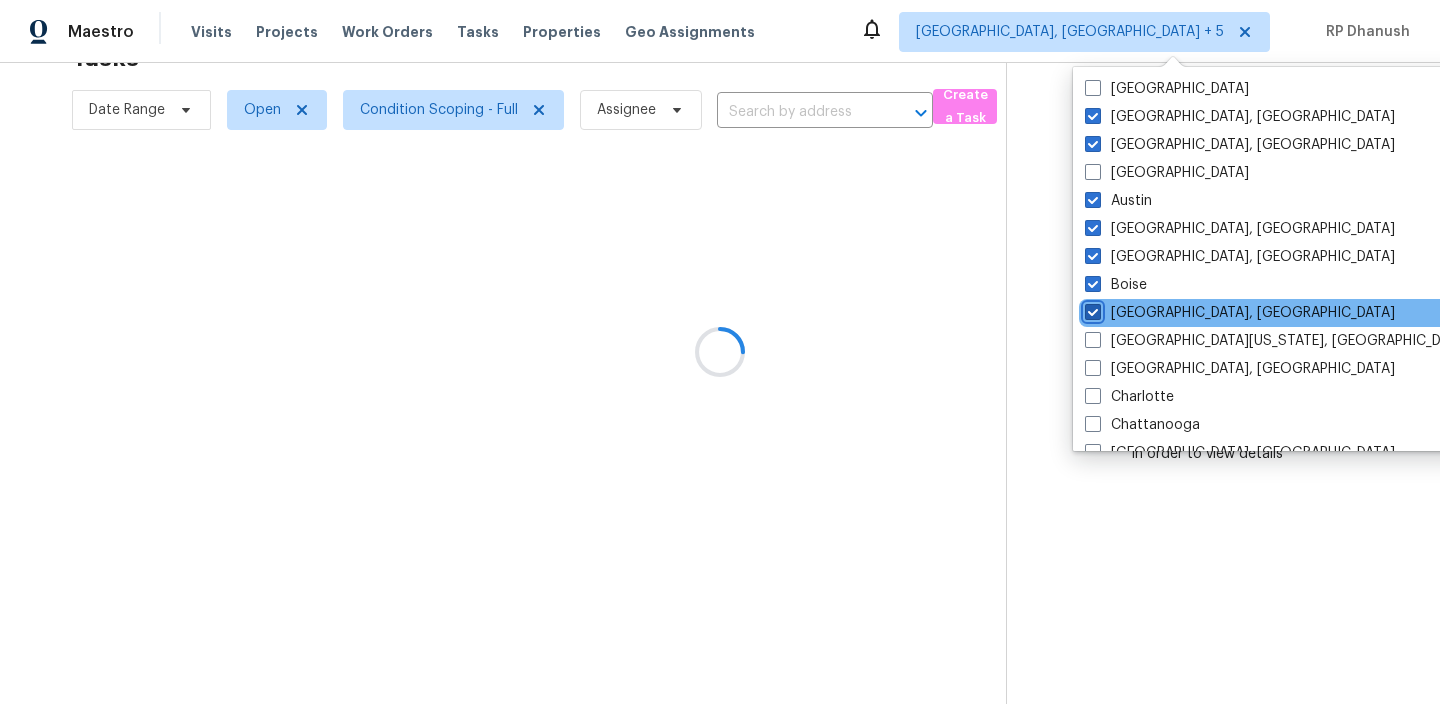 checkbox on "true" 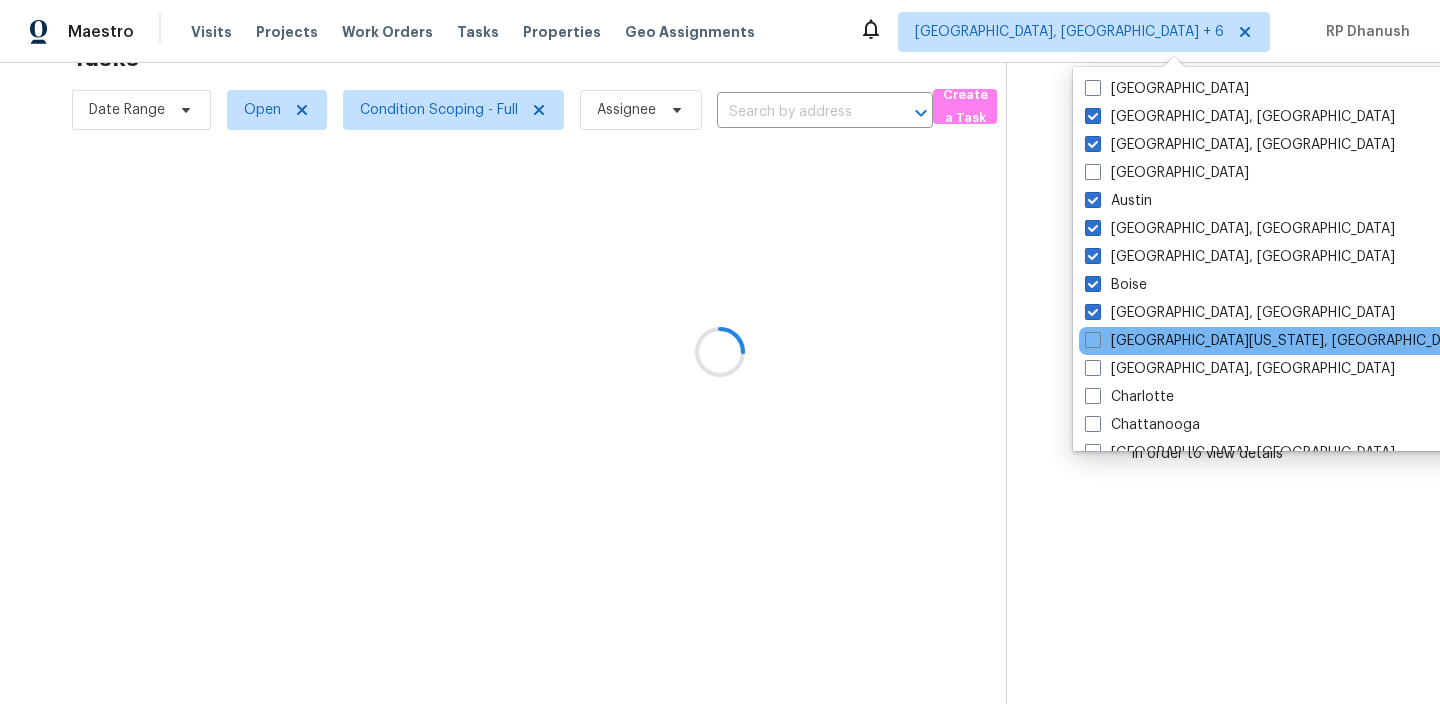 click on "Central California, CA" at bounding box center (1280, 341) 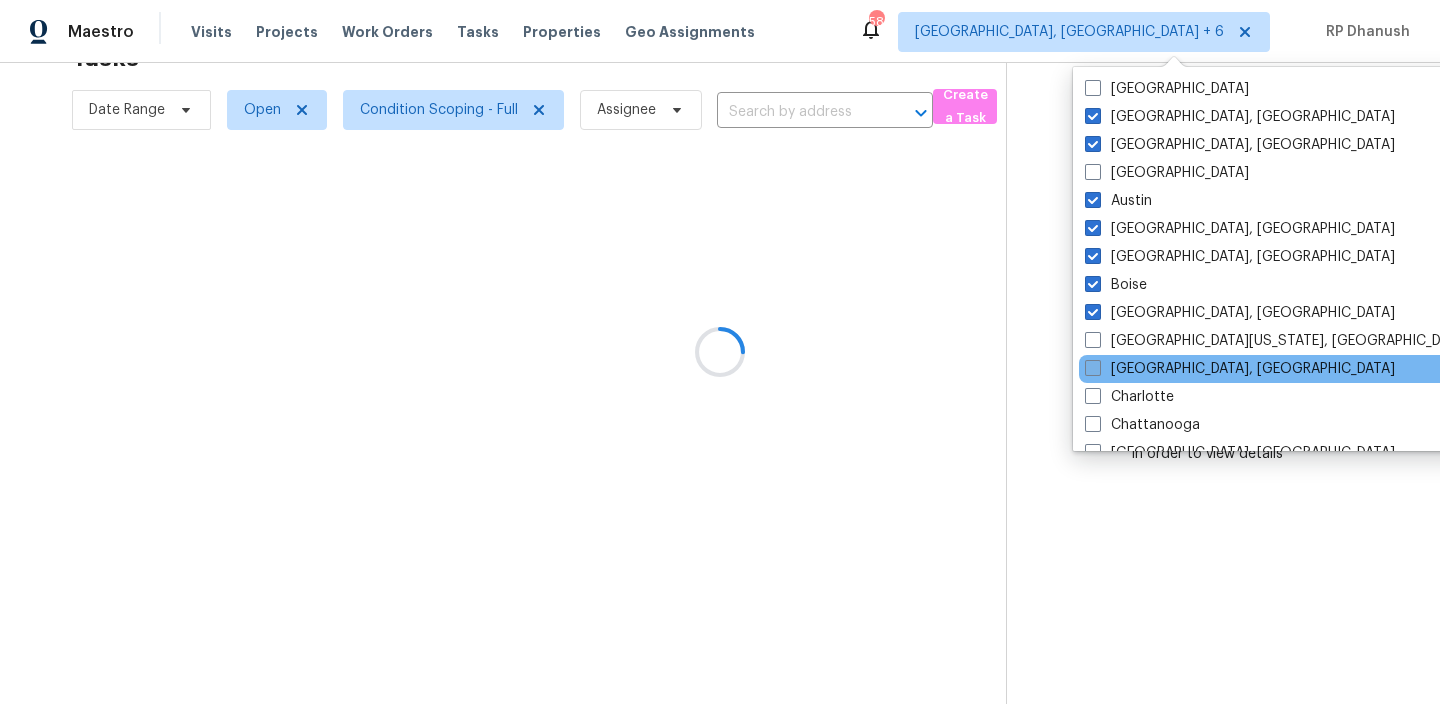 click on "Charleston, SC" at bounding box center [1240, 369] 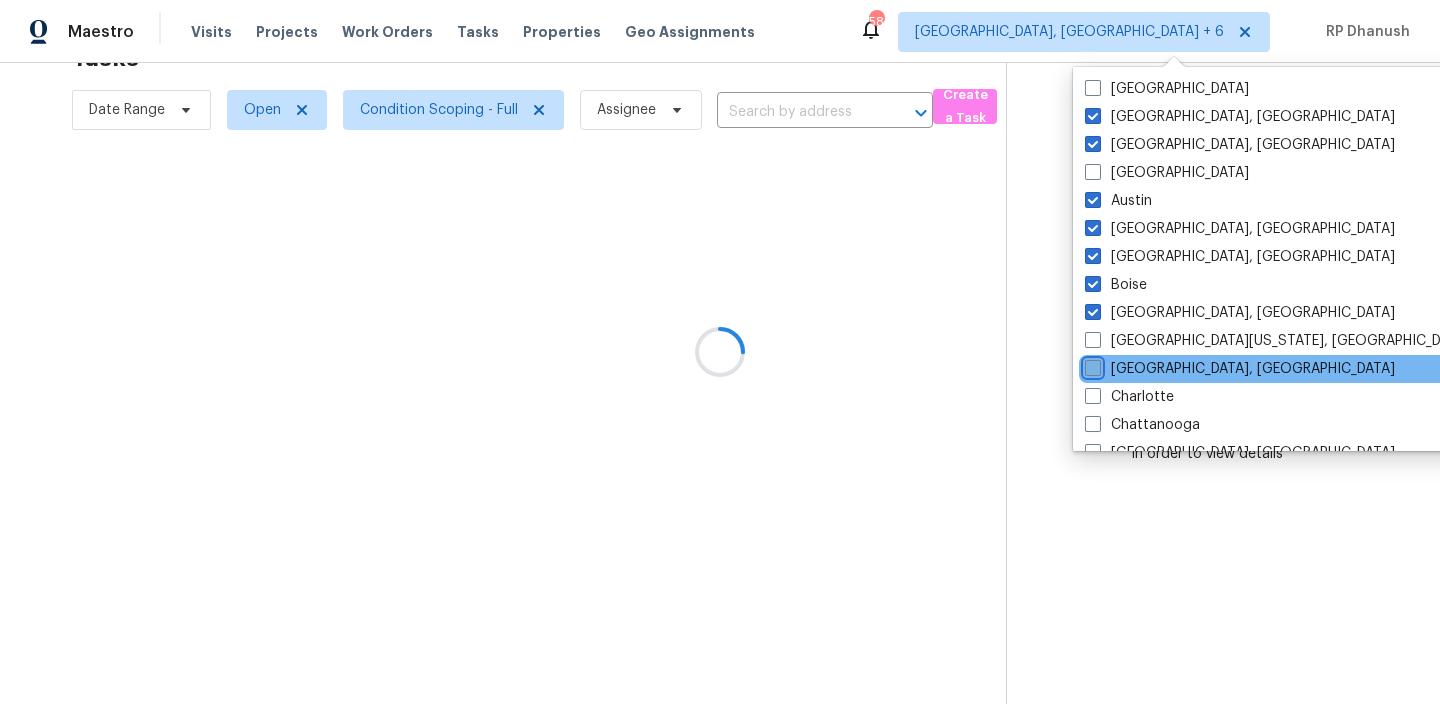 click on "Charleston, SC" at bounding box center (1091, 365) 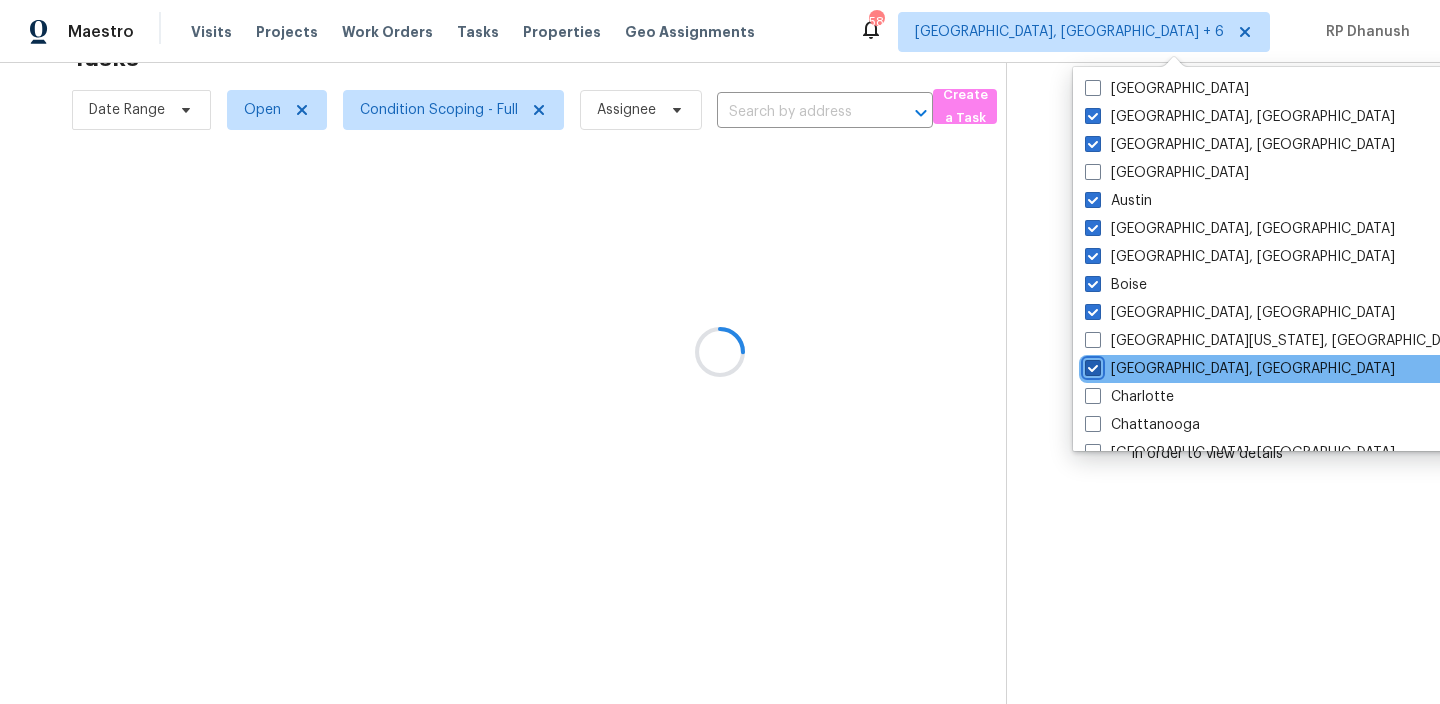 checkbox on "true" 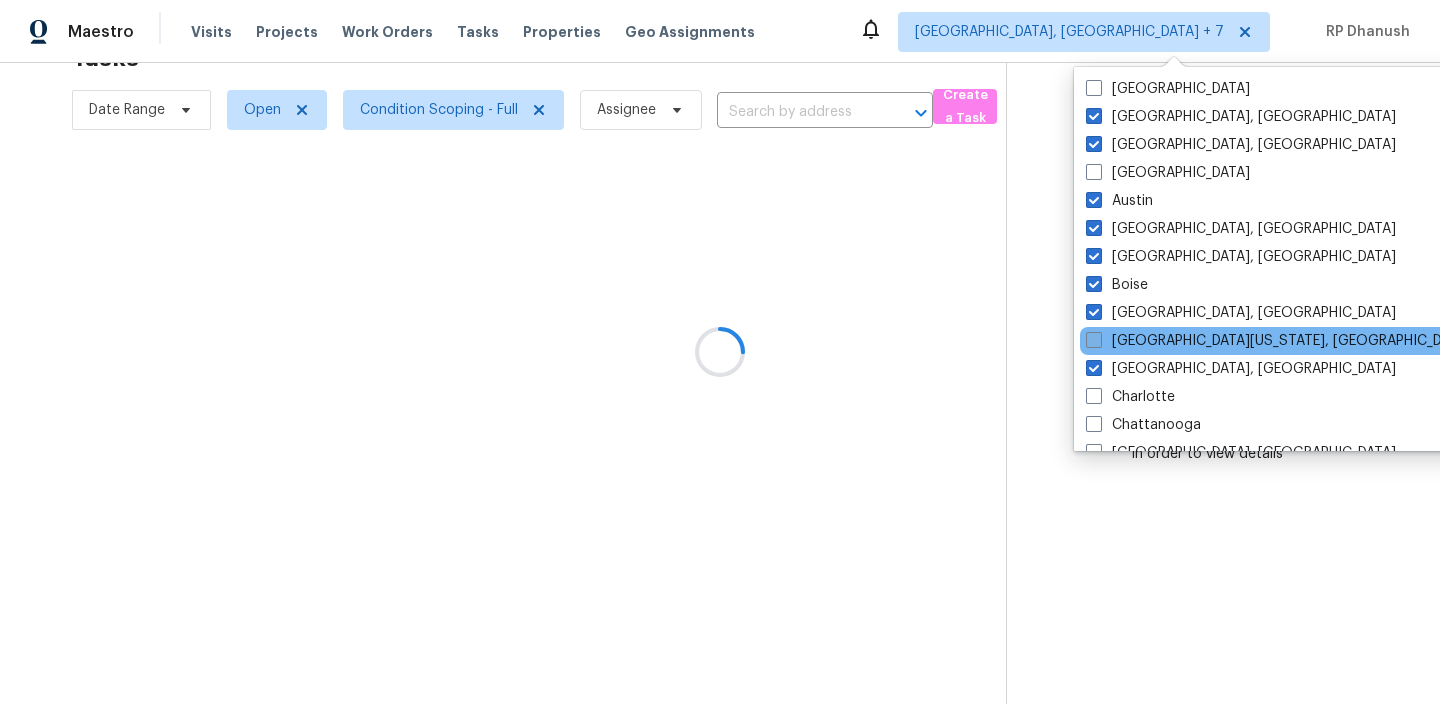 click on "Central California, CA" at bounding box center [1278, 341] 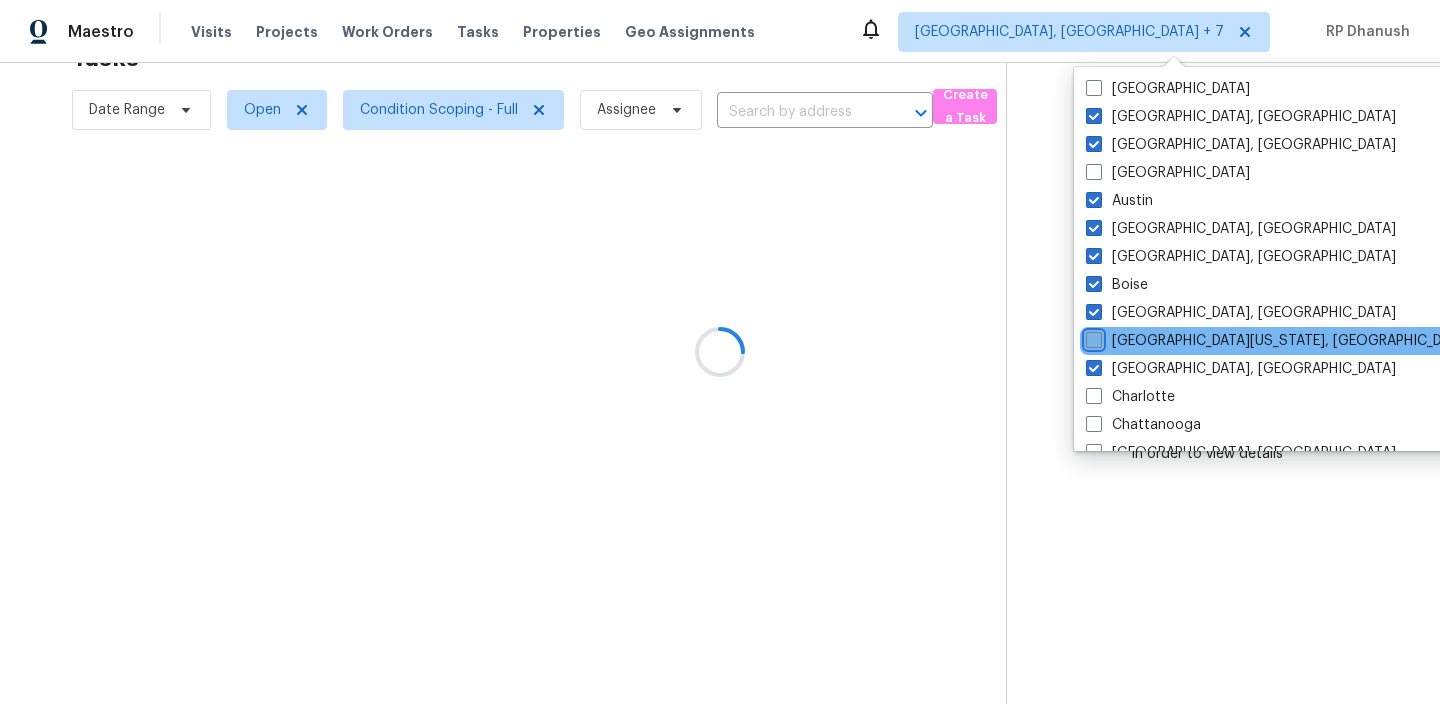 click on "Central California, CA" at bounding box center [1092, 337] 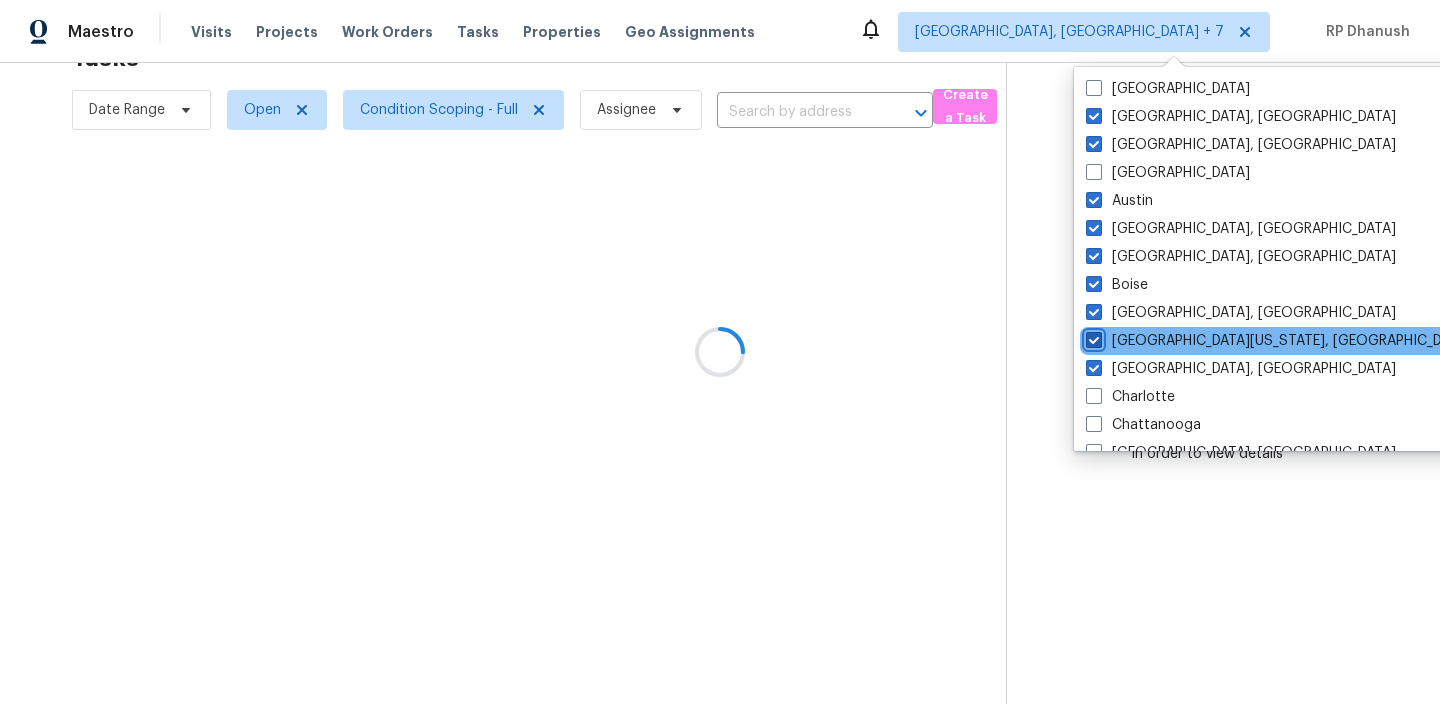 checkbox on "true" 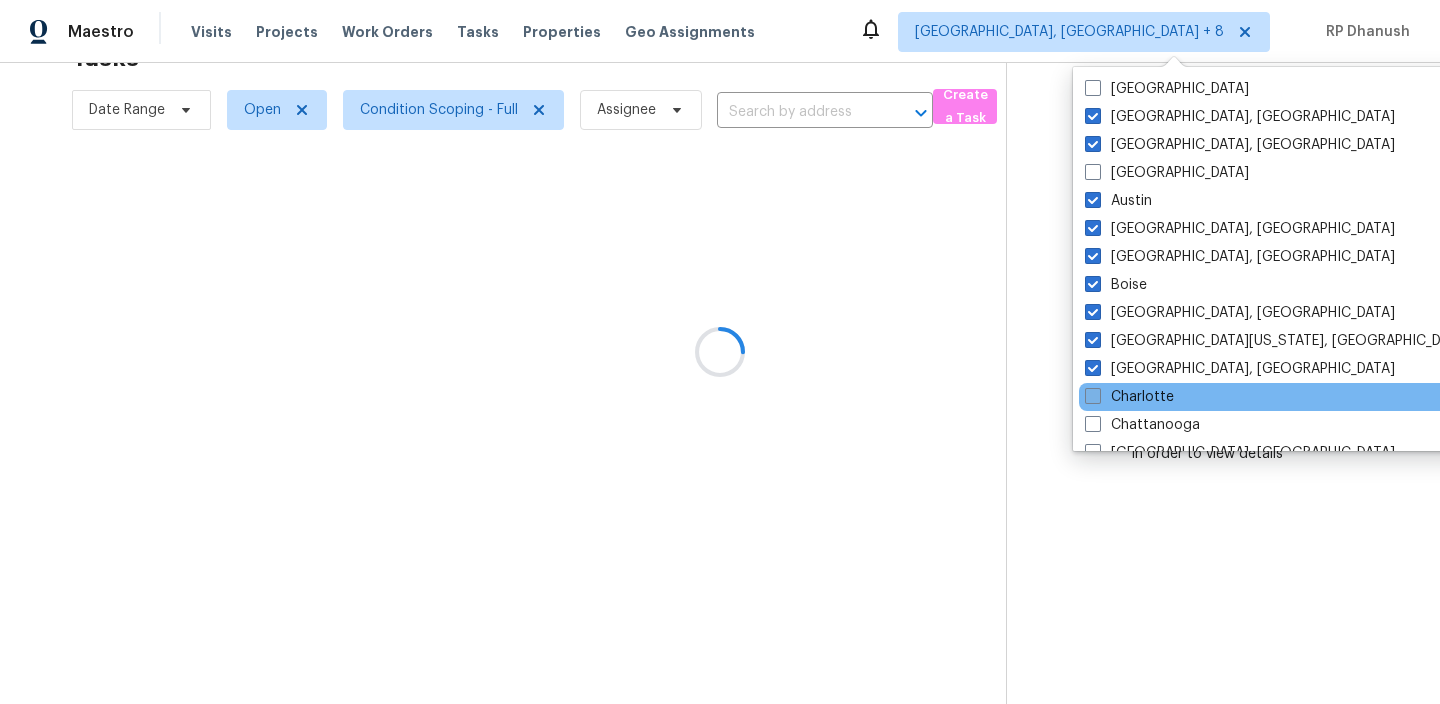 click on "Charlotte" at bounding box center [1129, 397] 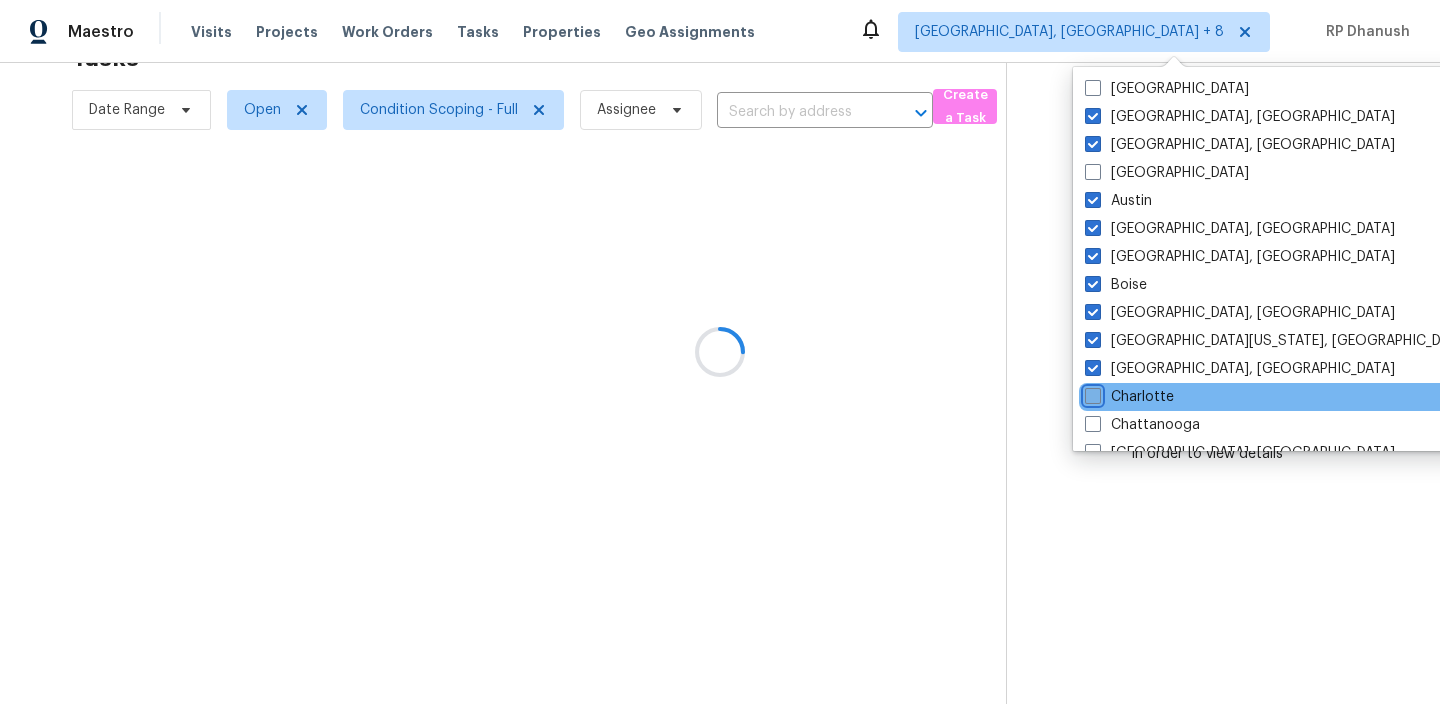 click on "Charlotte" at bounding box center [1091, 393] 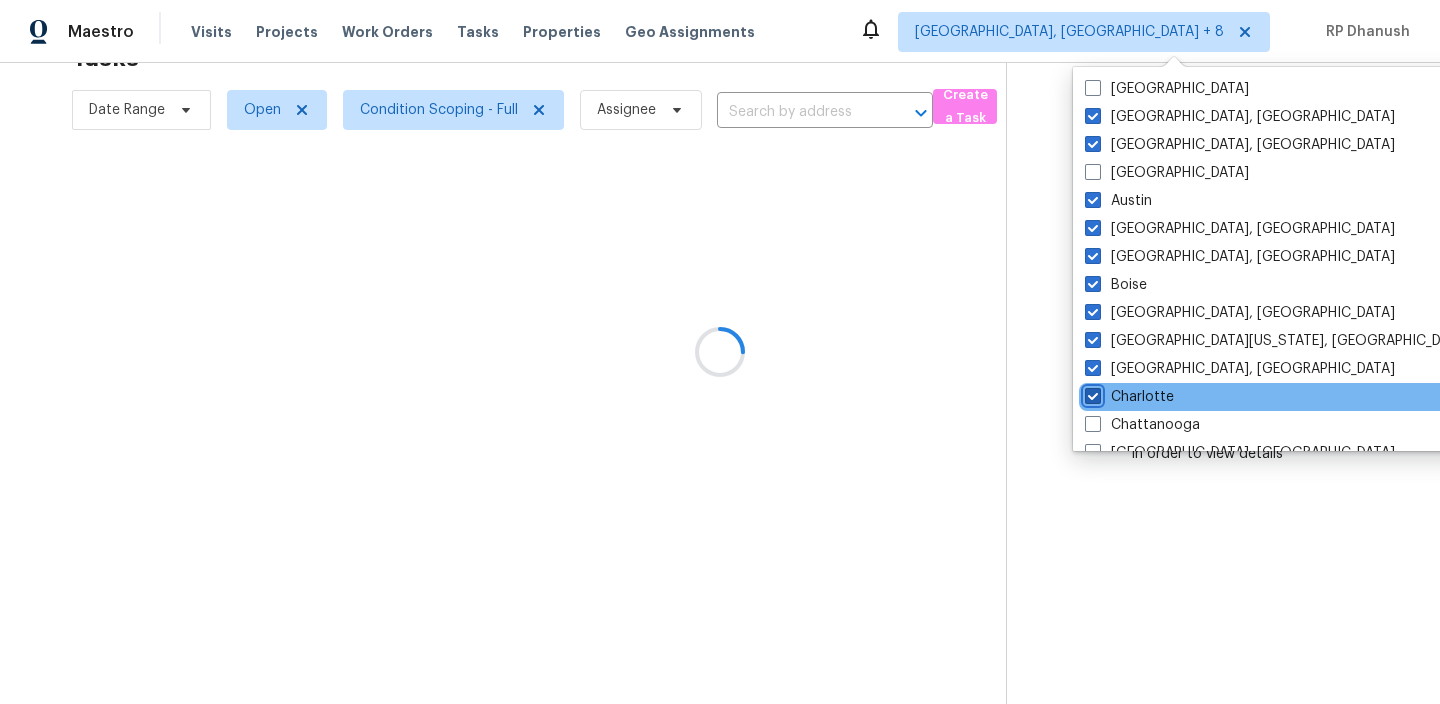 checkbox on "true" 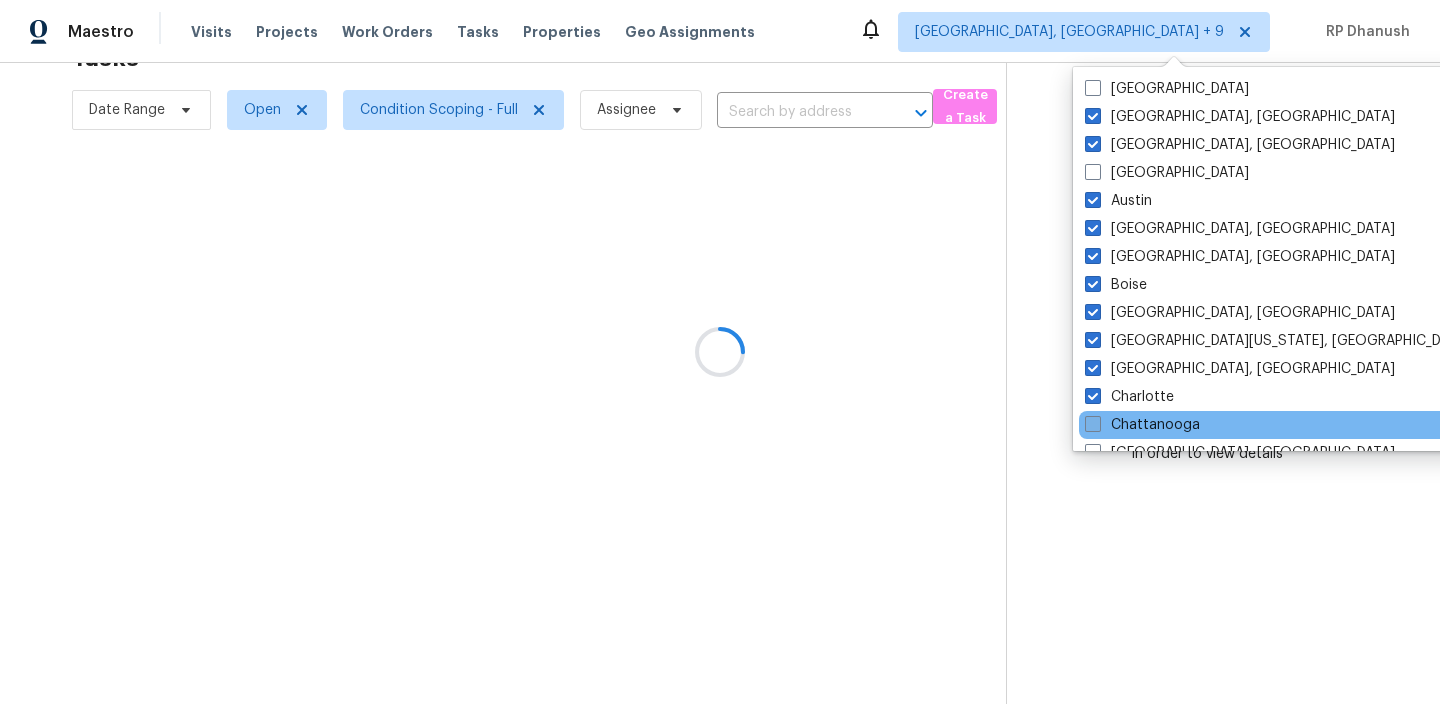 click on "Chattanooga" at bounding box center [1142, 425] 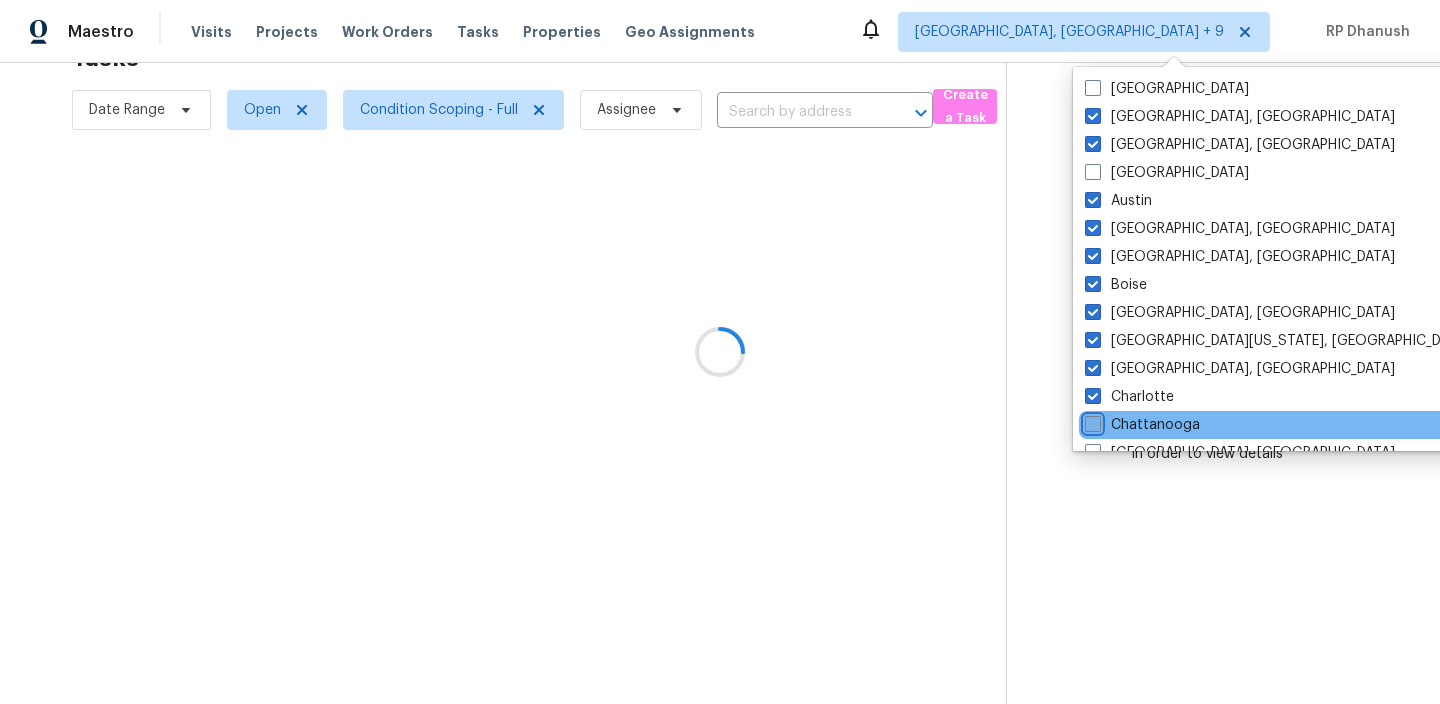click on "Chattanooga" at bounding box center [1091, 421] 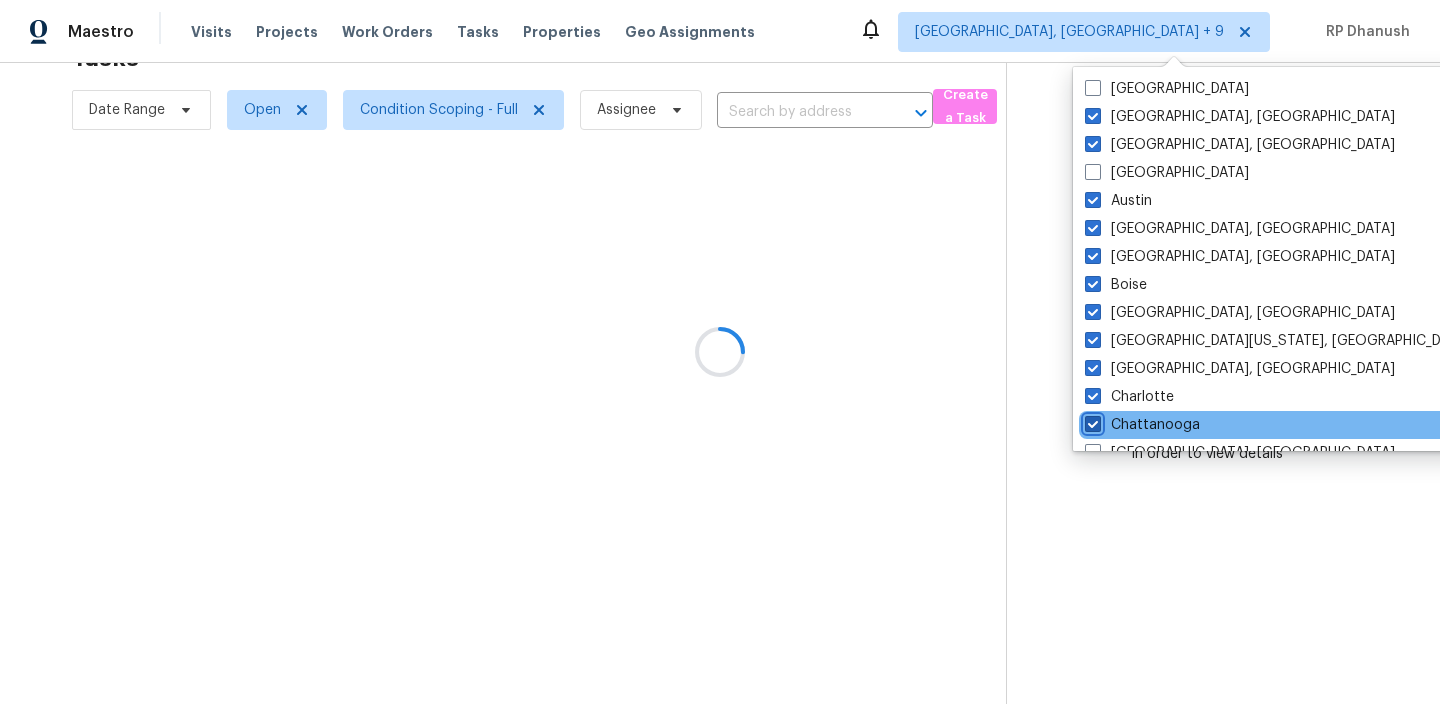 checkbox on "true" 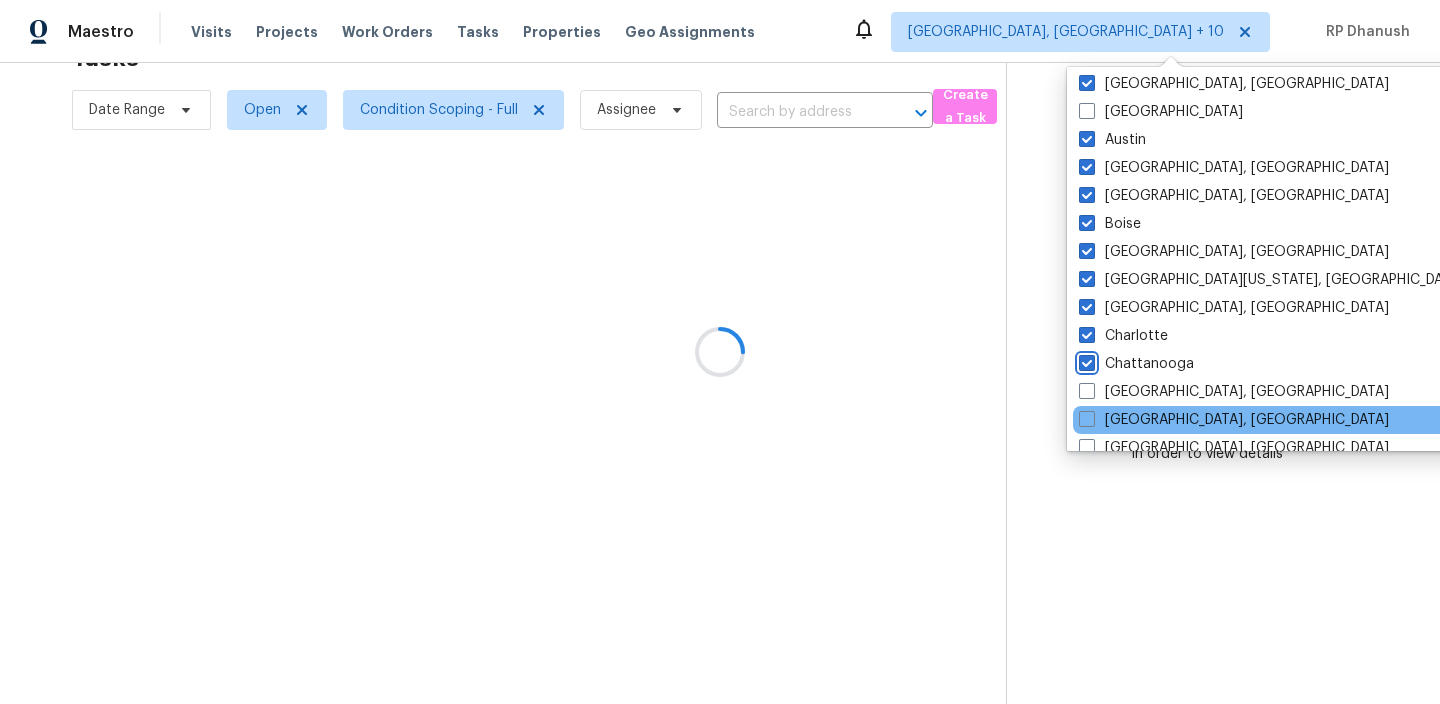 scroll, scrollTop: 108, scrollLeft: 0, axis: vertical 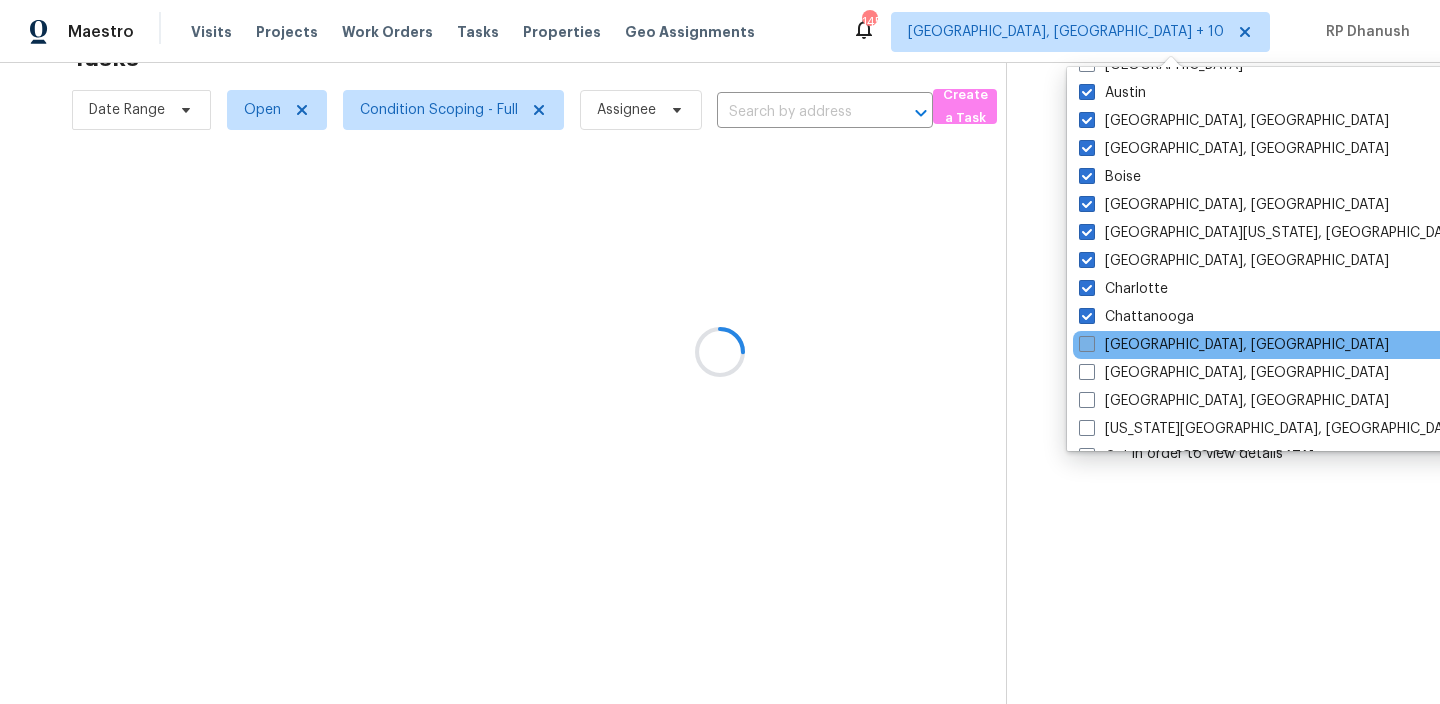 click on "Chicago, IL" at bounding box center [1234, 345] 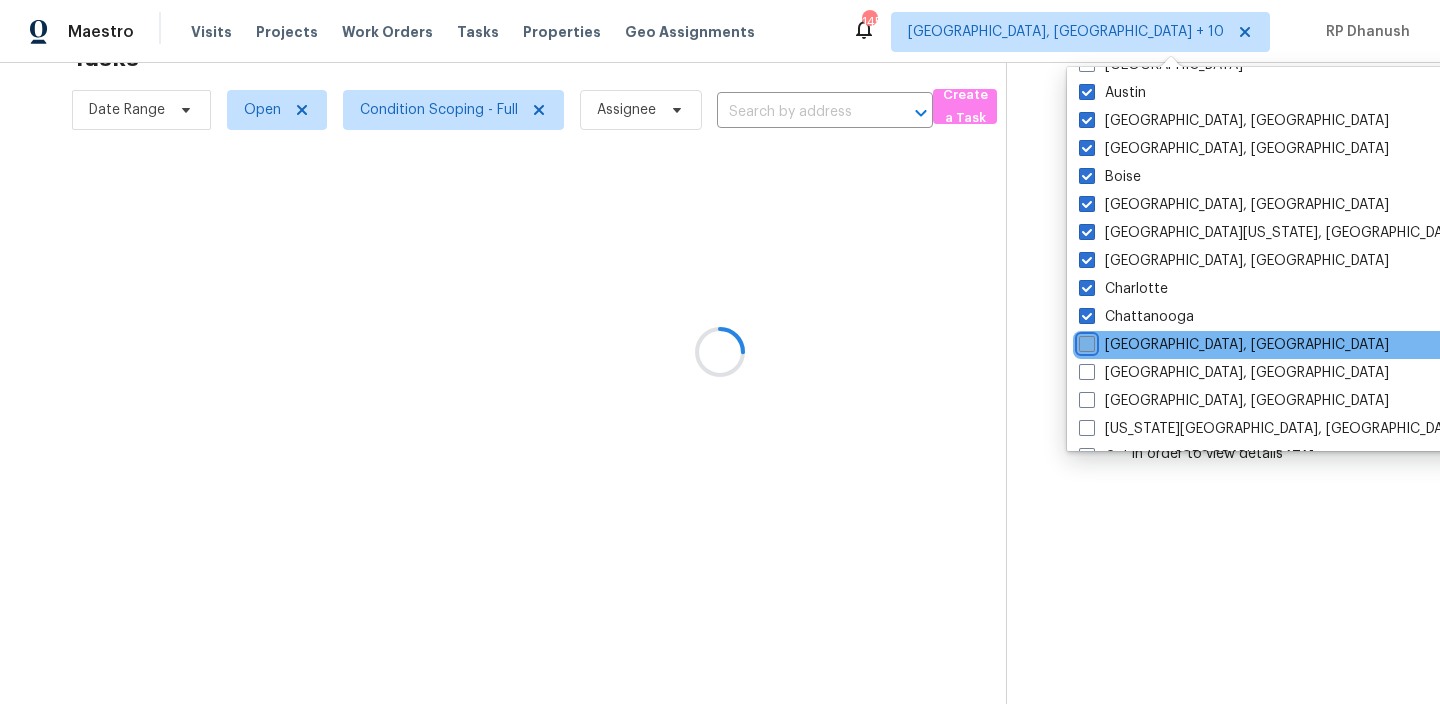 click on "Chicago, IL" at bounding box center [1085, 341] 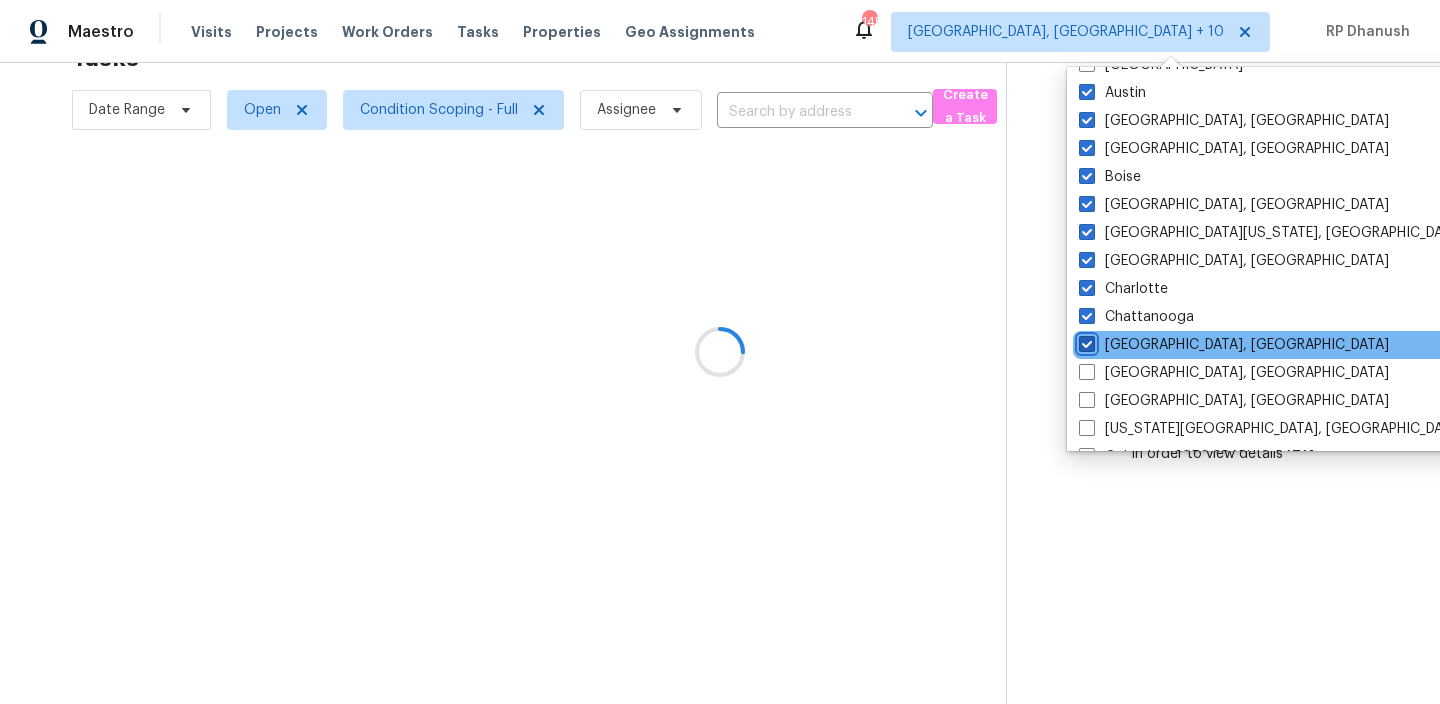 checkbox on "true" 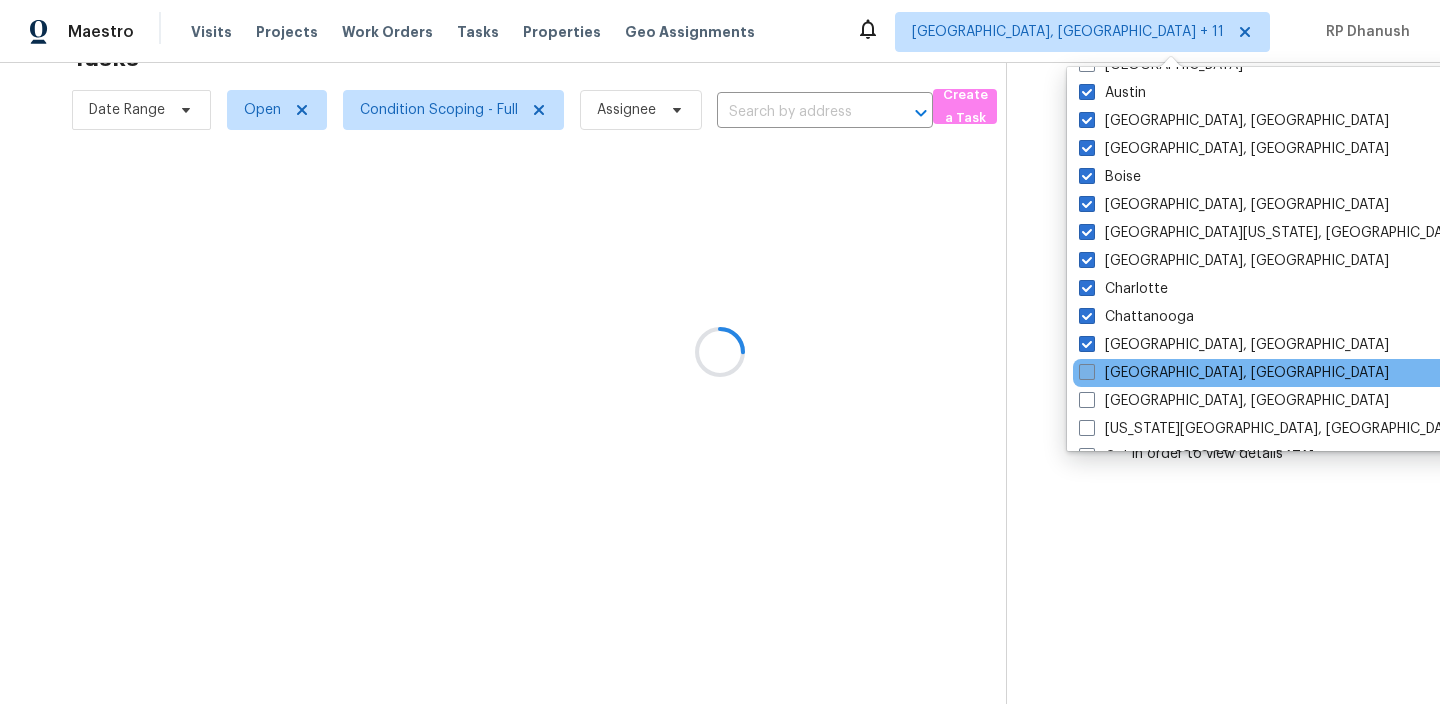 click on "Cincinnati, OH" at bounding box center [1234, 373] 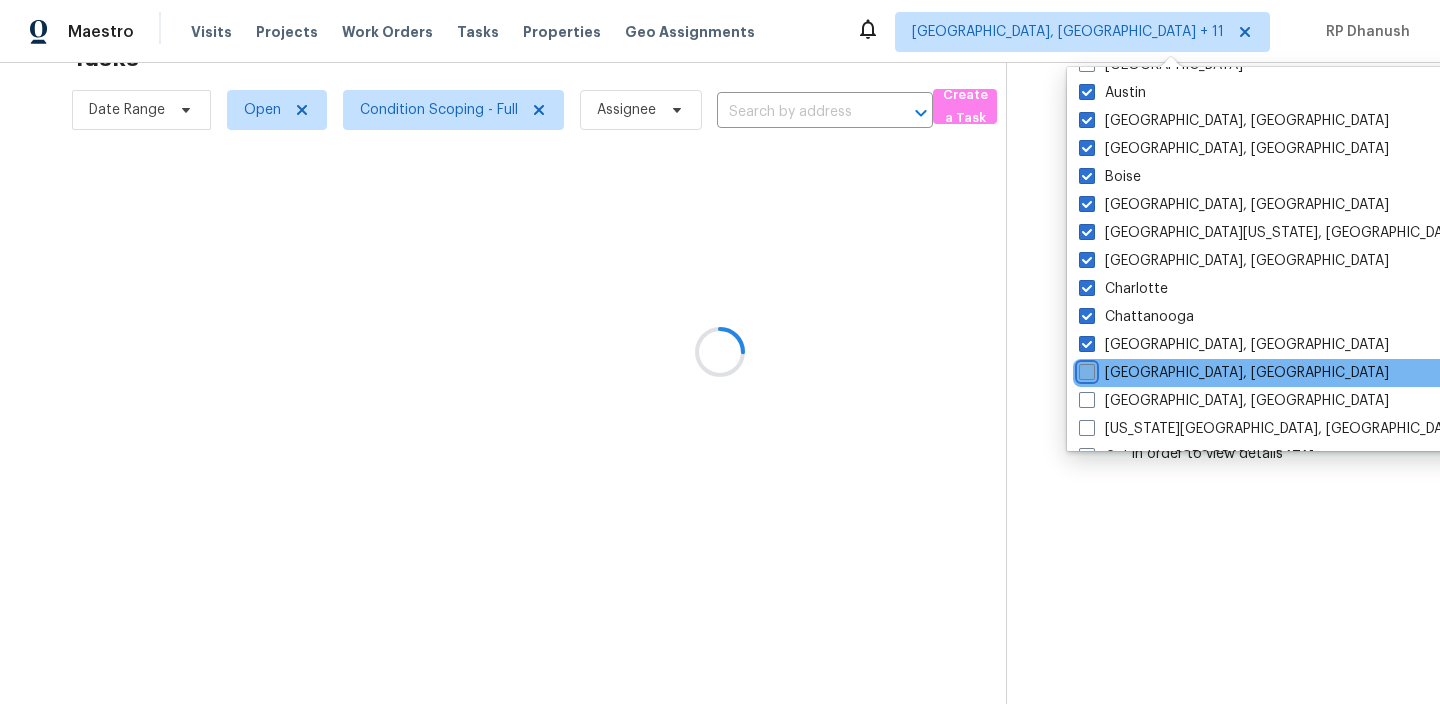 click on "Cincinnati, OH" at bounding box center [1085, 369] 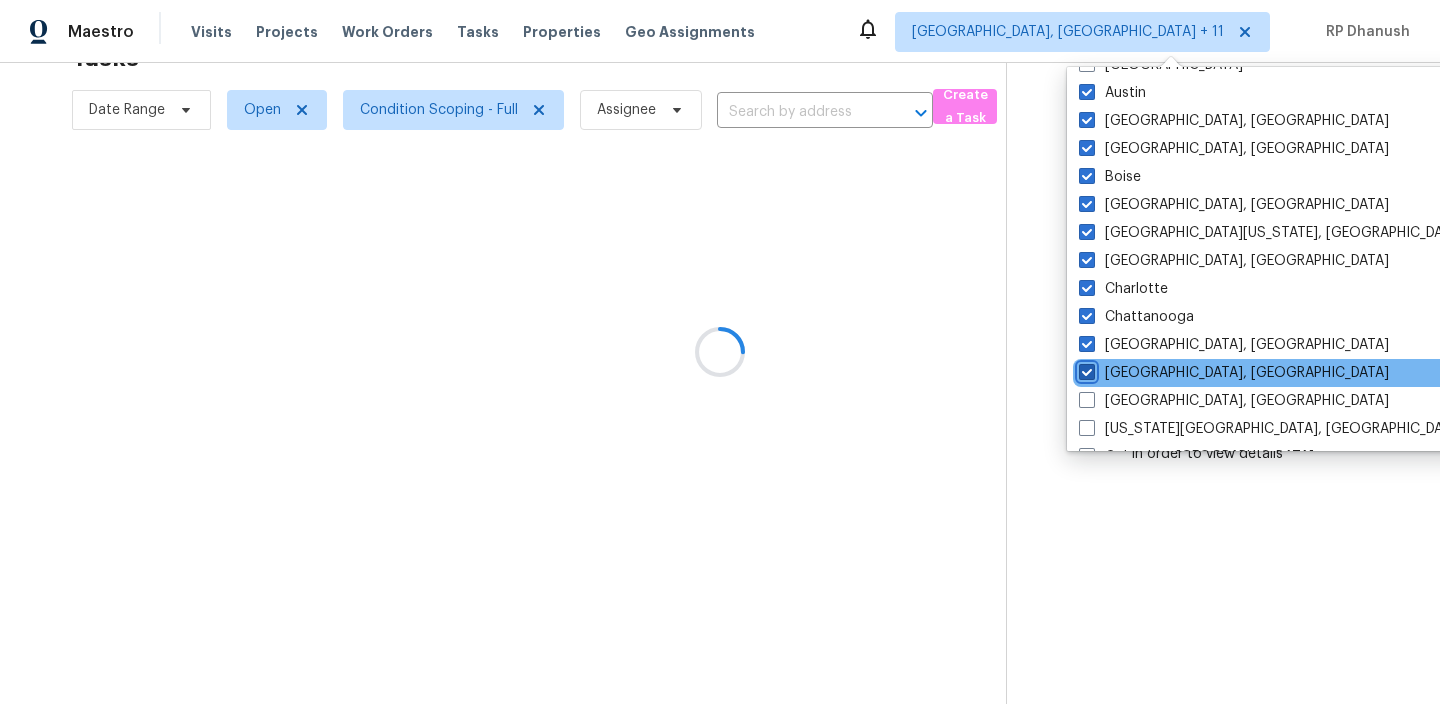 checkbox on "true" 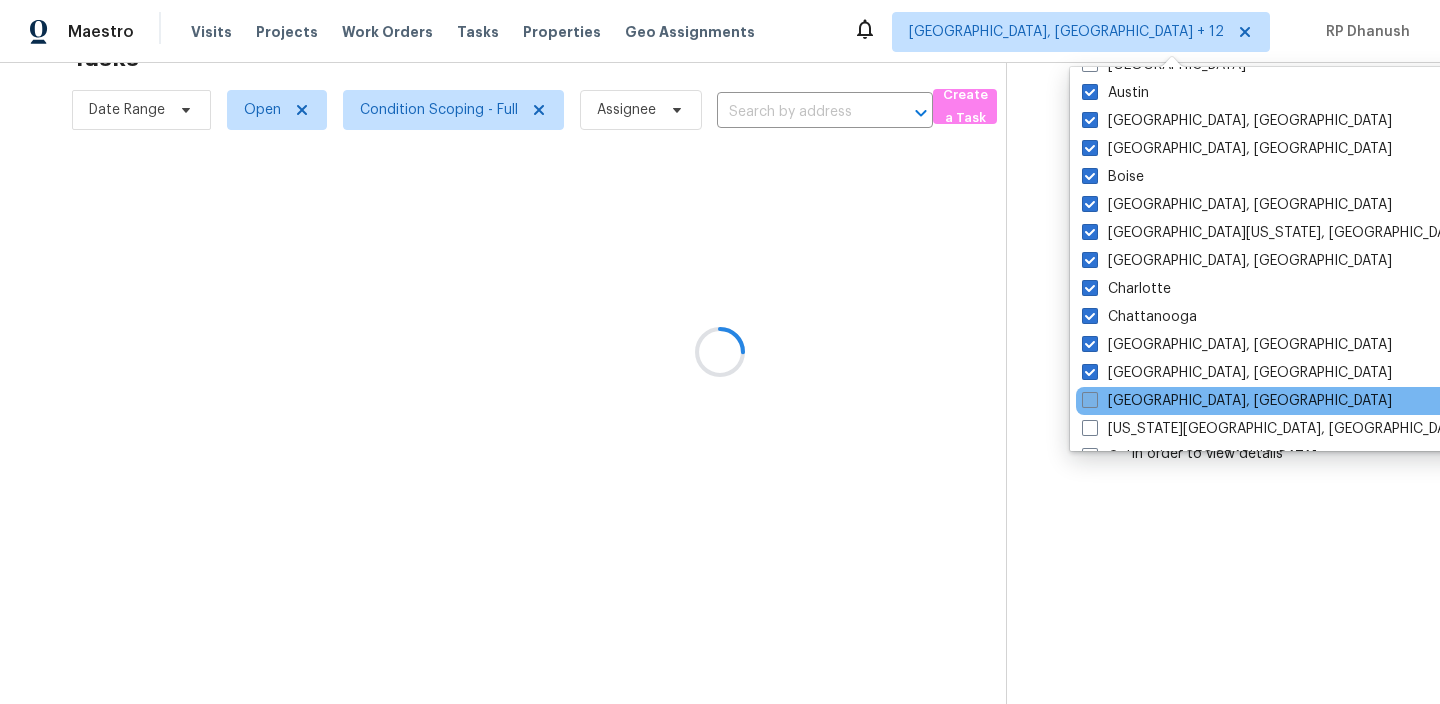 click on "Cleveland, OH" at bounding box center (1237, 401) 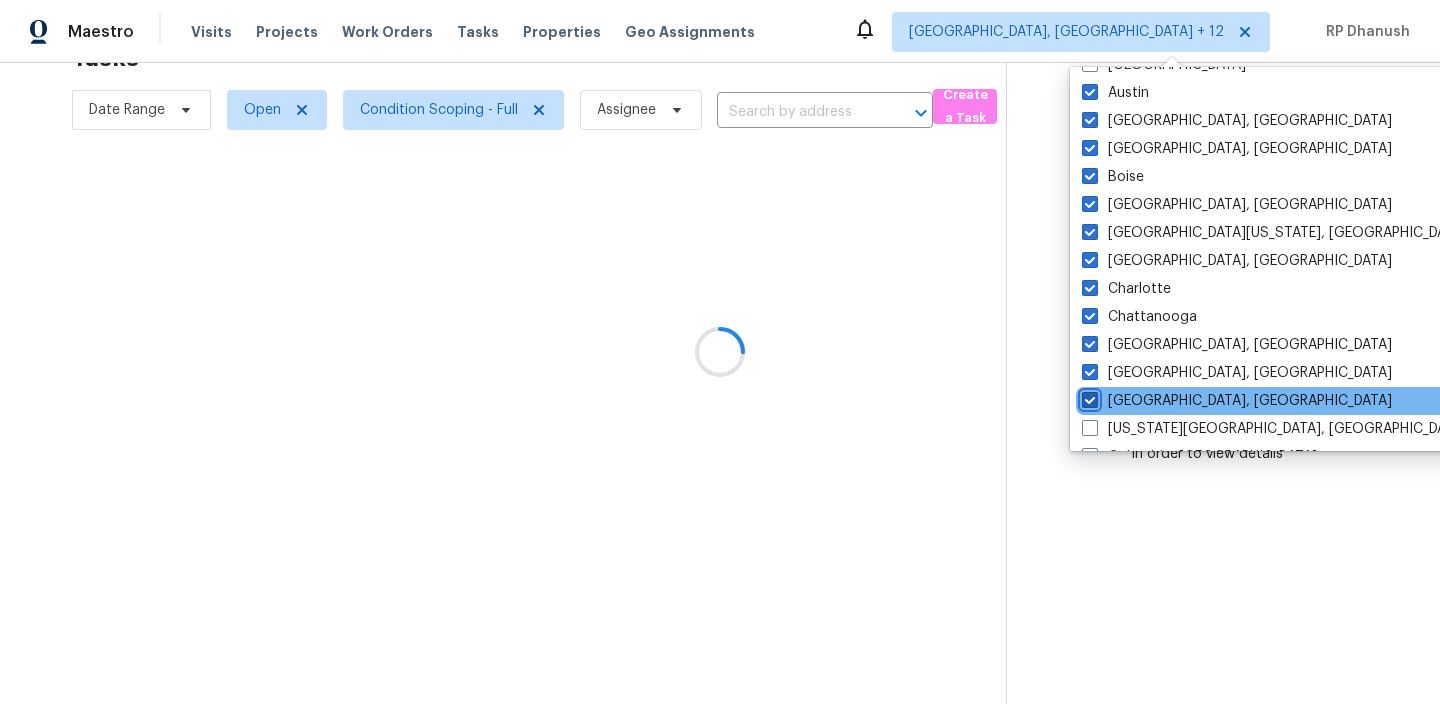 checkbox on "true" 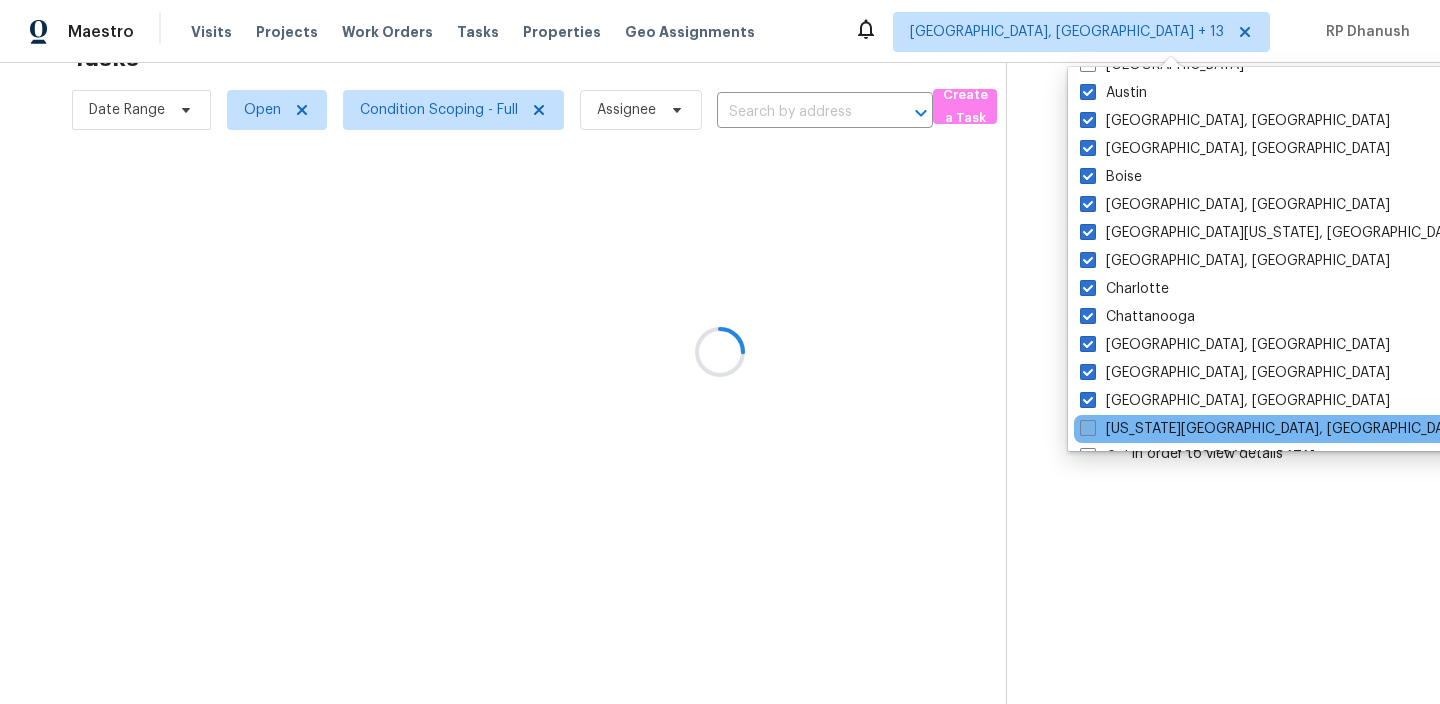 click on "Colorado Springs, CO" at bounding box center (1272, 429) 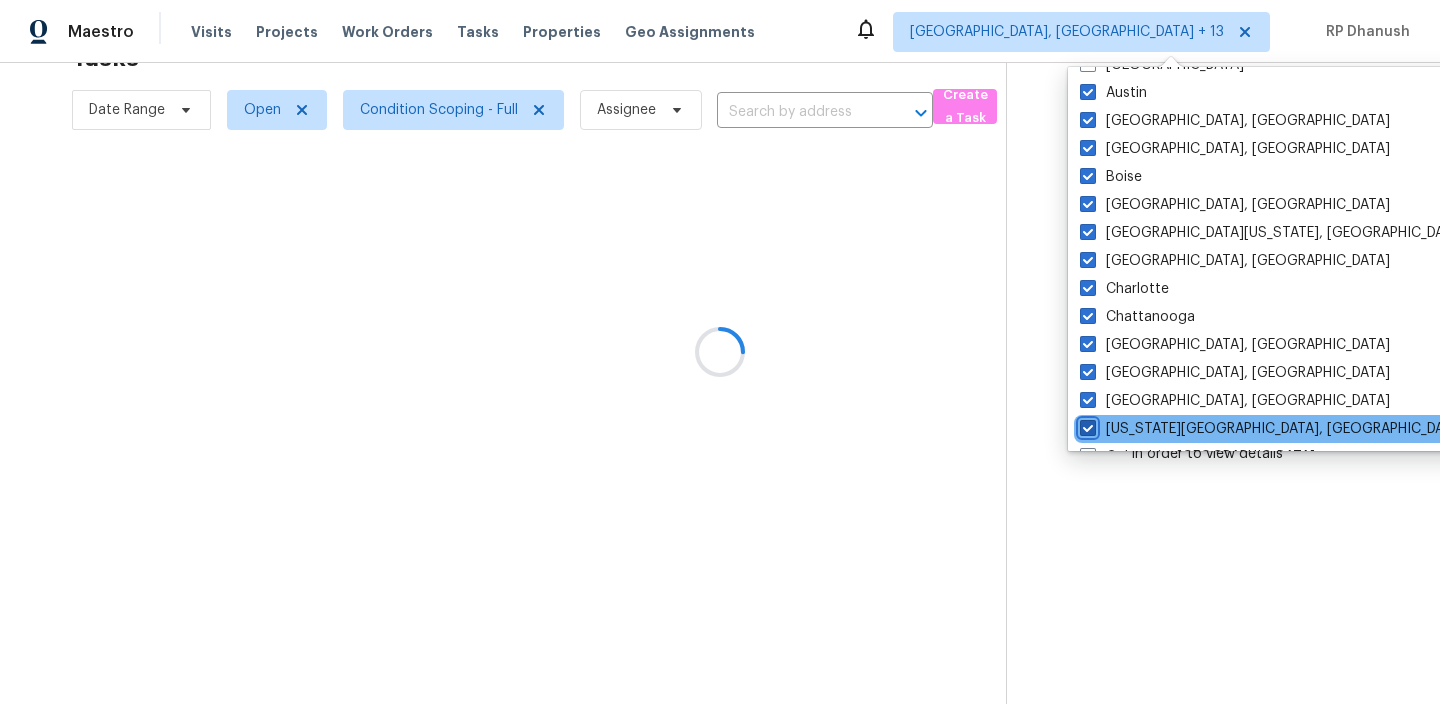 checkbox on "true" 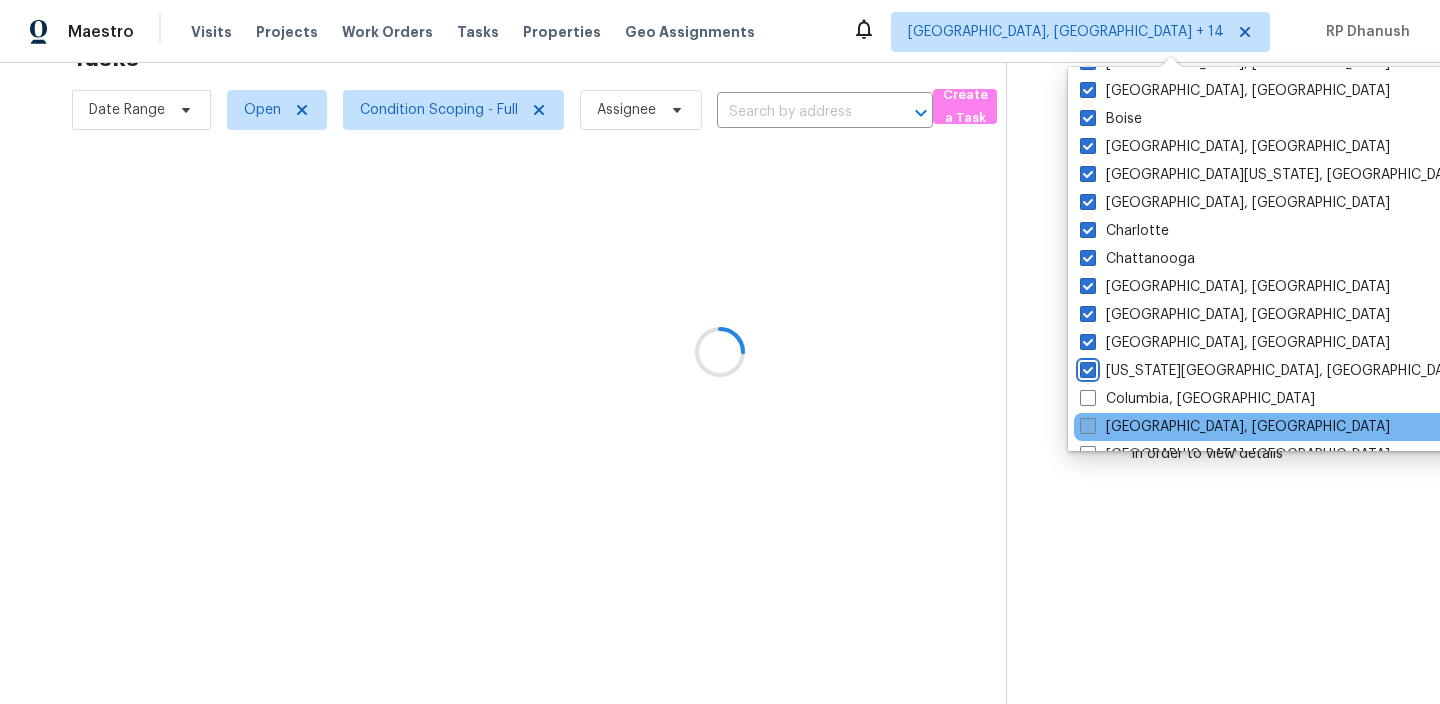 scroll, scrollTop: 206, scrollLeft: 0, axis: vertical 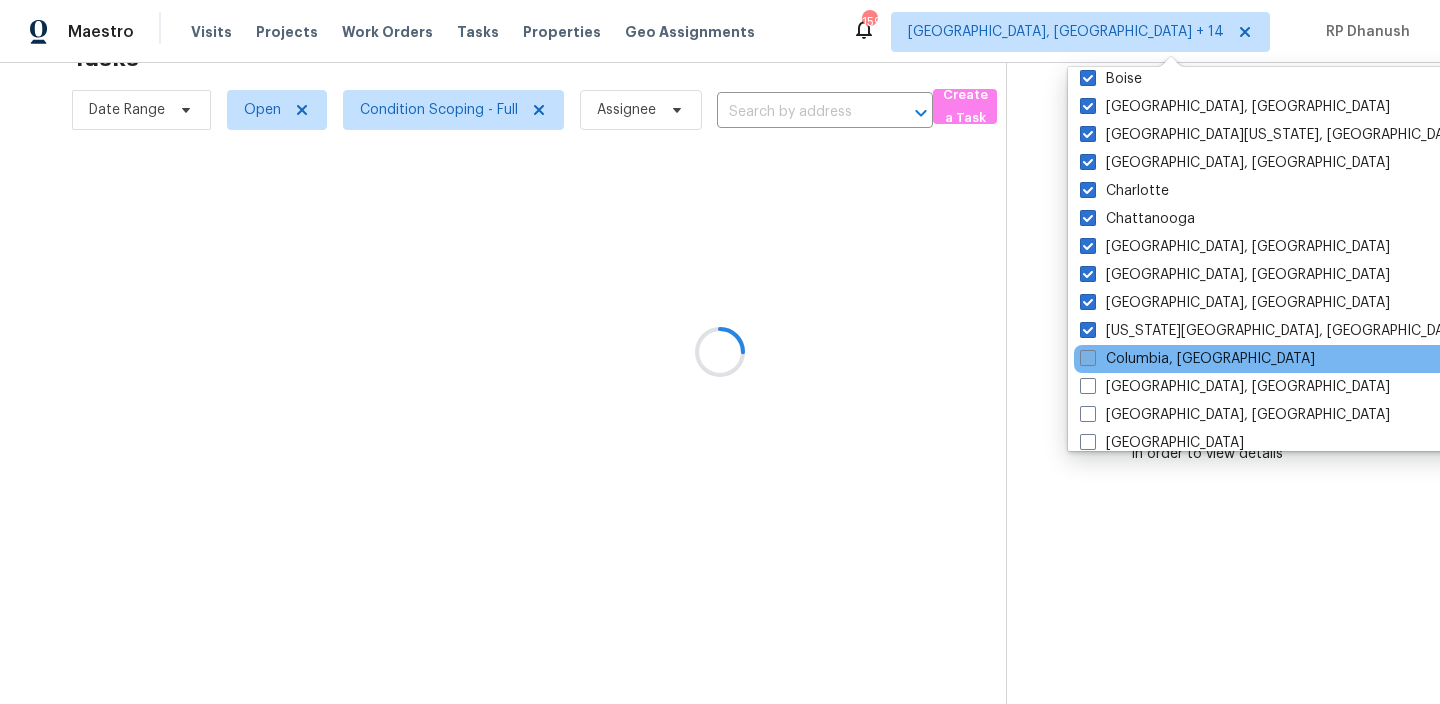 click on "Columbia, SC" at bounding box center (1197, 359) 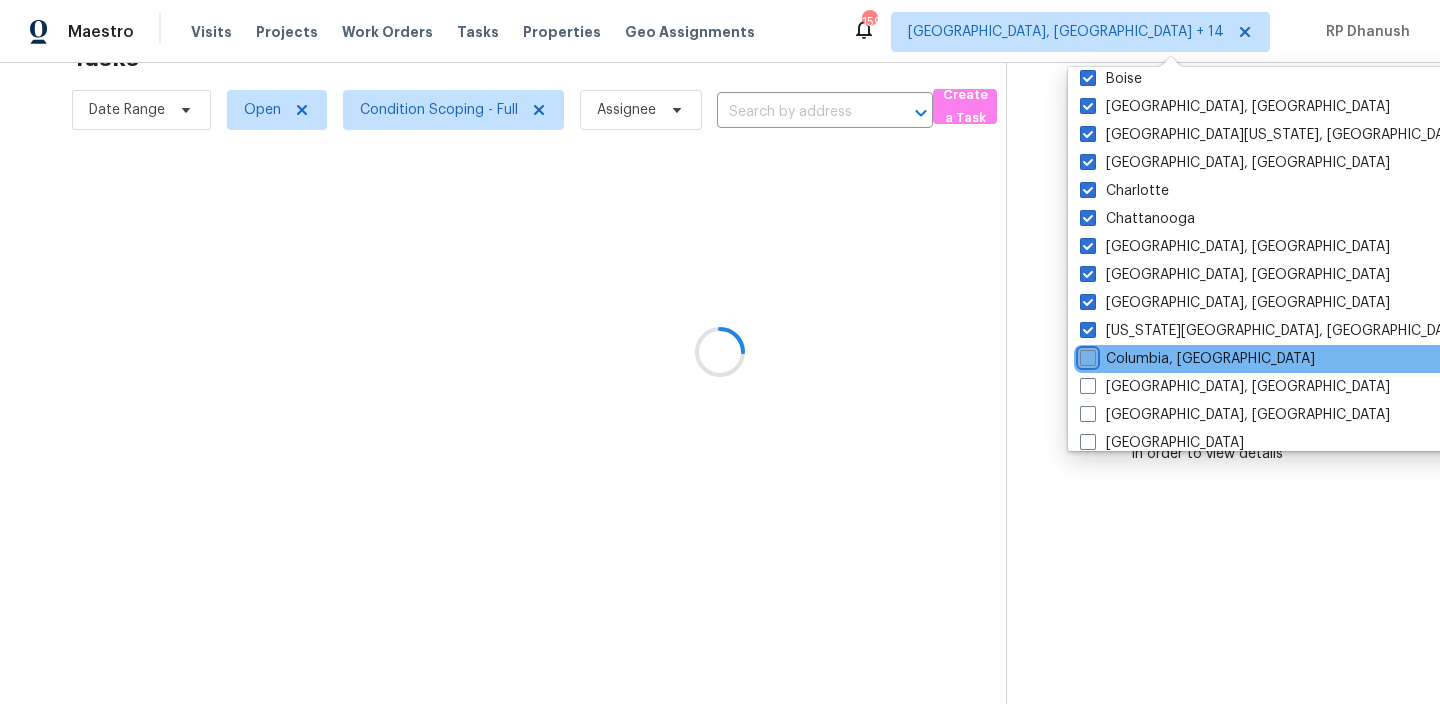 click on "Columbia, SC" at bounding box center [1086, 355] 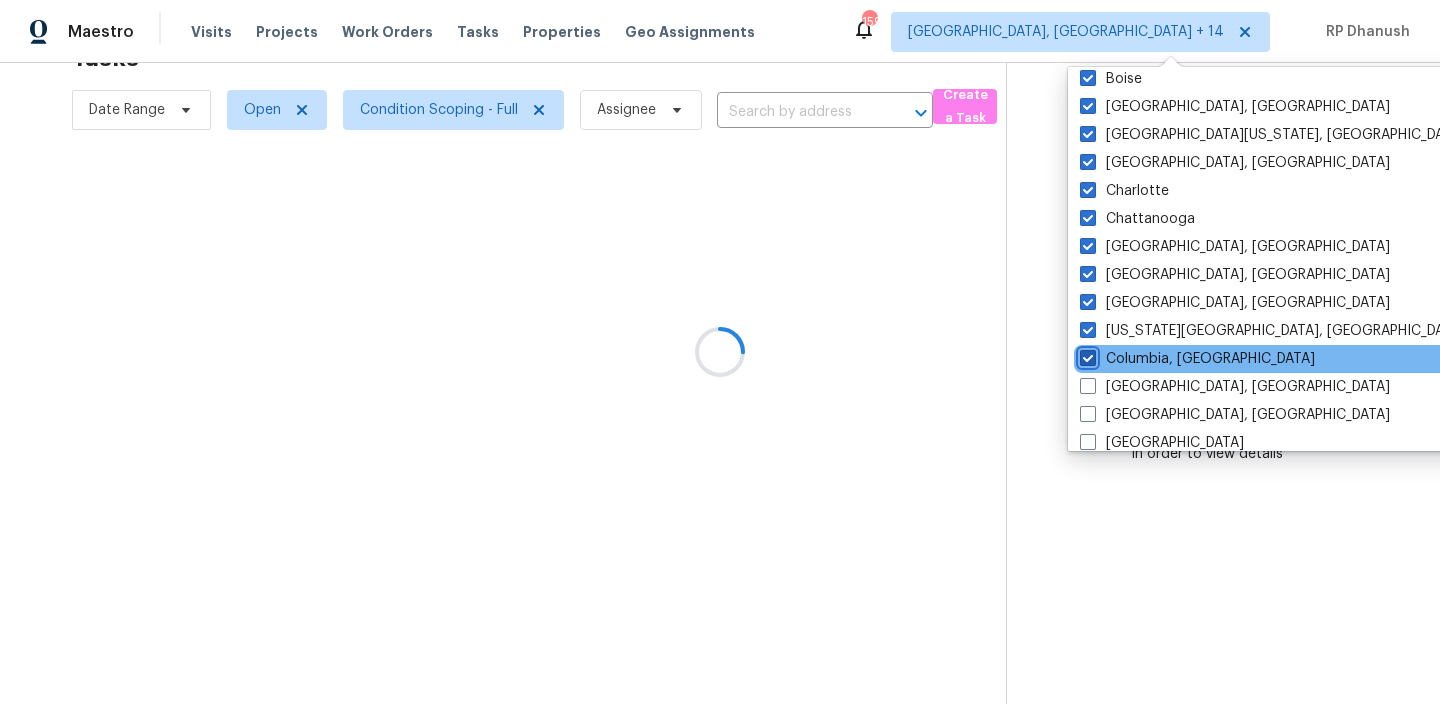 checkbox on "true" 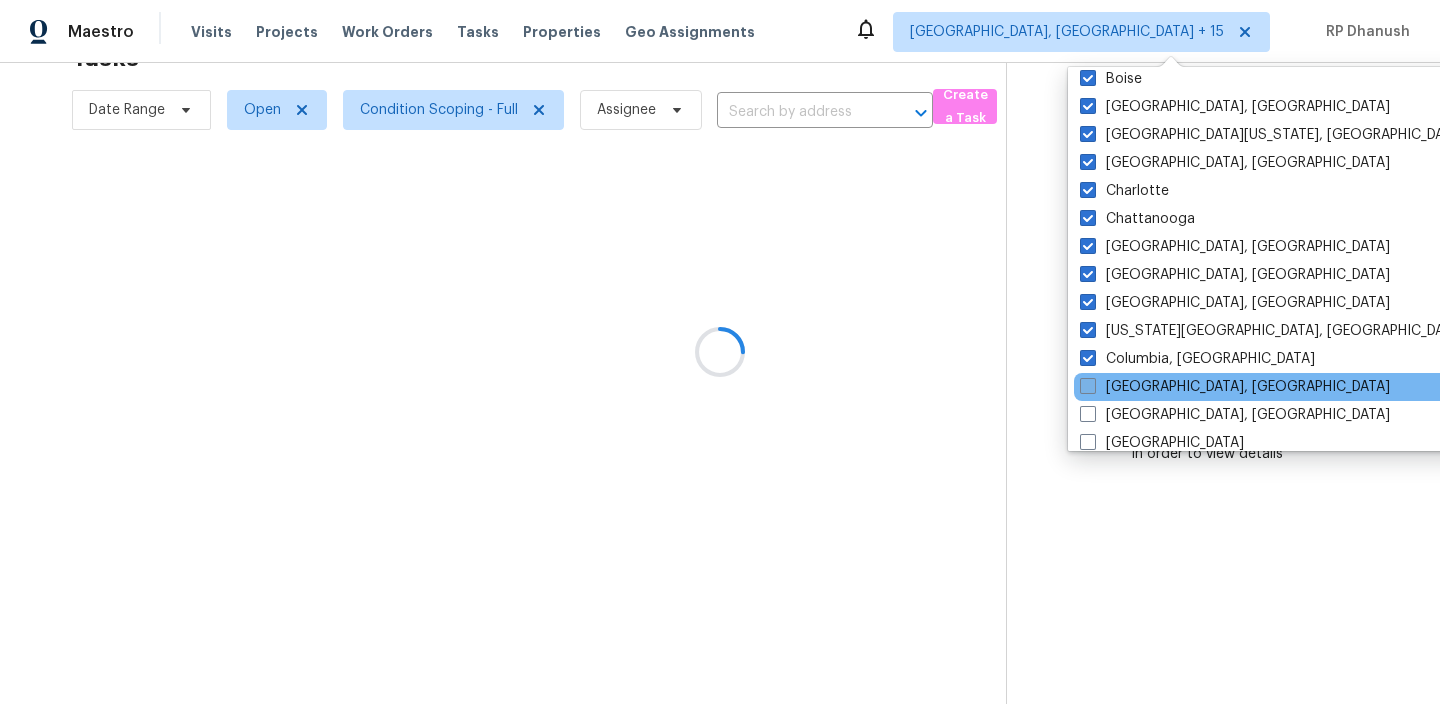 click on "Columbus, OH" at bounding box center (1235, 387) 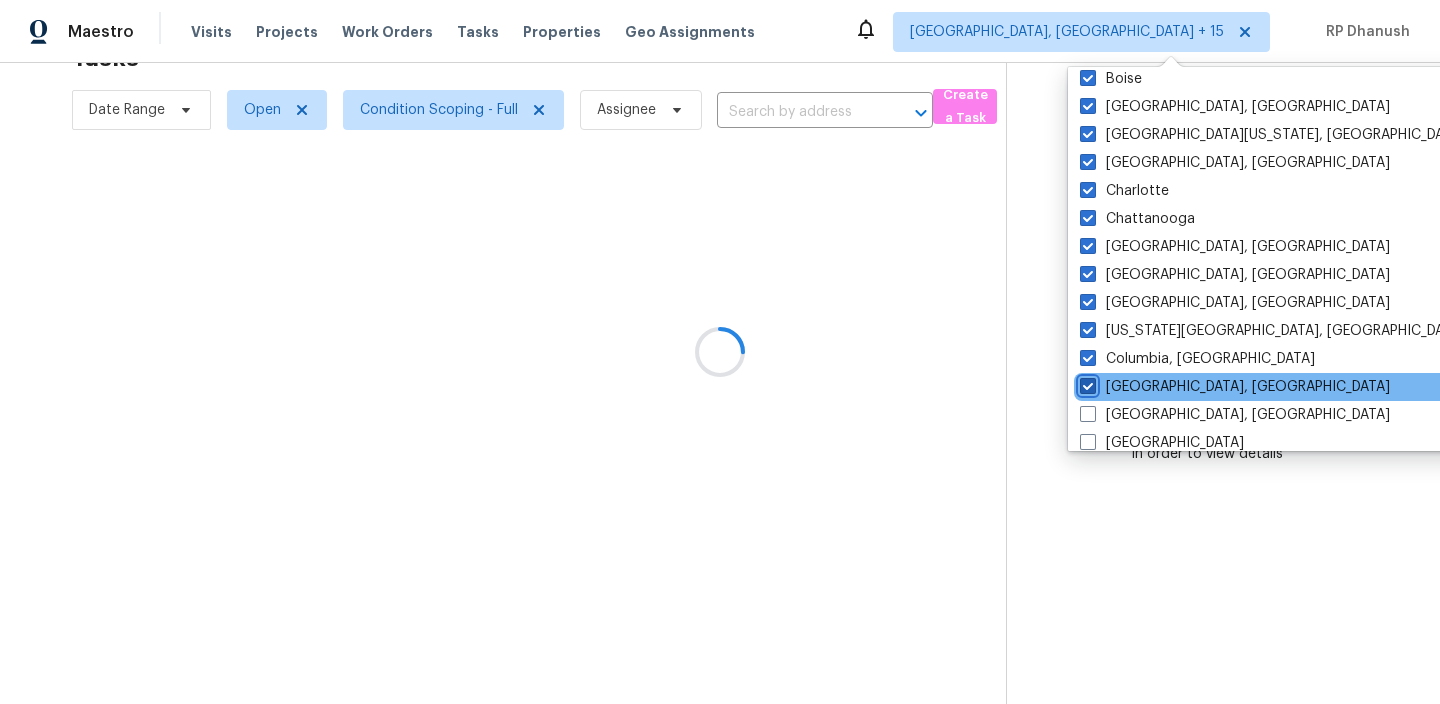 checkbox on "true" 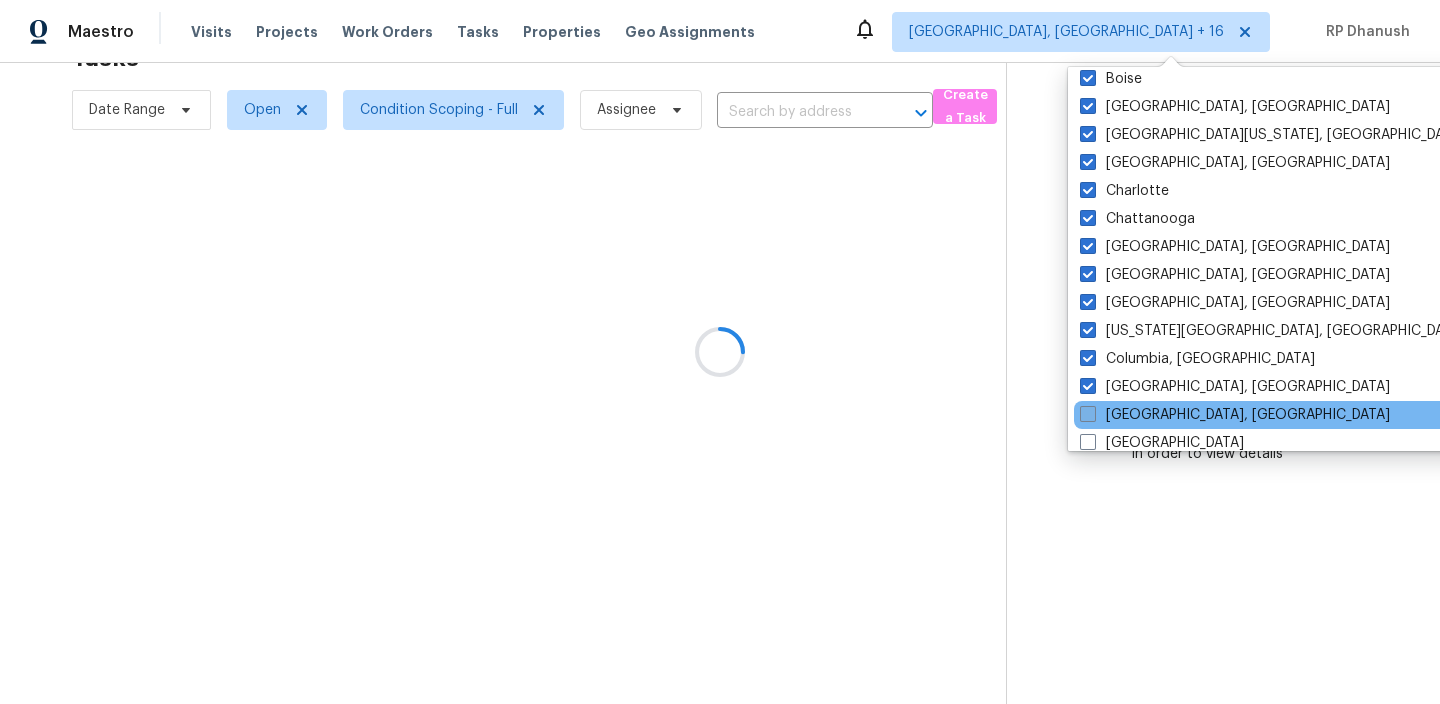 click on "Corpus Christi, TX" at bounding box center (1235, 415) 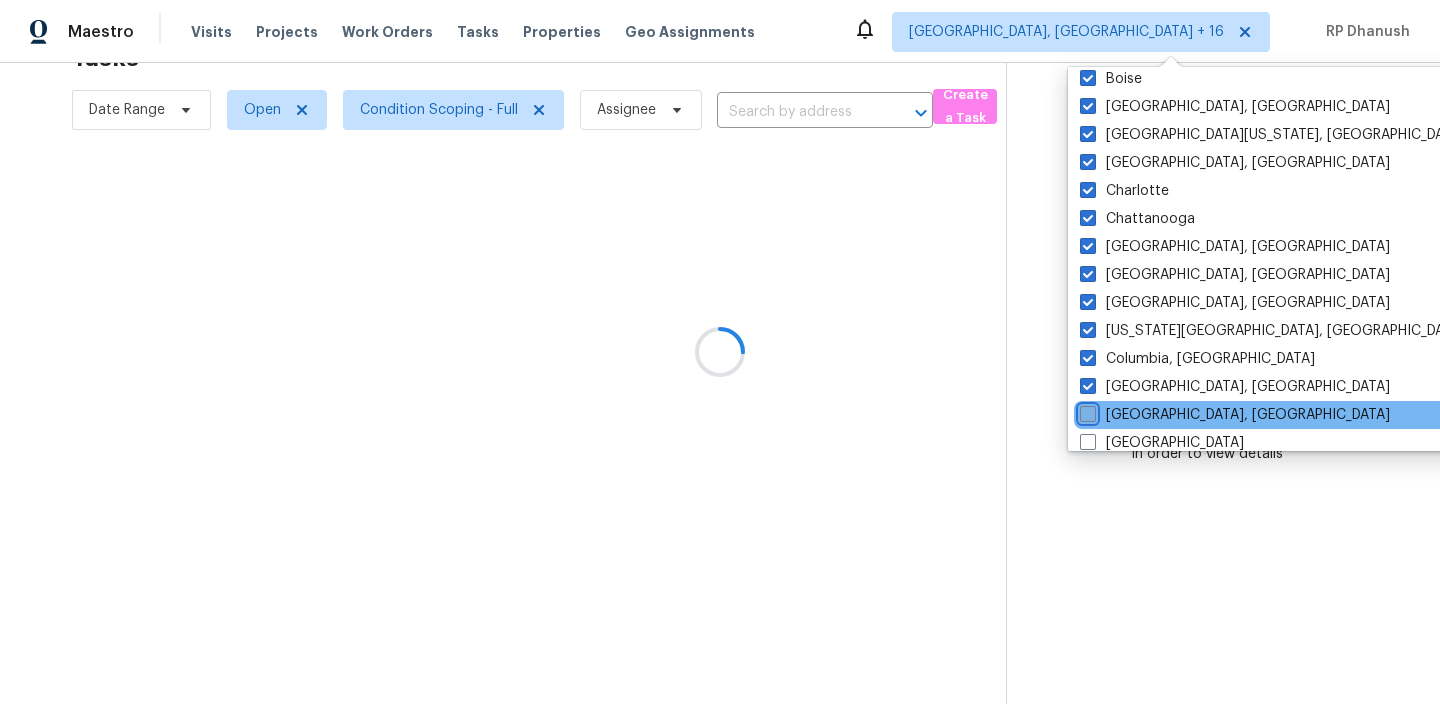 click on "Corpus Christi, TX" at bounding box center (1086, 411) 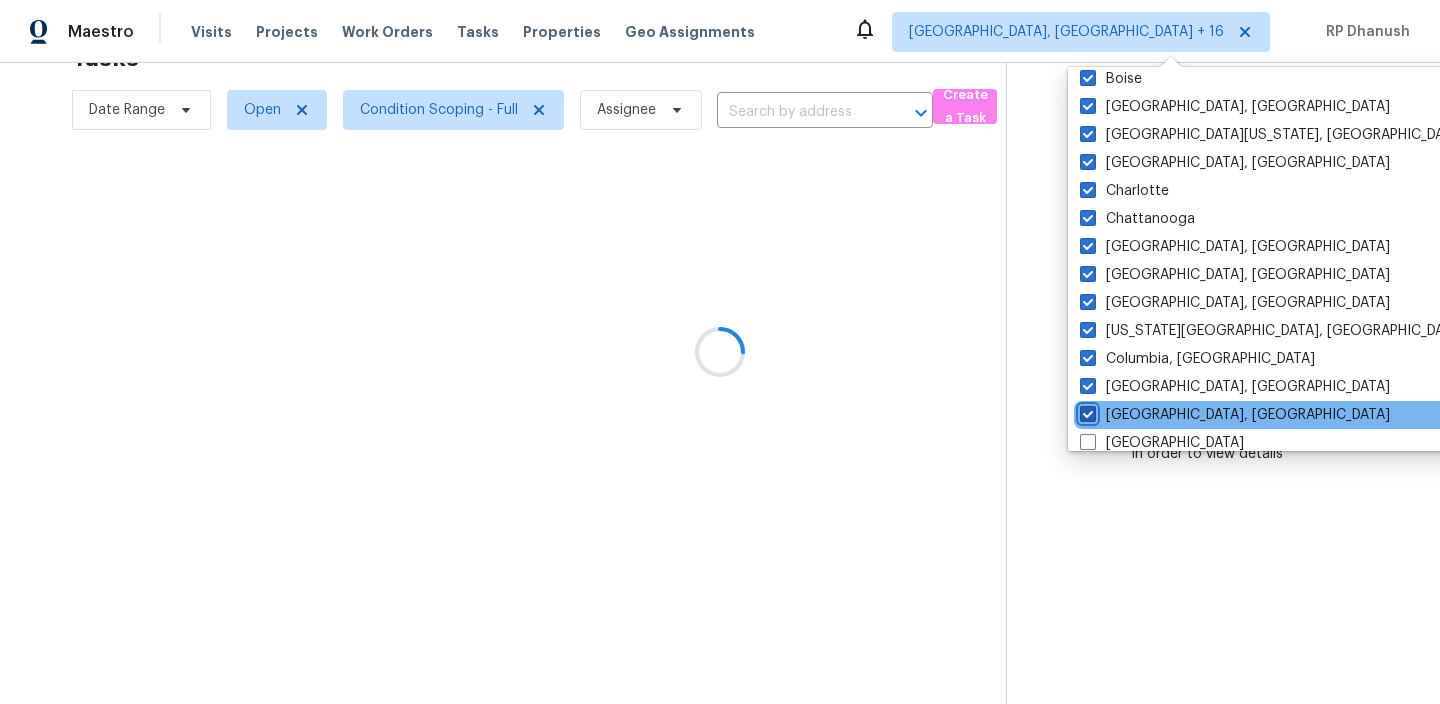 checkbox on "true" 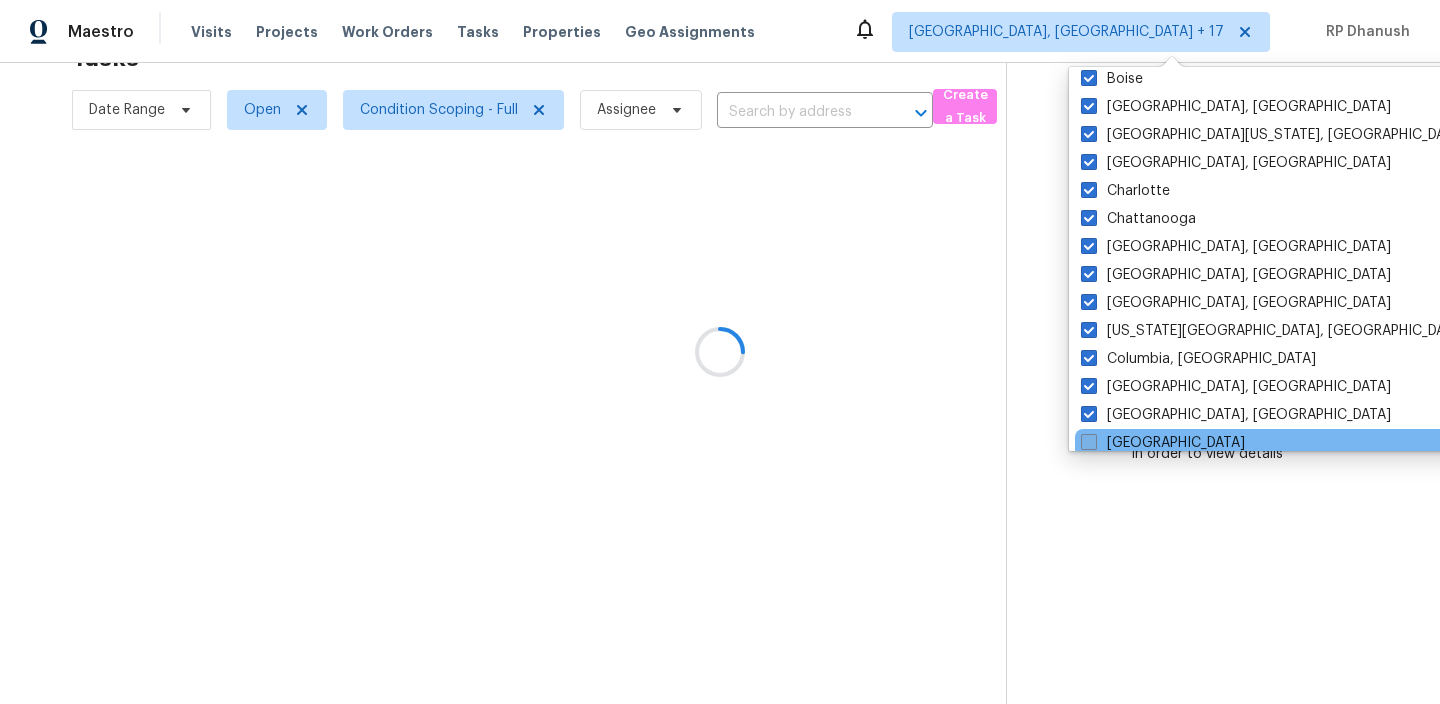 click on "Denver" at bounding box center [1163, 443] 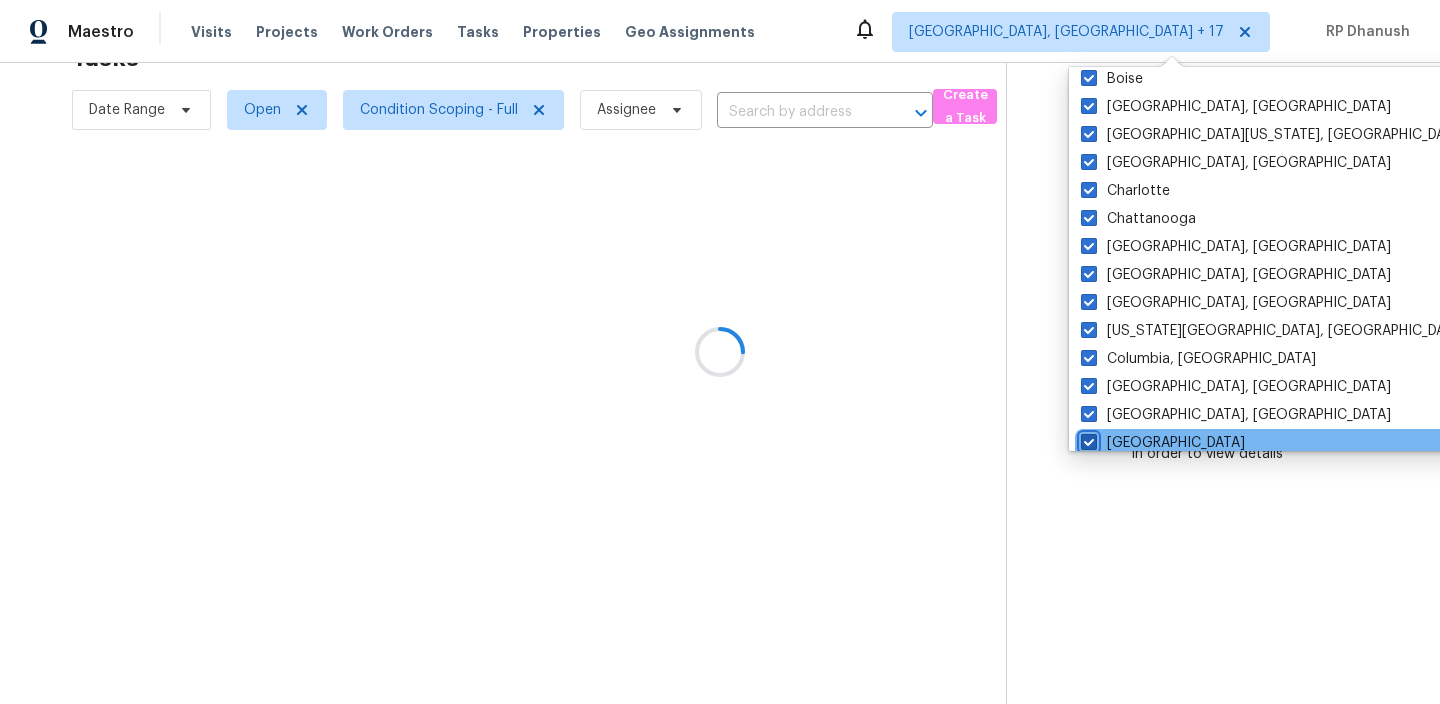 checkbox on "true" 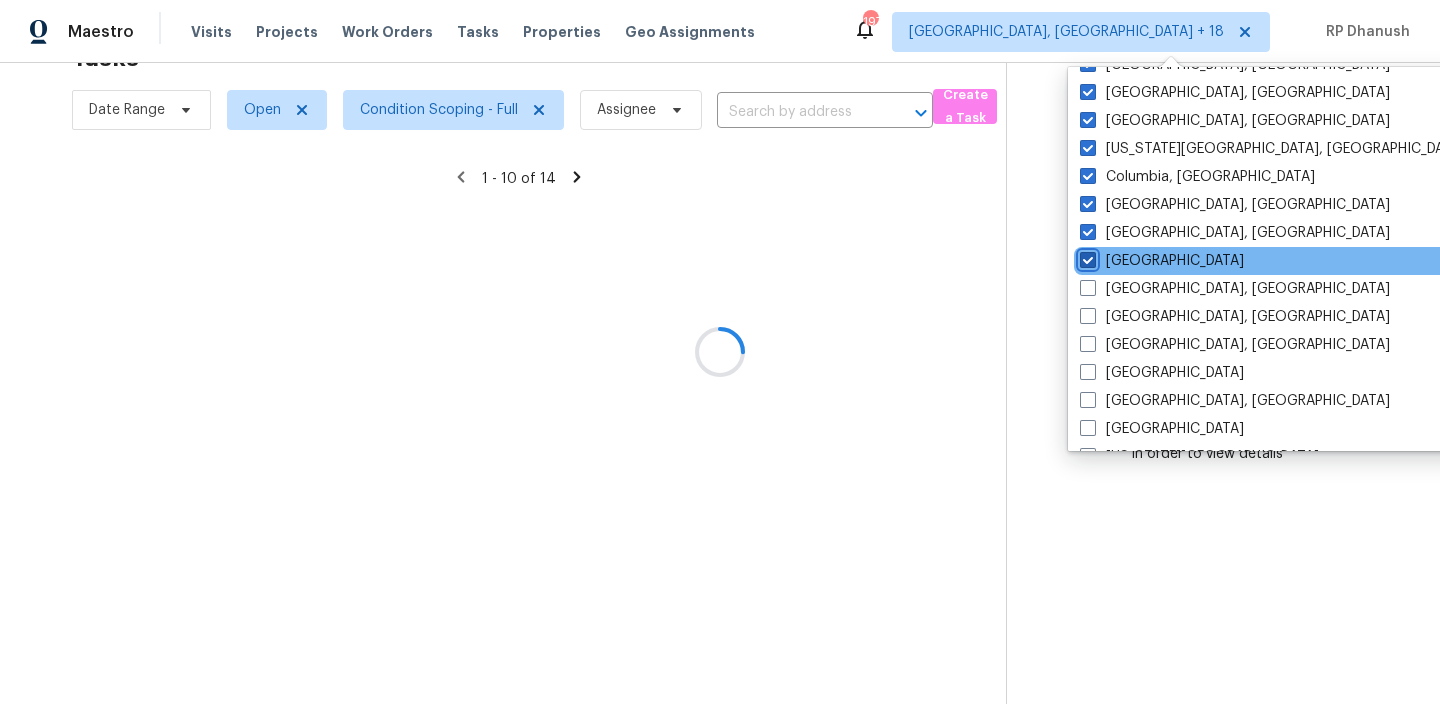 scroll, scrollTop: 430, scrollLeft: 0, axis: vertical 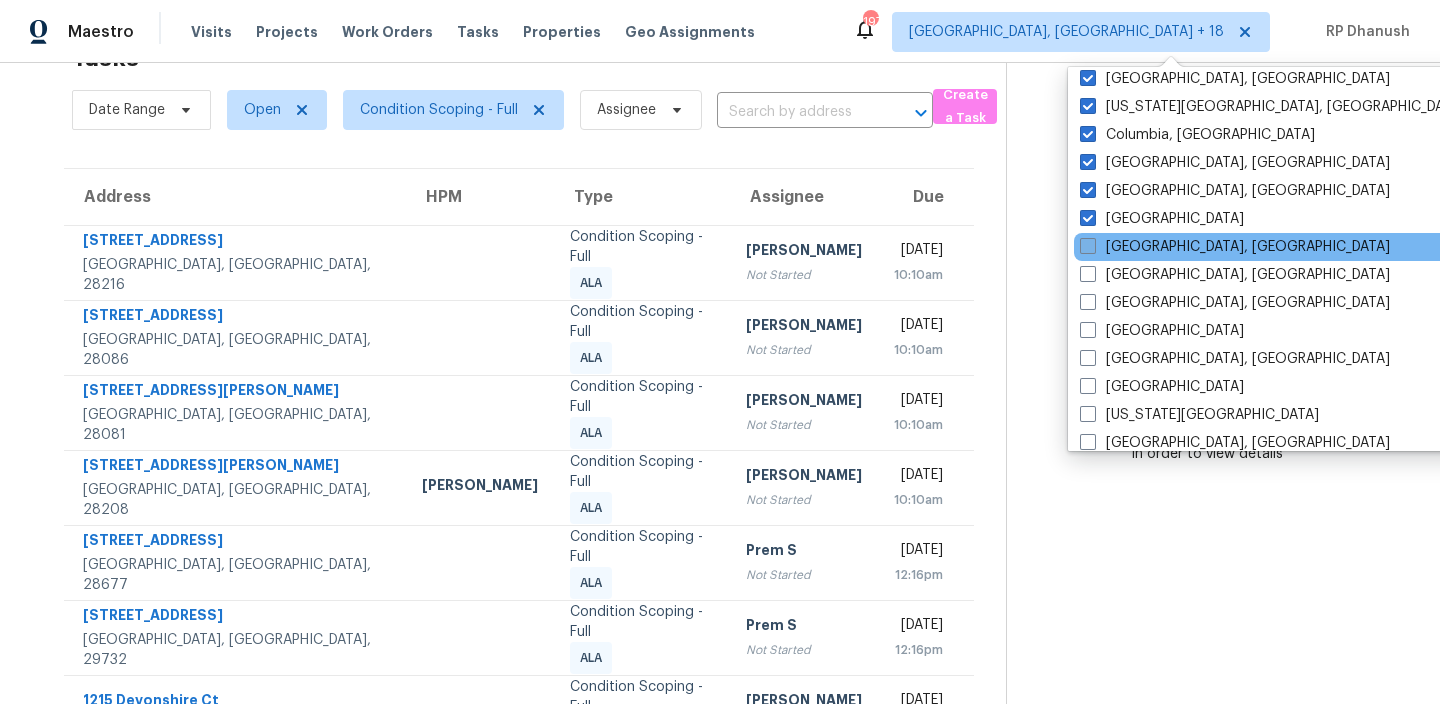 click on "Detroit, MI" at bounding box center [1235, 247] 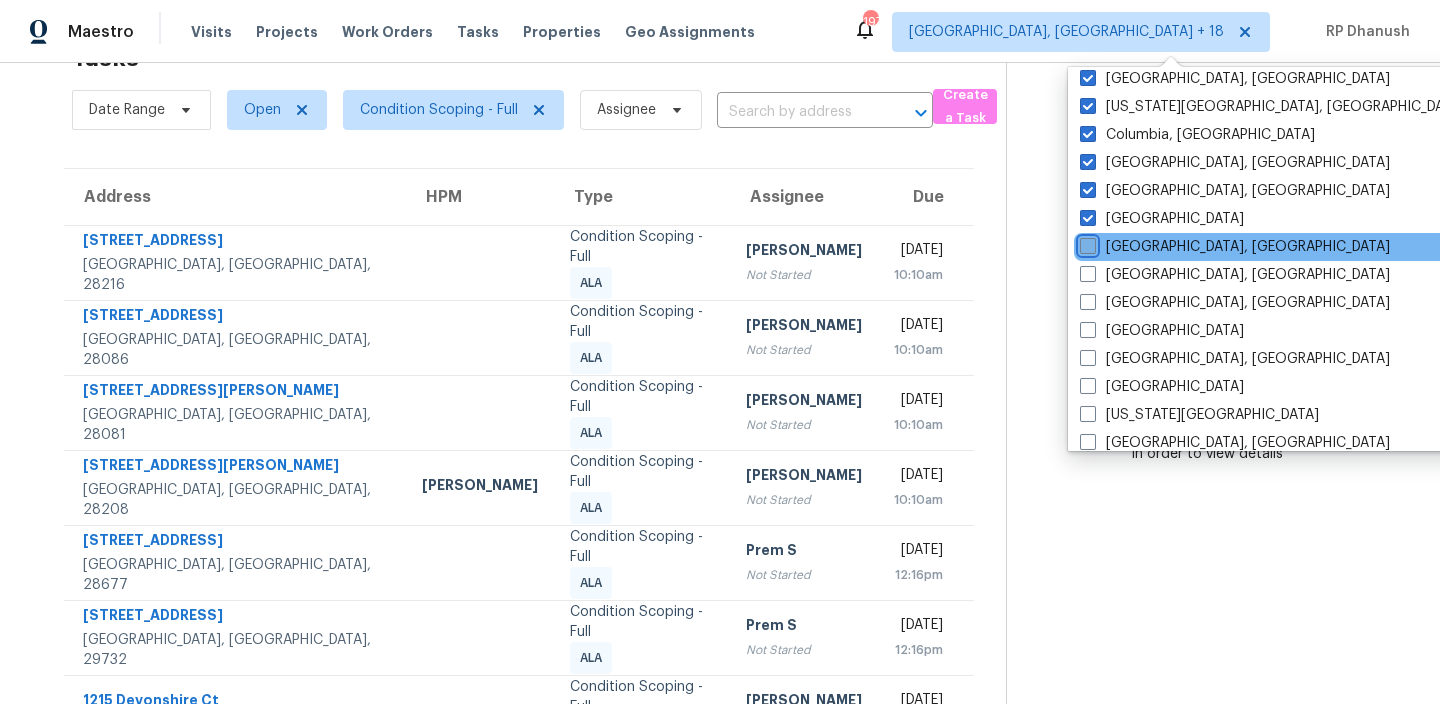 click on "Detroit, MI" at bounding box center (1086, 243) 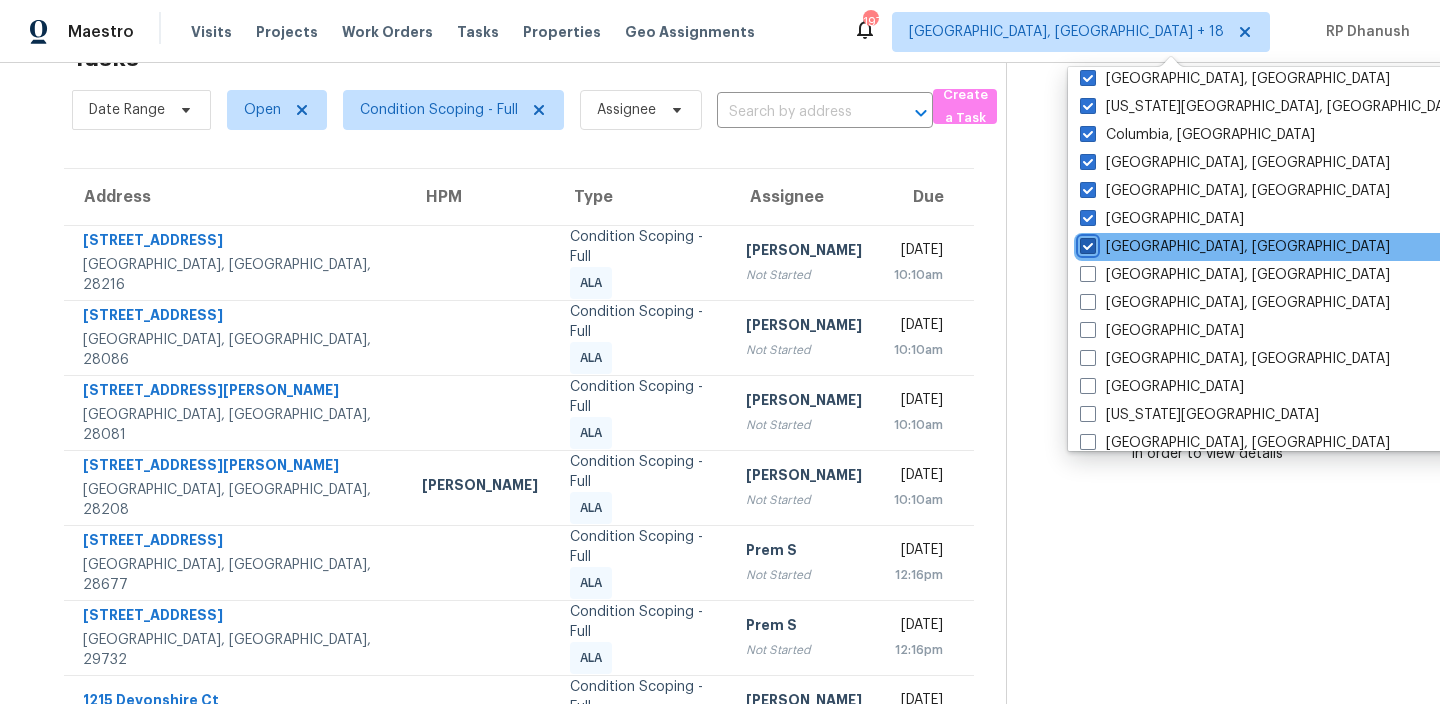 checkbox on "true" 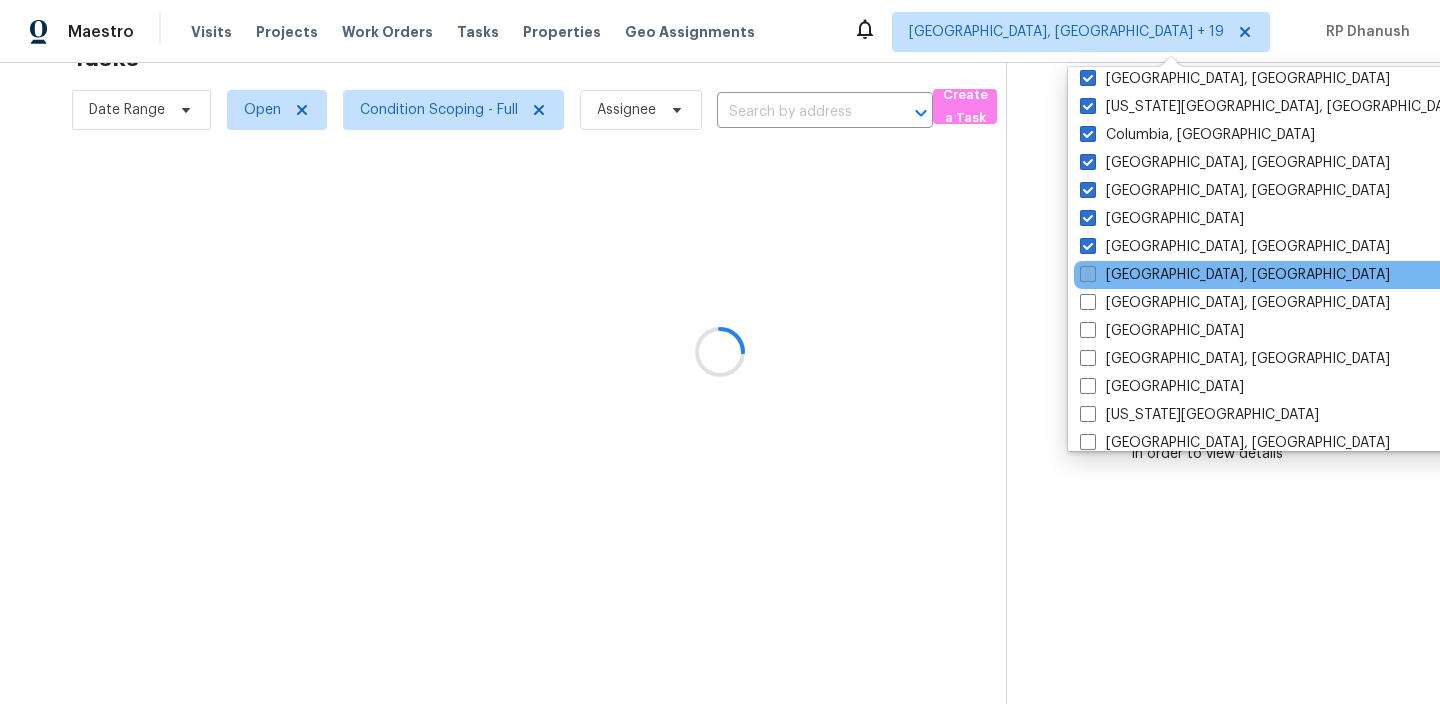 click on "Greensboro, NC" at bounding box center (1235, 275) 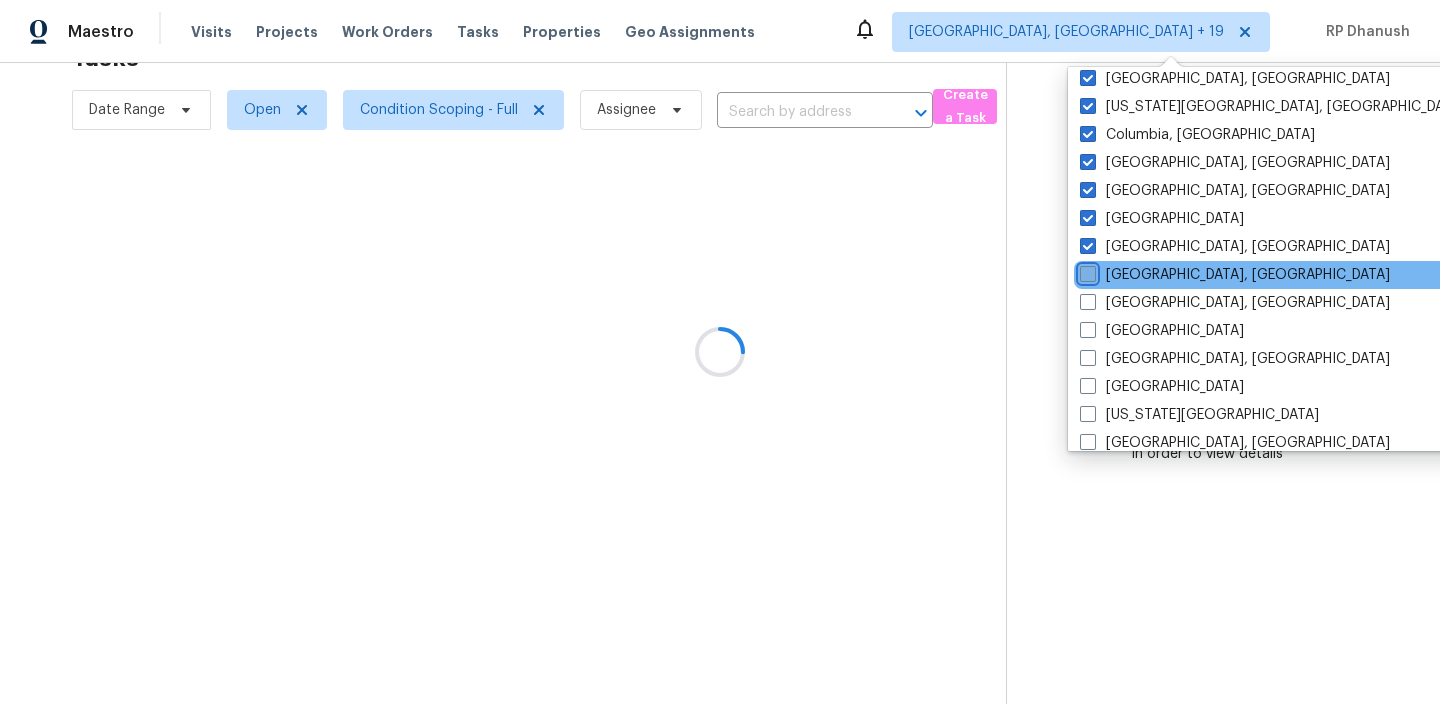 click on "Greensboro, NC" at bounding box center (1086, 271) 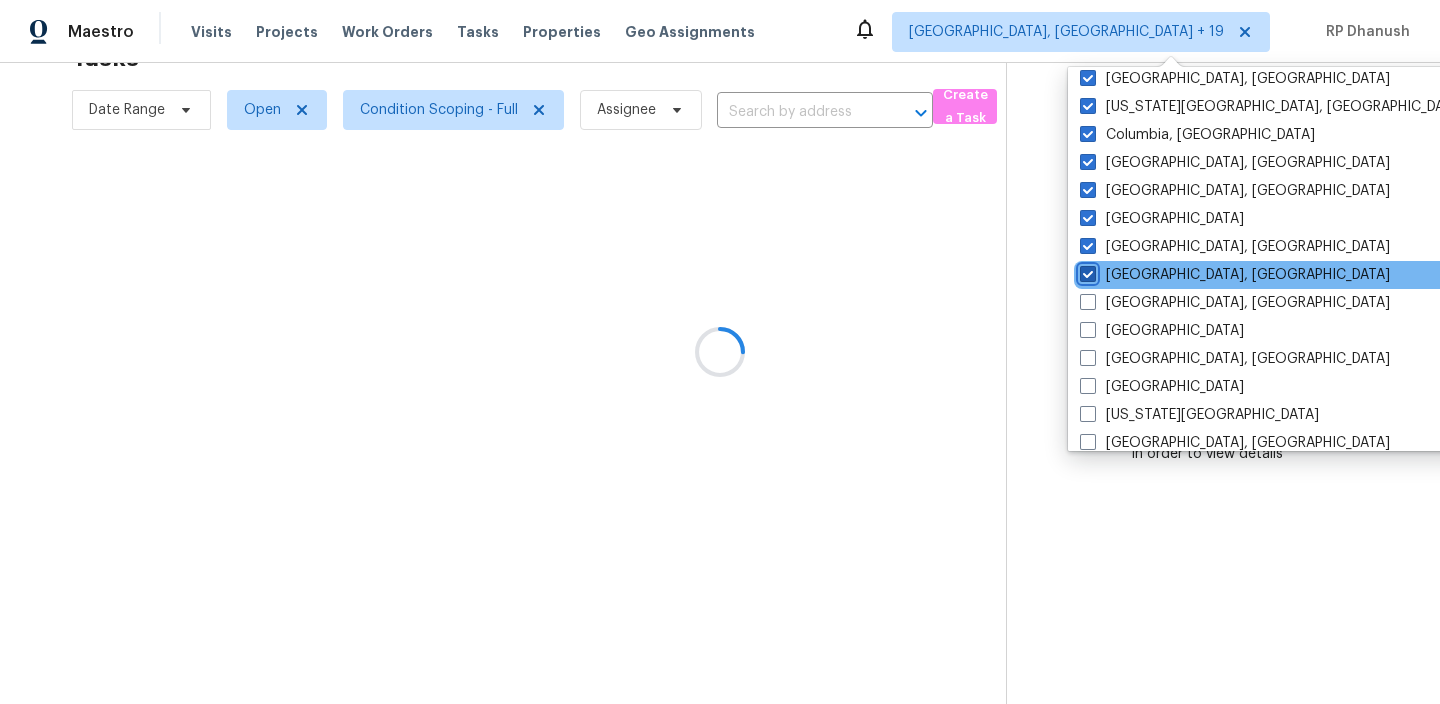checkbox on "true" 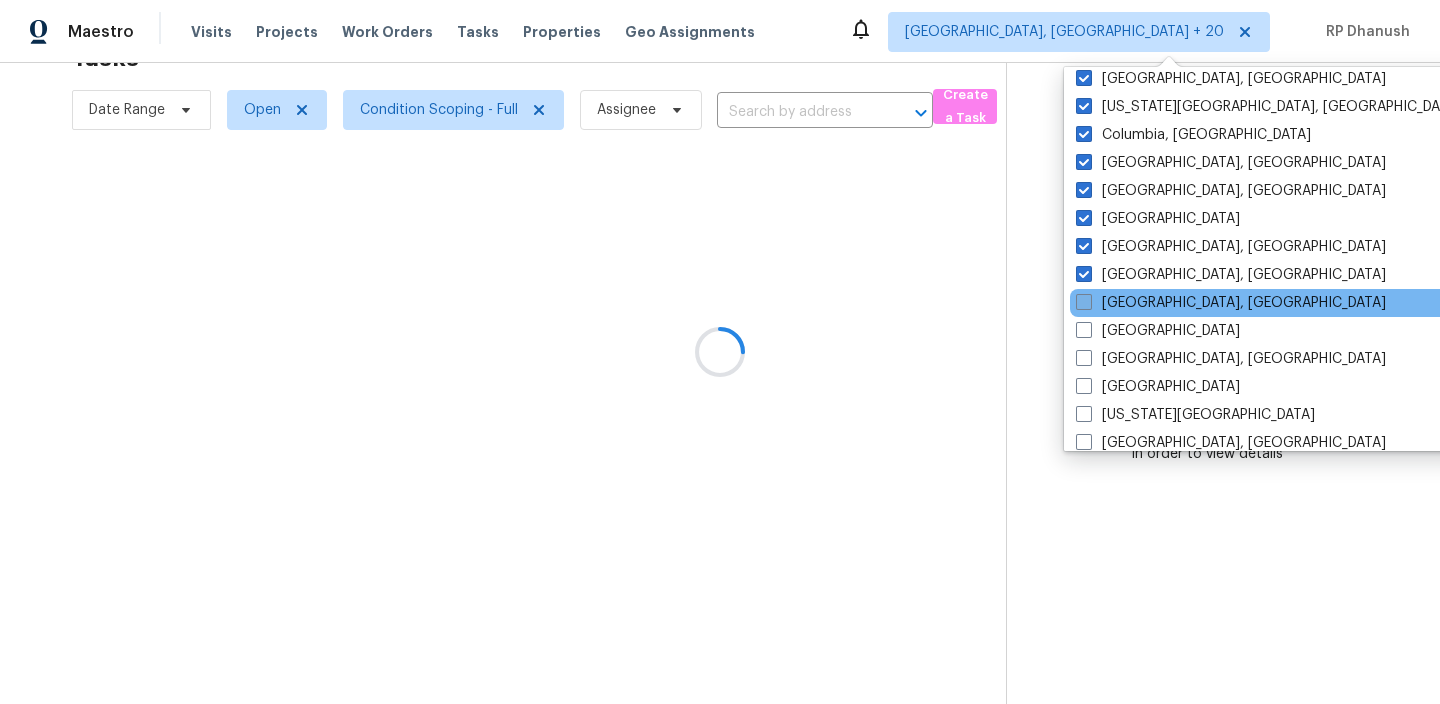 click on "Greenville, SC" at bounding box center [1231, 303] 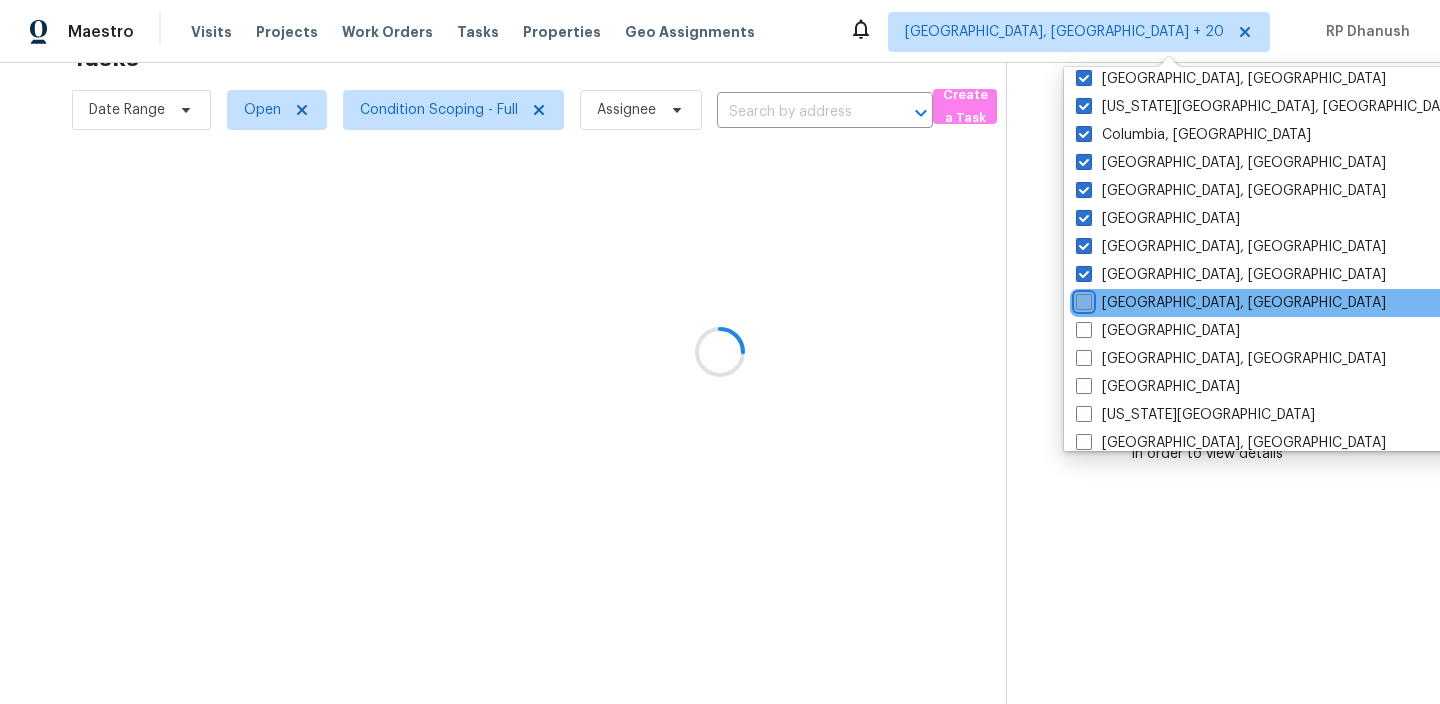 click on "Greenville, SC" at bounding box center [1082, 299] 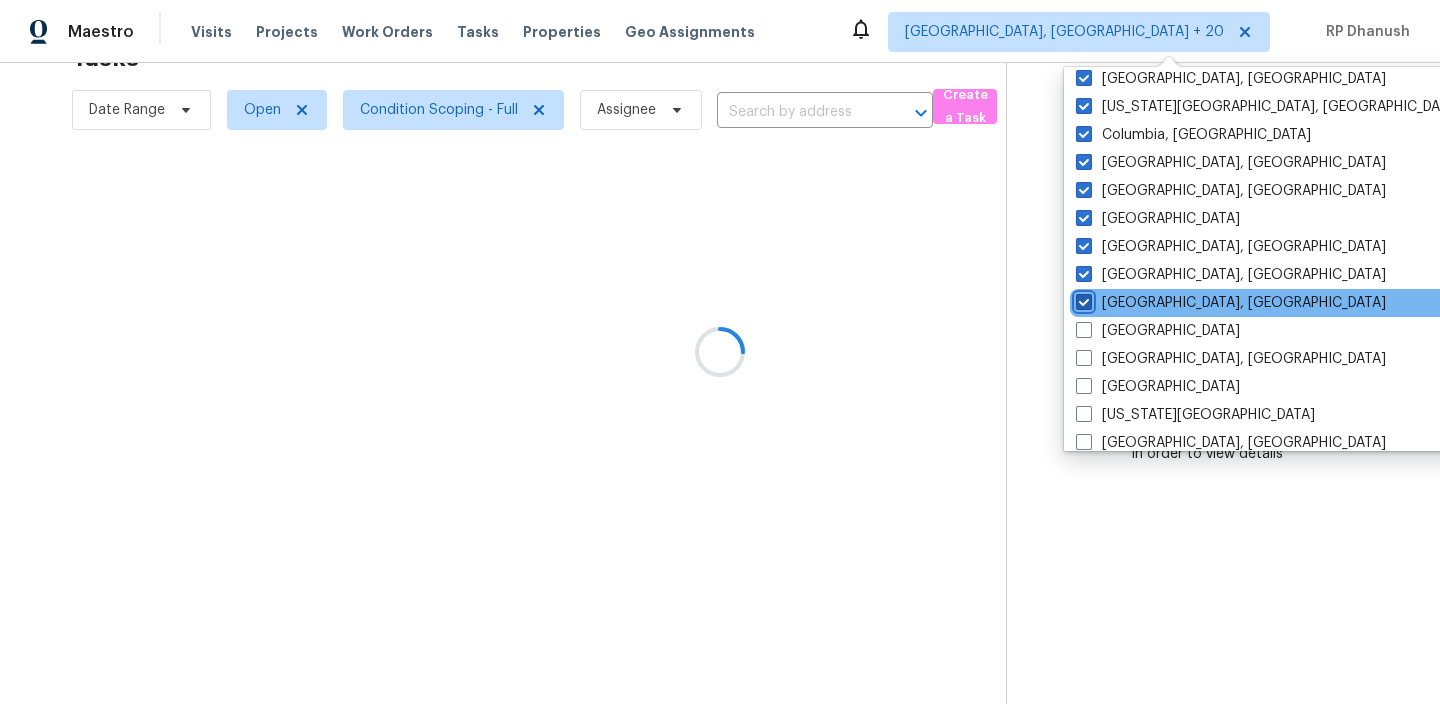 checkbox on "true" 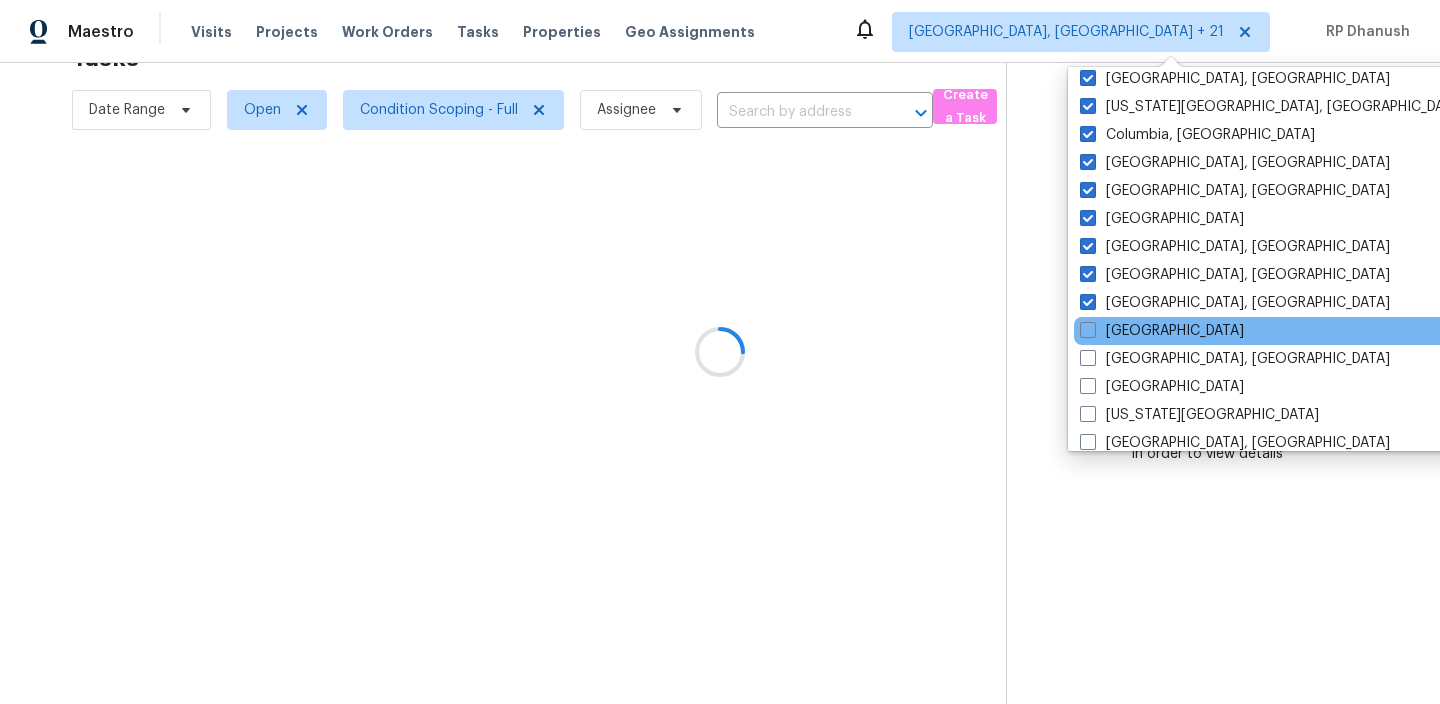 click on "Houston" at bounding box center [1275, 331] 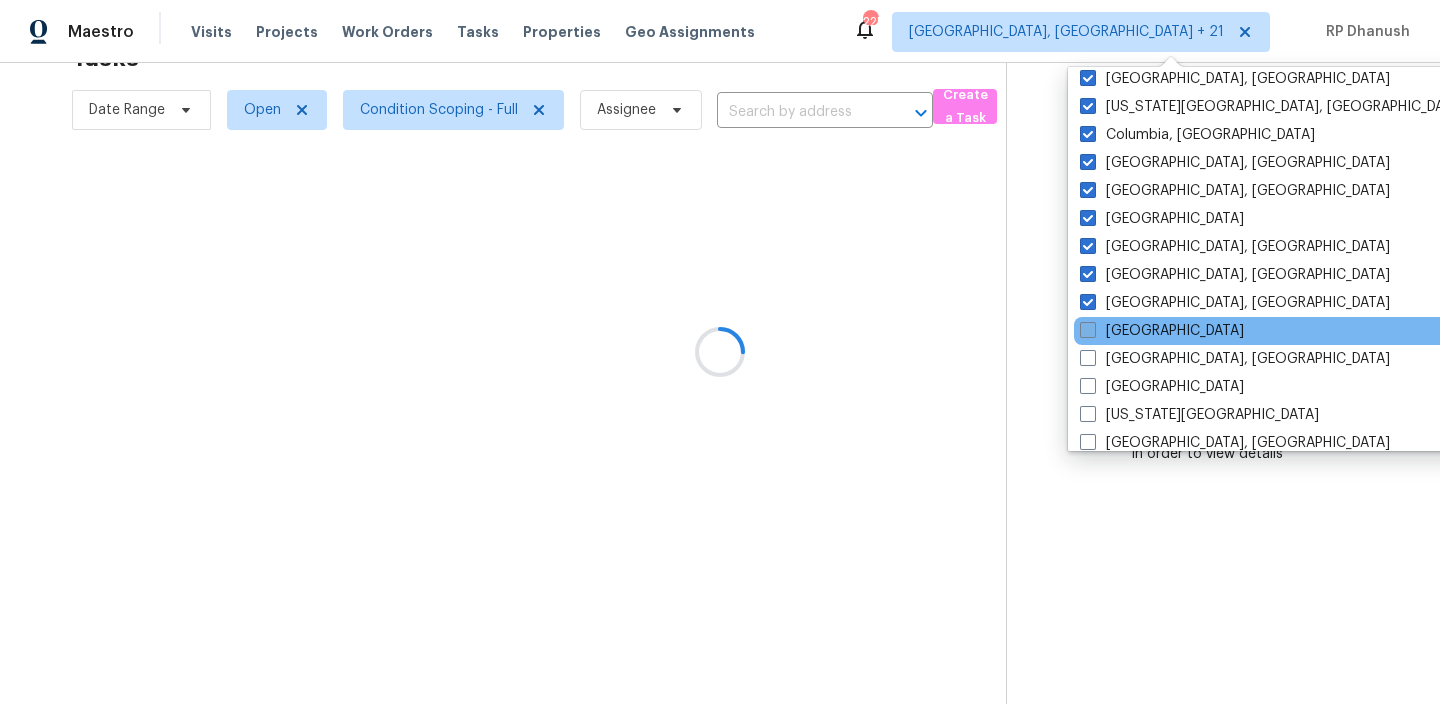 click on "Houston" at bounding box center (1162, 331) 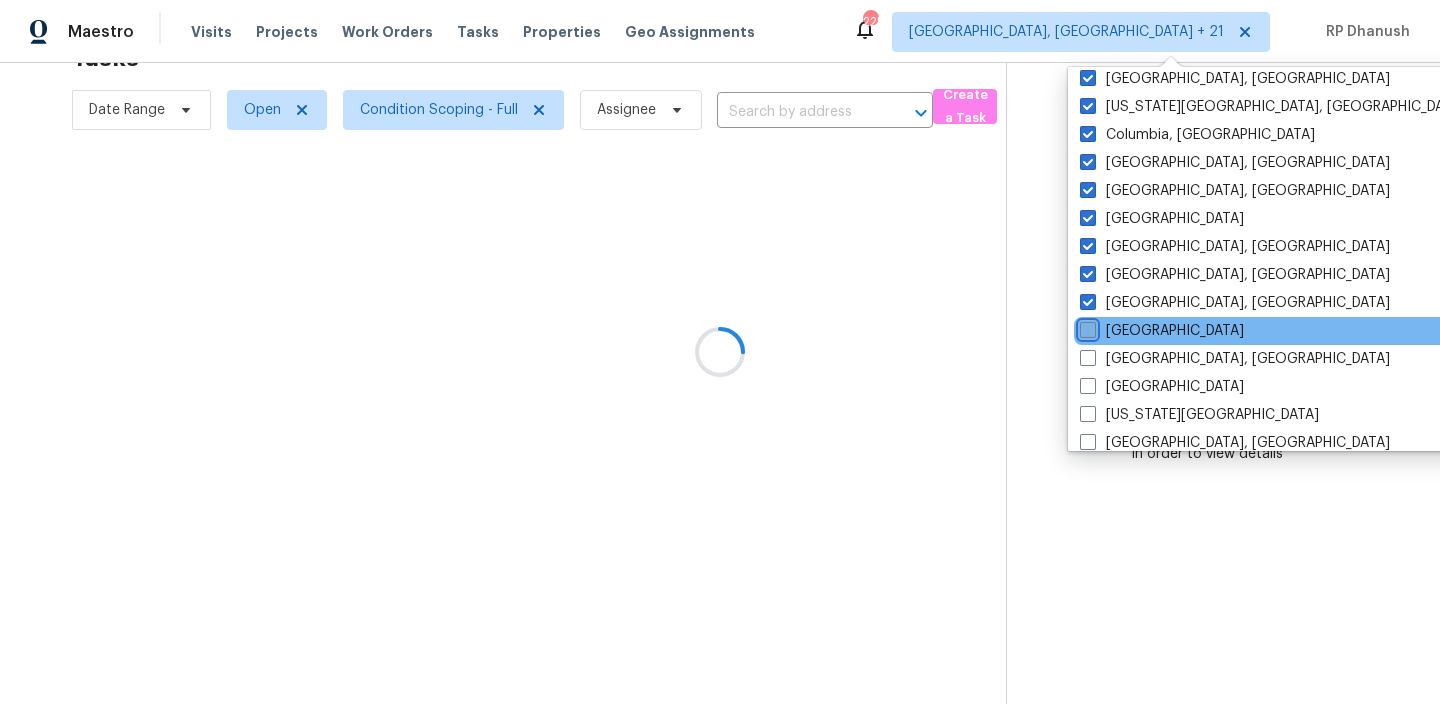 click on "Houston" at bounding box center [1086, 327] 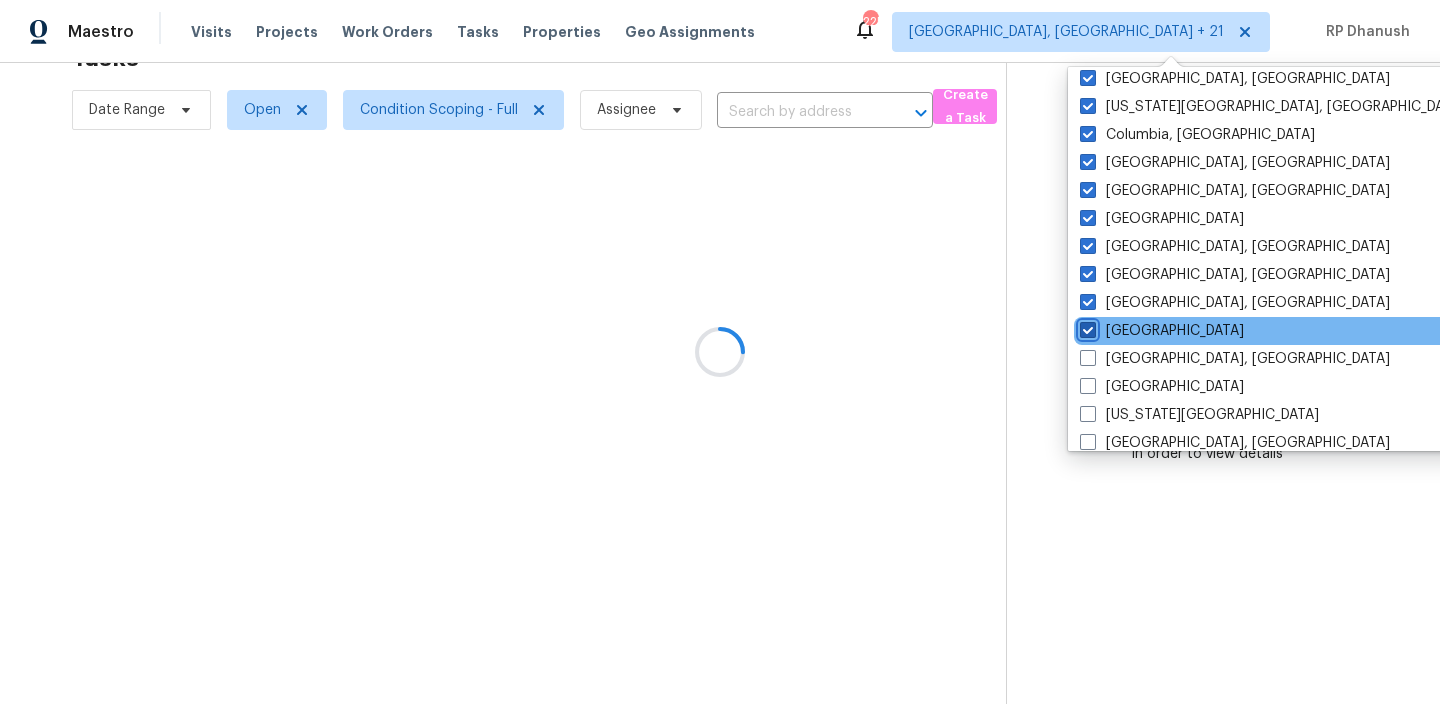 checkbox on "true" 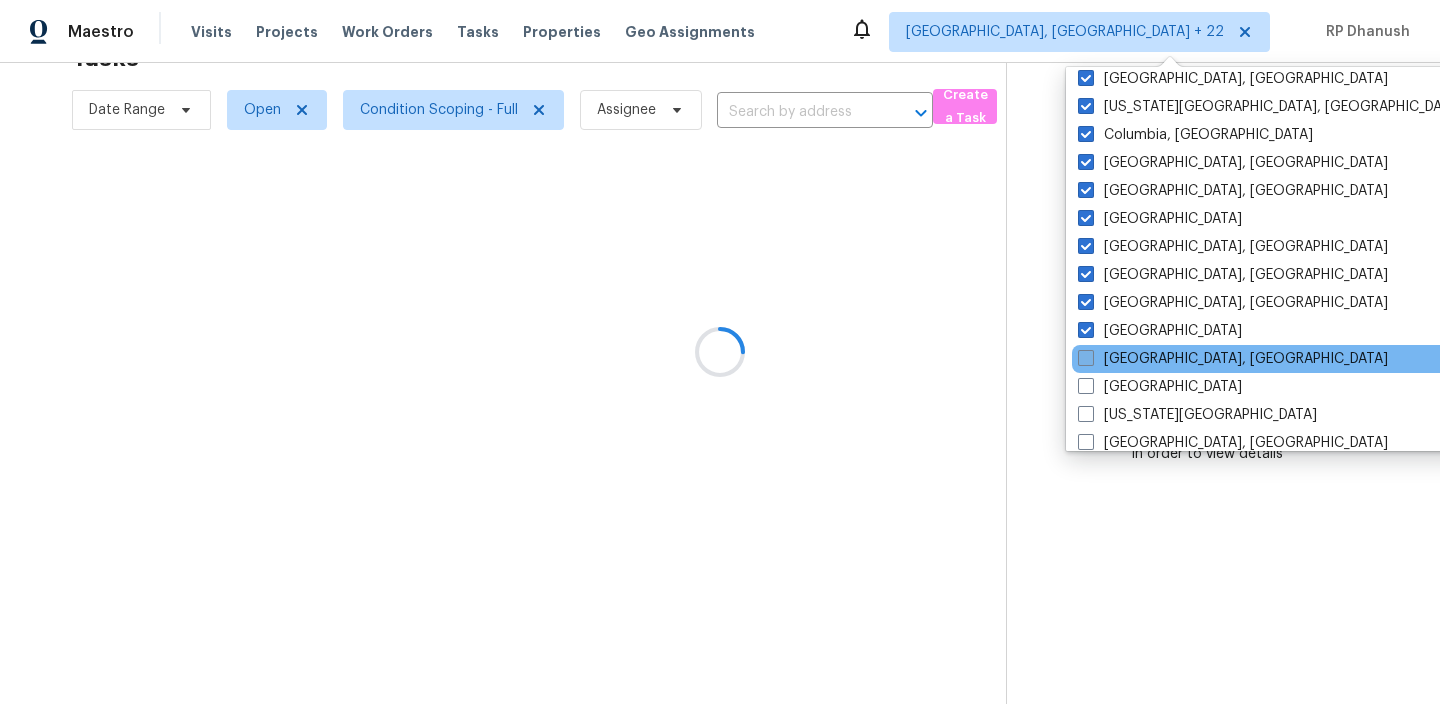 click on "Indianapolis, IN" at bounding box center [1233, 359] 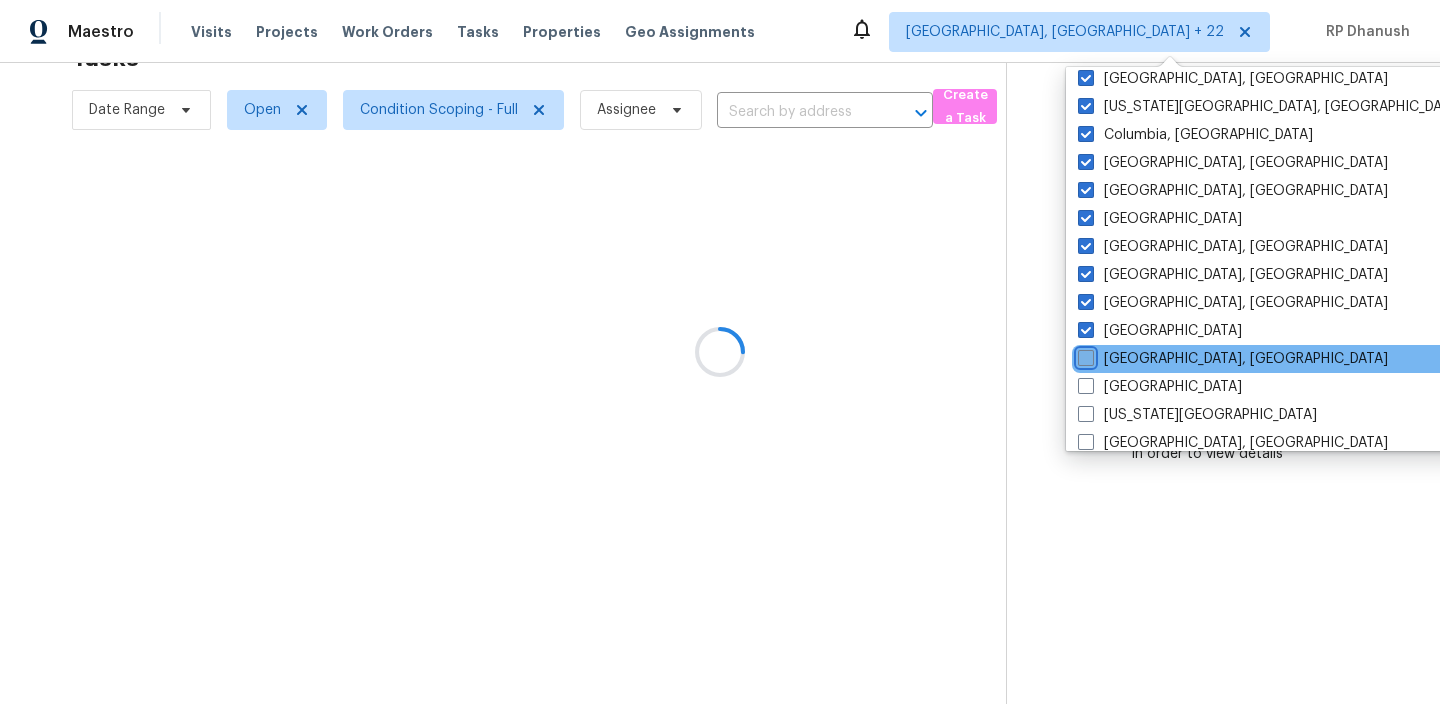 click on "Indianapolis, IN" at bounding box center (1084, 355) 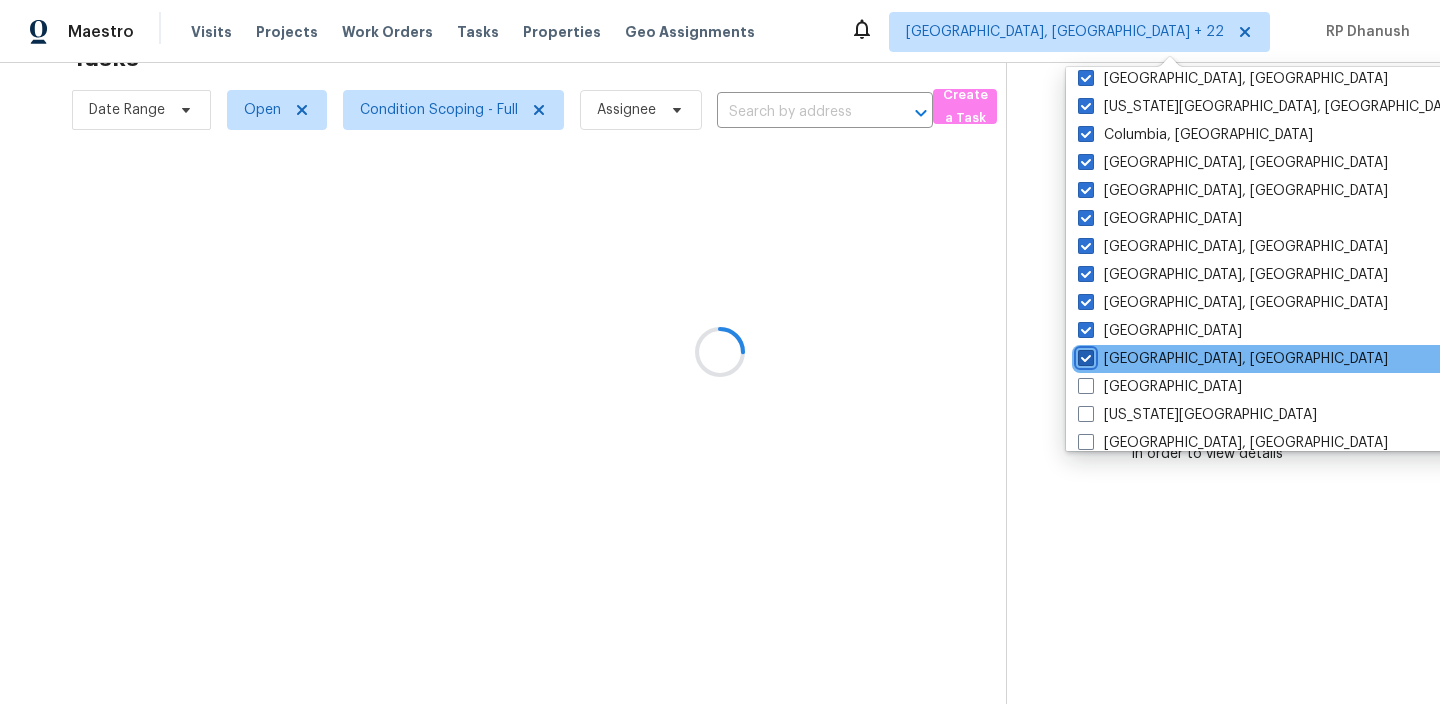 checkbox on "true" 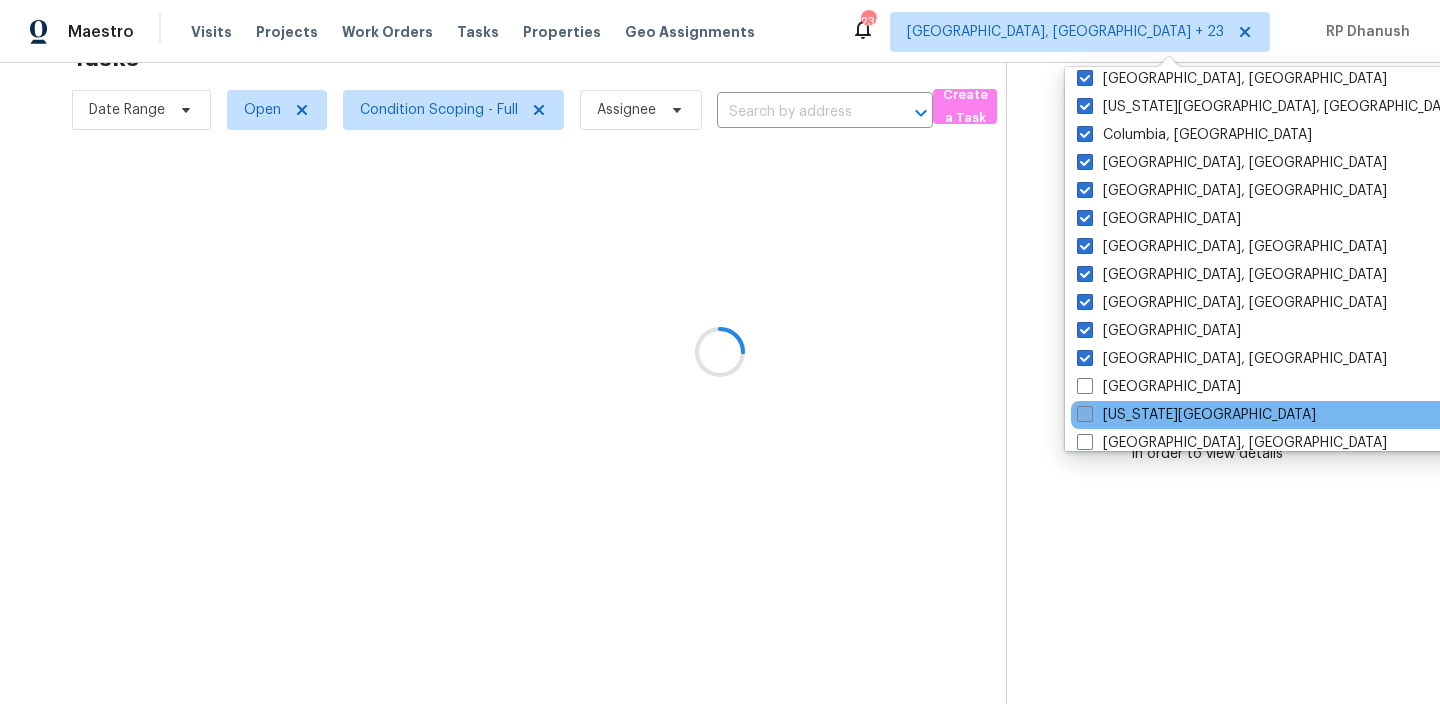 click on "Kansas City" at bounding box center [1196, 415] 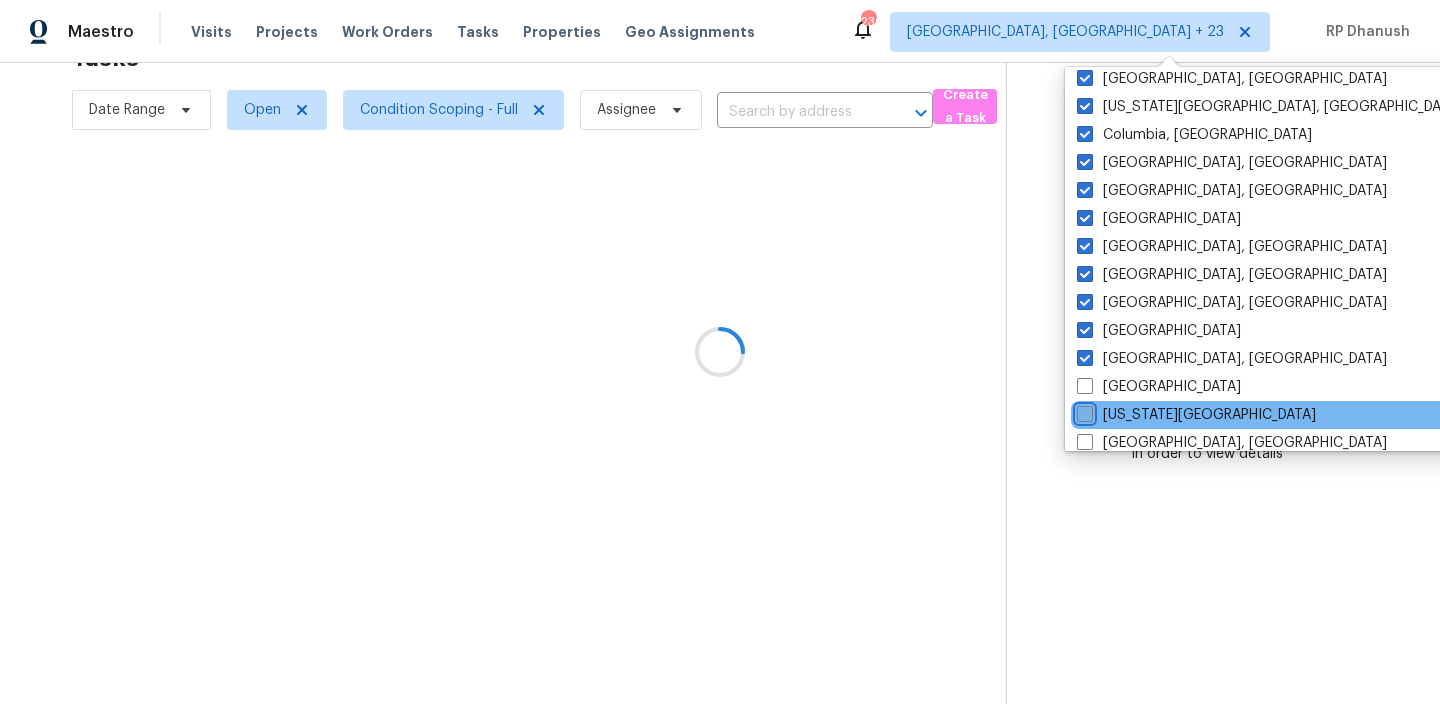 click on "Kansas City" at bounding box center [1083, 411] 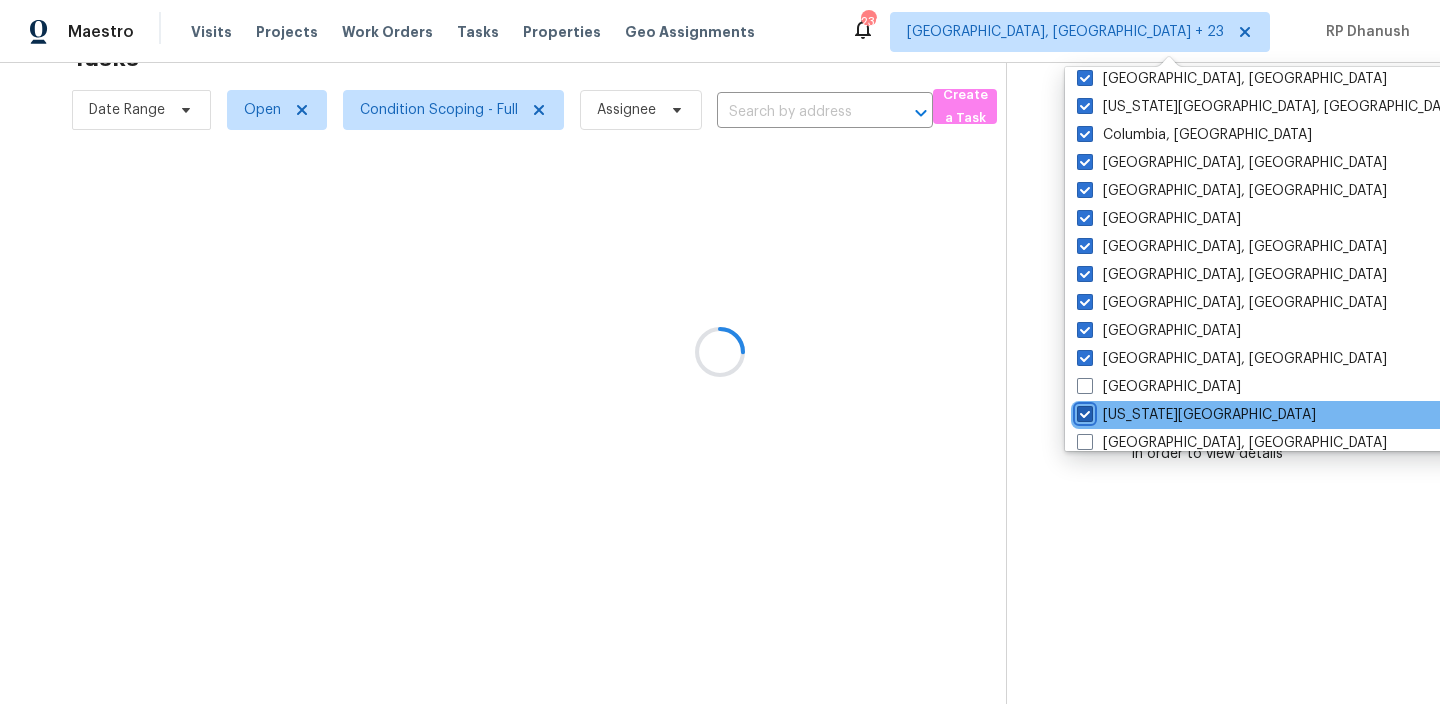checkbox on "true" 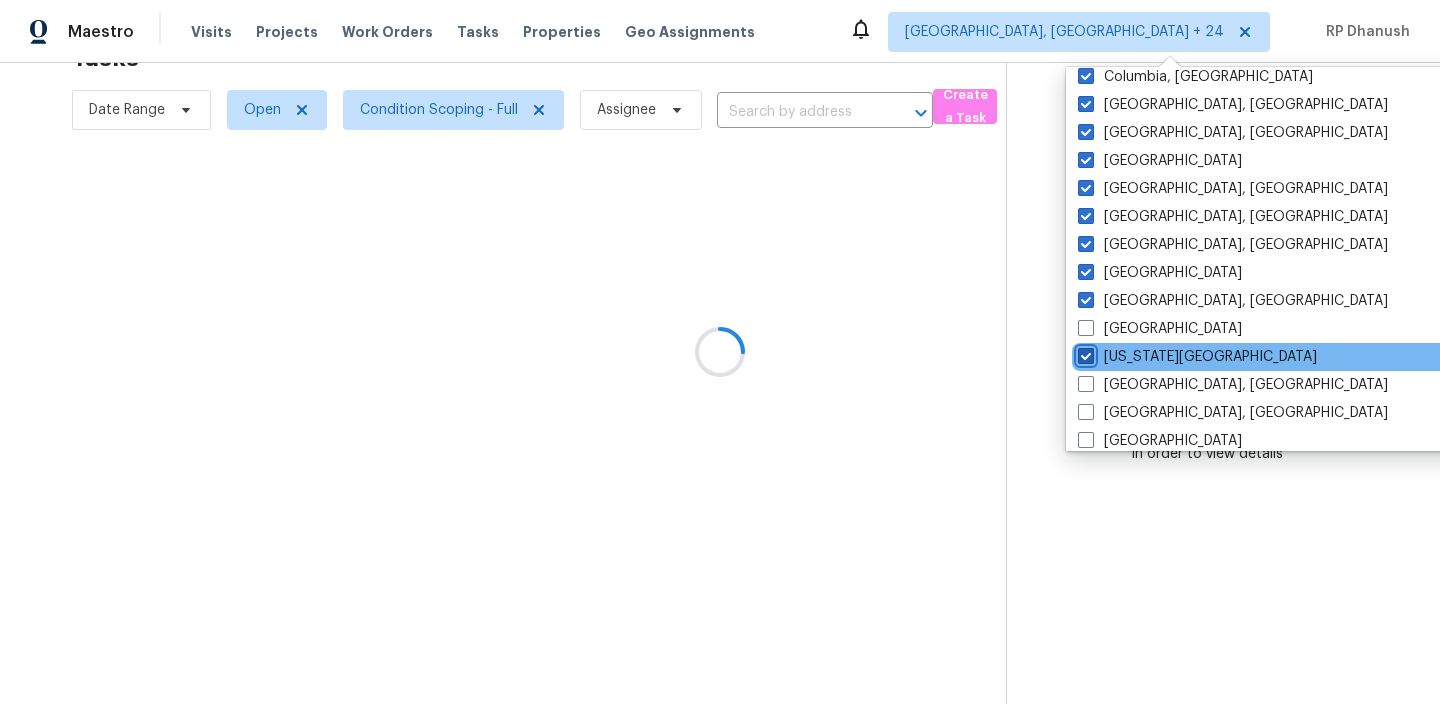 scroll, scrollTop: 523, scrollLeft: 0, axis: vertical 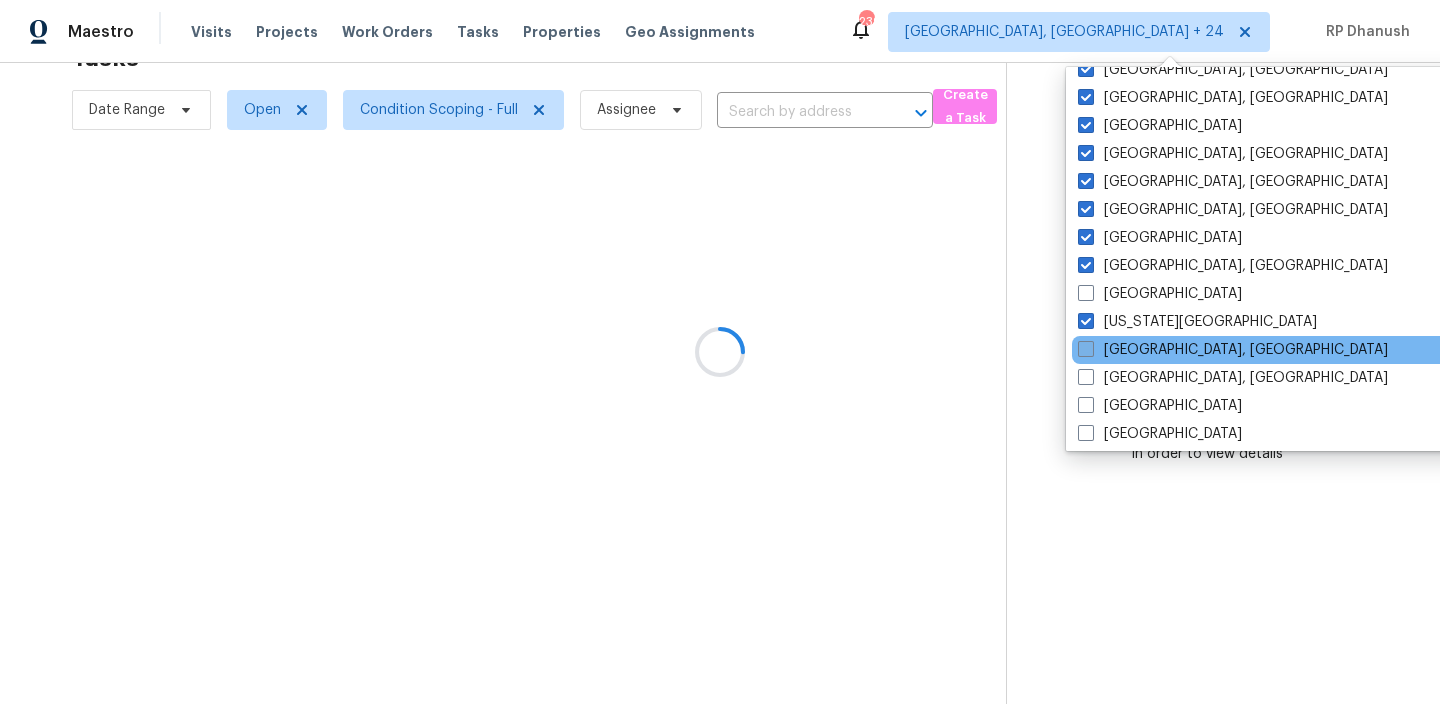 click on "Killeen, TX" at bounding box center (1233, 350) 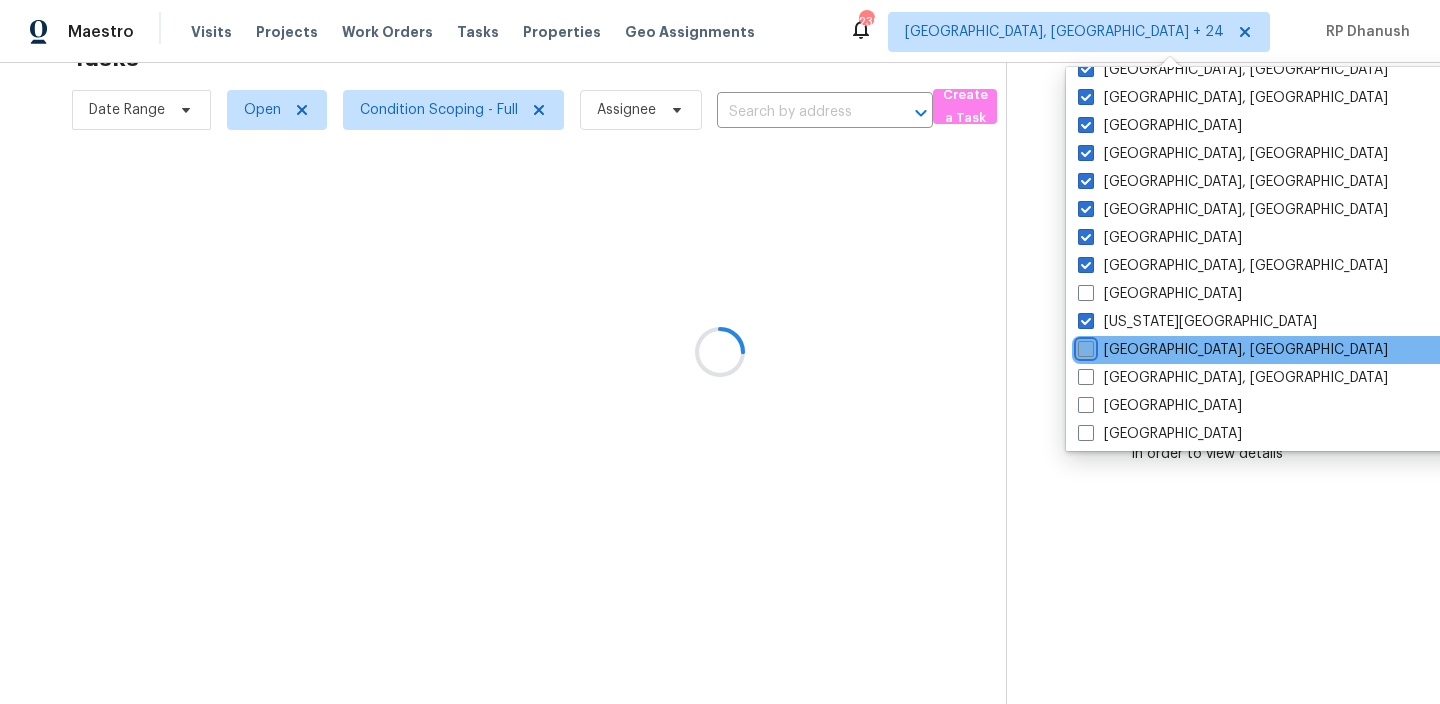 click on "Killeen, TX" at bounding box center (1084, 346) 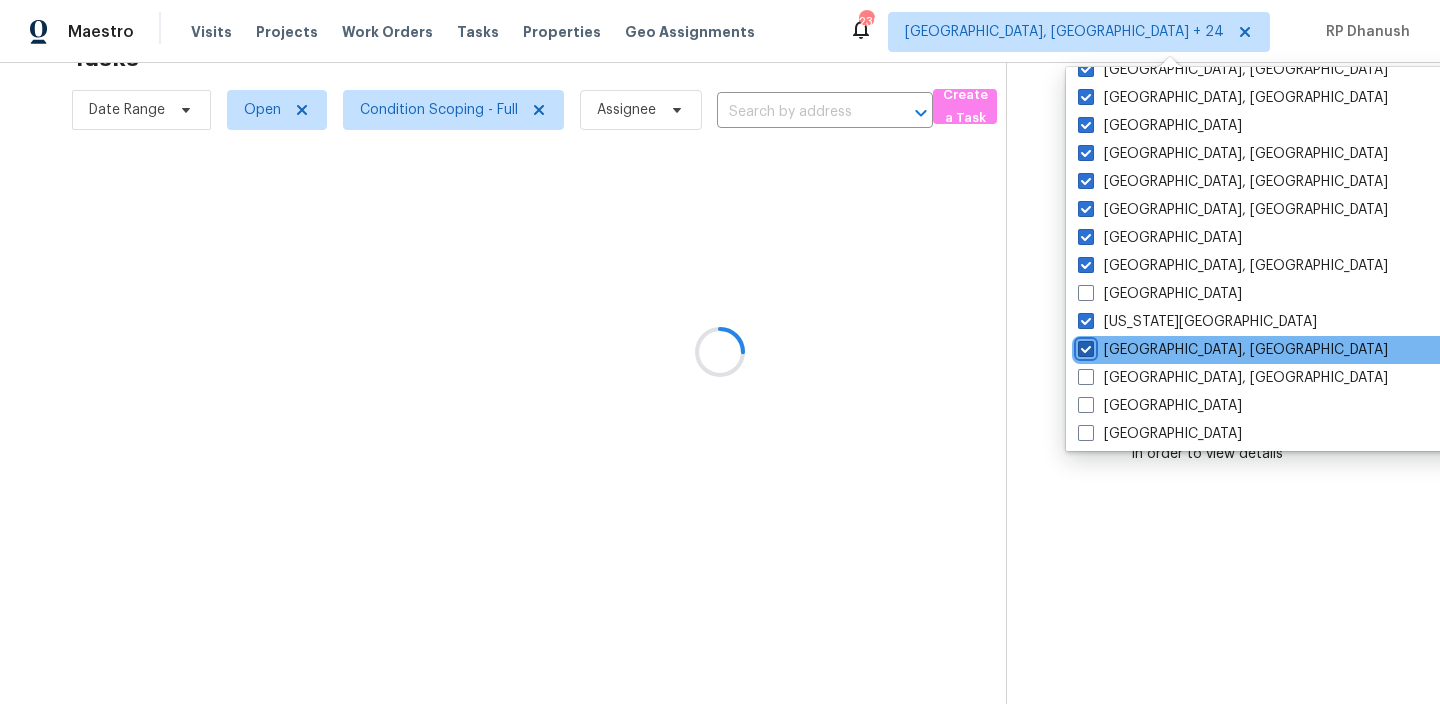 checkbox on "true" 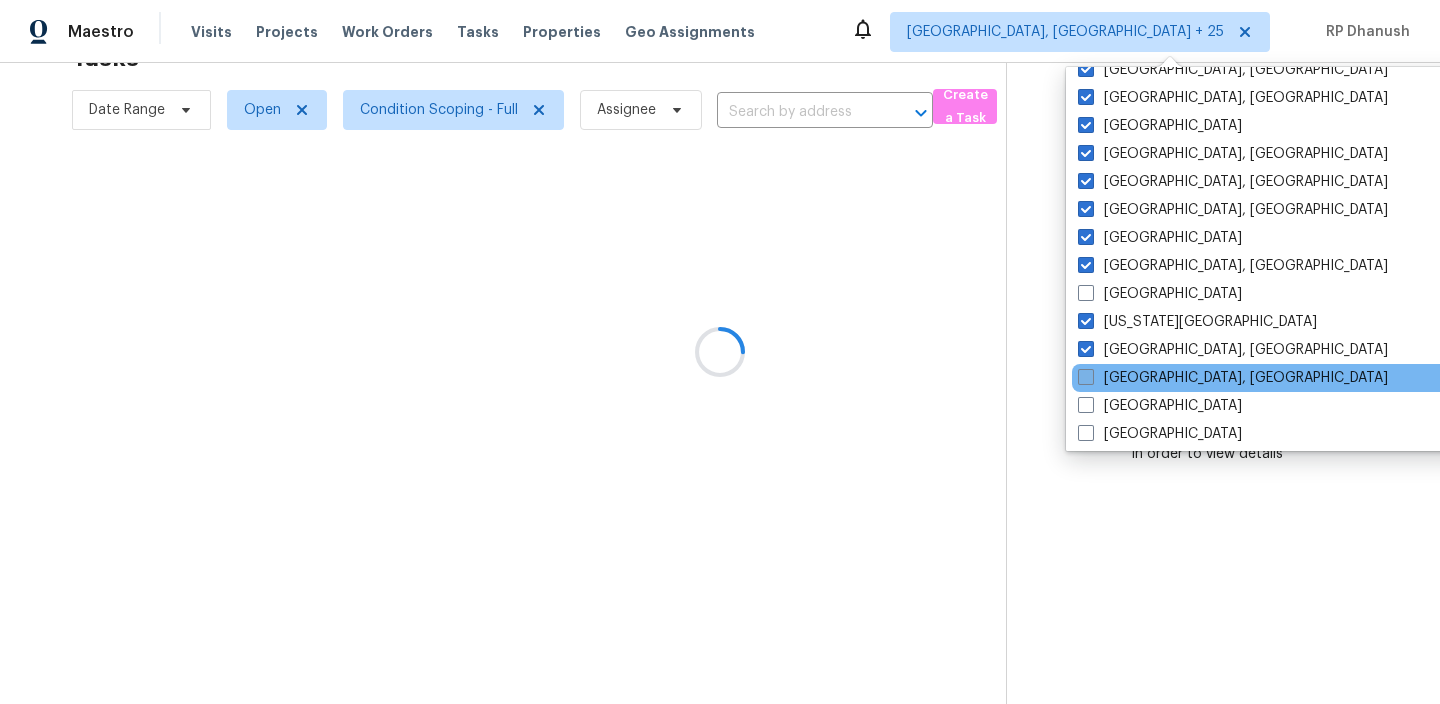 click on "Knoxville, TN" at bounding box center [1233, 378] 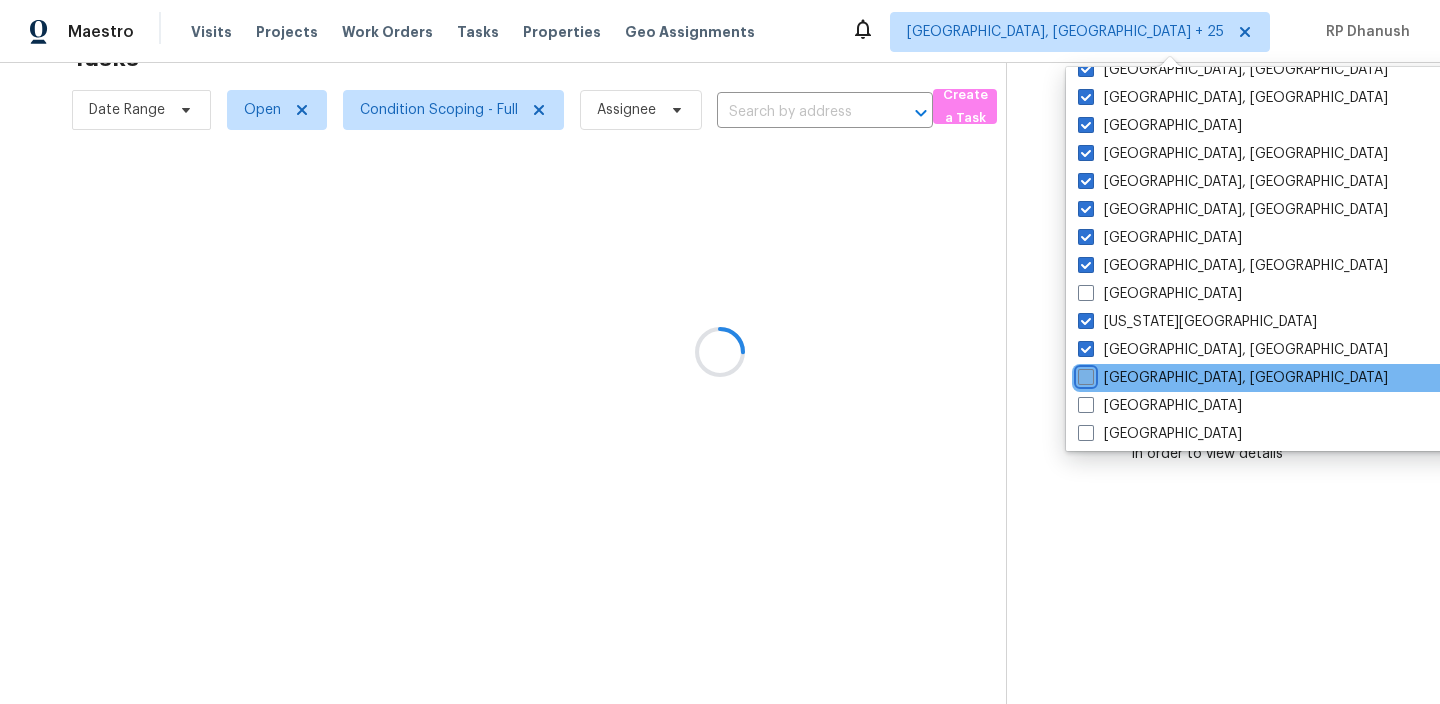 click on "Knoxville, TN" at bounding box center (1084, 374) 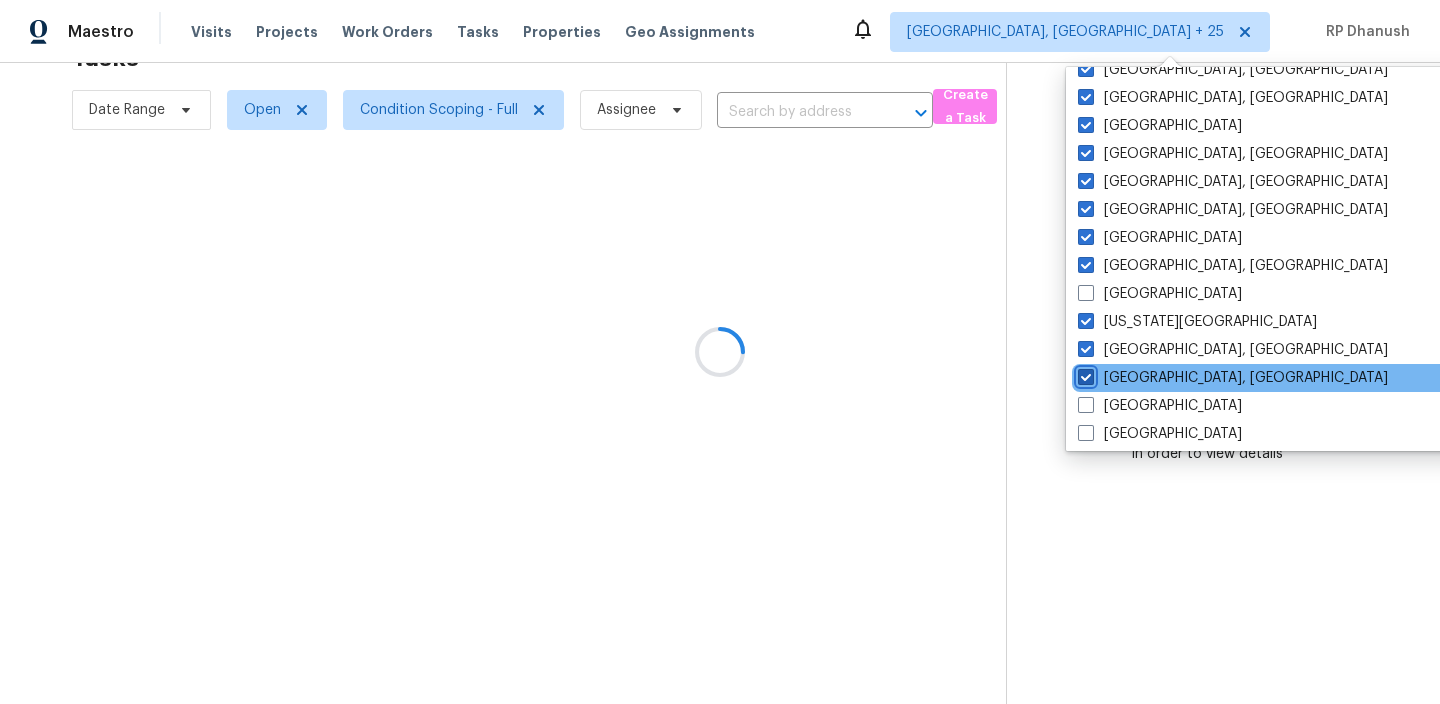 checkbox on "true" 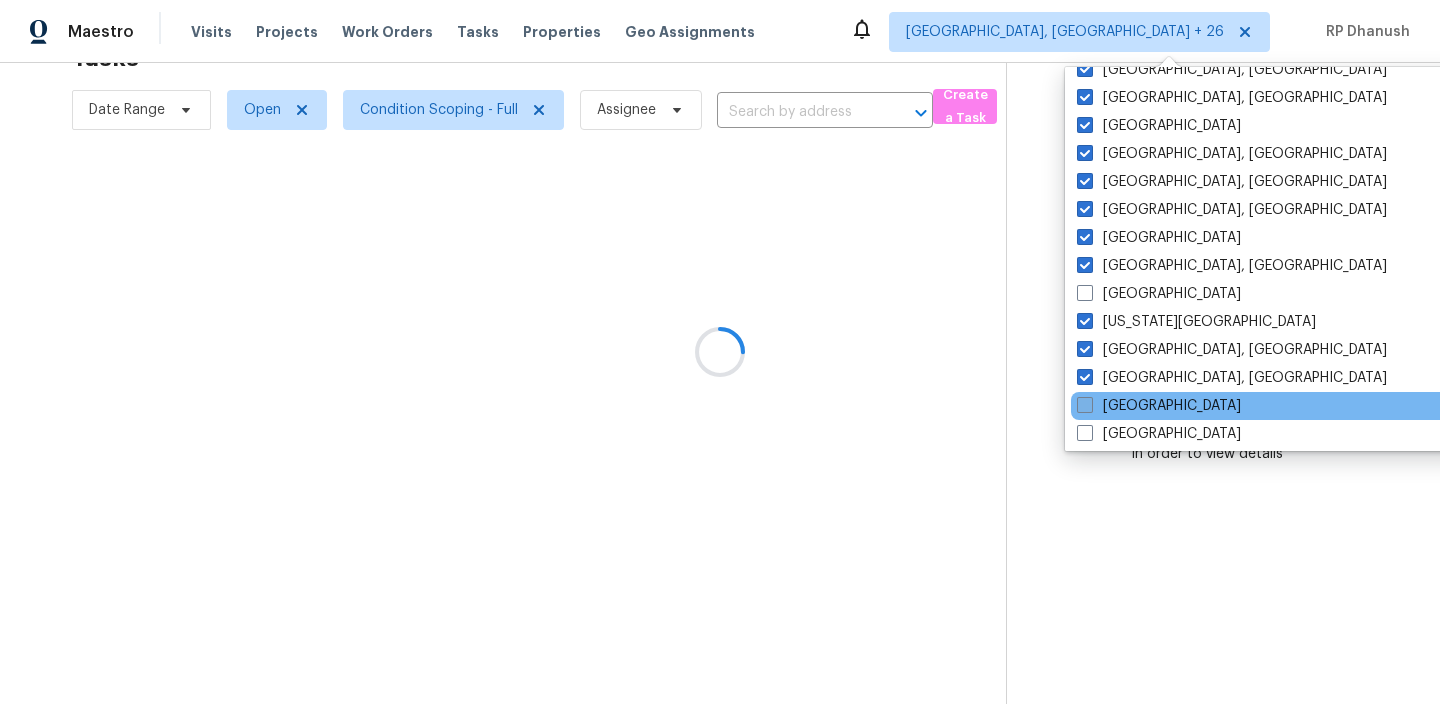 click on "Las Vegas" at bounding box center (1159, 406) 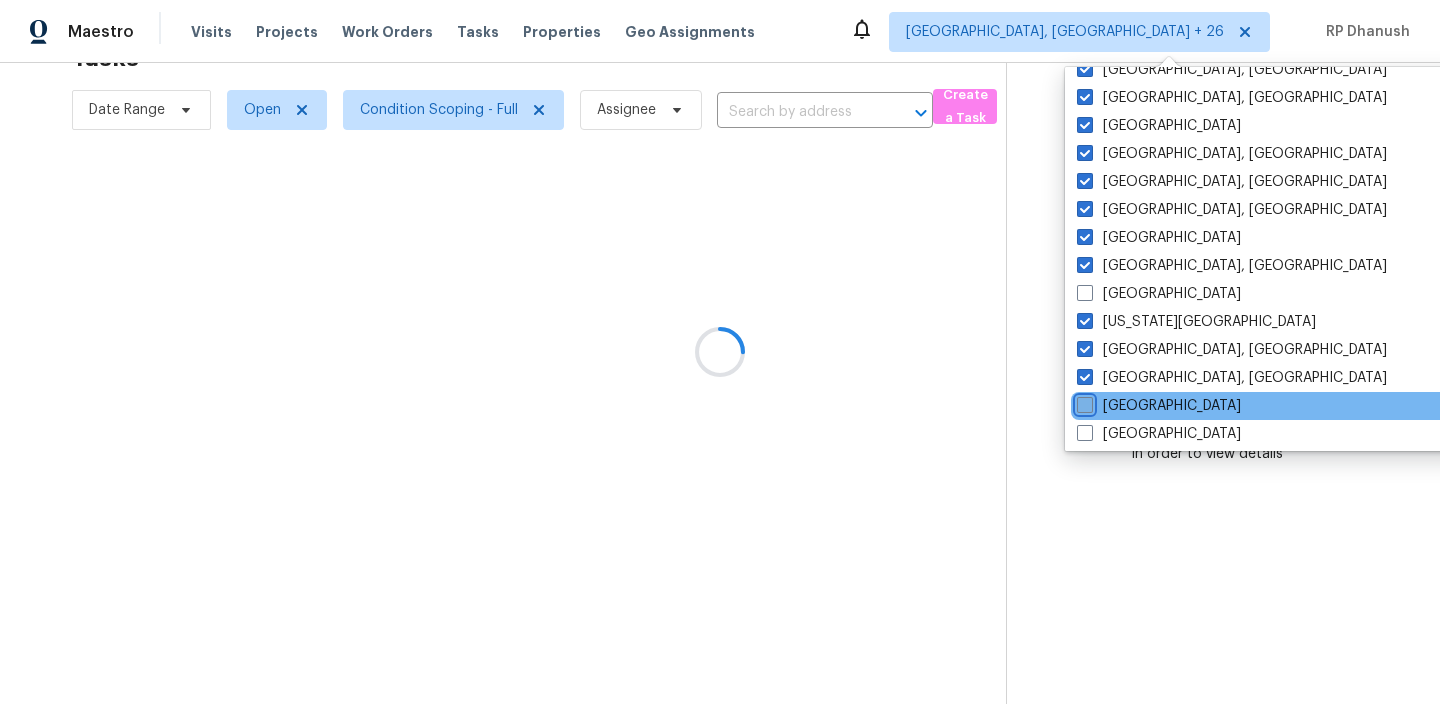 click on "Las Vegas" at bounding box center [1083, 402] 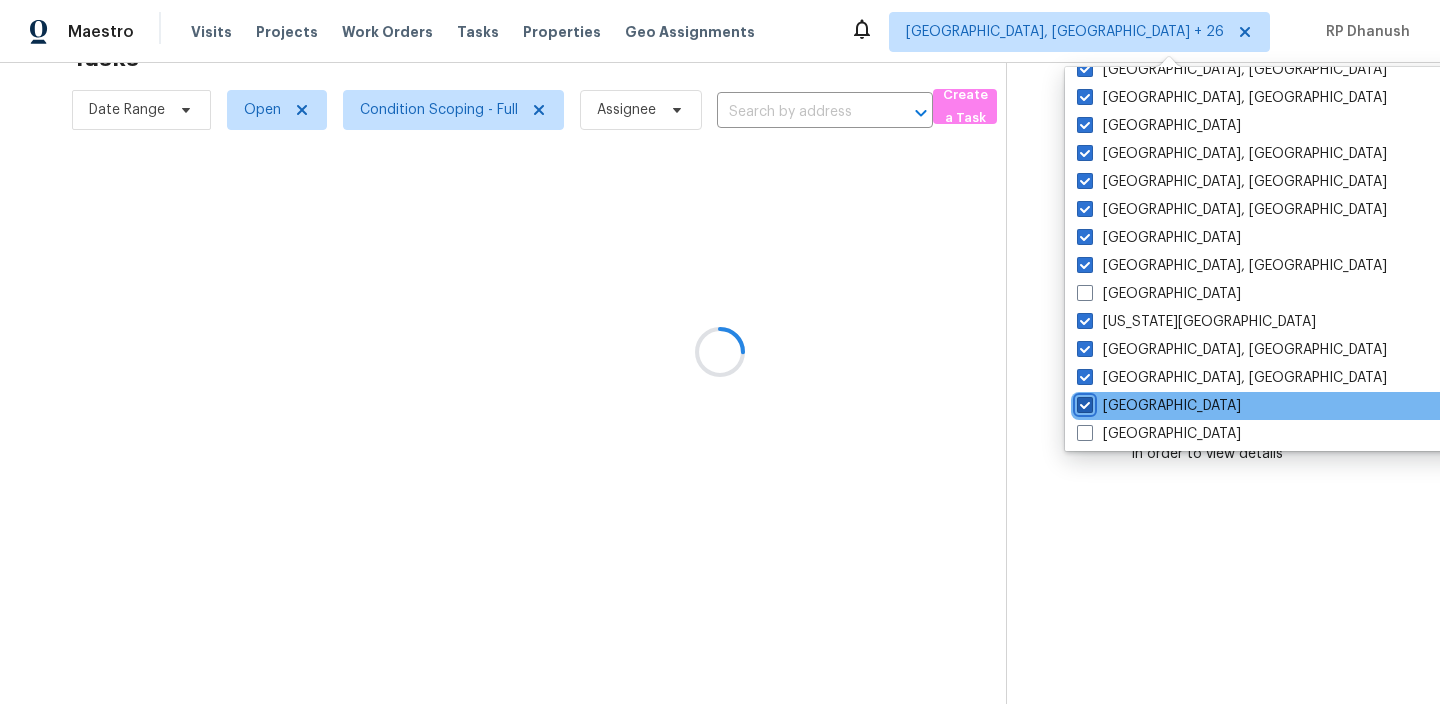 checkbox on "true" 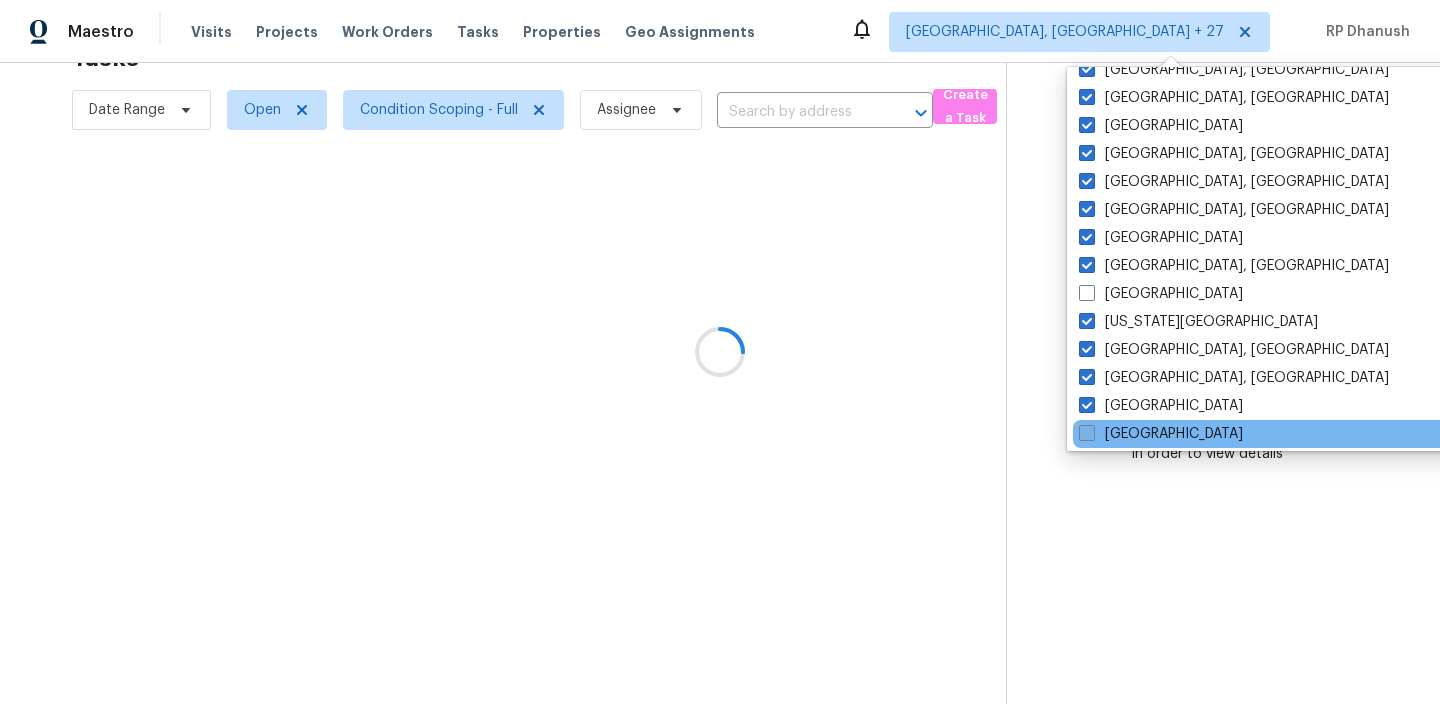 click on "Los Angeles" at bounding box center [1161, 434] 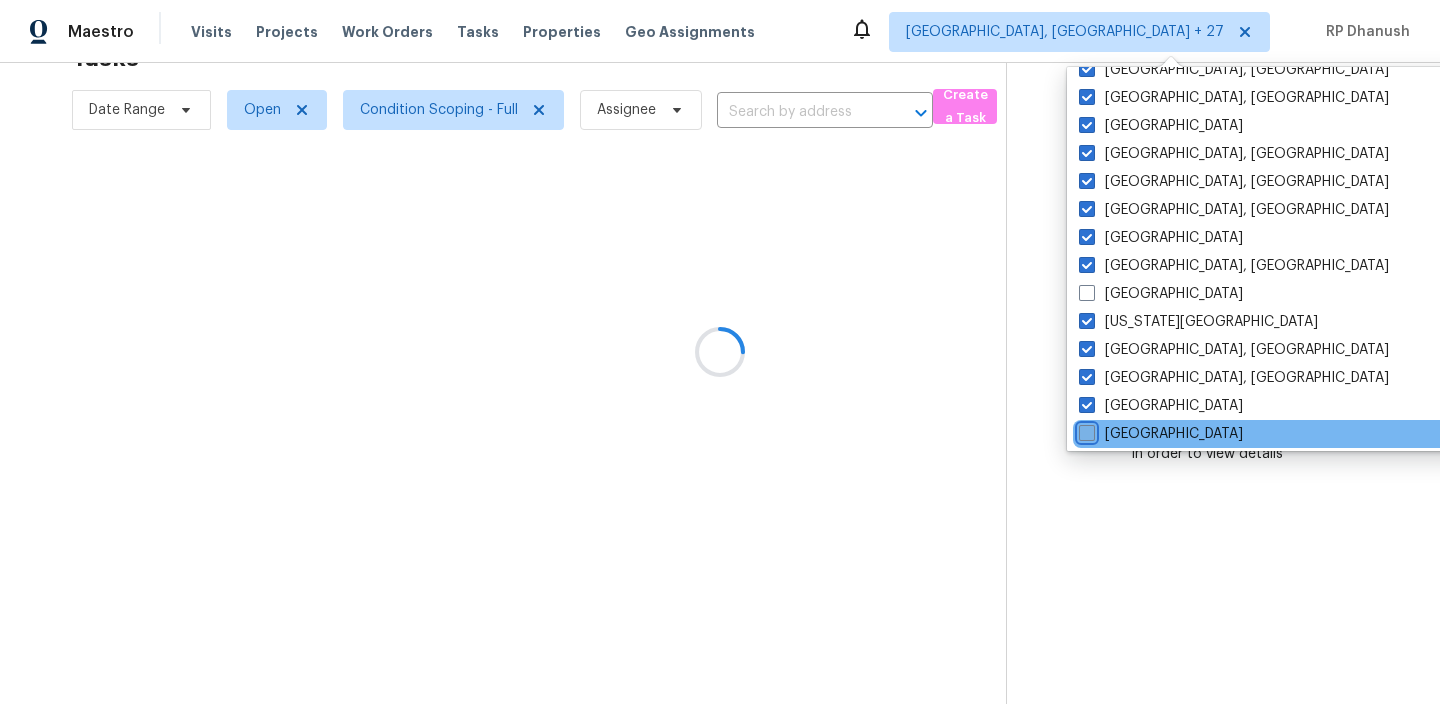 click on "Los Angeles" at bounding box center [1085, 430] 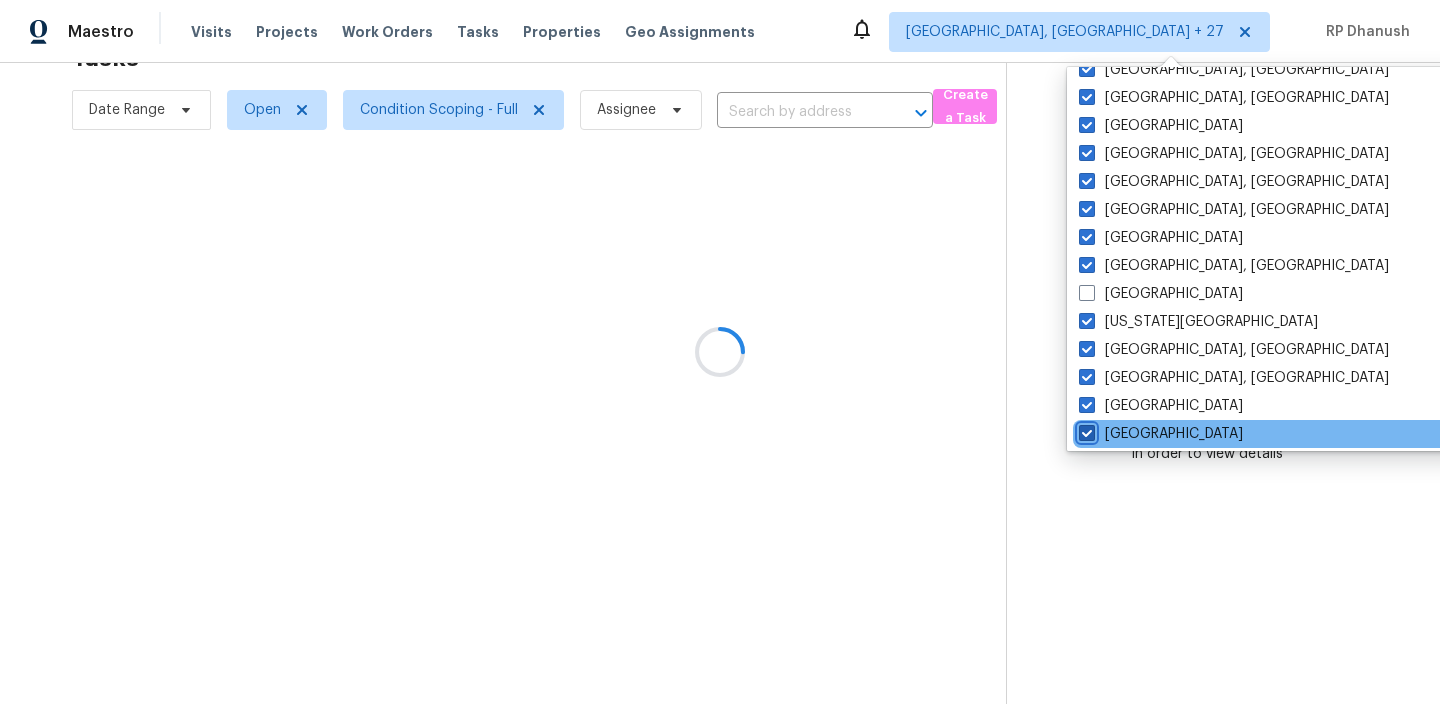 checkbox on "true" 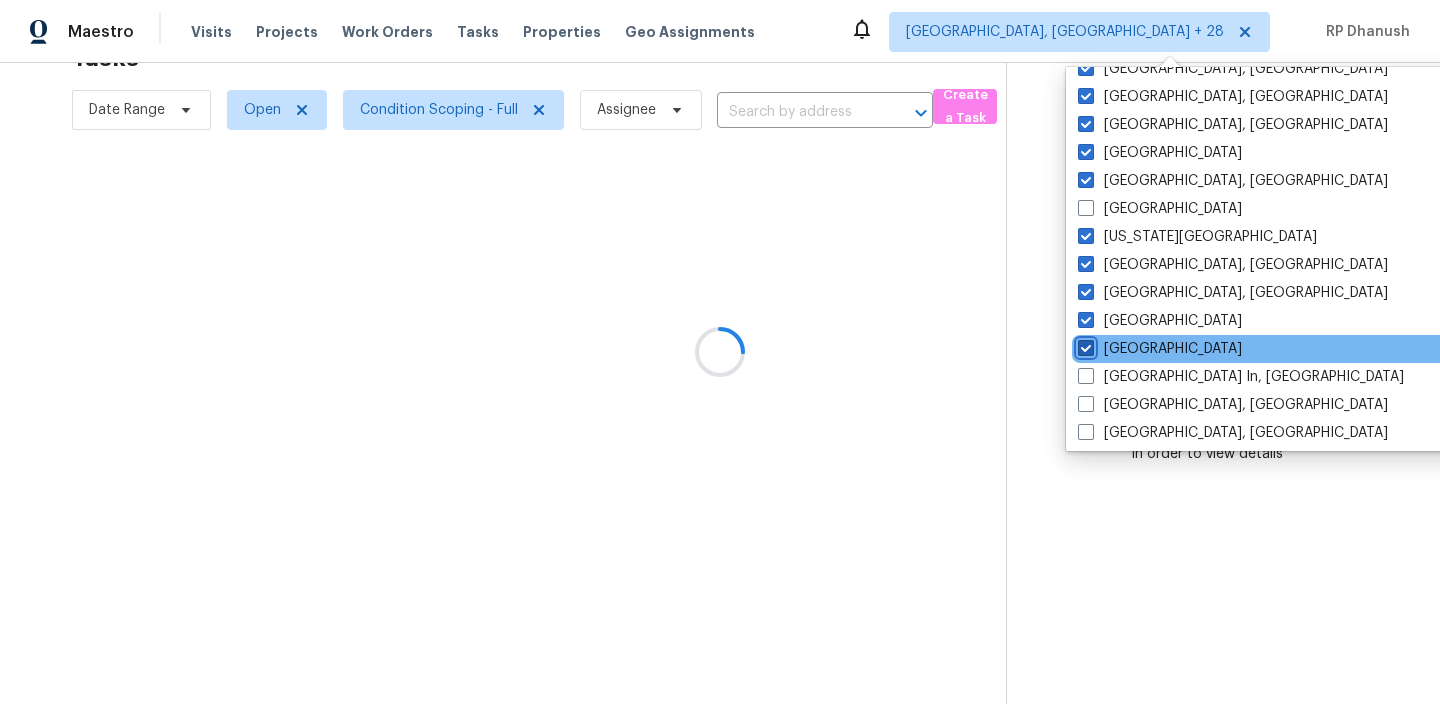 scroll, scrollTop: 617, scrollLeft: 0, axis: vertical 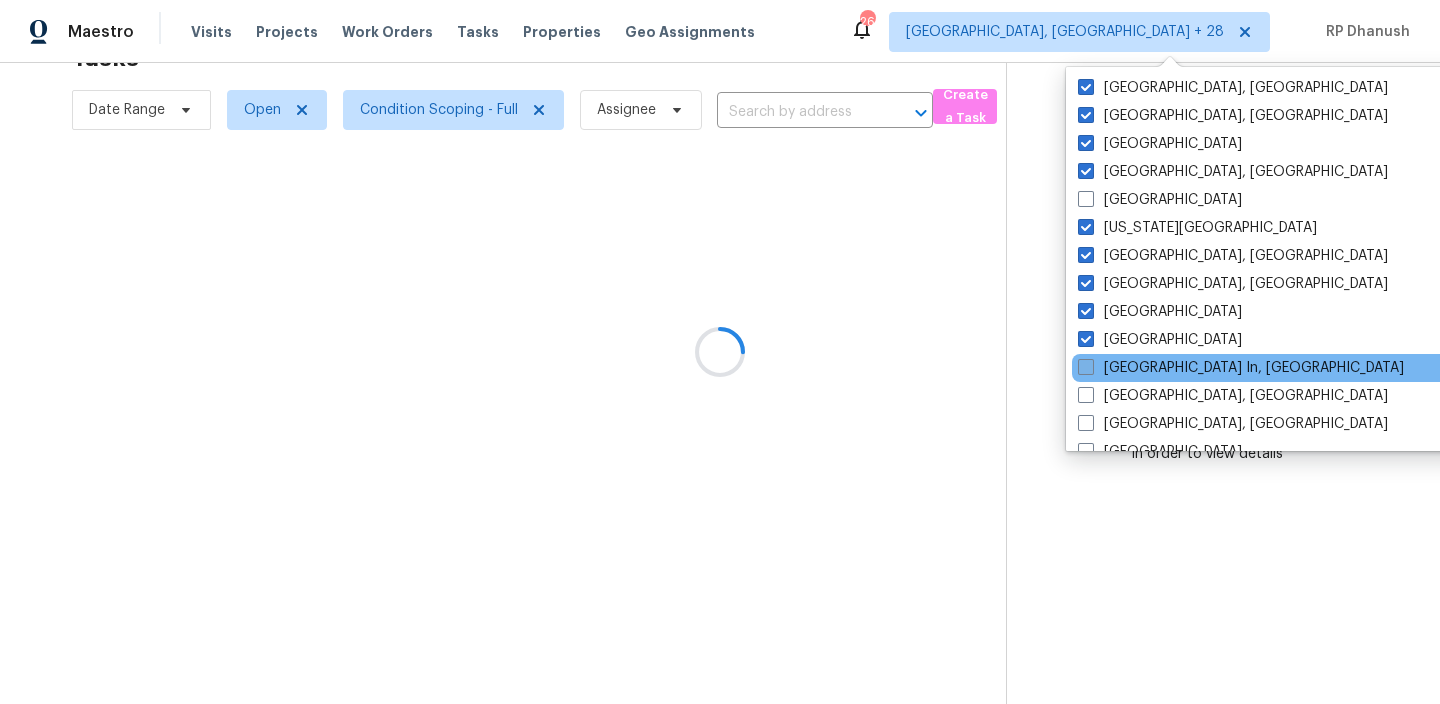 click on "Louisville In, KY" at bounding box center (1241, 368) 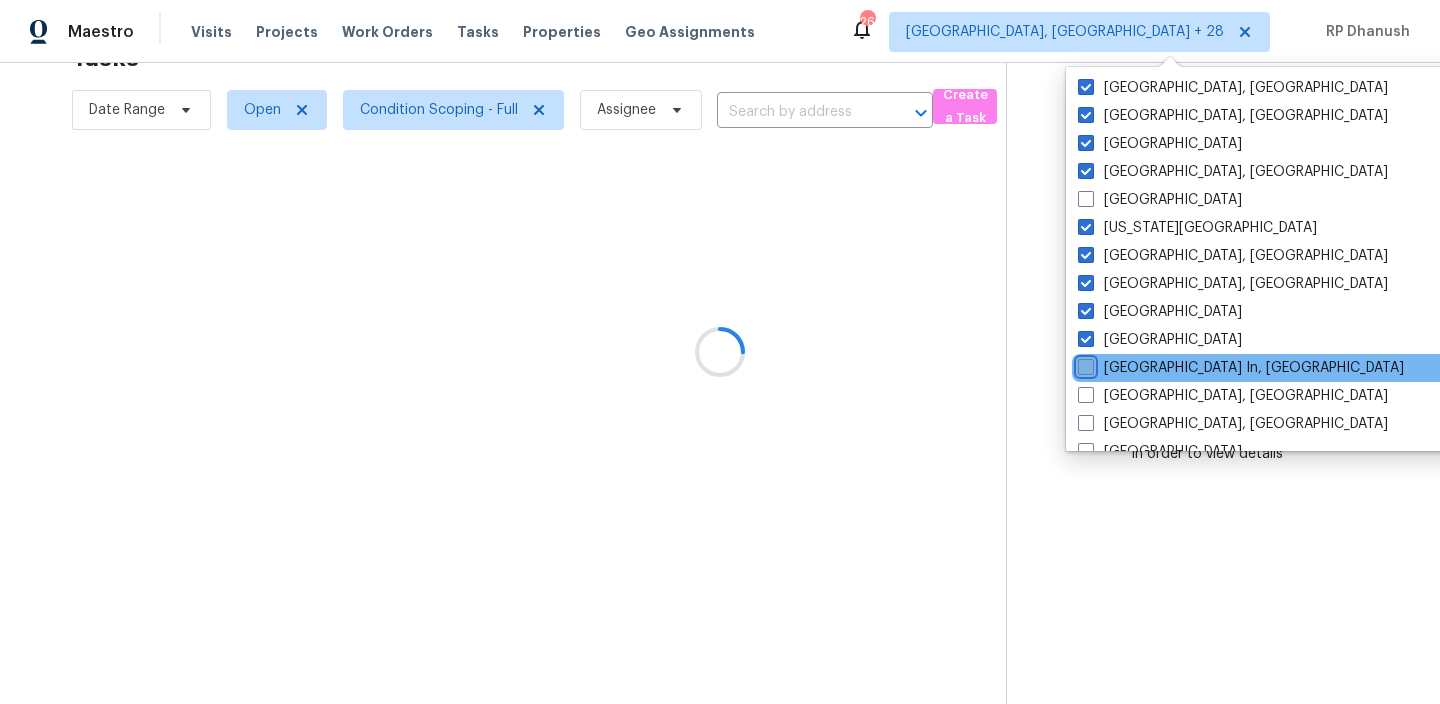 click on "Louisville In, KY" at bounding box center (1084, 364) 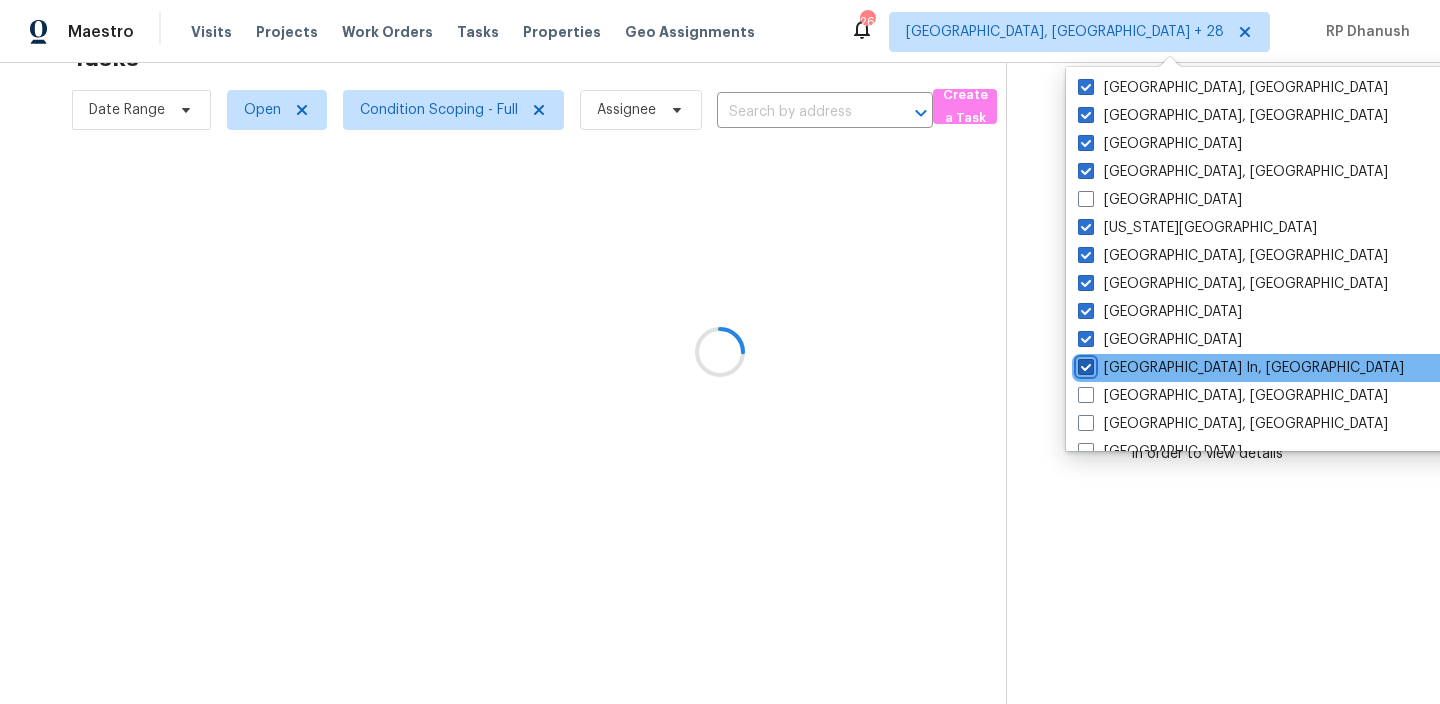 checkbox on "true" 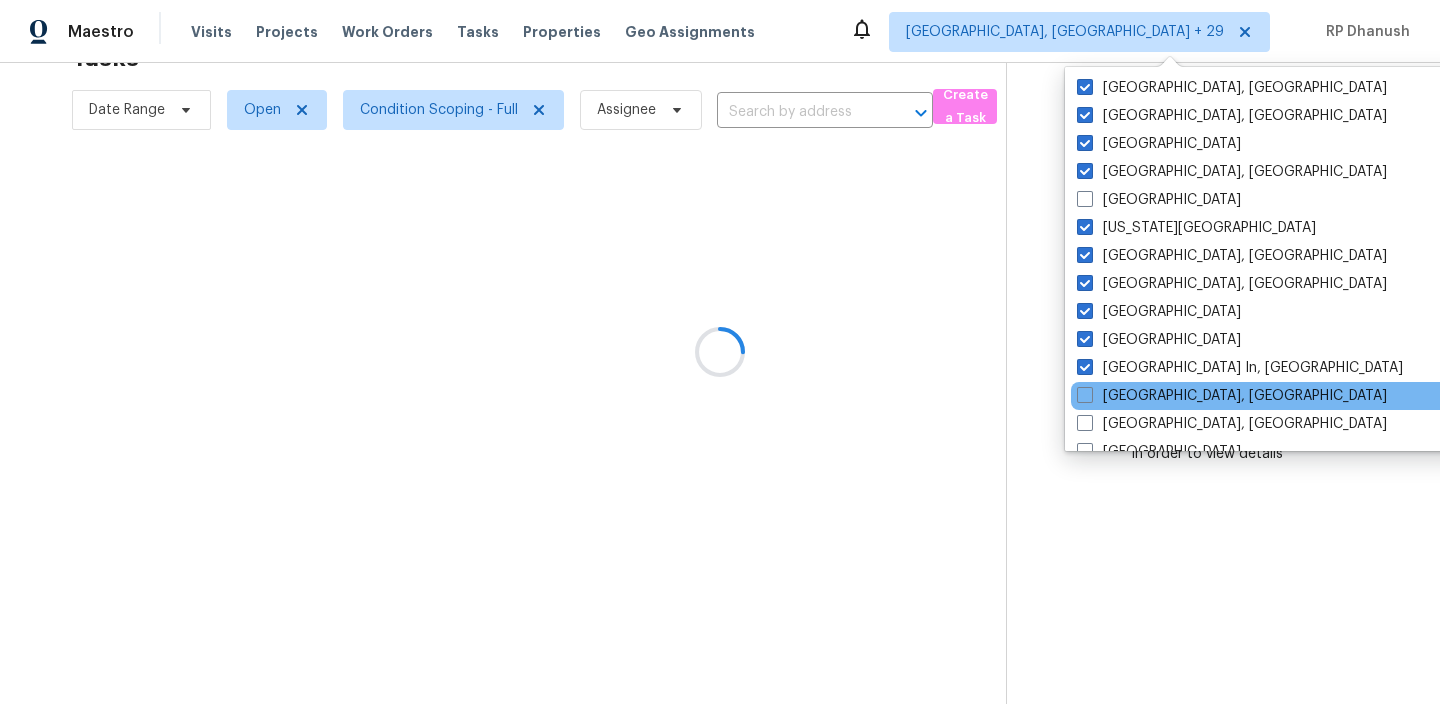 click on "Memphis, TN" at bounding box center [1272, 396] 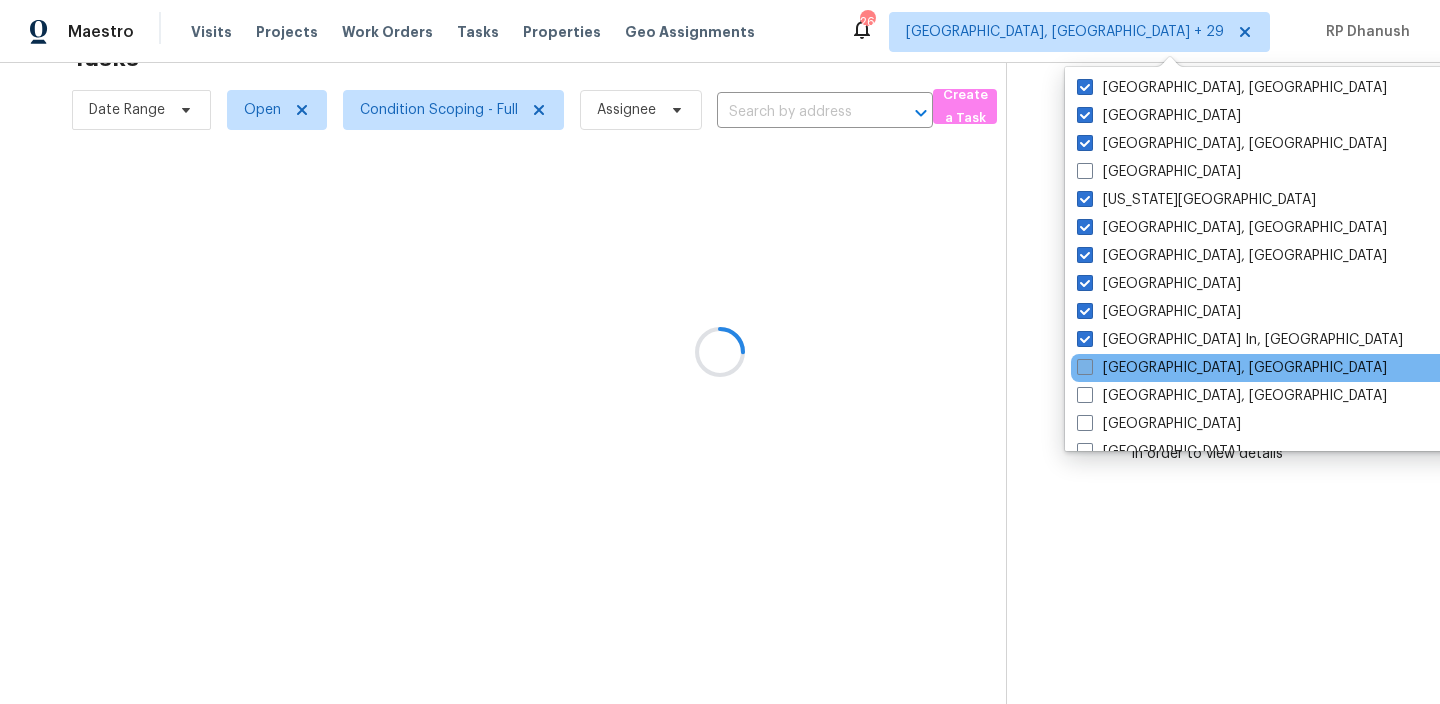 click on "Memphis, TN" at bounding box center [1232, 368] 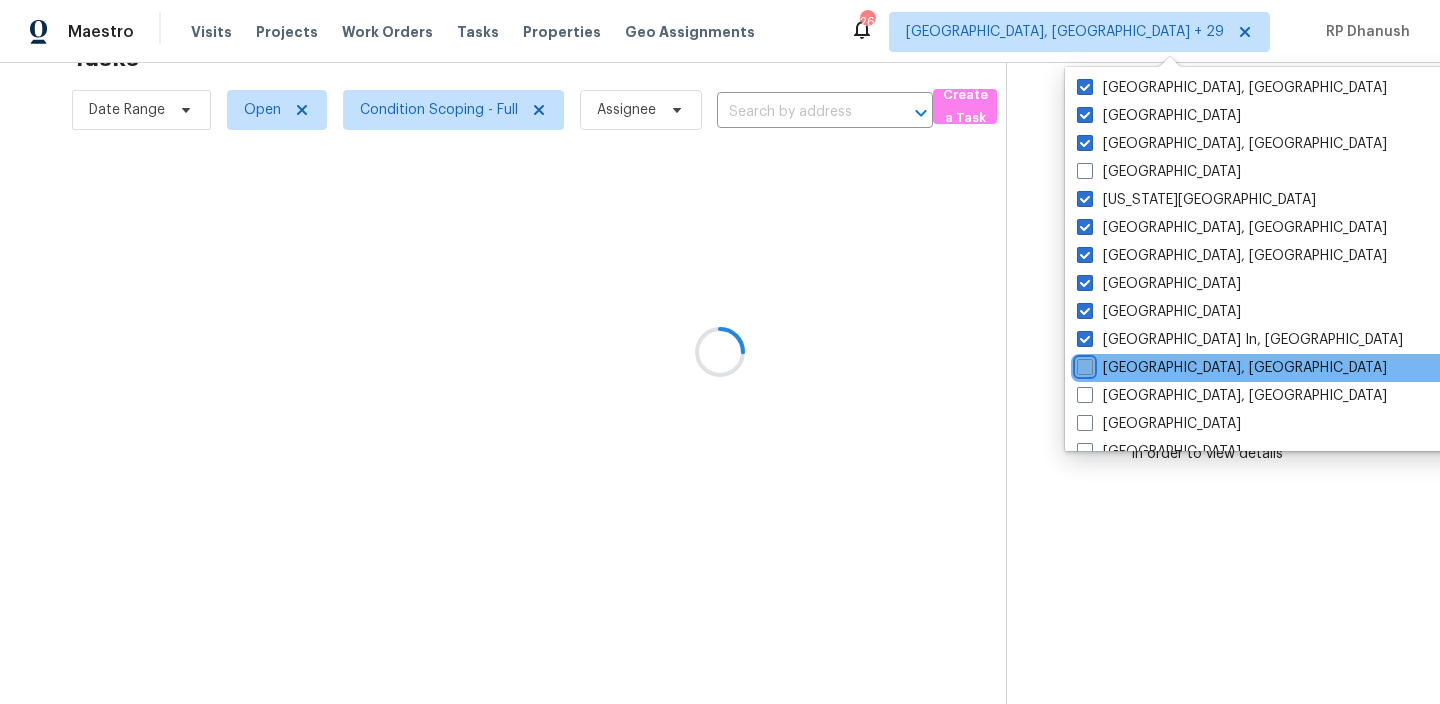 click on "Memphis, TN" at bounding box center (1083, 364) 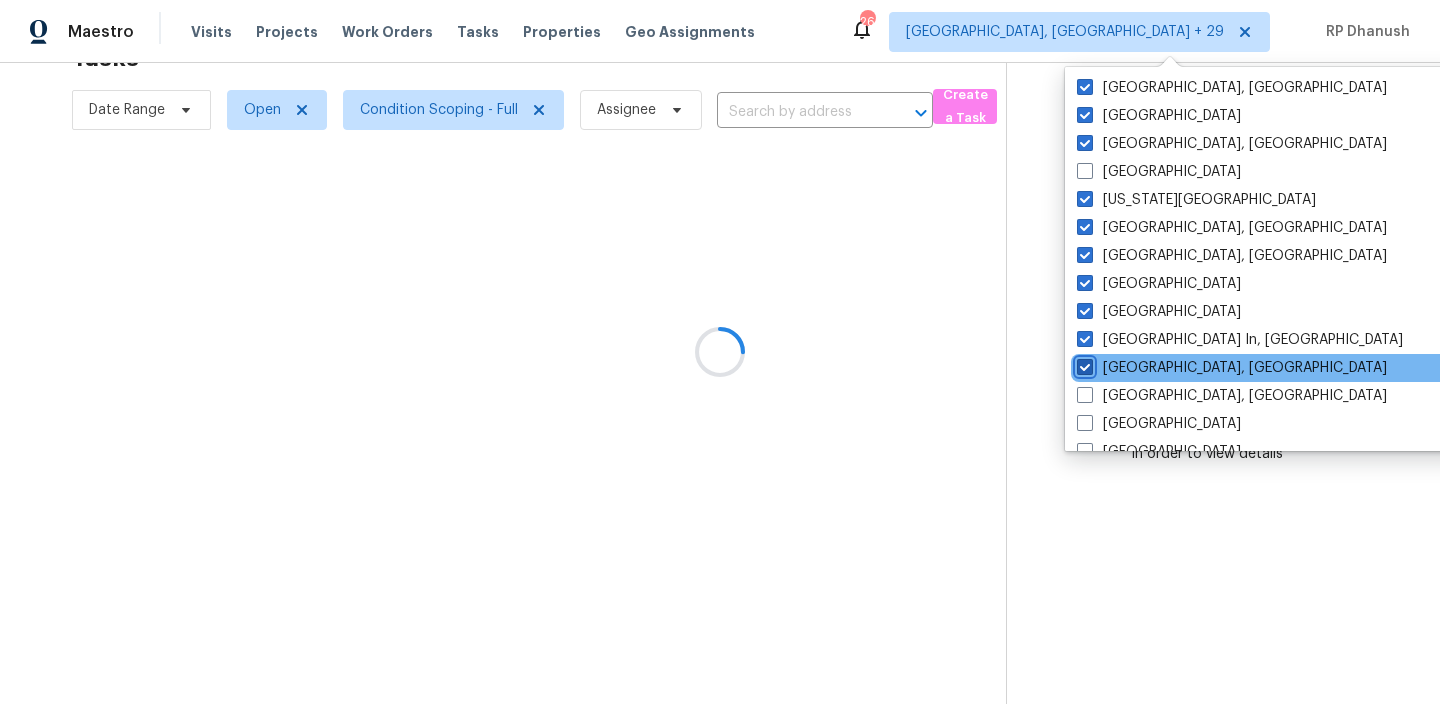 checkbox on "true" 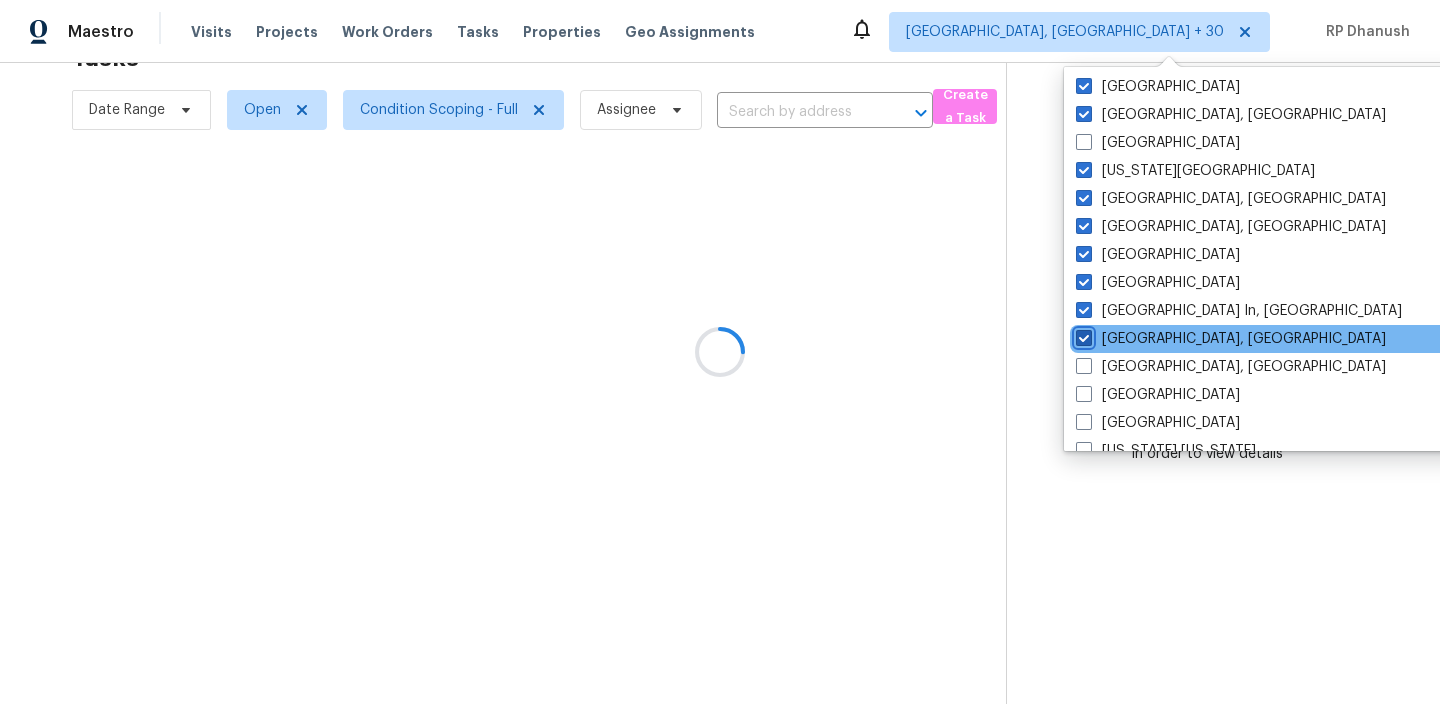 scroll, scrollTop: 679, scrollLeft: 0, axis: vertical 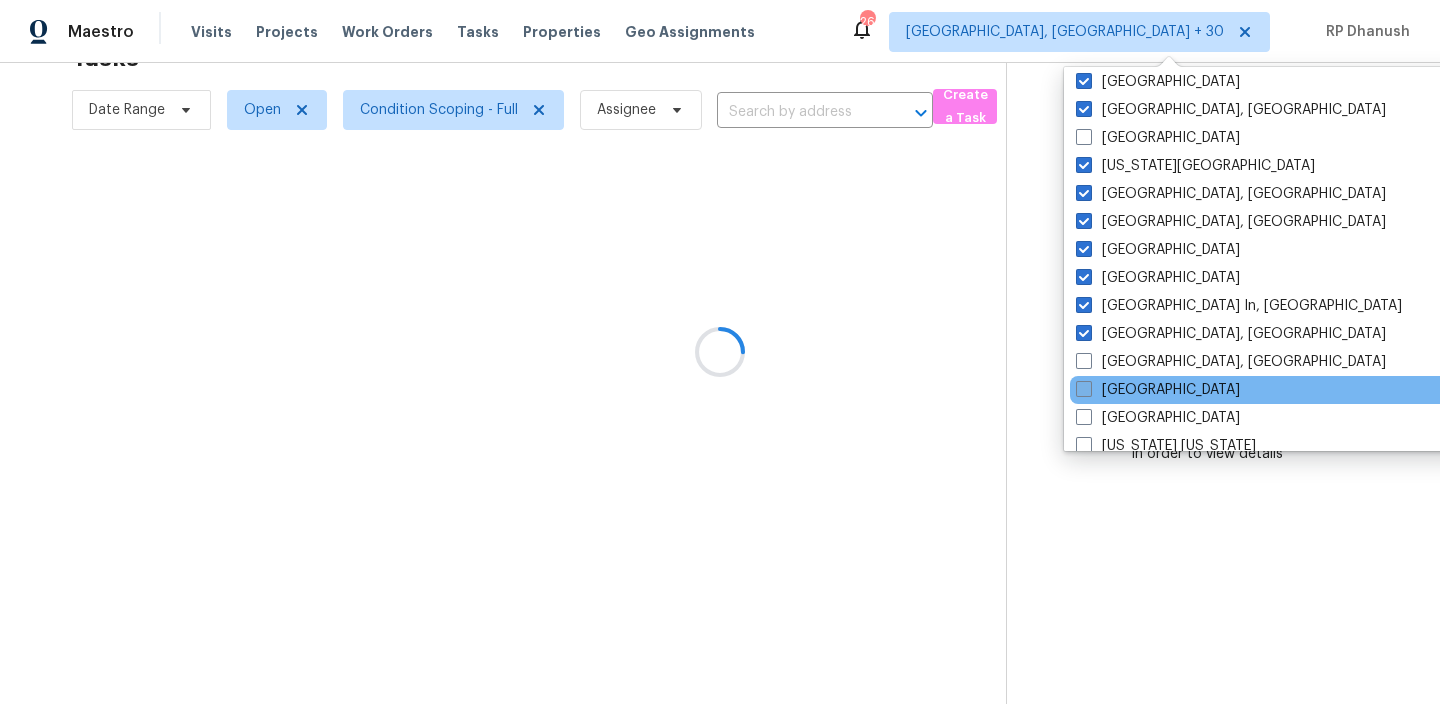 click on "Minneapolis" at bounding box center [1158, 390] 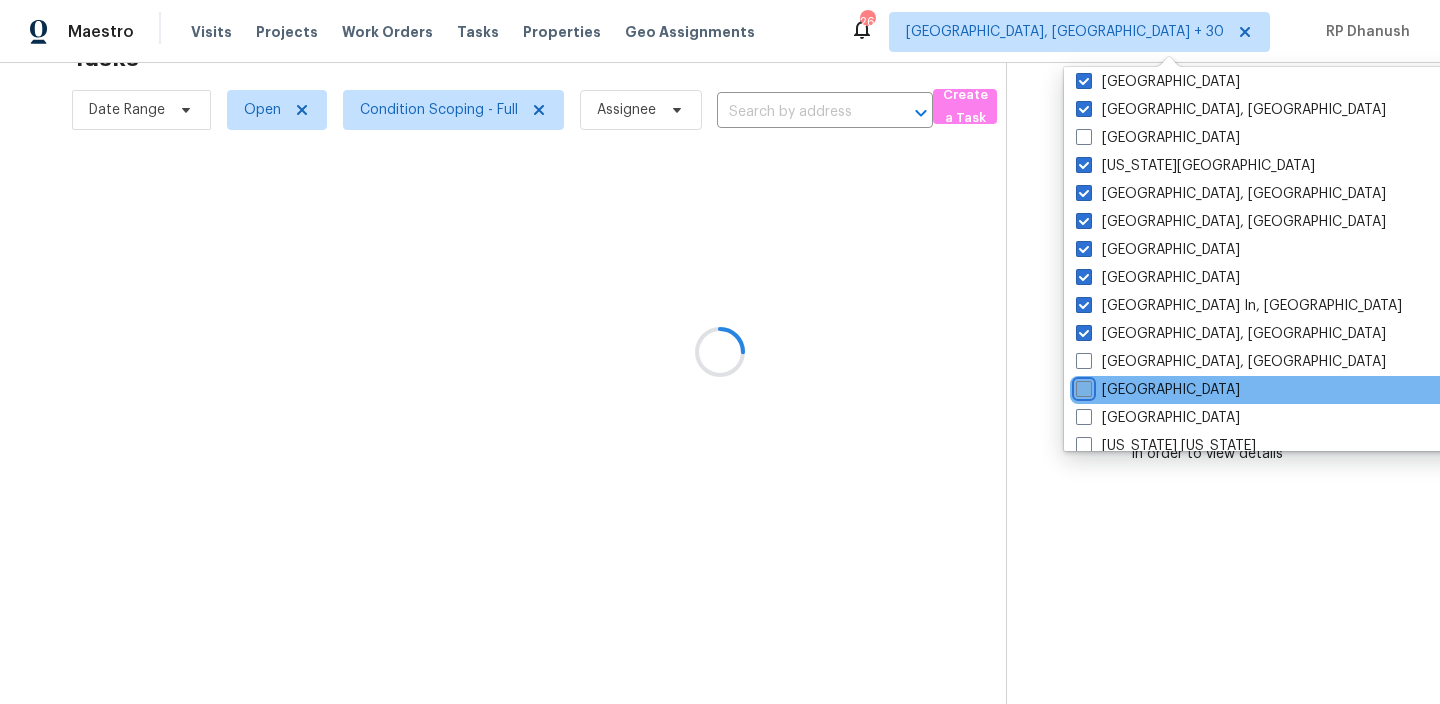 click on "Minneapolis" at bounding box center [1082, 386] 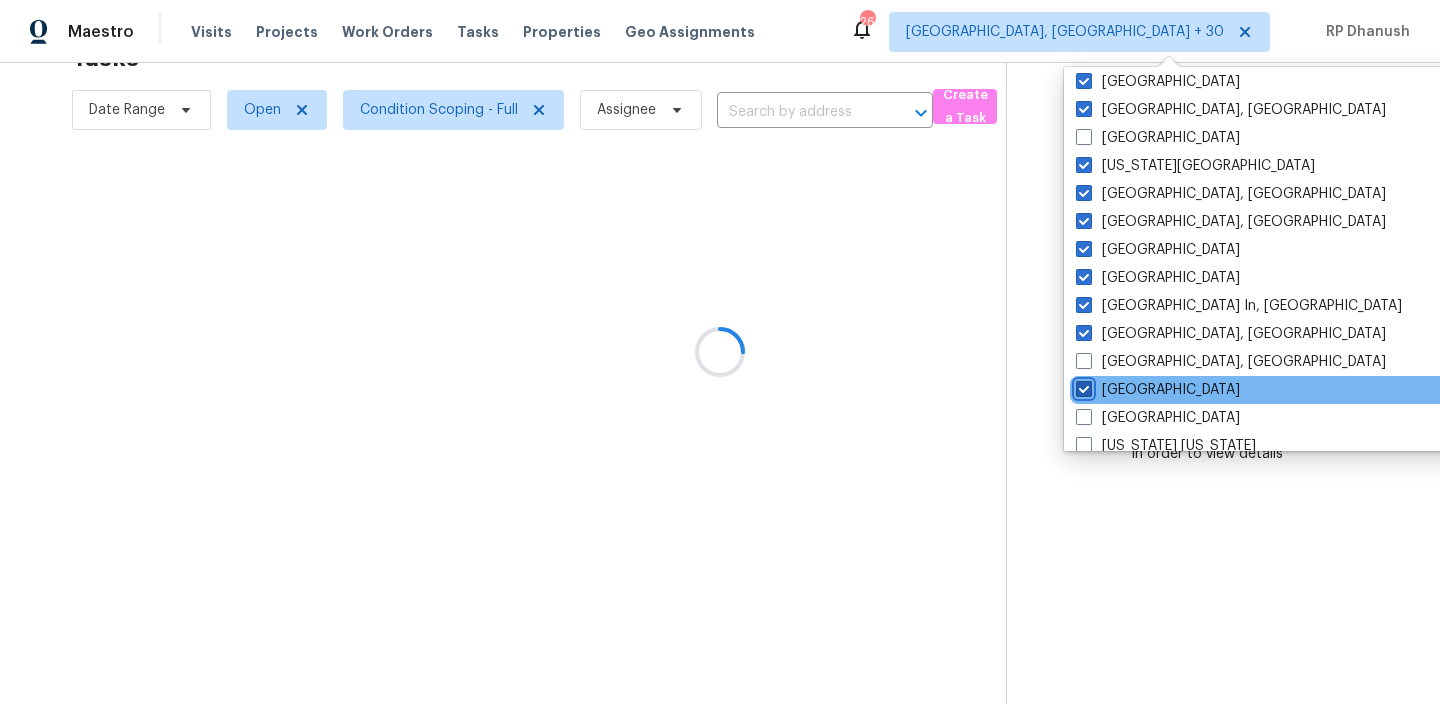 checkbox on "true" 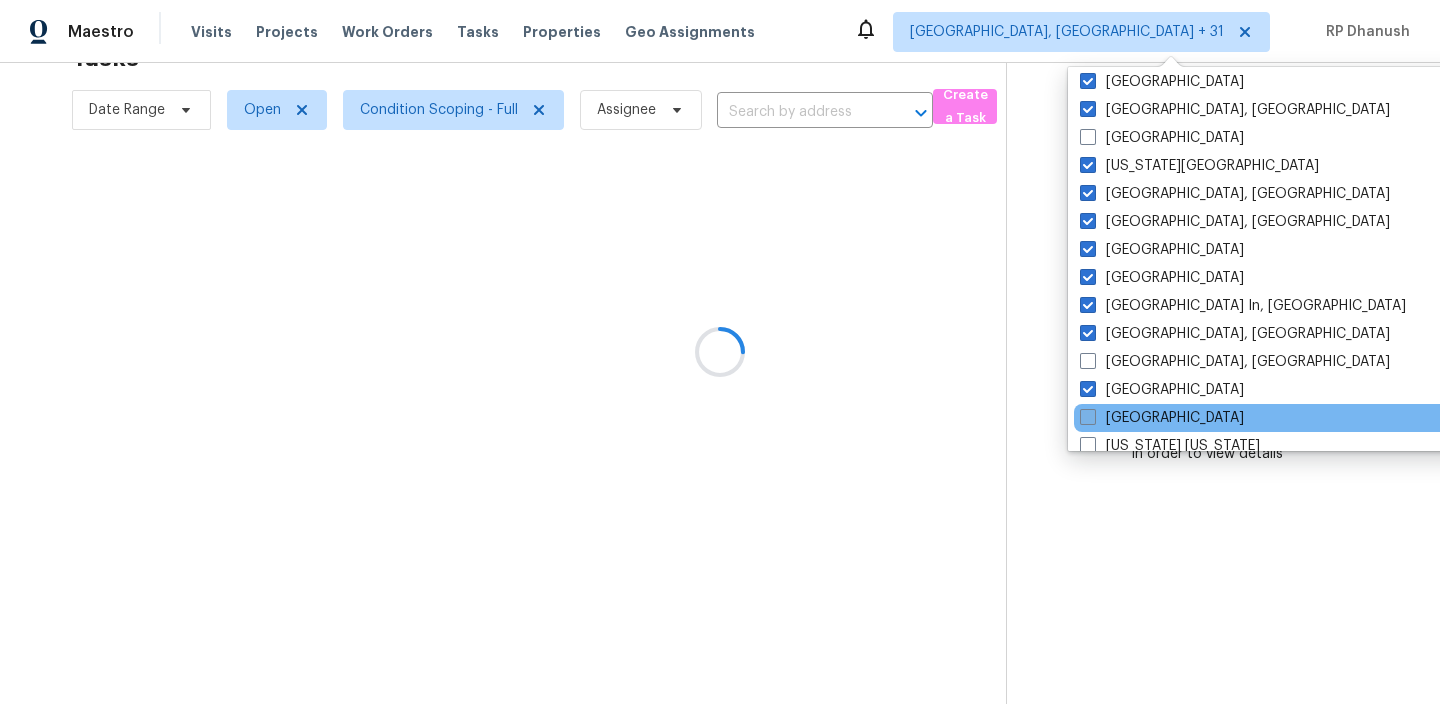 click on "Nashville" at bounding box center [1162, 418] 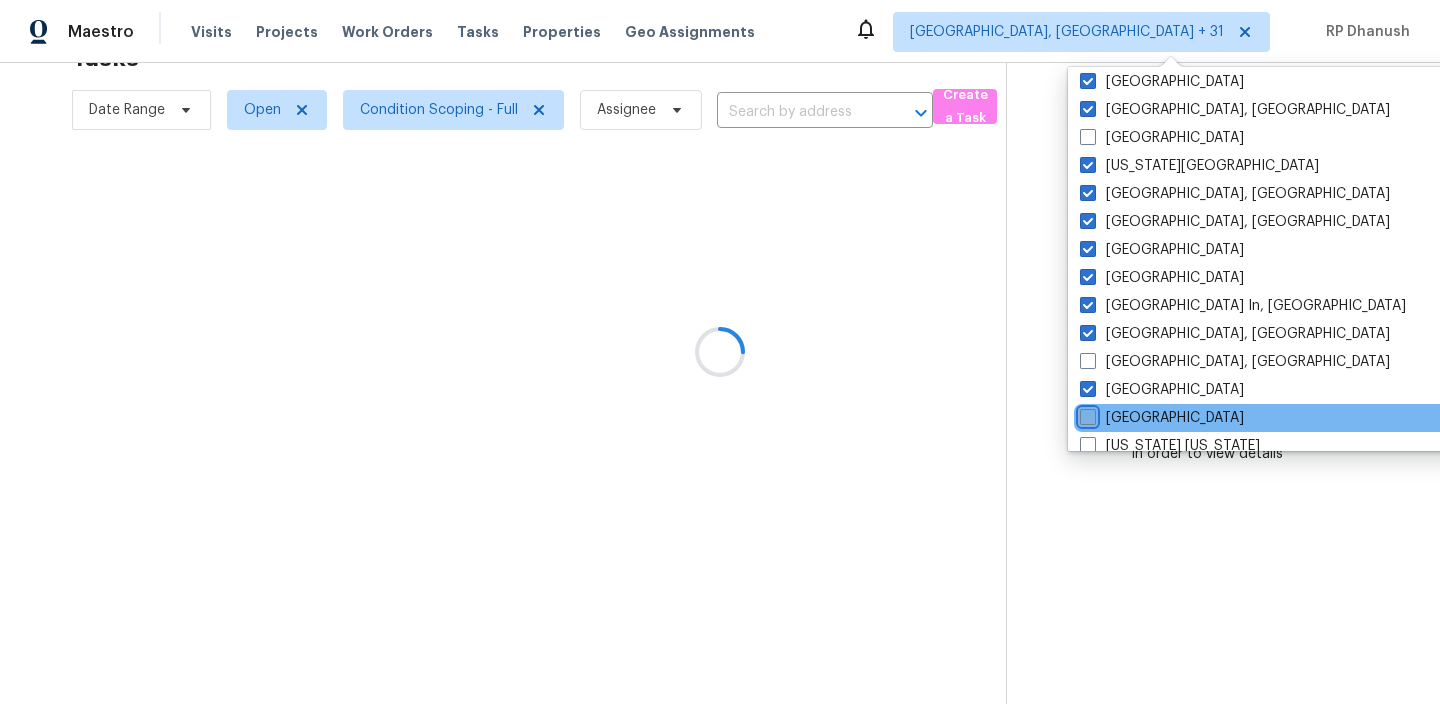 click on "Nashville" at bounding box center (1086, 414) 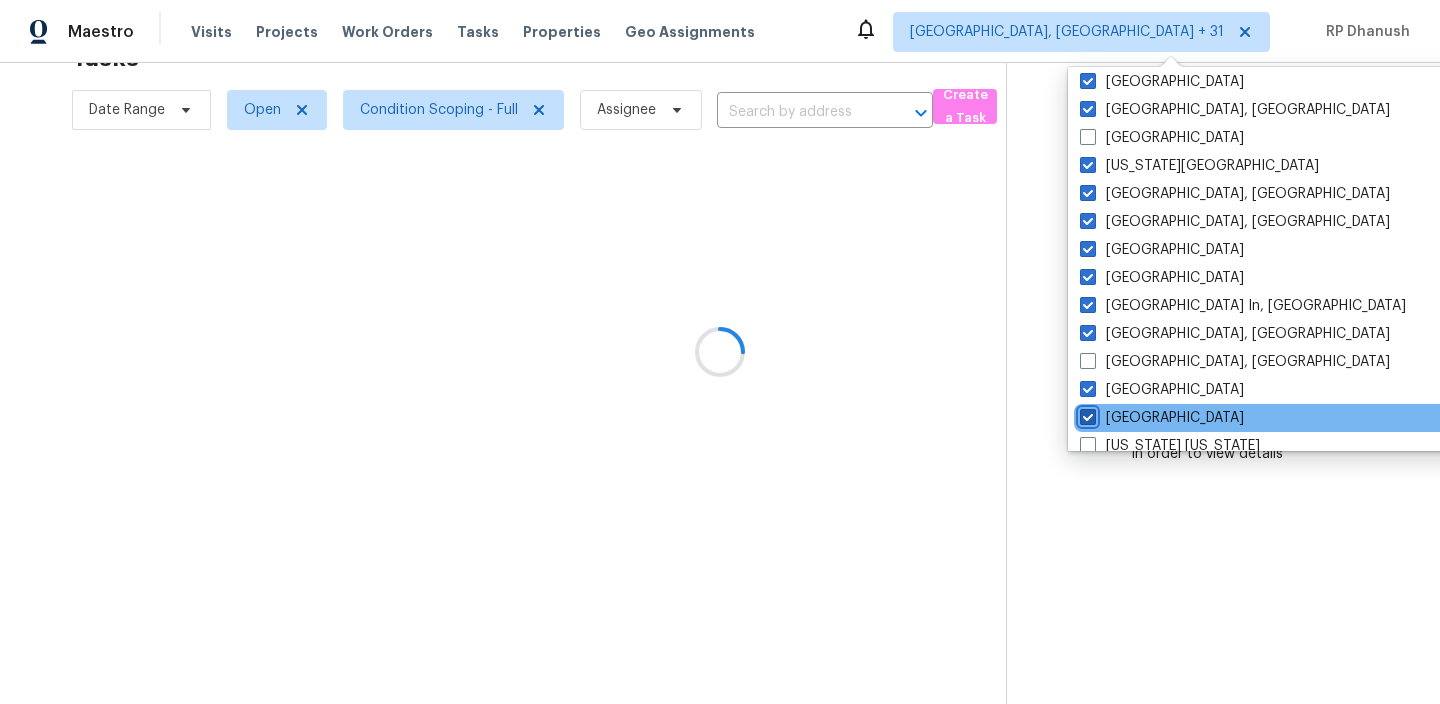 checkbox on "true" 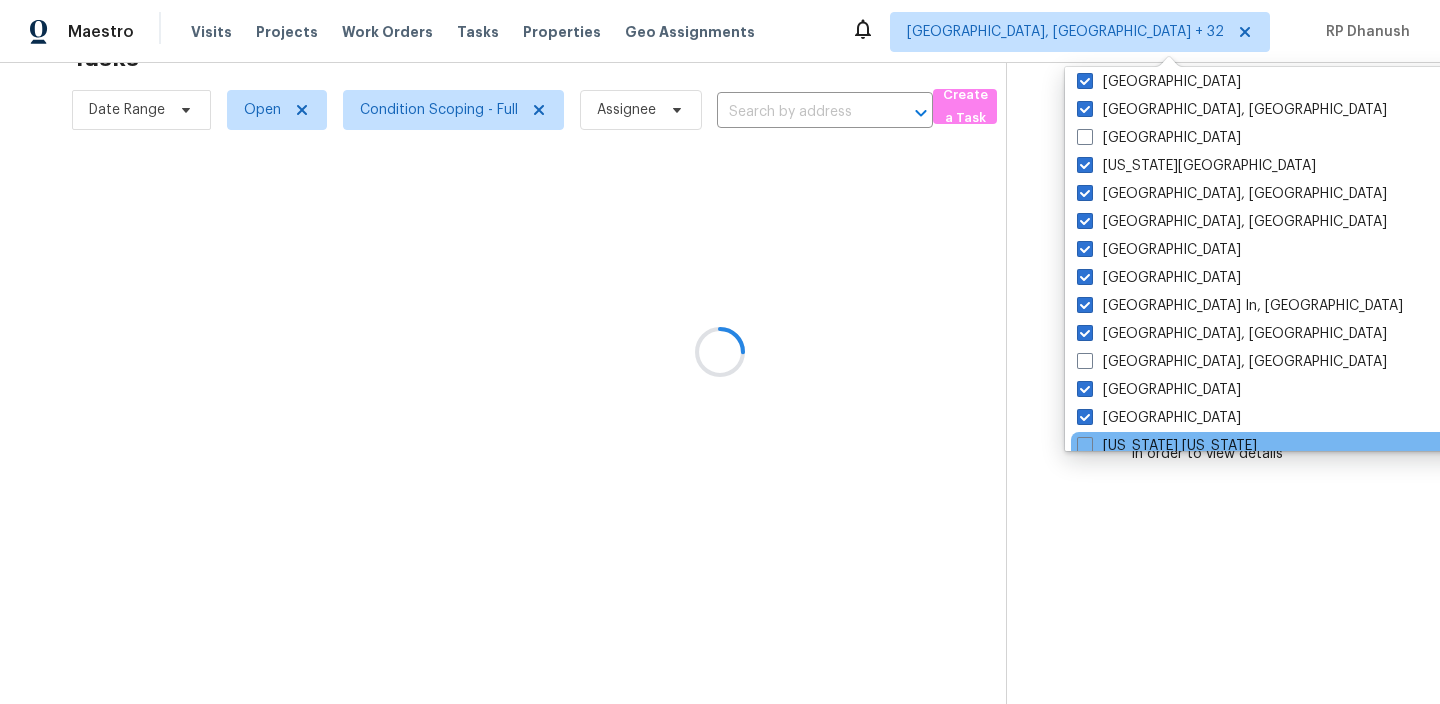 click on "New York New Jersey" at bounding box center [1272, 446] 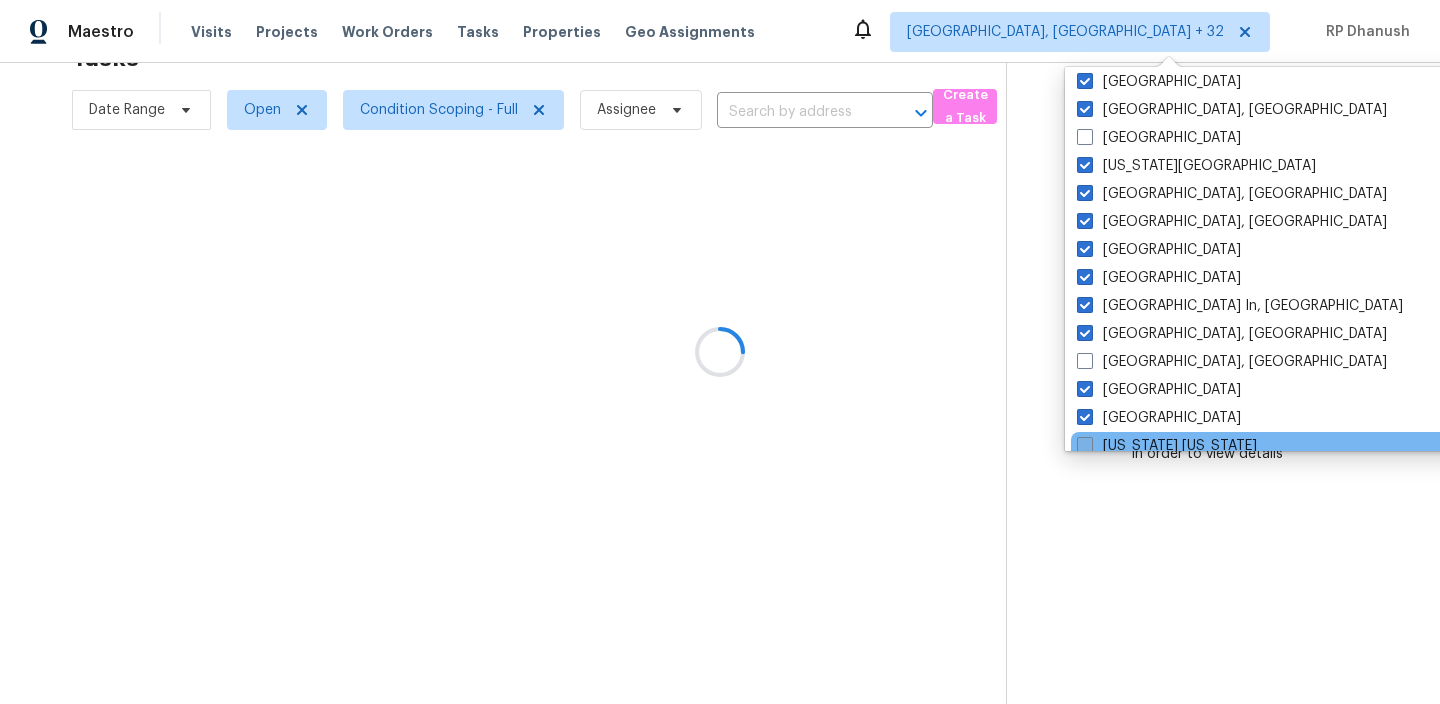 click on "New York New Jersey" at bounding box center [1167, 446] 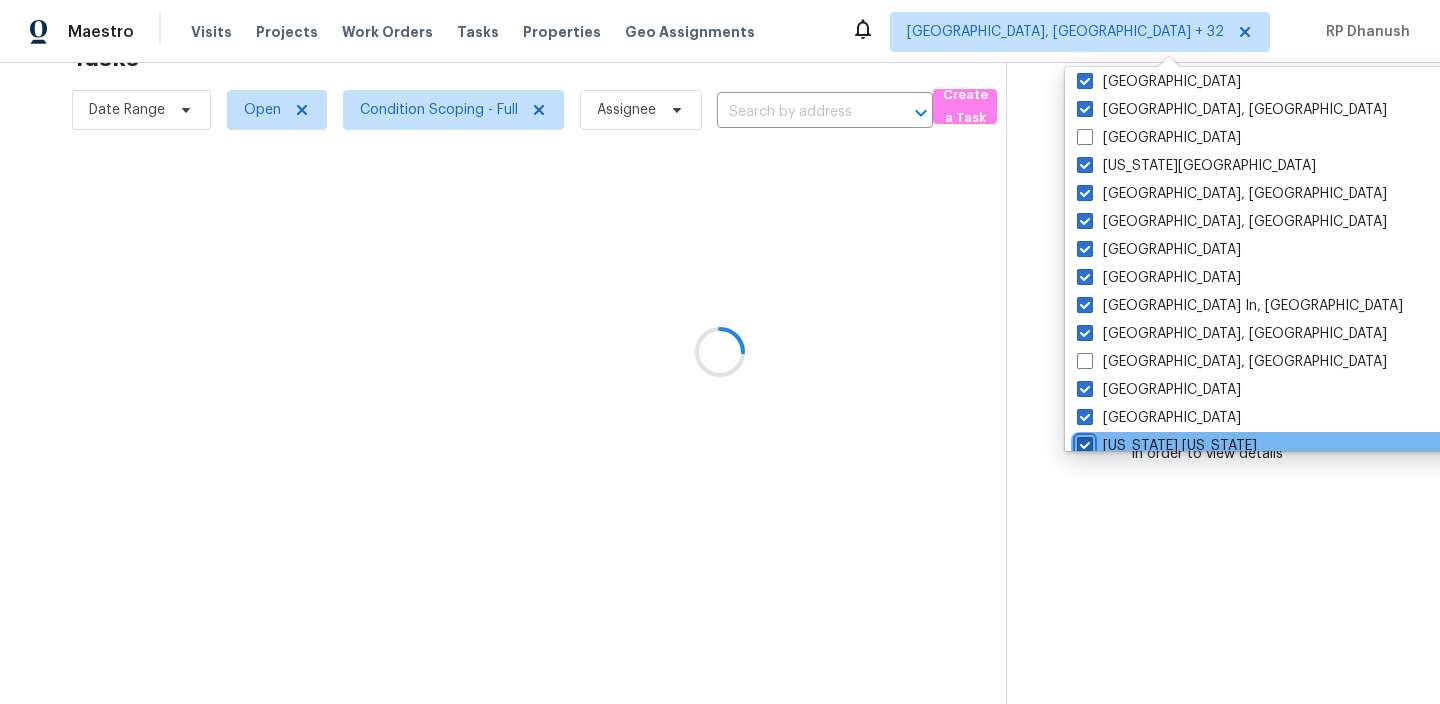 checkbox on "true" 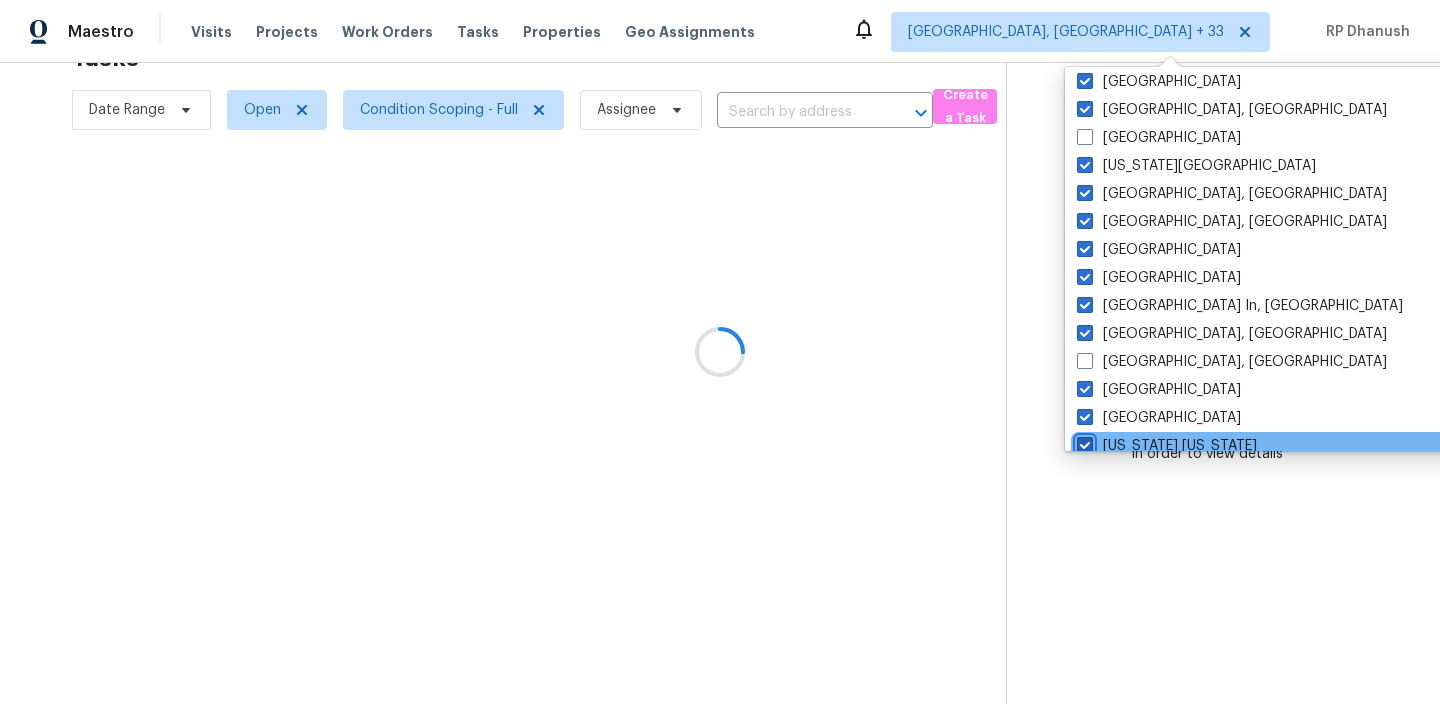scroll, scrollTop: 792, scrollLeft: 0, axis: vertical 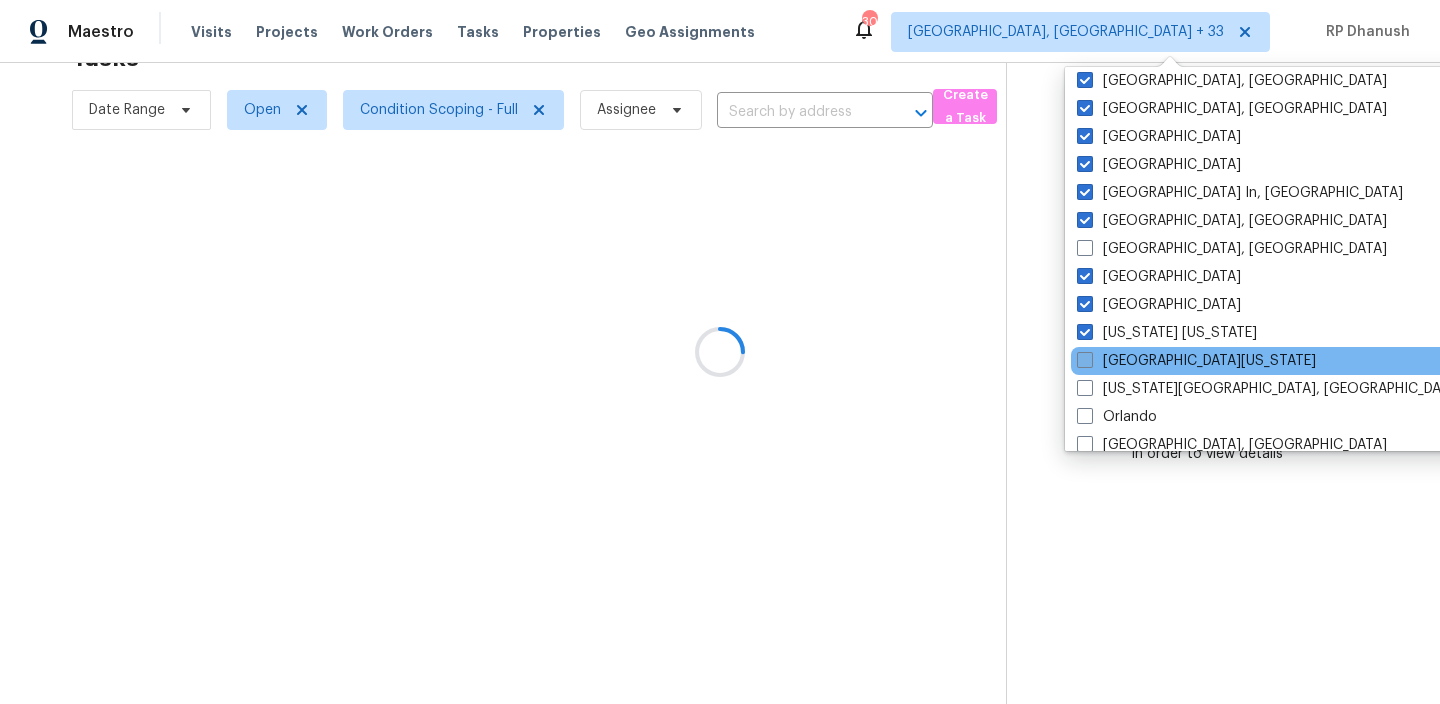 click on "Northern Colorado" at bounding box center (1196, 361) 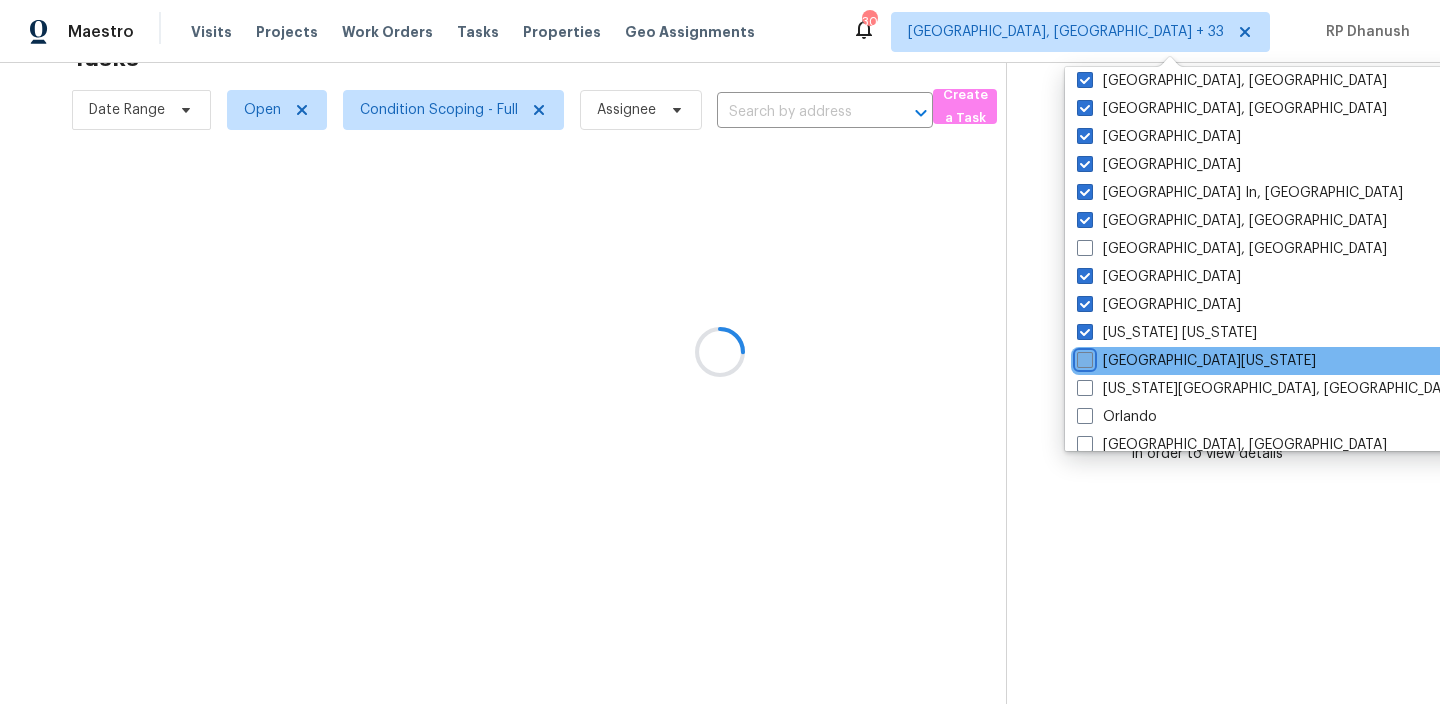 click on "Northern Colorado" at bounding box center (1083, 357) 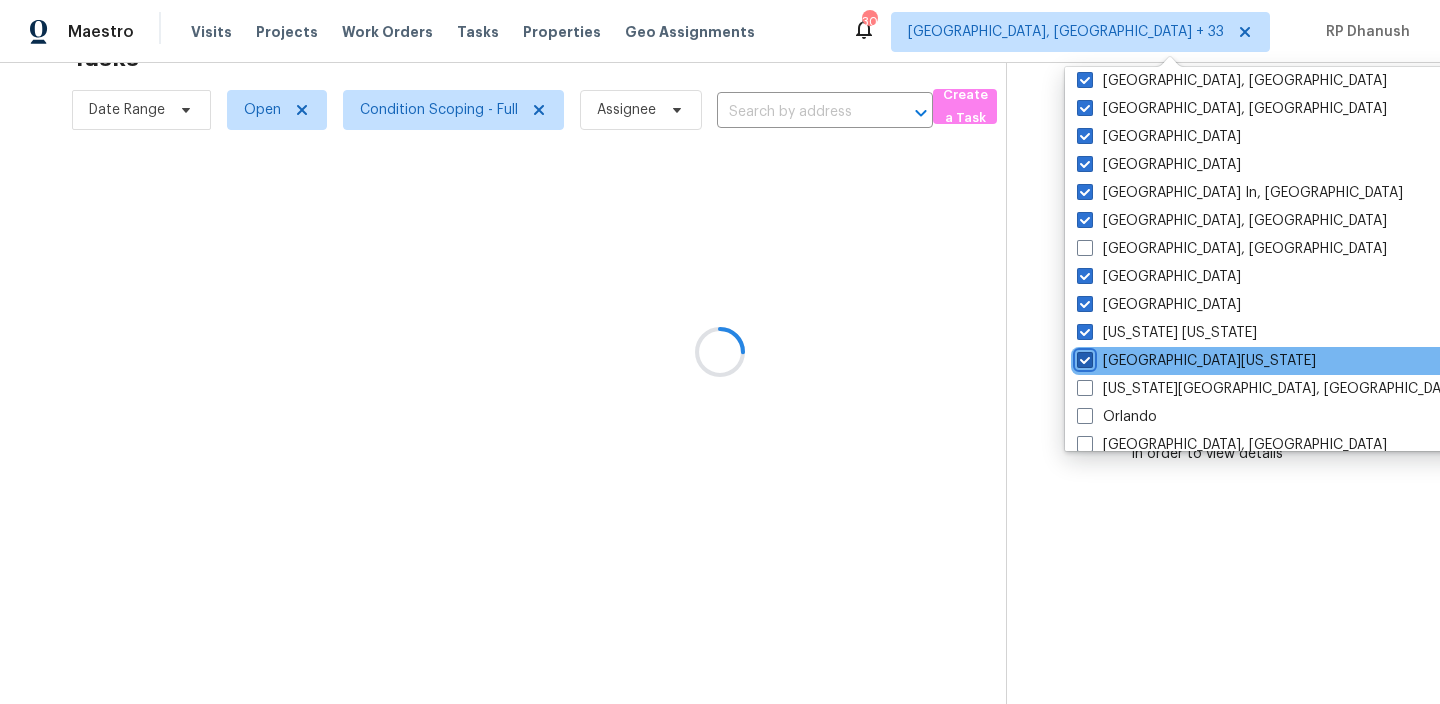 checkbox on "true" 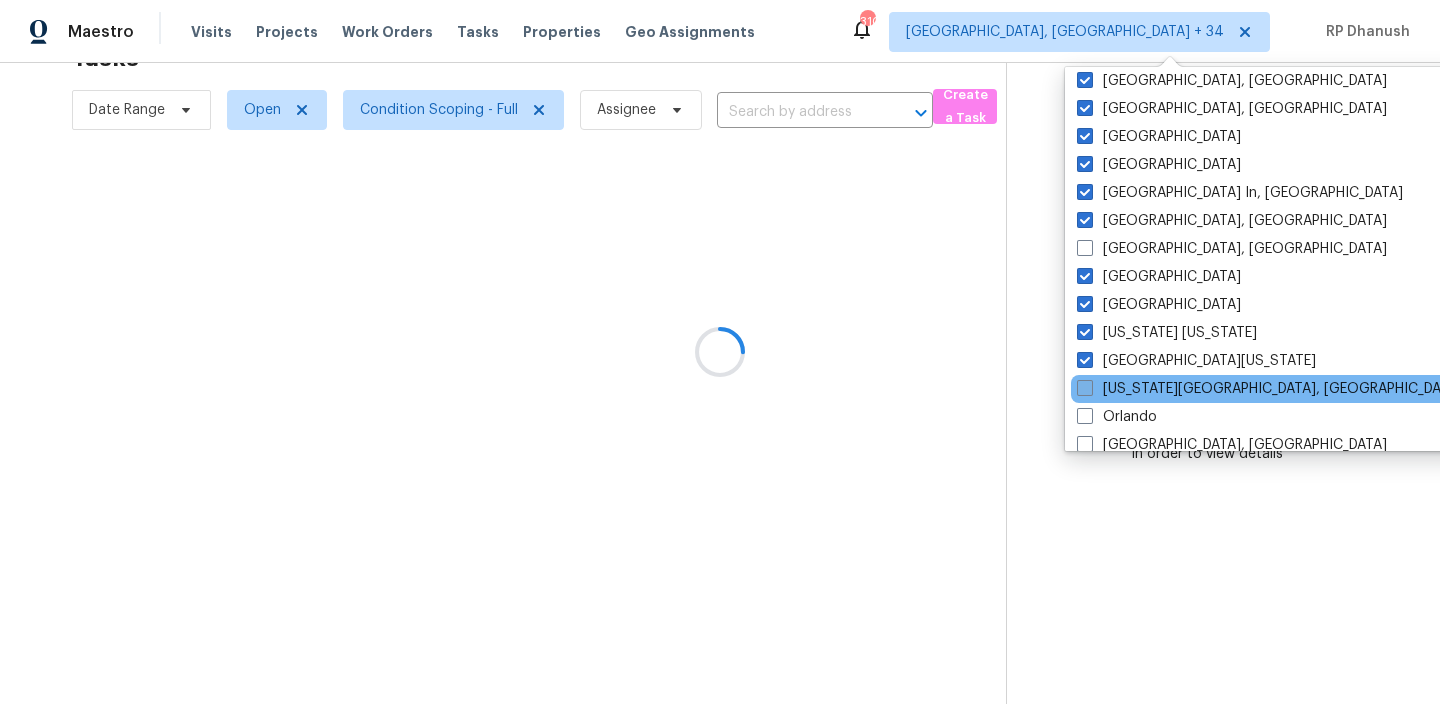 click on "Oklahoma City, OK" at bounding box center (1269, 389) 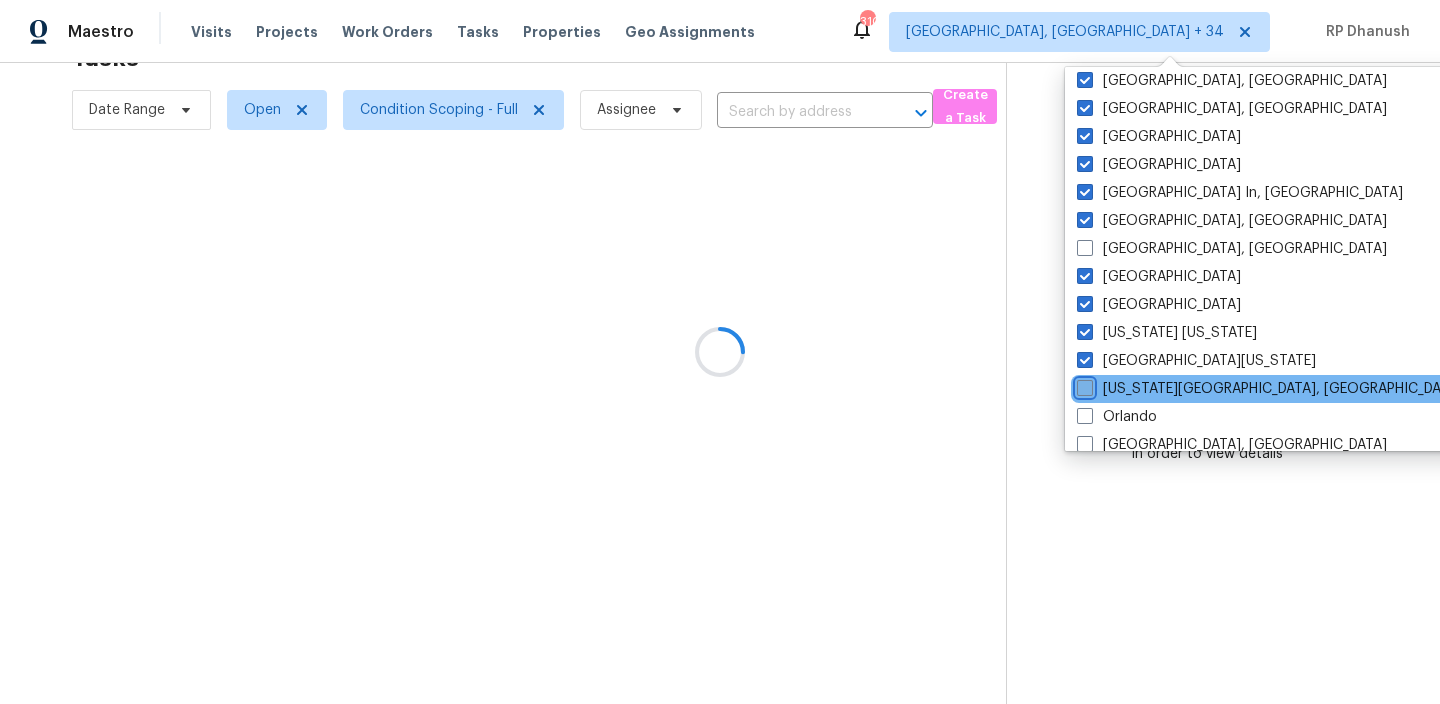 click on "Oklahoma City, OK" at bounding box center (1083, 385) 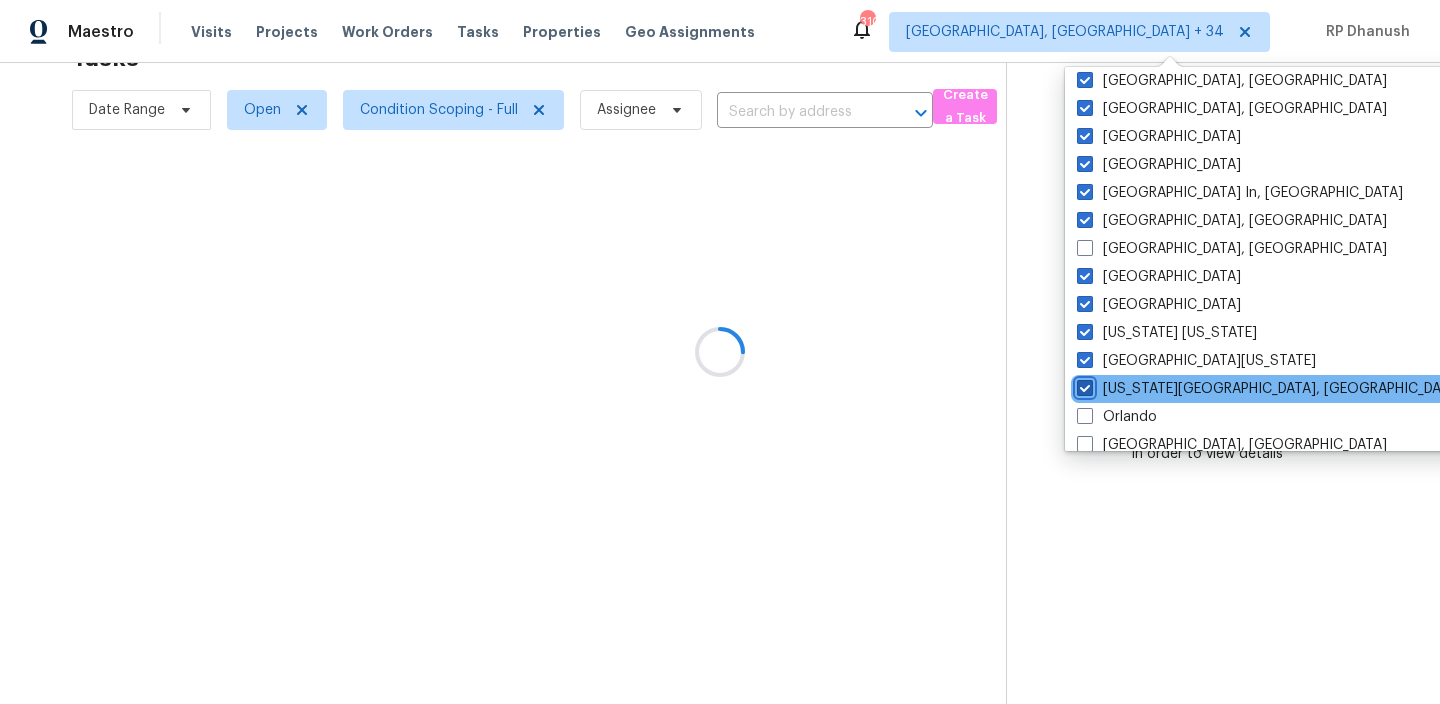 checkbox on "true" 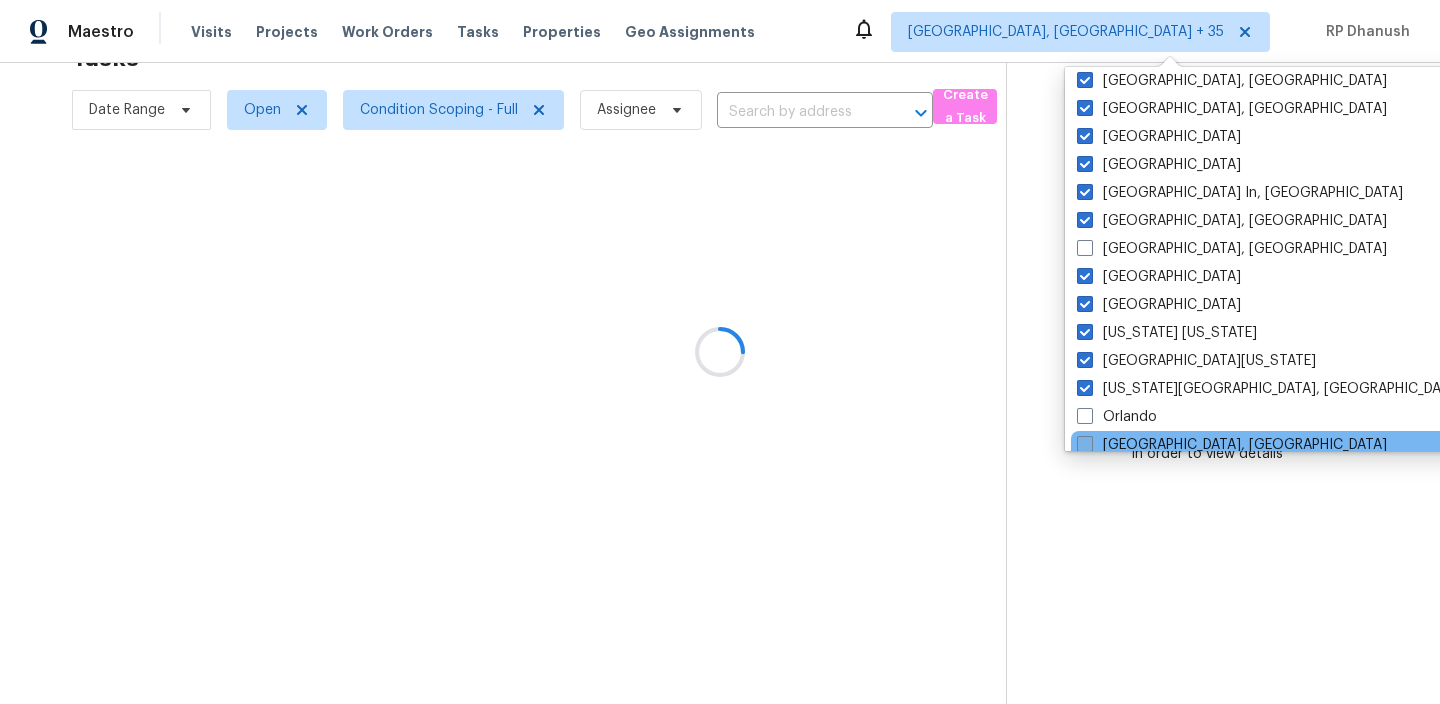 click on "Philadelphia, PA" at bounding box center [1232, 445] 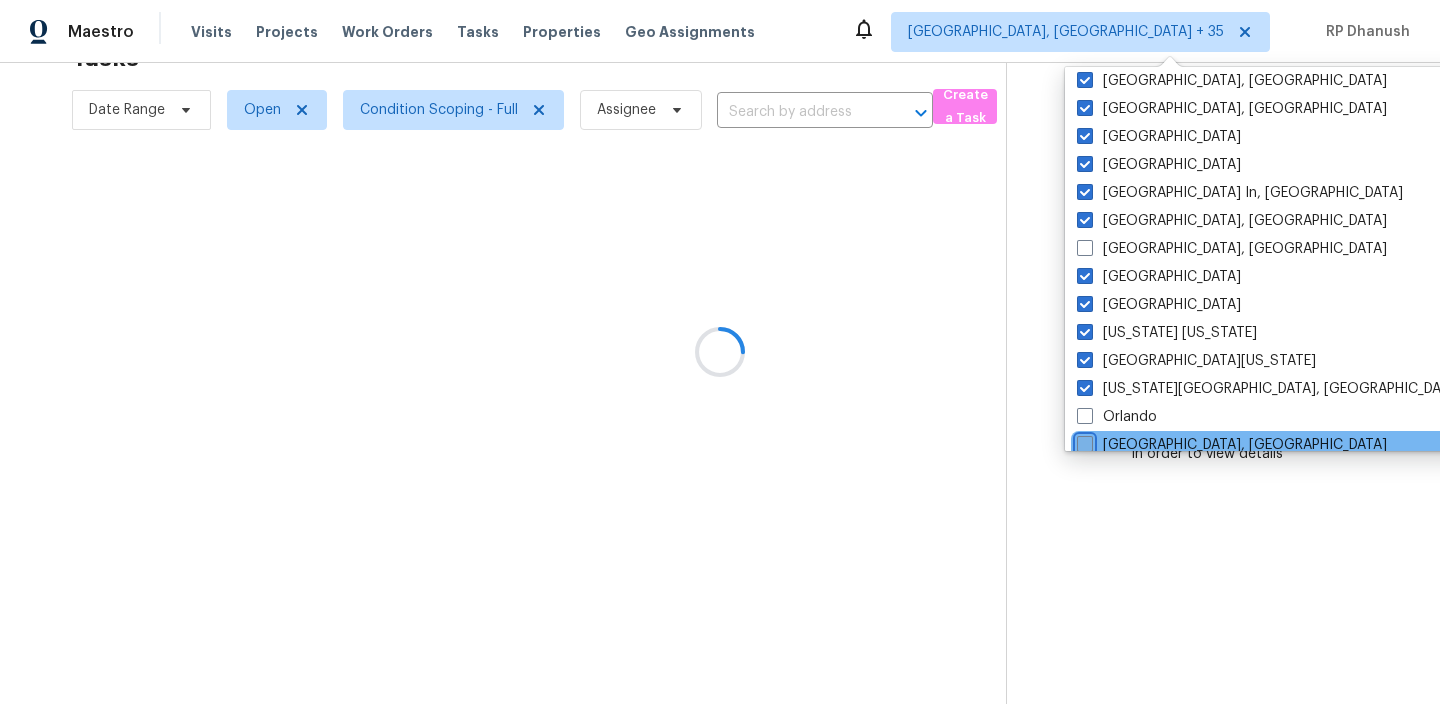 click on "Philadelphia, PA" at bounding box center (1083, 441) 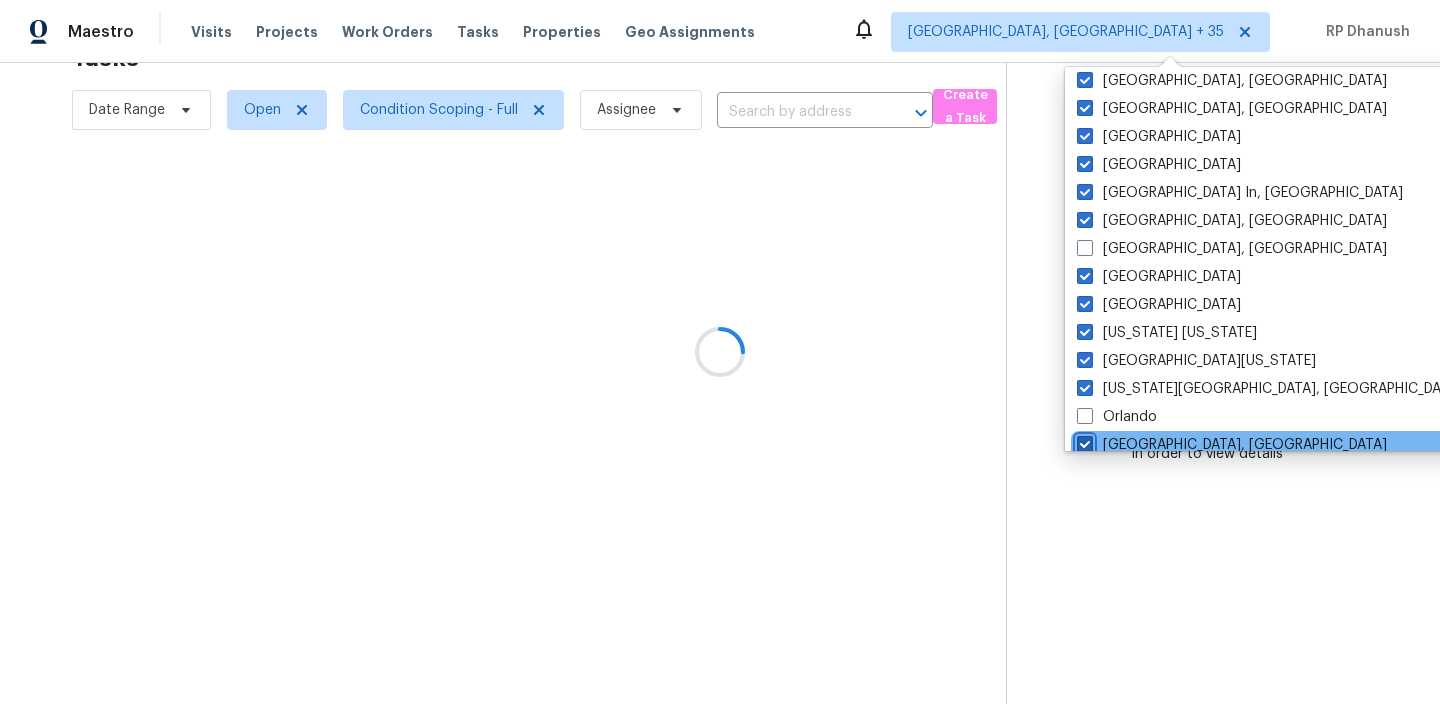 checkbox on "true" 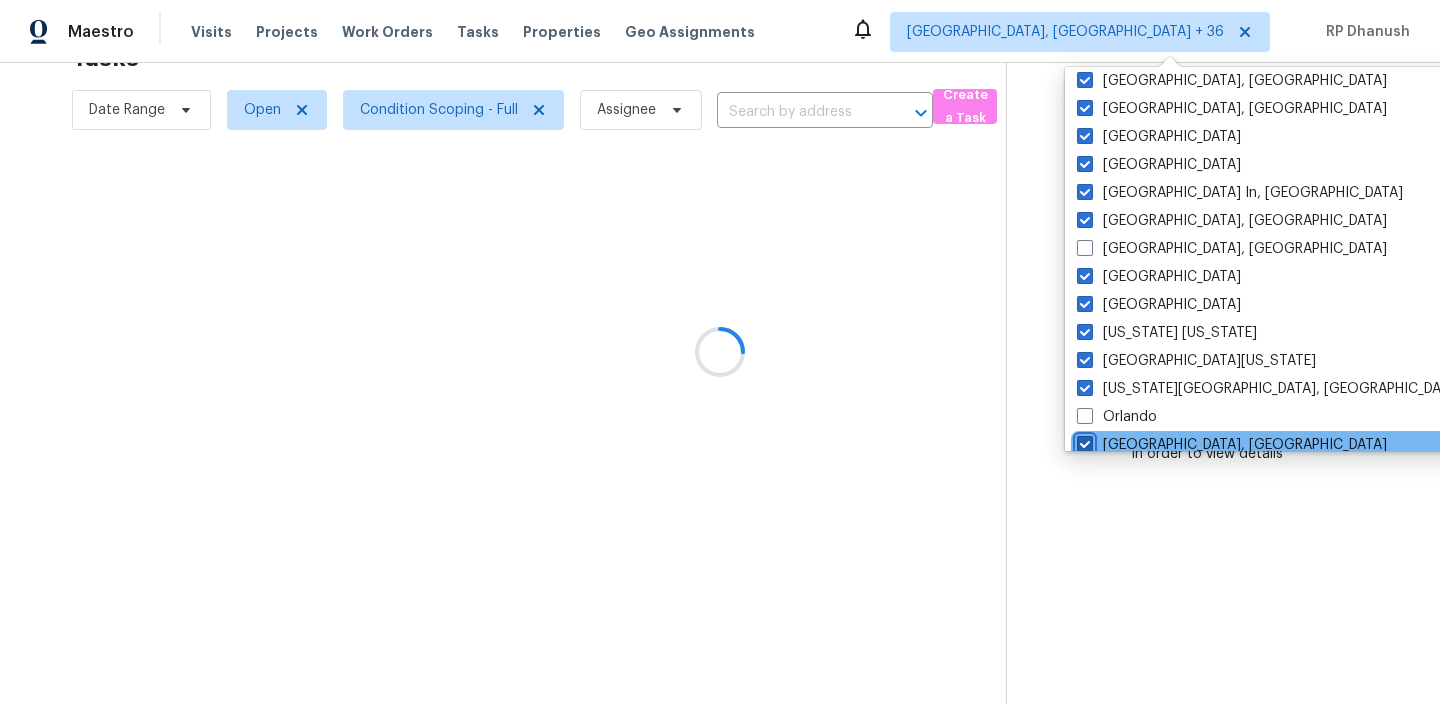 scroll, scrollTop: 959, scrollLeft: 0, axis: vertical 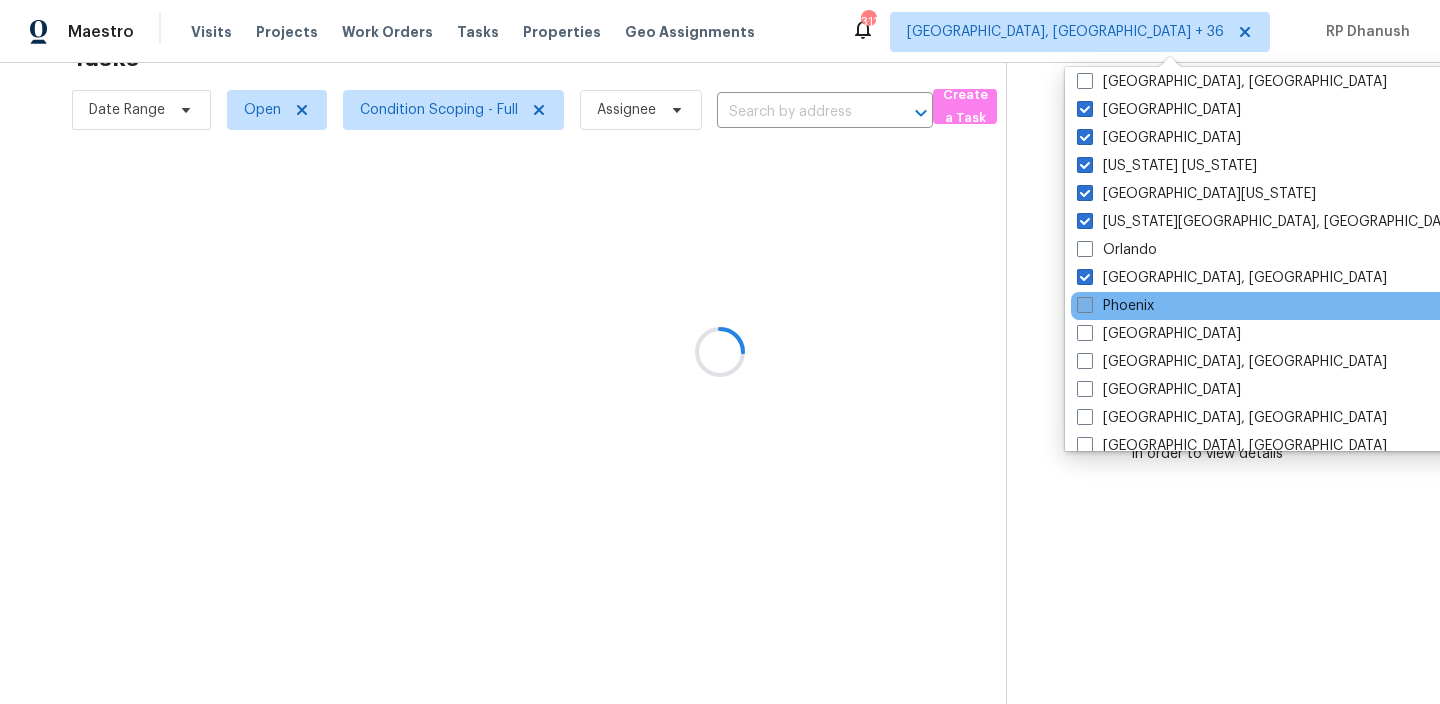 click on "Phoenix" at bounding box center (1115, 306) 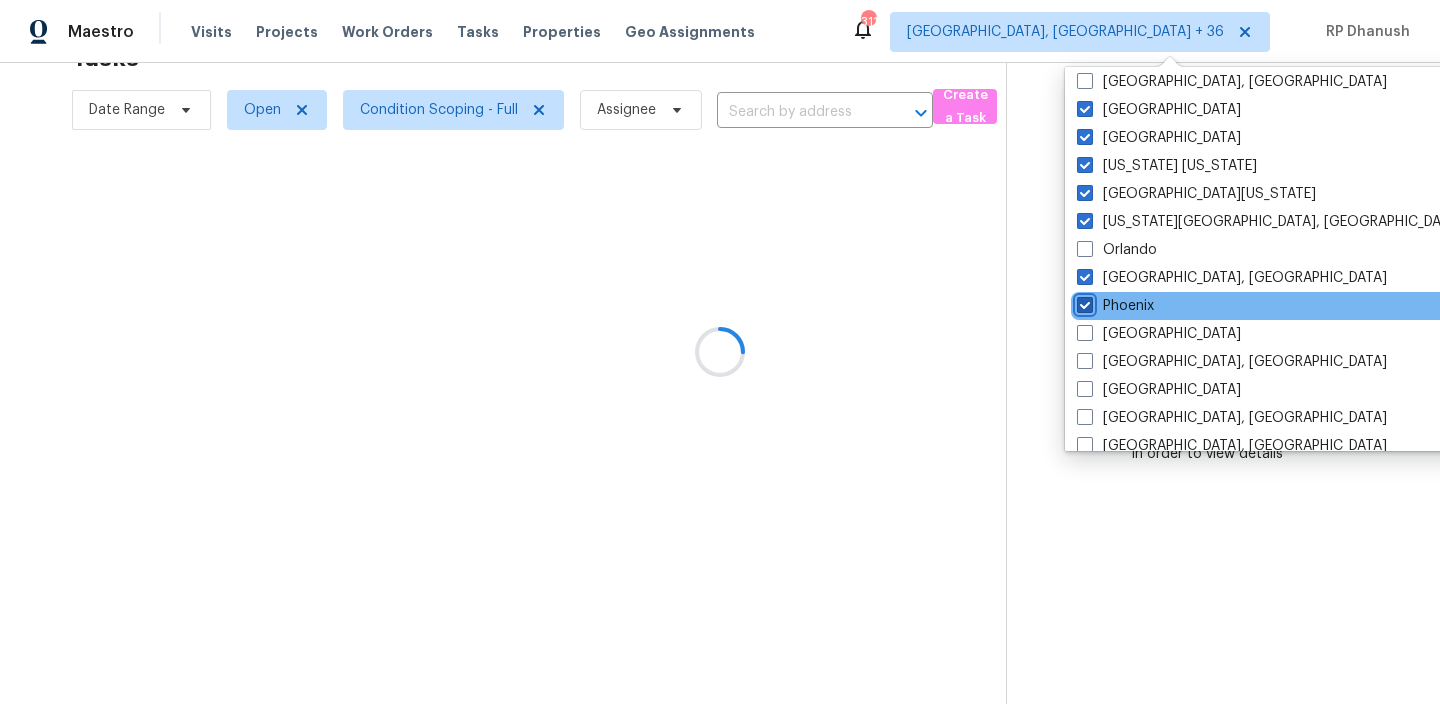 checkbox on "true" 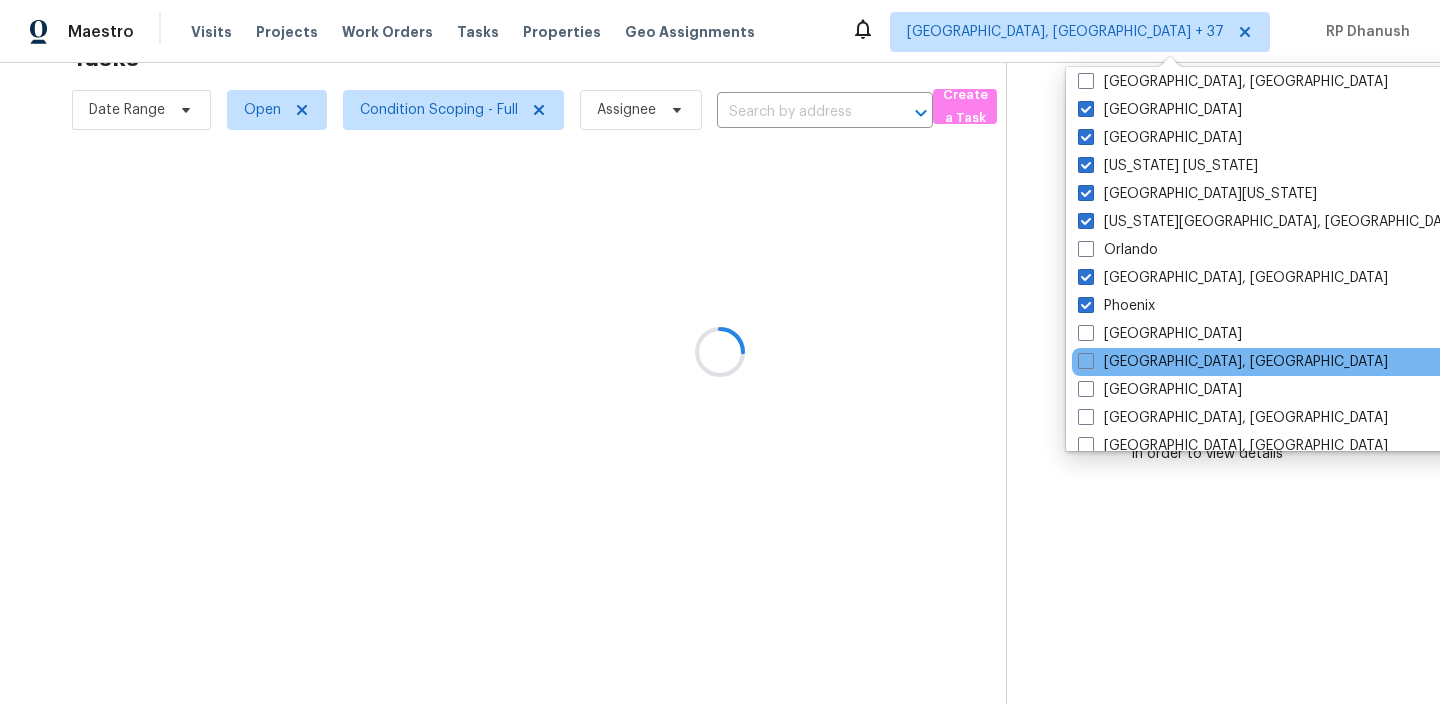 click on "Portland" at bounding box center [1160, 334] 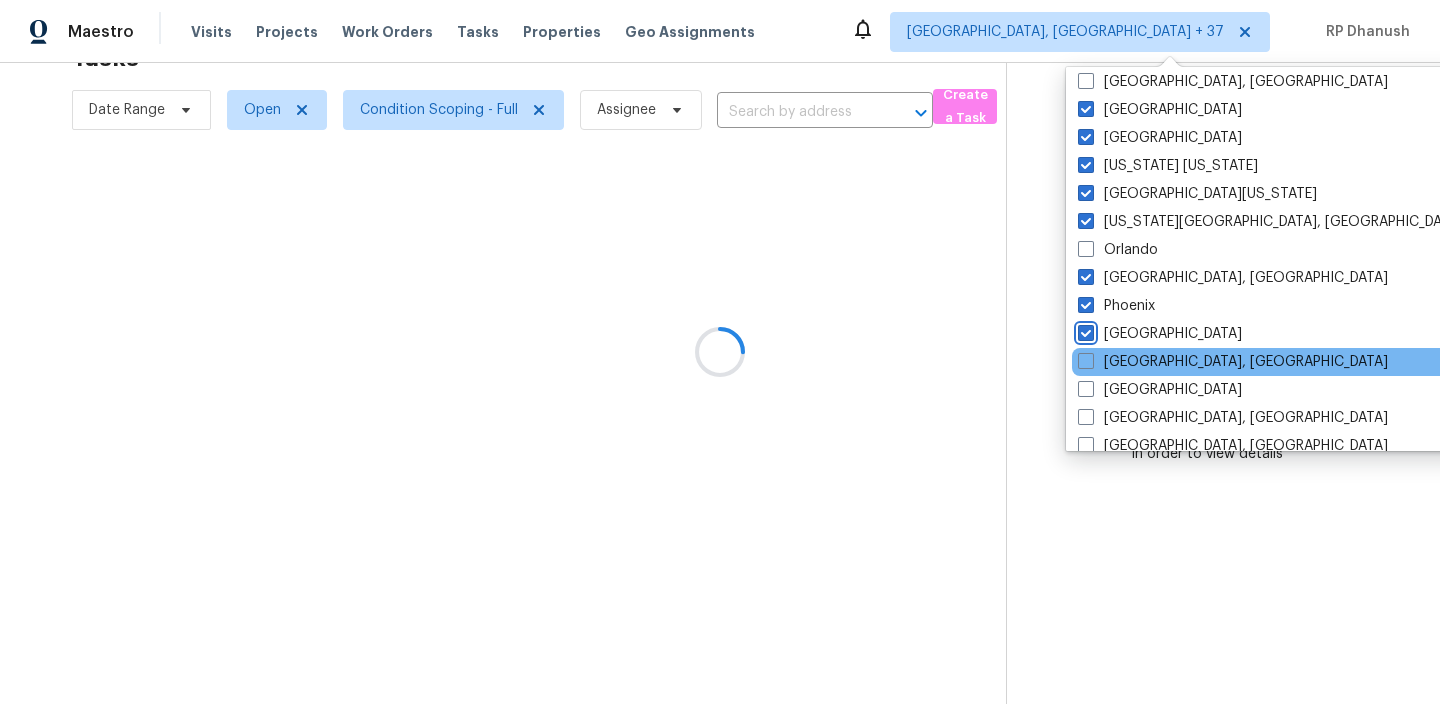 checkbox on "true" 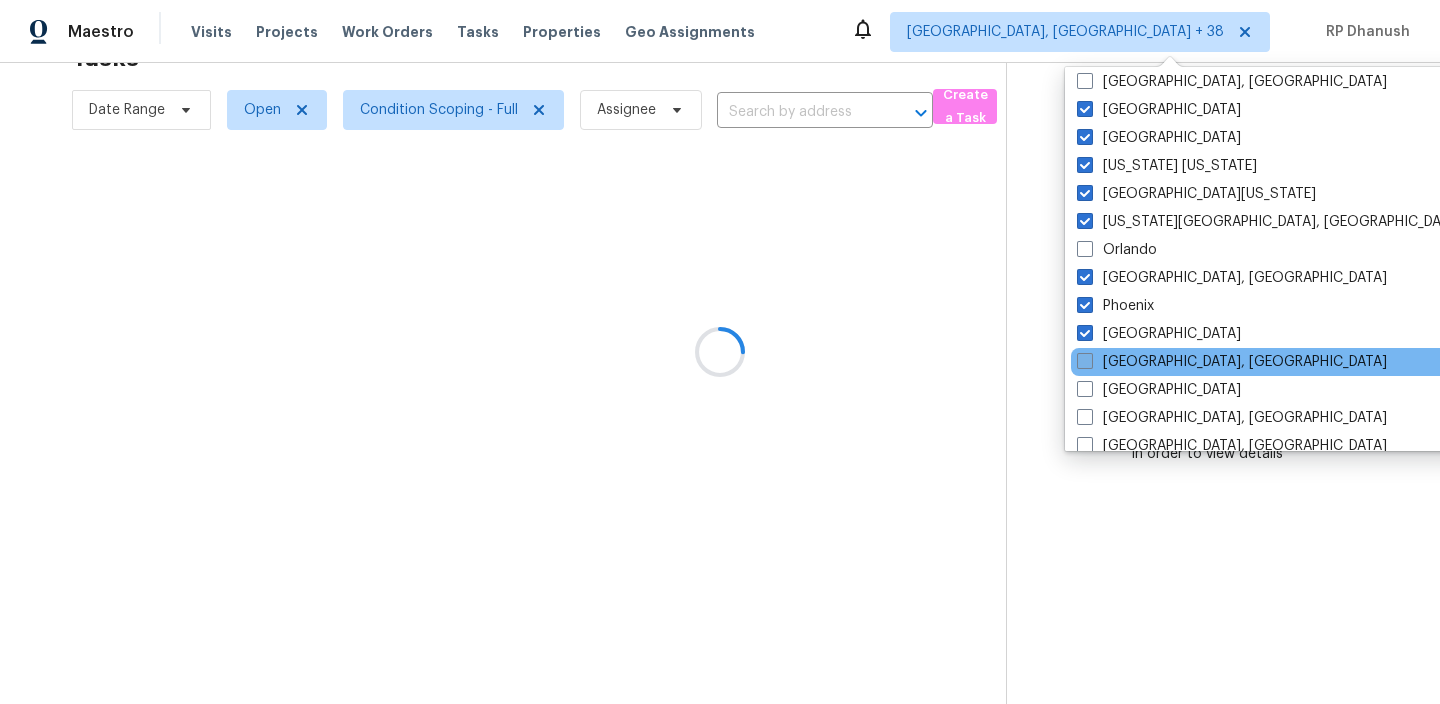 click on "Prescott, AZ" at bounding box center [1232, 362] 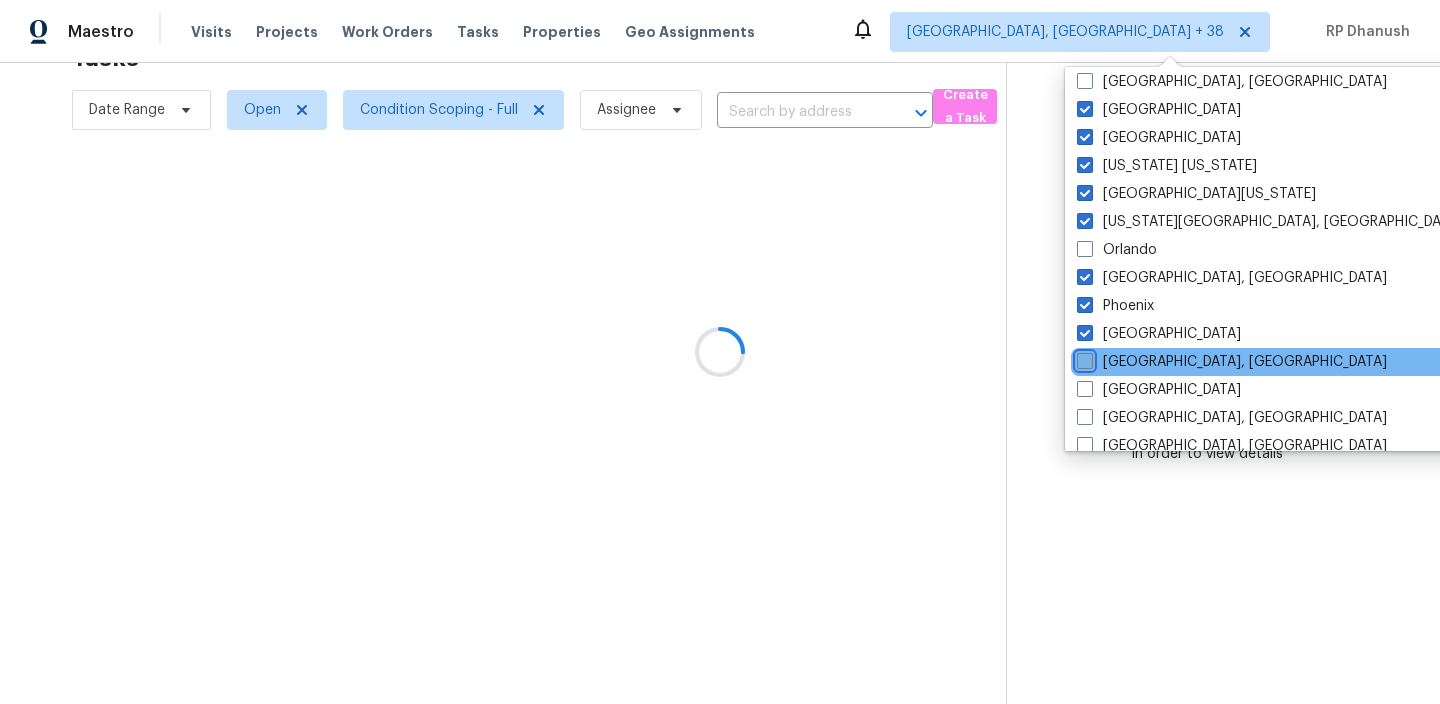 click on "Prescott, AZ" at bounding box center (1083, 358) 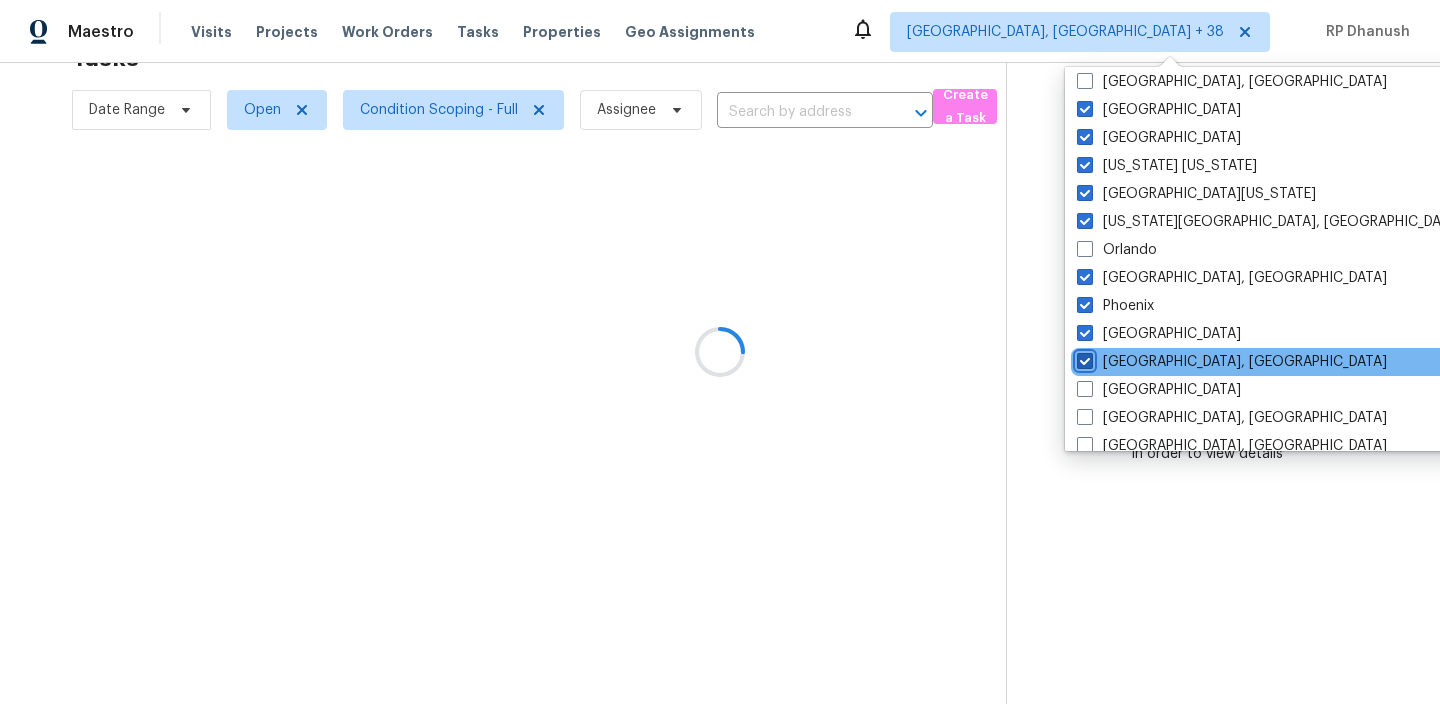 checkbox on "true" 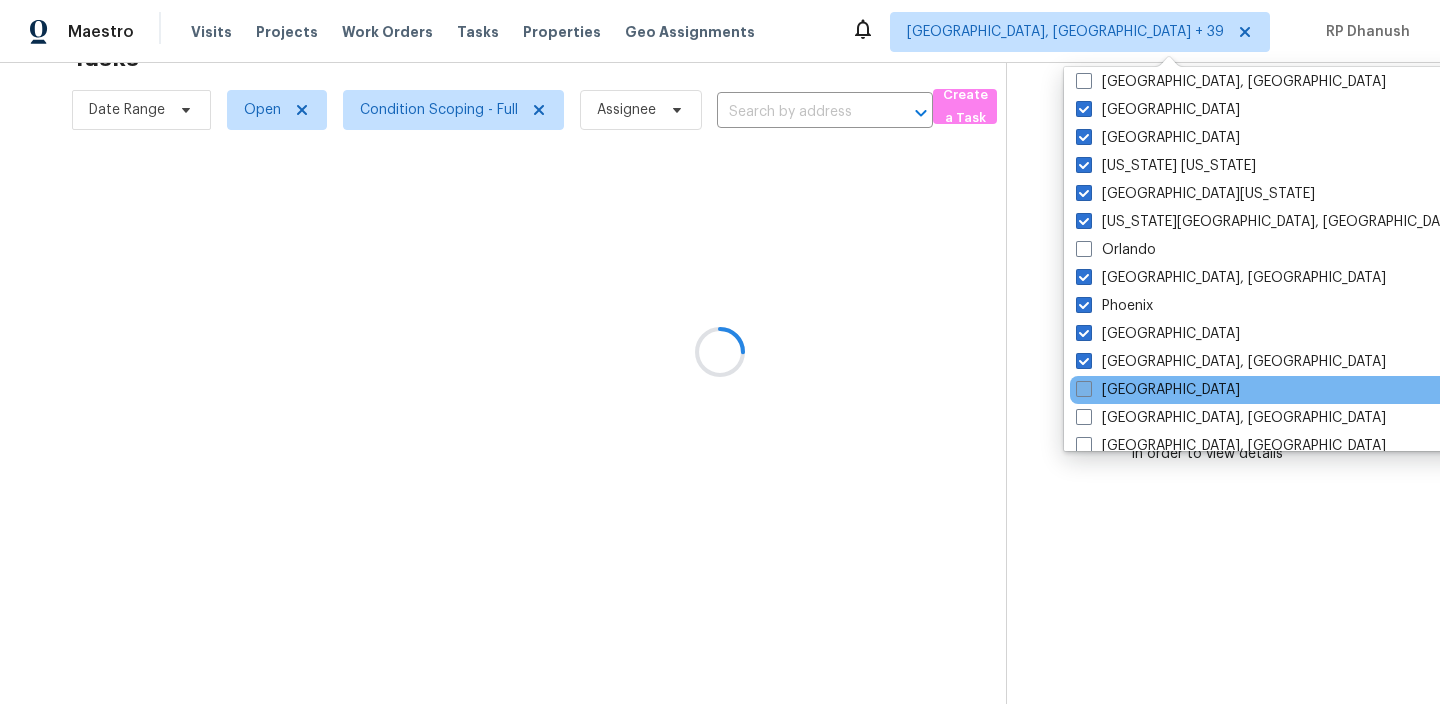 click on "Raleigh" at bounding box center [1158, 390] 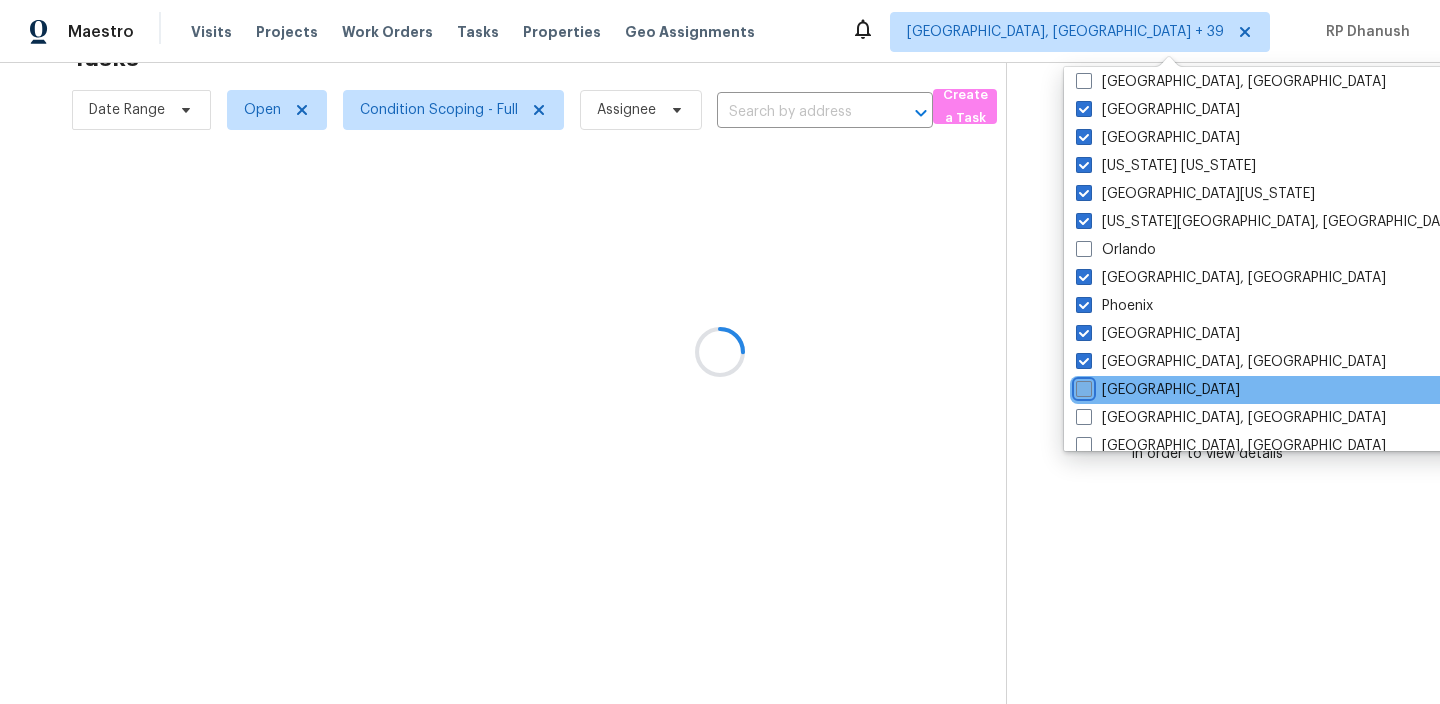 click on "Raleigh" at bounding box center (1082, 386) 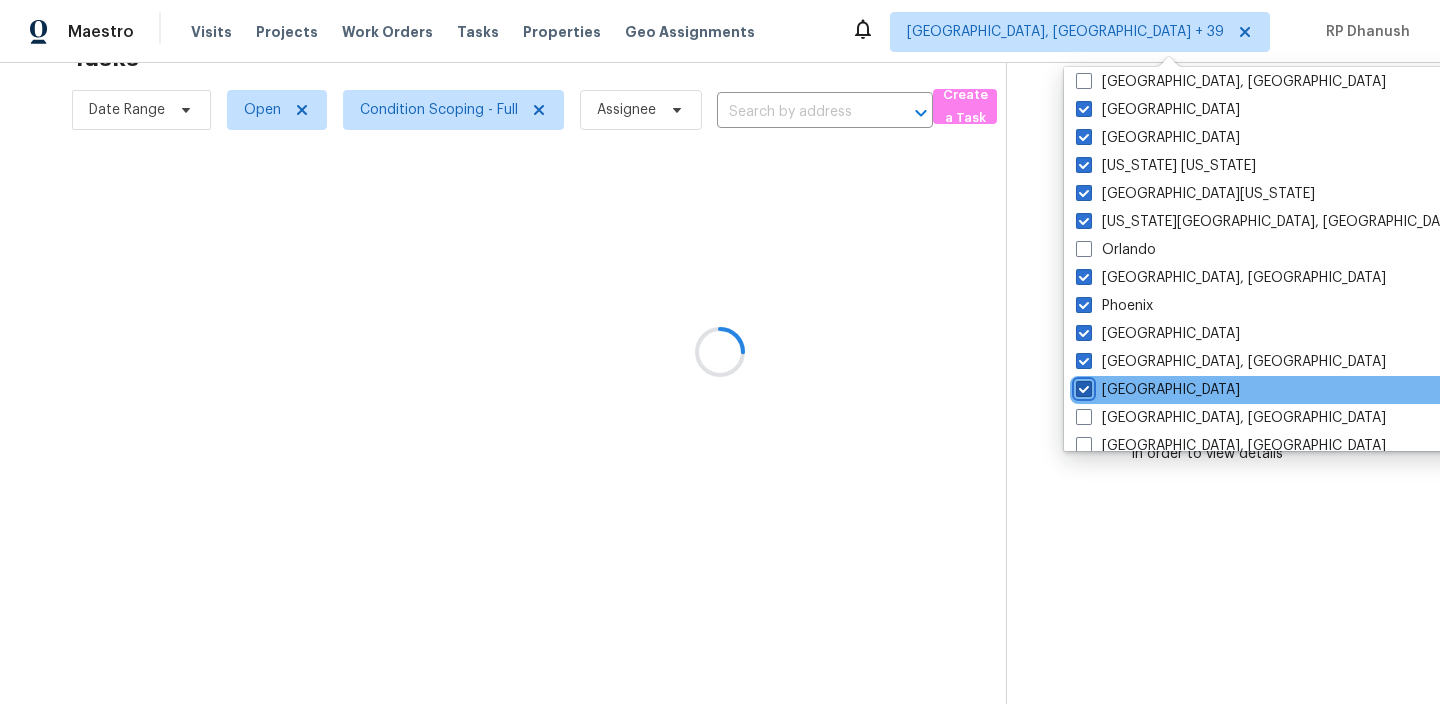 checkbox on "true" 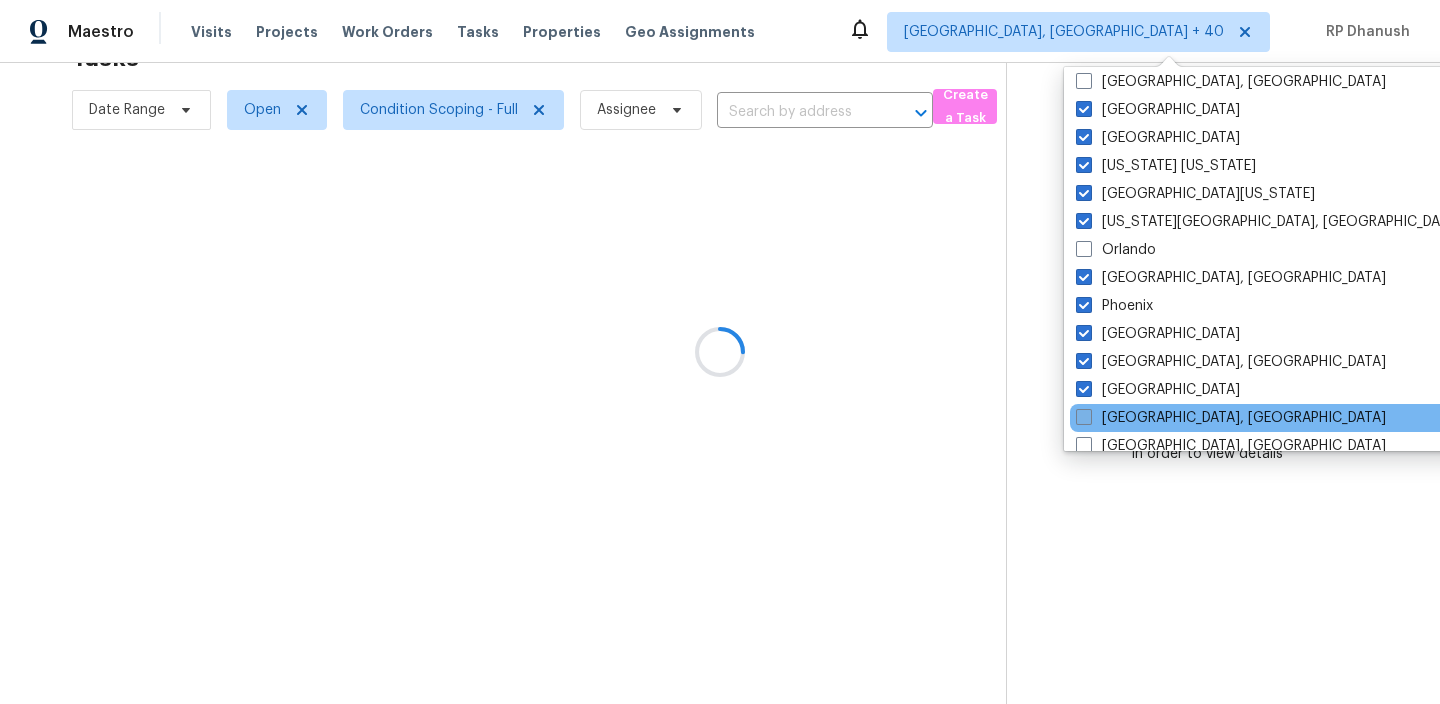 click on "Reno, NV" at bounding box center [1231, 418] 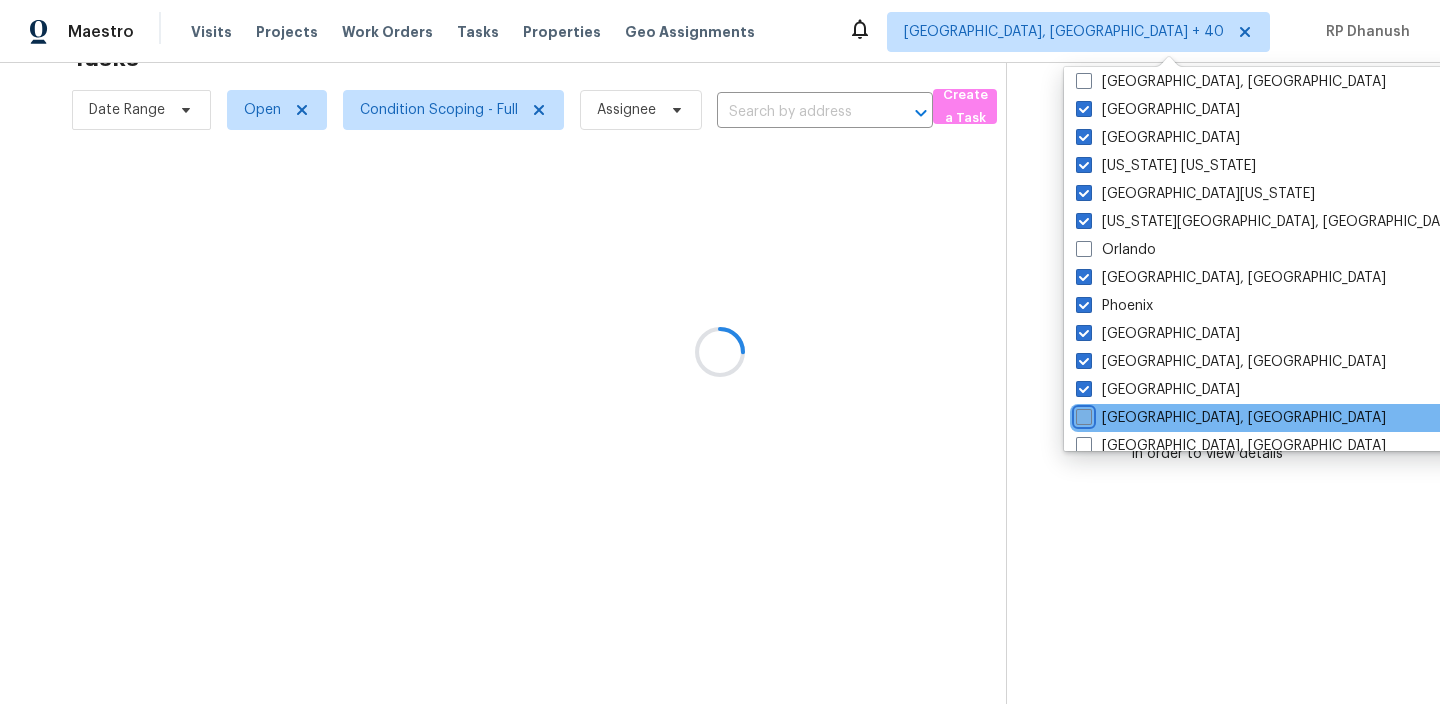 click on "Reno, NV" at bounding box center [1082, 414] 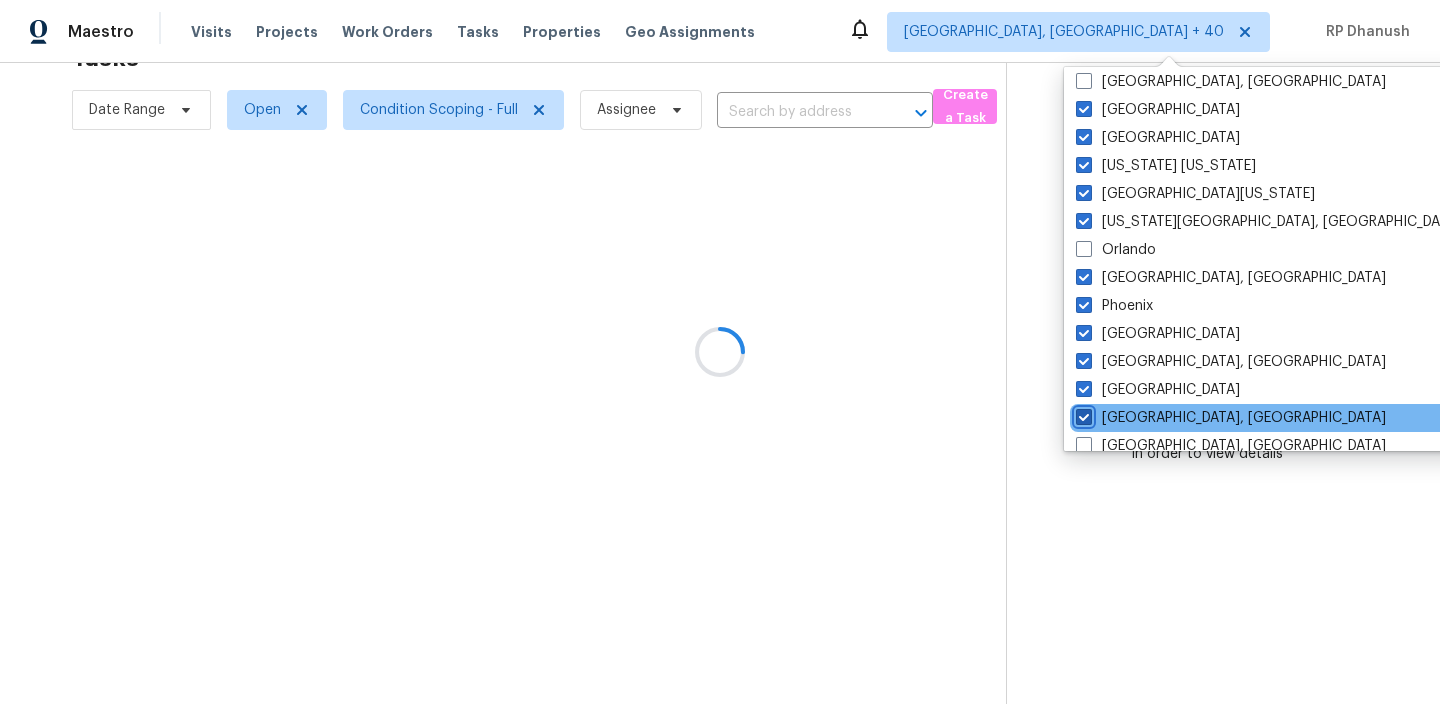 checkbox on "true" 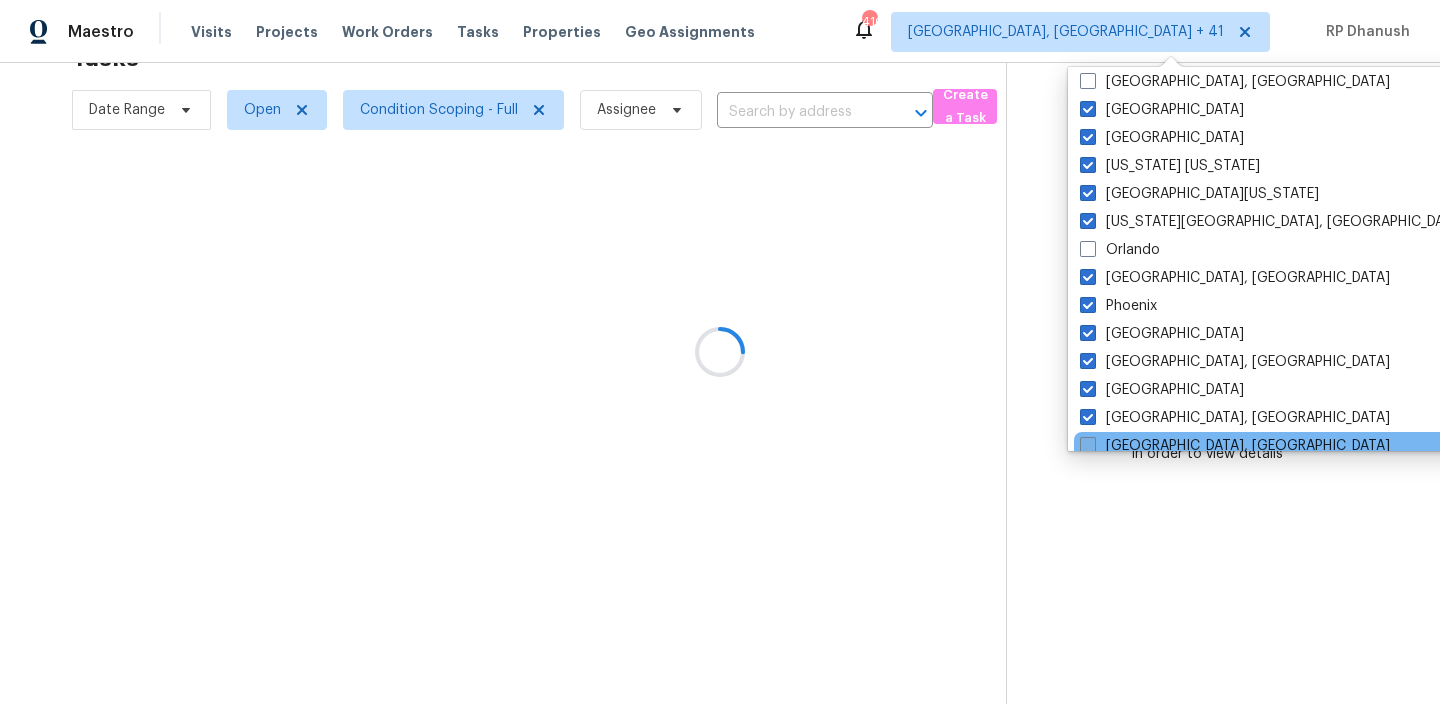 click on "Richmond, VA" at bounding box center [1235, 446] 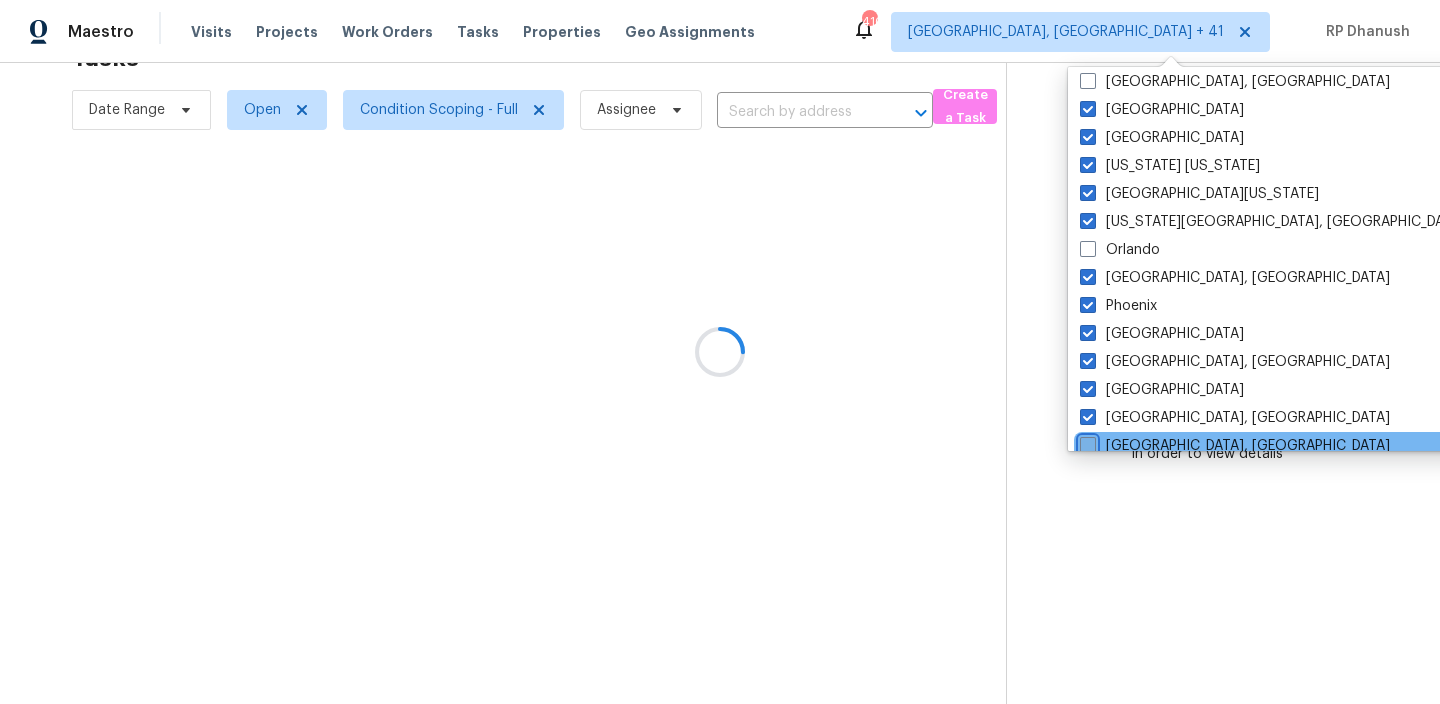 click on "Richmond, VA" at bounding box center (1086, 442) 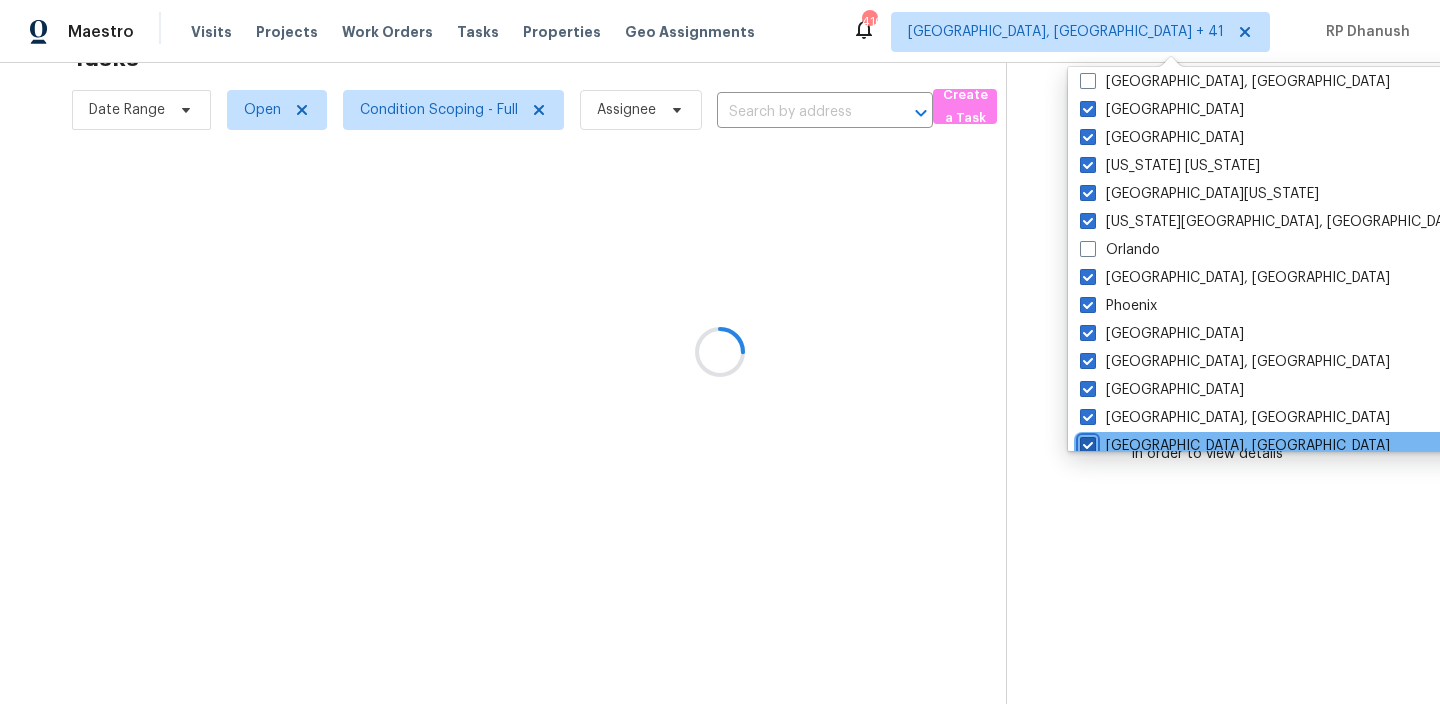 checkbox on "true" 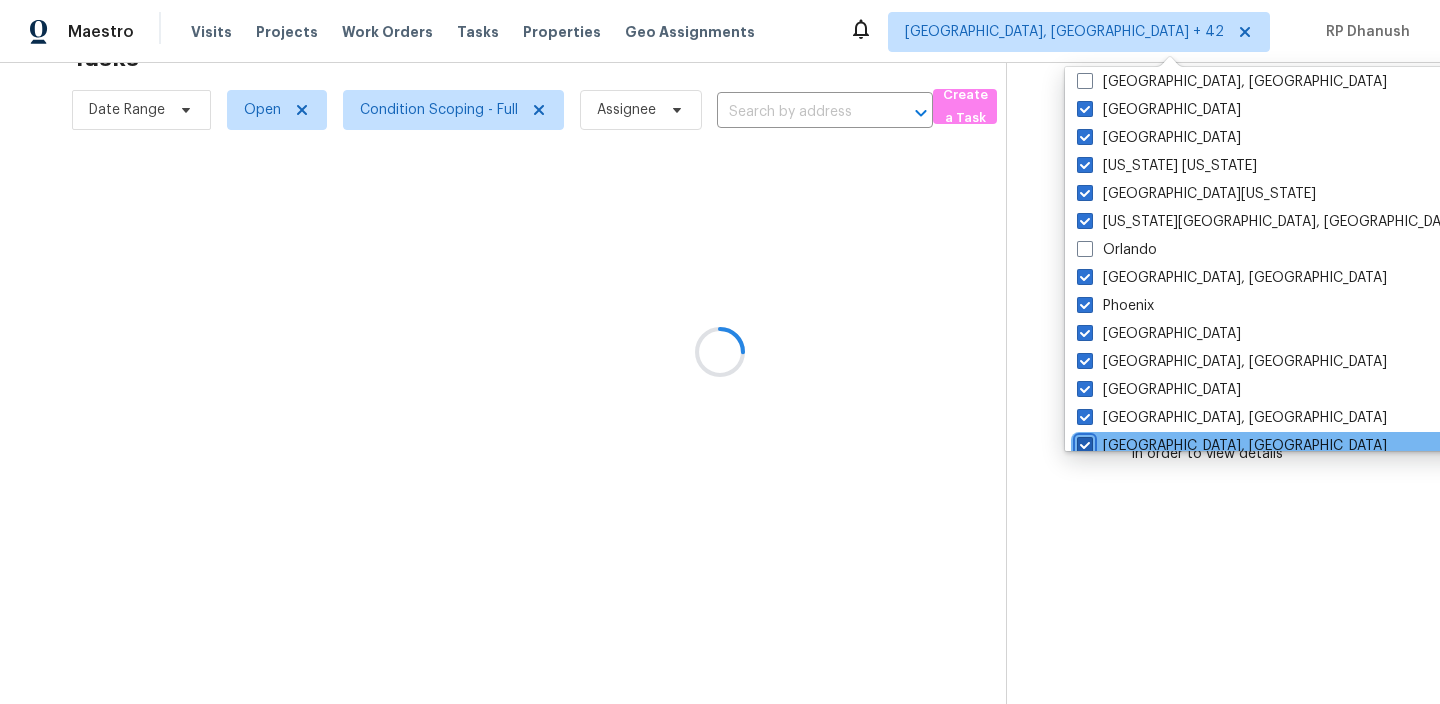 scroll, scrollTop: 1288, scrollLeft: 0, axis: vertical 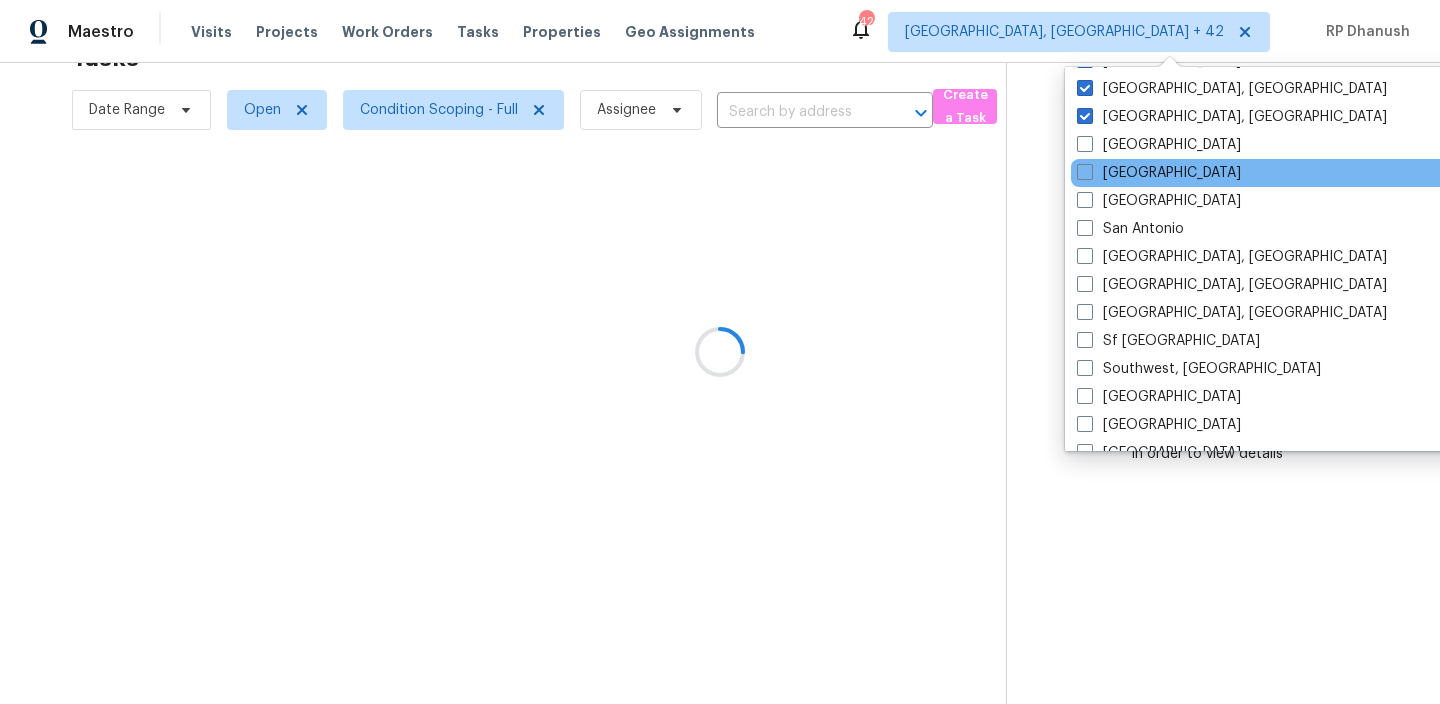 click on "Riverside" at bounding box center [1159, 145] 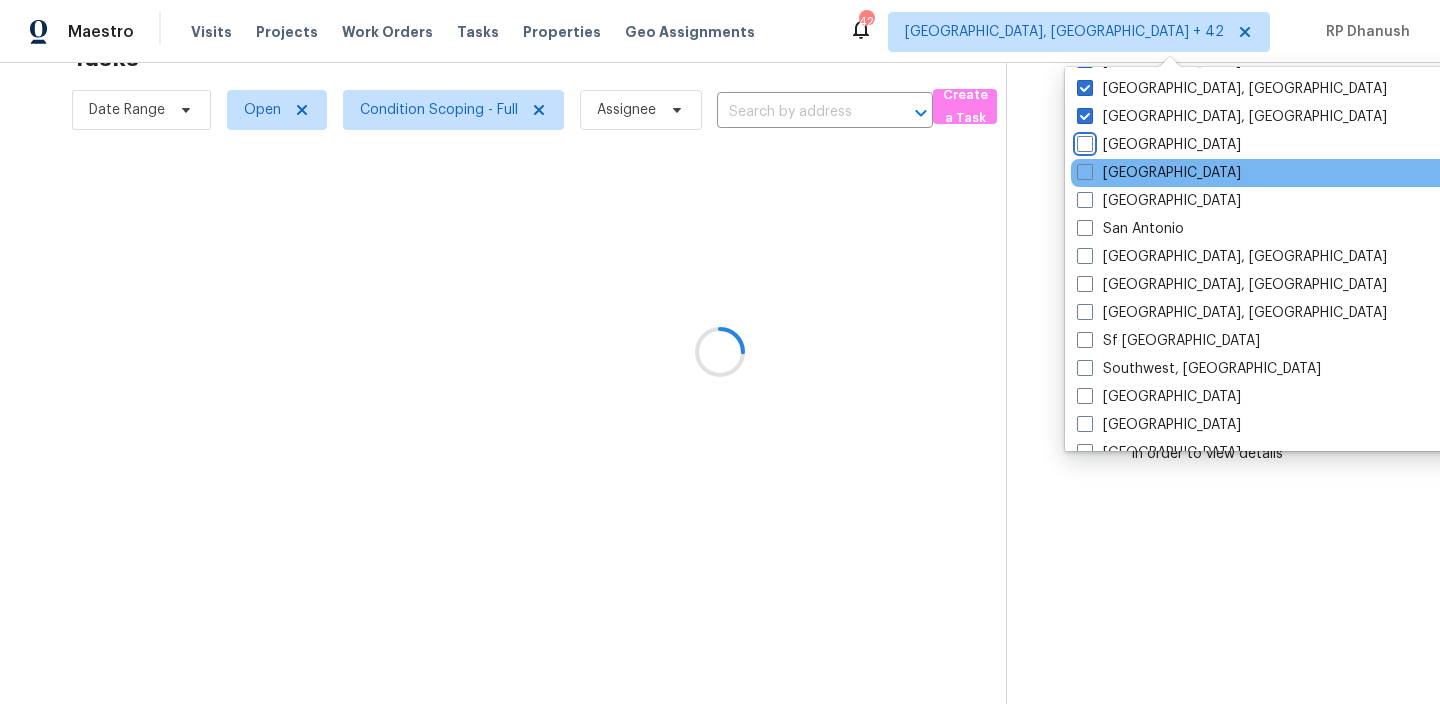 click on "Riverside" at bounding box center (1083, 141) 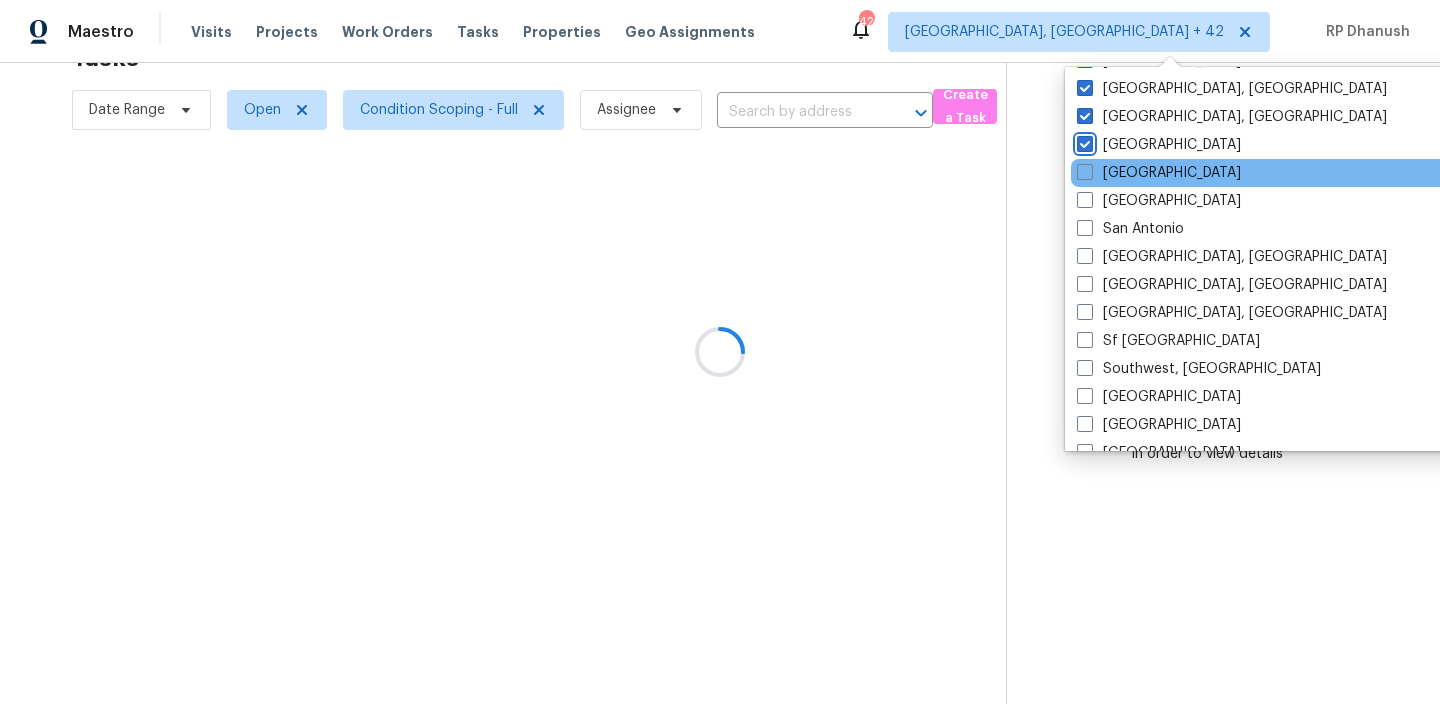 checkbox on "true" 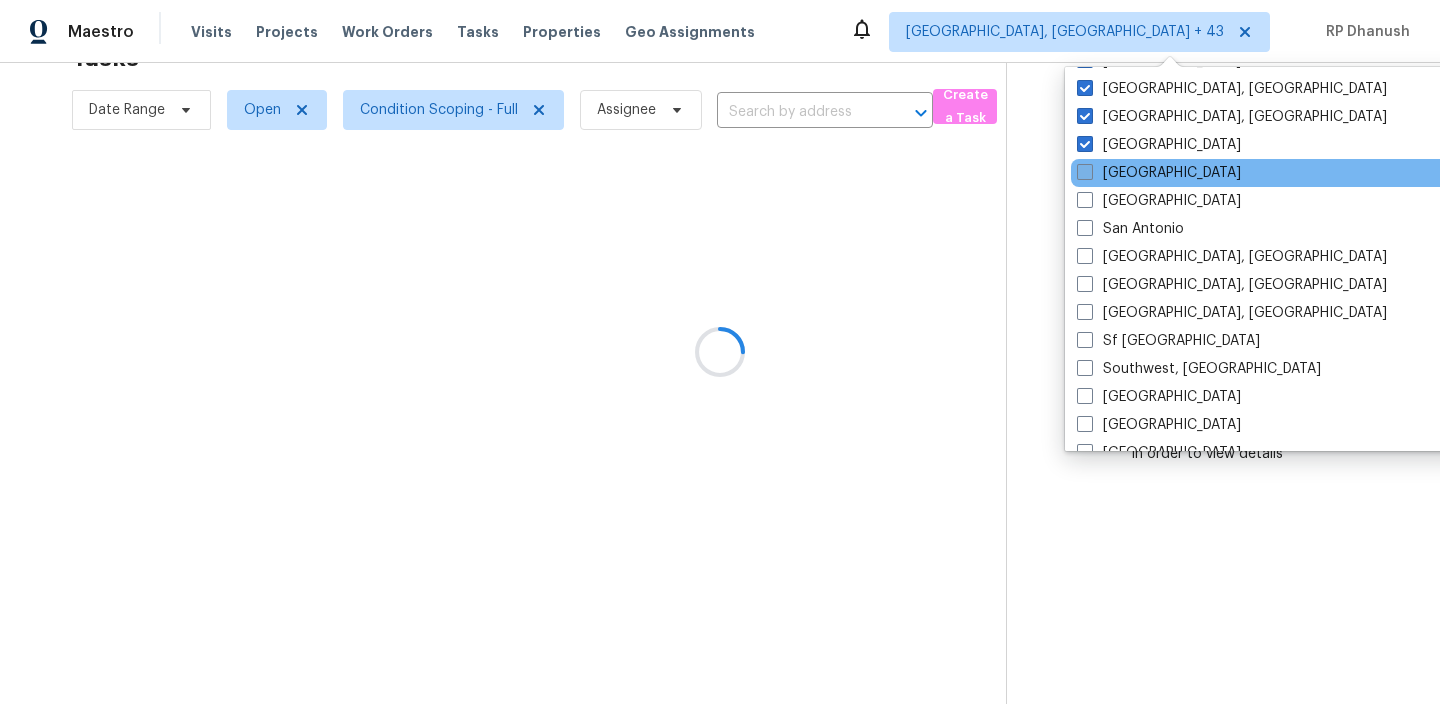 click on "Sacramento" at bounding box center (1159, 173) 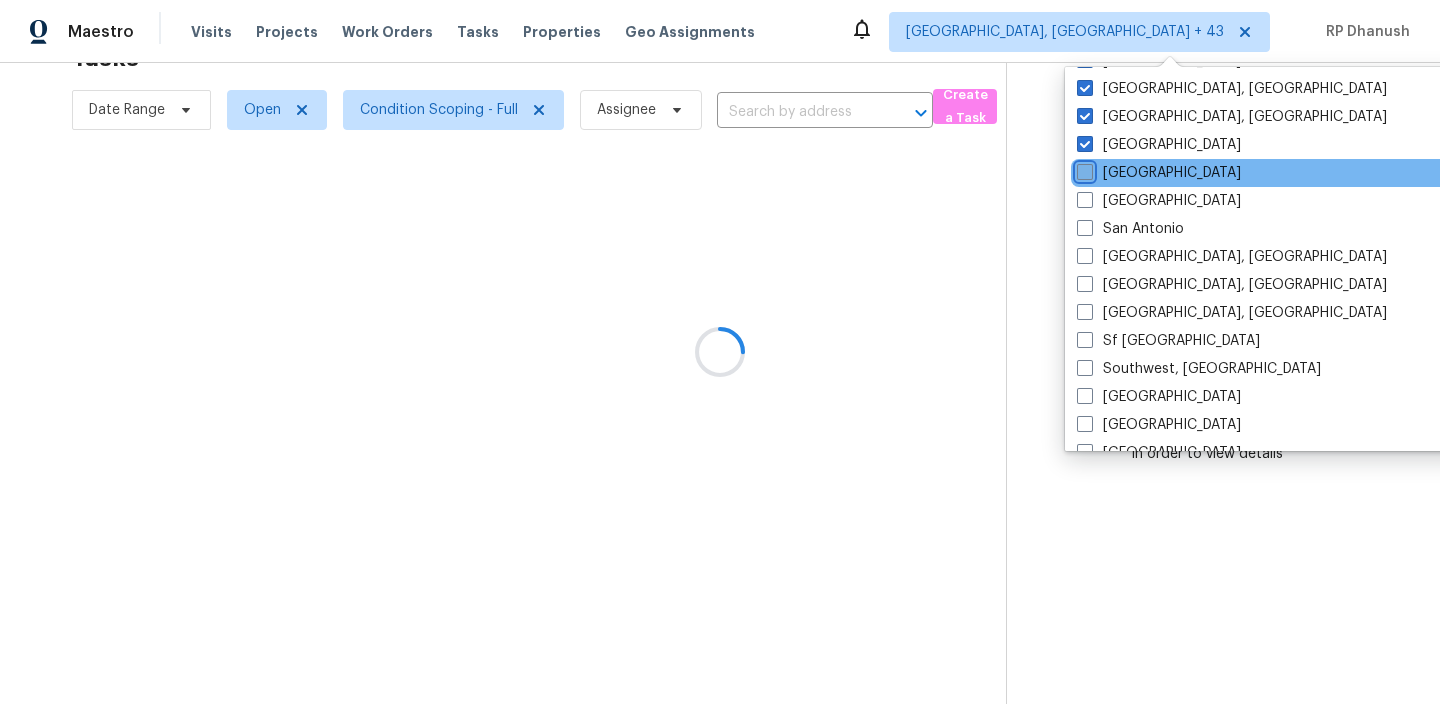 click on "Sacramento" at bounding box center (1083, 169) 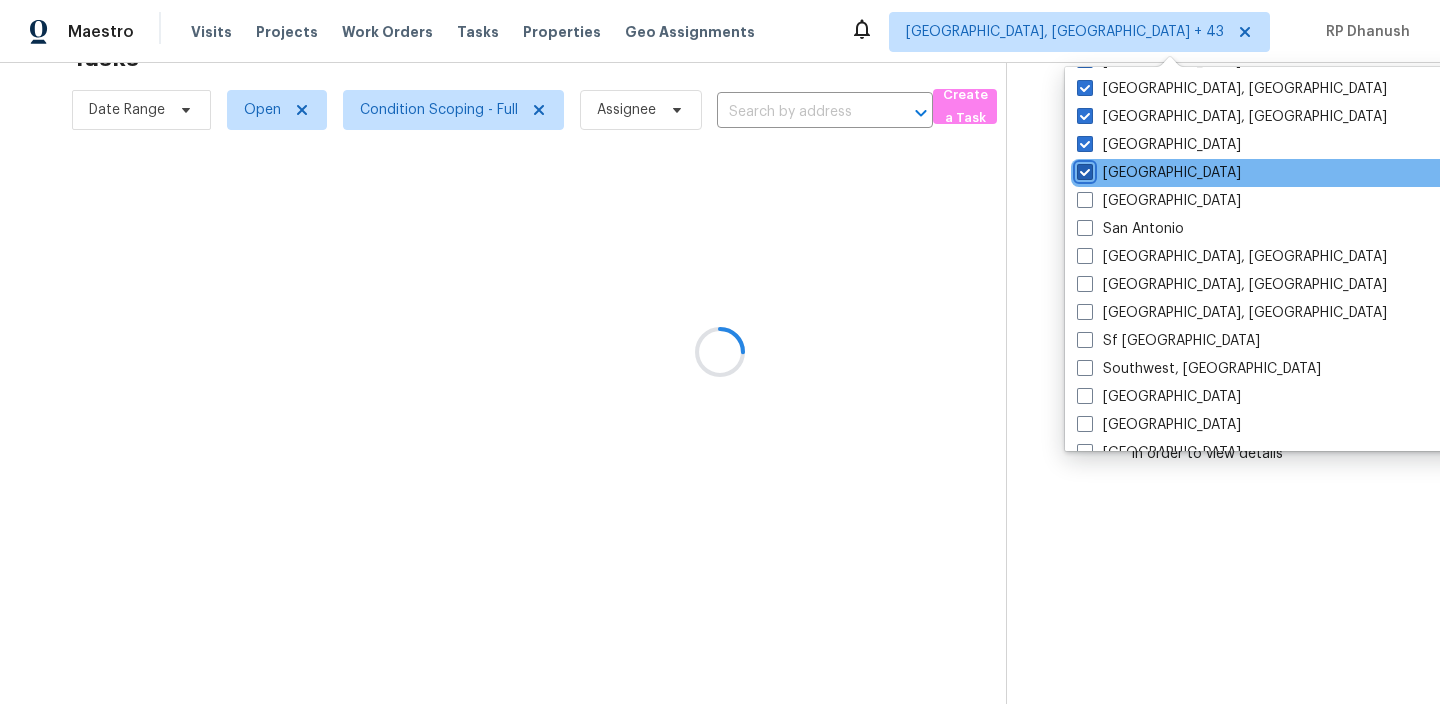 checkbox on "true" 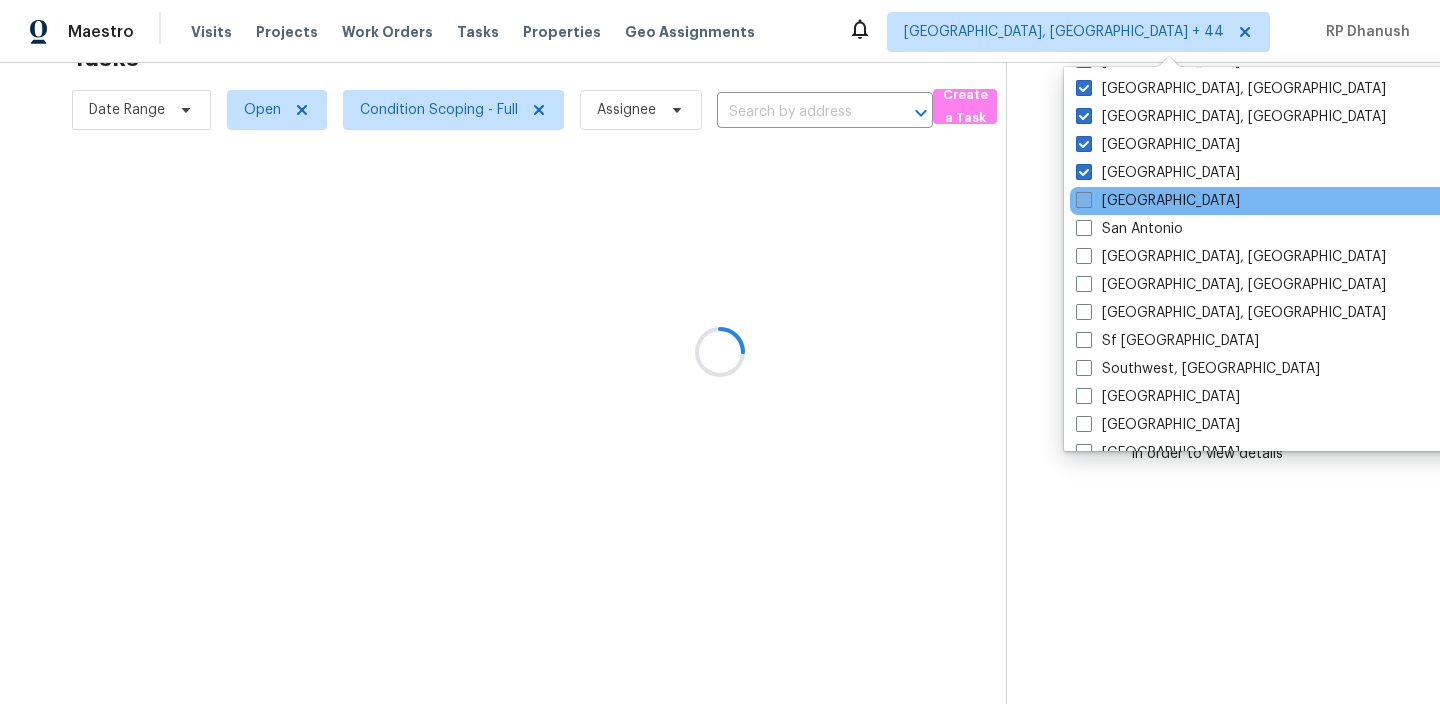 click on "Salt Lake City" at bounding box center (1158, 201) 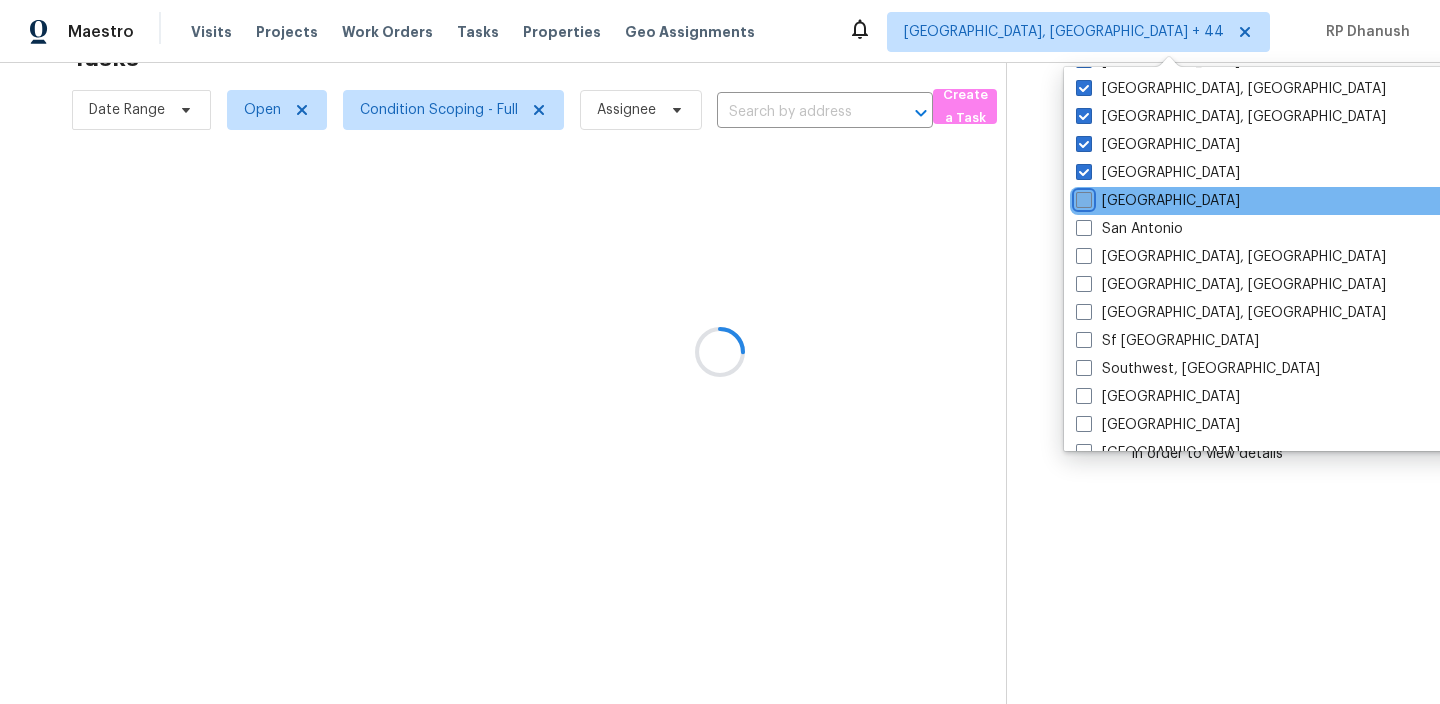 click on "Salt Lake City" at bounding box center (1082, 197) 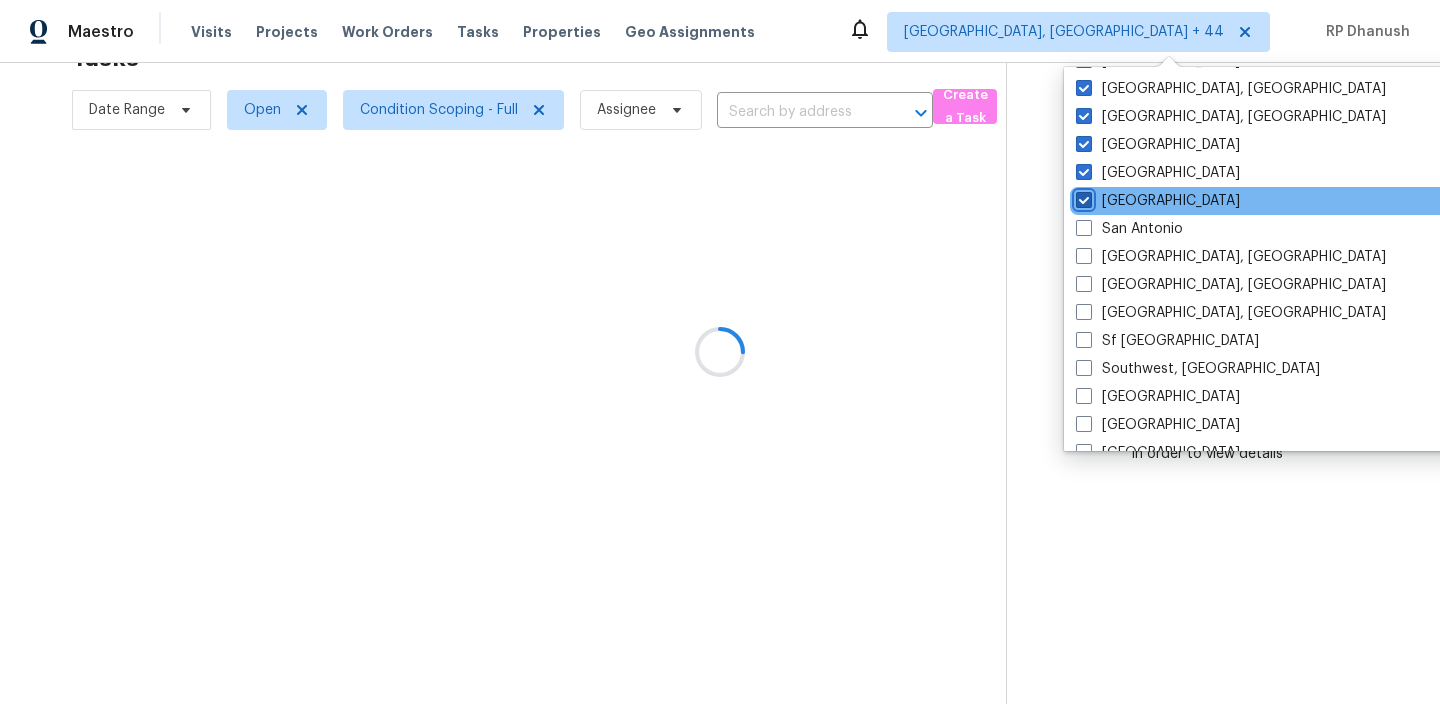 checkbox on "true" 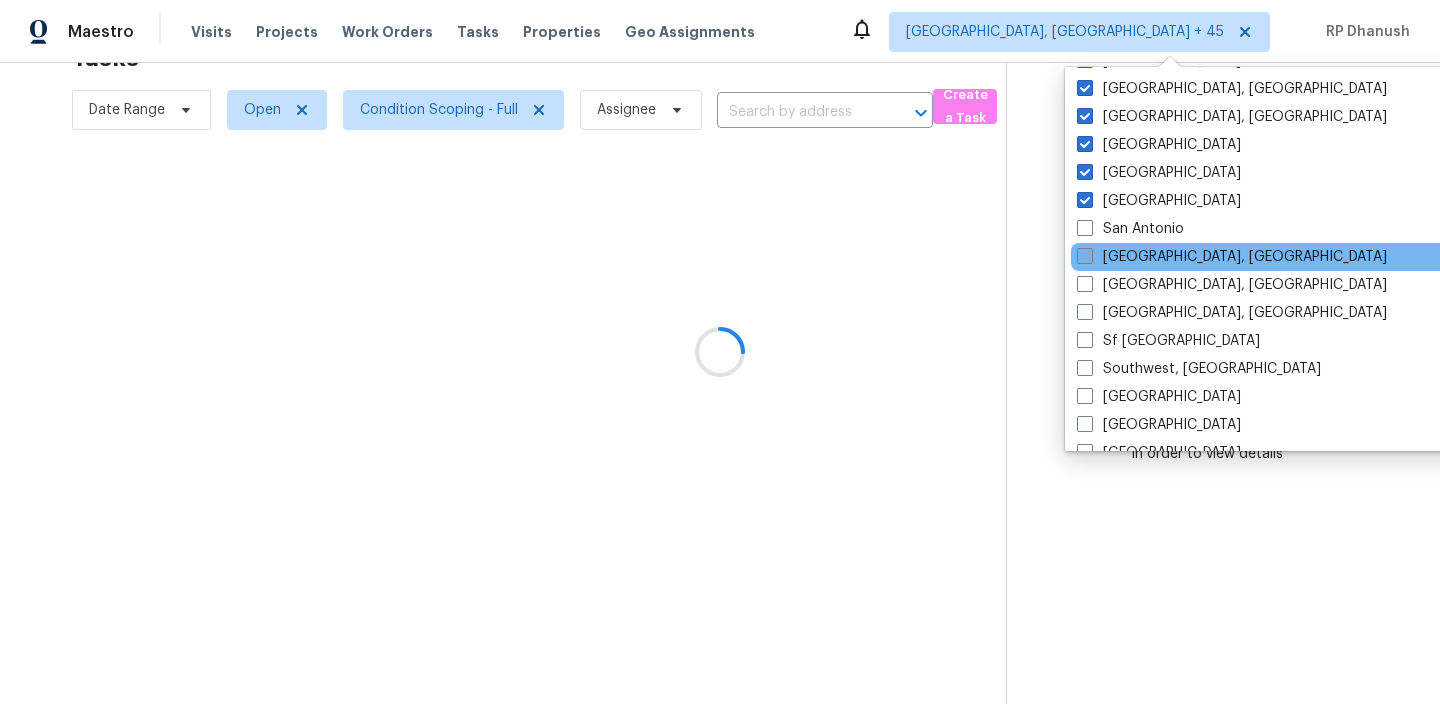 drag, startPoint x: 1115, startPoint y: 229, endPoint x: 1115, endPoint y: 253, distance: 24 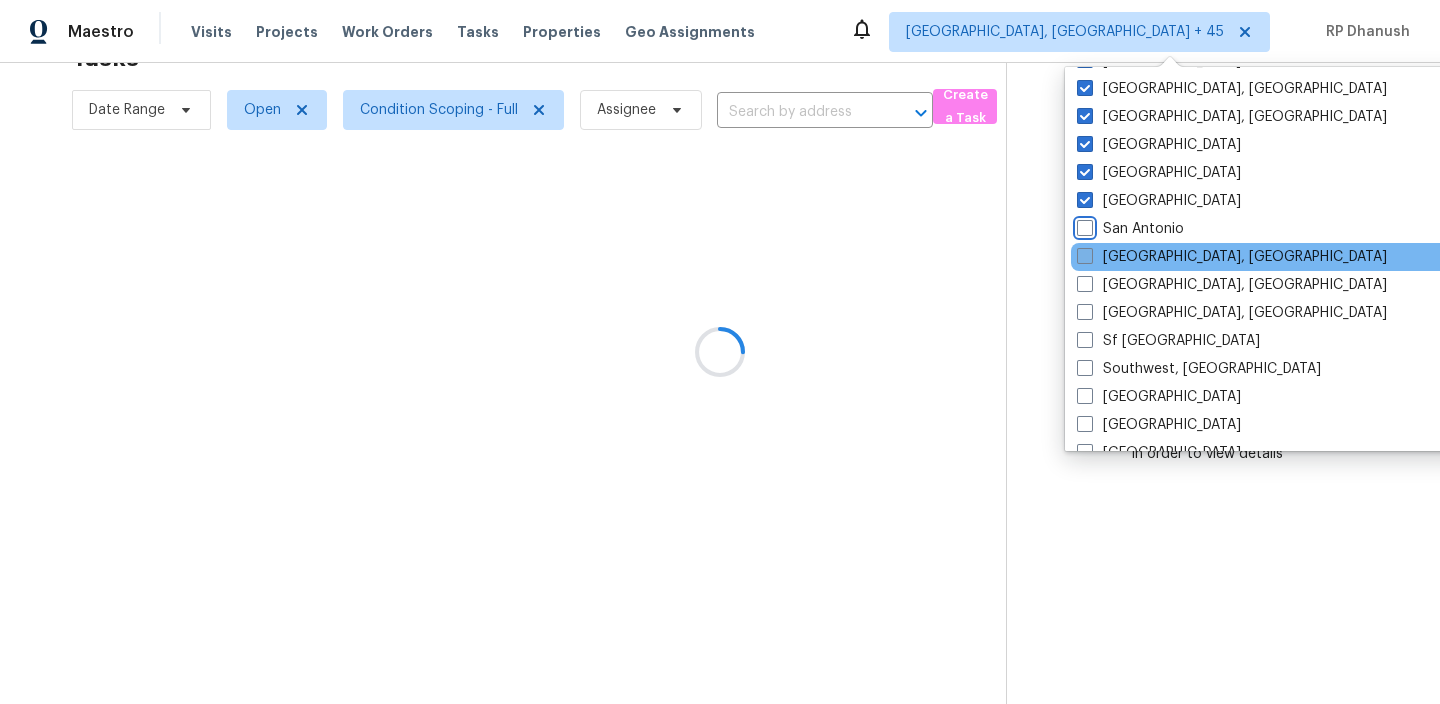 click on "San Antonio" at bounding box center [1083, 225] 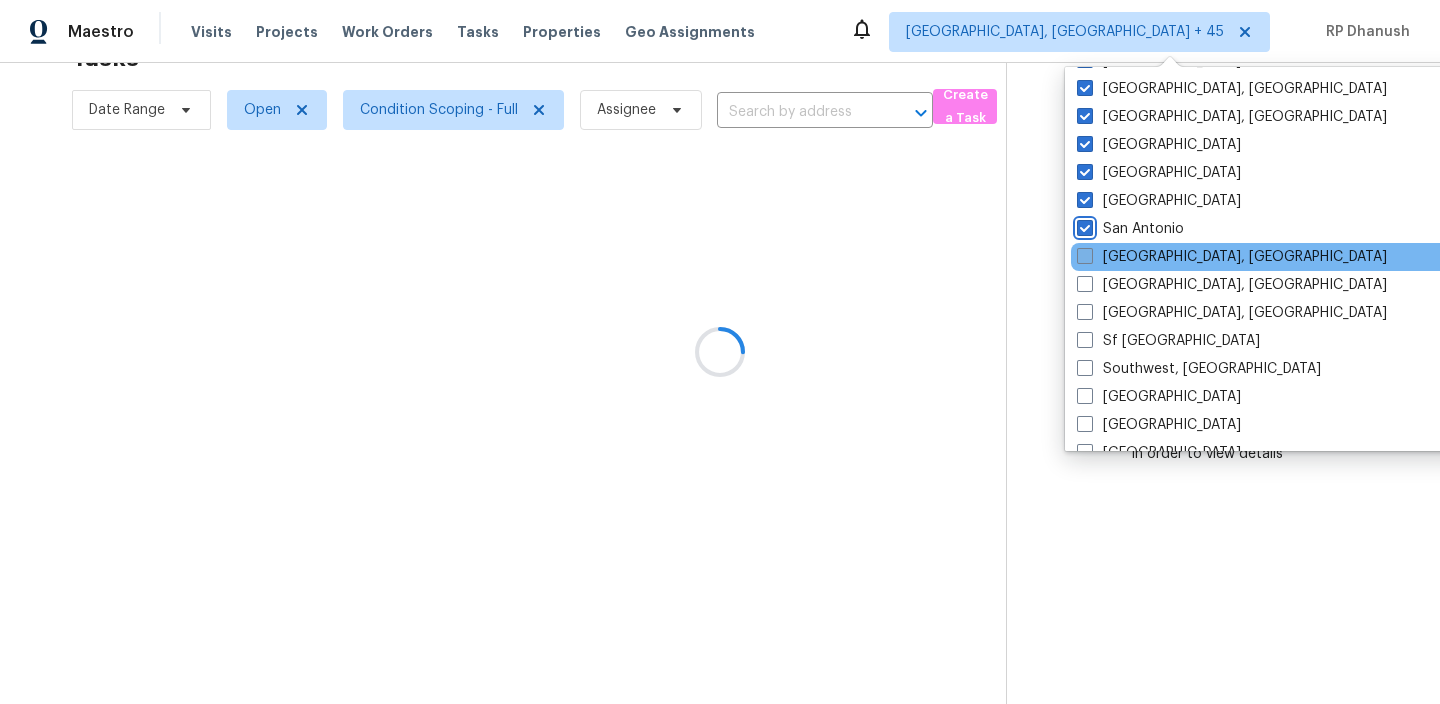 checkbox on "true" 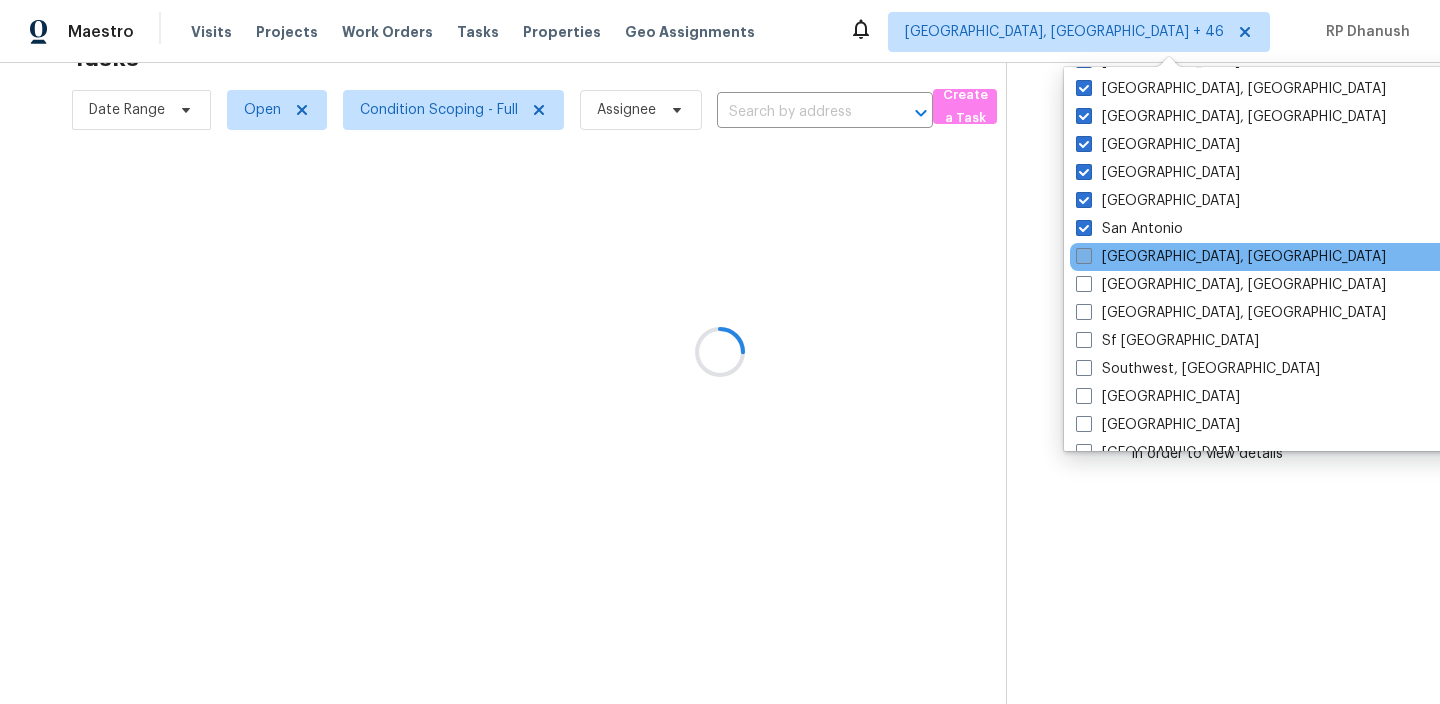 click on "San Diego, CA" at bounding box center [1231, 257] 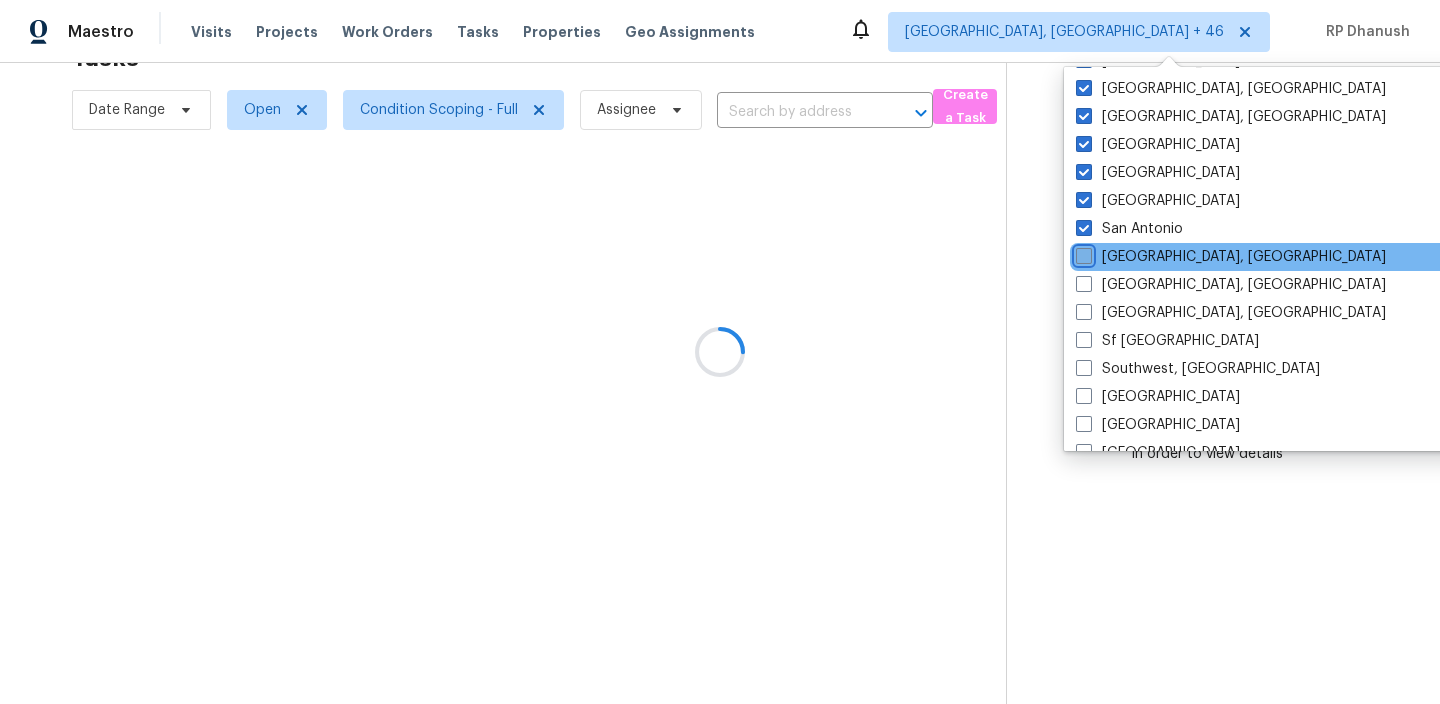click on "San Diego, CA" at bounding box center (1082, 253) 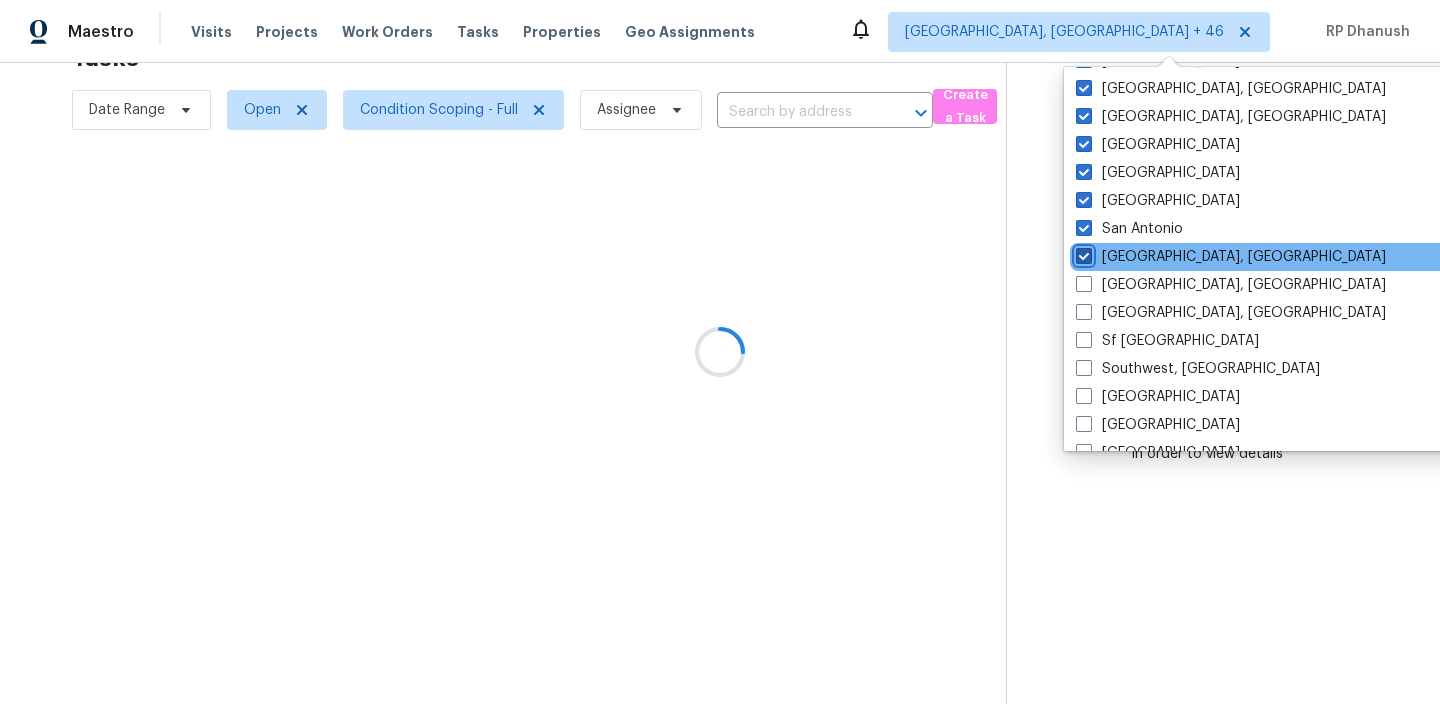 checkbox on "true" 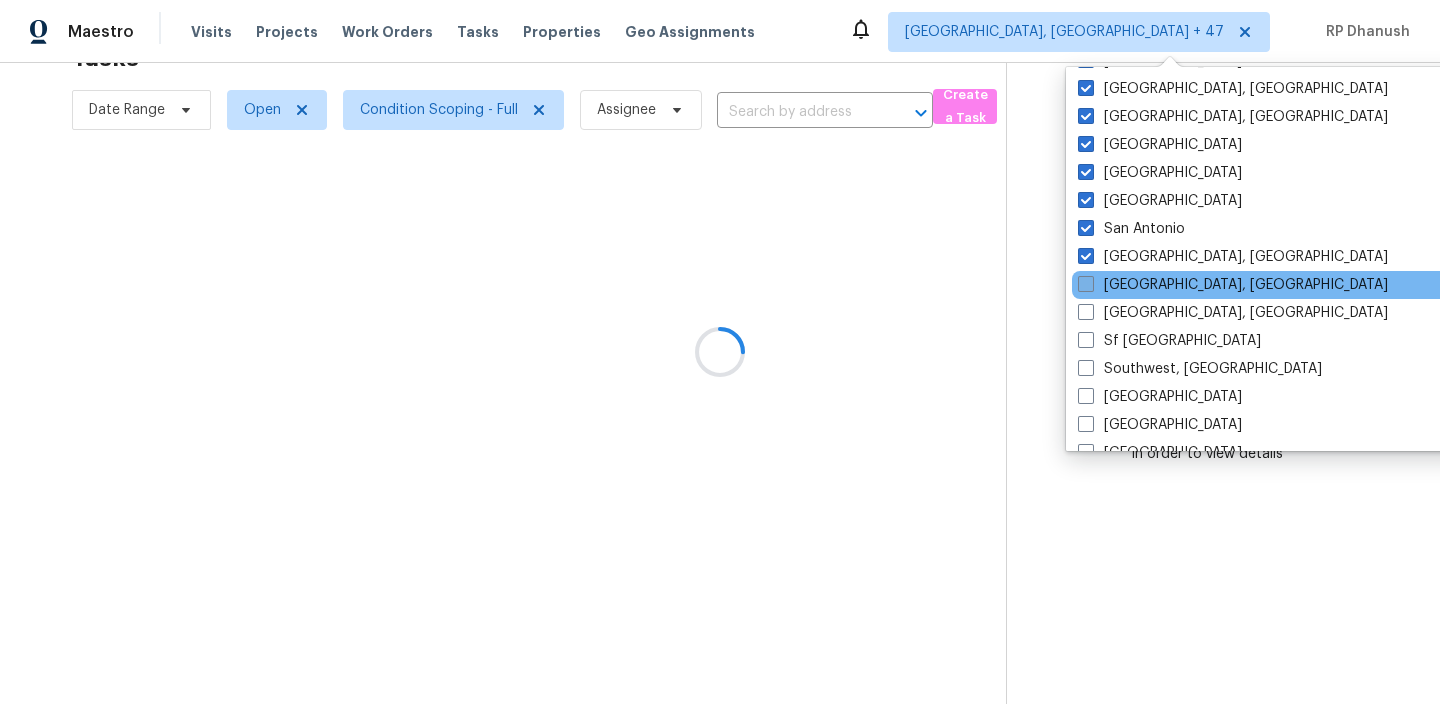 click on "Savannah, GA" at bounding box center (1233, 285) 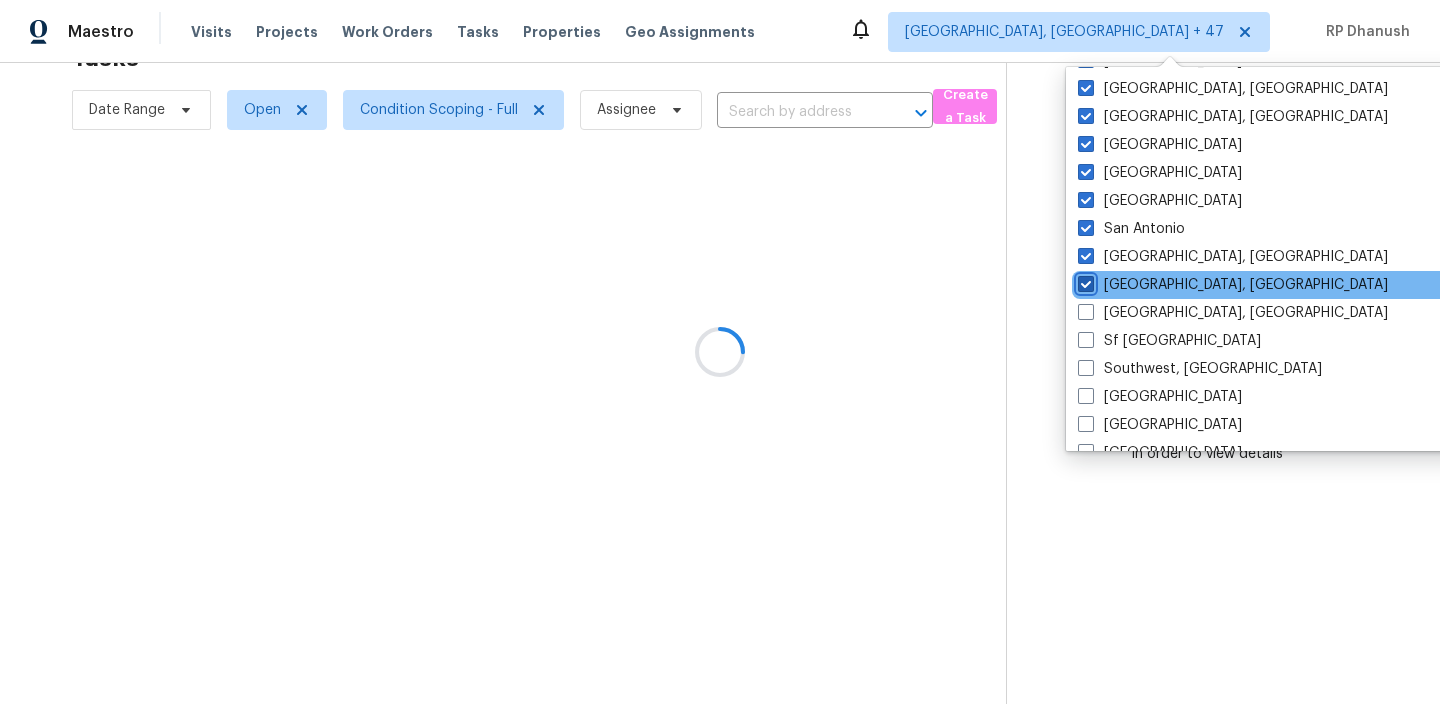 checkbox on "true" 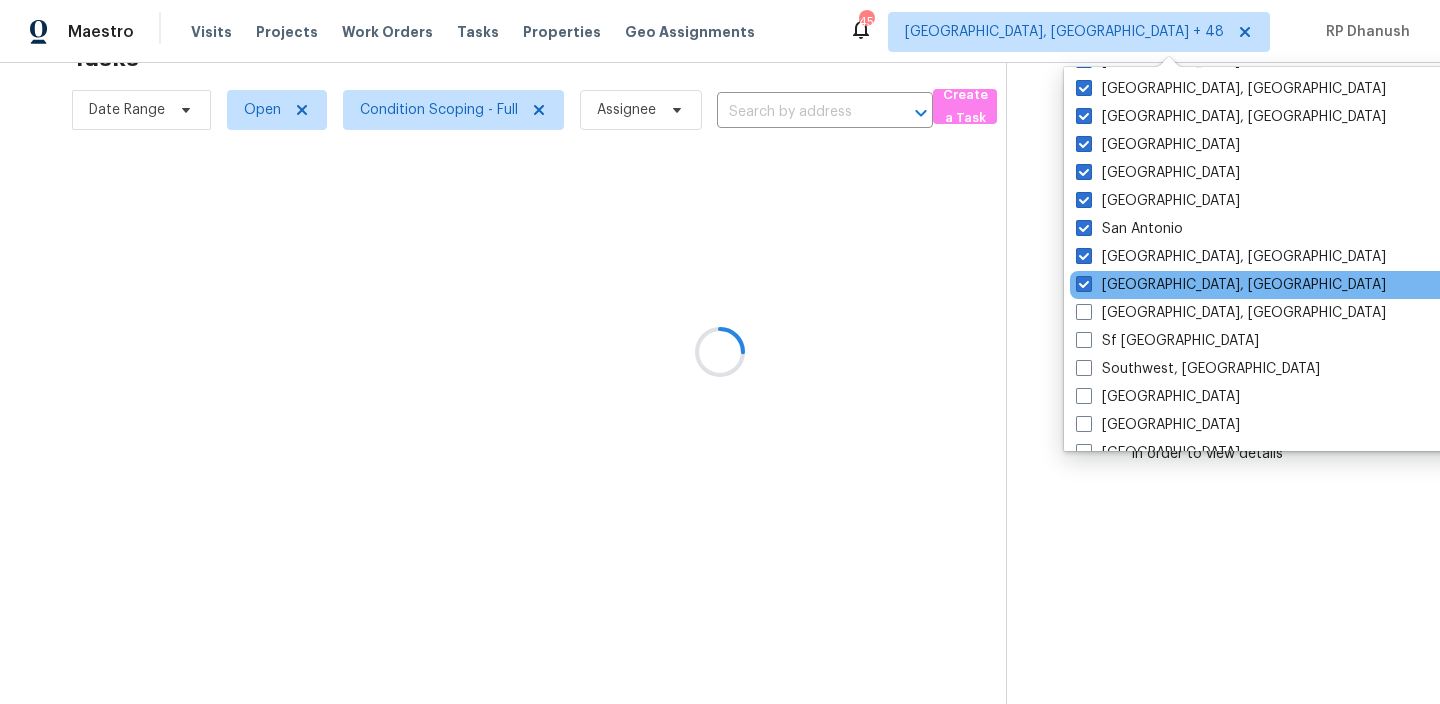 click on "Savannah, GA" at bounding box center [1271, 285] 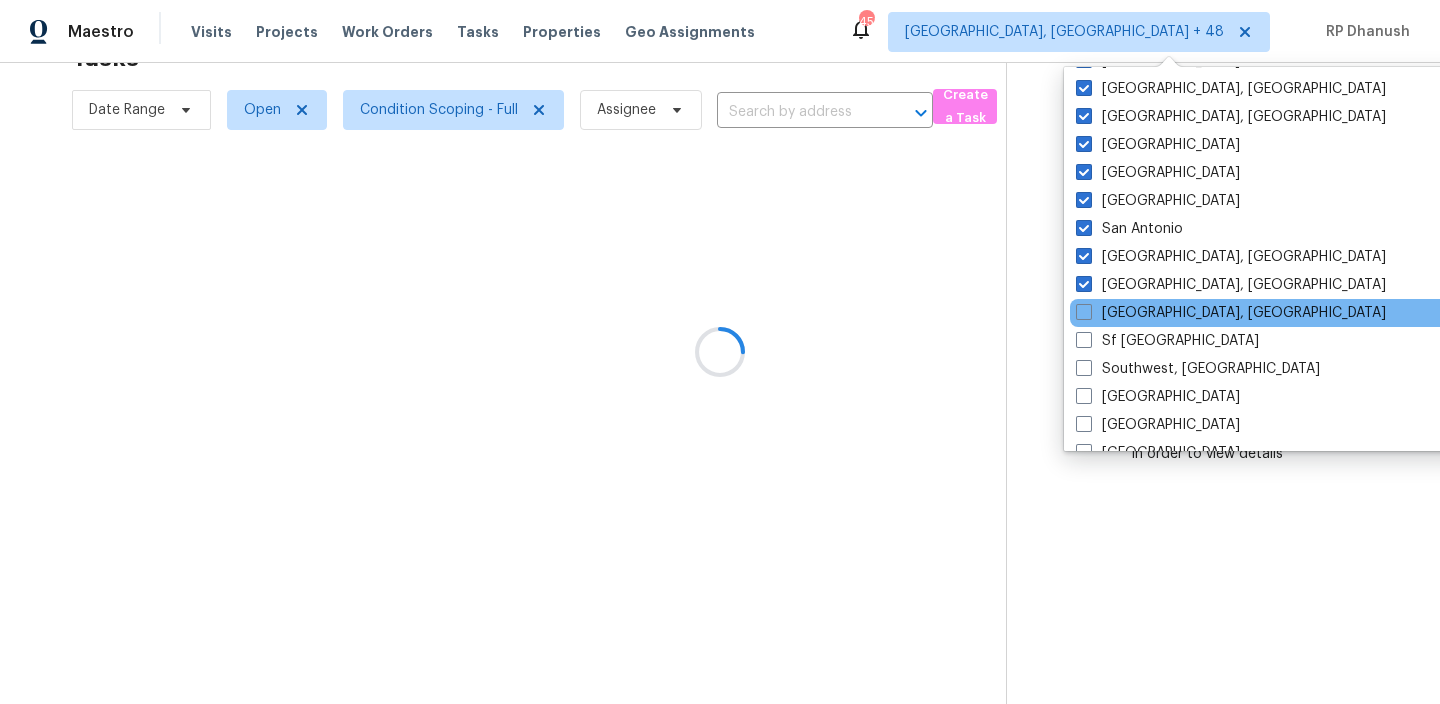 click on "Seattle, WA" at bounding box center [1271, 313] 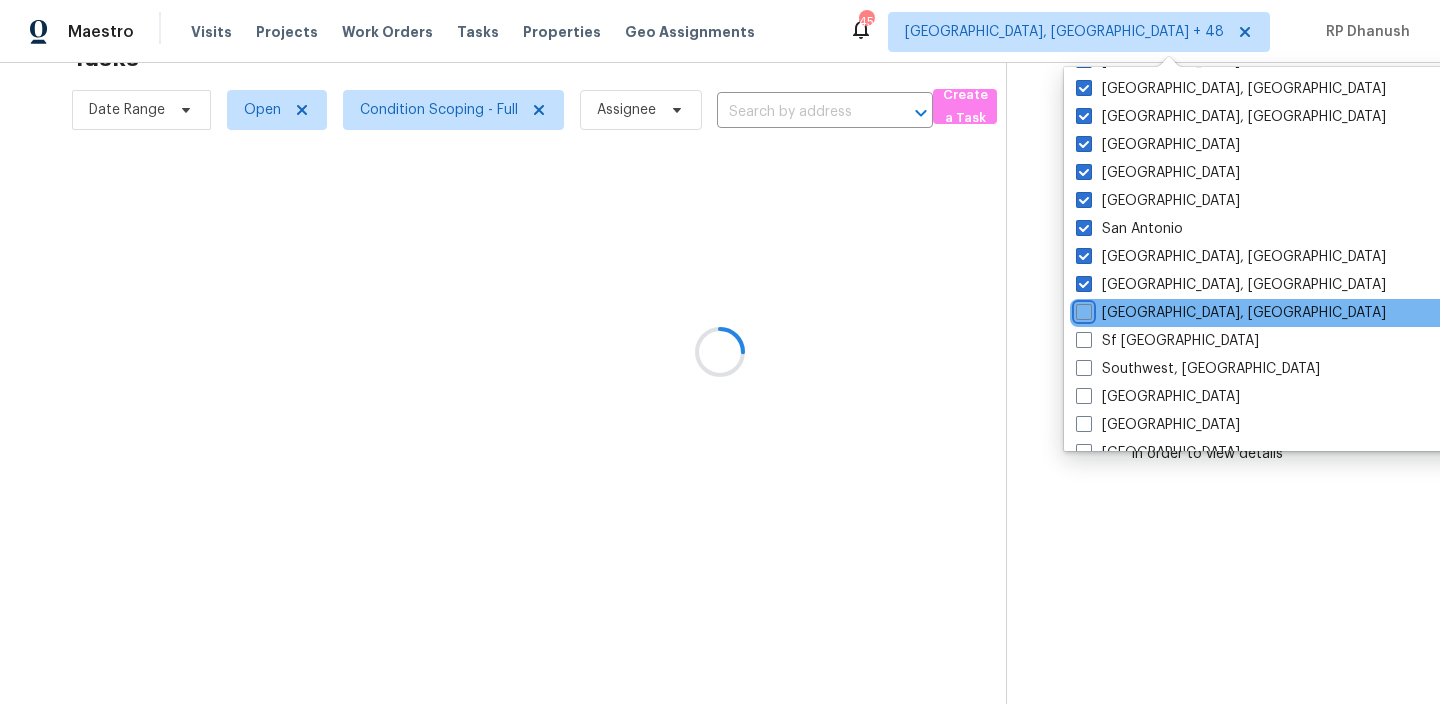 click on "Seattle, WA" at bounding box center [1082, 309] 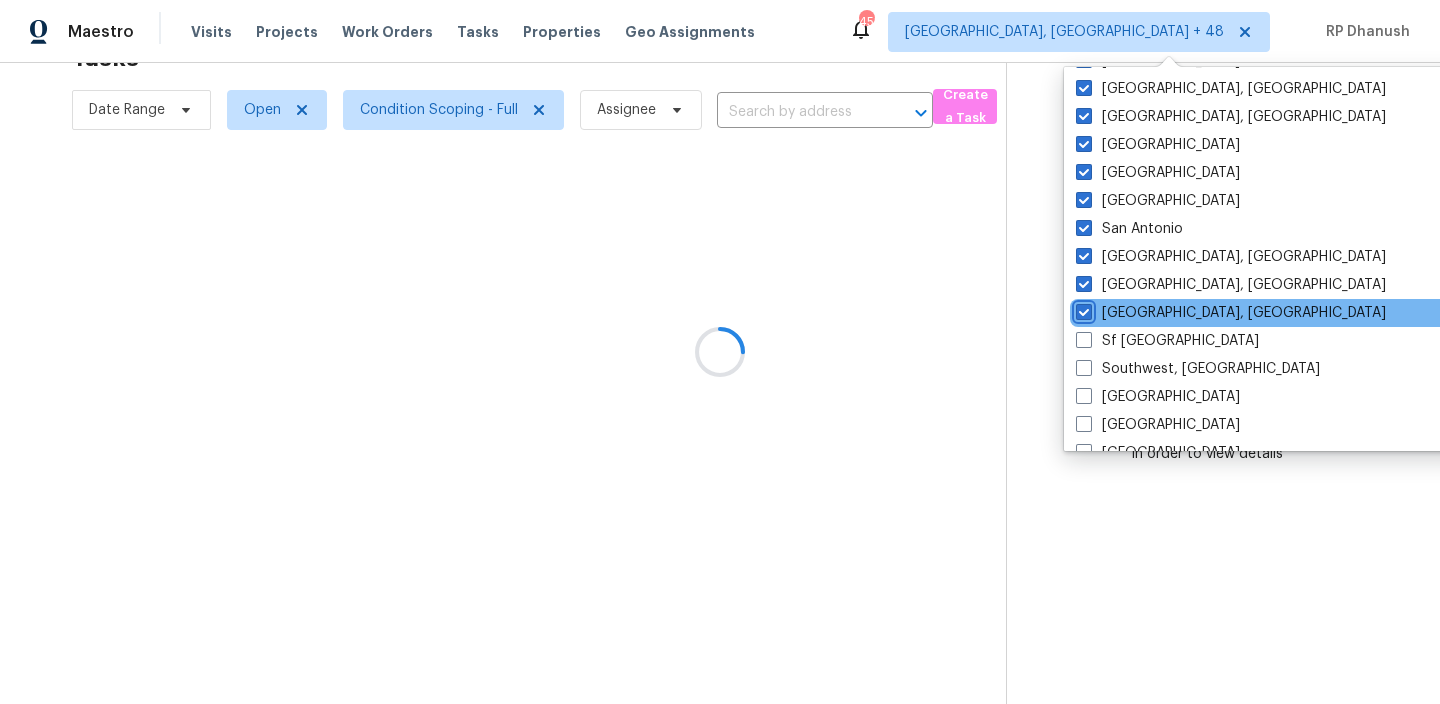 checkbox on "true" 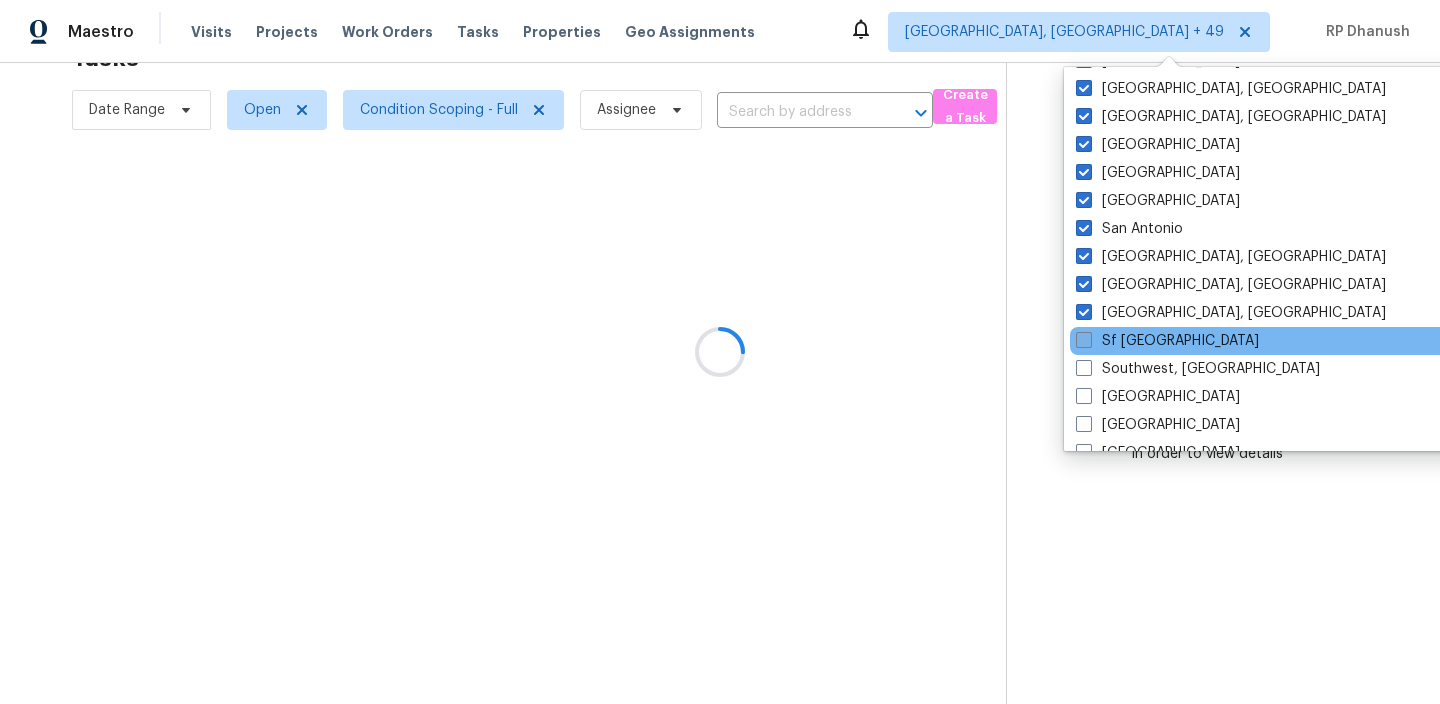 click on "Sf Bay Area" at bounding box center (1167, 341) 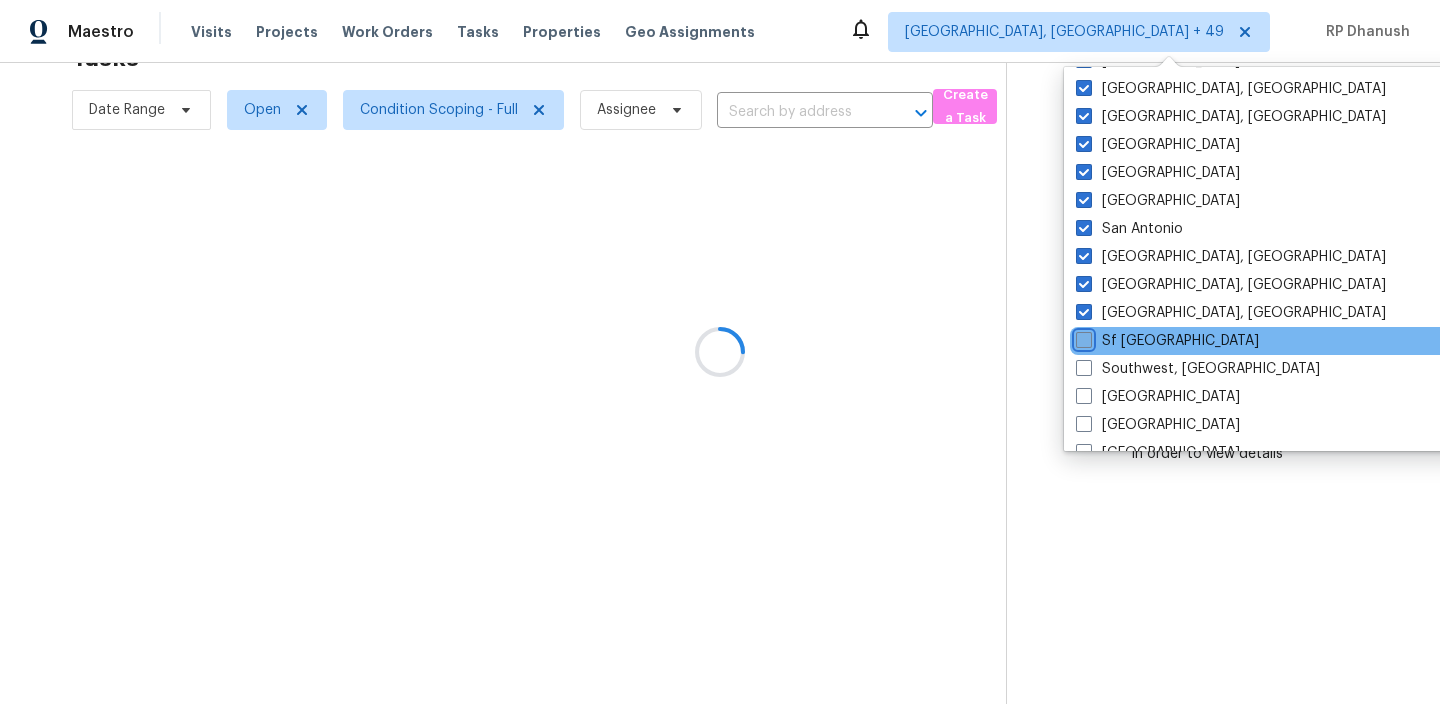 click on "Sf Bay Area" at bounding box center (1082, 337) 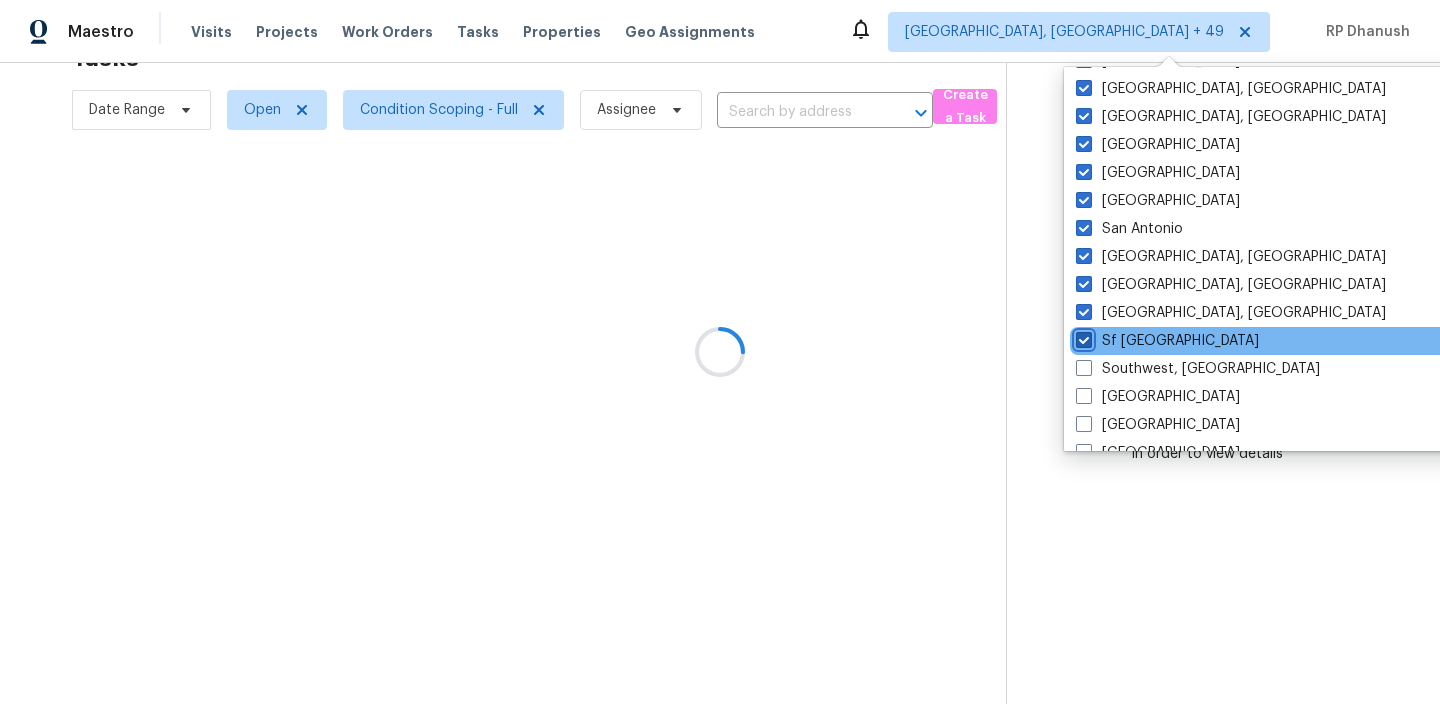 checkbox on "true" 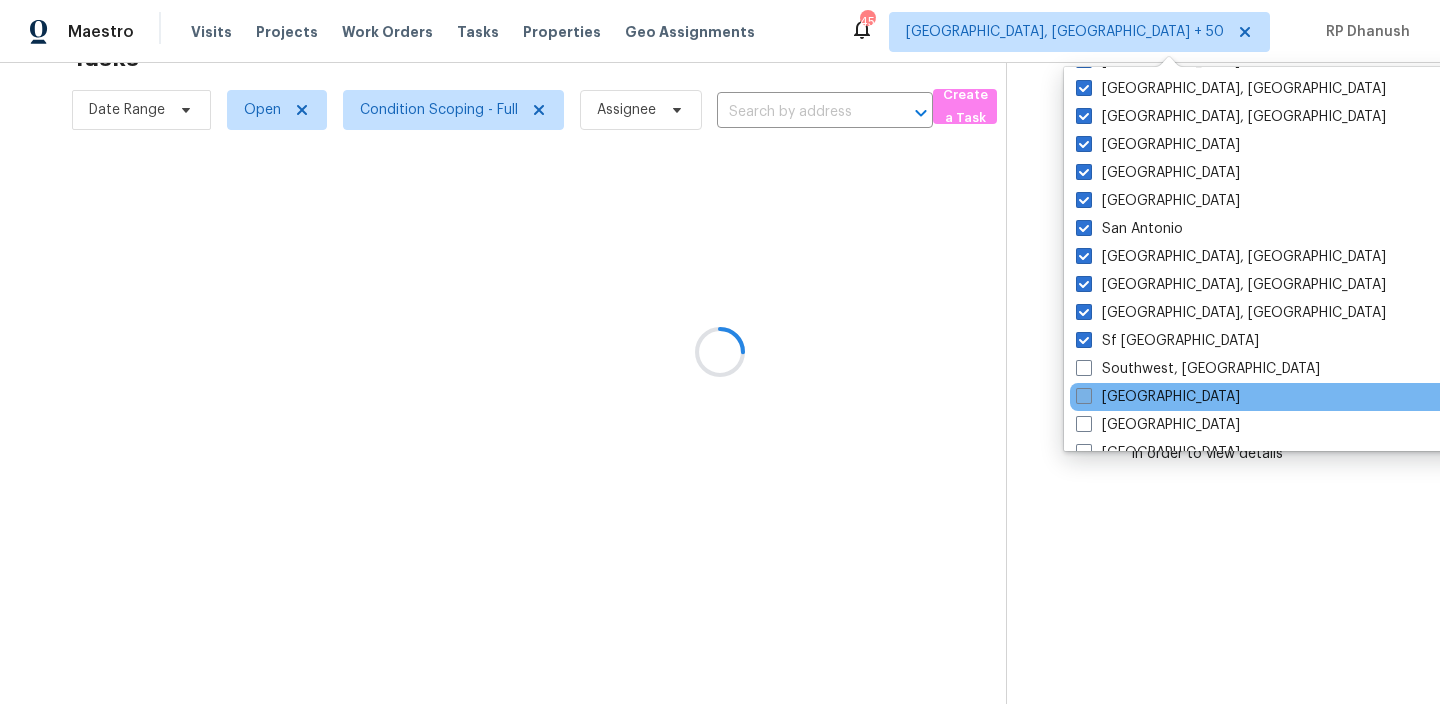 click on "St Louis" at bounding box center [1158, 397] 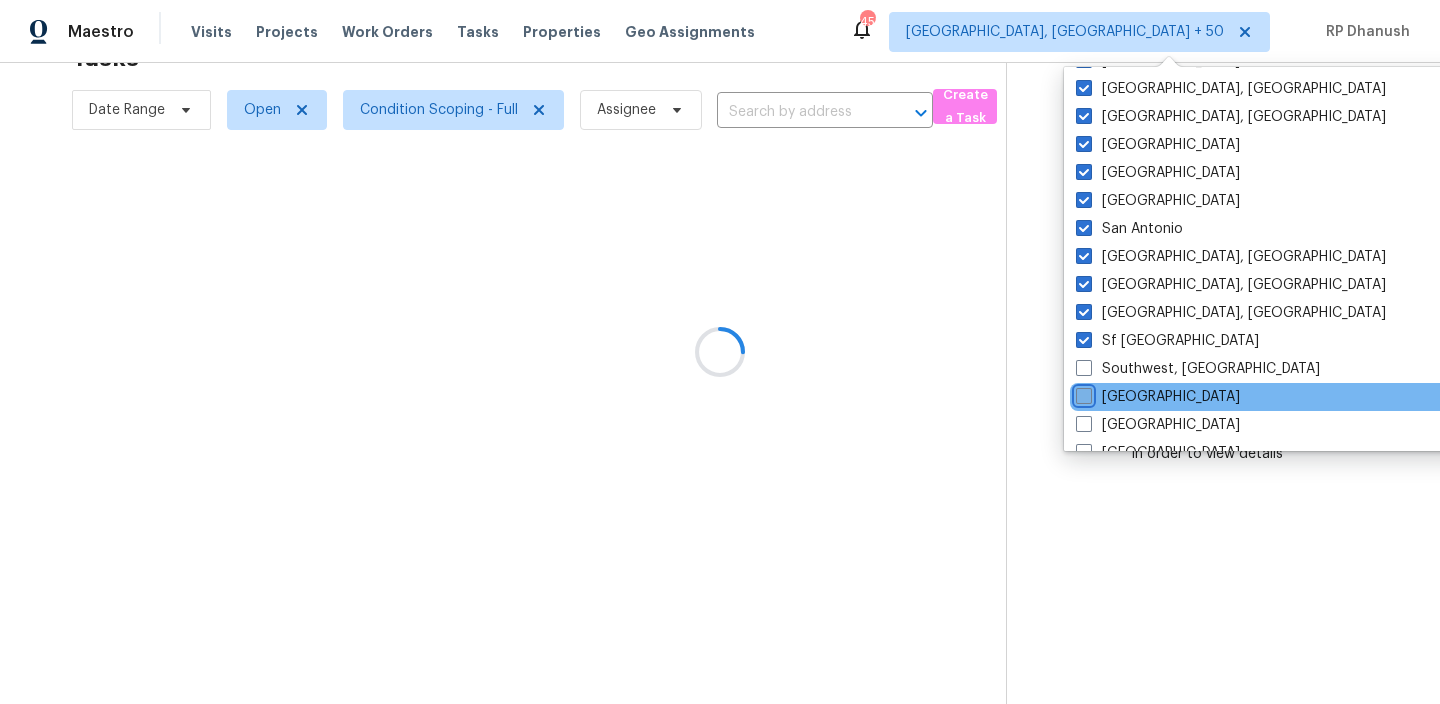 click on "St Louis" at bounding box center [1082, 393] 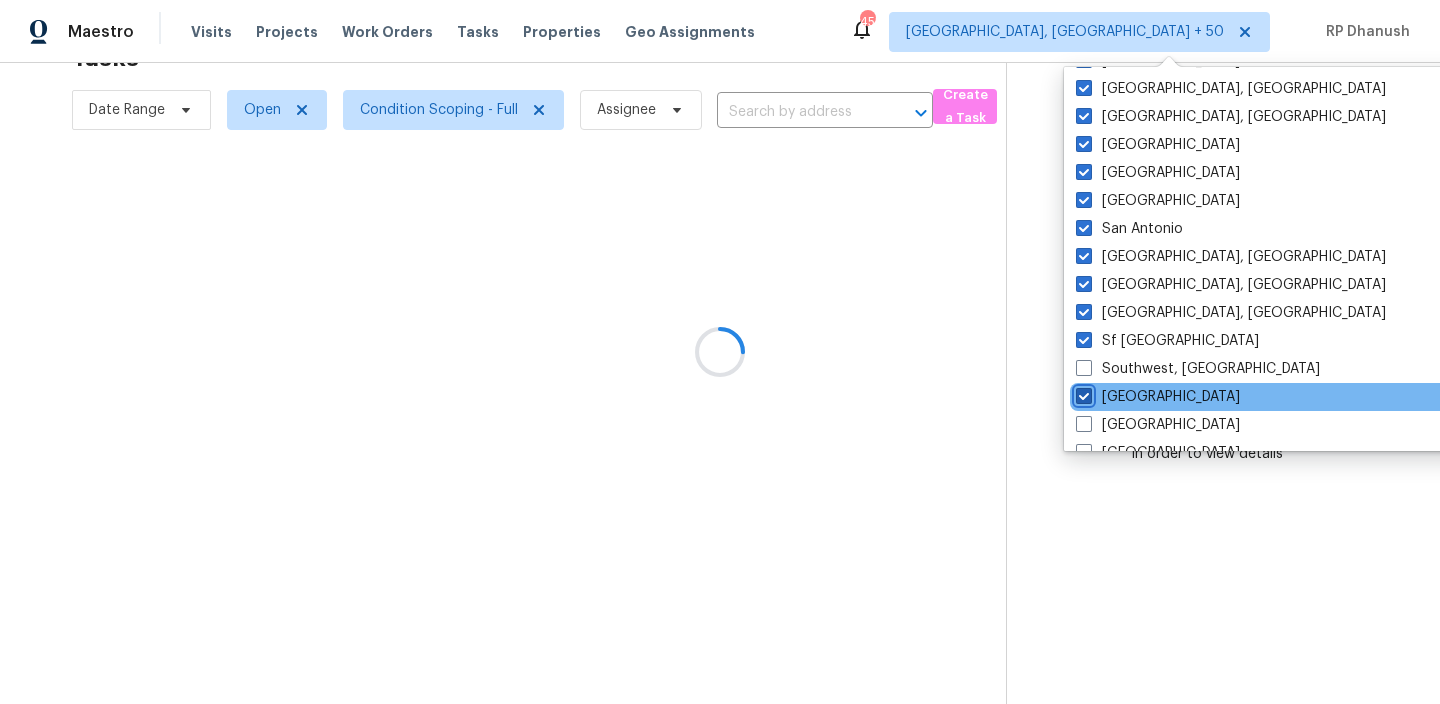 checkbox on "true" 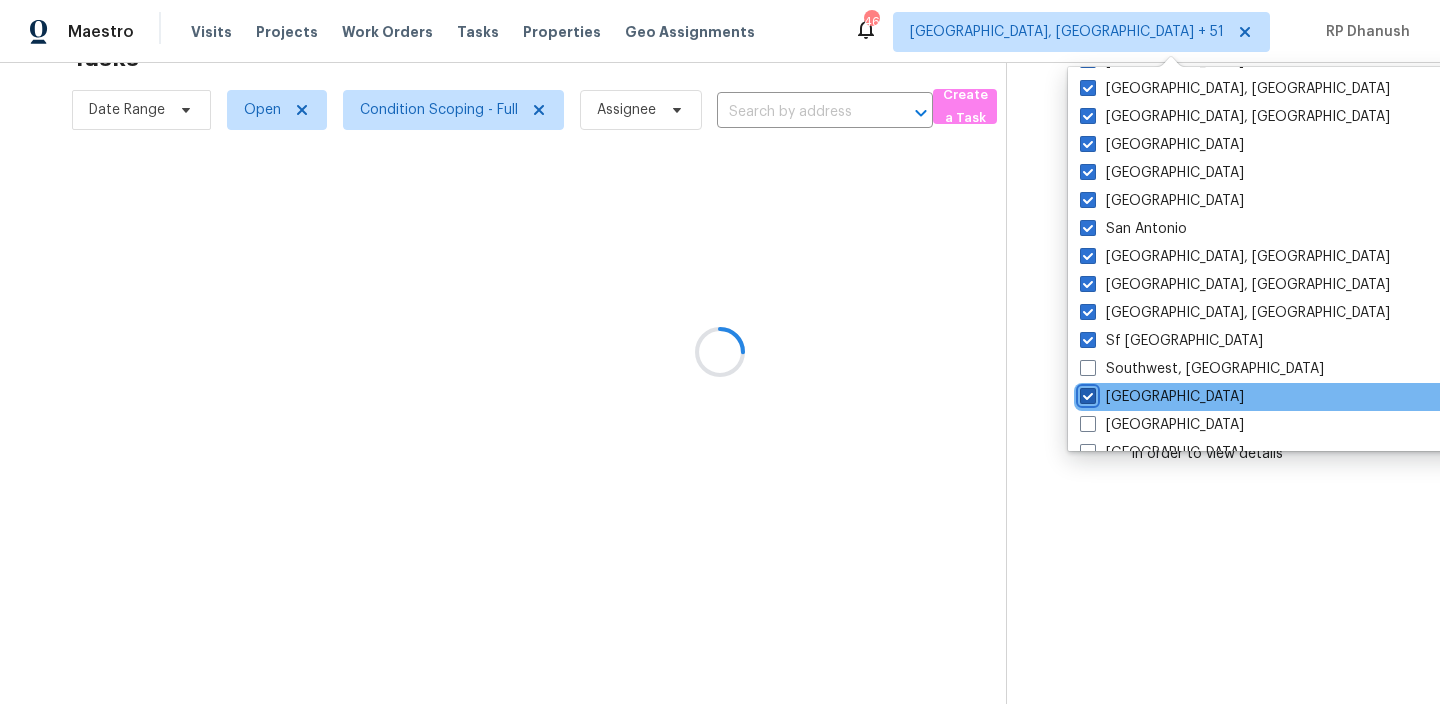 scroll, scrollTop: 1340, scrollLeft: 0, axis: vertical 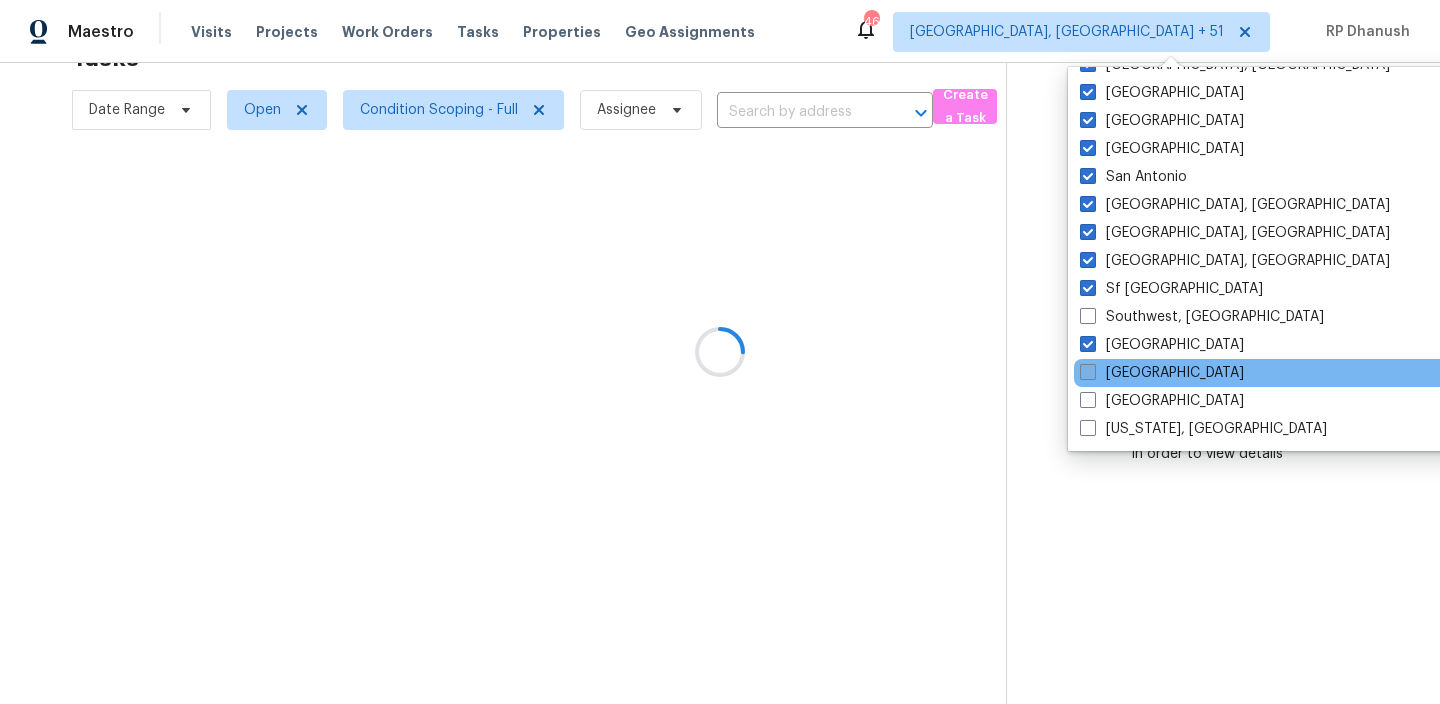 click on "Tampa" at bounding box center [1162, 373] 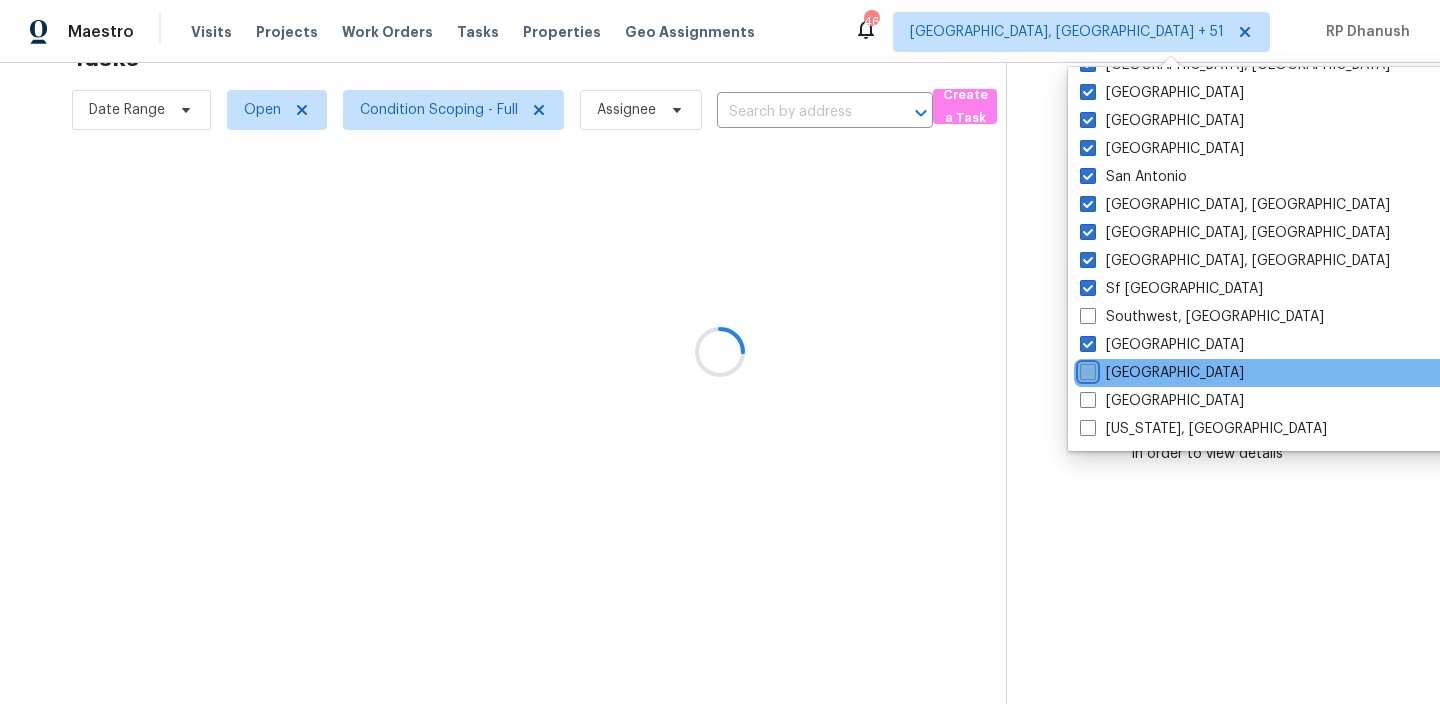 click on "Tampa" at bounding box center (1086, 369) 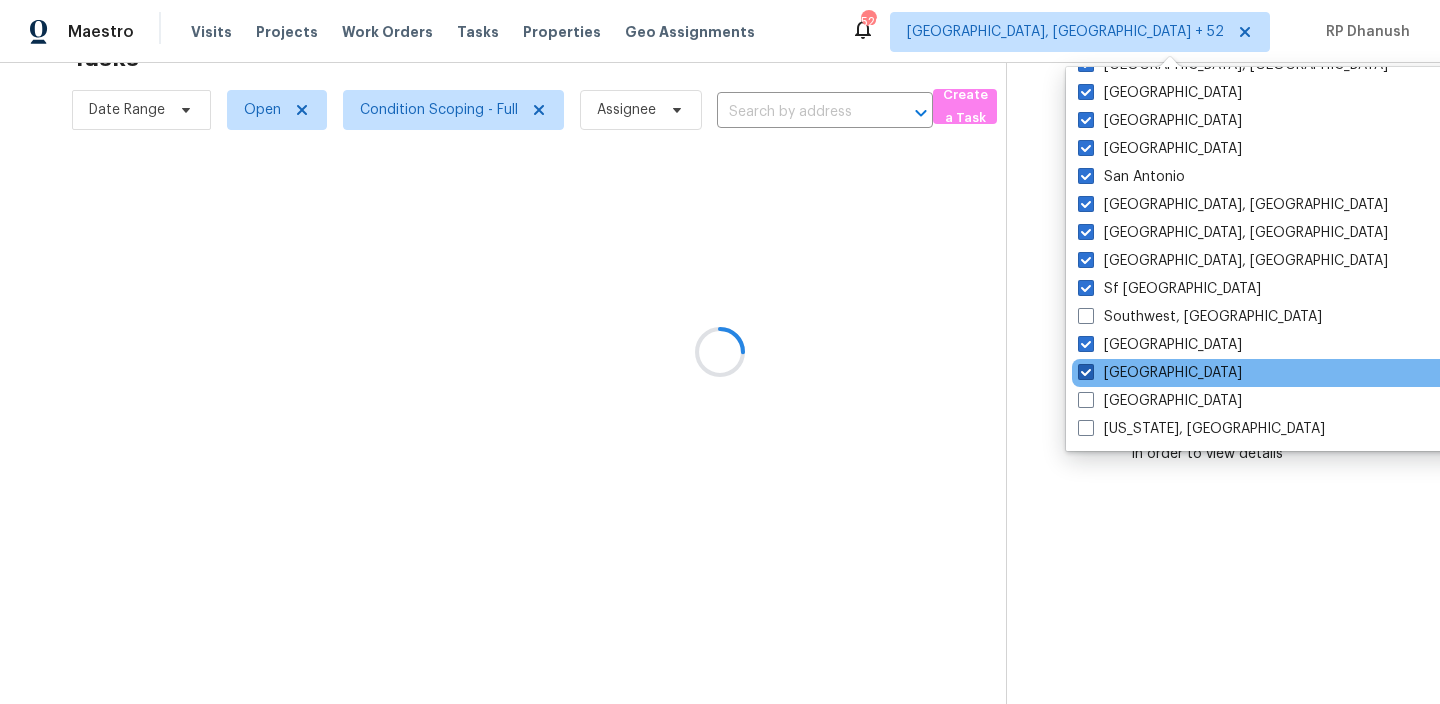 click on "Tampa" at bounding box center [1160, 373] 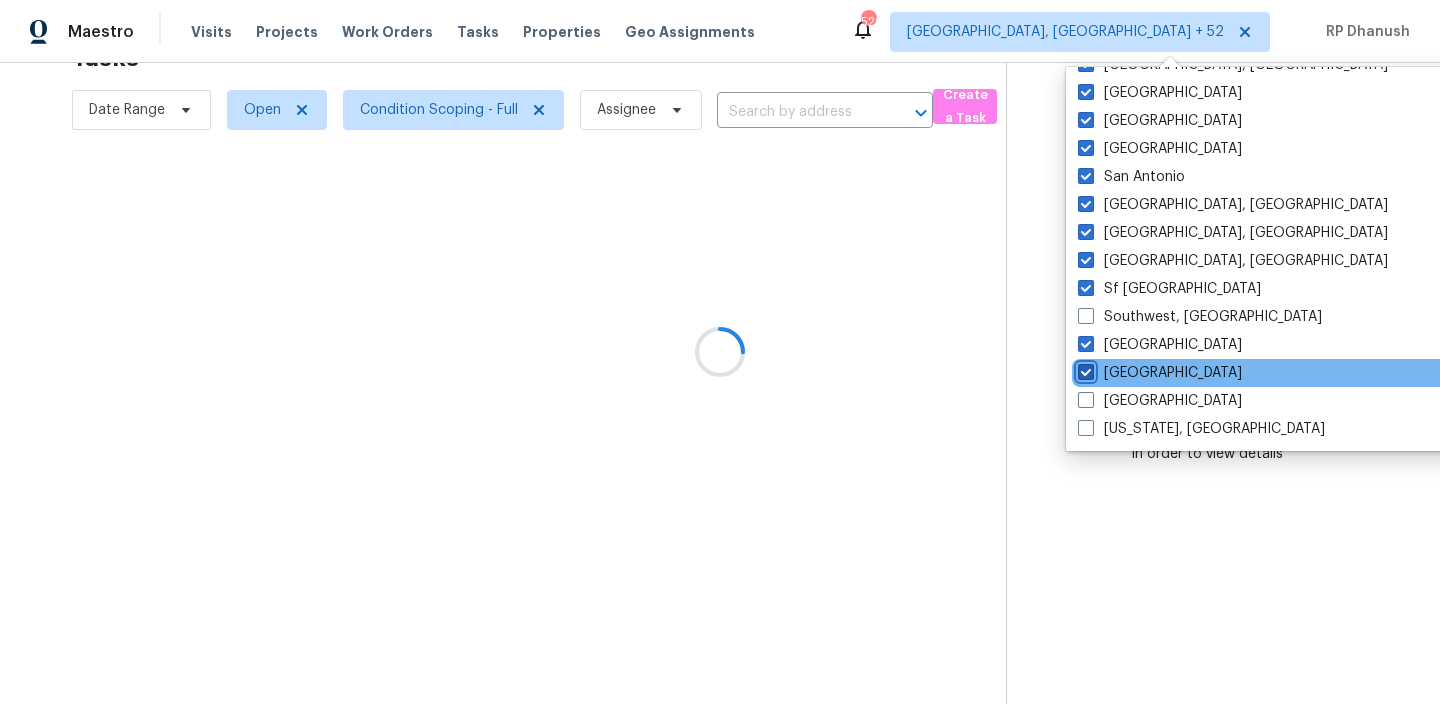 click on "Tampa" at bounding box center (1084, 369) 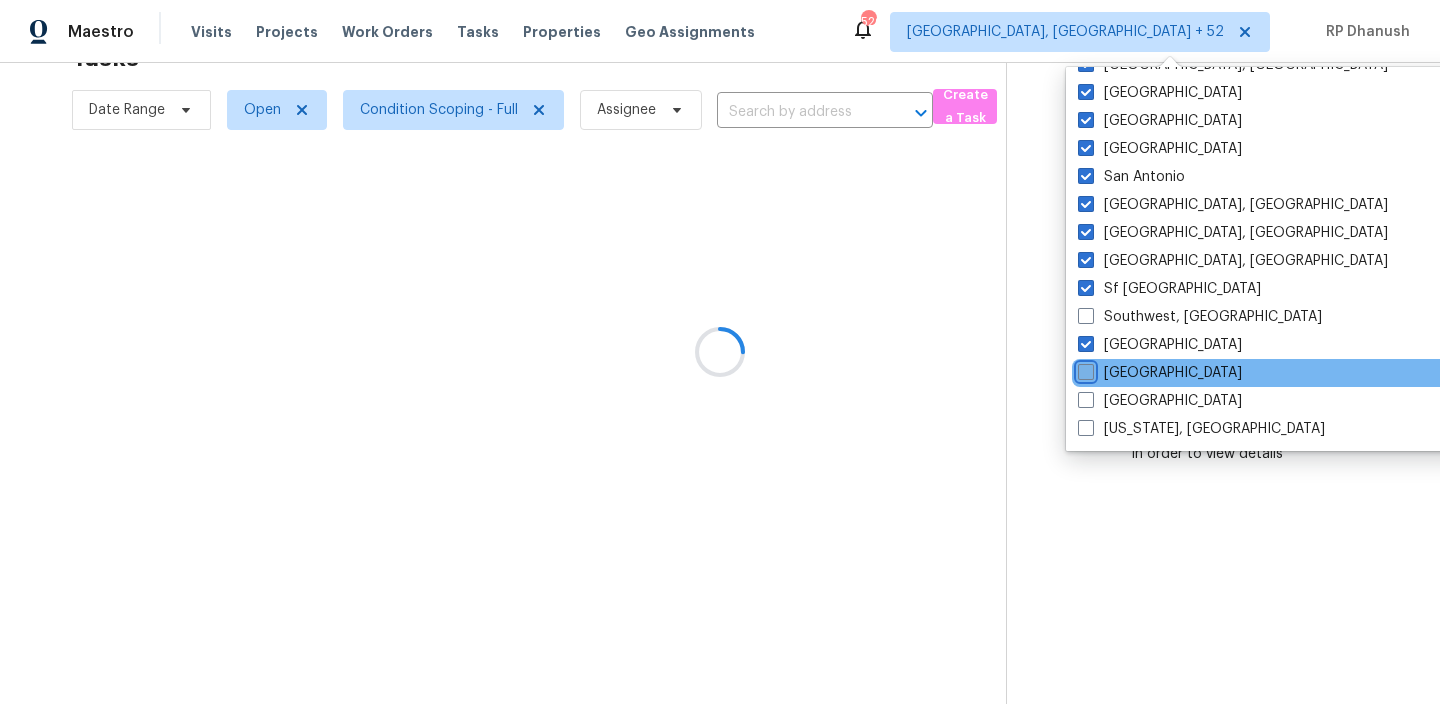checkbox on "false" 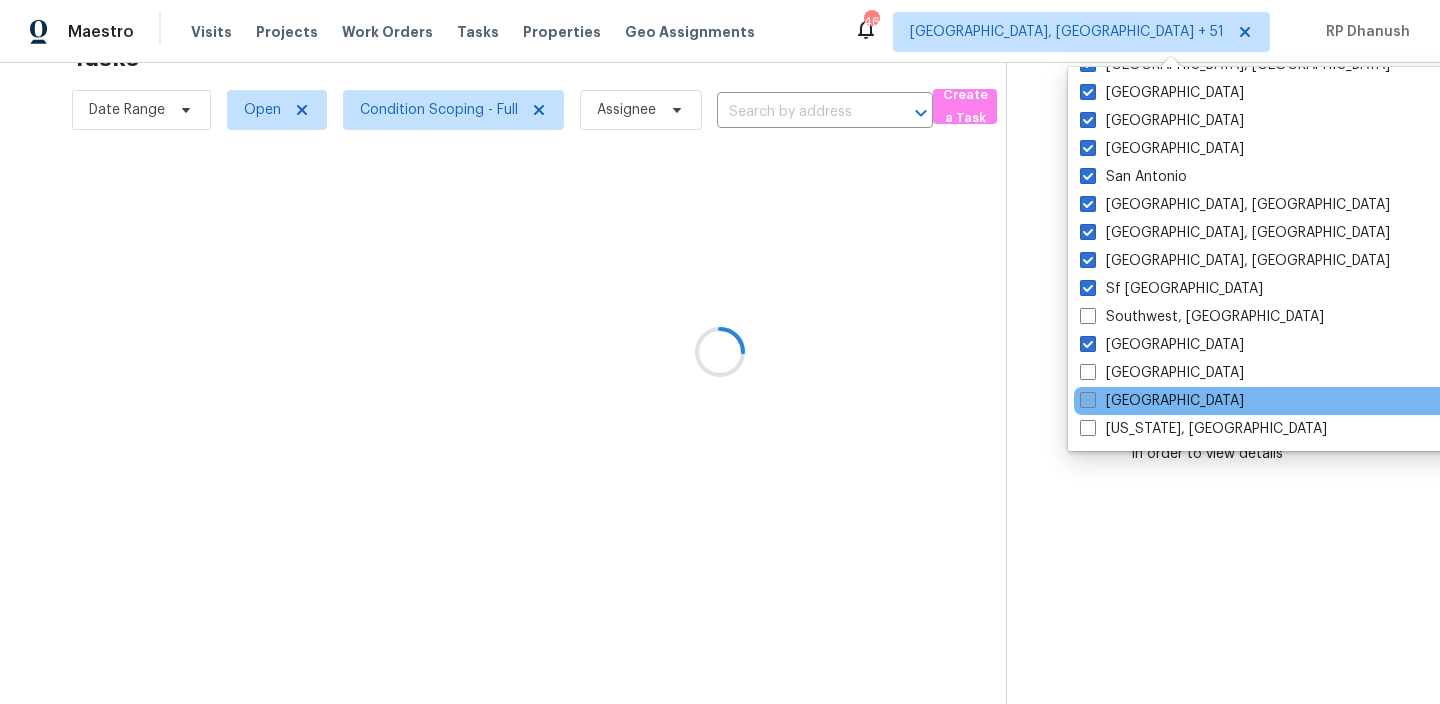 click on "Tucson" at bounding box center (1162, 401) 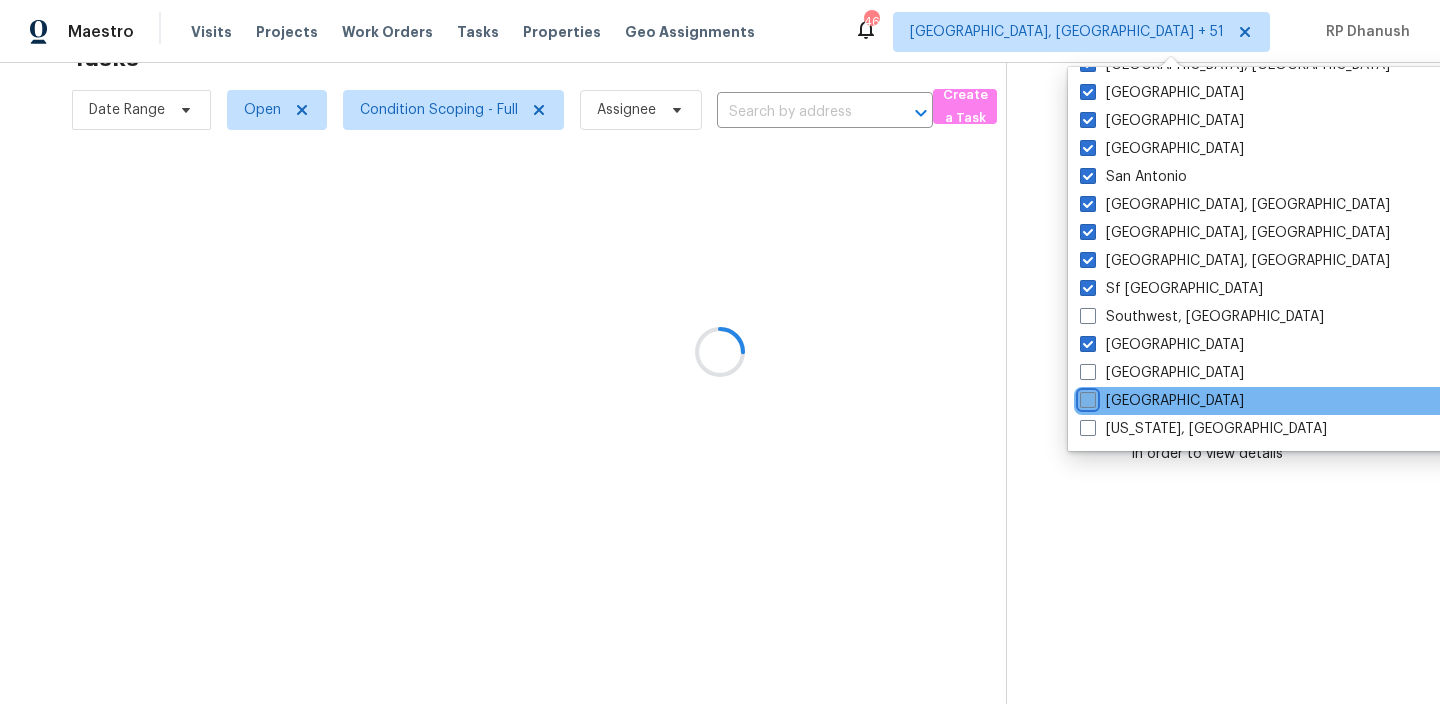 click on "Tucson" at bounding box center [1086, 397] 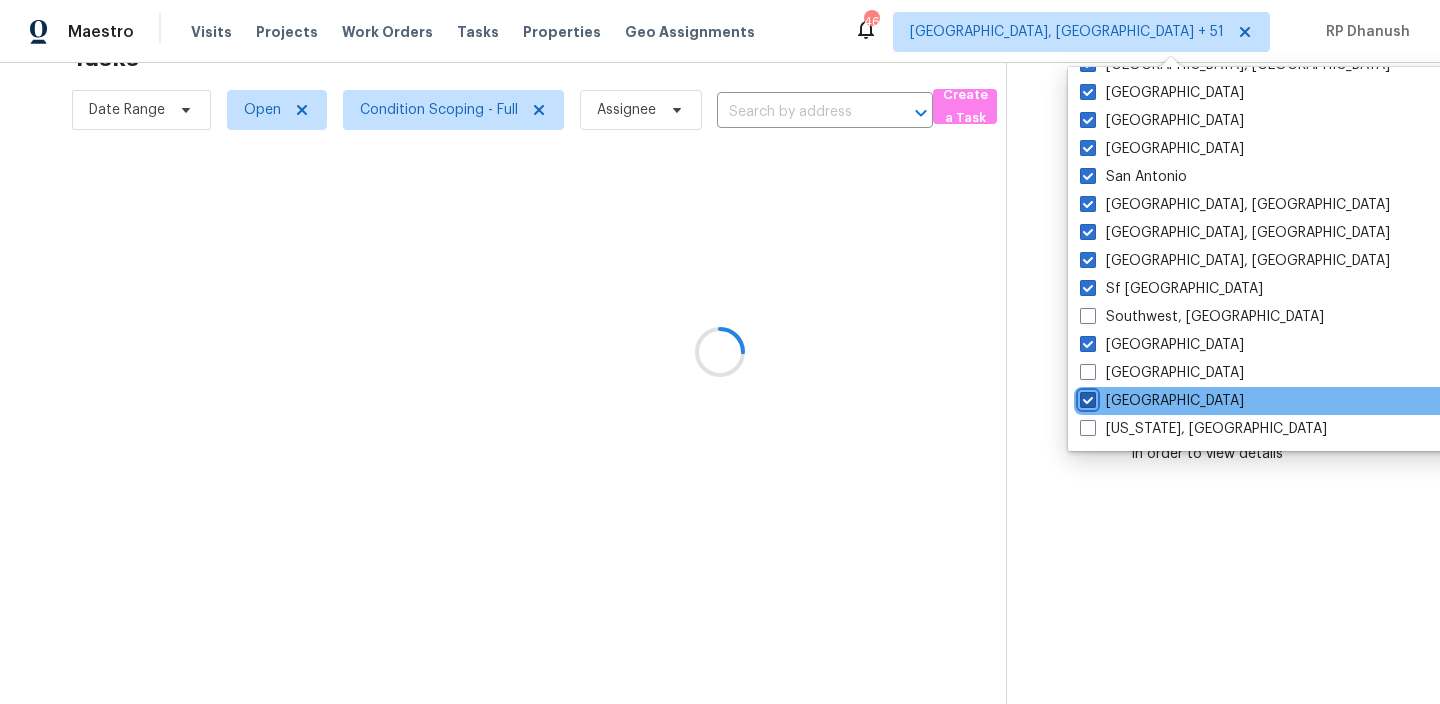 checkbox on "true" 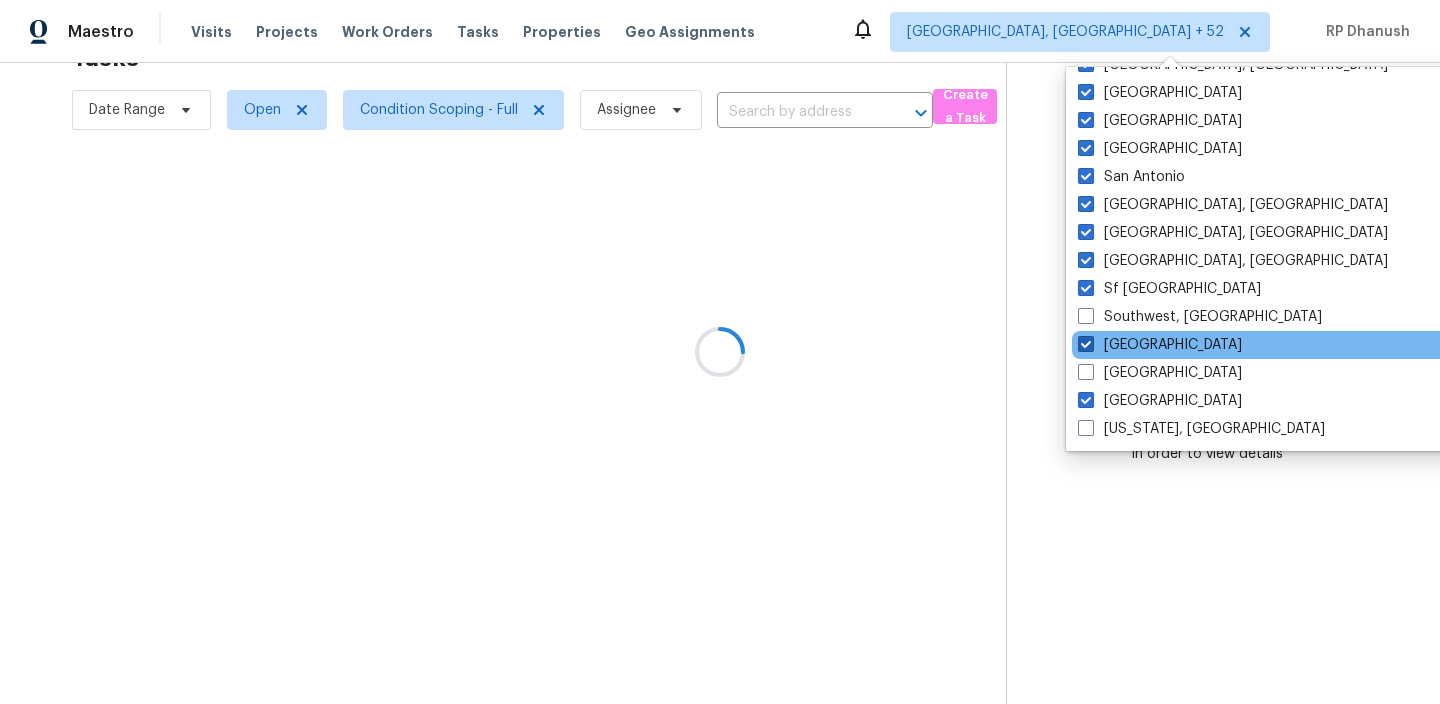 drag, startPoint x: 1108, startPoint y: 421, endPoint x: 1108, endPoint y: 344, distance: 77 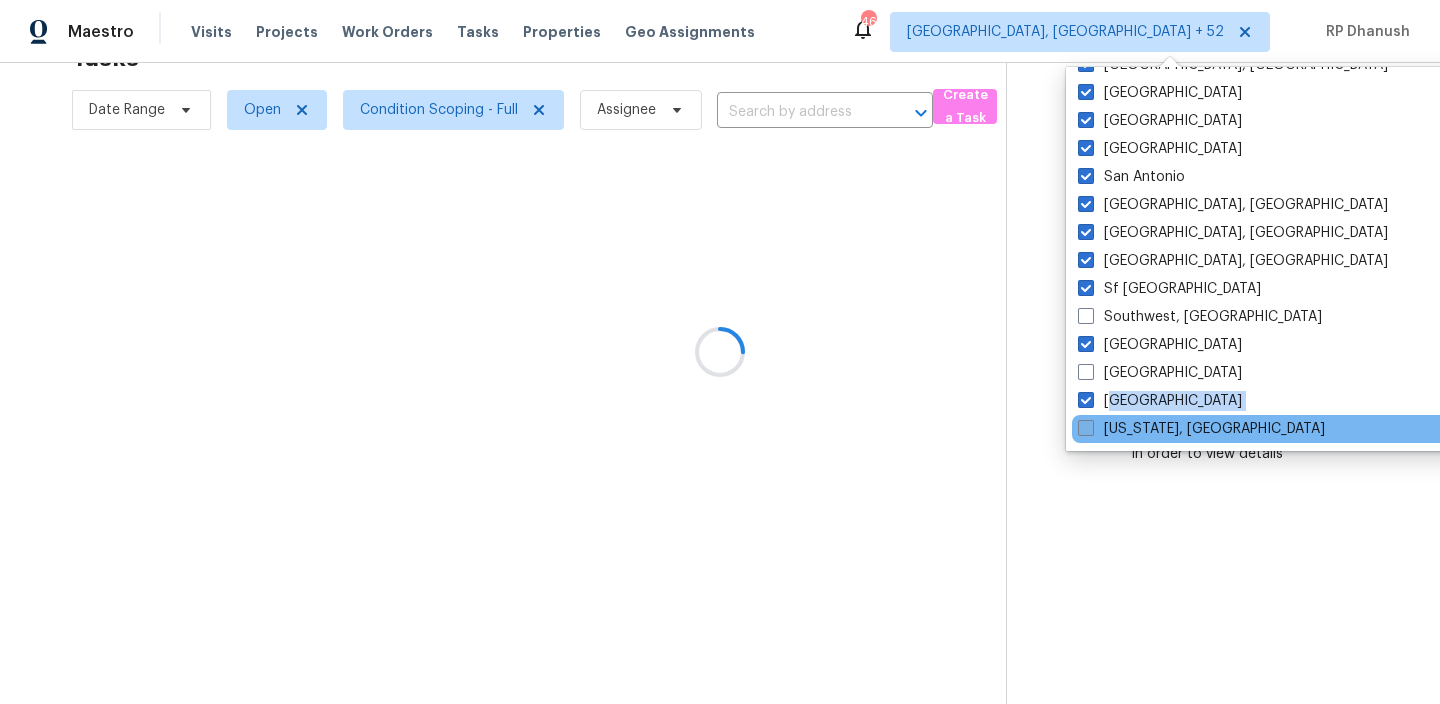 click on "Washington, DC" at bounding box center [1201, 429] 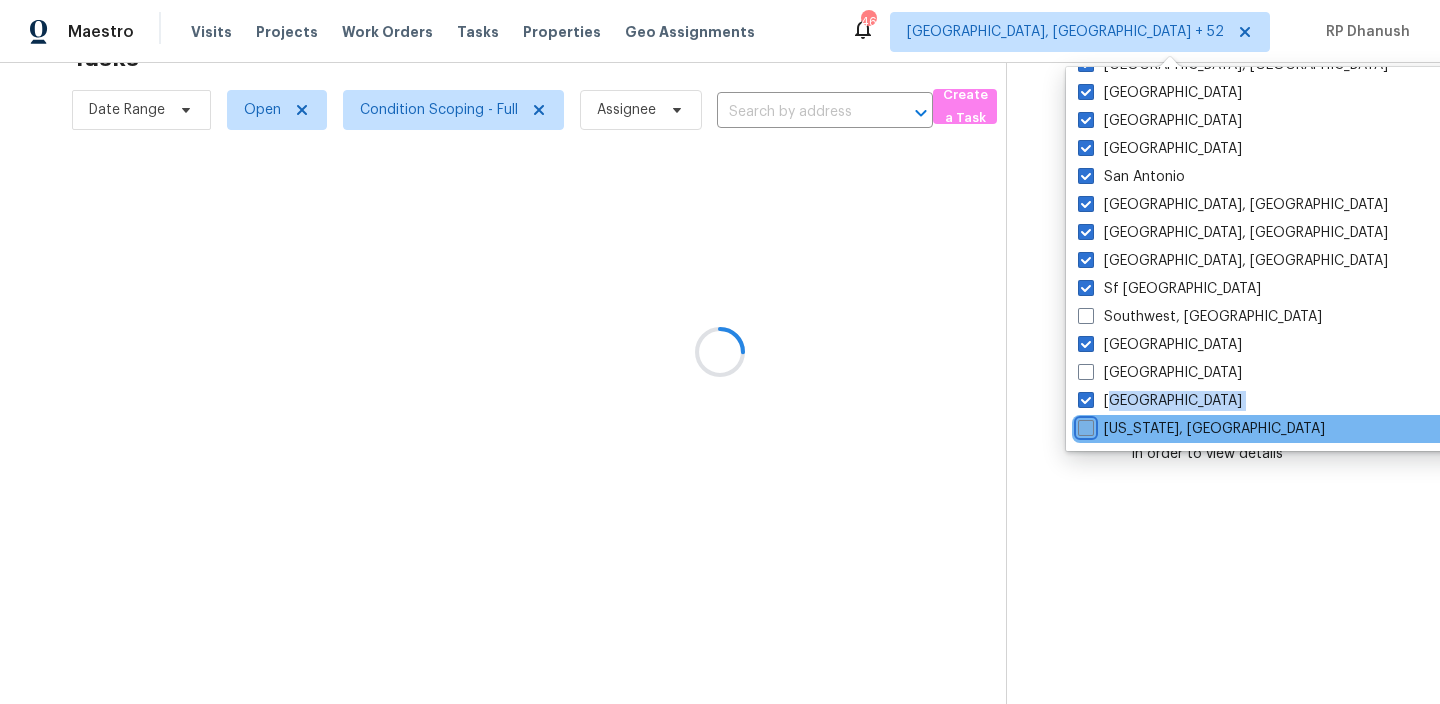 click on "Washington, DC" at bounding box center [1084, 425] 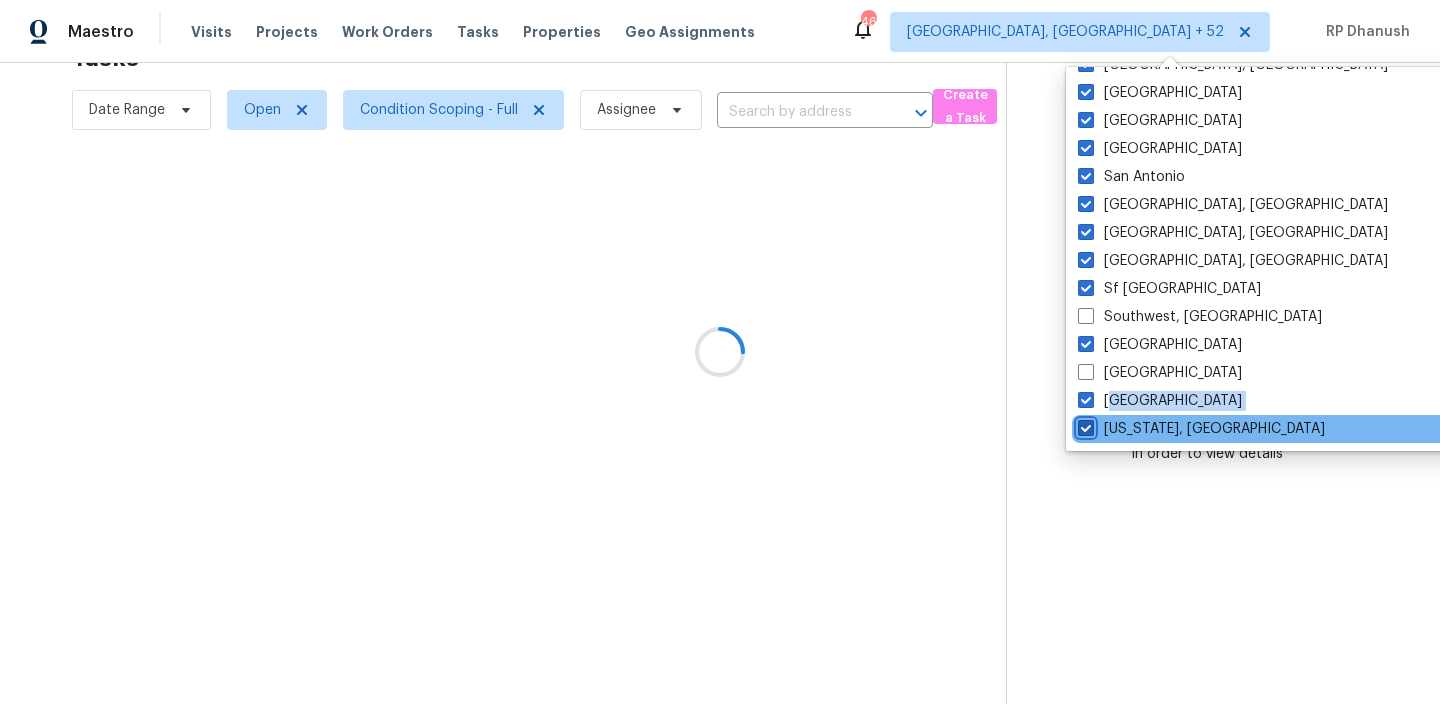 checkbox on "true" 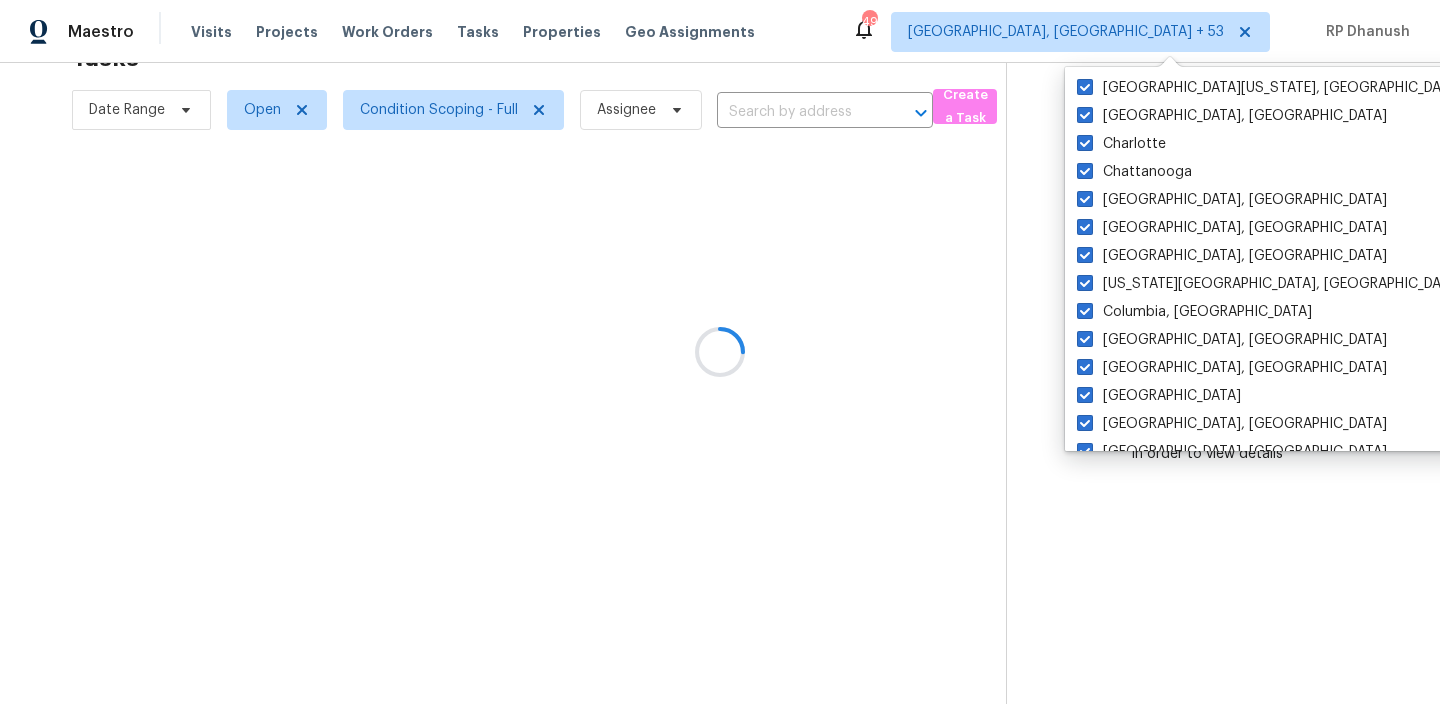 scroll, scrollTop: 0, scrollLeft: 0, axis: both 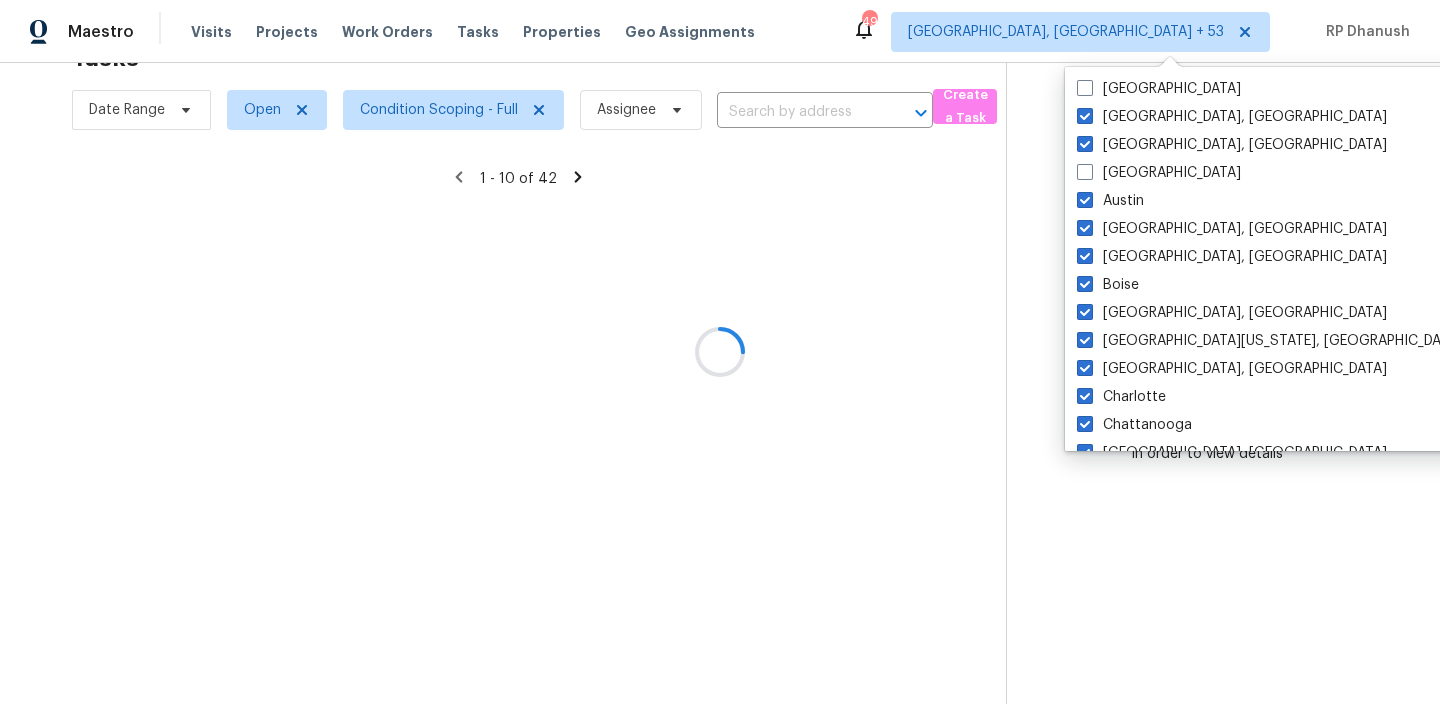 click at bounding box center [720, 352] 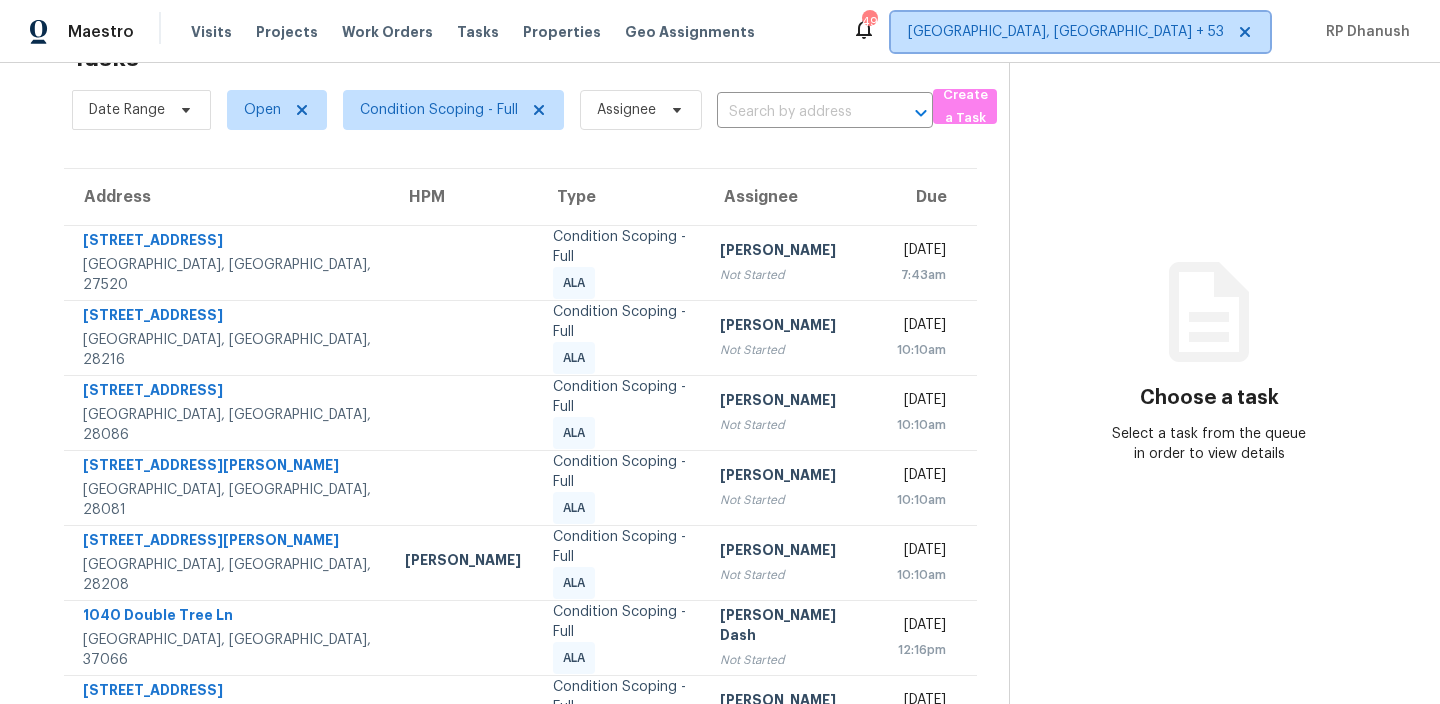 click on "[GEOGRAPHIC_DATA], [GEOGRAPHIC_DATA] + 53" at bounding box center (1080, 32) 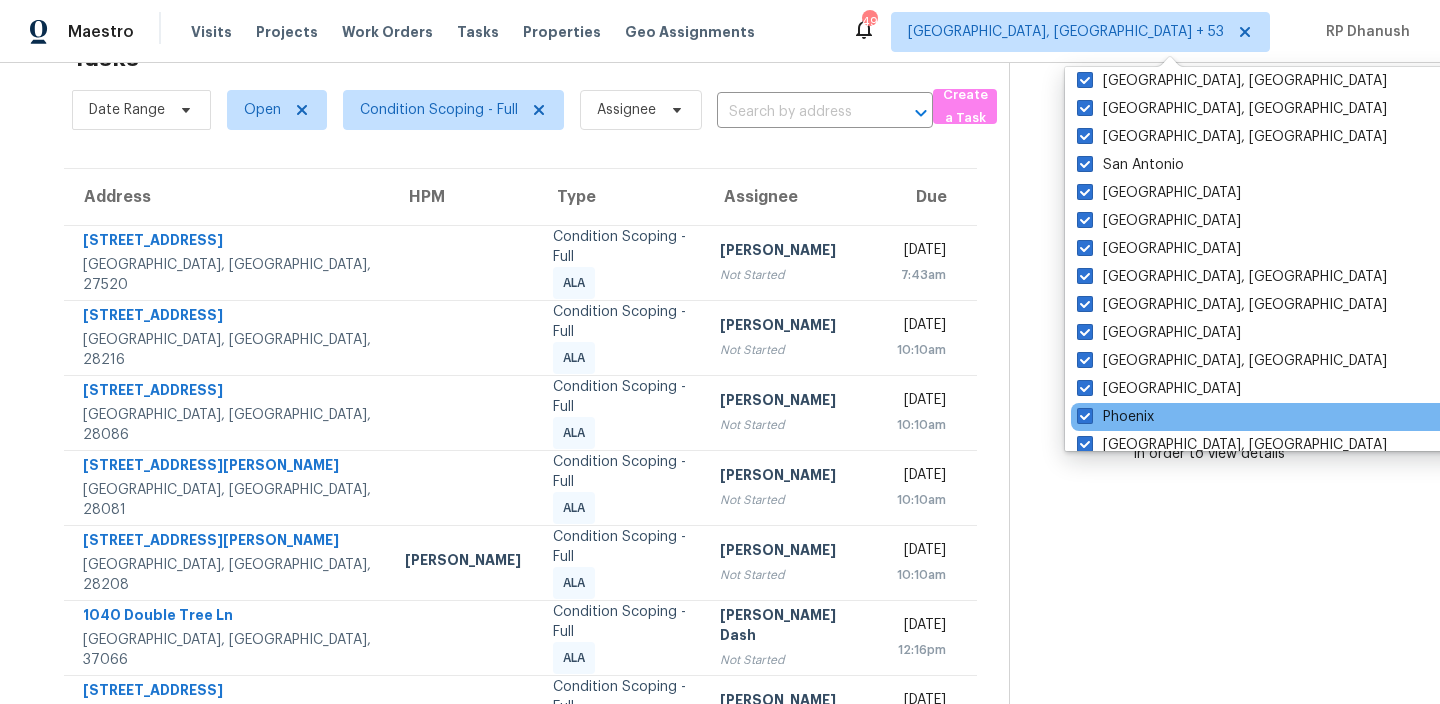 scroll, scrollTop: 0, scrollLeft: 0, axis: both 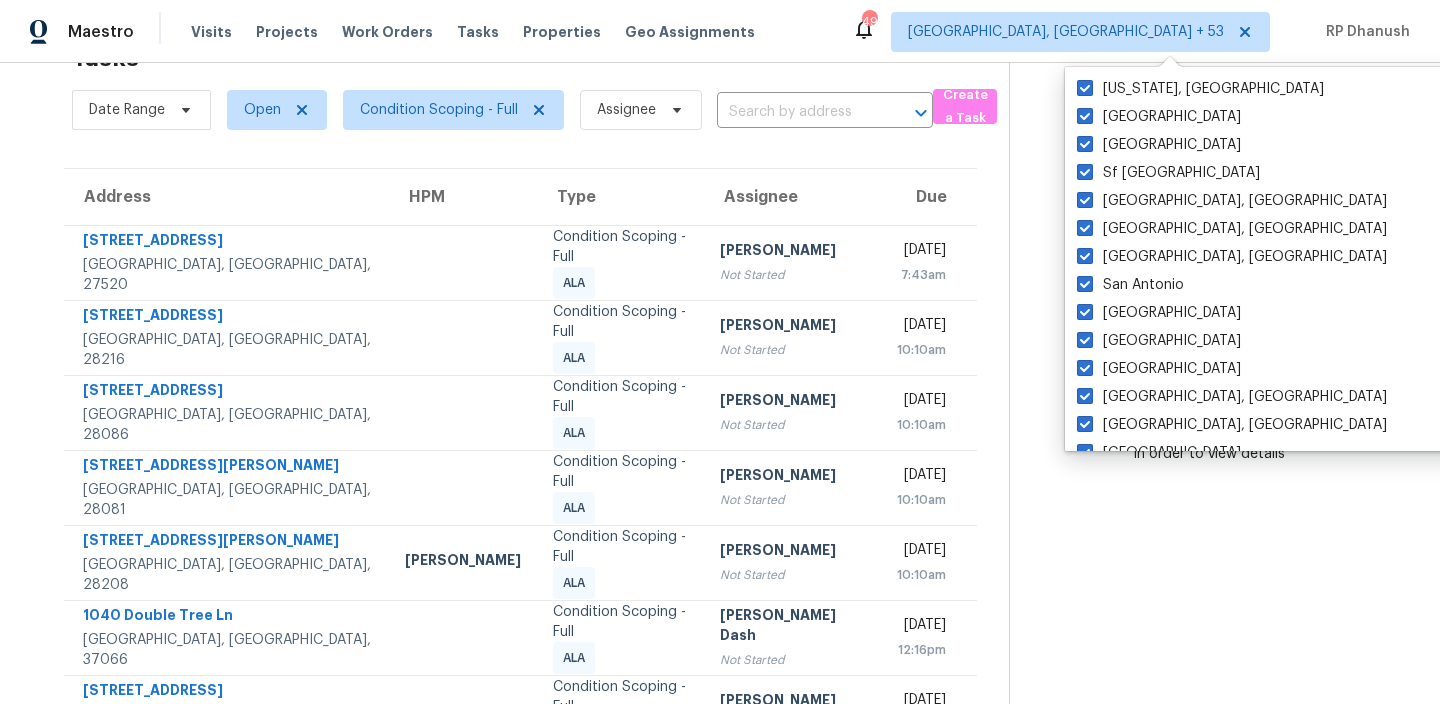 click on "Choose a task Select a task from the queue in order to view details" at bounding box center [1208, 514] 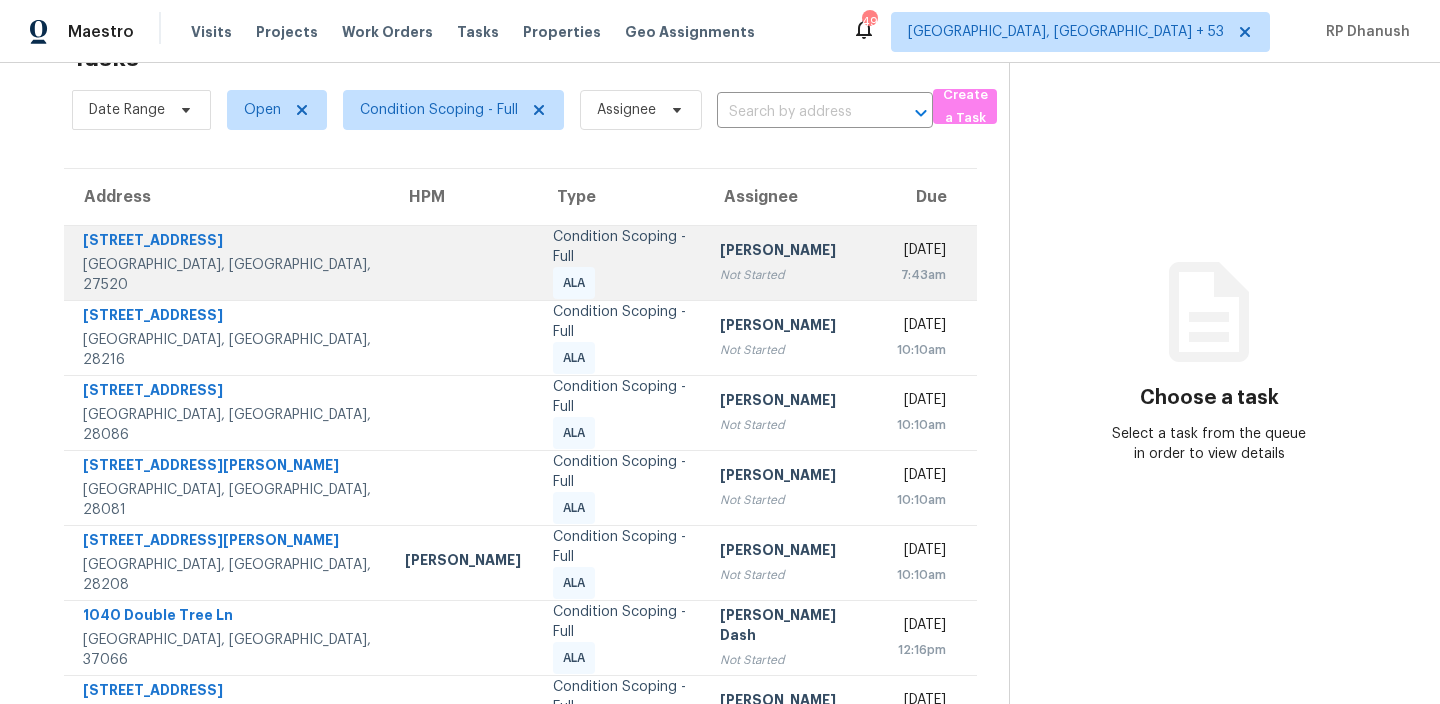 scroll, scrollTop: 0, scrollLeft: 0, axis: both 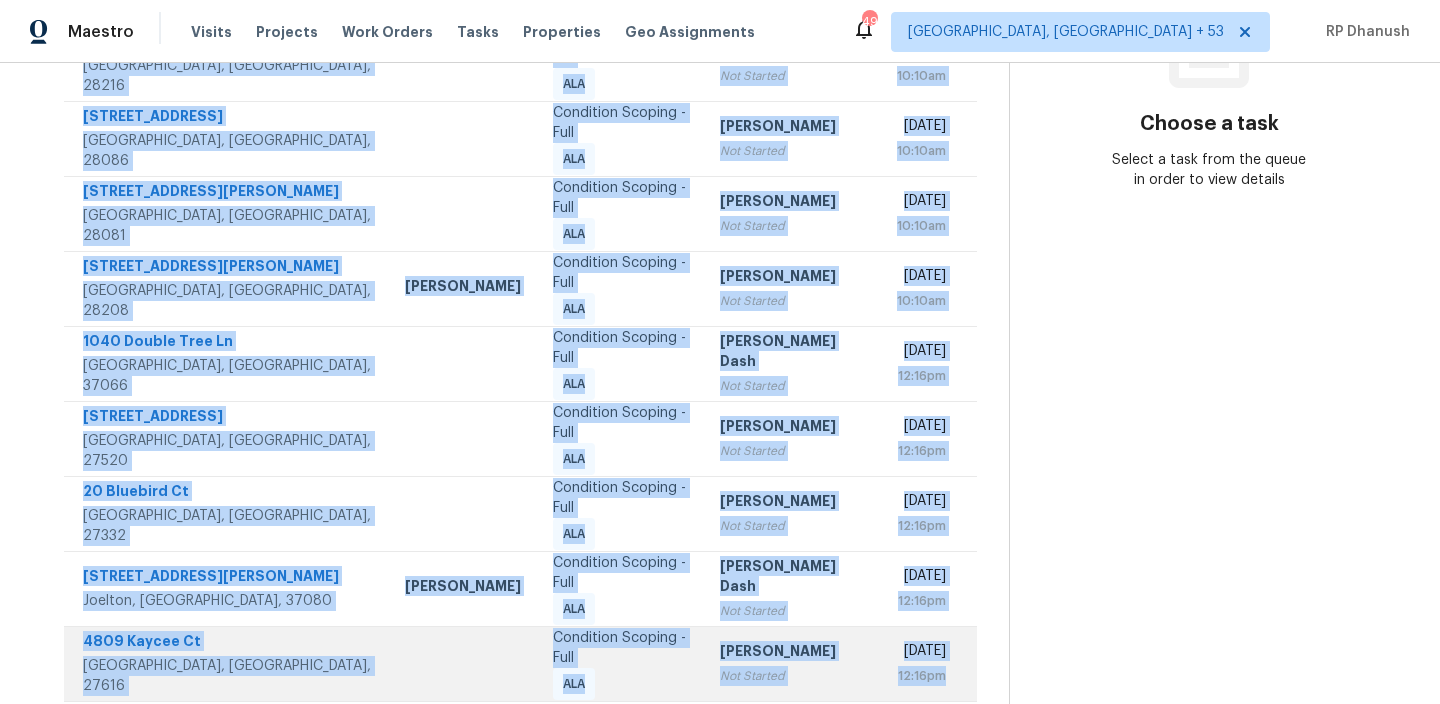drag, startPoint x: 82, startPoint y: 212, endPoint x: 960, endPoint y: 634, distance: 974.1499 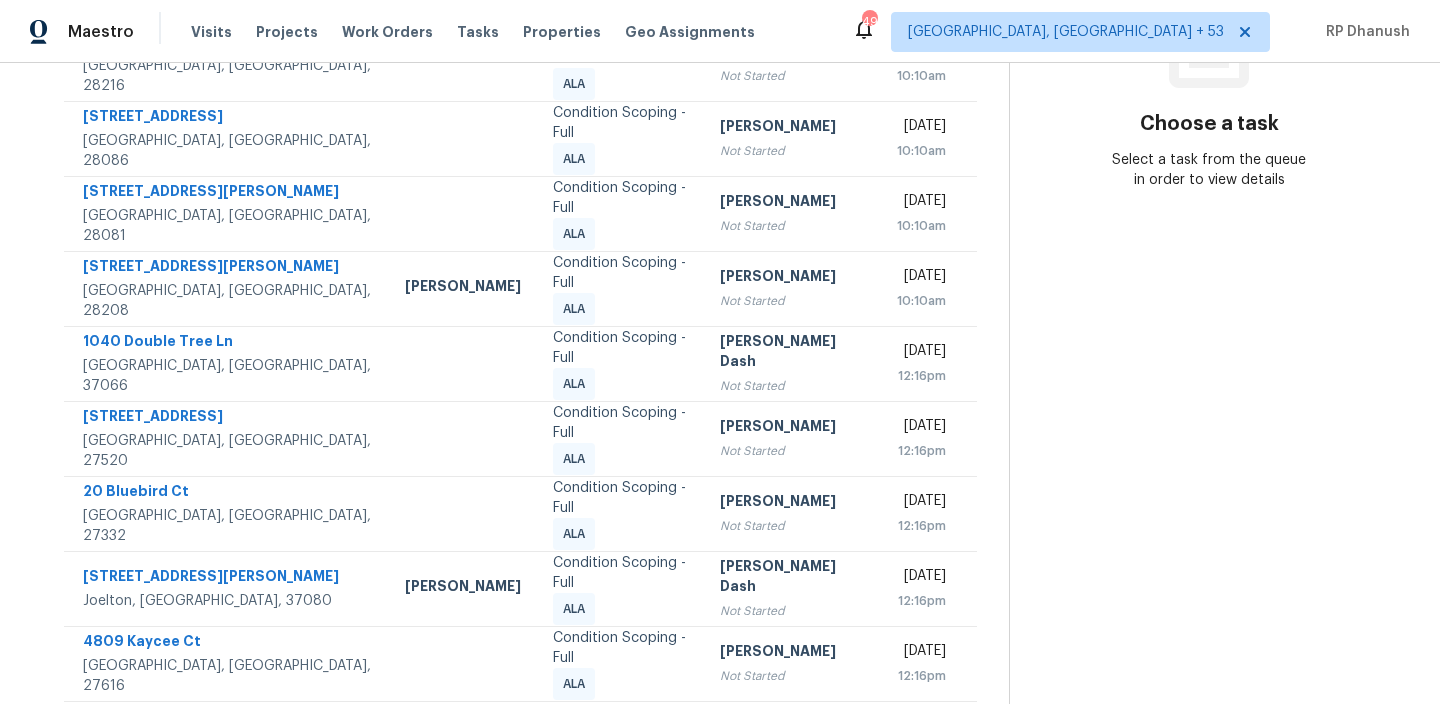 click 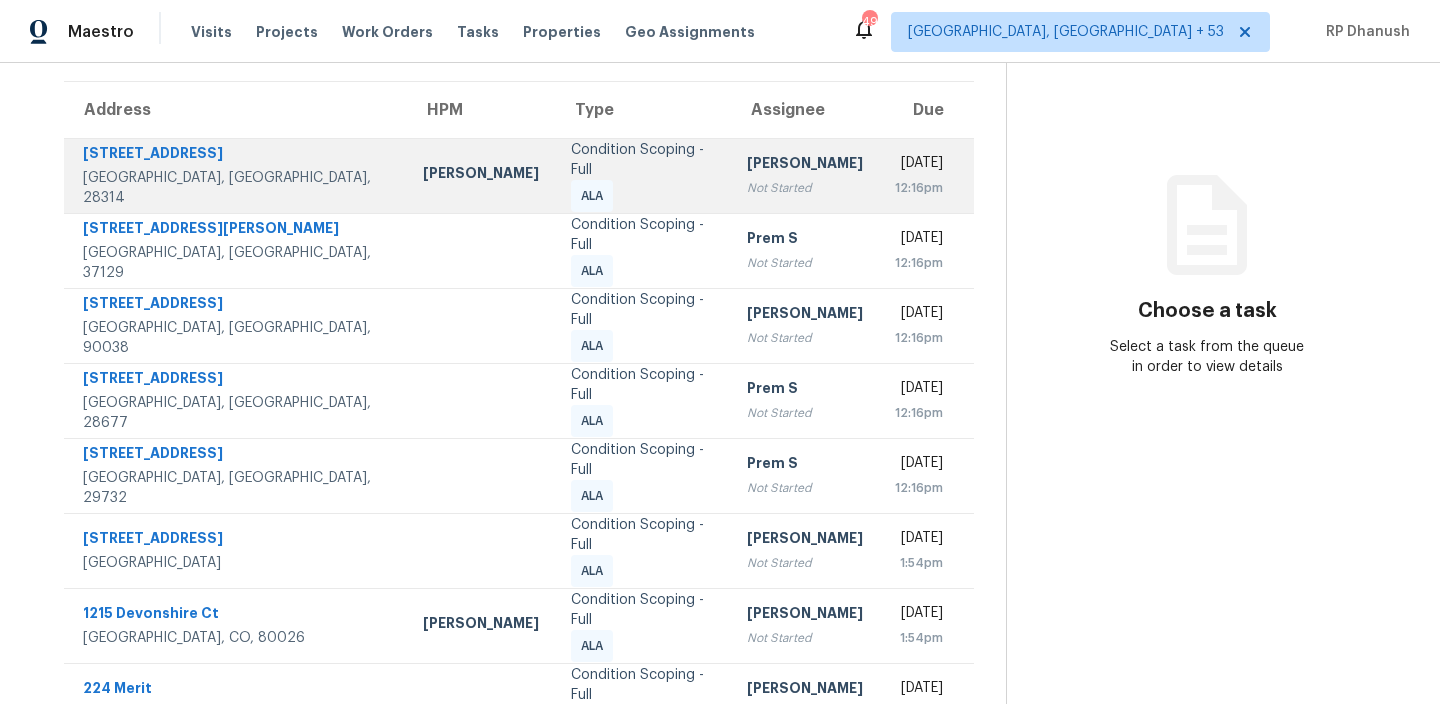 scroll, scrollTop: 144, scrollLeft: 0, axis: vertical 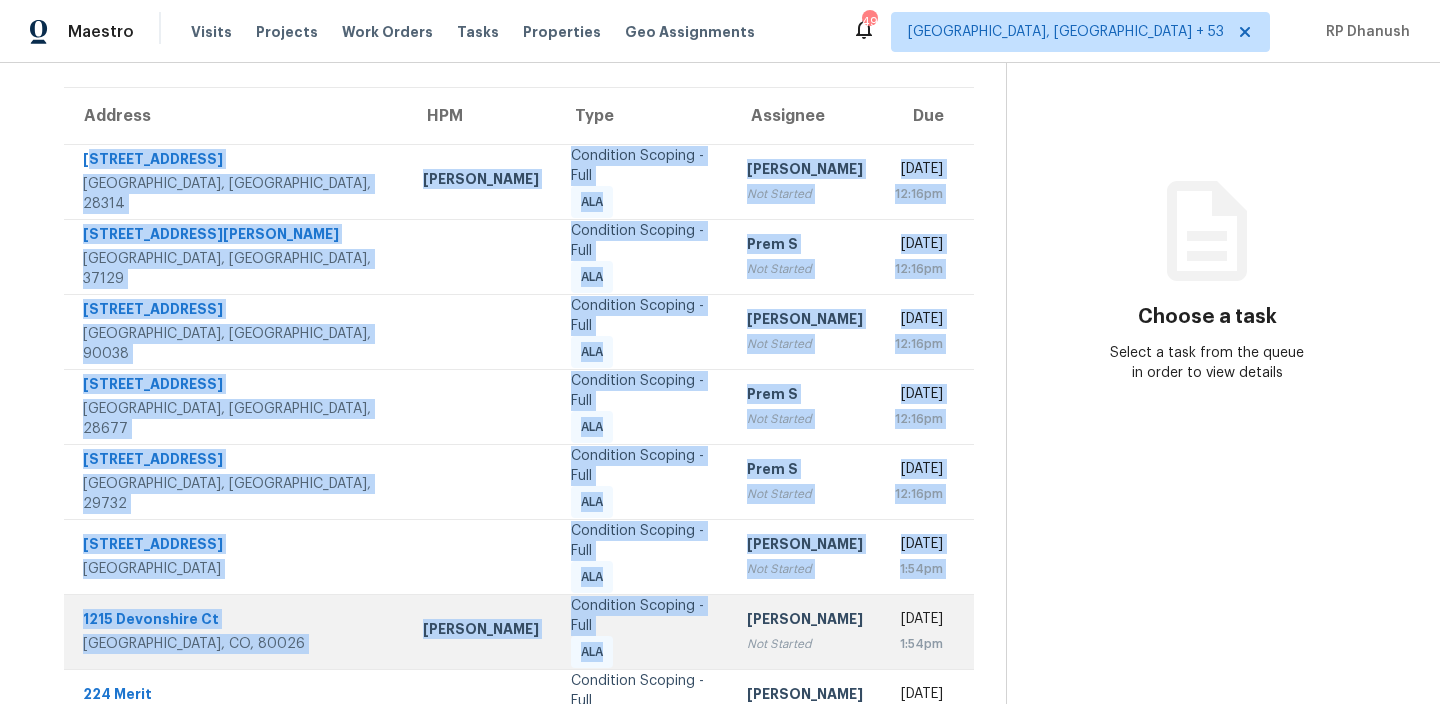 drag, startPoint x: 87, startPoint y: 158, endPoint x: 719, endPoint y: 588, distance: 764.4109 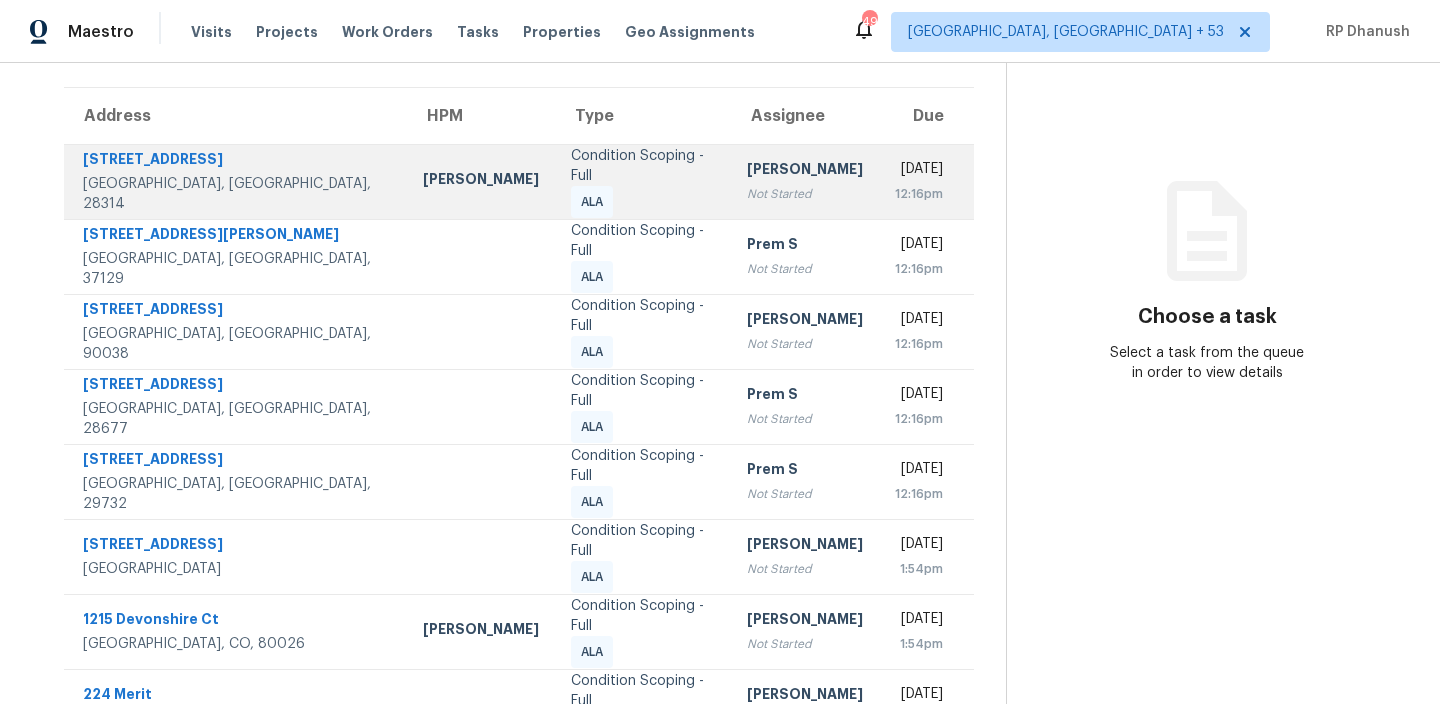 click on "[STREET_ADDRESS]" at bounding box center [235, 181] 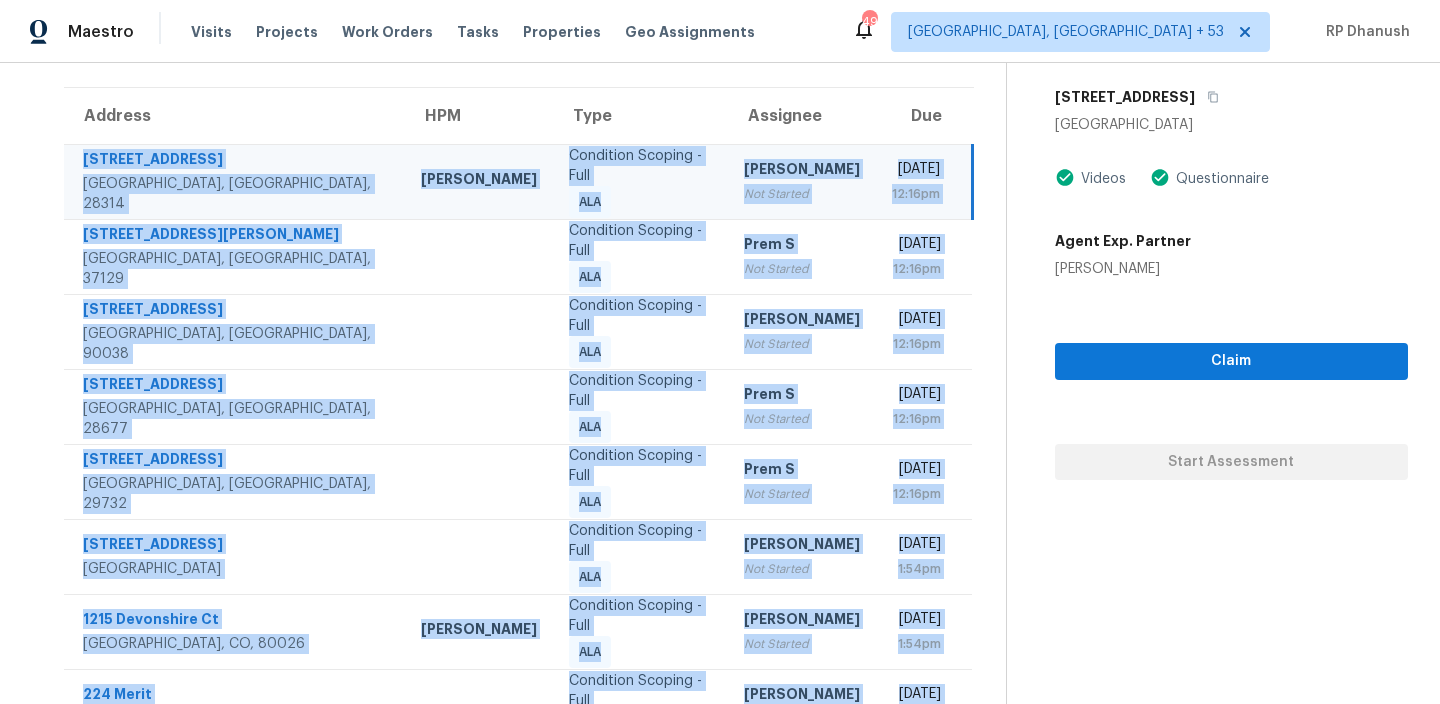 scroll, scrollTop: 337, scrollLeft: 0, axis: vertical 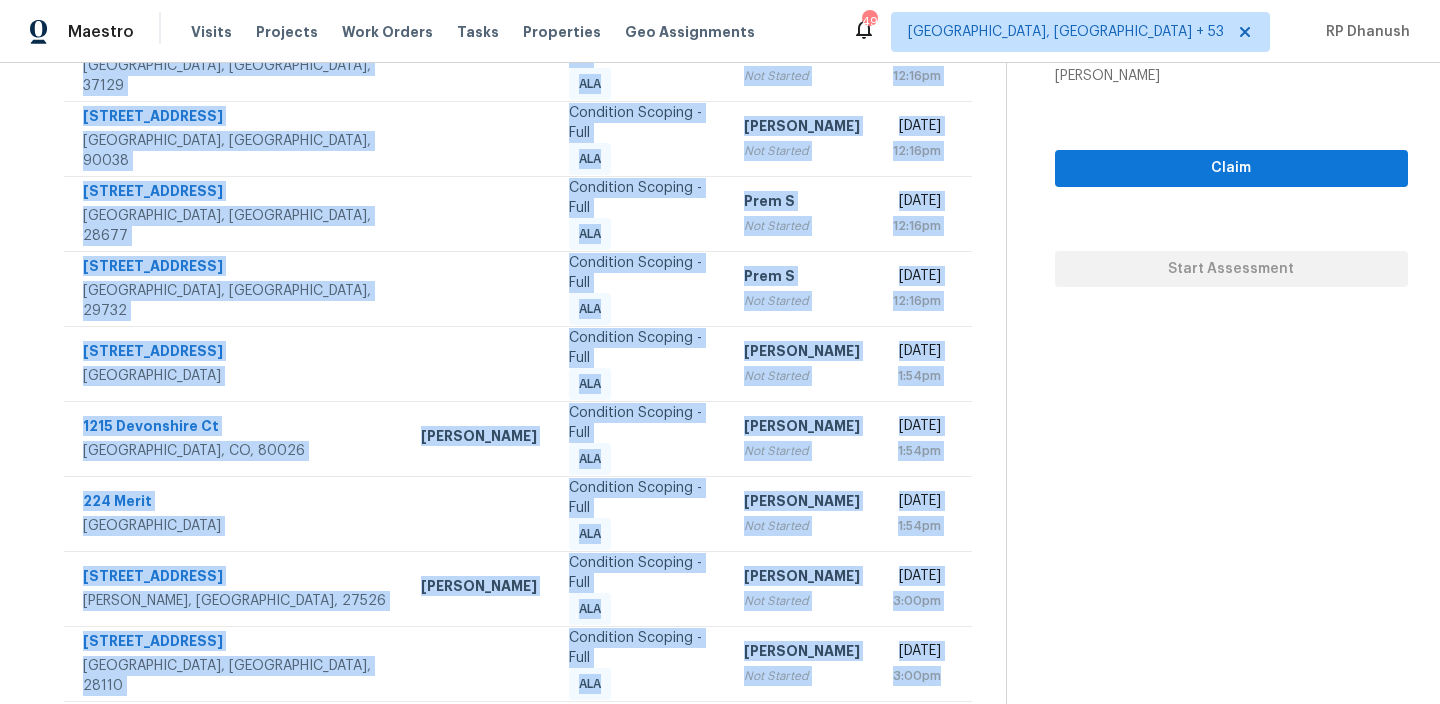 drag, startPoint x: 81, startPoint y: 157, endPoint x: 943, endPoint y: 654, distance: 995.0141 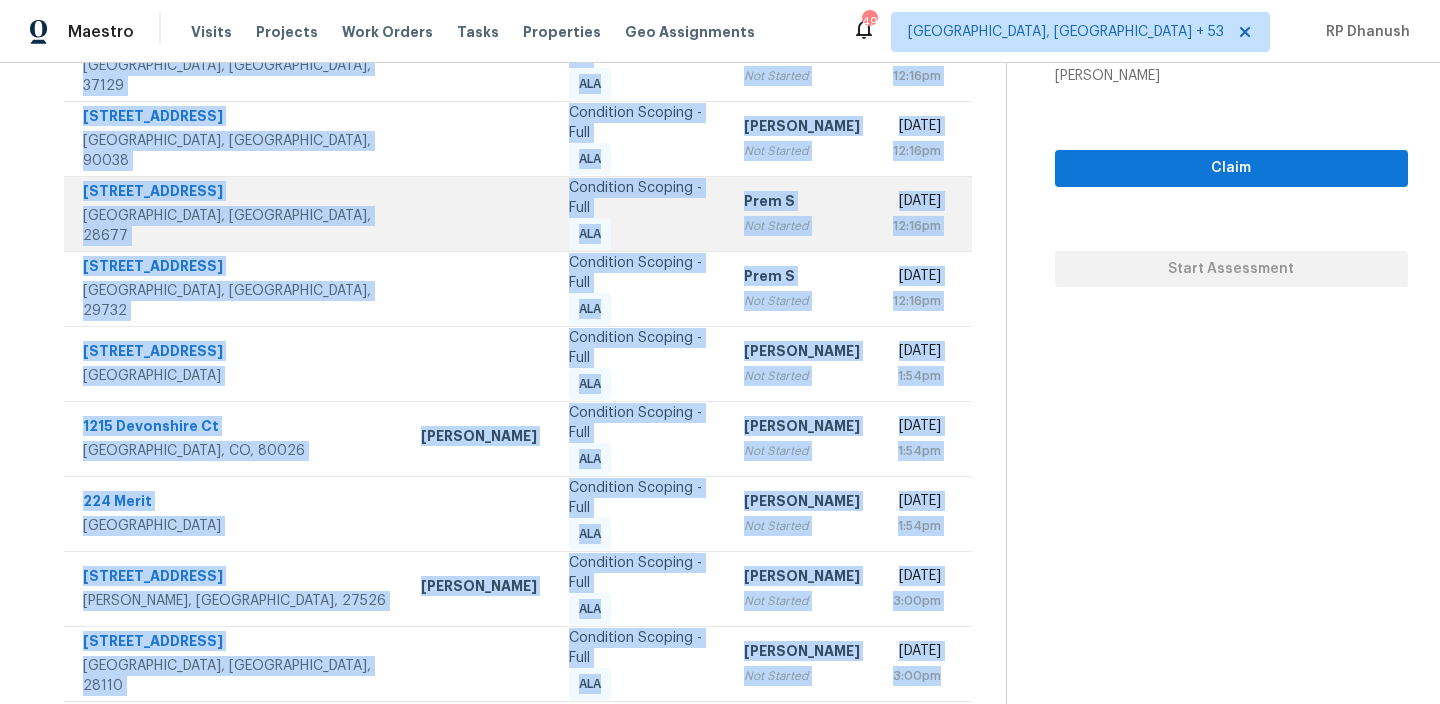 click on "[GEOGRAPHIC_DATA], [GEOGRAPHIC_DATA], 28677" at bounding box center [236, 226] 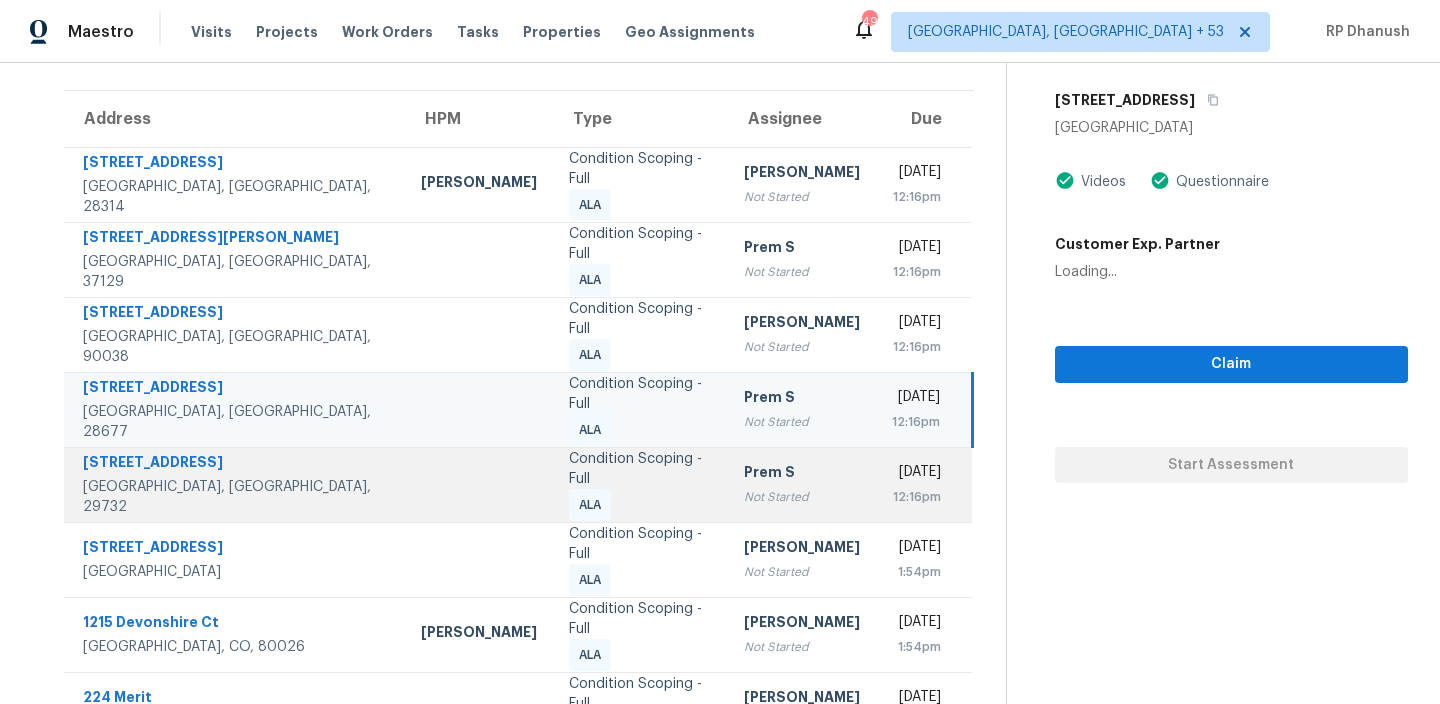 scroll, scrollTop: 2, scrollLeft: 0, axis: vertical 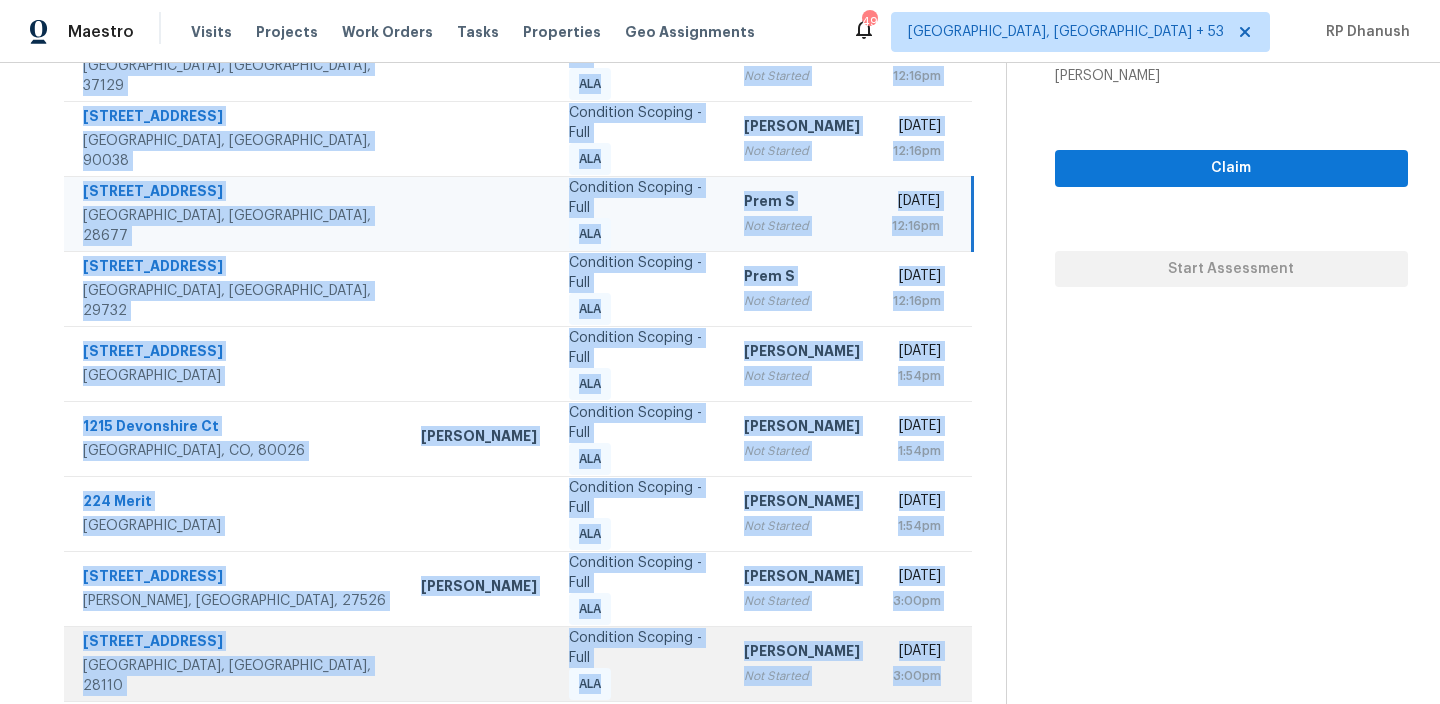 drag, startPoint x: 69, startPoint y: 294, endPoint x: 968, endPoint y: 633, distance: 960.79236 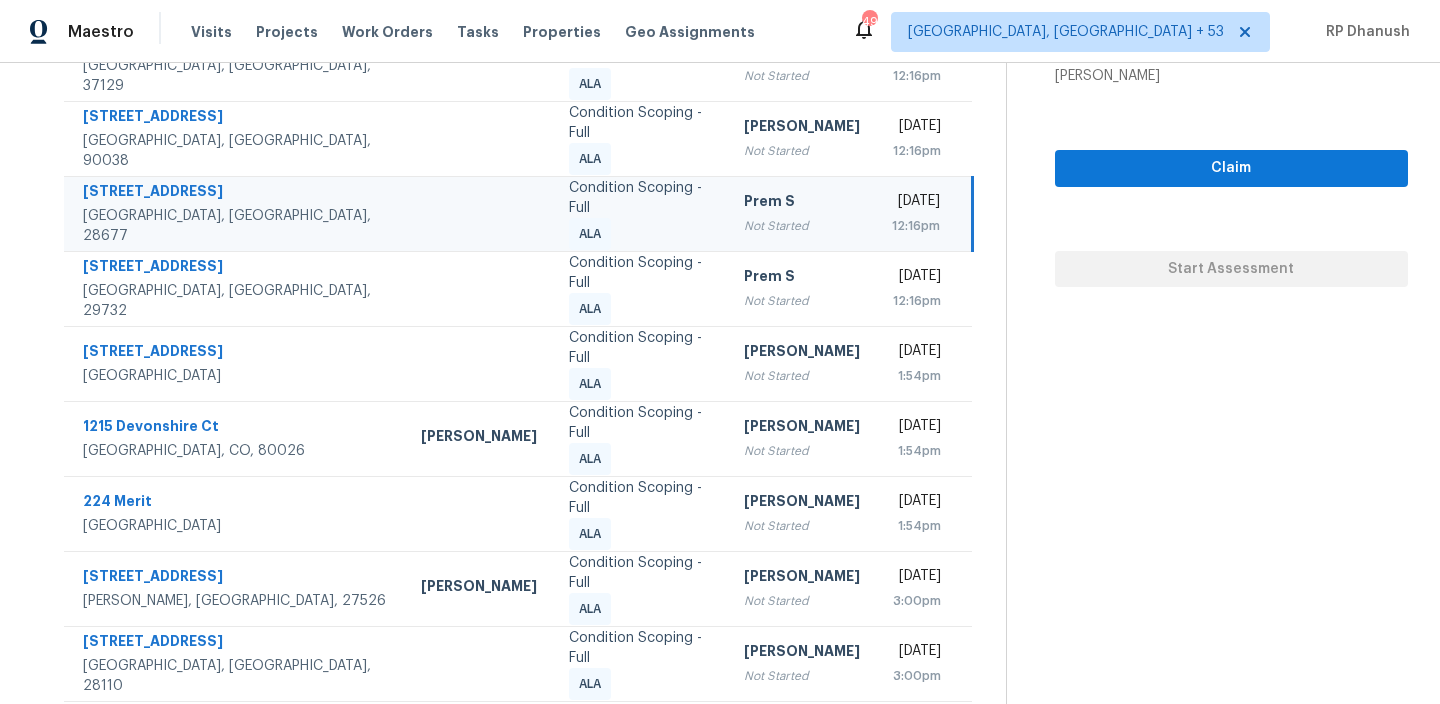 click 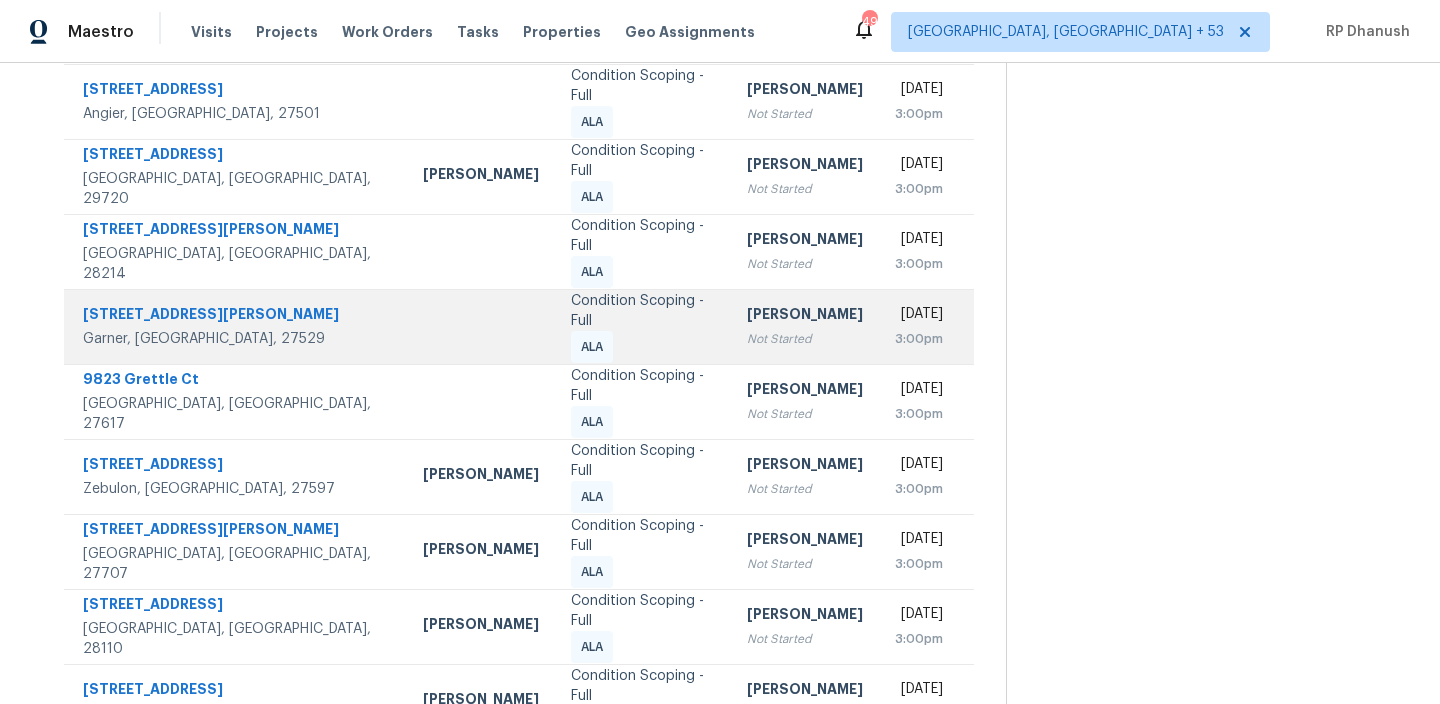 scroll, scrollTop: 53, scrollLeft: 0, axis: vertical 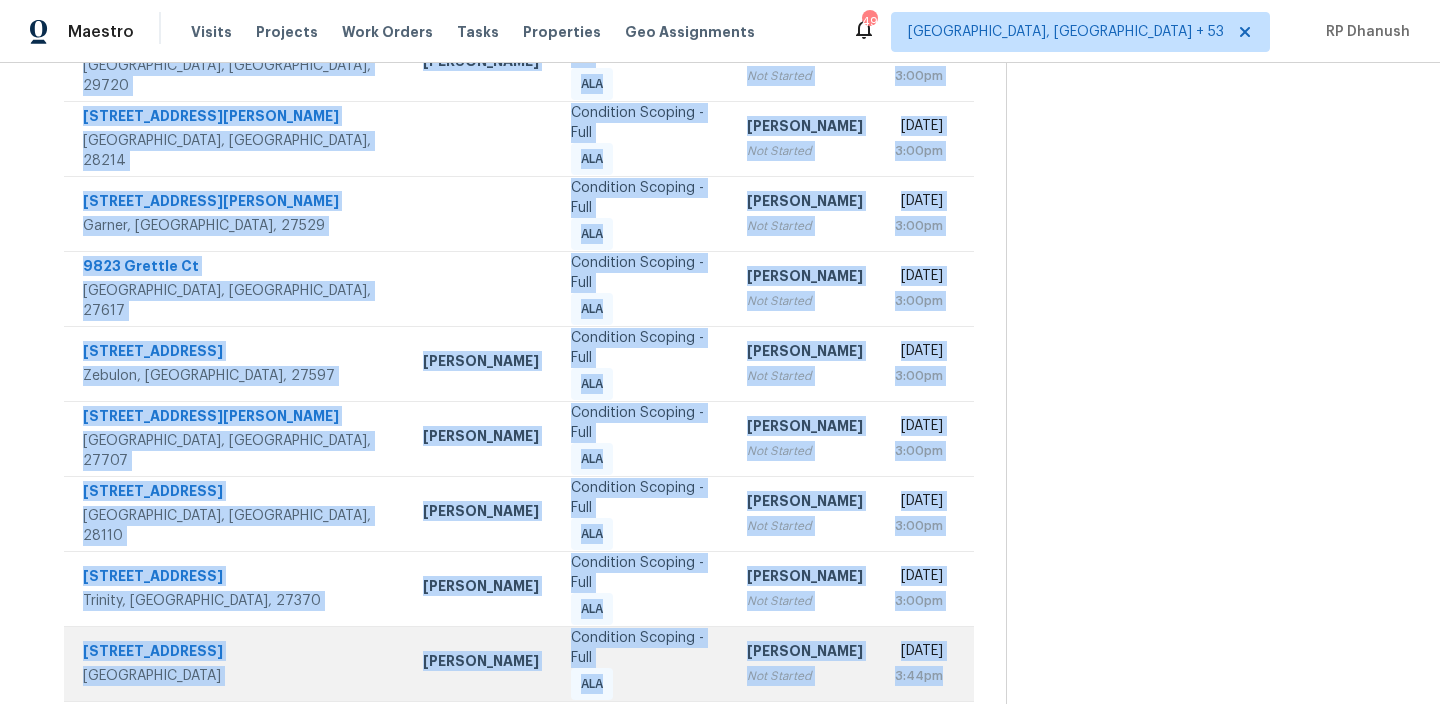drag, startPoint x: 74, startPoint y: 251, endPoint x: 967, endPoint y: 631, distance: 970.4891 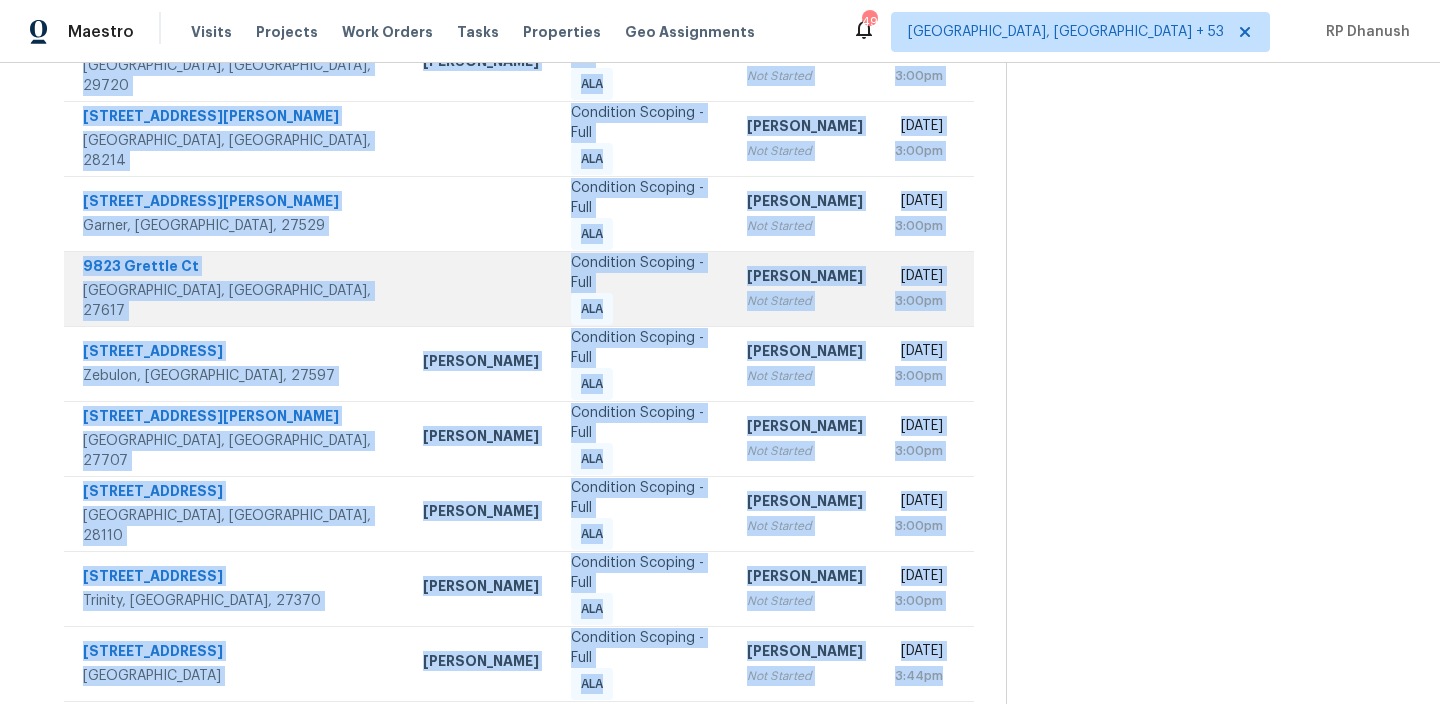 copy on "[STREET_ADDRESS][PERSON_NAME] Condition Scoping - Full ALA Rajesh M Not Started [DATE] 3:00pm [STREET_ADDRESS][PERSON_NAME] [PERSON_NAME] Condition Scoping - Full ALA [PERSON_NAME] Not Started [DATE] 3:00pm [STREET_ADDRESS][PERSON_NAME] Condition Scoping - Full ALA [PERSON_NAME] Not Started [DATE] 3:00pm [STREET_ADDRESS][PERSON_NAME] Condition Scoping - Full ALA [PERSON_NAME] B Not Started [DATE] 3:00pm [STREET_ADDRESS] Condition Scoping - Full ALA [PERSON_NAME] B Not Started [DATE] 3:00pm 9404 Perimeter Ct   Zebulon, [GEOGRAPHIC_DATA], 27597 [PERSON_NAME] Condition Scoping - Full ALA [PERSON_NAME] Not Started [DATE] 3:00pm [STREET_ADDRESS][PERSON_NAME] [PERSON_NAME] Condition Scoping - Full ALA [PERSON_NAME] Not Started [DATE] 3:00pm [STREET_ADDRESS][PERSON_NAME] [PERSON_NAME] Condition Scoping - Full ALA [PERSON_NAME] B Not Started [DATE] 3:00pm 4988 Fairview Ct ..." 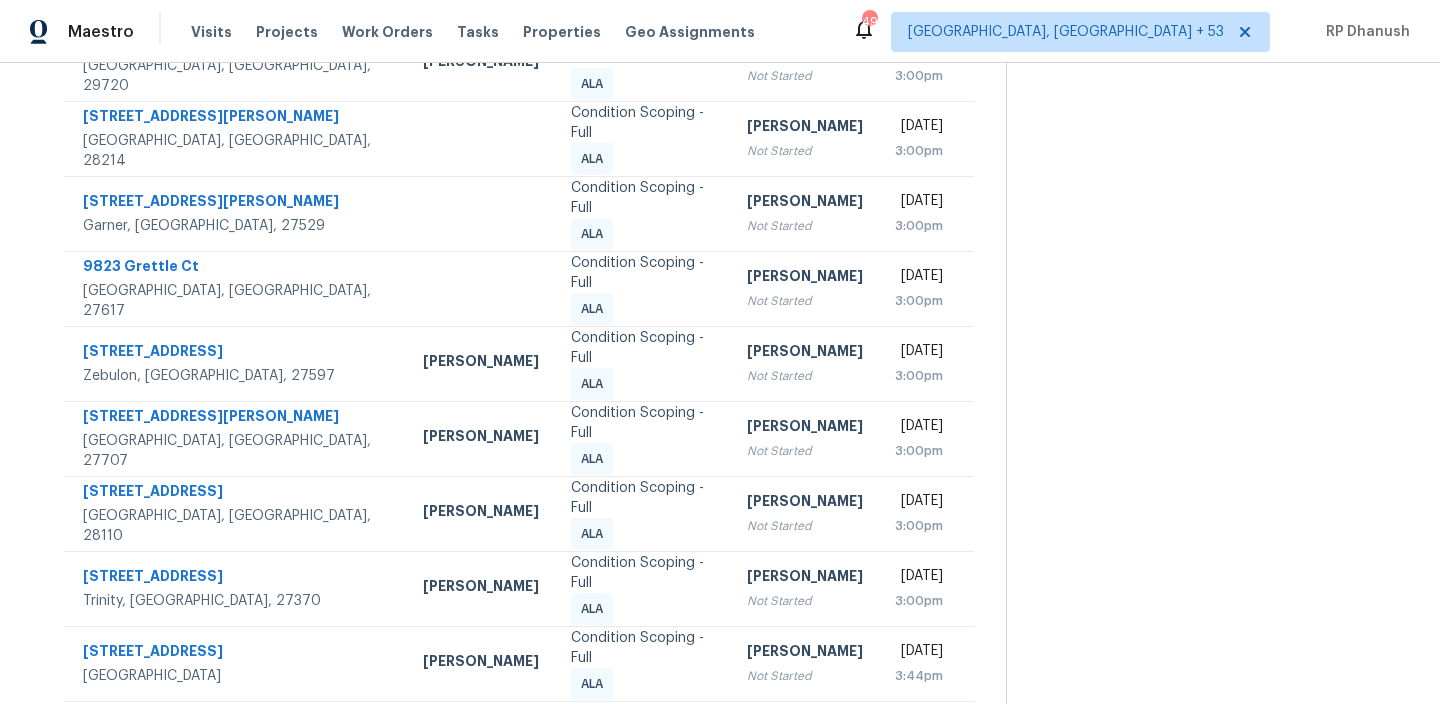 click 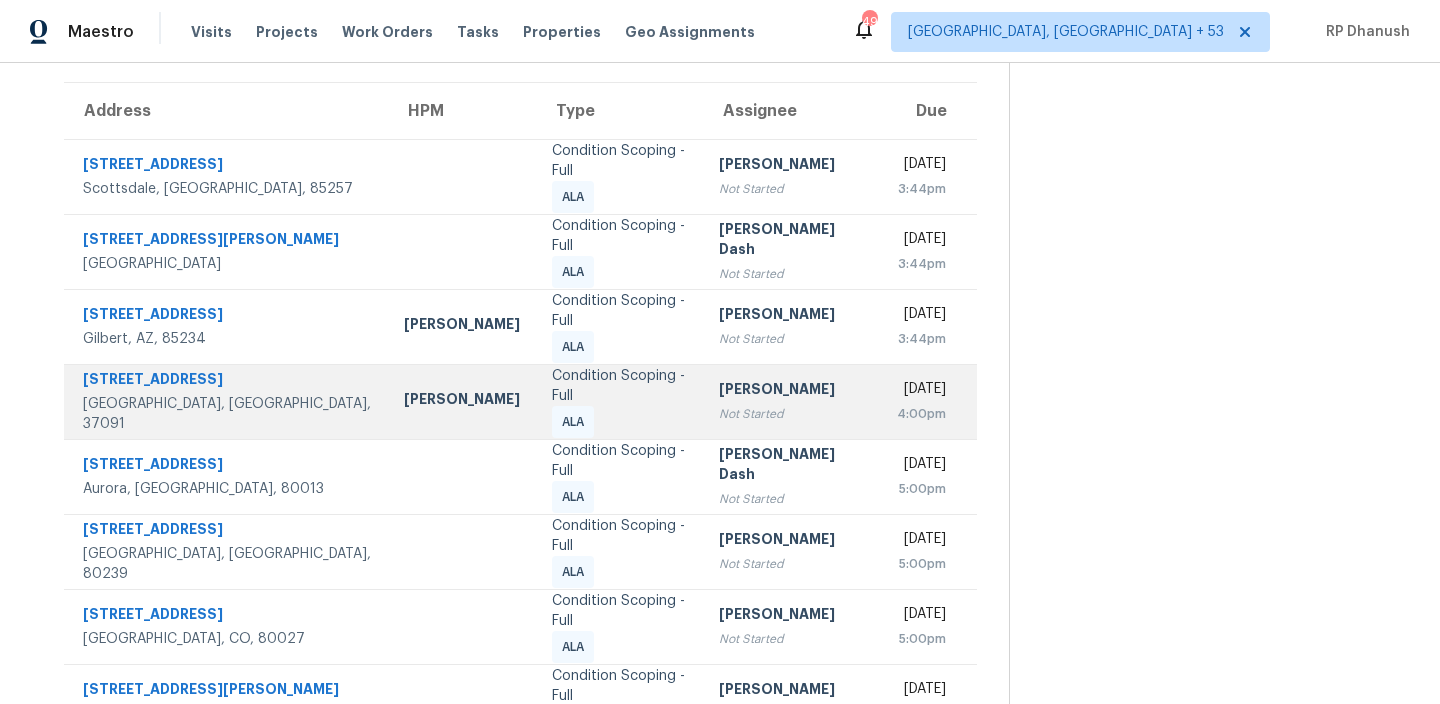 scroll, scrollTop: 0, scrollLeft: 0, axis: both 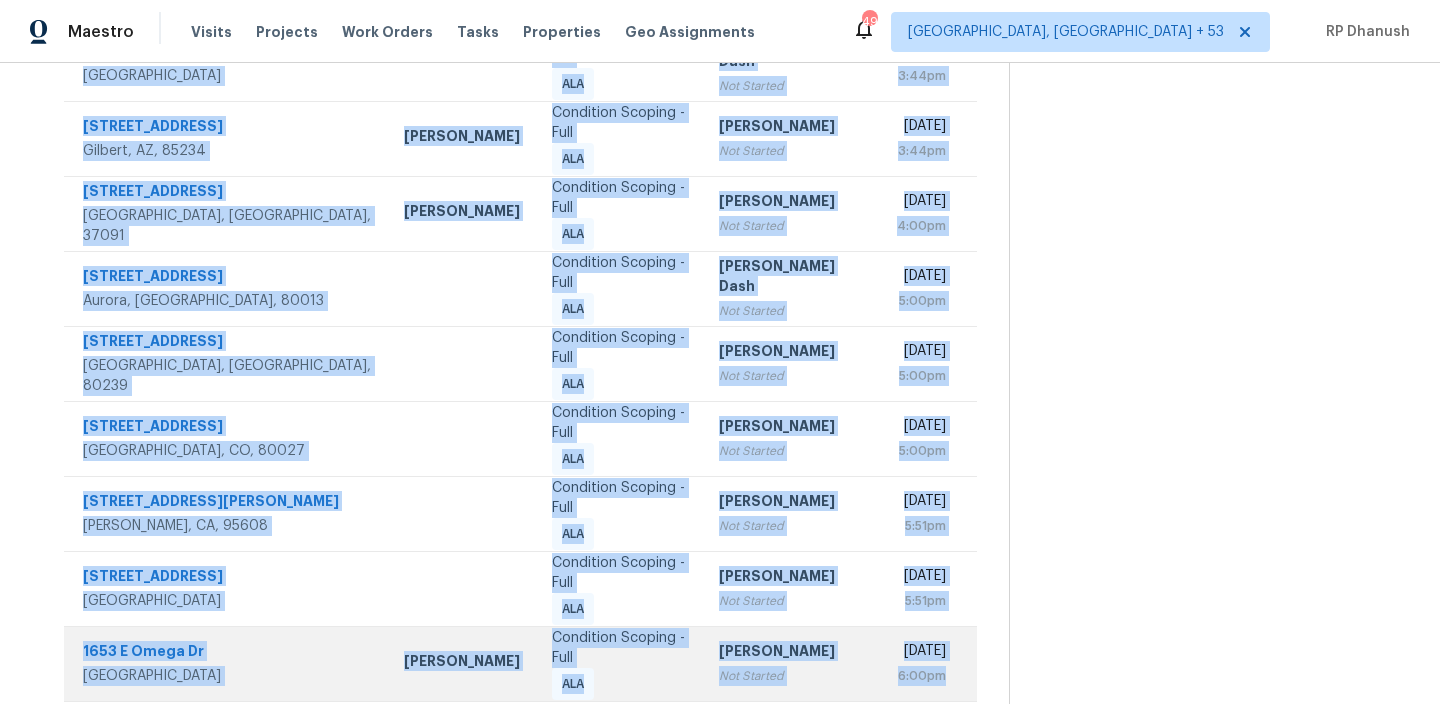 drag, startPoint x: 84, startPoint y: 299, endPoint x: 968, endPoint y: 621, distance: 940.8188 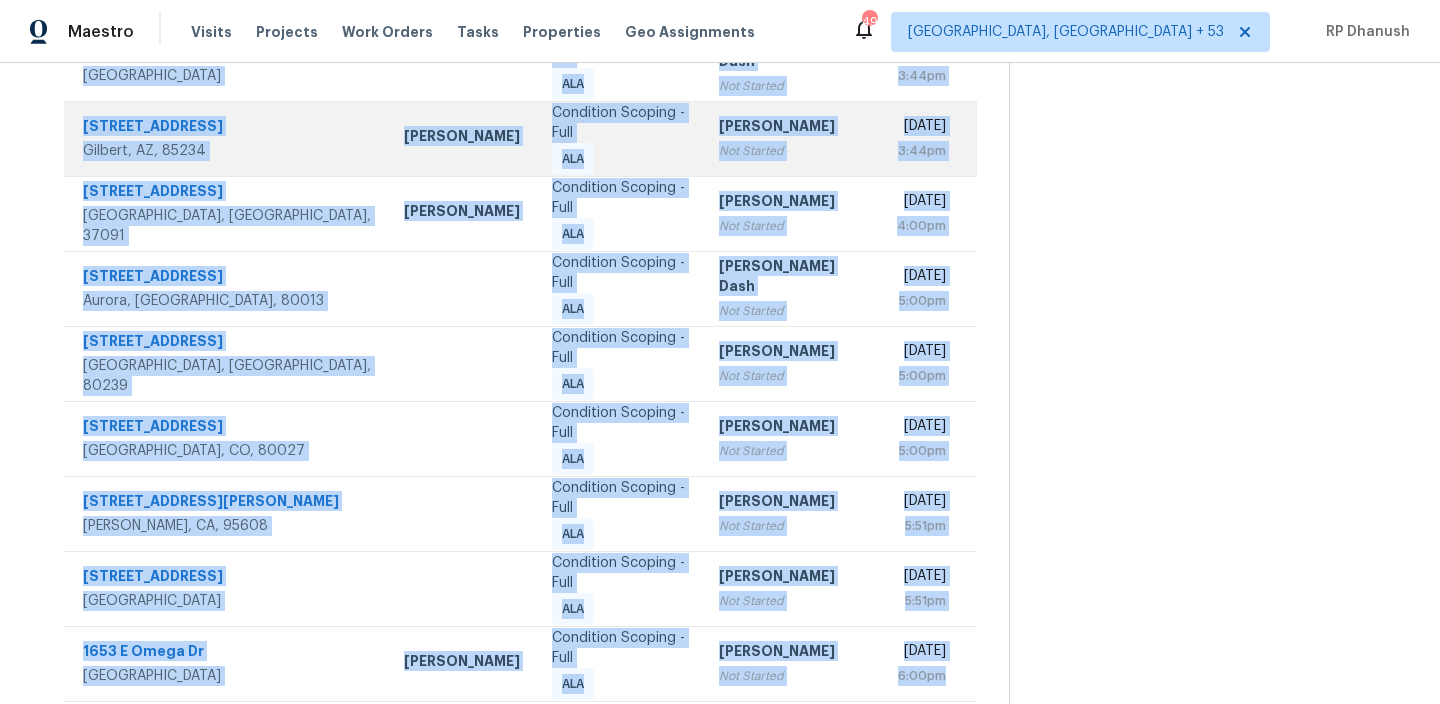 copy on "[STREET_ADDRESS] Condition Scoping - Full ALA [PERSON_NAME] Not Started [DATE] 3:44pm [STREET_ADDRESS][PERSON_NAME] Condition Scoping - Full ALA [PERSON_NAME] Dash Not Started [DATE] 3:44pm [STREET_ADDRESS] [PERSON_NAME] Condition Scoping - Full ALA [PERSON_NAME] Not Started [DATE] 3:44pm [STREET_ADDRESS] [PERSON_NAME] Condition Scoping - Full ALA [PERSON_NAME] B Not Started [DATE] 4:00pm [STREET_ADDRESS] Condition Scoping - Full ALA [PERSON_NAME] Dash Not Started [DATE] 5:00pm [STREET_ADDRESS] Condition Scoping - Full ALA [PERSON_NAME] Not Started [DATE] 5:00pm [STREET_ADDRESS] Condition Scoping - Full ALA [PERSON_NAME] Not Started [DATE] 5:00pm [STREET_ADDRESS][PERSON_NAME][PERSON_NAME] Condition Scoping - Full ALA [PERSON_NAME] B Not Started [DATE] 5:51pm 12153 Harvest Sky W..." 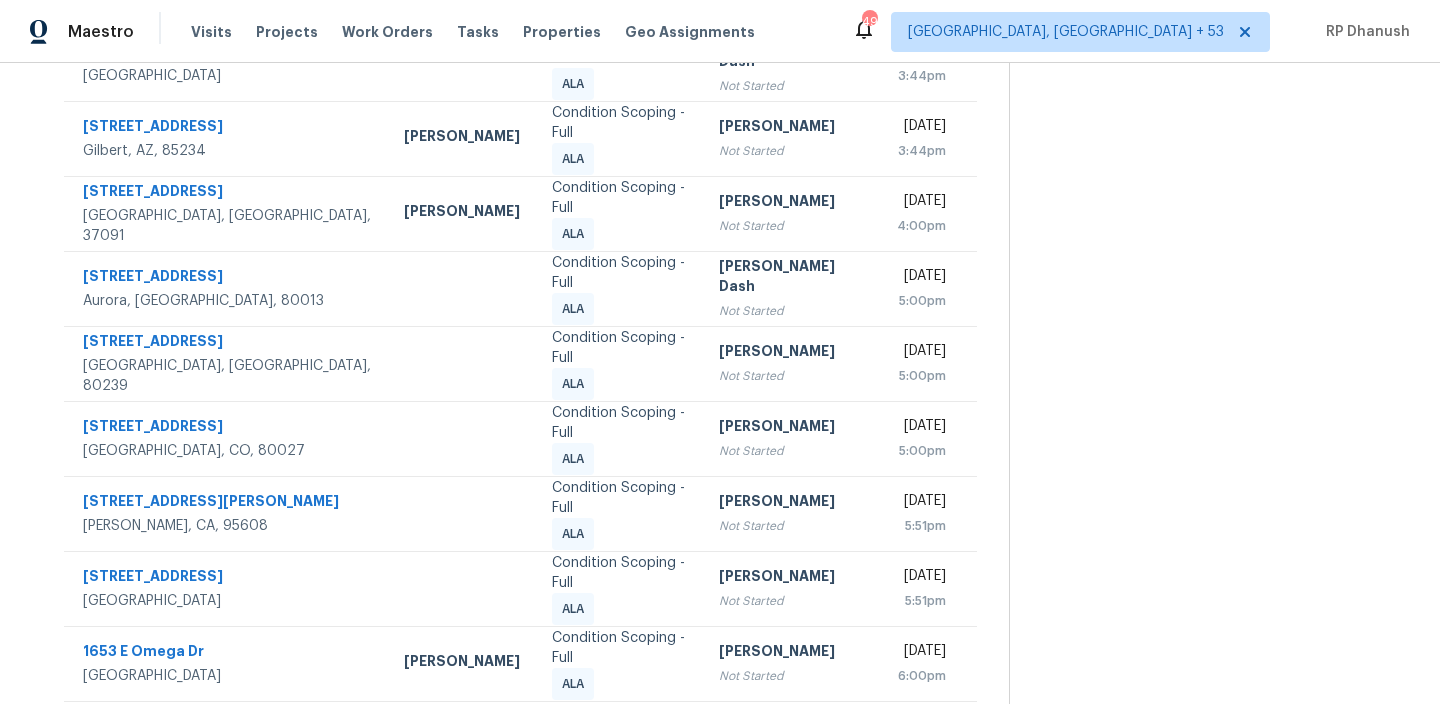 click 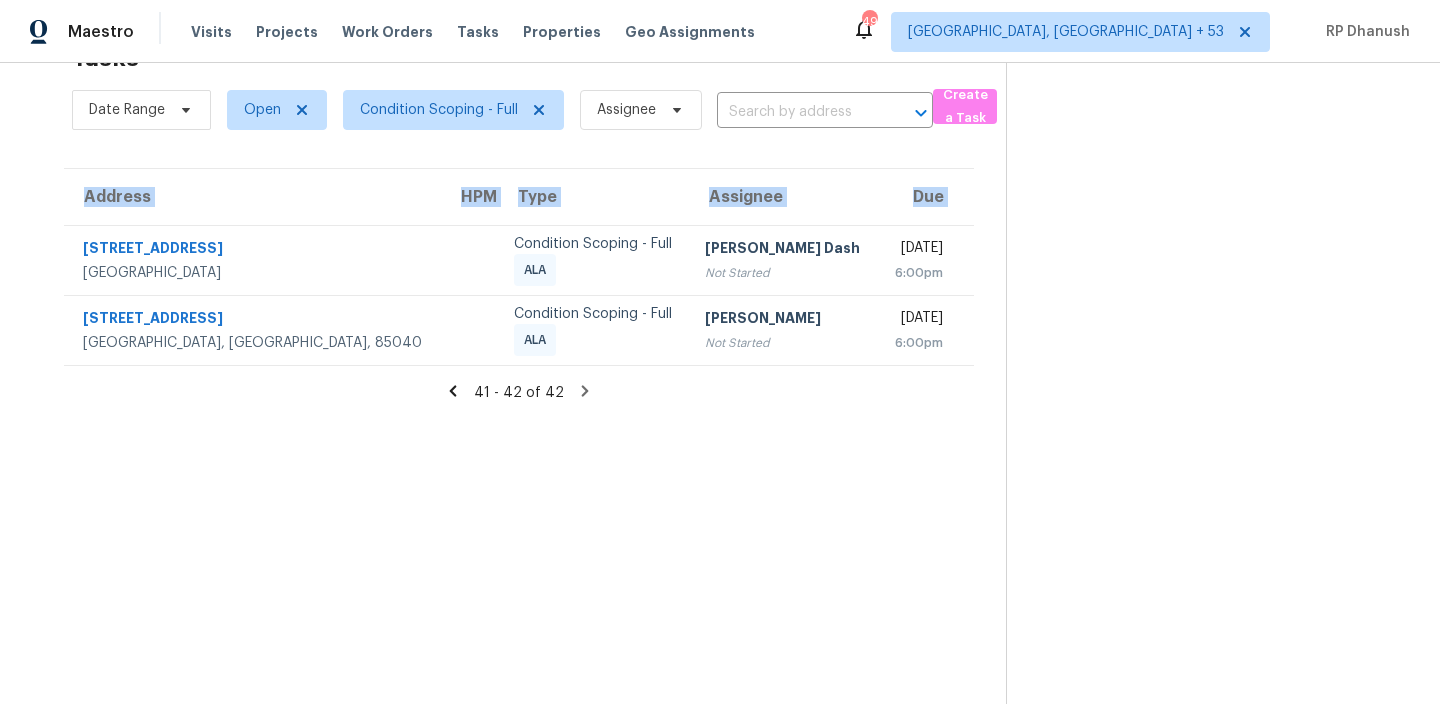 drag, startPoint x: 74, startPoint y: 234, endPoint x: 974, endPoint y: 351, distance: 907.5731 